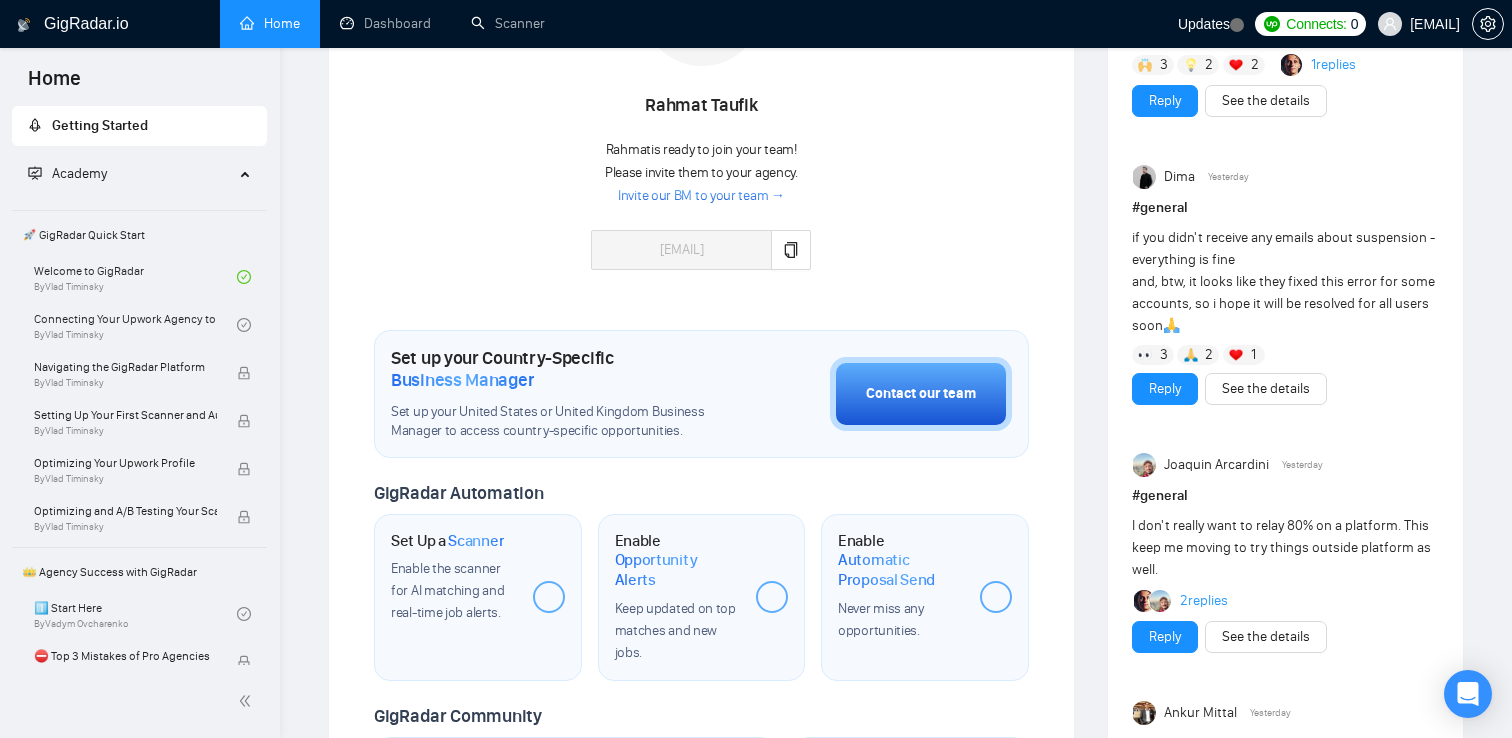 scroll, scrollTop: 400, scrollLeft: 0, axis: vertical 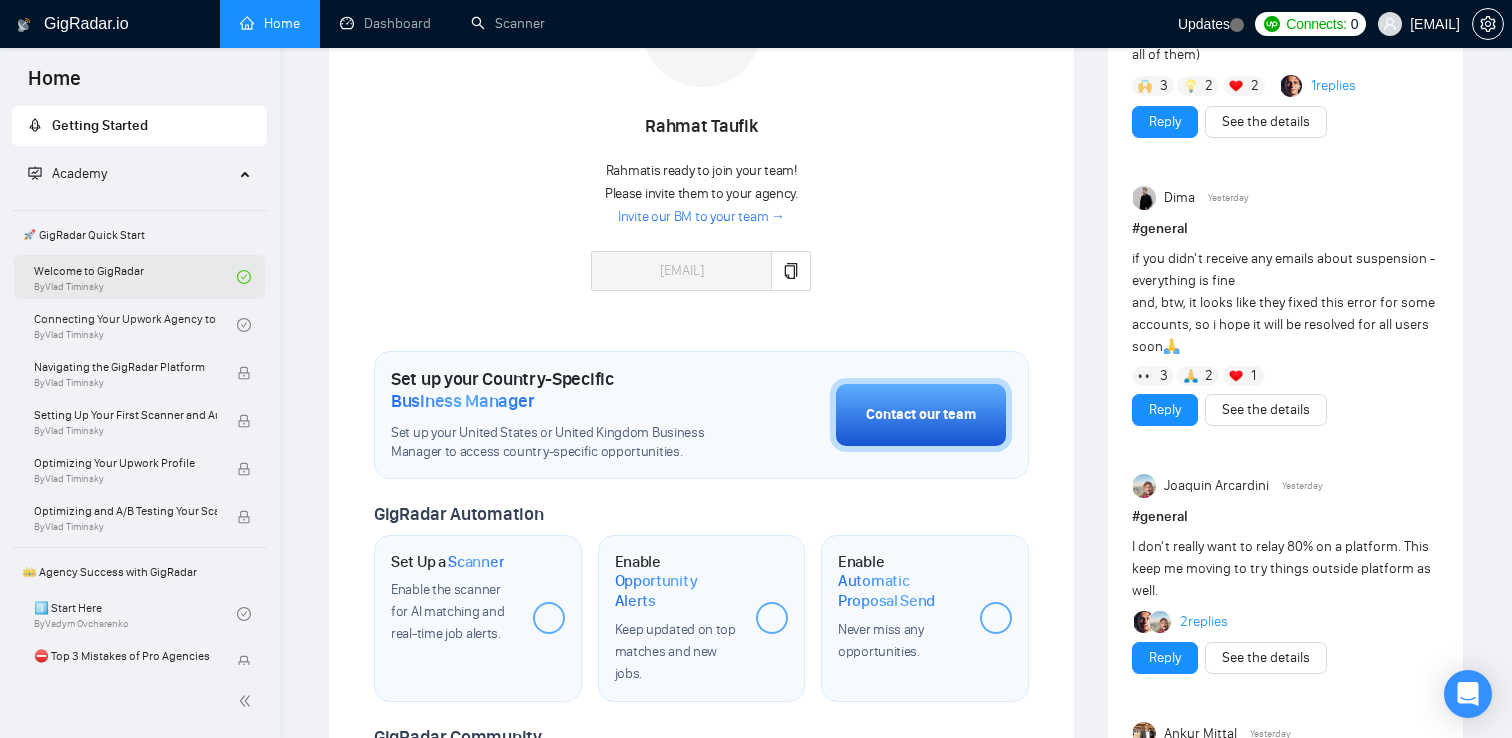 click on "Welcome to GigRadar By  Vlad Timinsky" at bounding box center [135, 277] 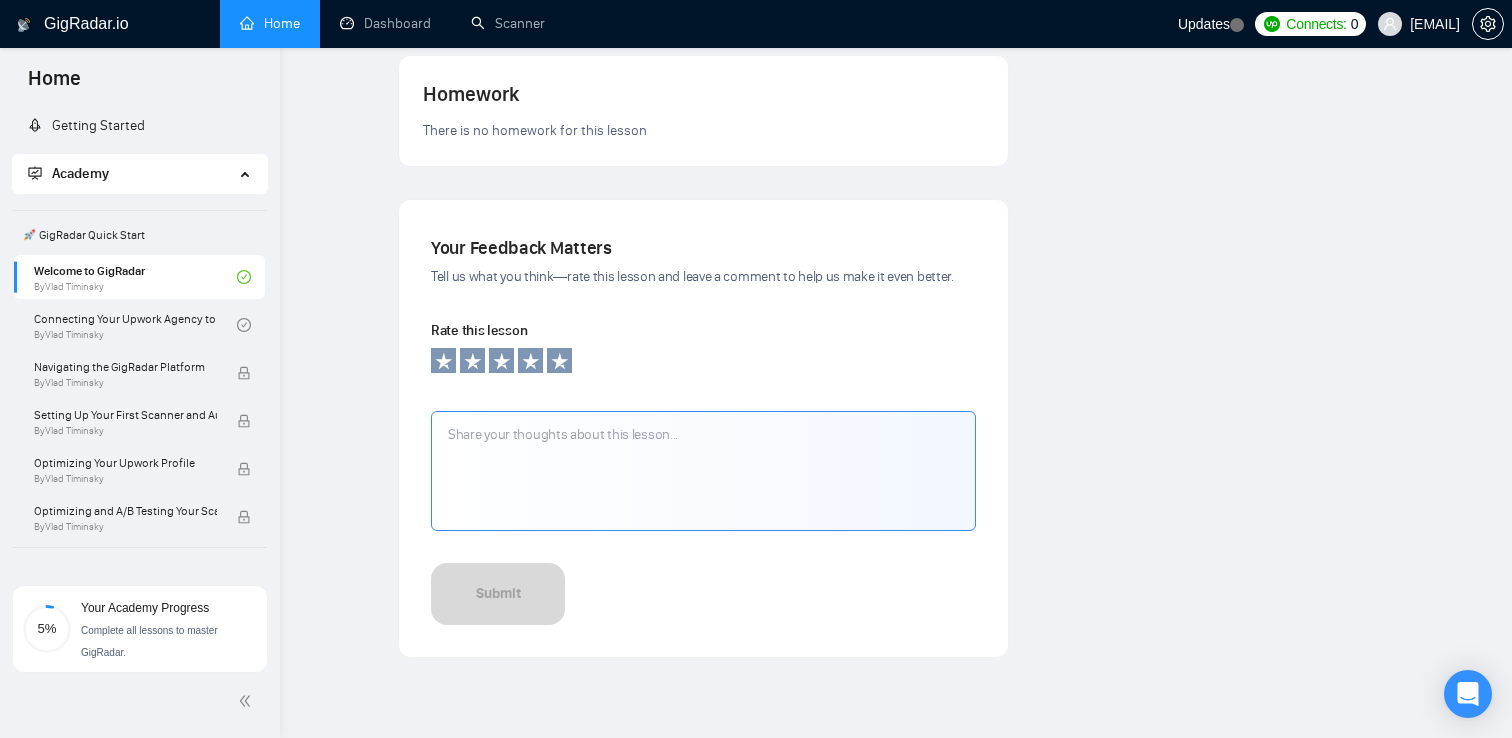 scroll, scrollTop: 773, scrollLeft: 0, axis: vertical 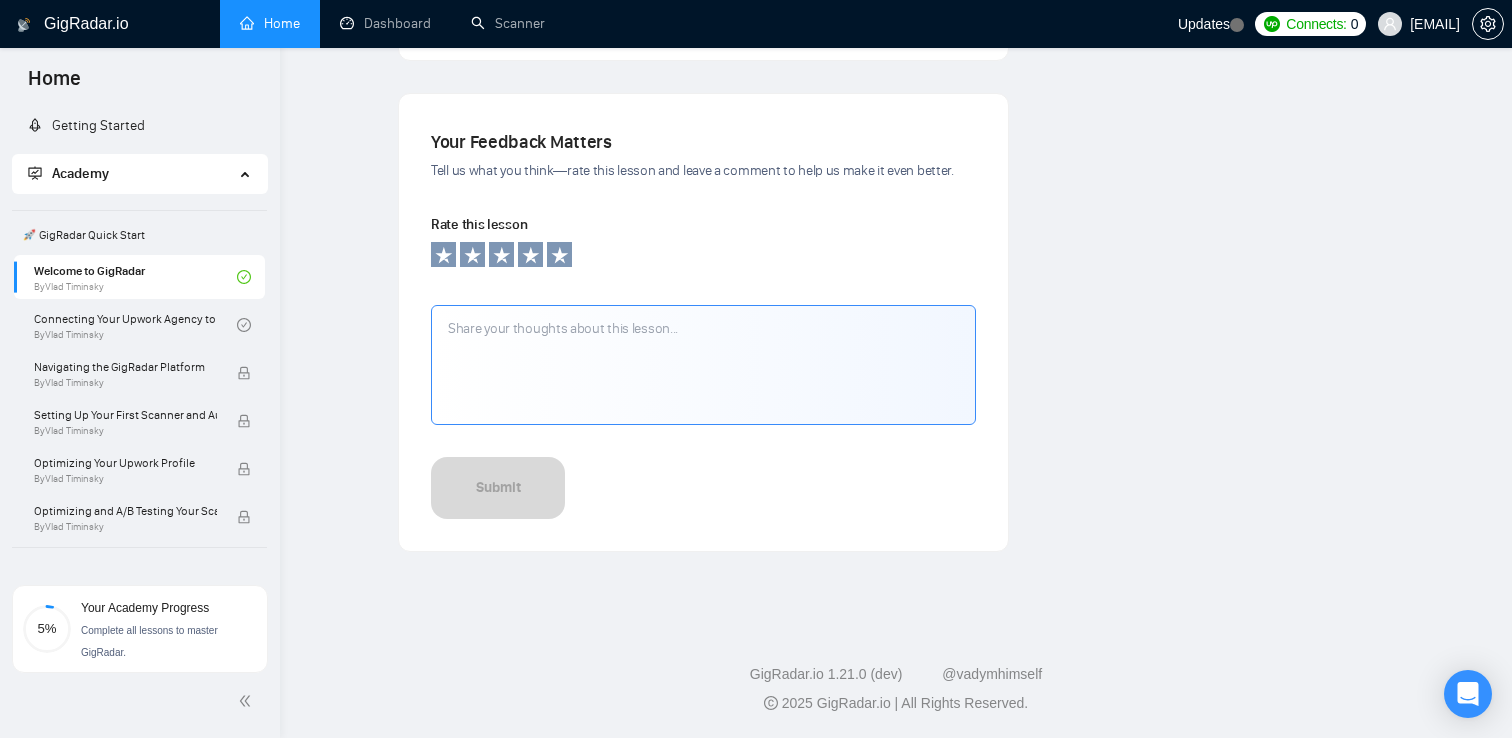 click at bounding box center (703, 365) 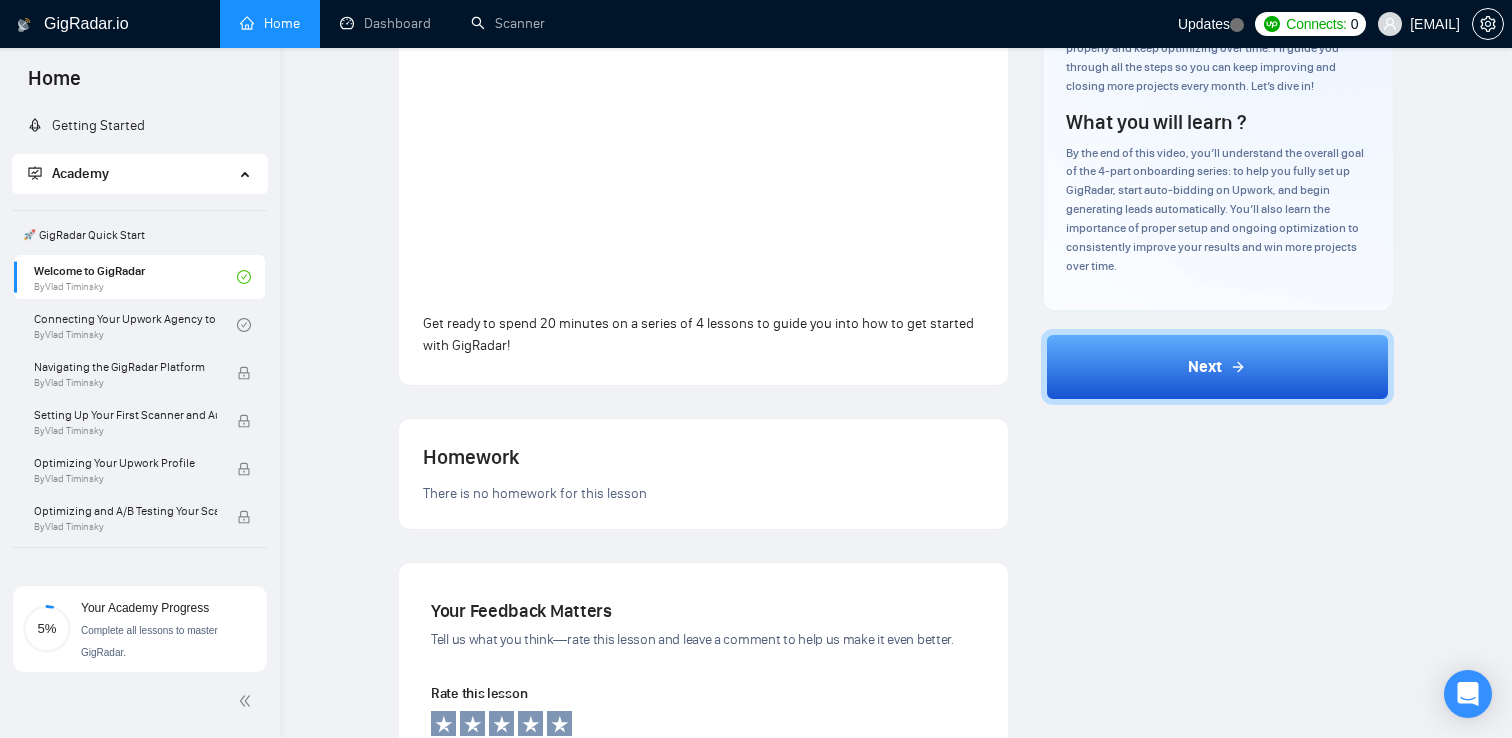 scroll, scrollTop: 314, scrollLeft: 0, axis: vertical 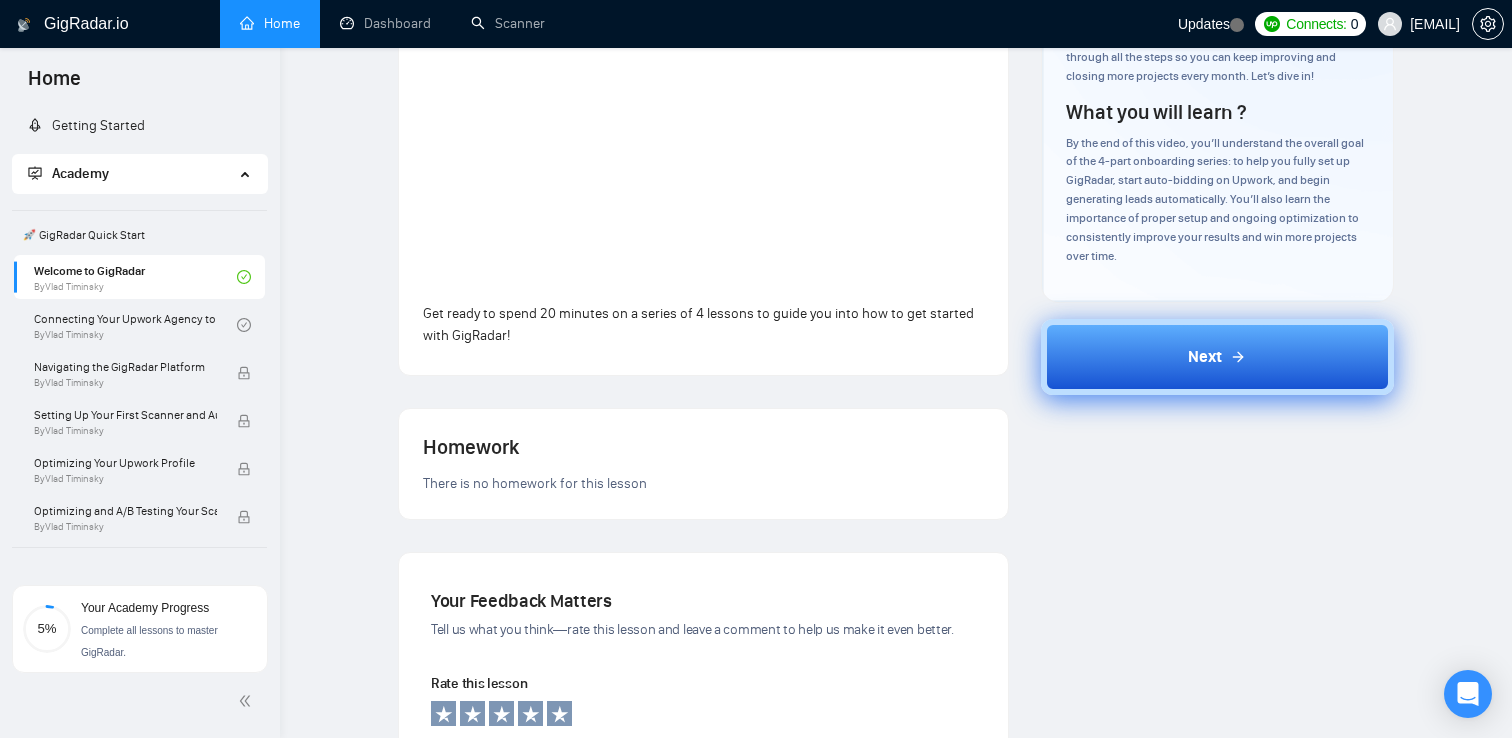 click on "Next" at bounding box center (1218, 357) 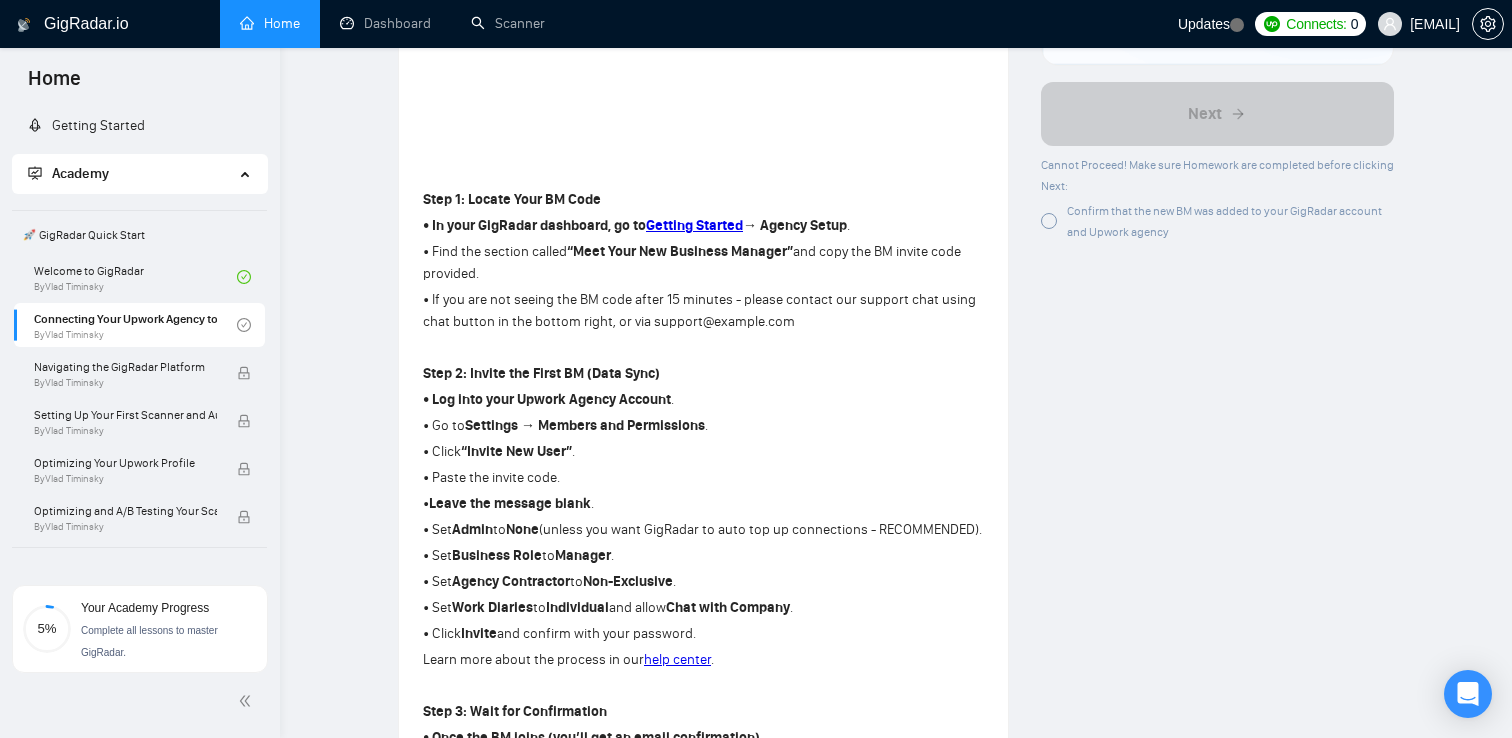 scroll, scrollTop: 522, scrollLeft: 0, axis: vertical 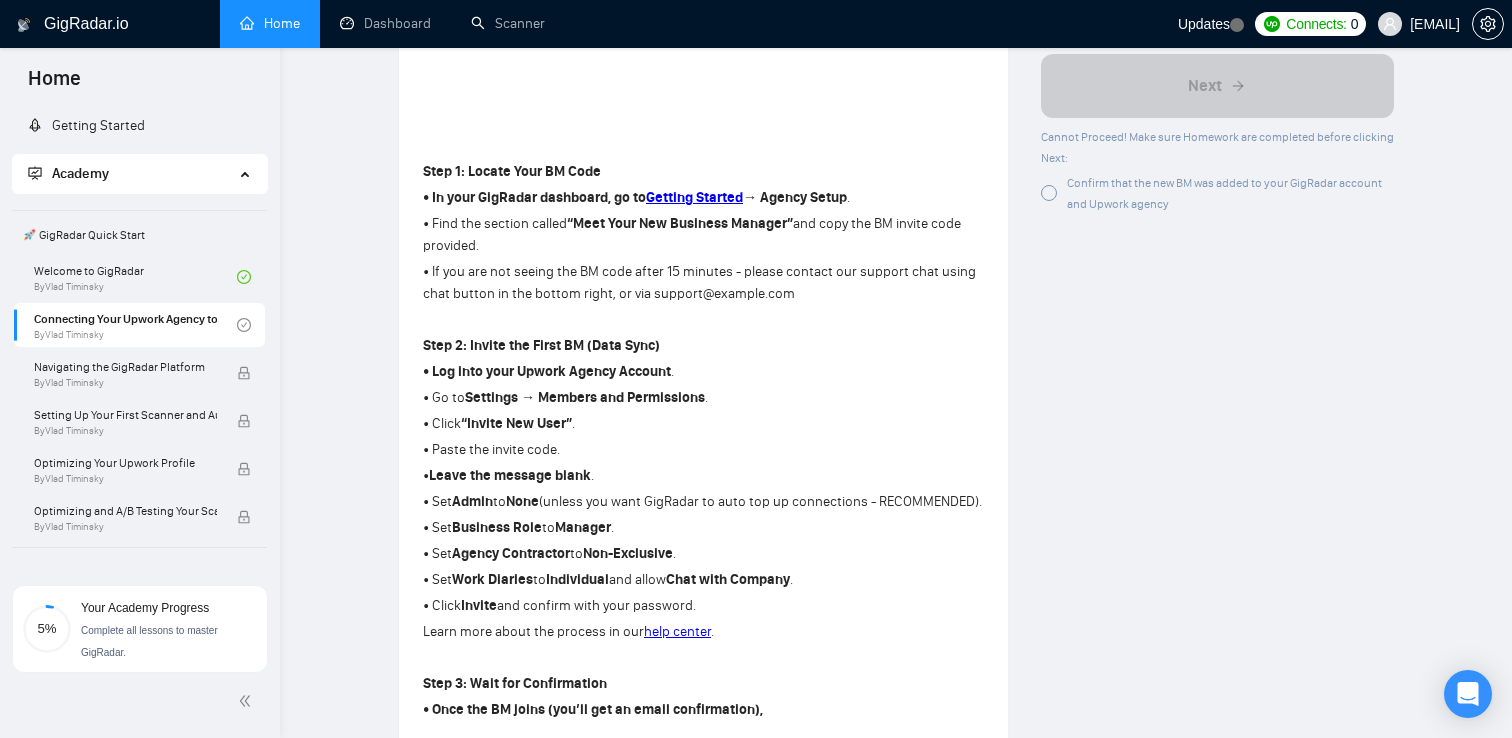 click on "•	In your GigRadar dashboard, go to" at bounding box center [534, 197] 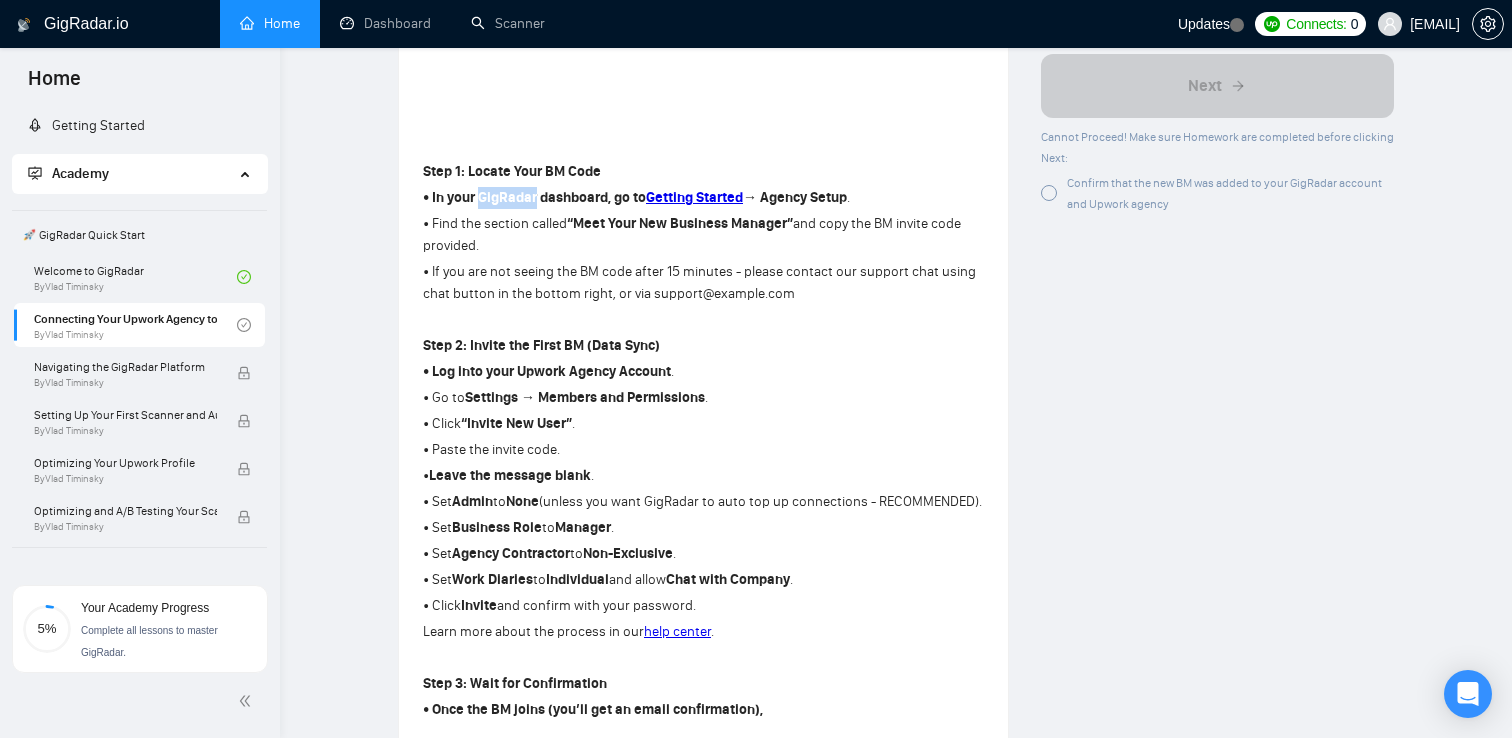 click on "•	In your GigRadar dashboard, go to" at bounding box center (534, 197) 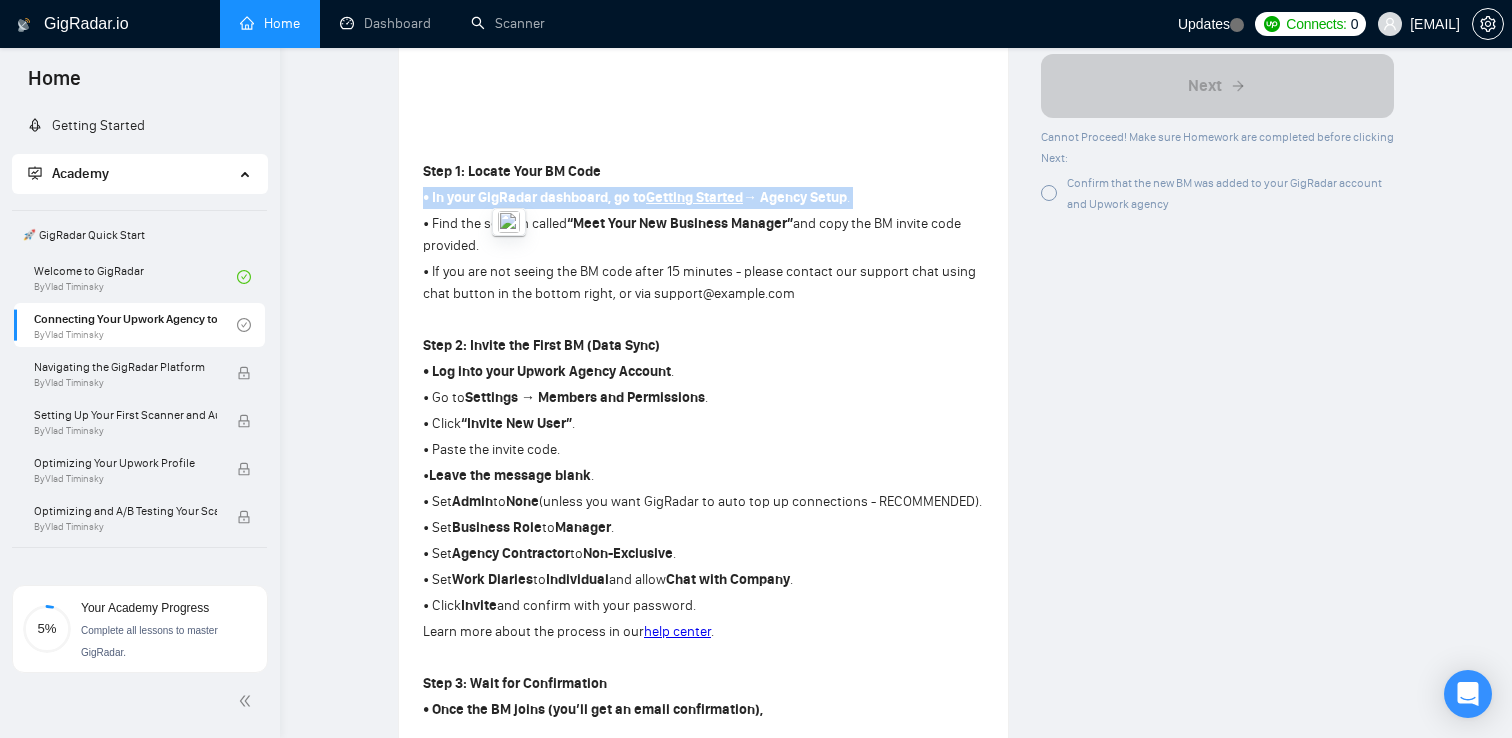 click on "•	In your GigRadar dashboard, go to" at bounding box center [534, 197] 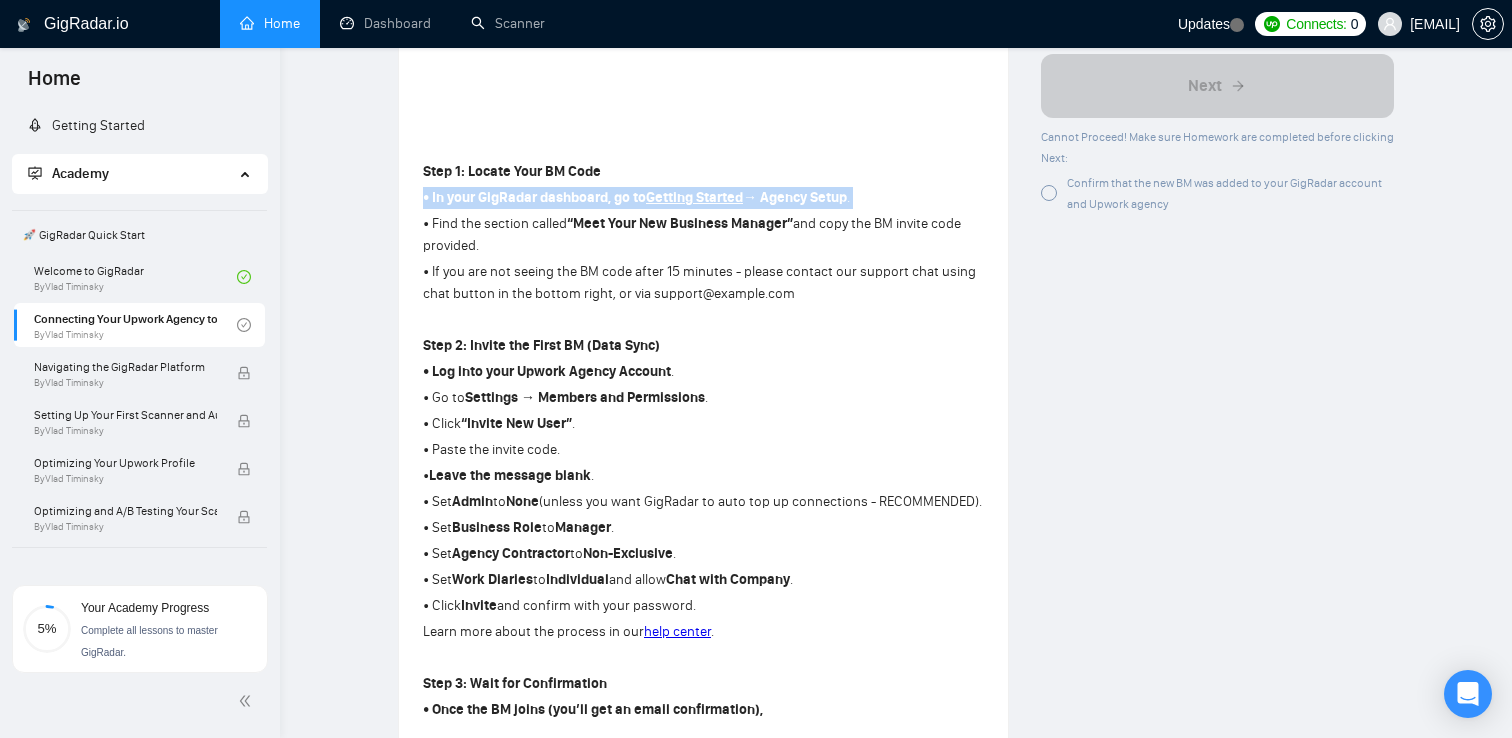 click on "•	In your GigRadar dashboard, go to" at bounding box center (534, 197) 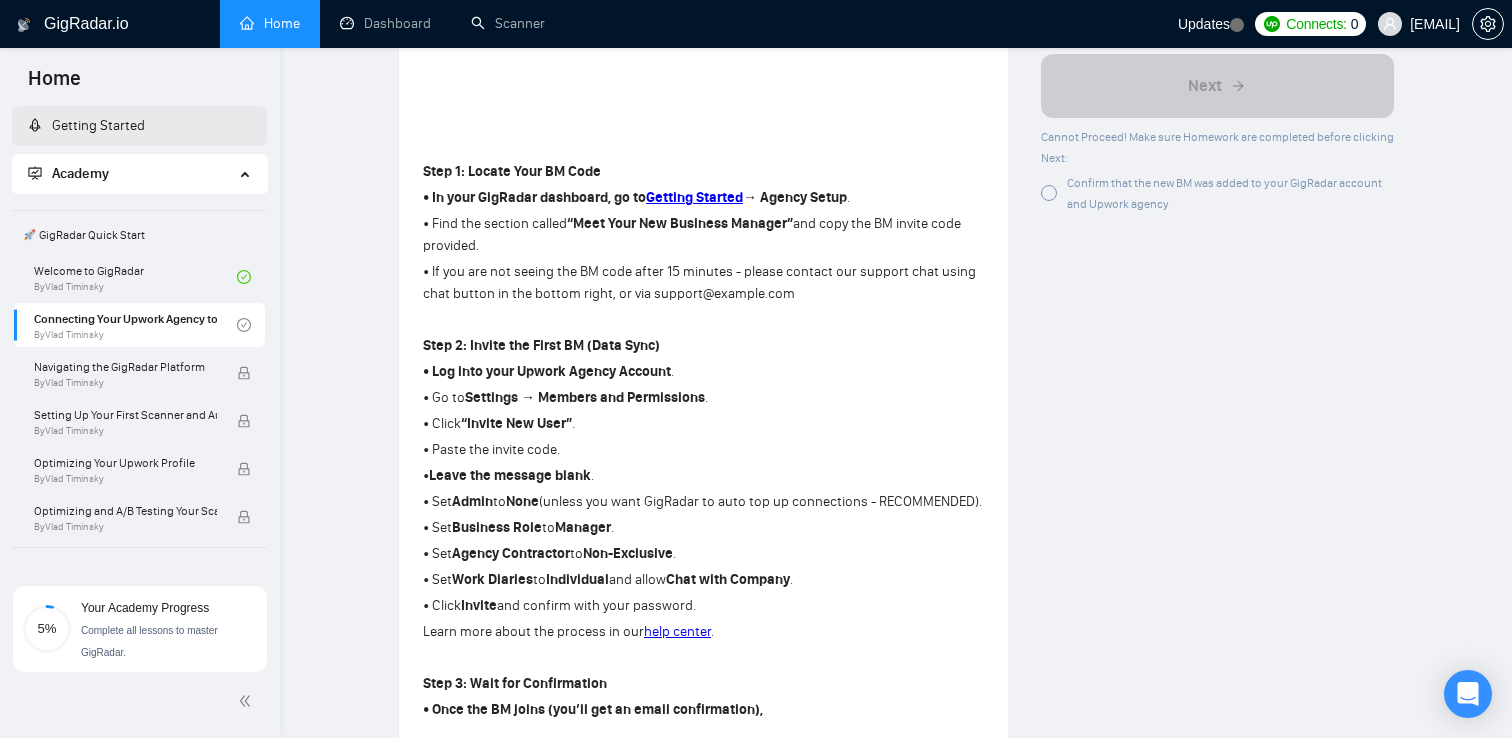 click on "Getting Started" at bounding box center (86, 125) 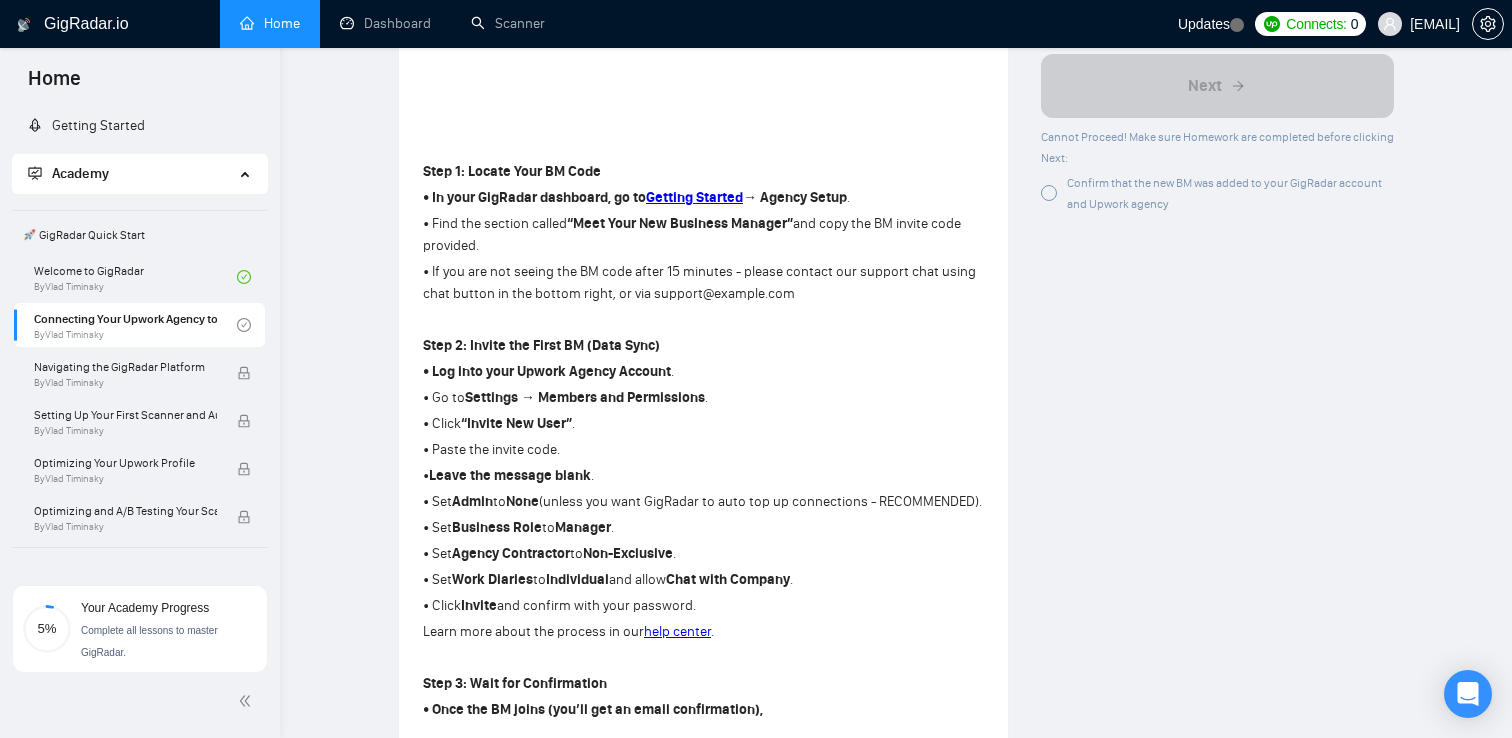 click on "“Meet Your New Business Manager”" at bounding box center [680, 223] 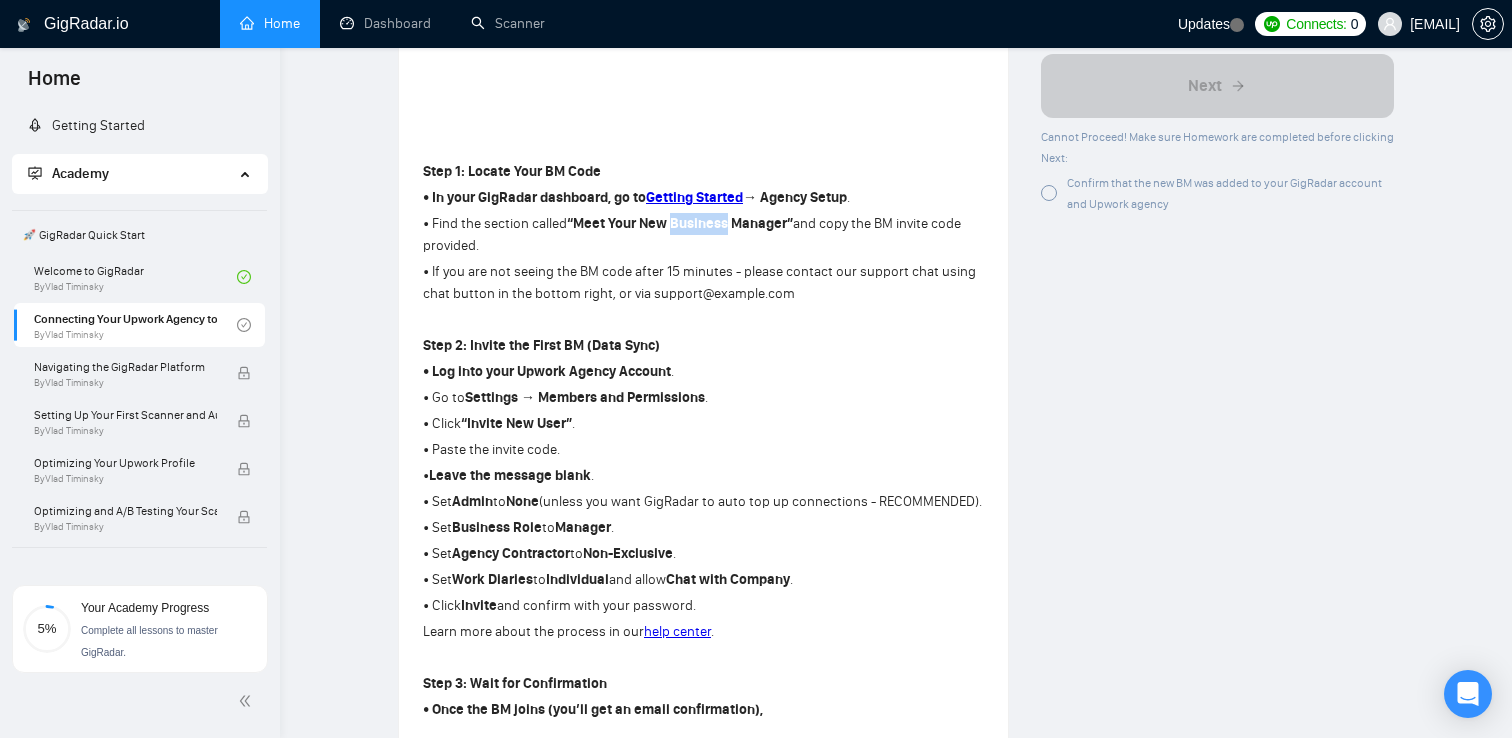 click on "“Meet Your New Business Manager”" at bounding box center (680, 223) 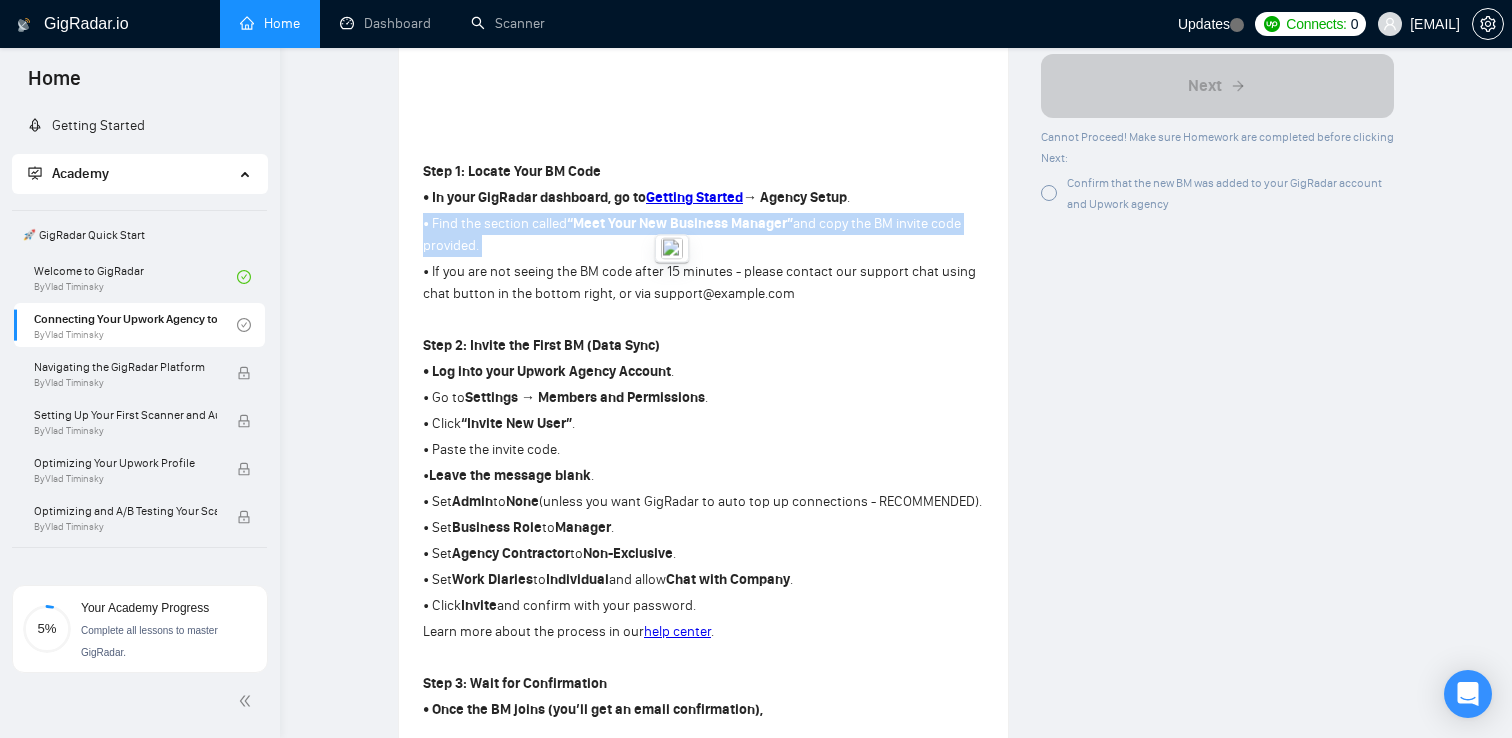 click on "“Meet Your New Business Manager”" at bounding box center [680, 223] 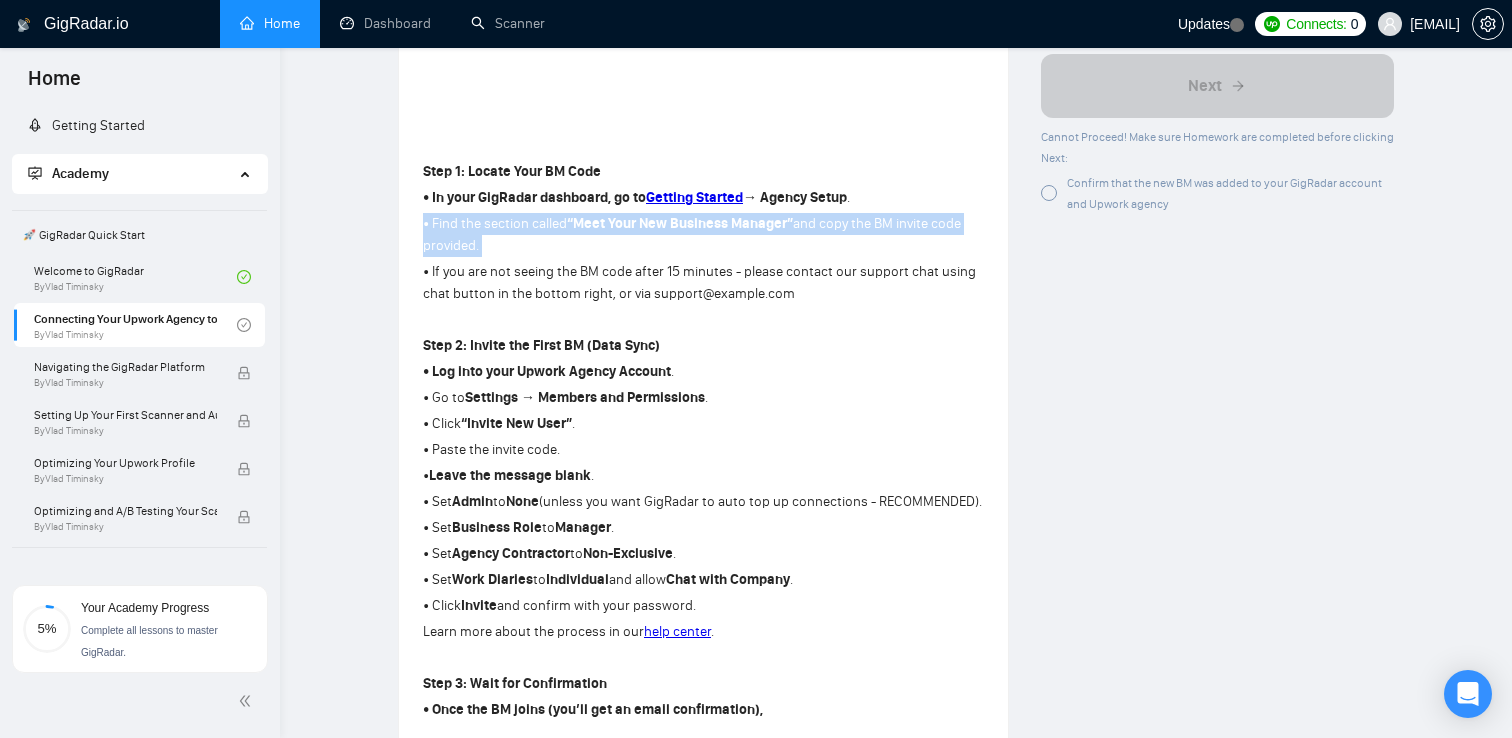 click on "“Meet Your New Business Manager”" at bounding box center [680, 223] 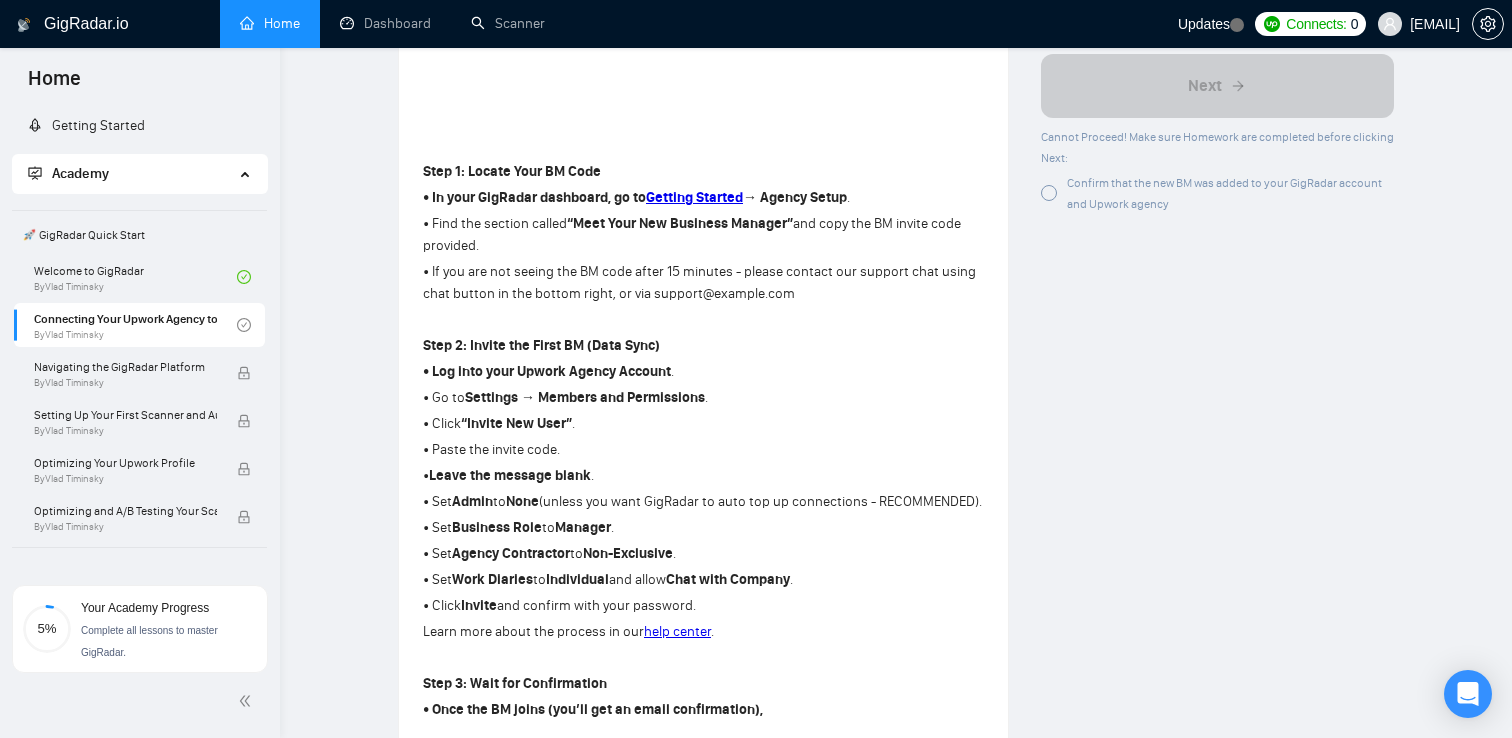 drag, startPoint x: 844, startPoint y: 296, endPoint x: 832, endPoint y: 293, distance: 12.369317 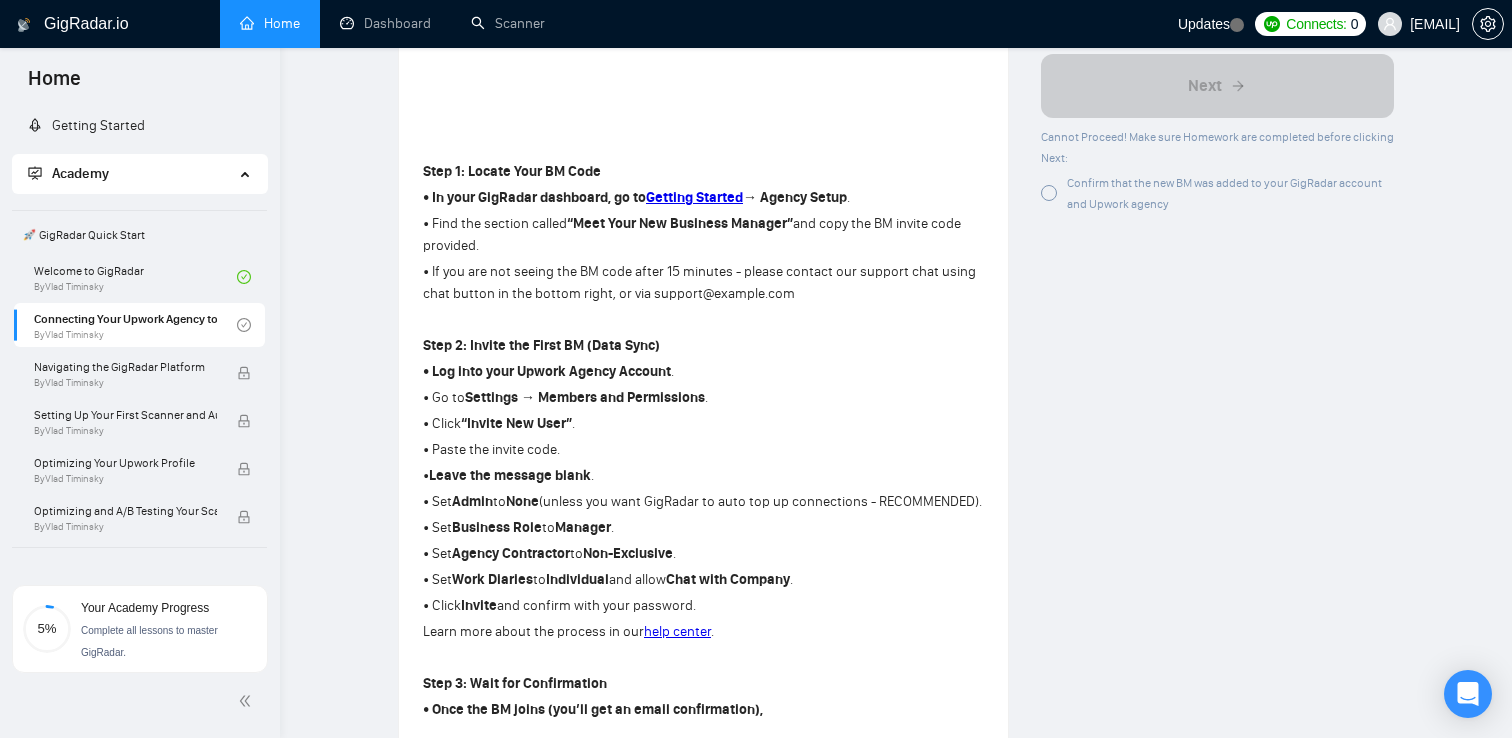 click on "•	Find the section called  “Meet Your New Business Manager”  and copy the BM invite code provided." at bounding box center (703, 235) 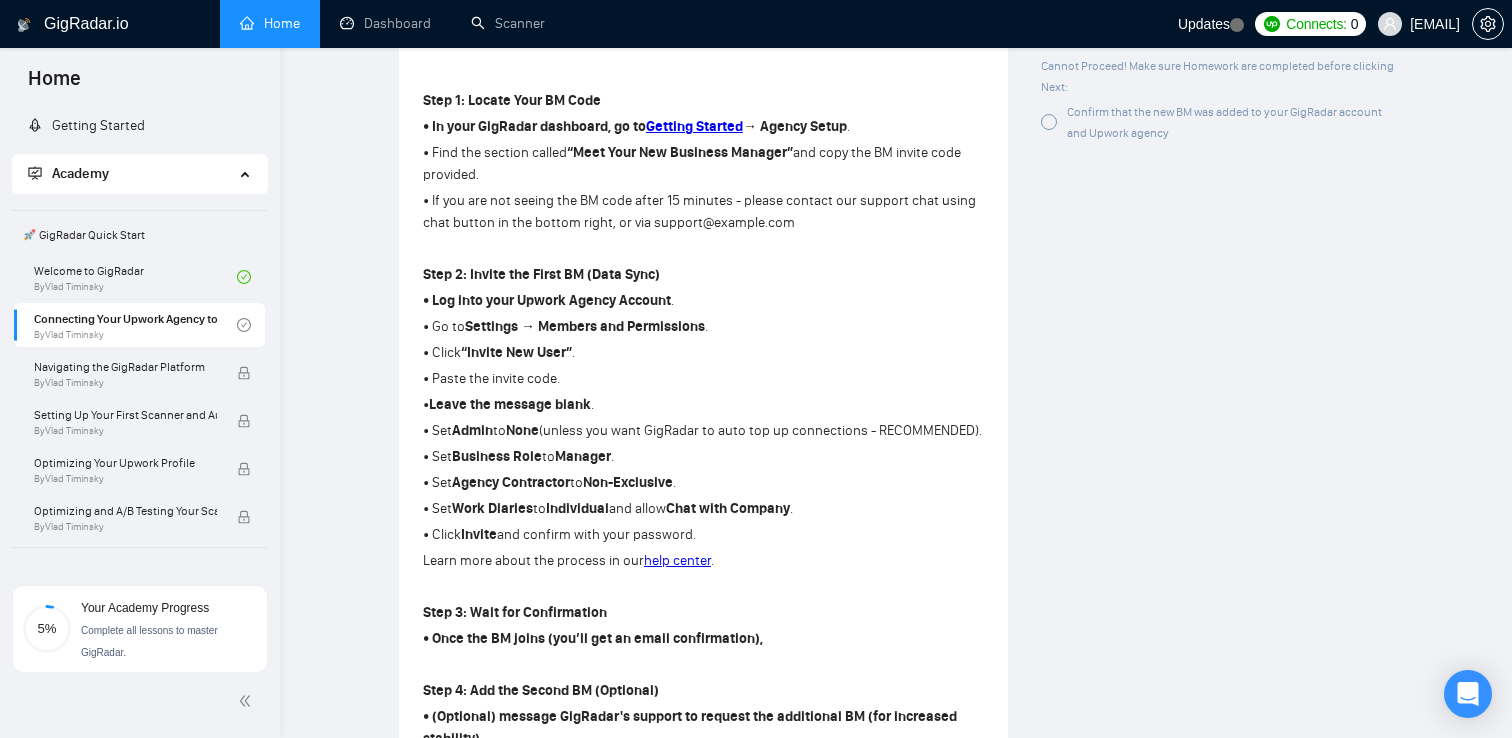 scroll, scrollTop: 606, scrollLeft: 0, axis: vertical 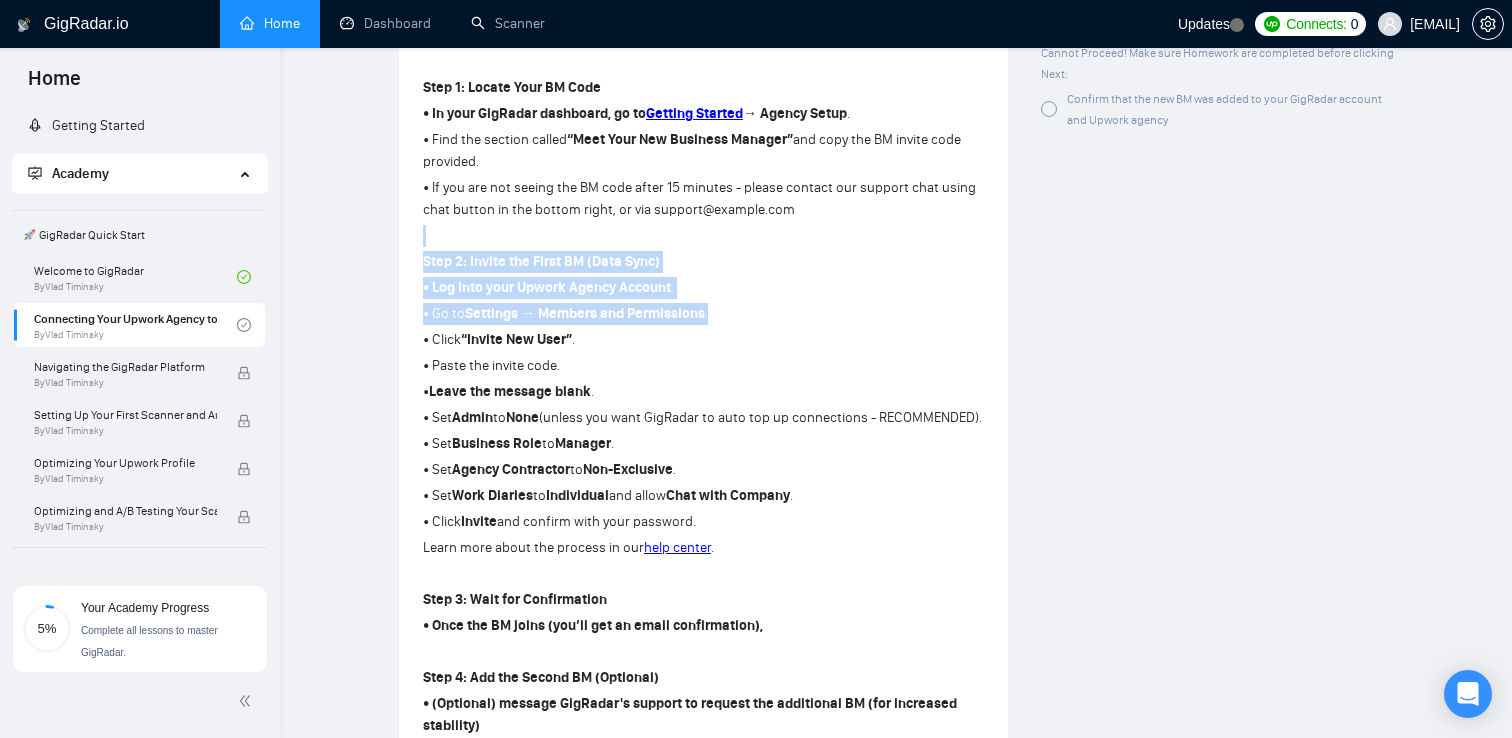 drag, startPoint x: 630, startPoint y: 240, endPoint x: 744, endPoint y: 315, distance: 136.45879 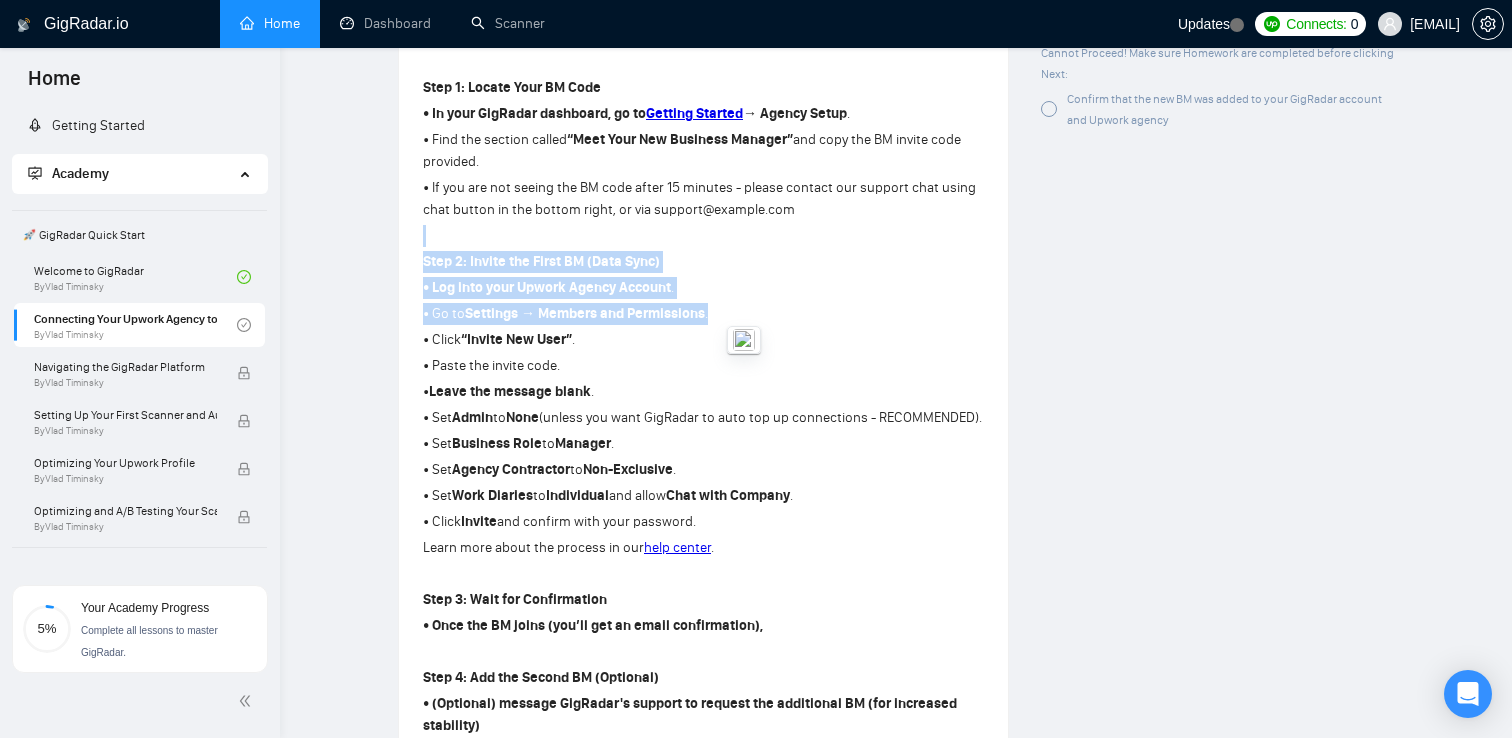 click on "•	Go to  Settings → Members and Permissions ." at bounding box center [703, 314] 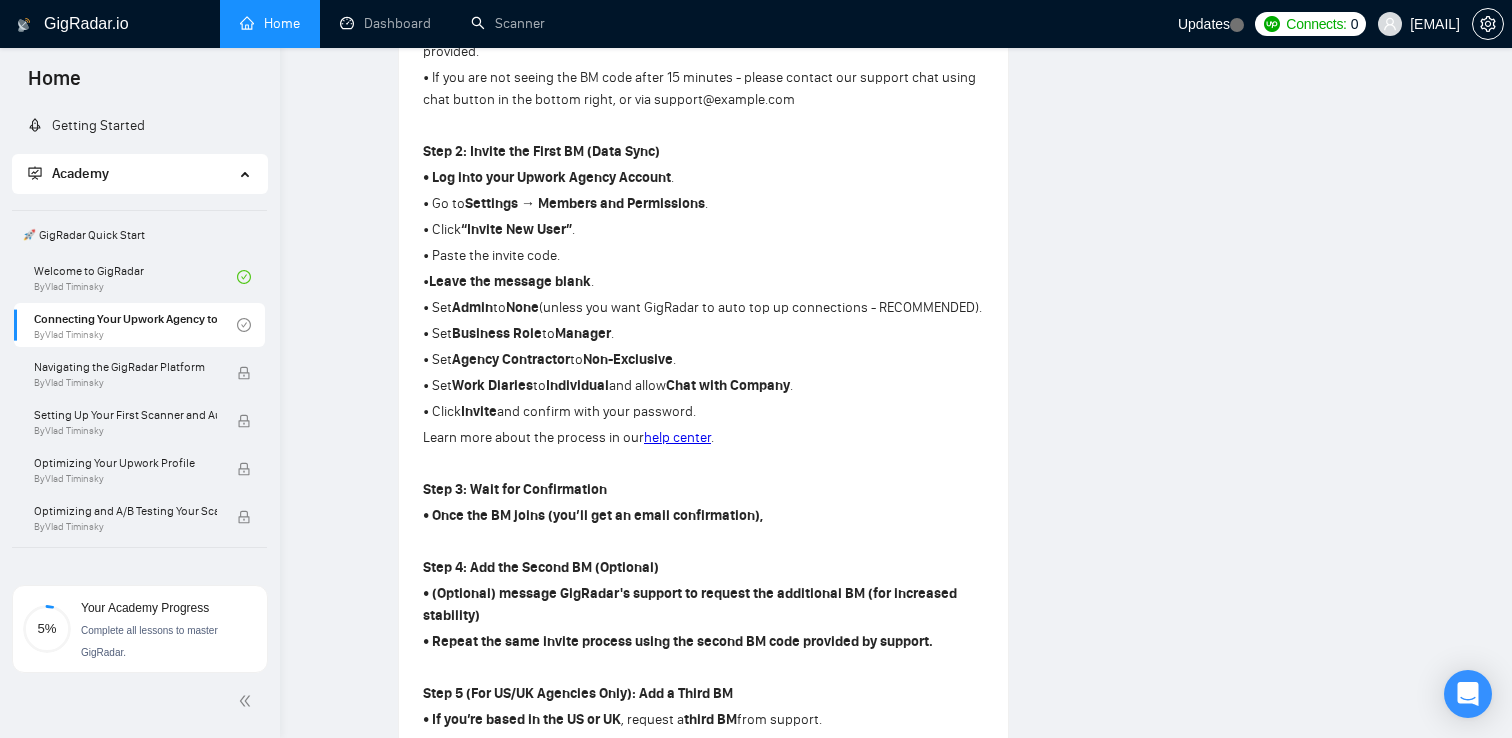 scroll, scrollTop: 721, scrollLeft: 0, axis: vertical 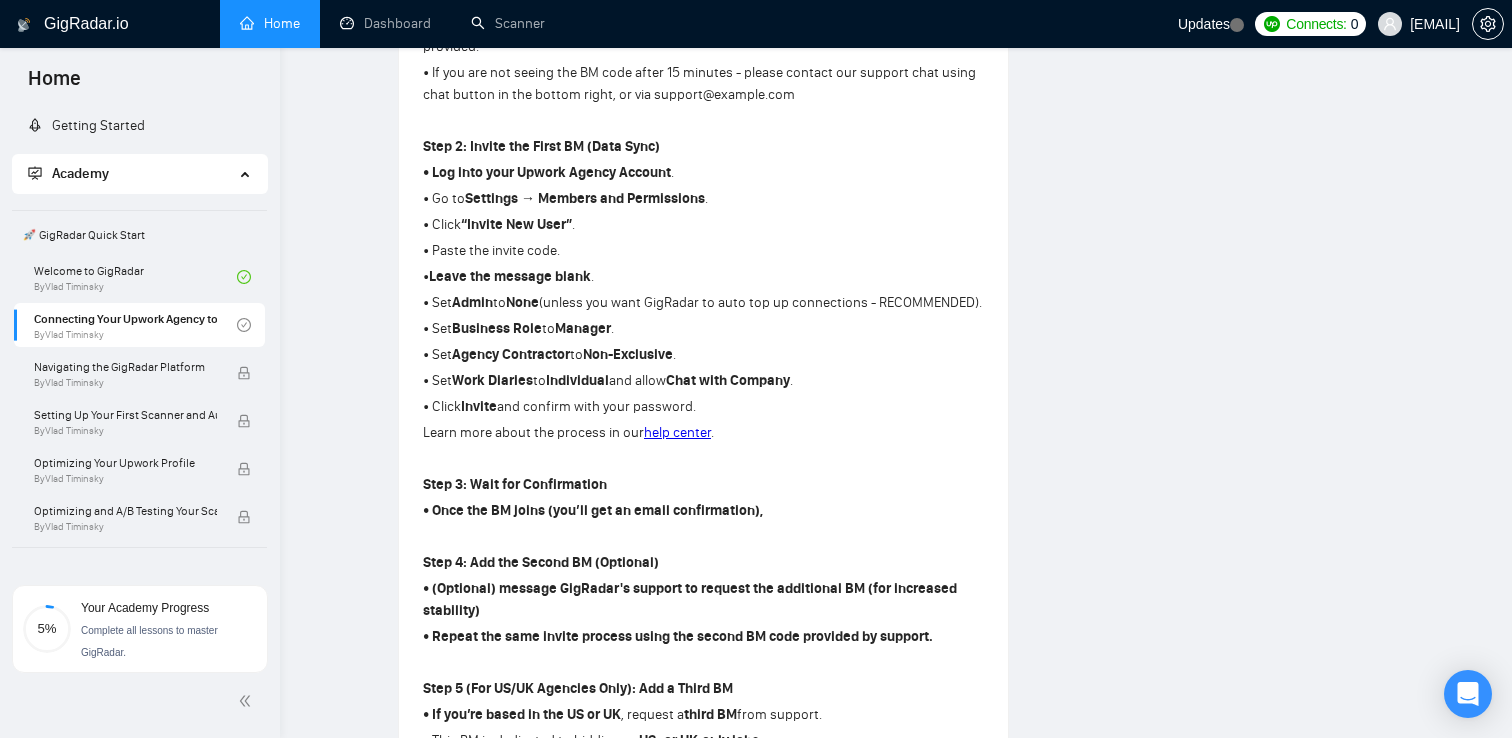 click on "Step 2: Invite the First BM (Data Sync)" at bounding box center (703, 147) 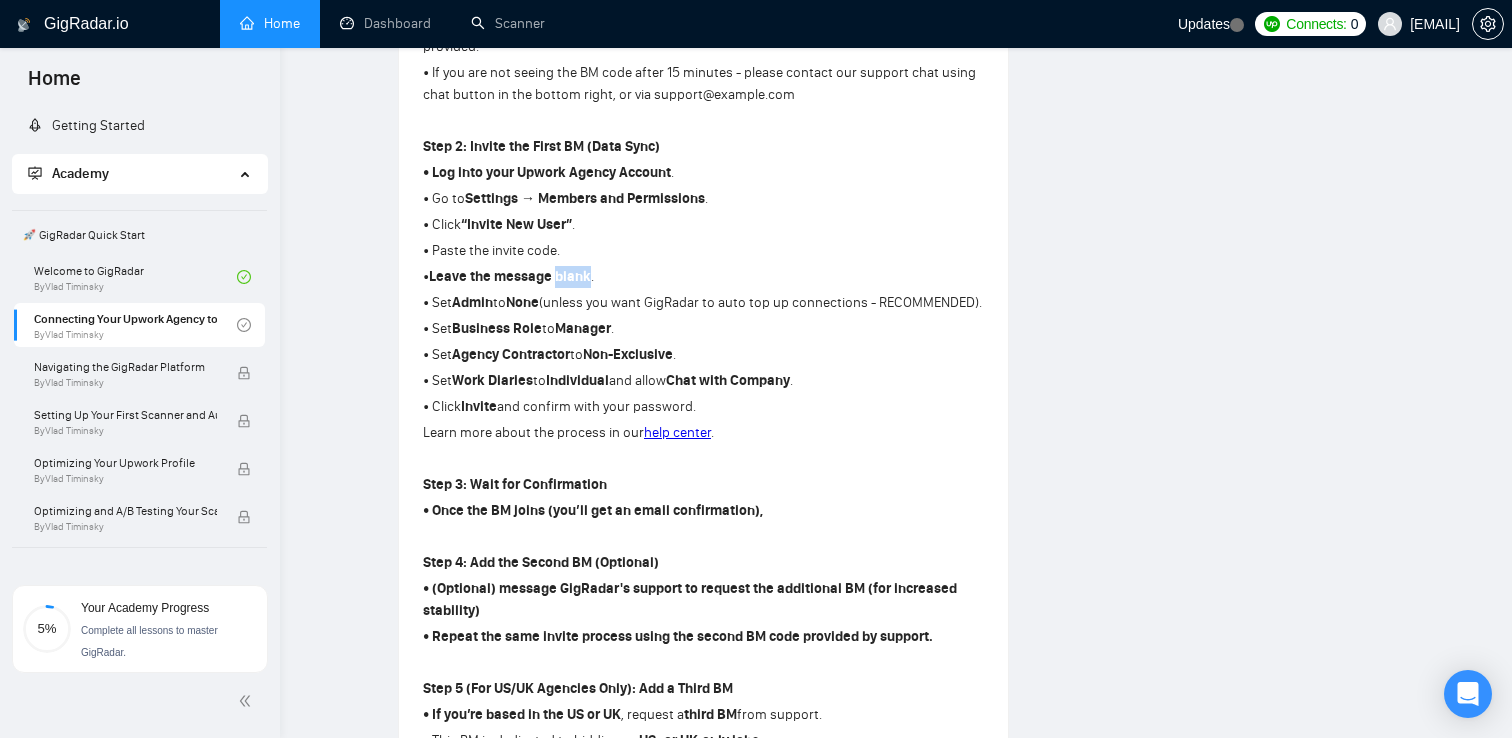 click on "Leave the message blank" at bounding box center [510, 276] 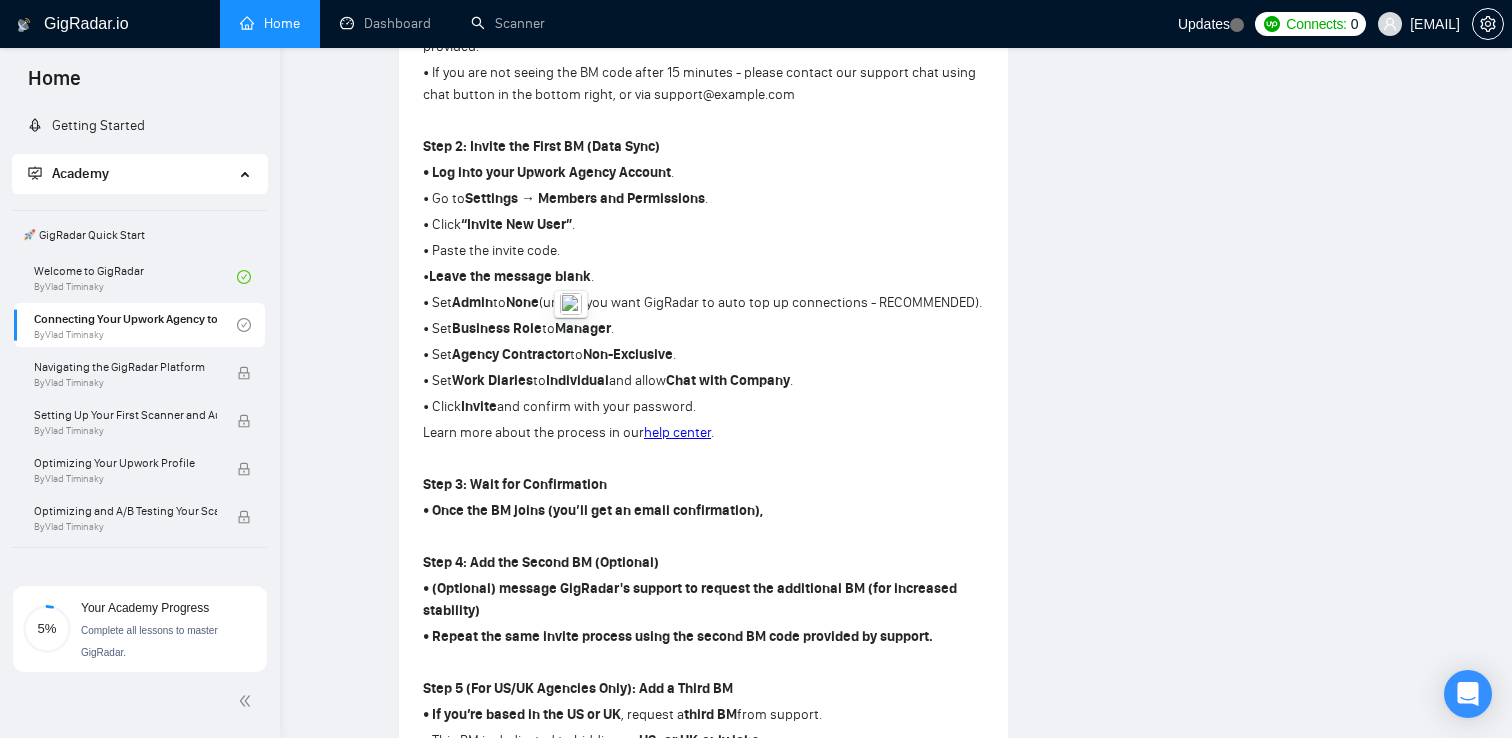 click on "•	Set  Business Role  to  Manager ." at bounding box center [703, 329] 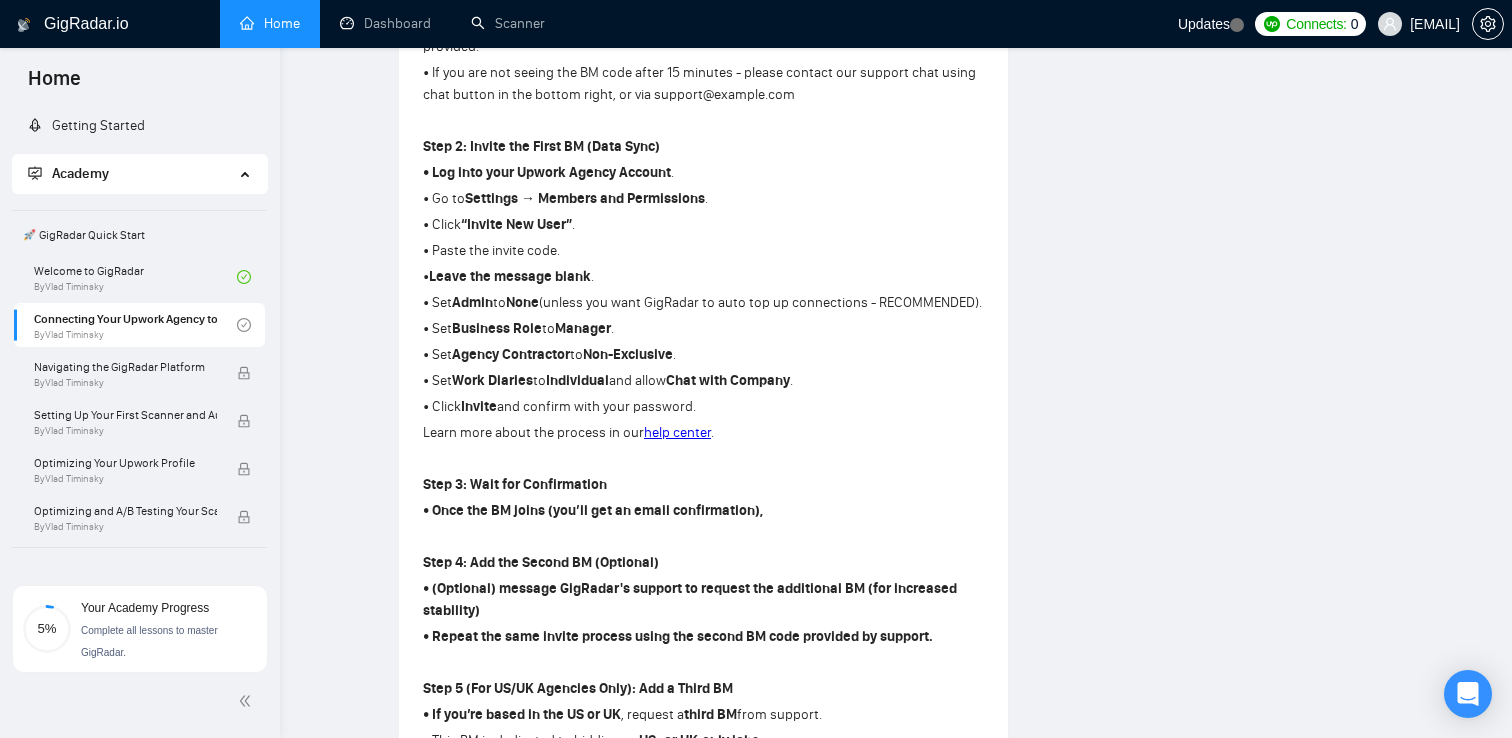 click on "•	Set  Business Role  to  Manager ." at bounding box center (703, 329) 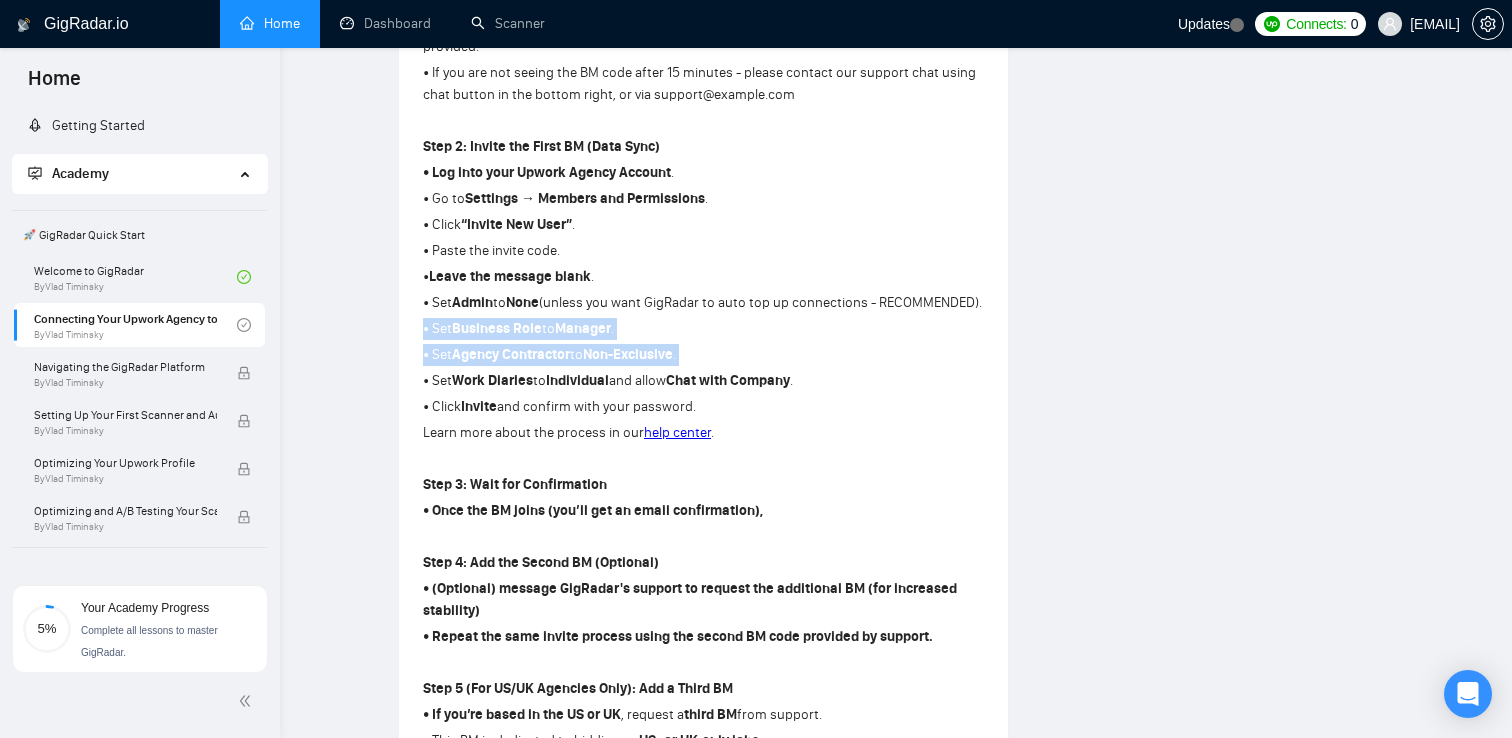 drag, startPoint x: 722, startPoint y: 350, endPoint x: 725, endPoint y: 381, distance: 31.144823 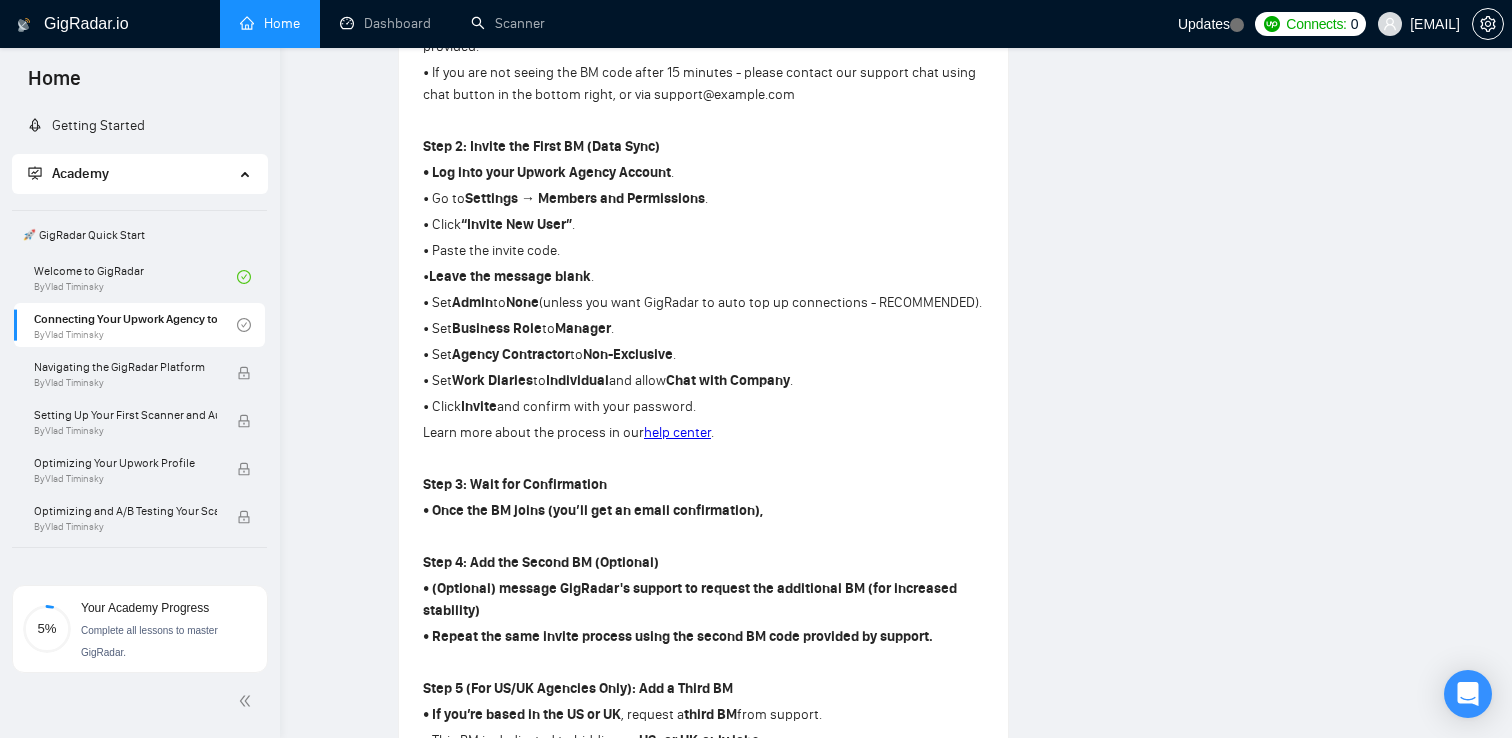 click on "•	Set  Agency Contractor  to  Non-Exclusive ." at bounding box center (703, 355) 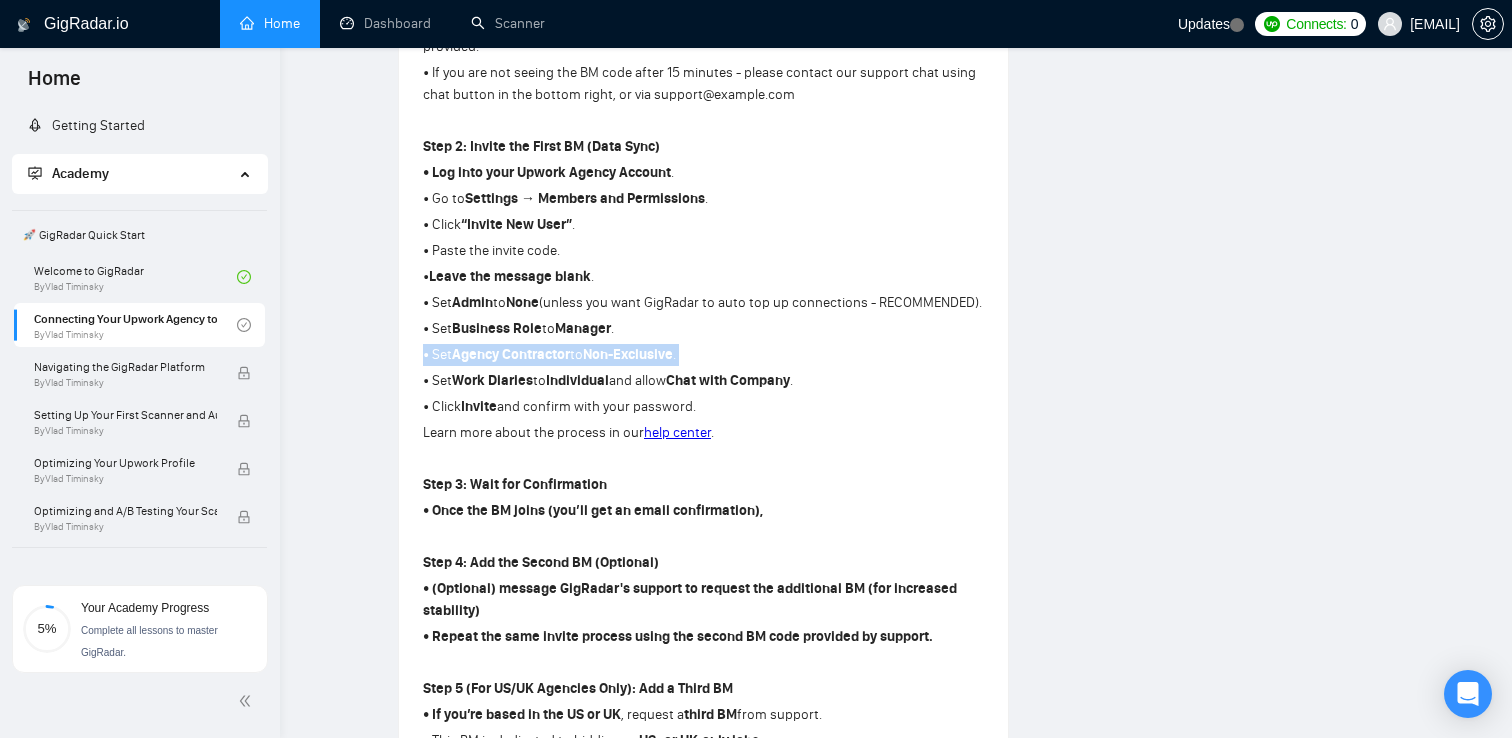 click on "•	Set  Agency Contractor  to  Non-Exclusive ." at bounding box center (703, 355) 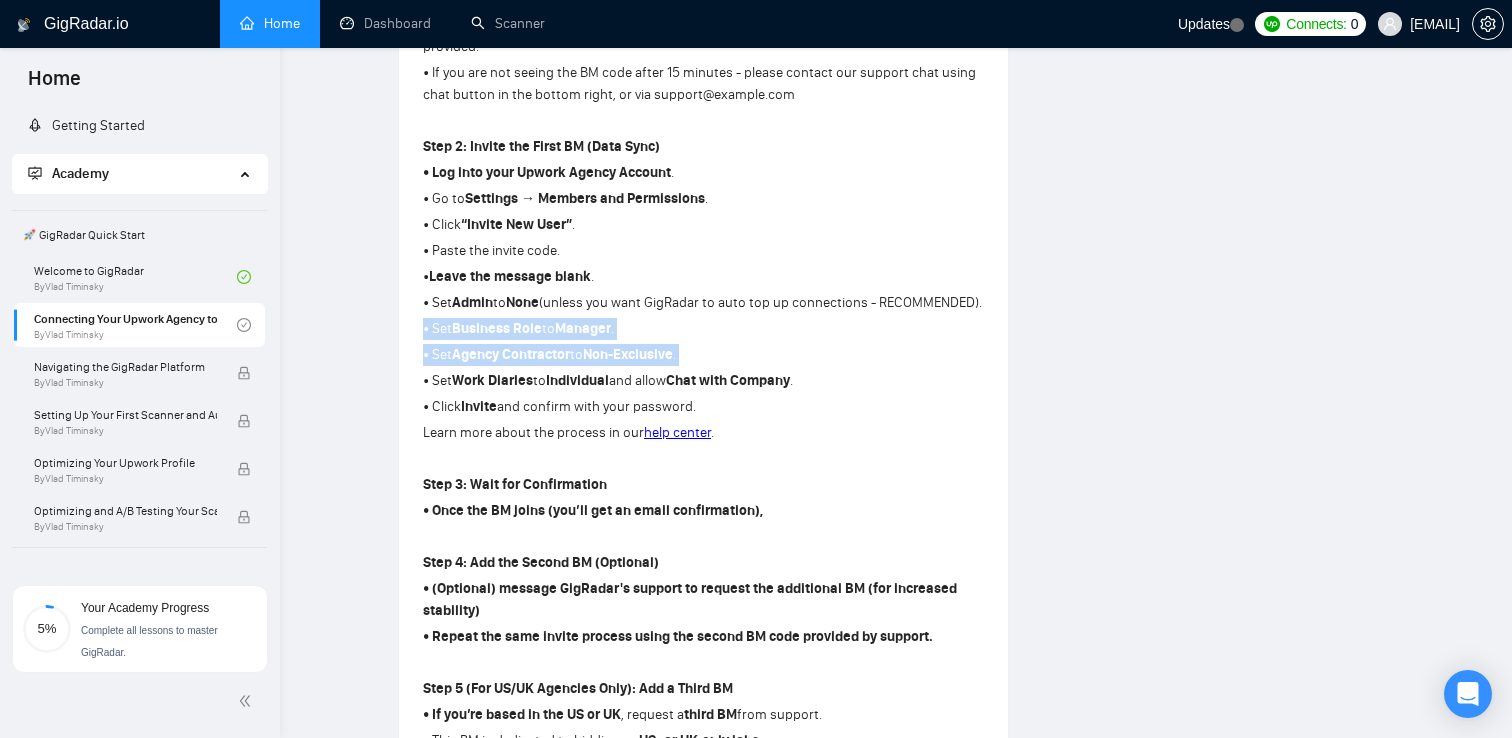 drag, startPoint x: 725, startPoint y: 381, endPoint x: 724, endPoint y: 362, distance: 19.026299 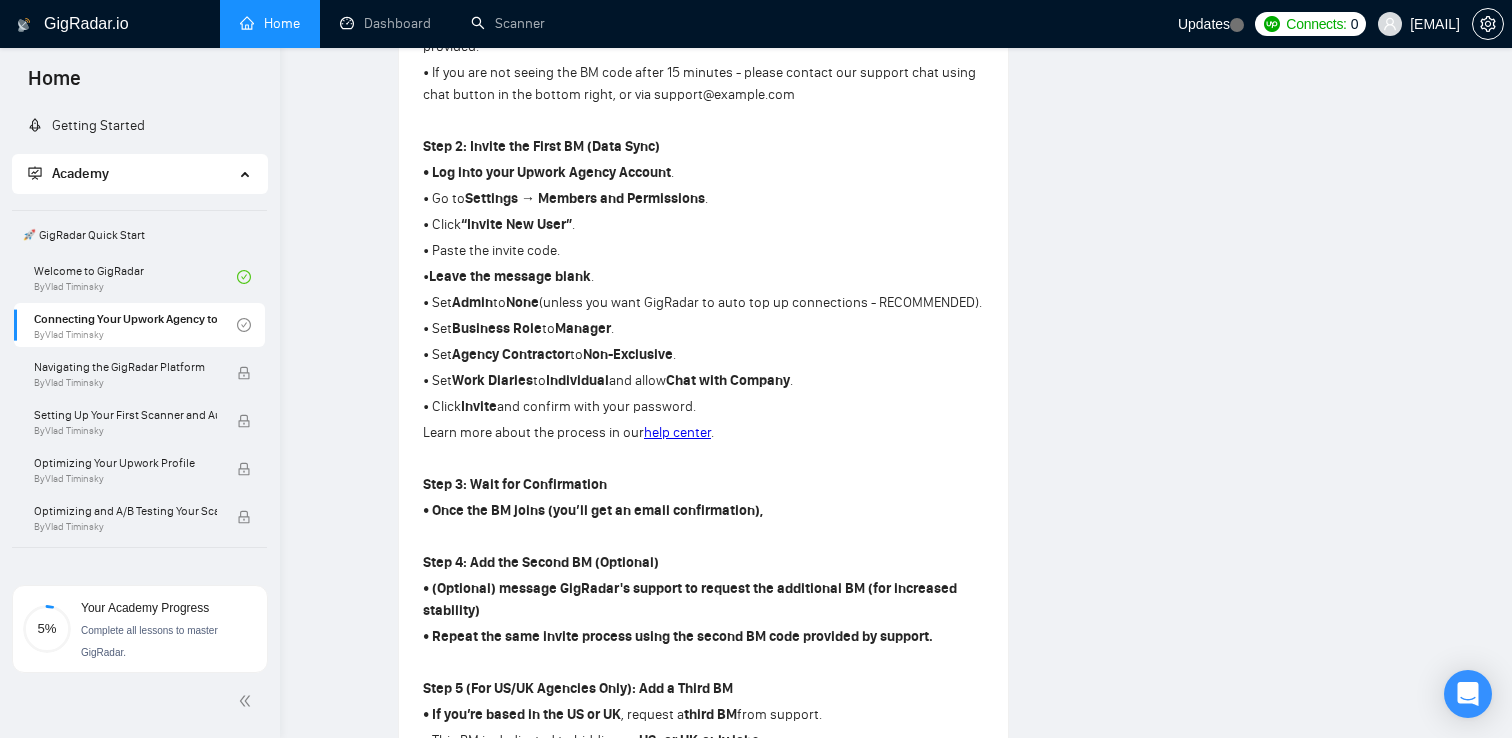 click on "•	Set  Business Role  to  Manager ." at bounding box center (703, 329) 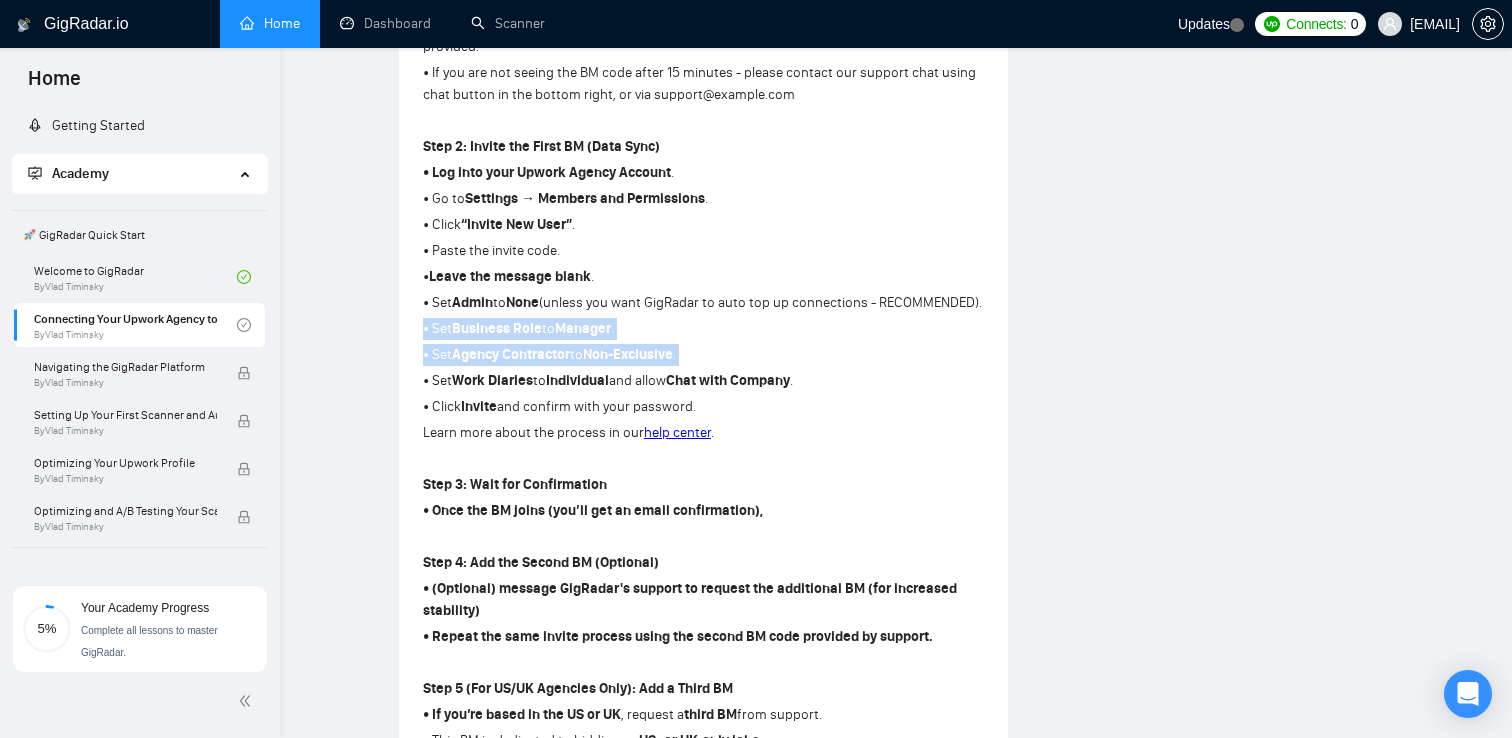 drag, startPoint x: 724, startPoint y: 363, endPoint x: 728, endPoint y: 377, distance: 14.56022 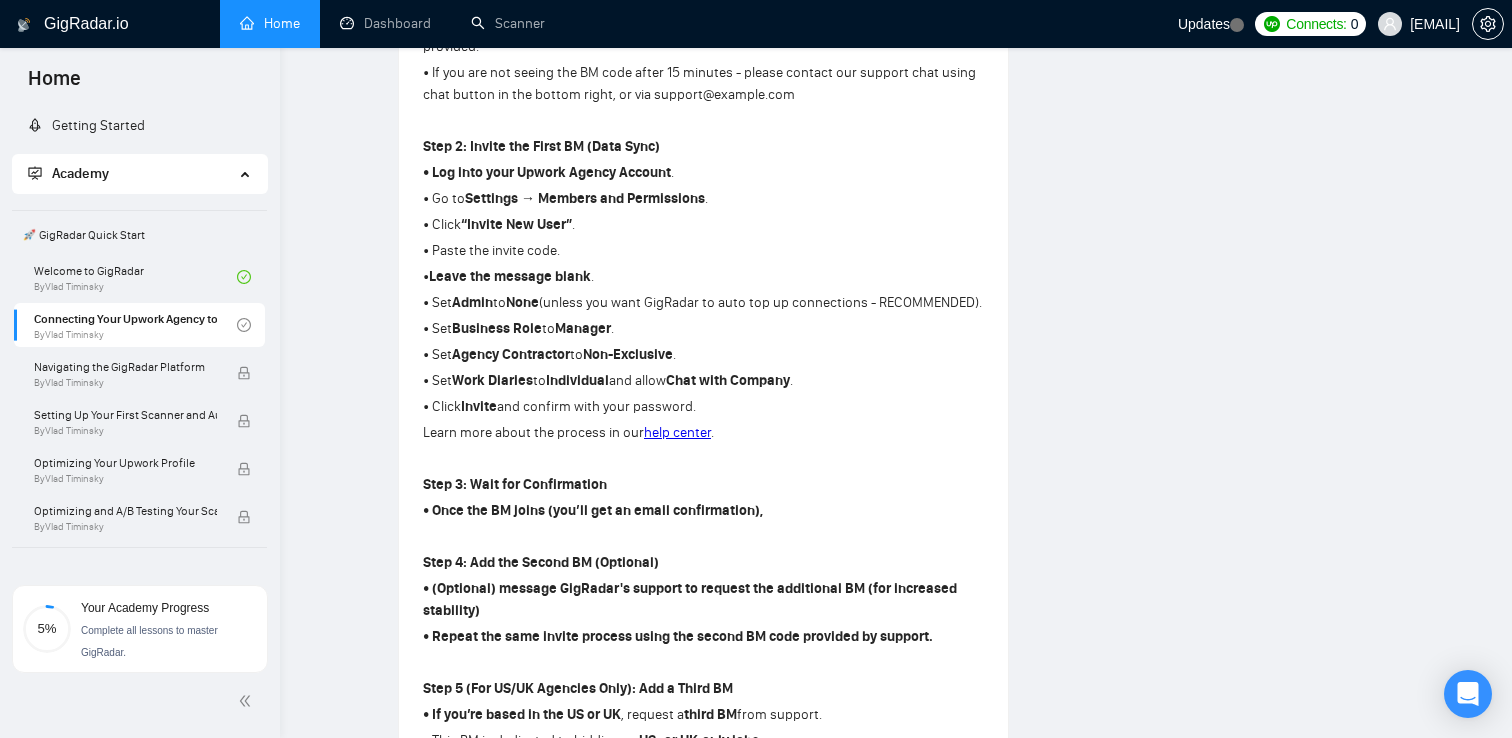 click on "•	Set  Agency Contractor  to  Non-Exclusive ." at bounding box center (703, 355) 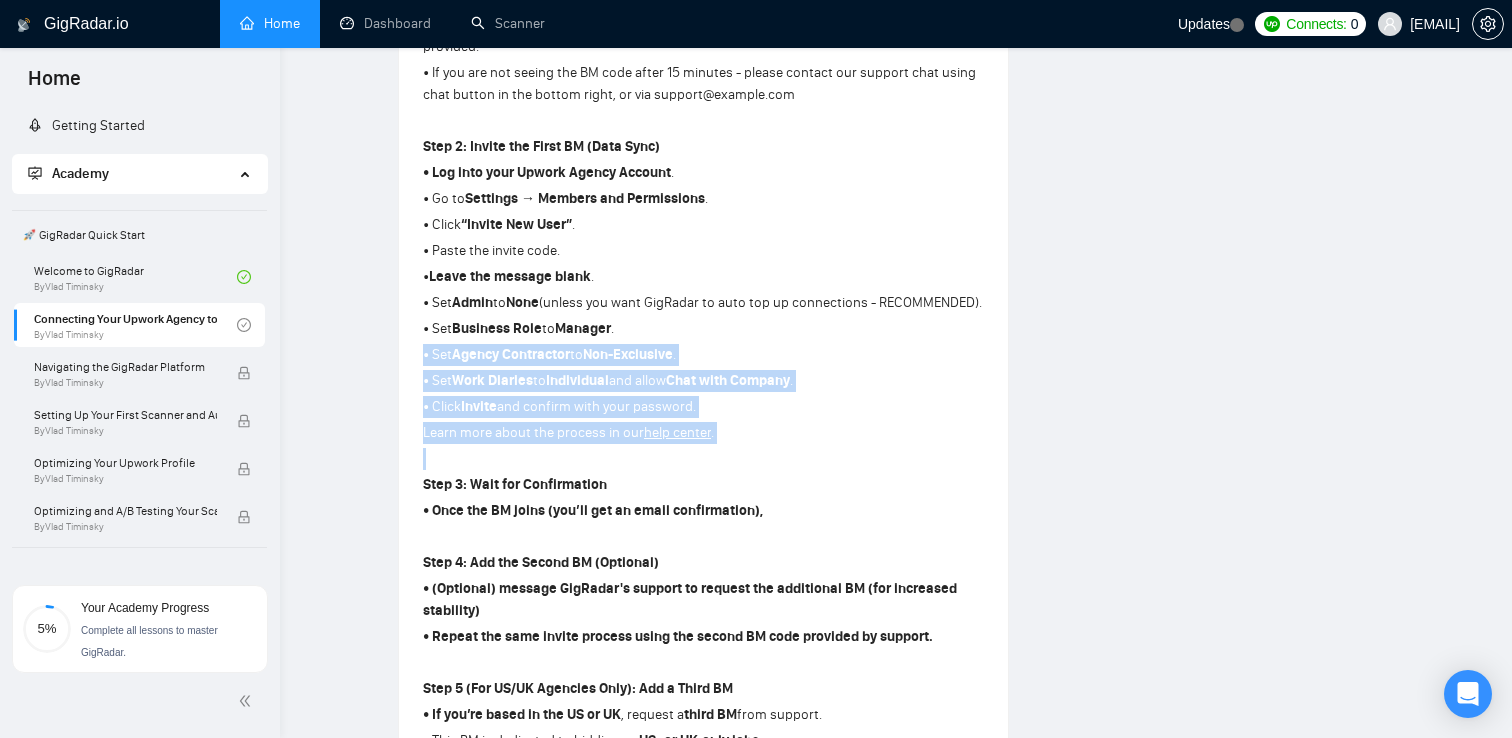 drag, startPoint x: 728, startPoint y: 377, endPoint x: 803, endPoint y: 456, distance: 108.93117 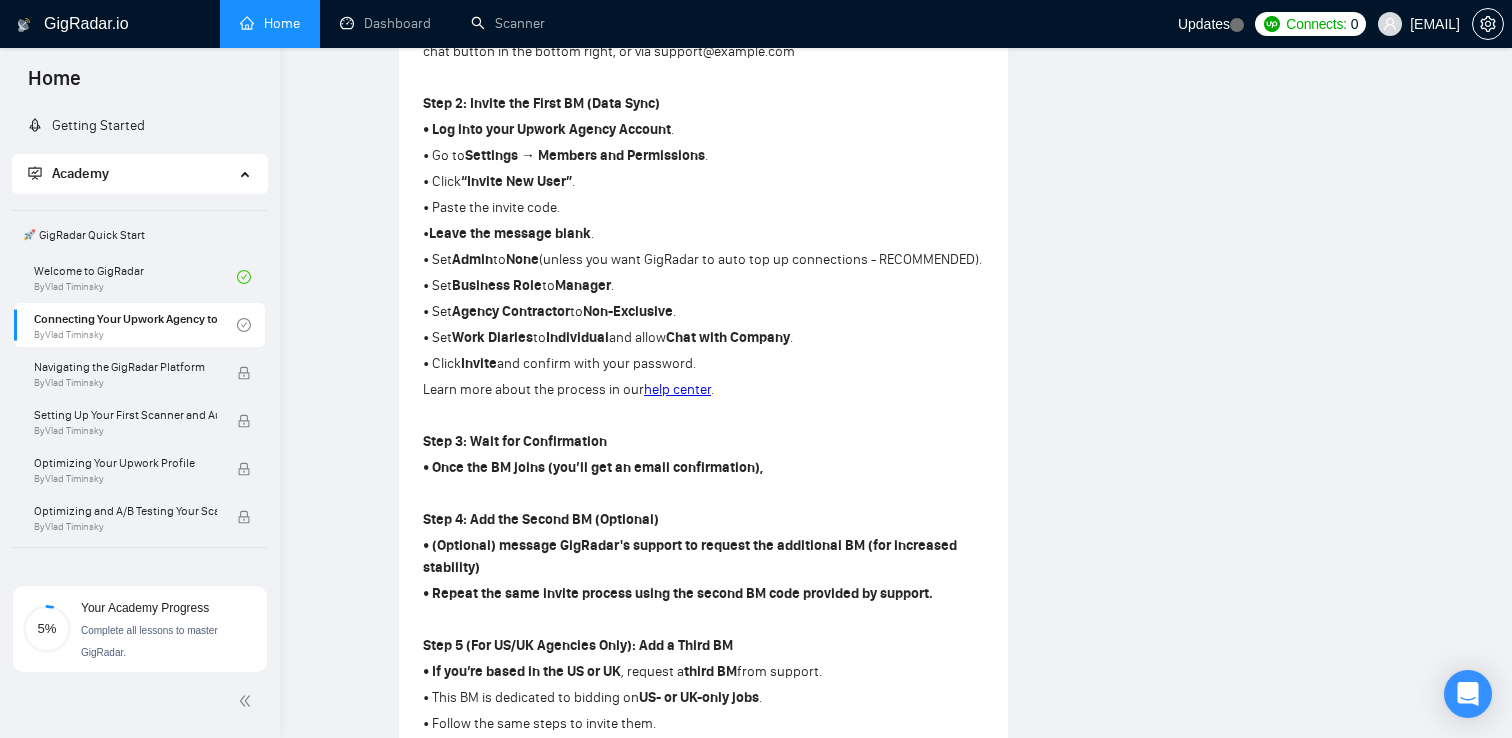scroll, scrollTop: 783, scrollLeft: 0, axis: vertical 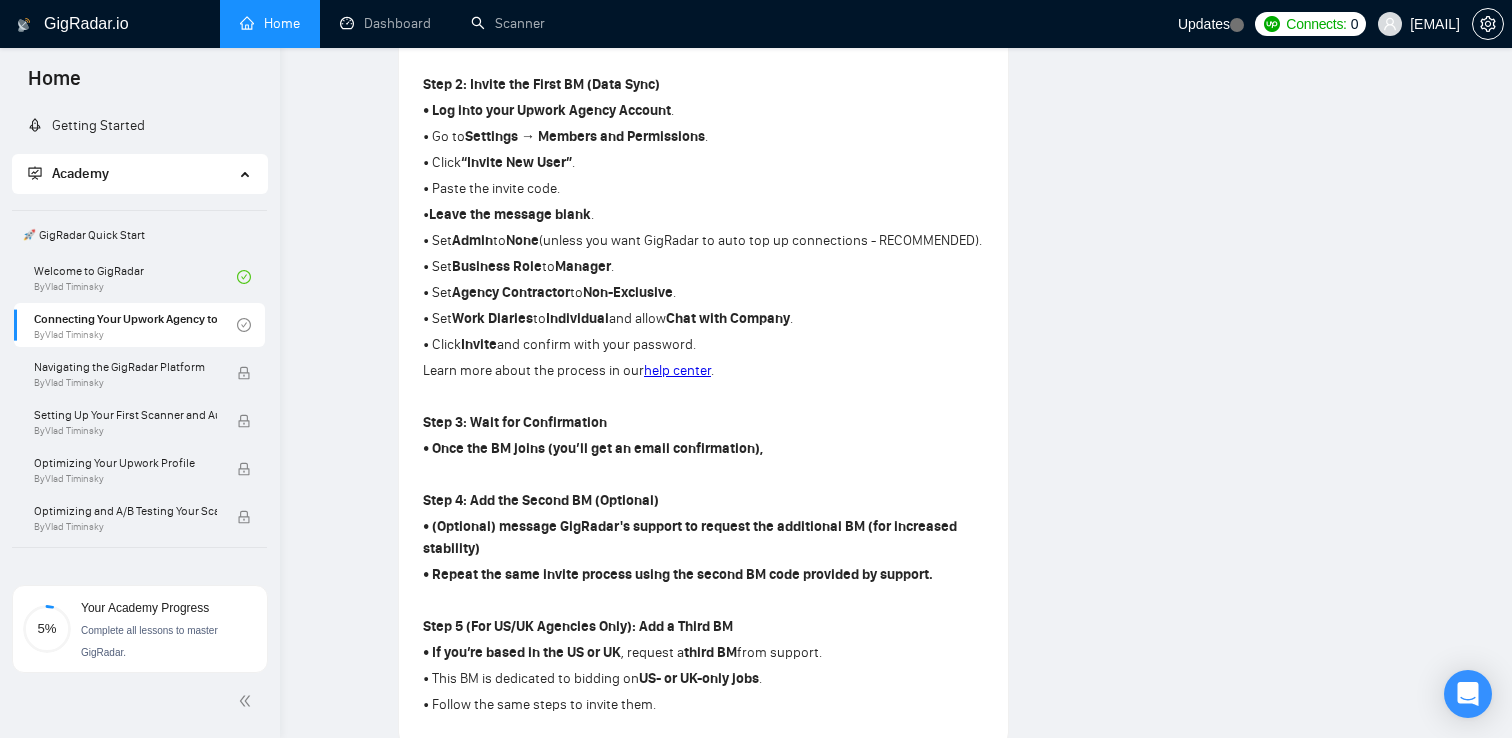 click on "•	Set  Business Role  to  Manager ." at bounding box center (703, 267) 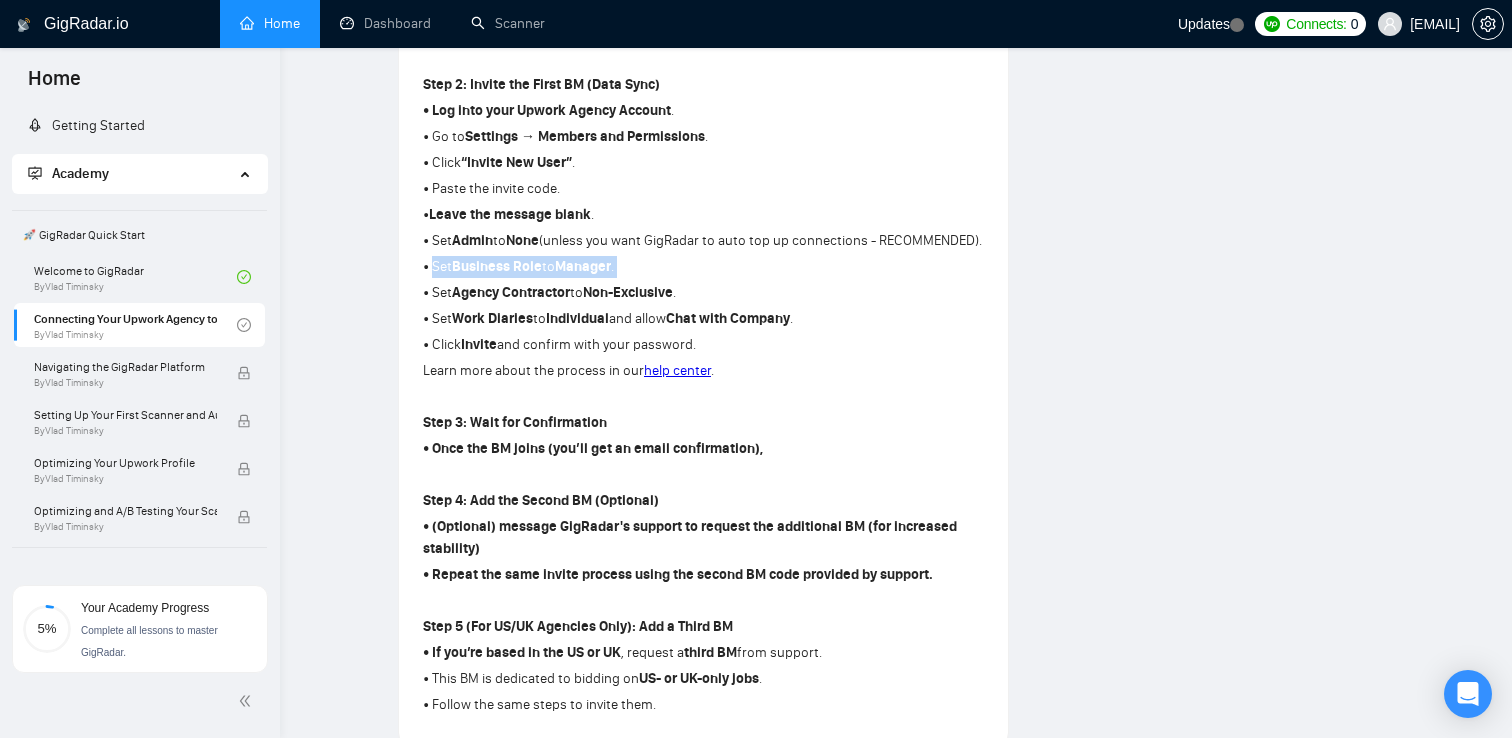 drag, startPoint x: 437, startPoint y: 301, endPoint x: 658, endPoint y: 292, distance: 221.18318 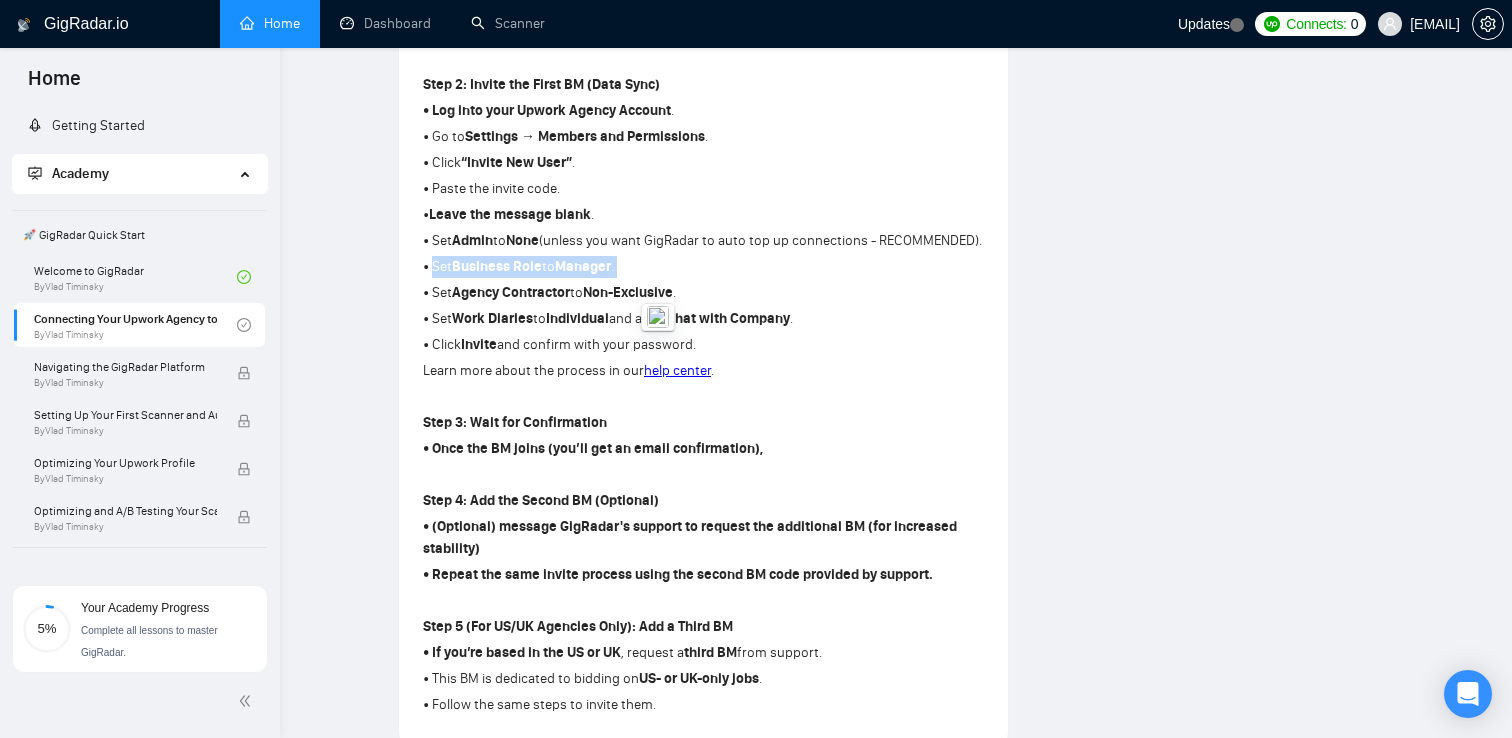 click on "•	Set  Business Role  to  Manager ." at bounding box center [703, 267] 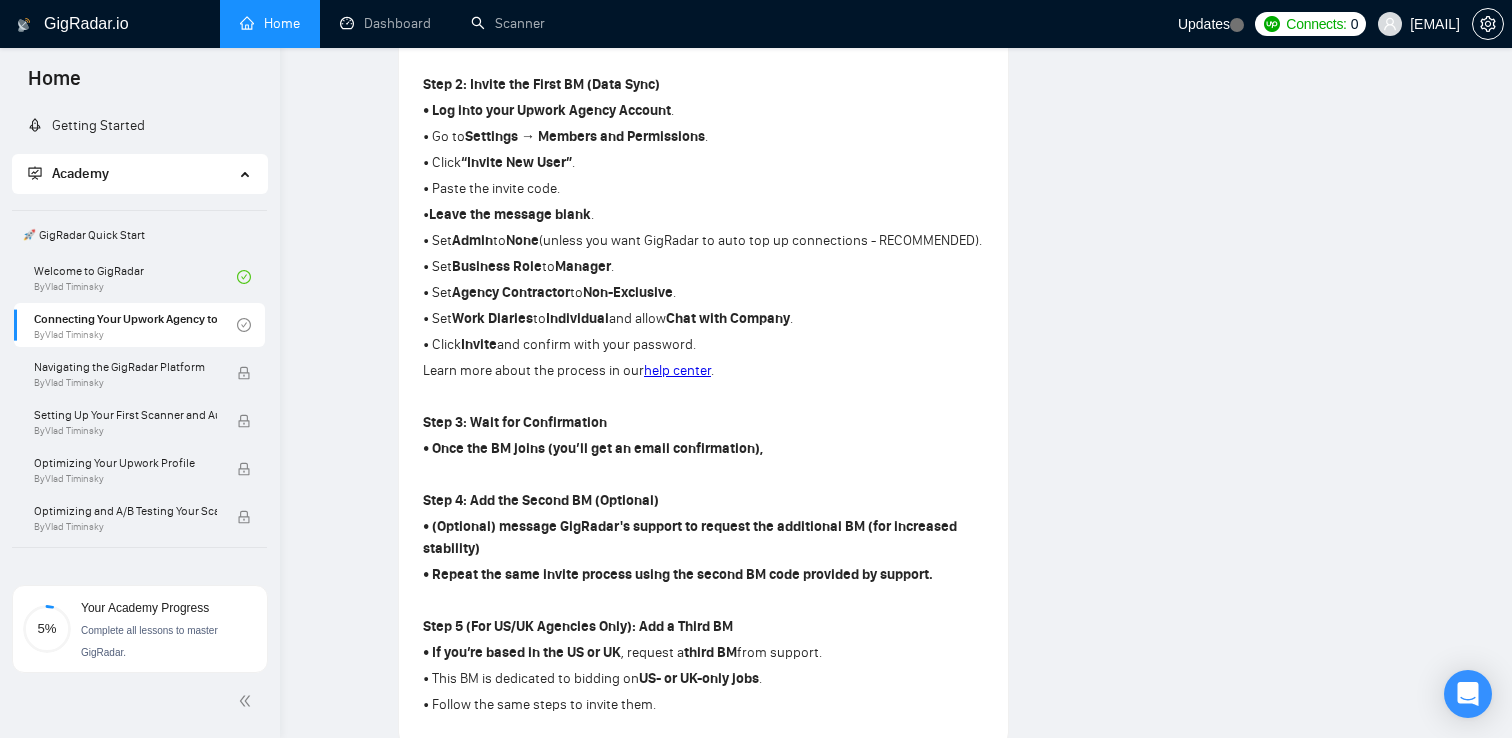 click on "Admin" at bounding box center (472, 240) 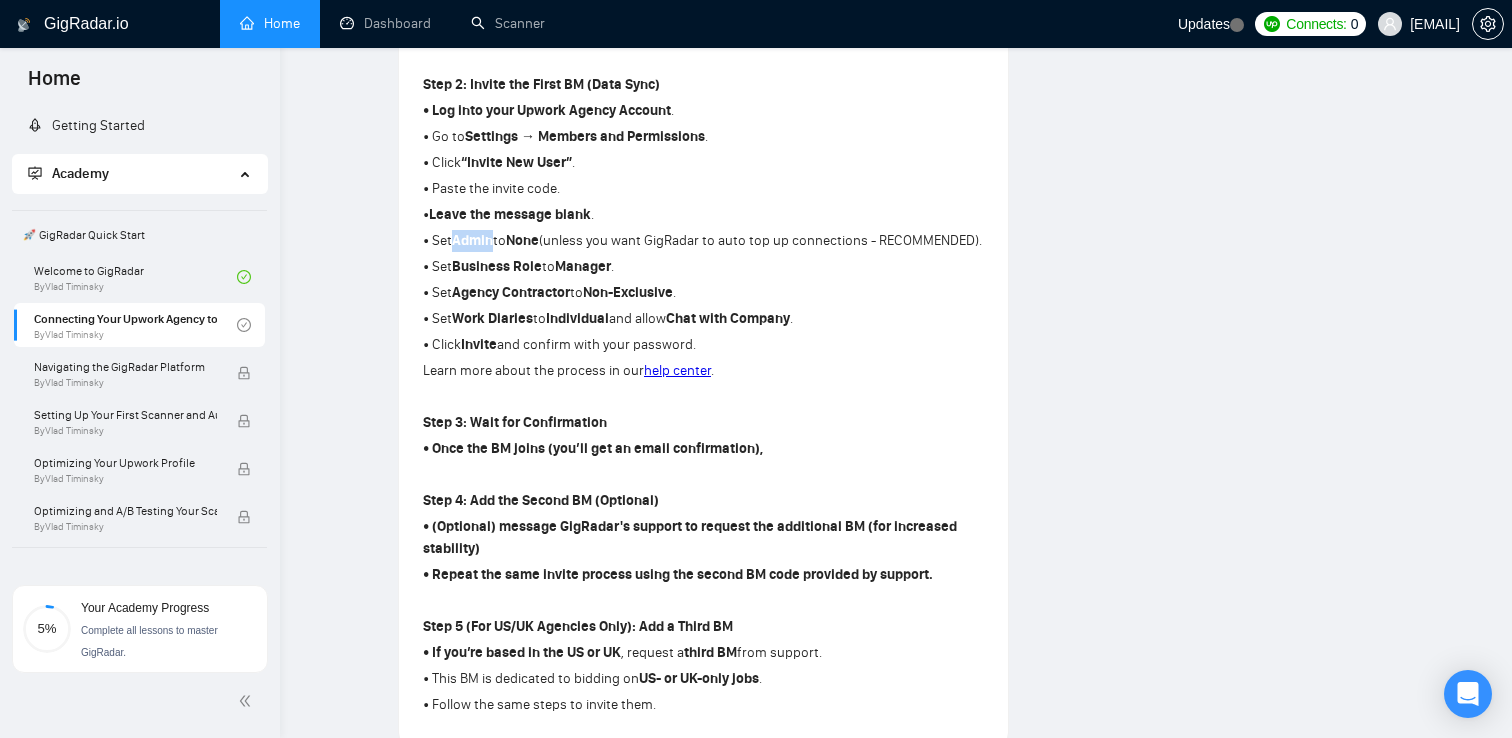 click on "Admin" at bounding box center (472, 240) 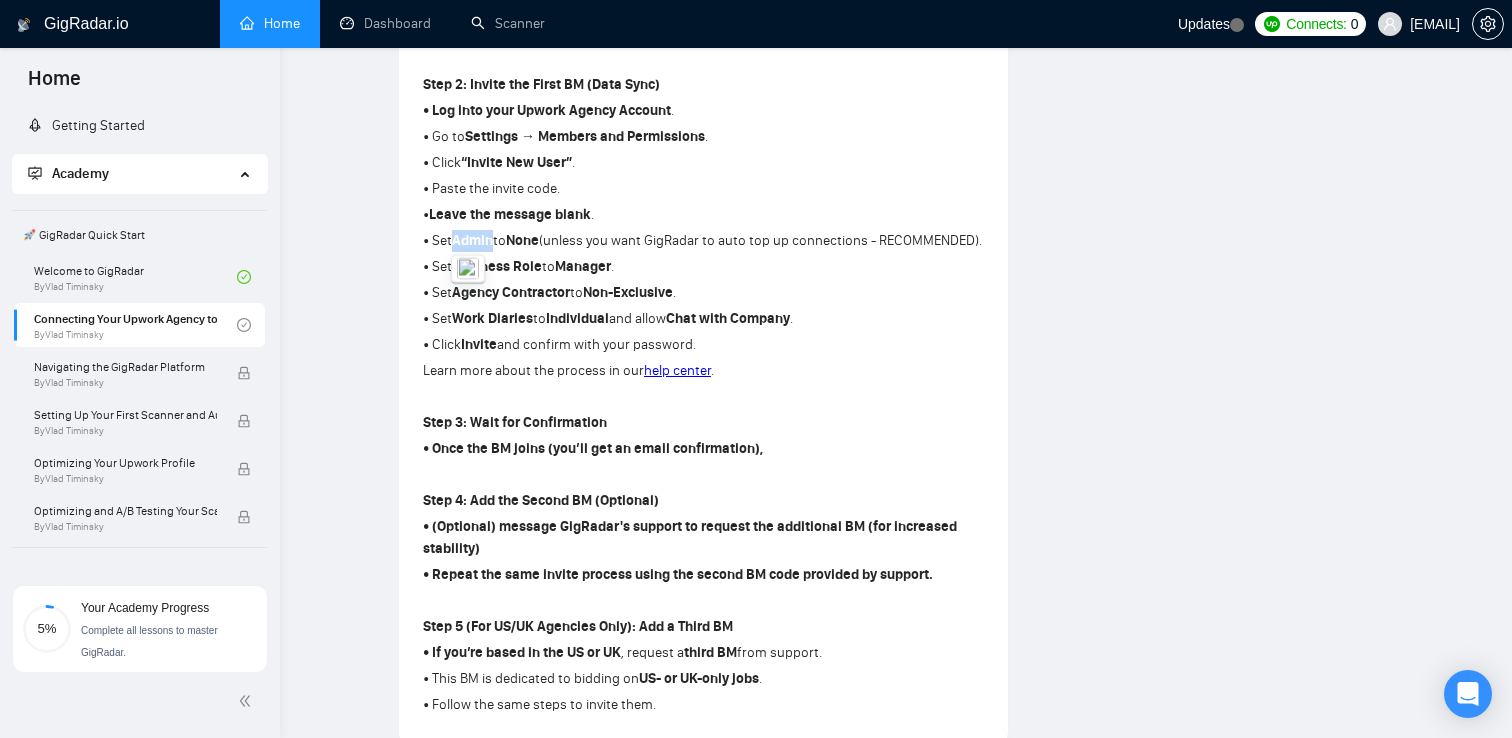 copy on "Admin" 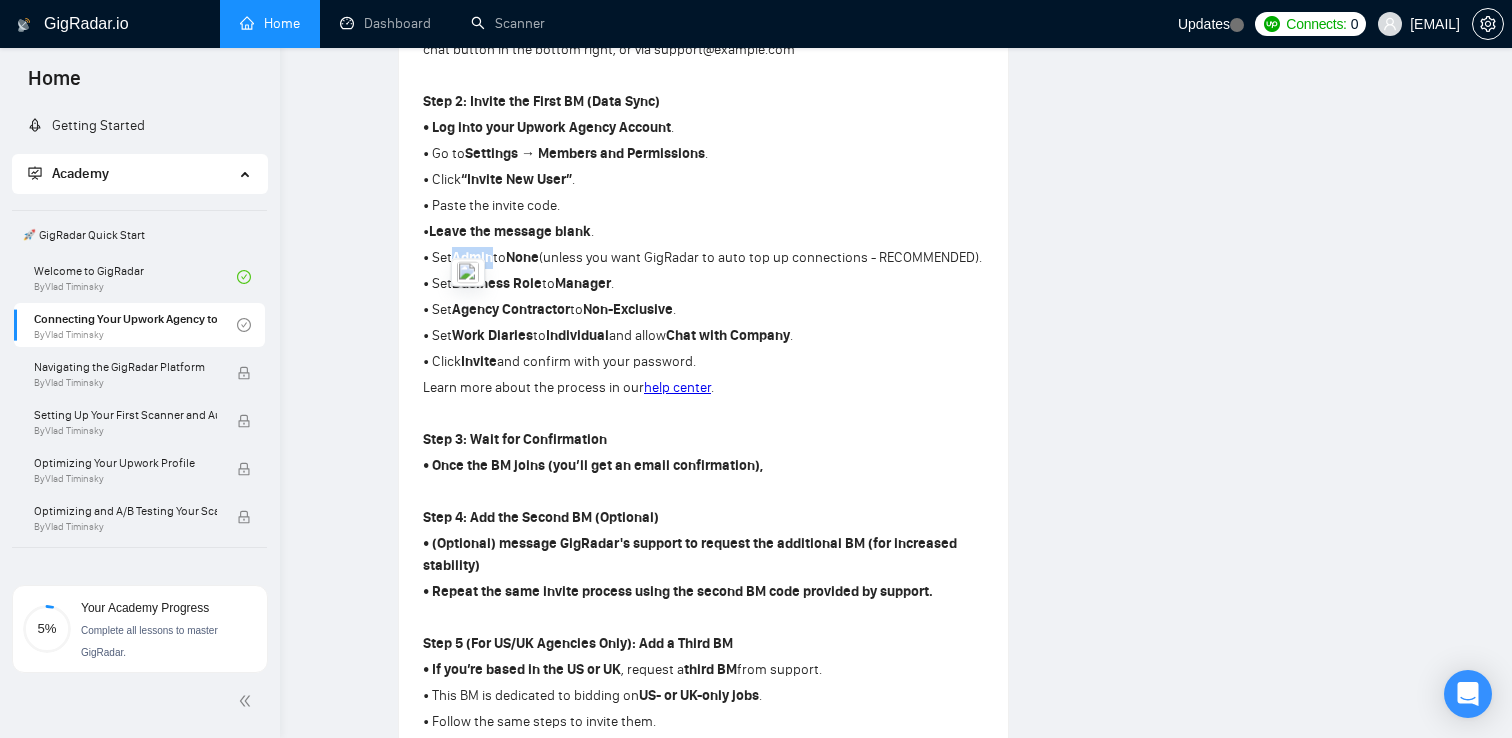 scroll, scrollTop: 771, scrollLeft: 0, axis: vertical 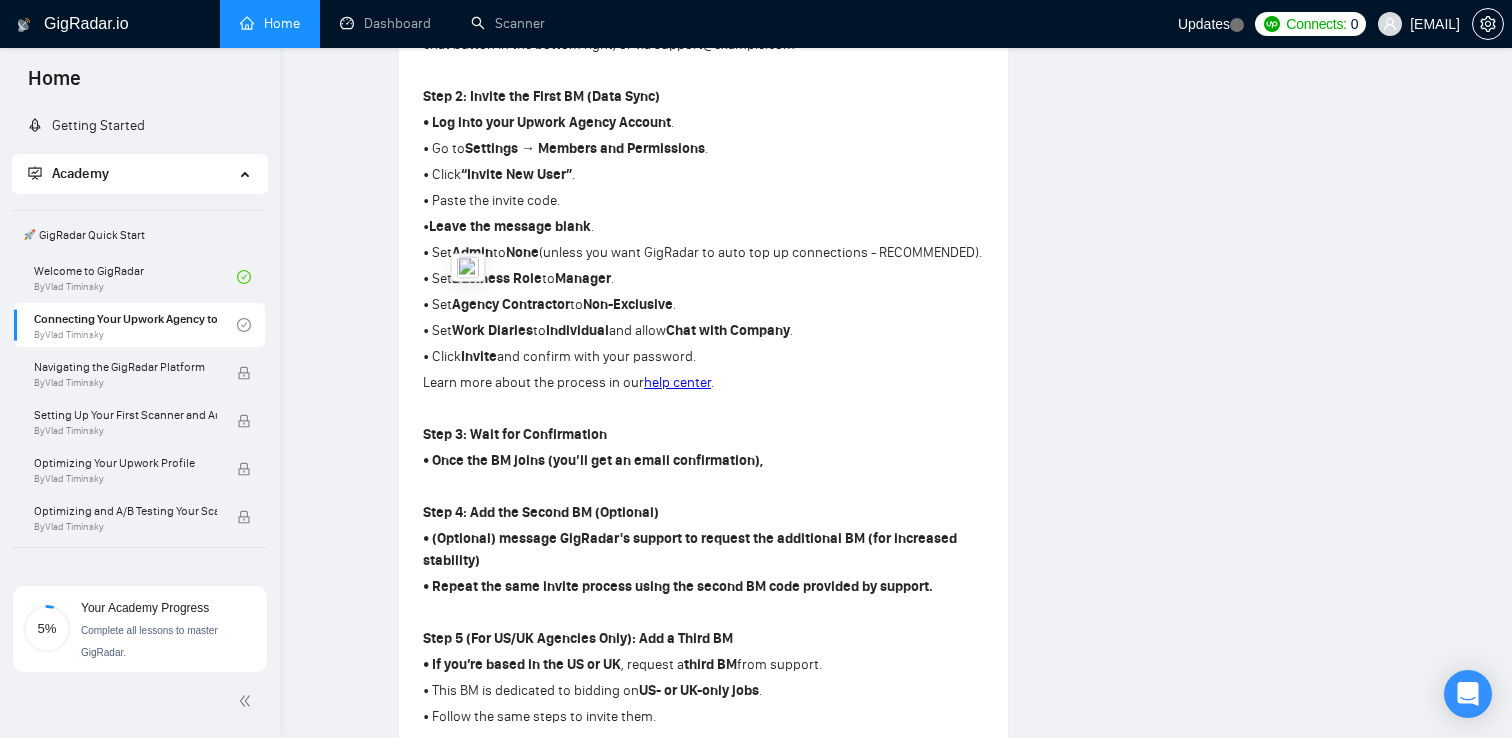 click on "Agency Contractor" at bounding box center (511, 304) 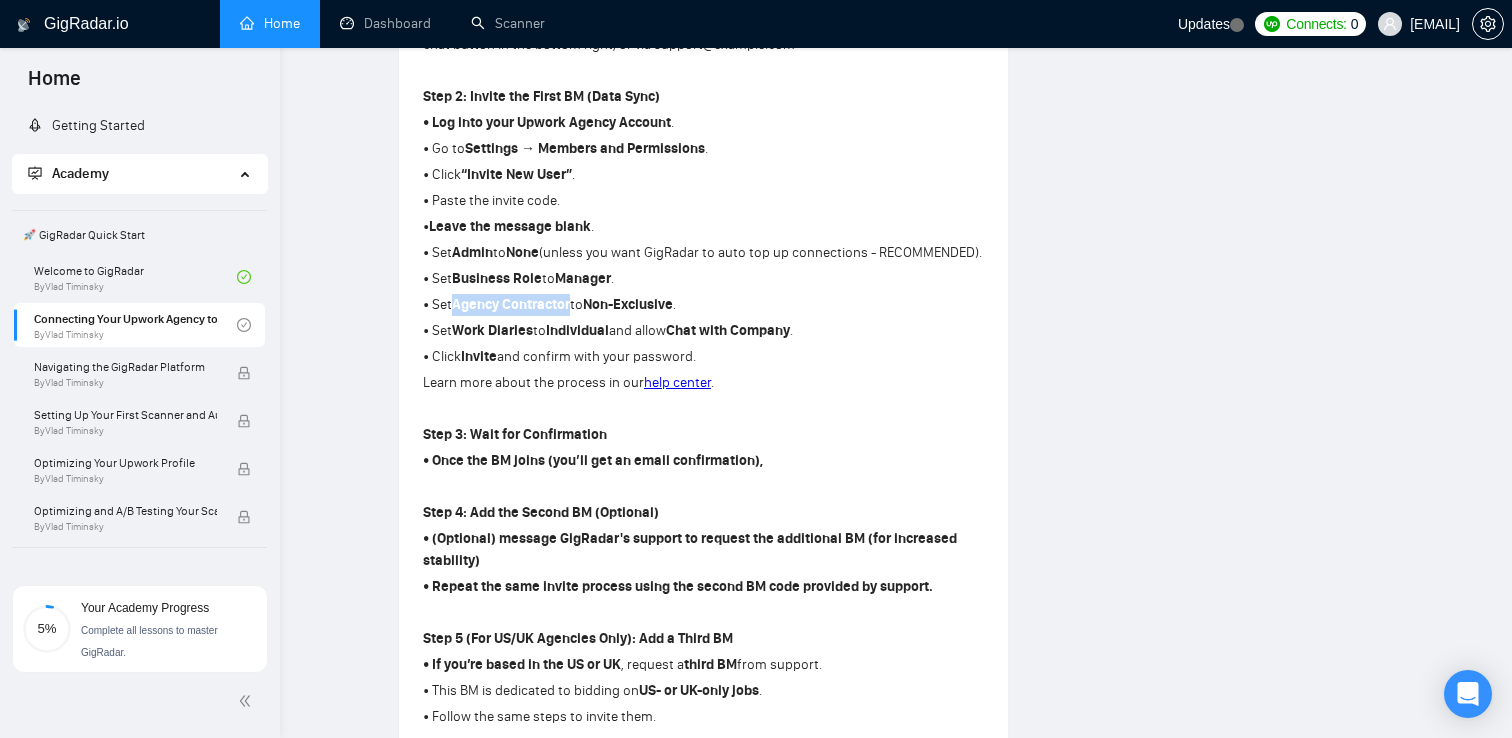 drag, startPoint x: 496, startPoint y: 340, endPoint x: 562, endPoint y: 338, distance: 66.0303 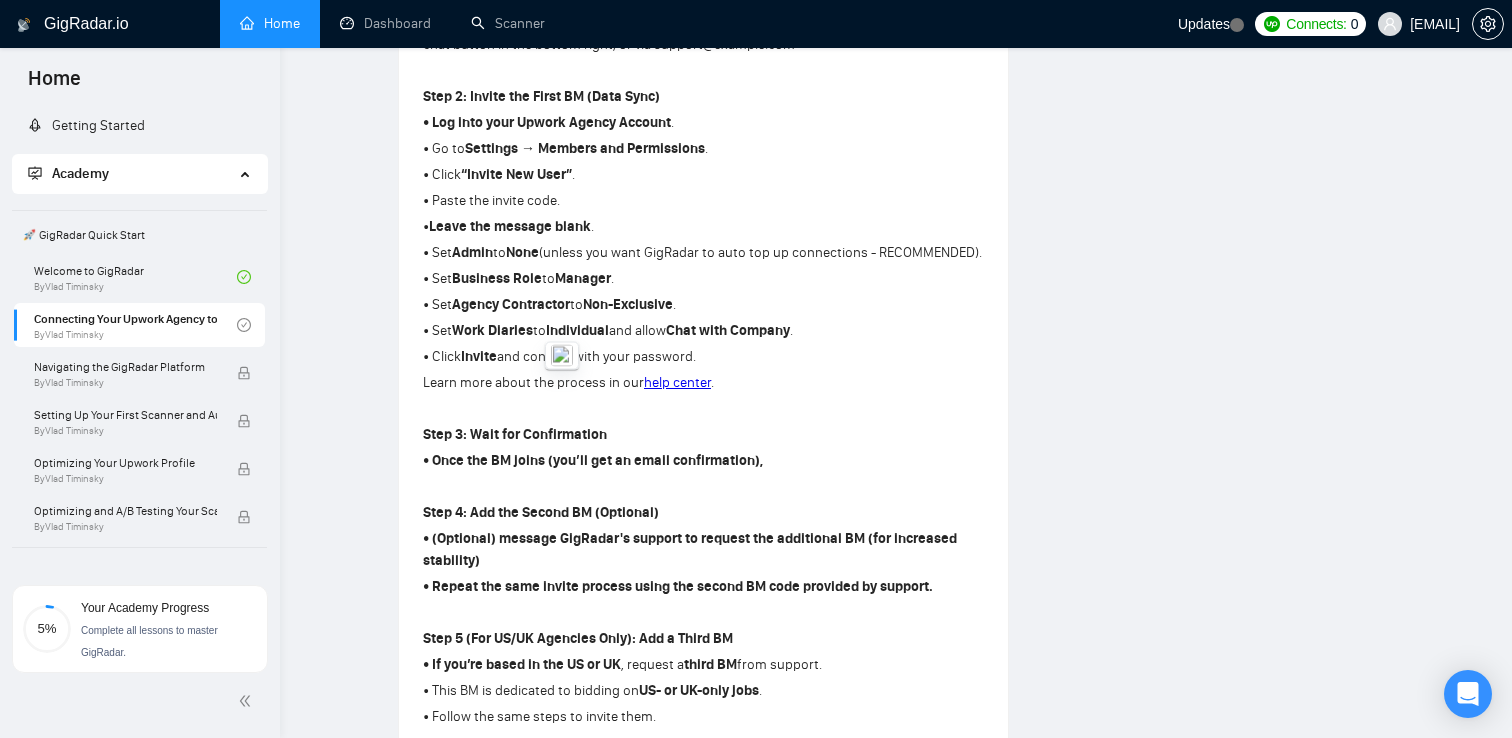 click on "Non-Exclusive" at bounding box center [628, 304] 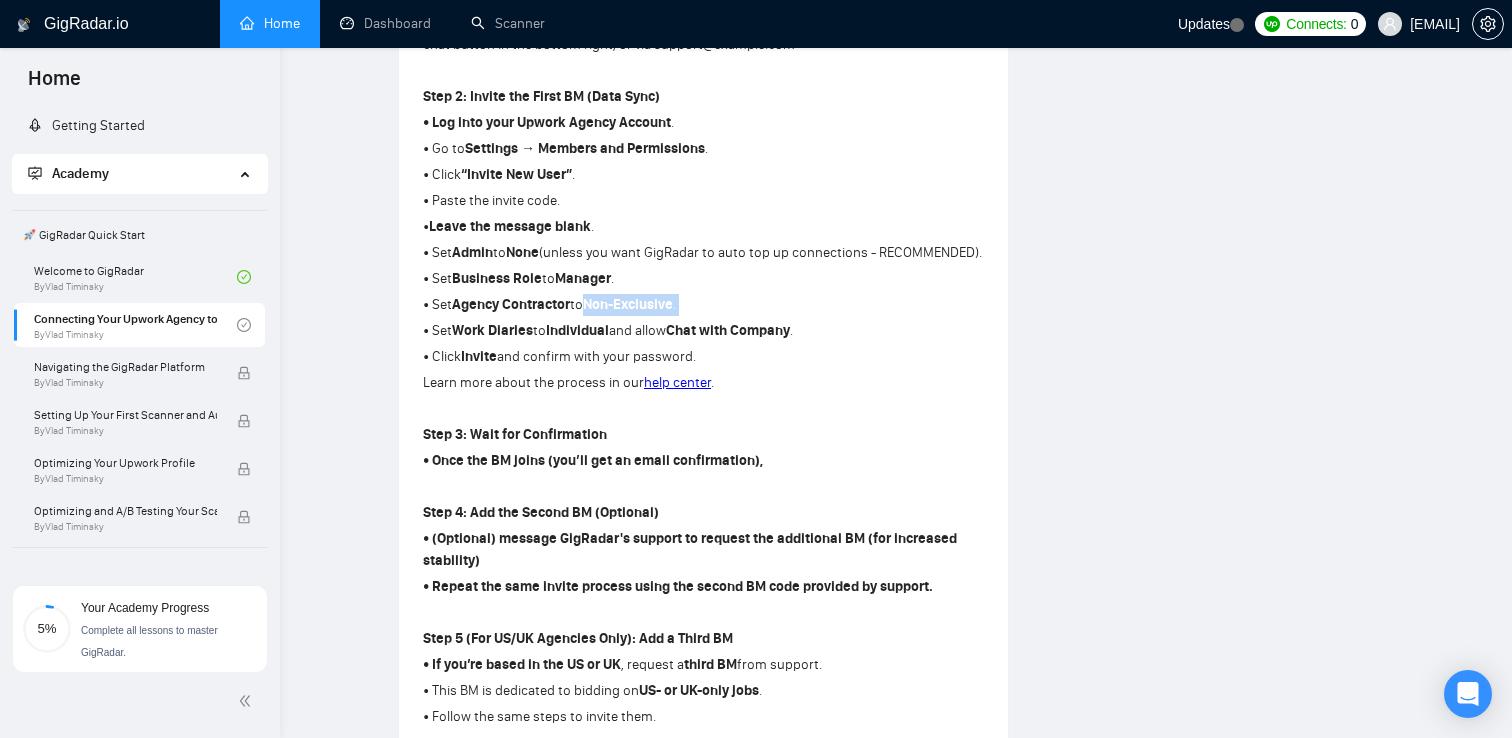 drag, startPoint x: 604, startPoint y: 328, endPoint x: 714, endPoint y: 328, distance: 110 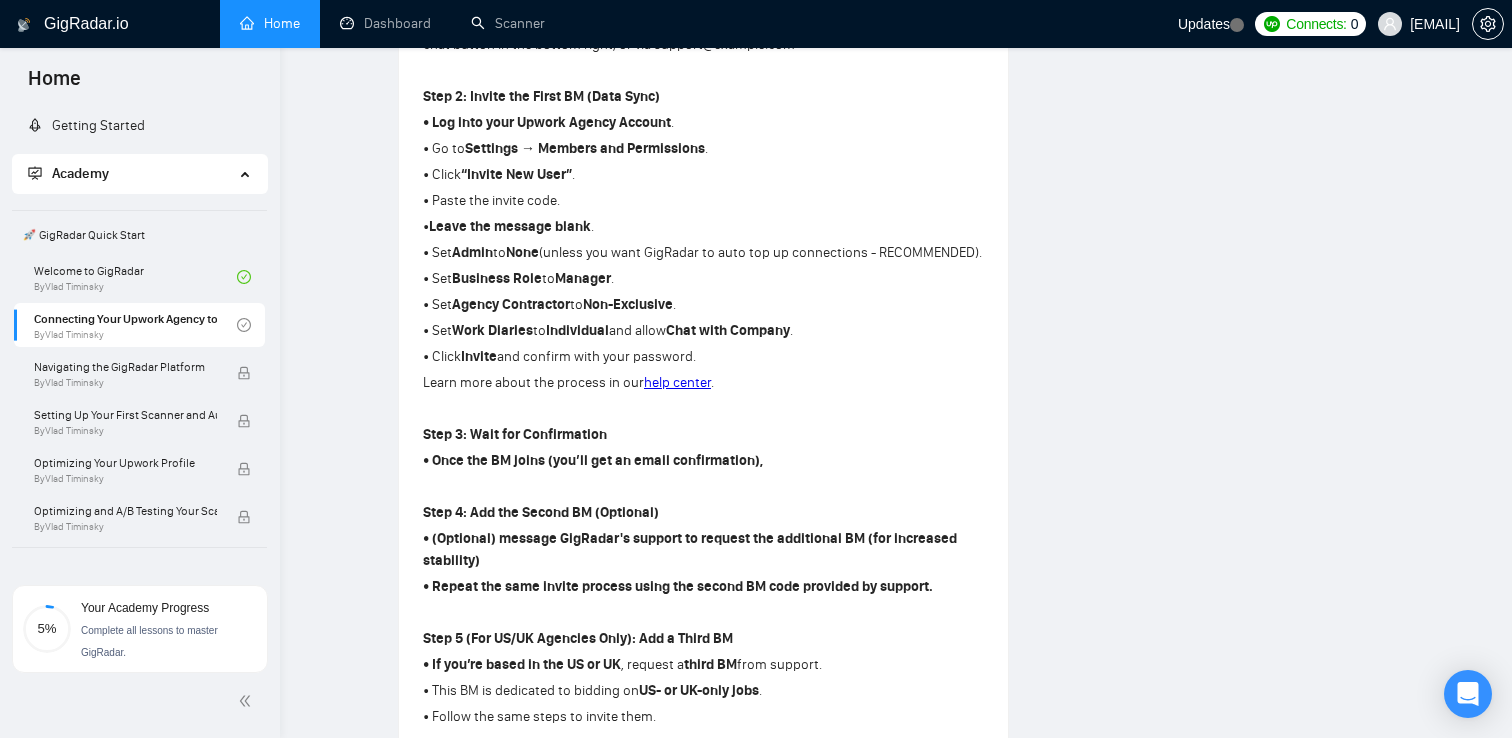 click on "Work Diaries" at bounding box center (492, 330) 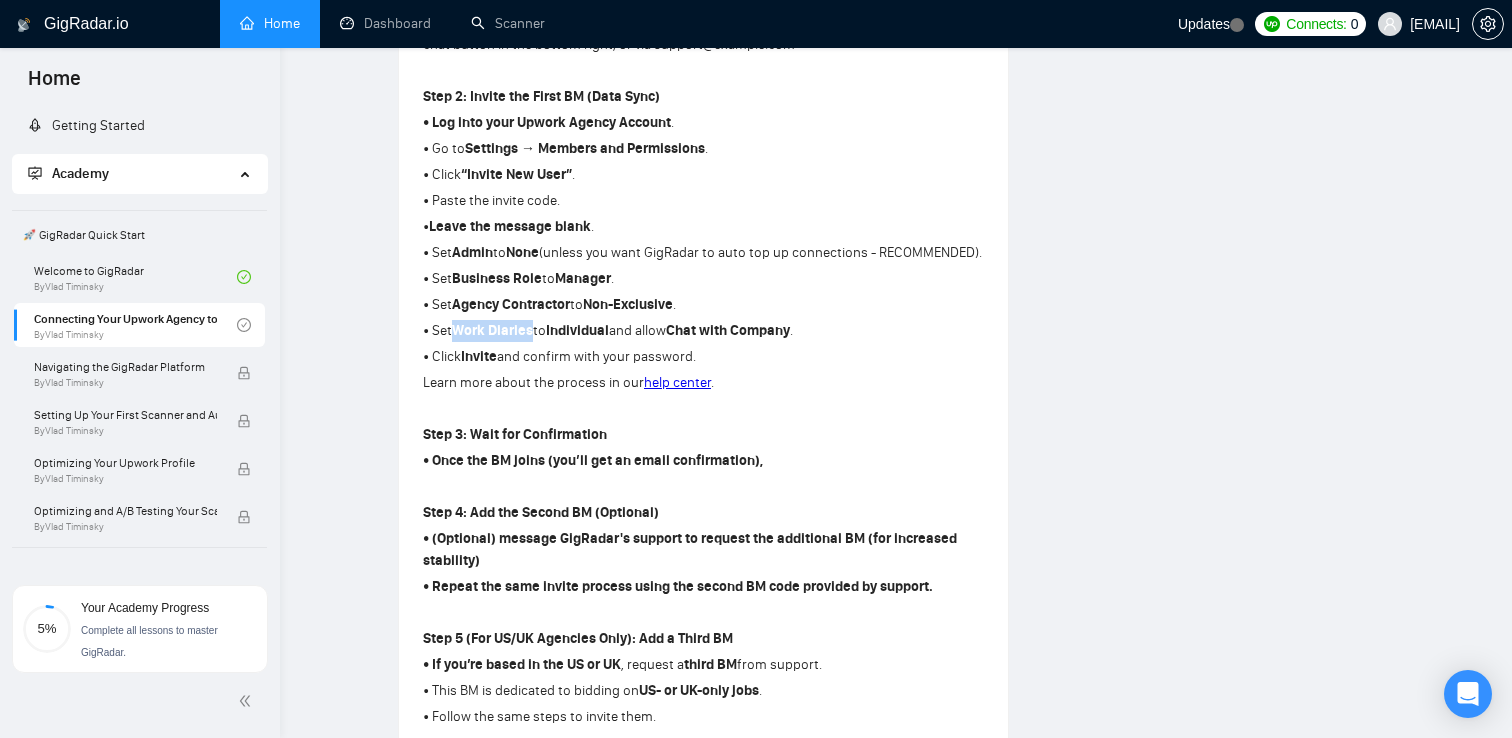 drag, startPoint x: 498, startPoint y: 361, endPoint x: 464, endPoint y: 359, distance: 34.058773 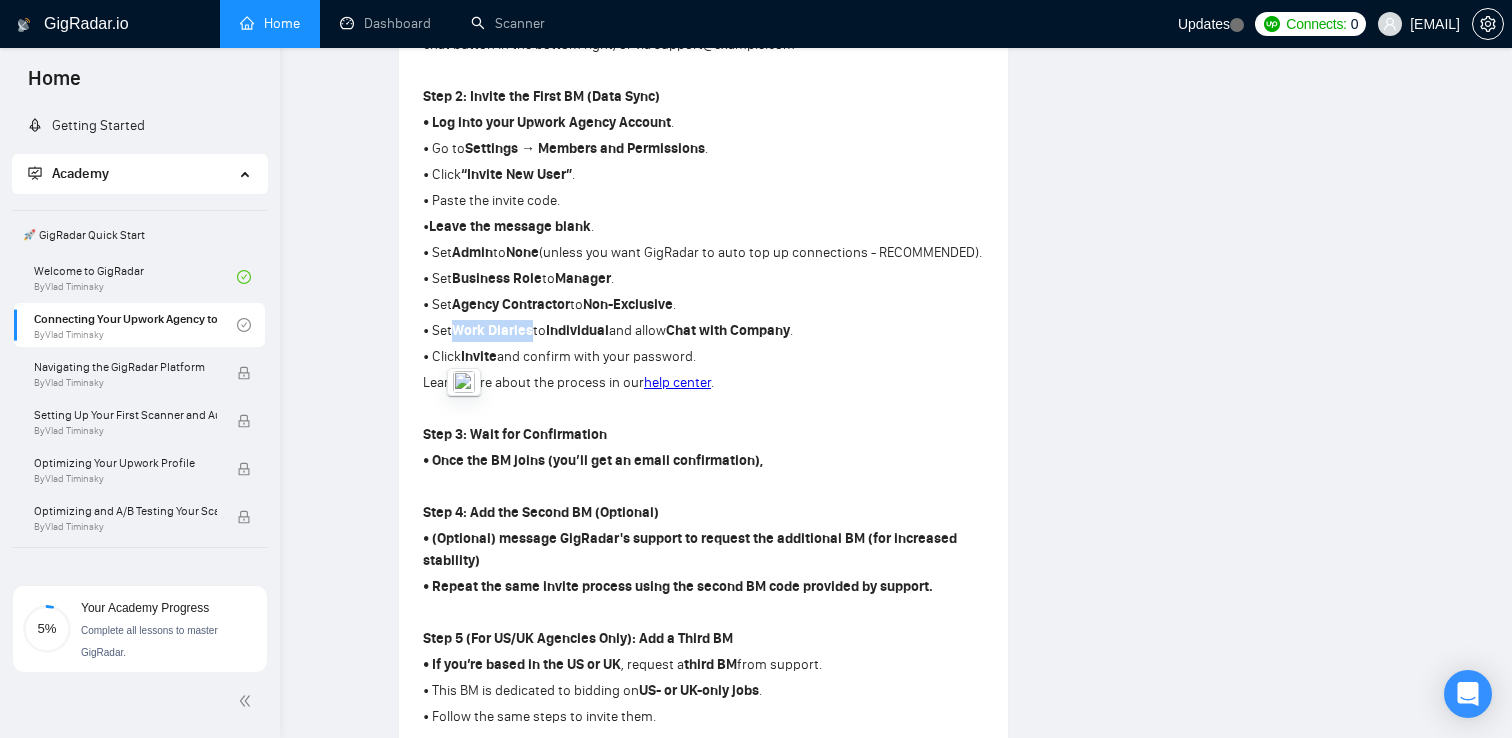 copy on "Work Diaries" 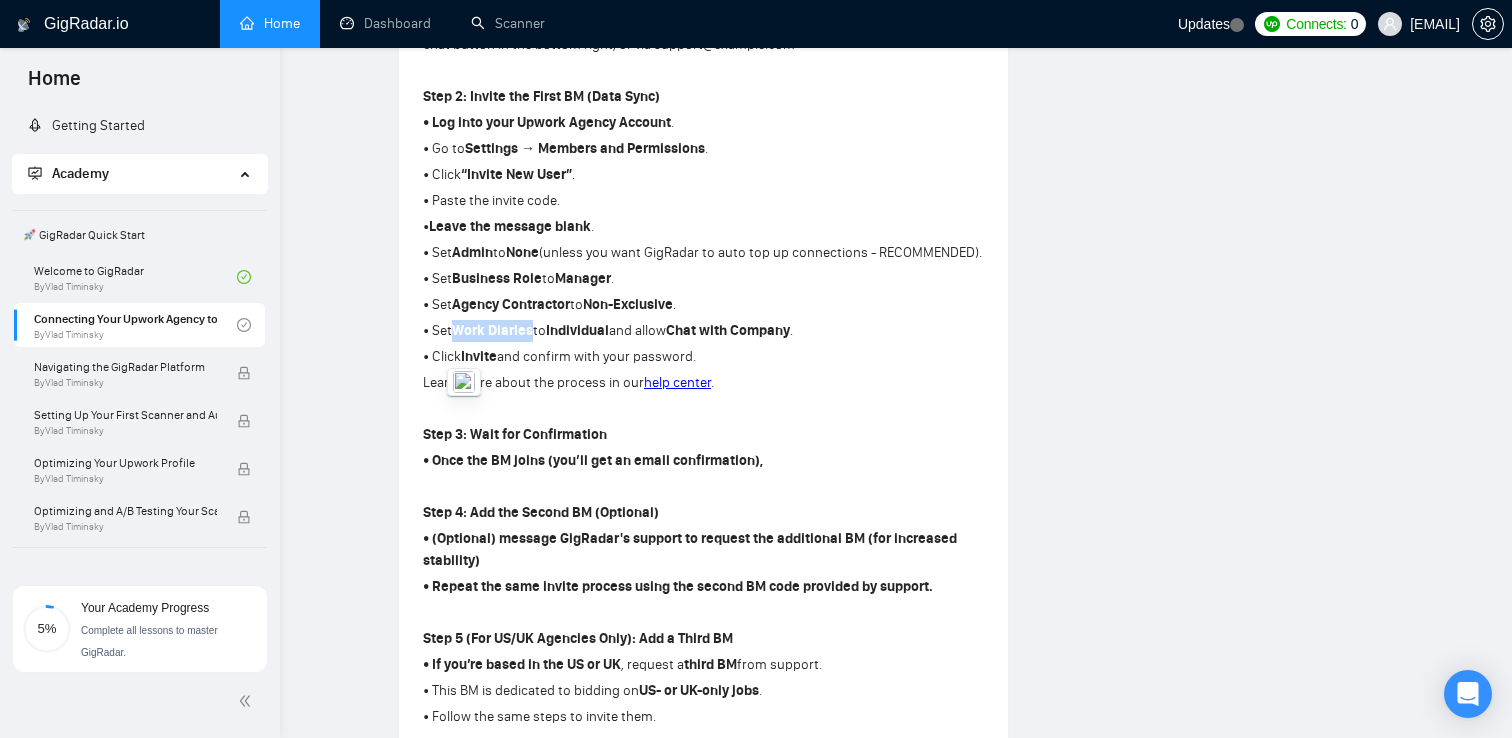 scroll, scrollTop: 774, scrollLeft: 0, axis: vertical 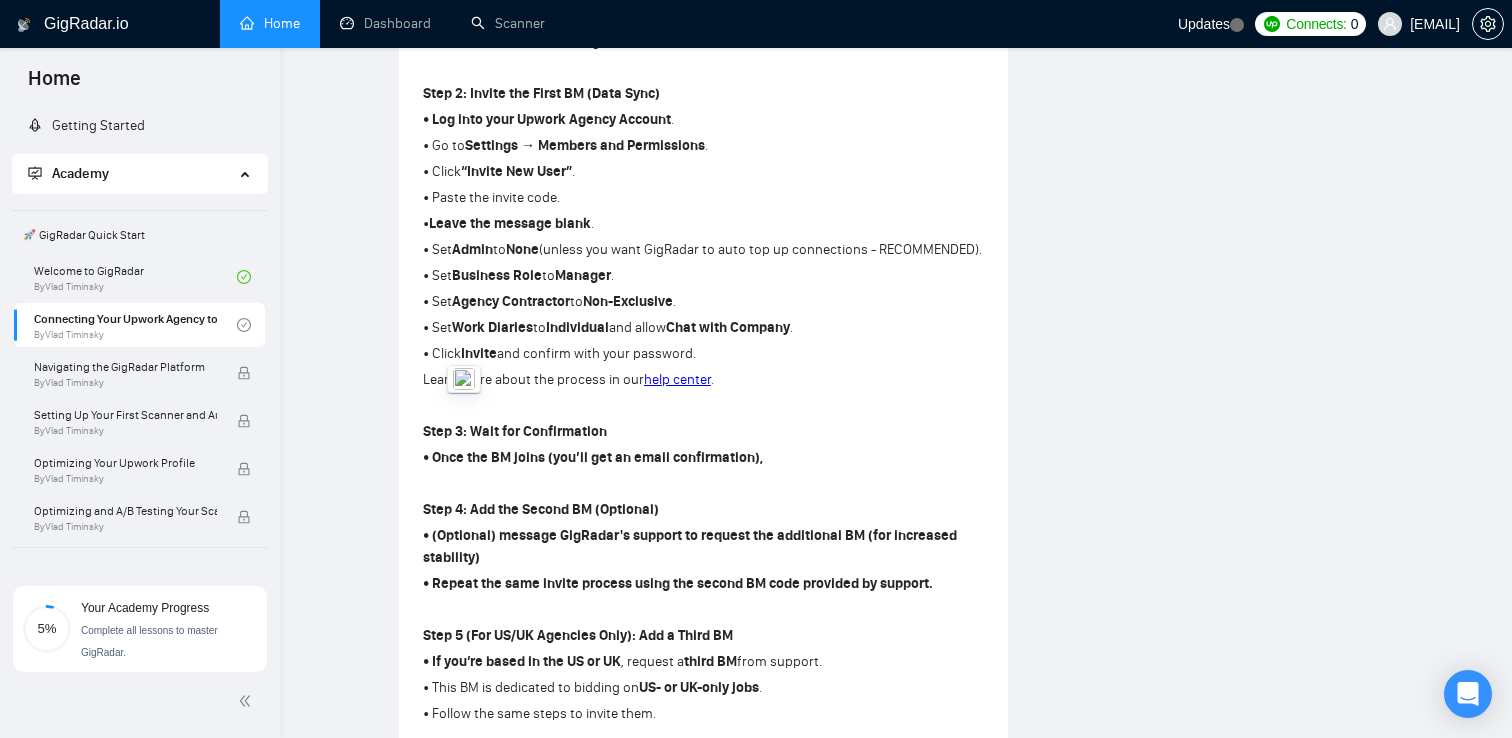 click on "•	Set  Admin  to  None  (unless you want GigRadar to auto top up connections - RECOMMENDED)." at bounding box center [703, 250] 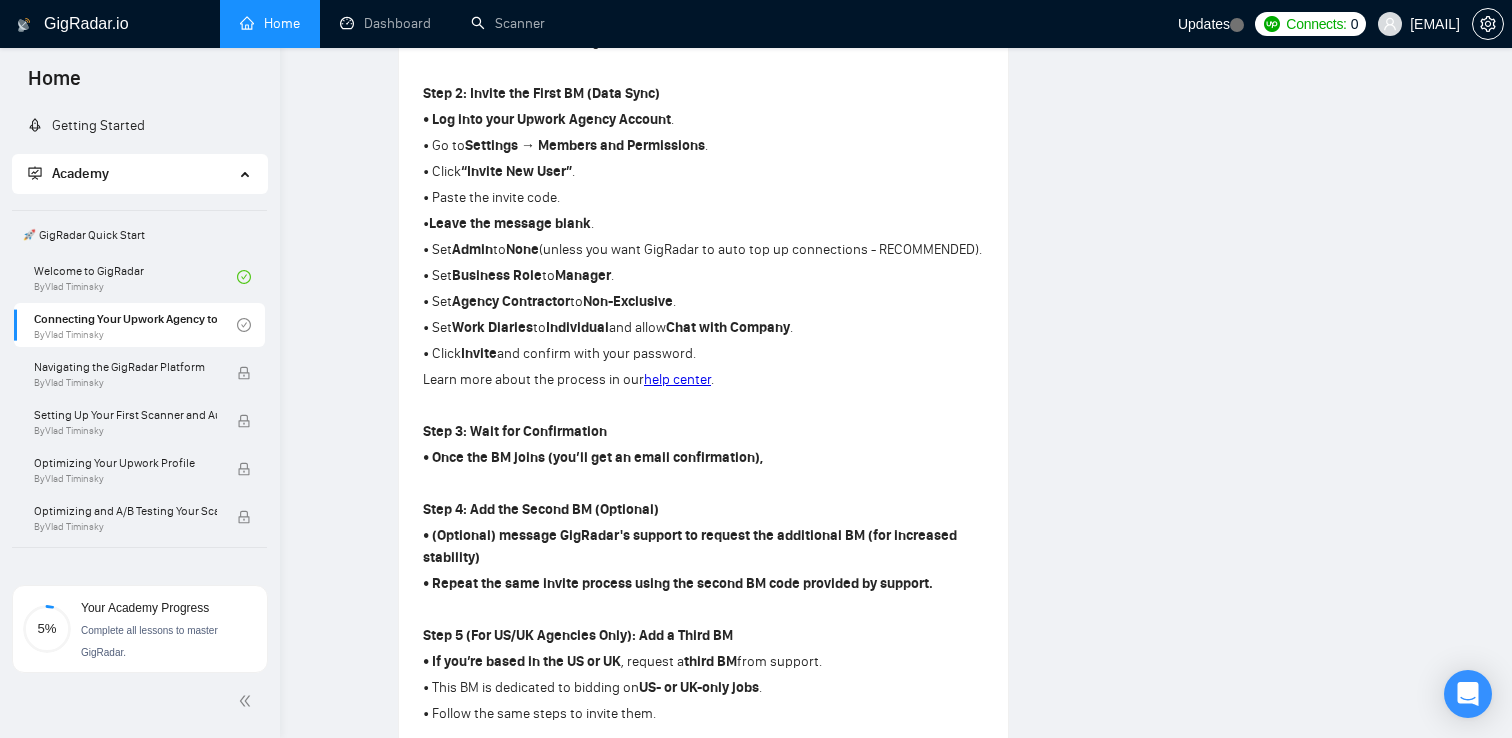 click on "•	Set  Admin  to  None  (unless you want GigRadar to auto top up connections - RECOMMENDED)." at bounding box center [703, 250] 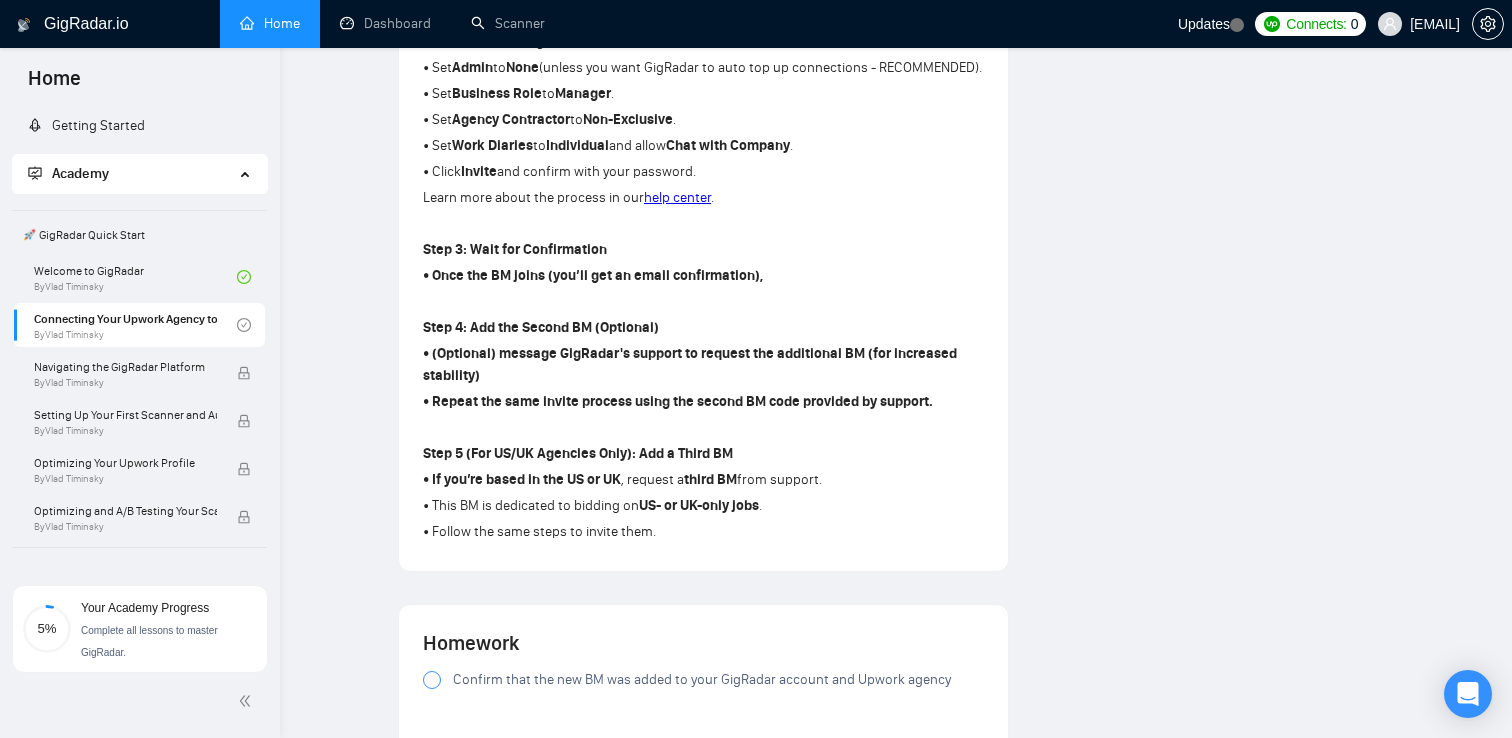 scroll, scrollTop: 1006, scrollLeft: 0, axis: vertical 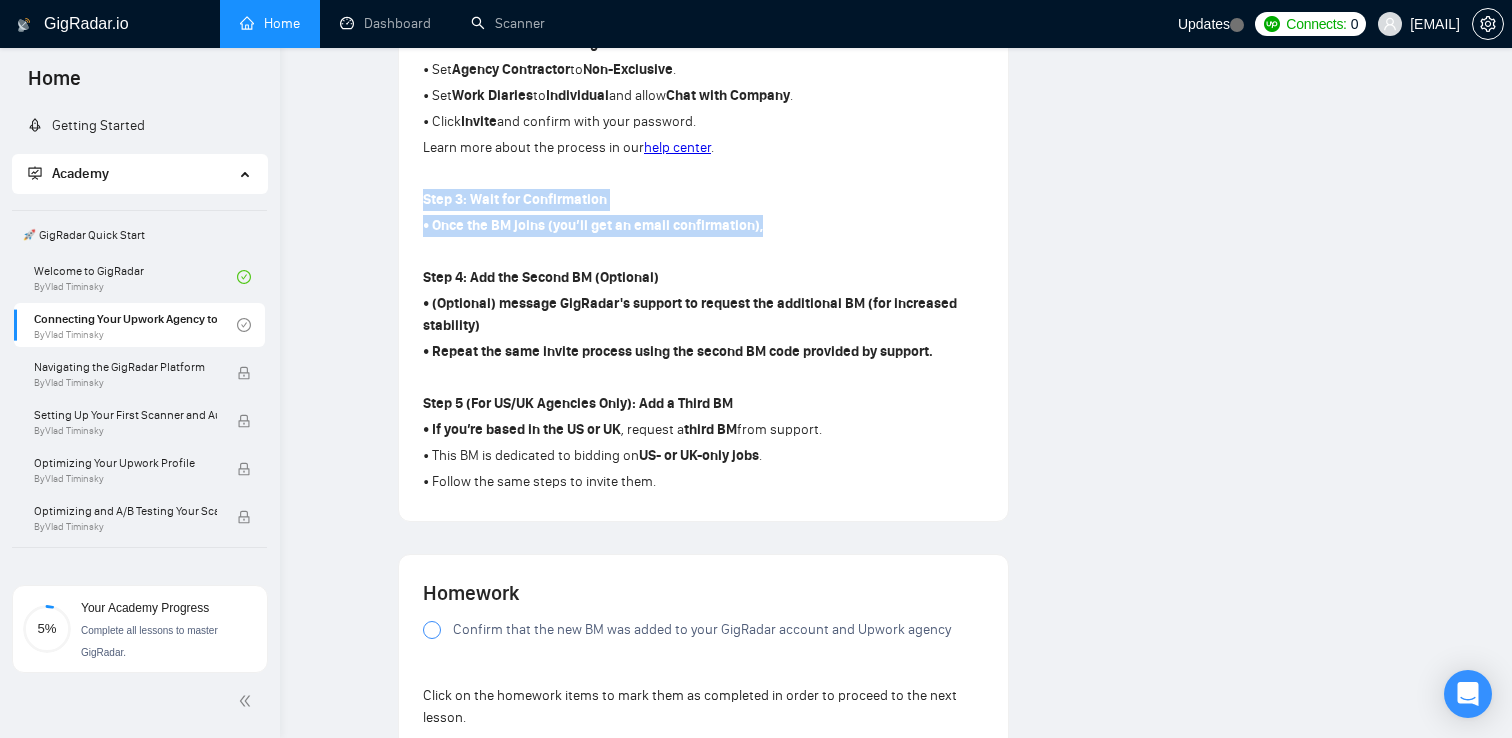 drag, startPoint x: 564, startPoint y: 216, endPoint x: 787, endPoint y: 256, distance: 226.55904 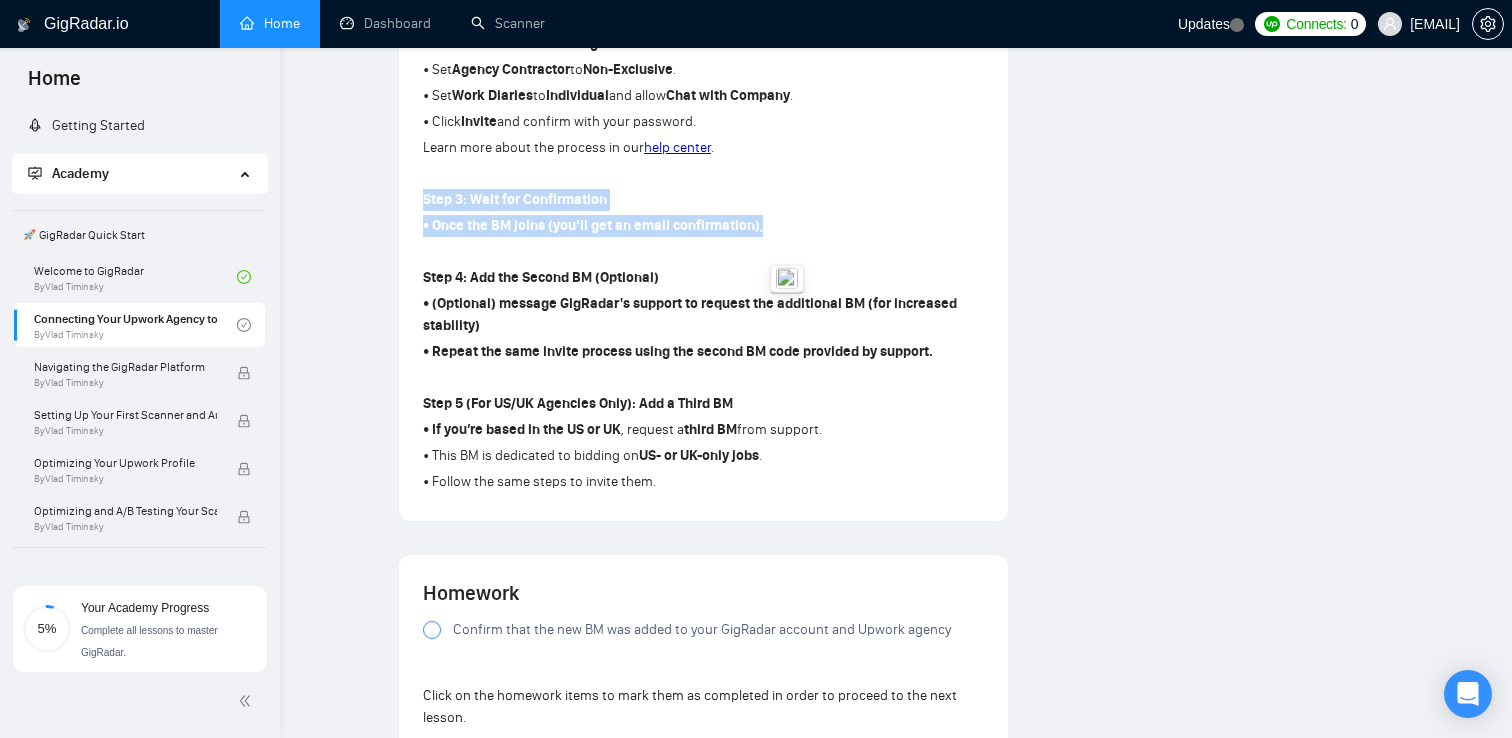 click on "•	Once the BM joins (you’ll get an email confirmation)," at bounding box center [703, 226] 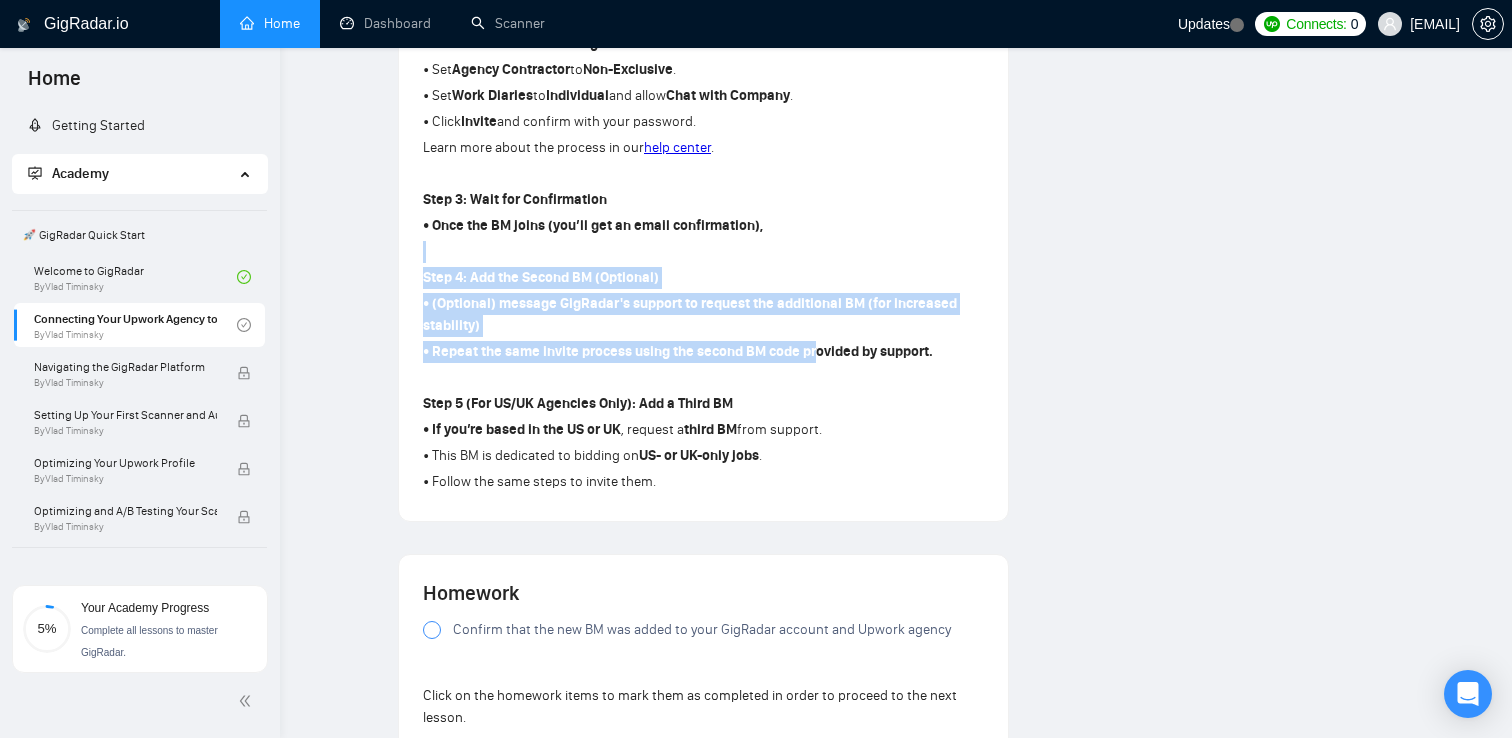 drag, startPoint x: 705, startPoint y: 284, endPoint x: 813, endPoint y: 389, distance: 150.62868 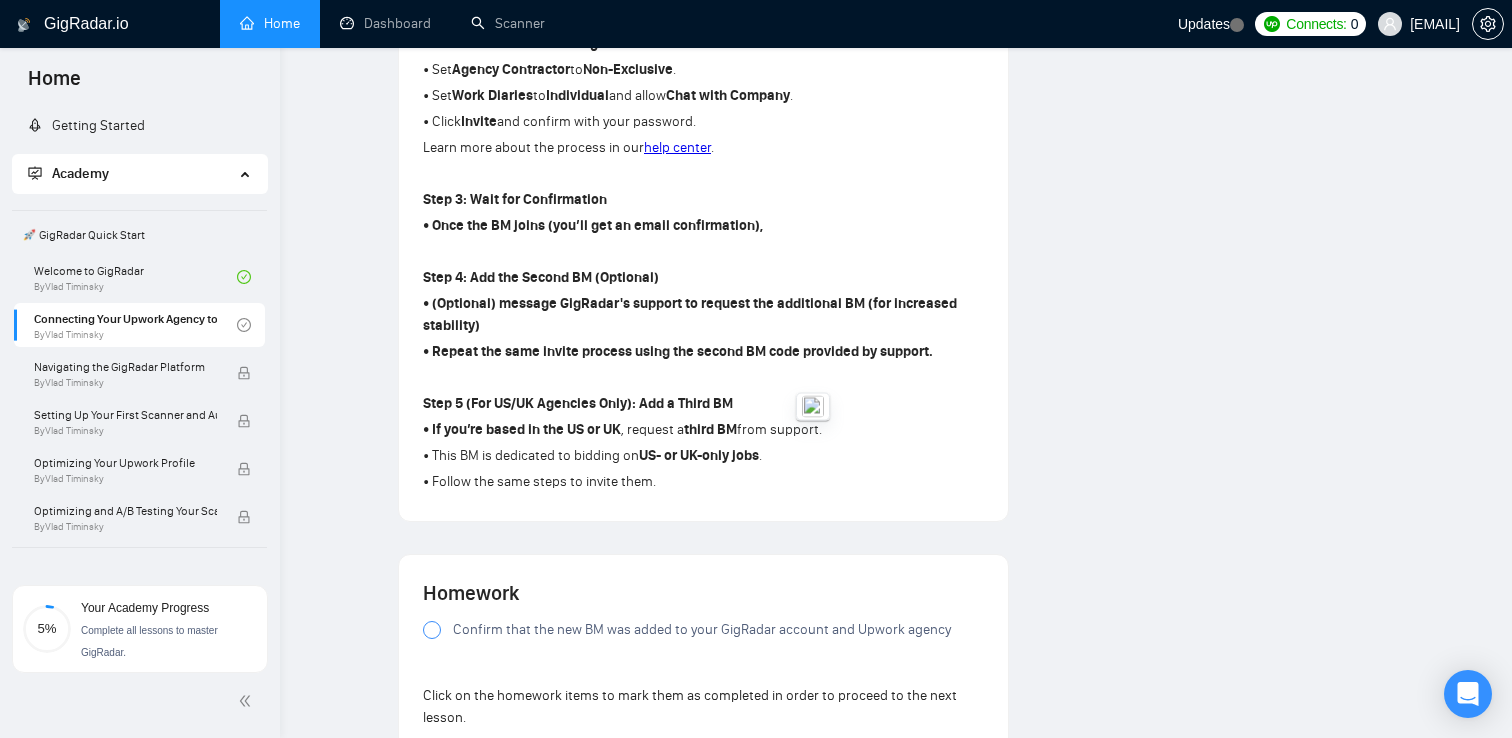 click at bounding box center (703, 378) 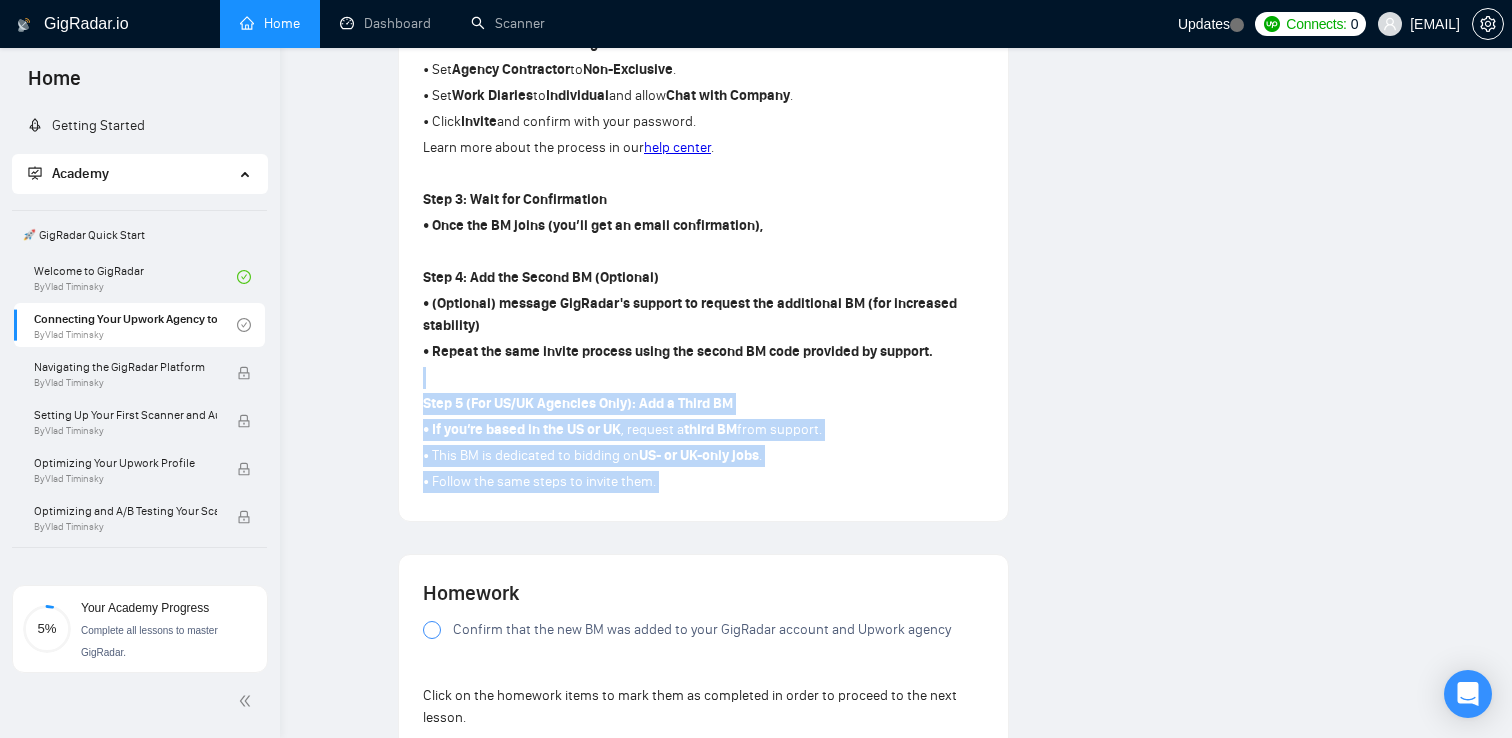 drag, startPoint x: 663, startPoint y: 419, endPoint x: 784, endPoint y: 509, distance: 150.8012 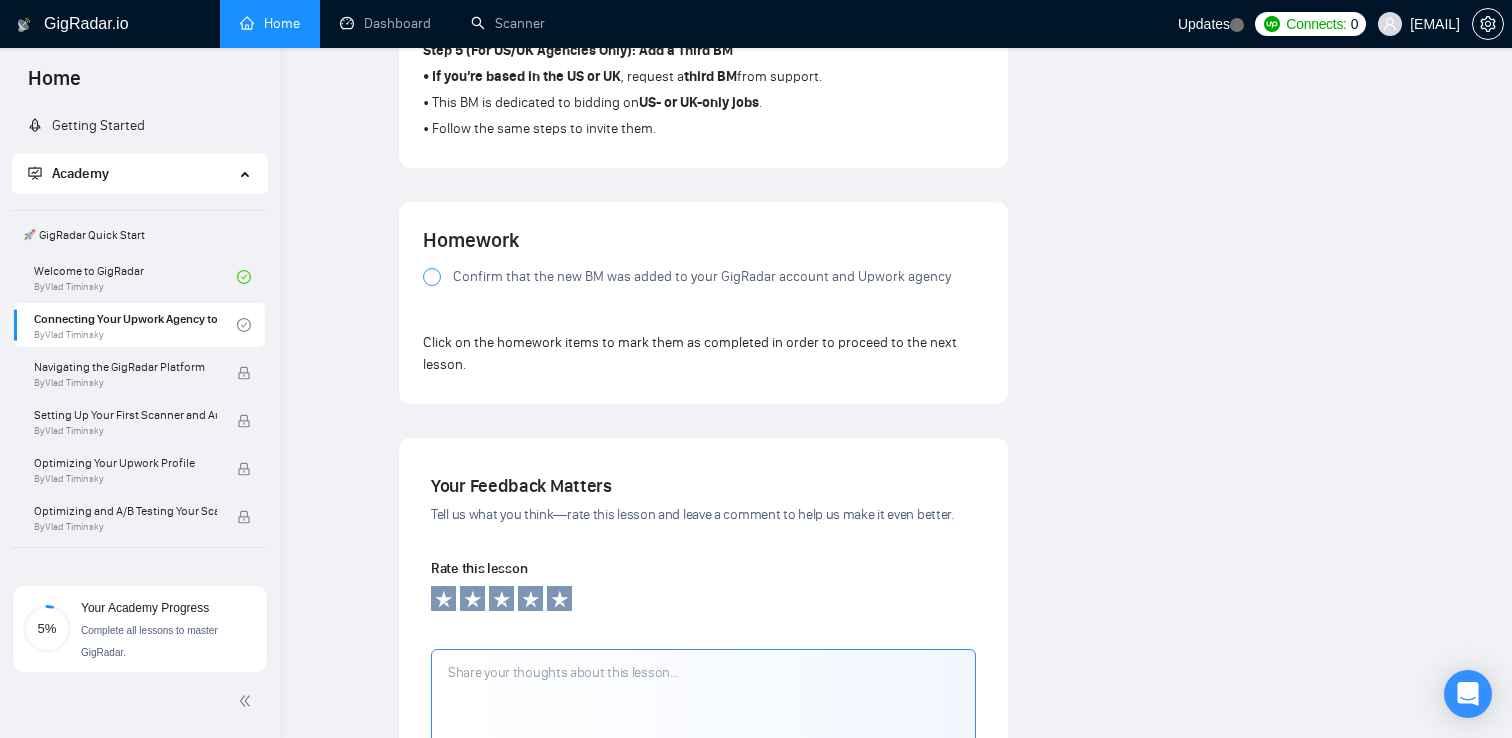 scroll, scrollTop: 1468, scrollLeft: 0, axis: vertical 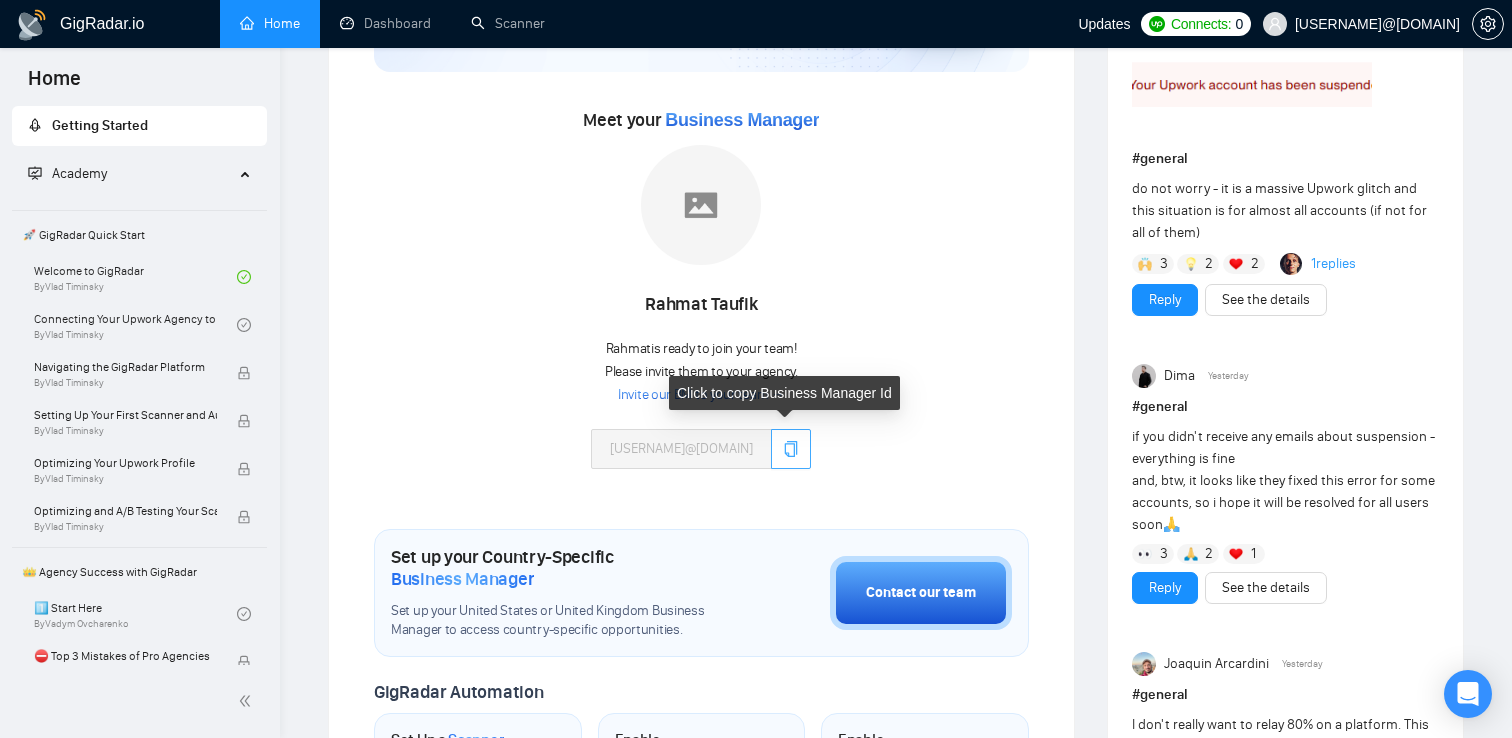 click 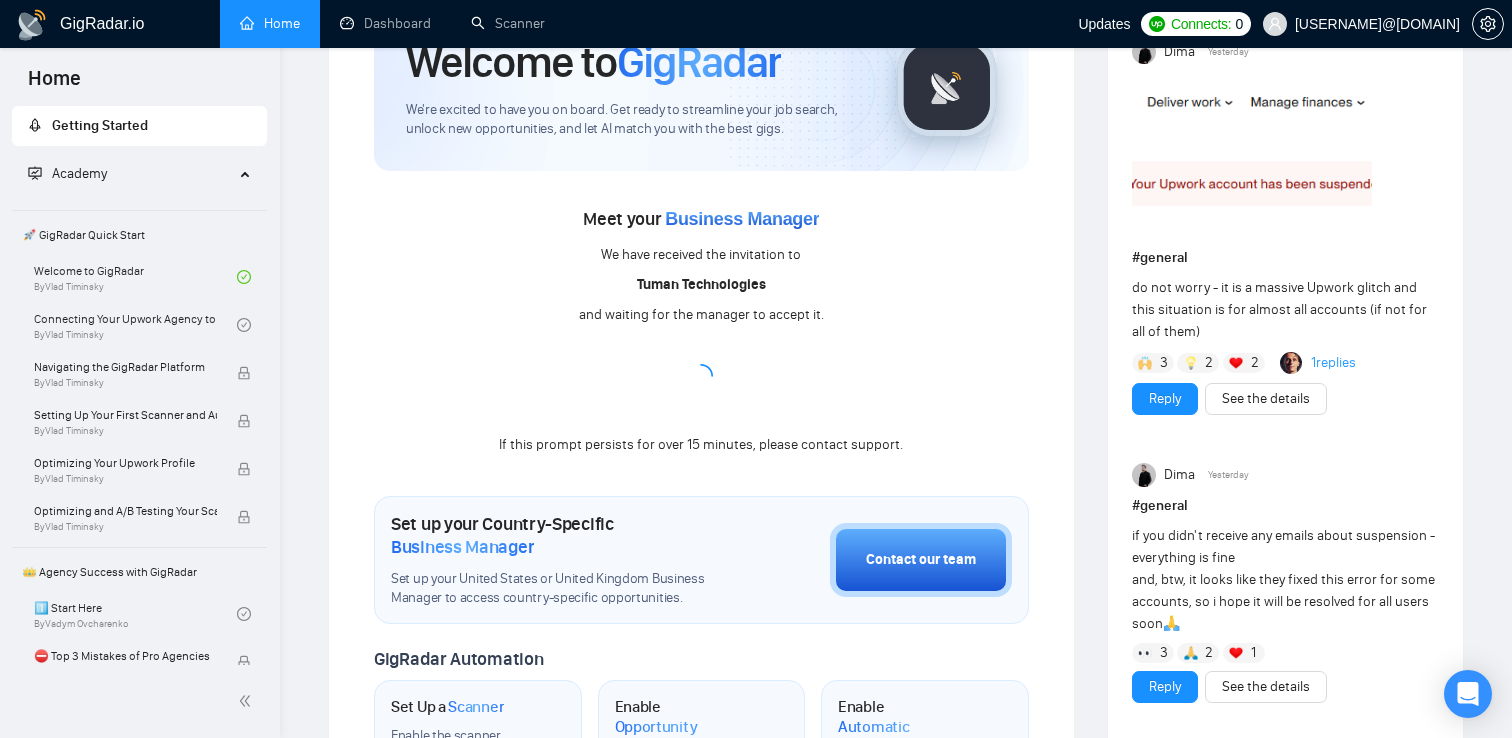 scroll, scrollTop: 117, scrollLeft: 0, axis: vertical 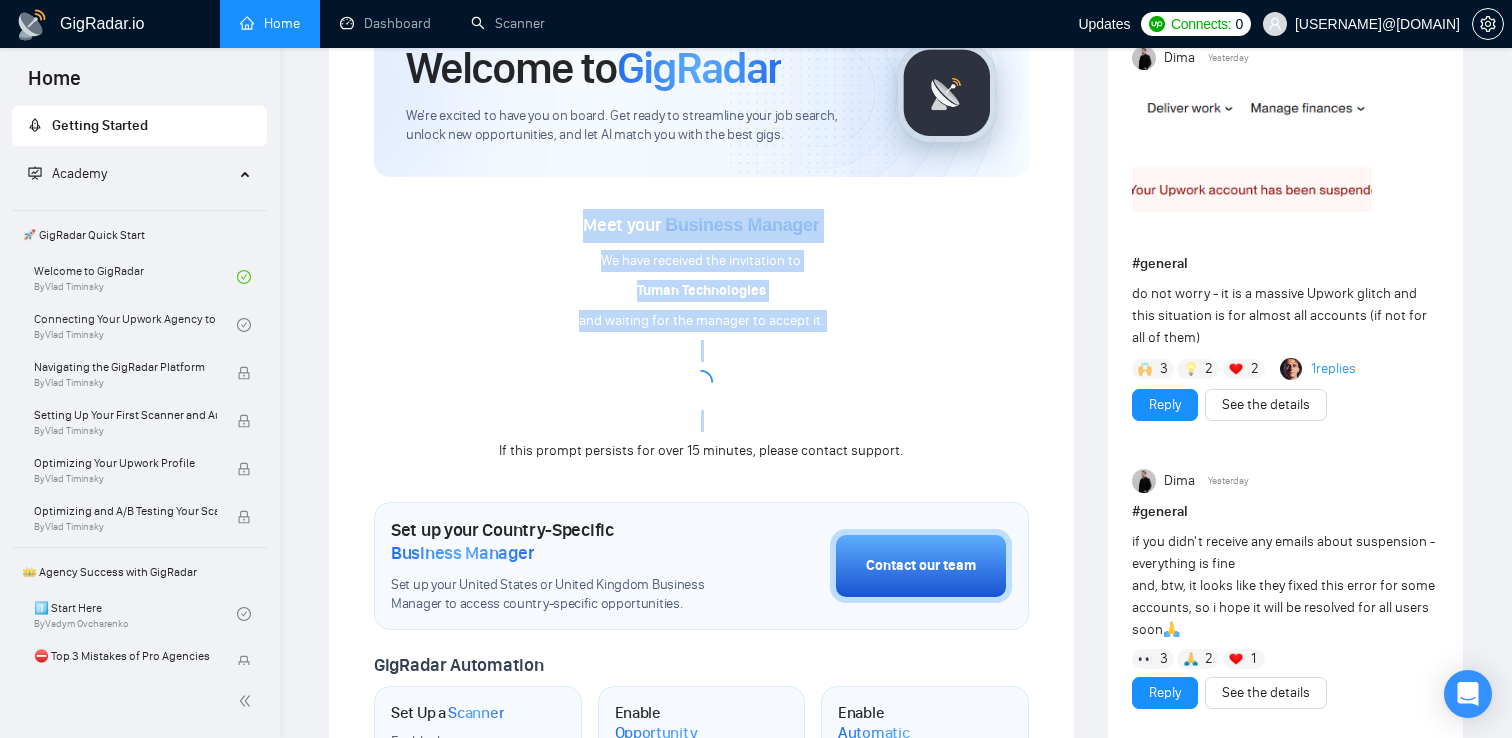 drag, startPoint x: 569, startPoint y: 239, endPoint x: 880, endPoint y: 417, distance: 358.33643 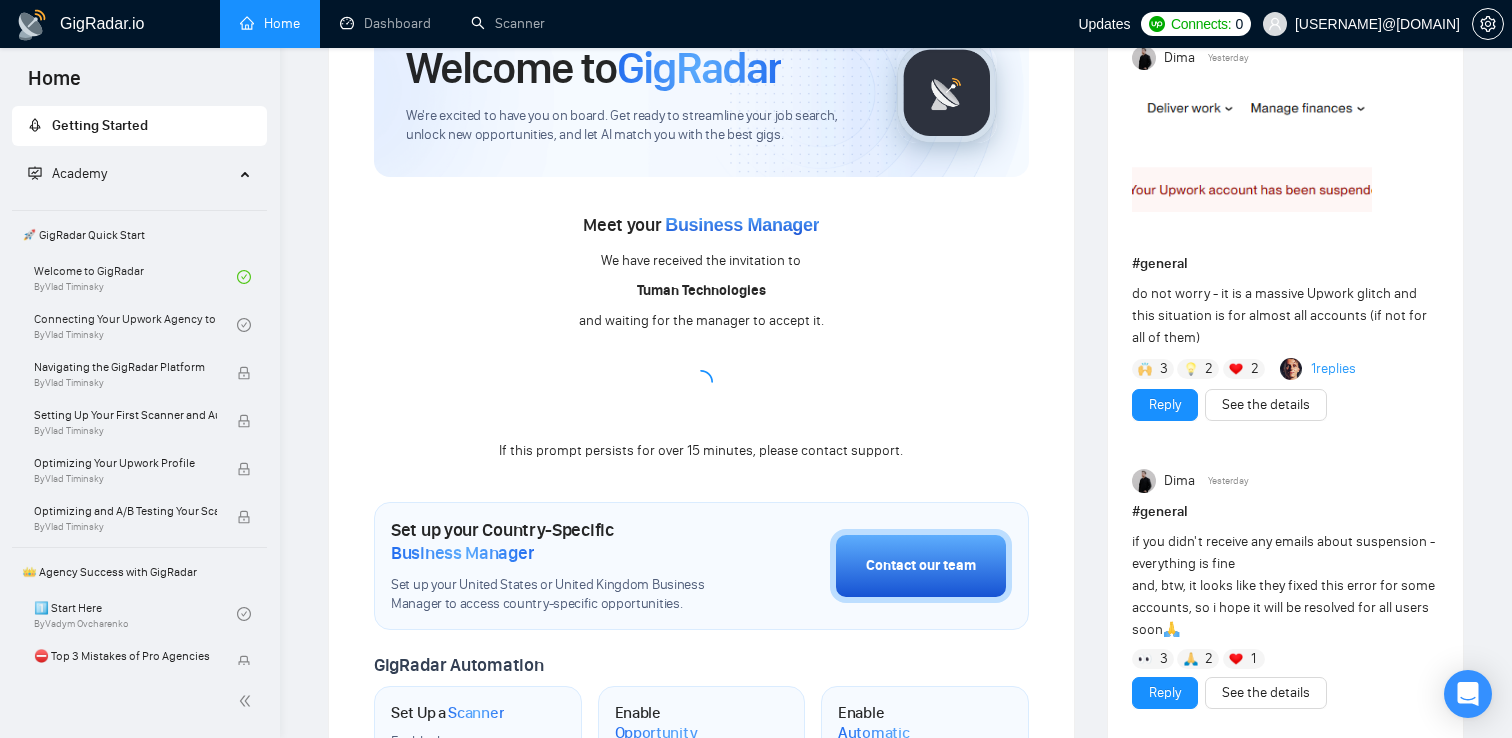 click on "Meet your   Business Manager We have received the invitation to  Tuman Technologies  and waiting for the manager to accept it.    If this prompt persists for over 15 minutes, please contact support." at bounding box center (701, 336) 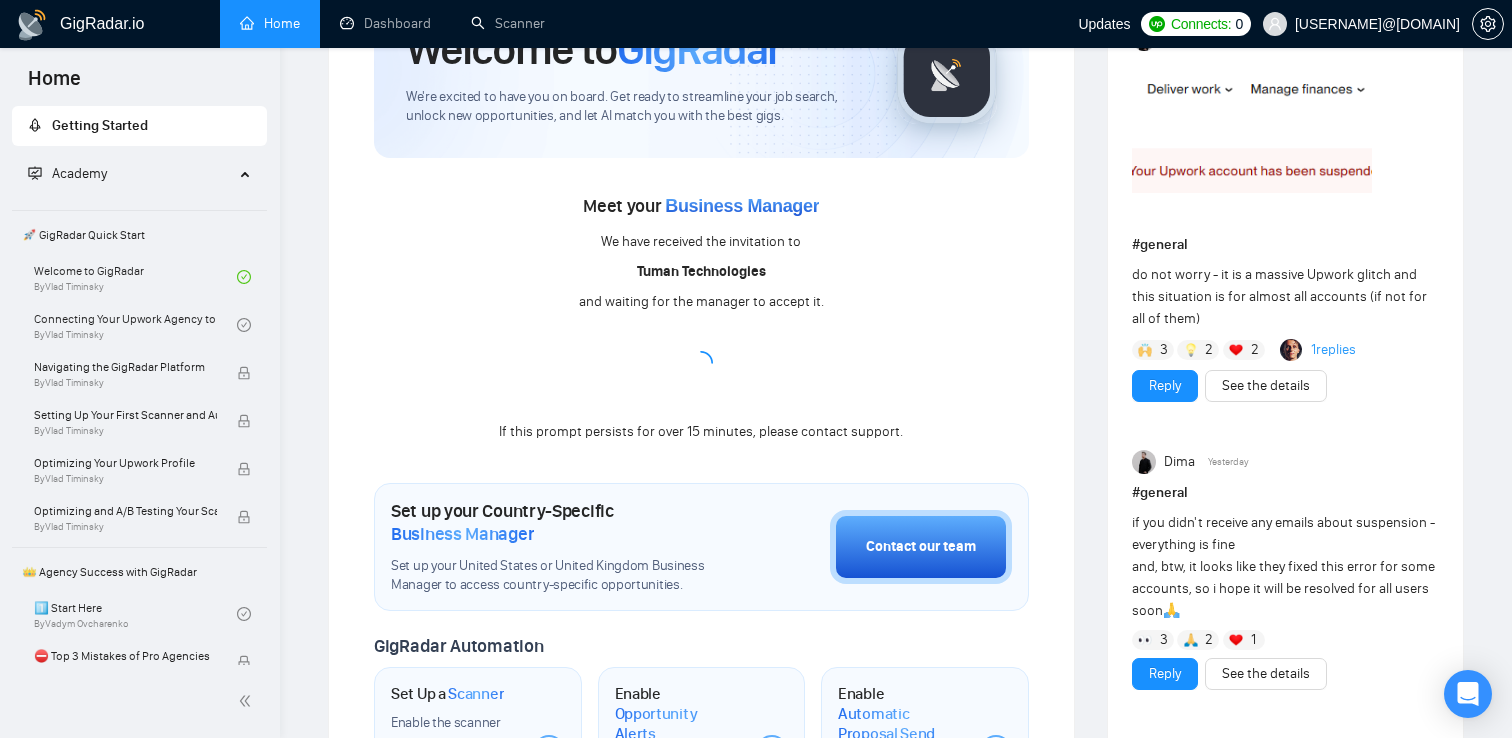 scroll, scrollTop: 137, scrollLeft: 0, axis: vertical 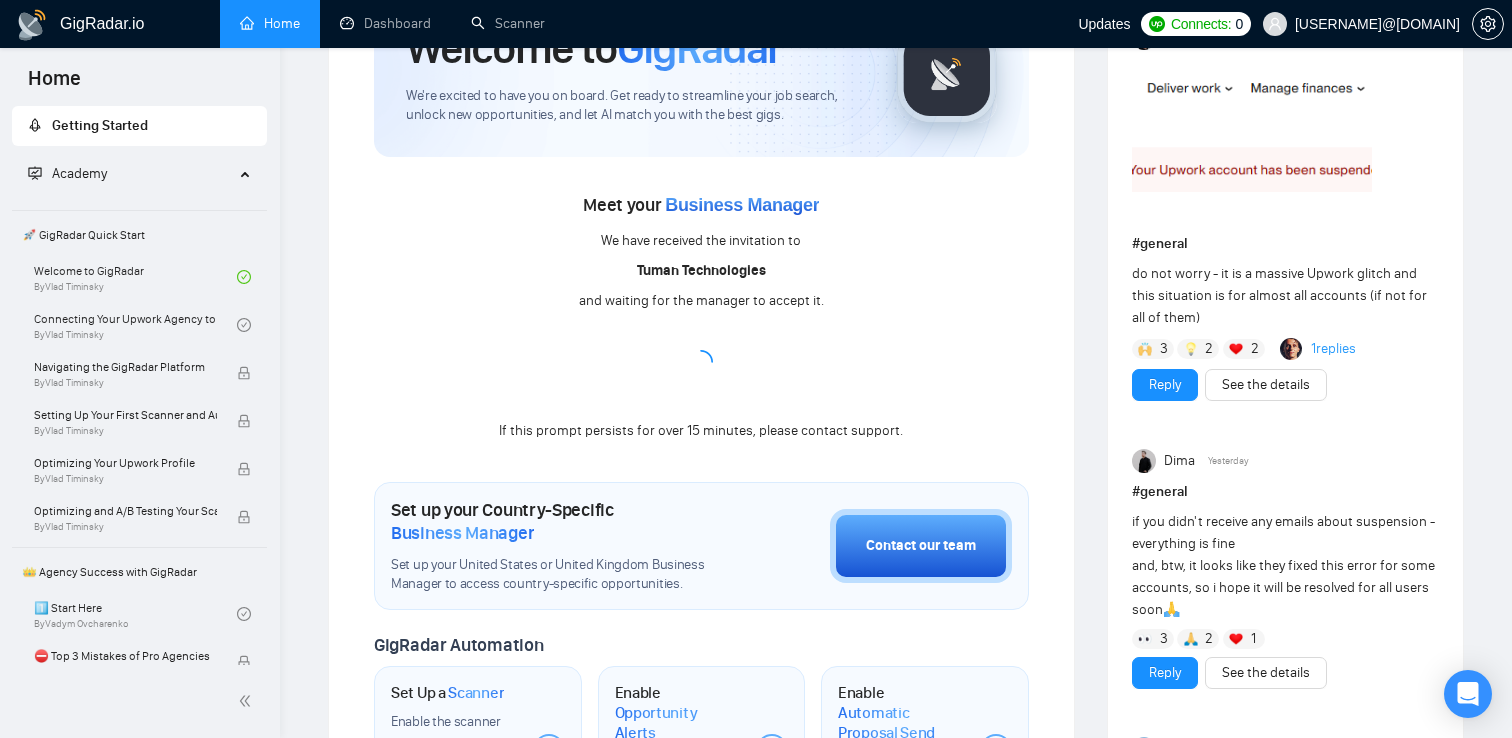 click on "Meet your   Business Manager We have received the invitation to  Tuman Technologies  and waiting for the manager to accept it.    If this prompt persists for over 15 minutes, please contact support." at bounding box center [701, 316] 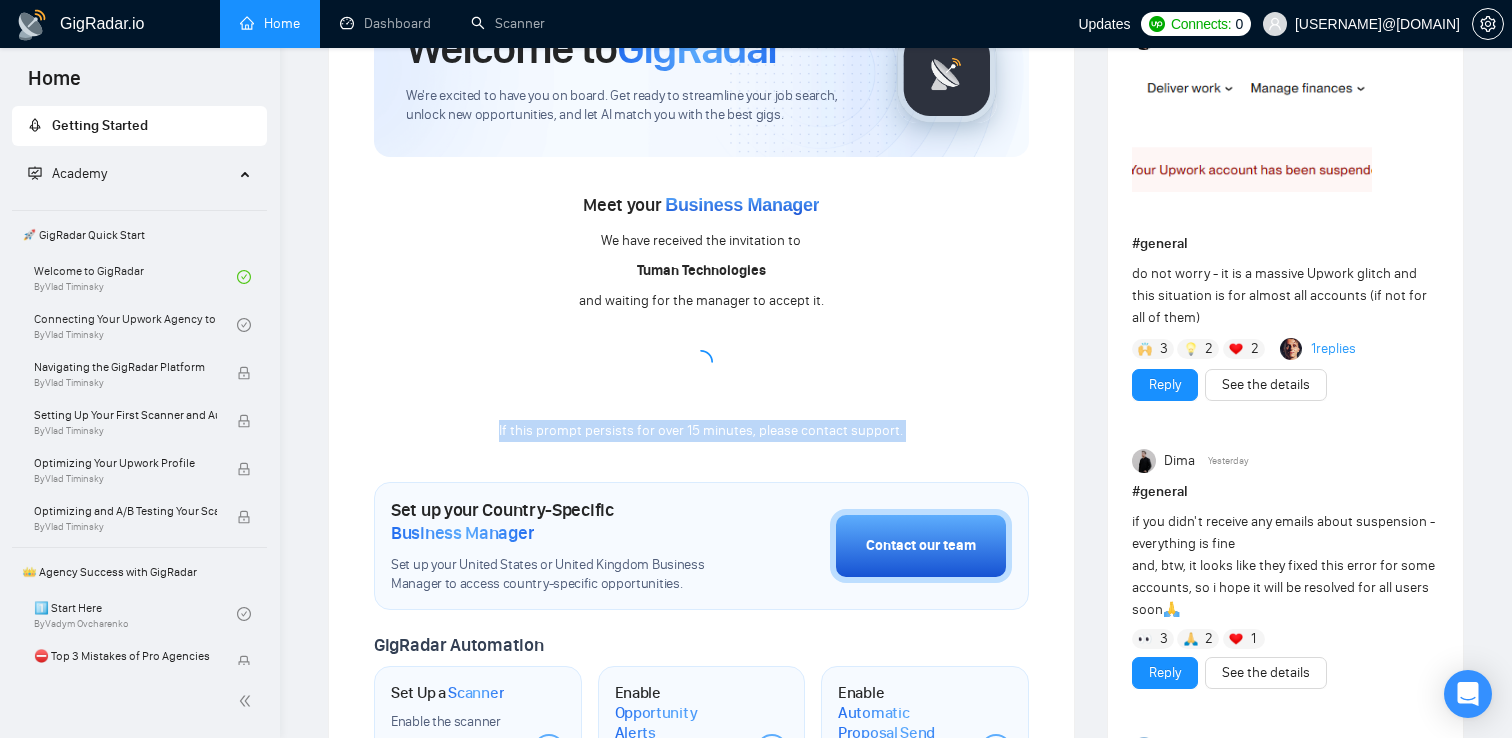 click on "Meet your   Business Manager We have received the invitation to  Tuman Technologies  and waiting for the manager to accept it.    If this prompt persists for over 15 minutes, please contact support." at bounding box center (701, 316) 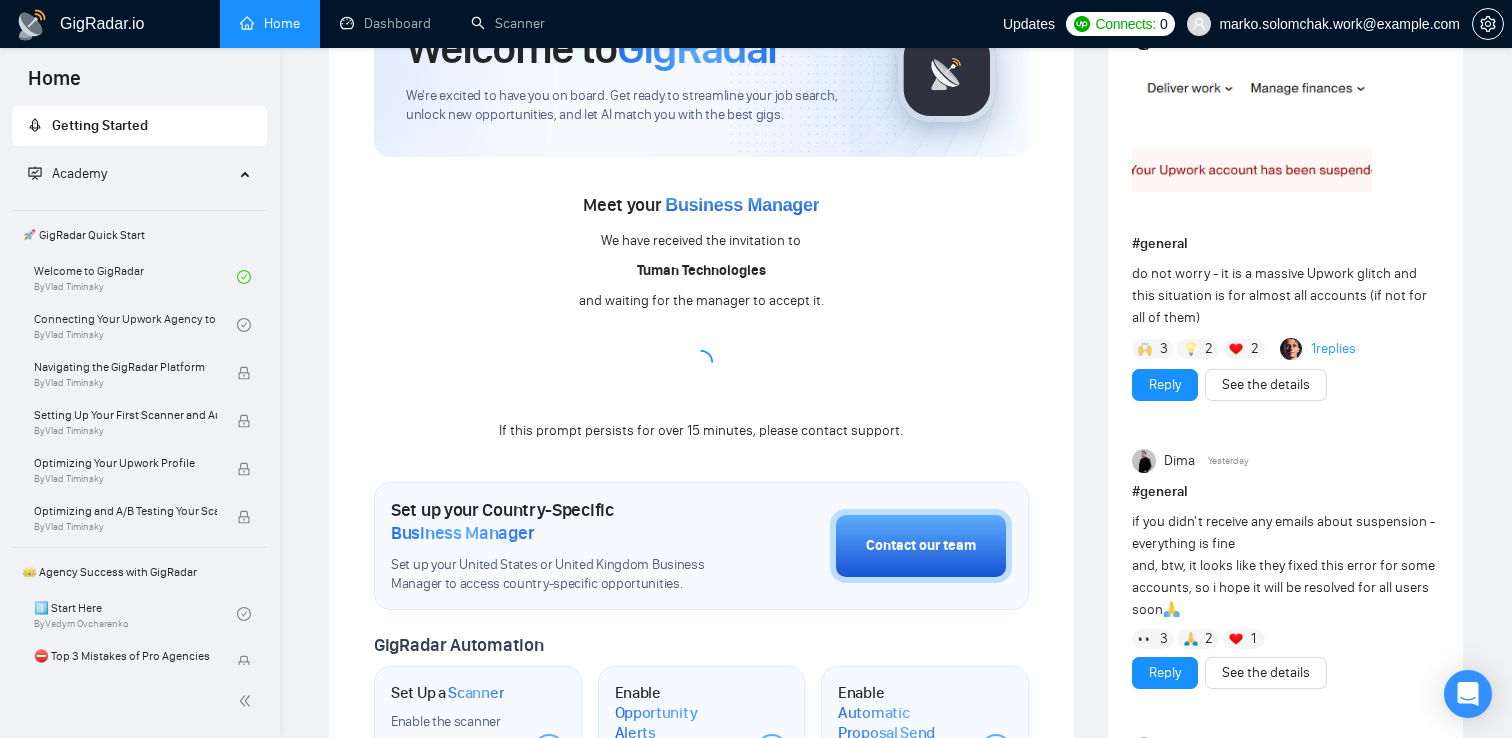 scroll, scrollTop: 137, scrollLeft: 0, axis: vertical 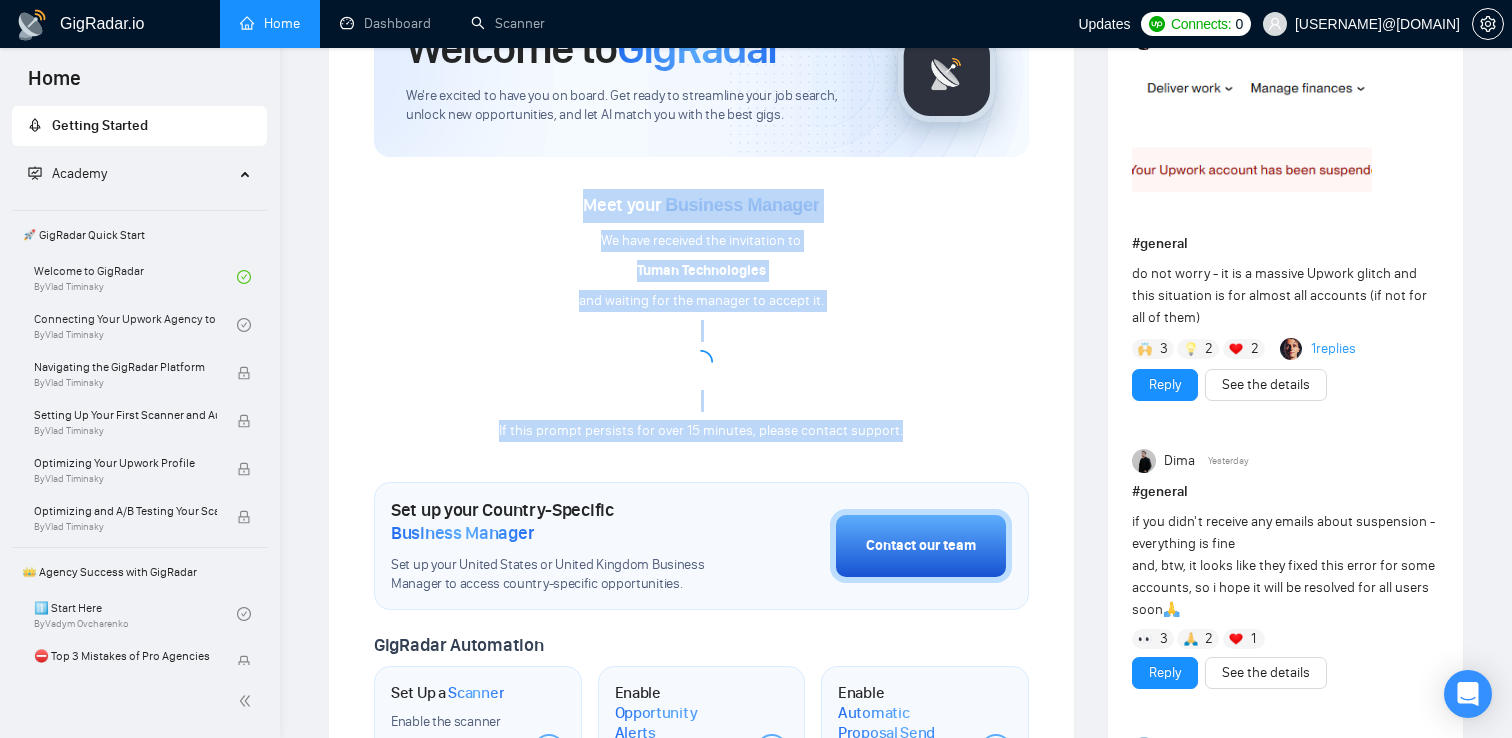 drag, startPoint x: 529, startPoint y: 192, endPoint x: 914, endPoint y: 436, distance: 455.80807 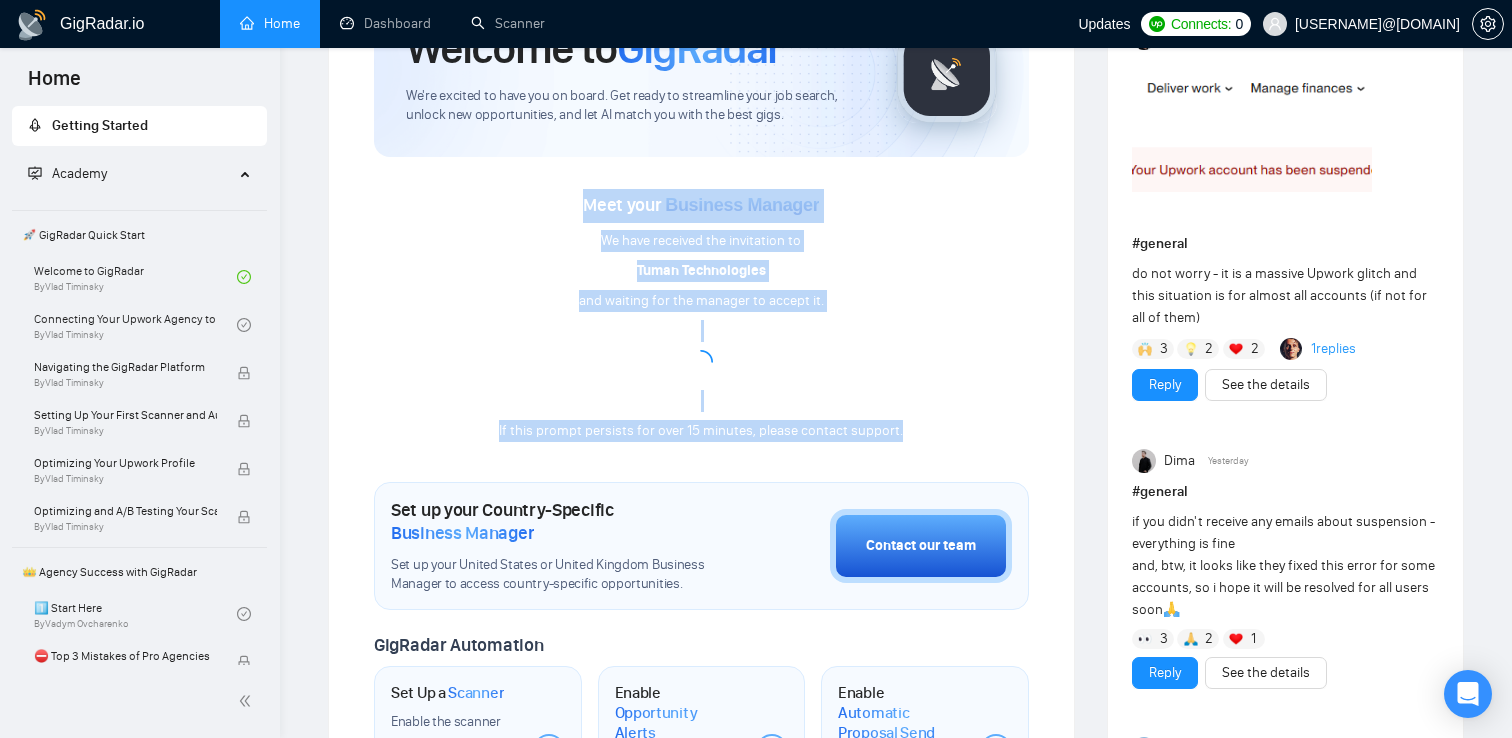 click on "Meet your   Business Manager We have received the invitation to  Tuman Technologies  and waiting for the manager to accept it.    If this prompt persists for over 15 minutes, please contact support." at bounding box center (701, 316) 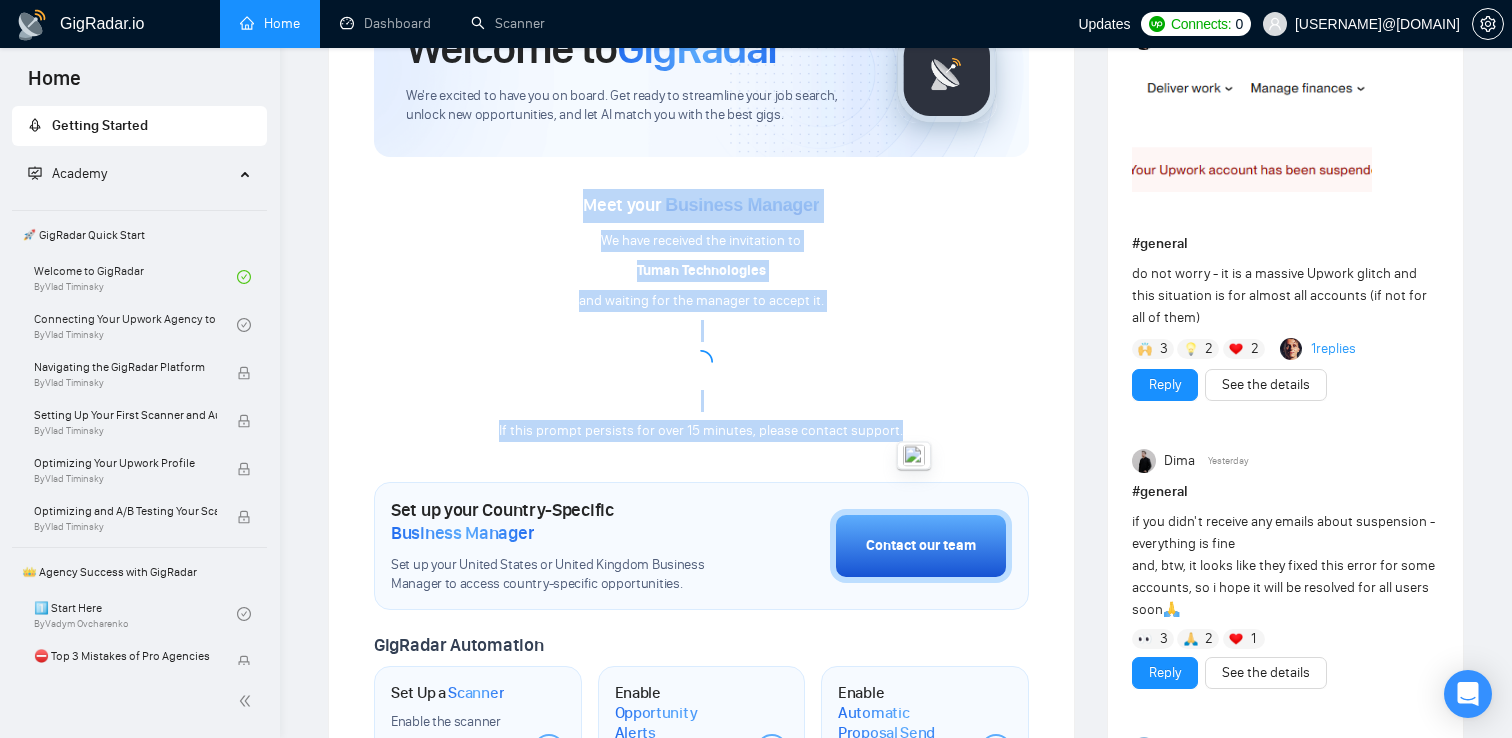 click on "Meet your   Business Manager We have received the invitation to  Tuman Technologies  and waiting for the manager to accept it.    If this prompt persists for over 15 minutes, please contact support." at bounding box center (701, 316) 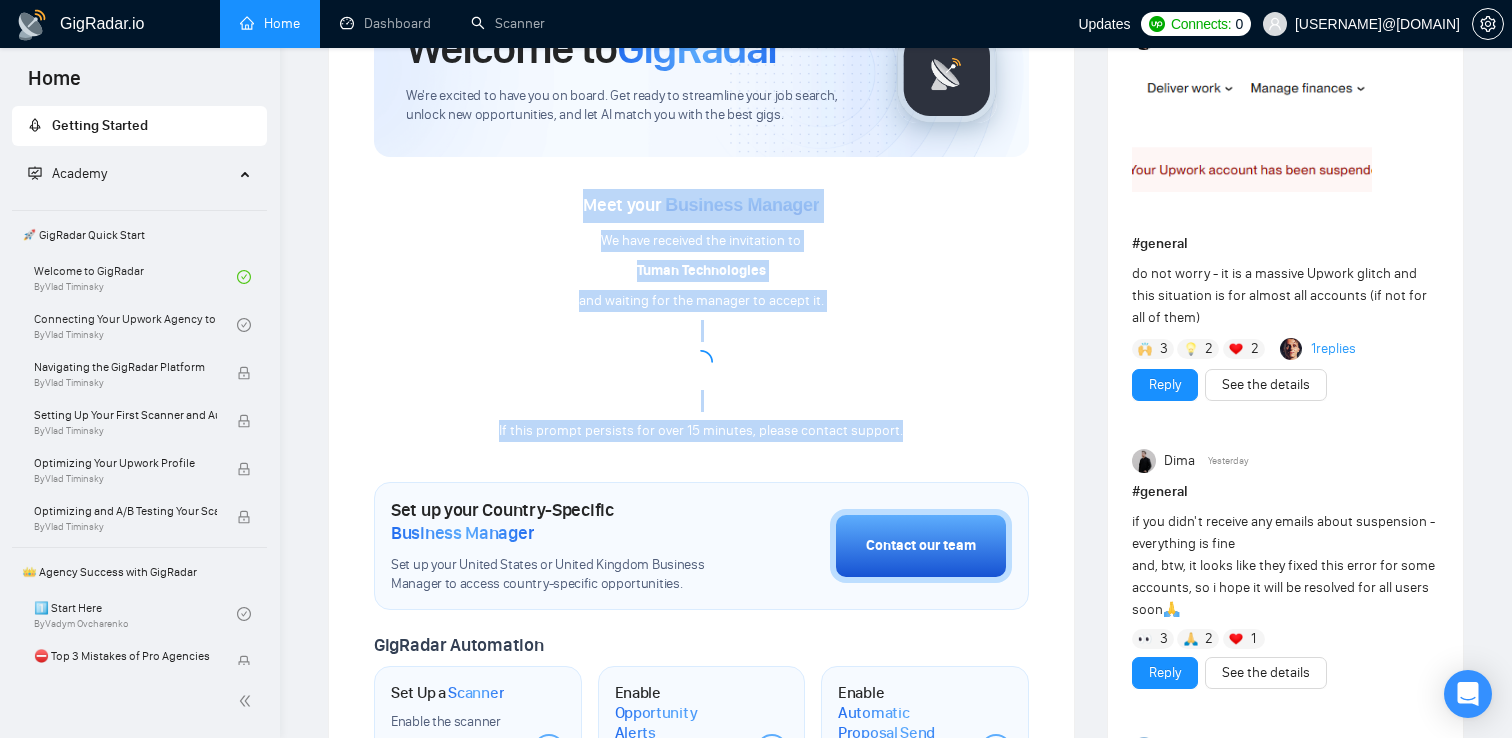drag, startPoint x: 914, startPoint y: 436, endPoint x: 629, endPoint y: 170, distance: 389.8474 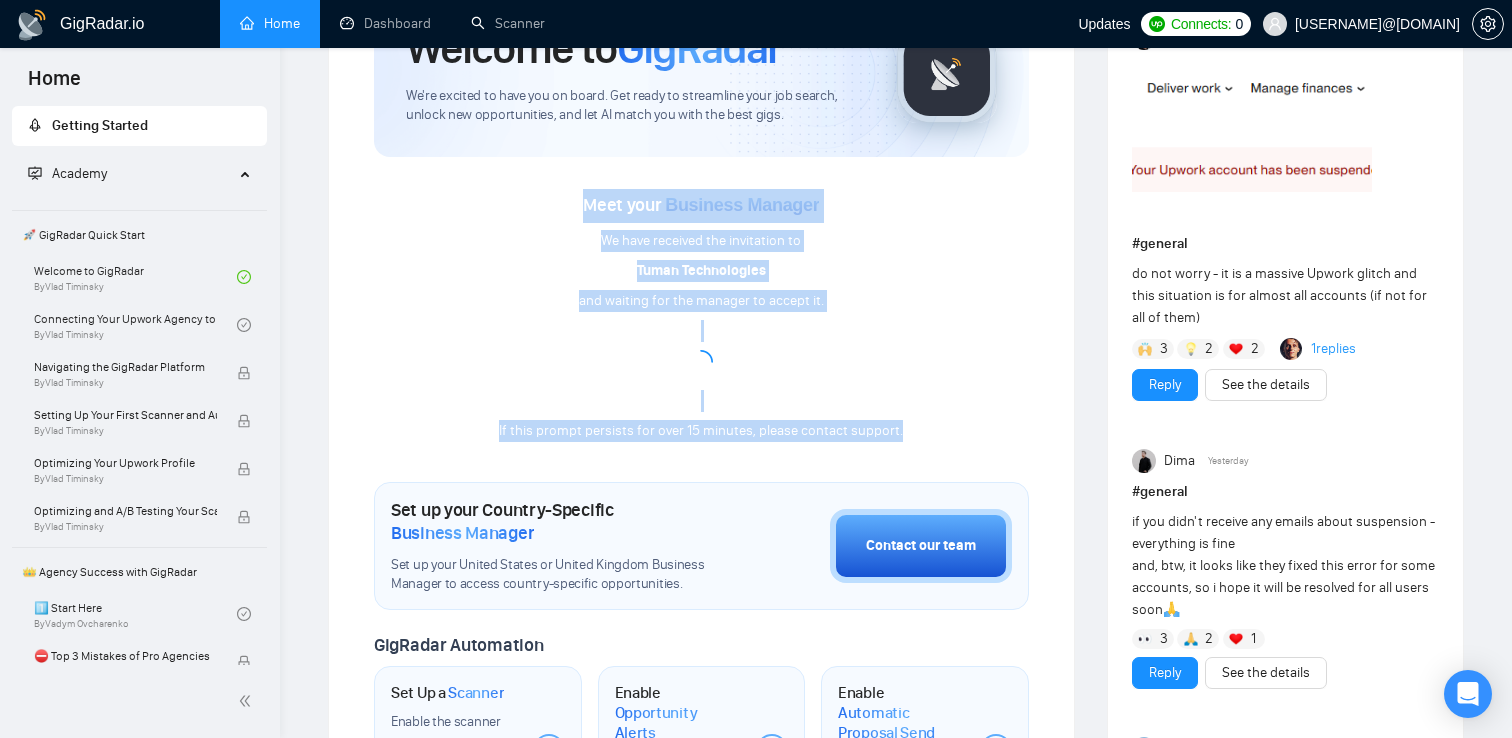 click on "Meet your   Business Manager We have received the invitation to  Tuman Technologies  and waiting for the manager to accept it.    If this prompt persists for over 15 minutes, please contact support." at bounding box center [701, 300] 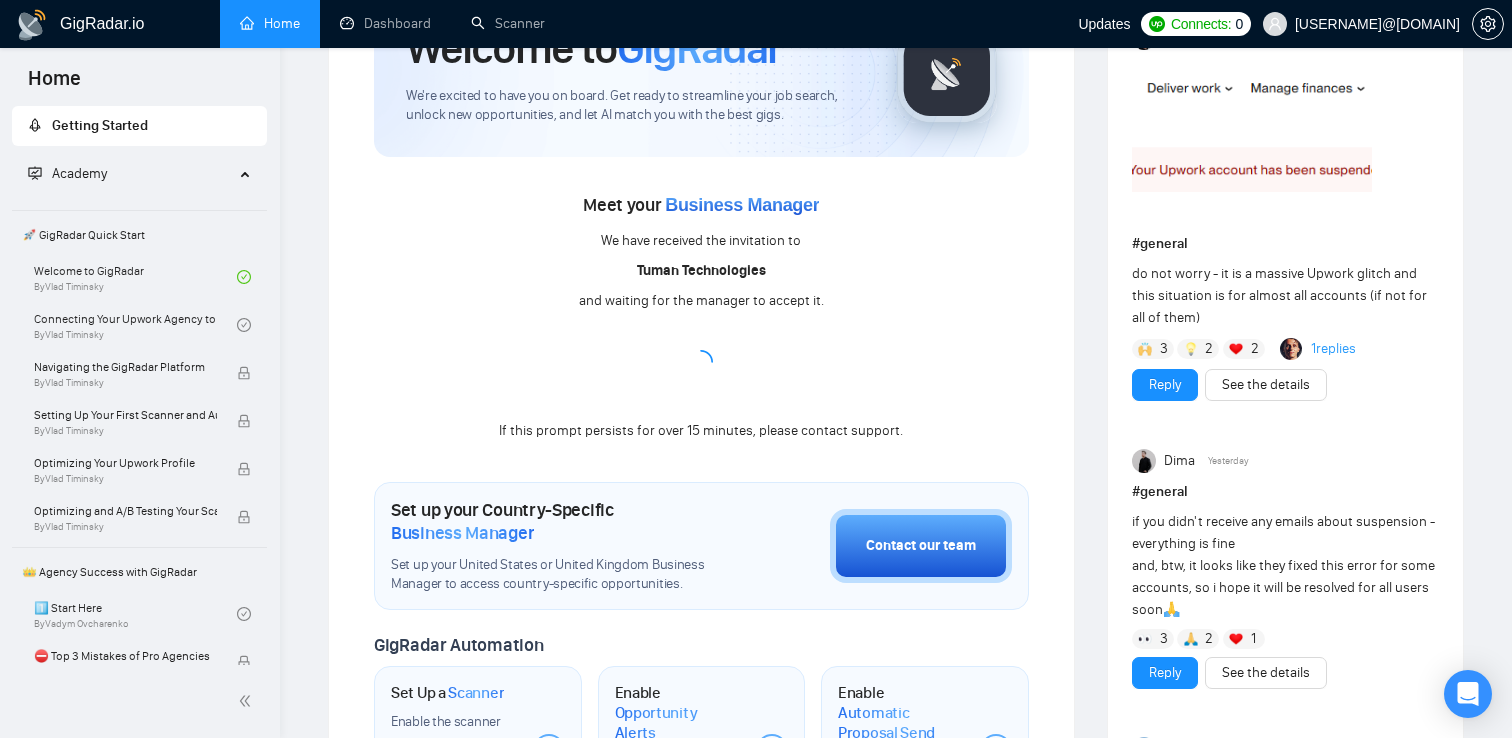 click on "Meet your   Business Manager We have received the invitation to  Tuman Technologies  and waiting for the manager to accept it.    If this prompt persists for over 15 minutes, please contact support." at bounding box center (701, 300) 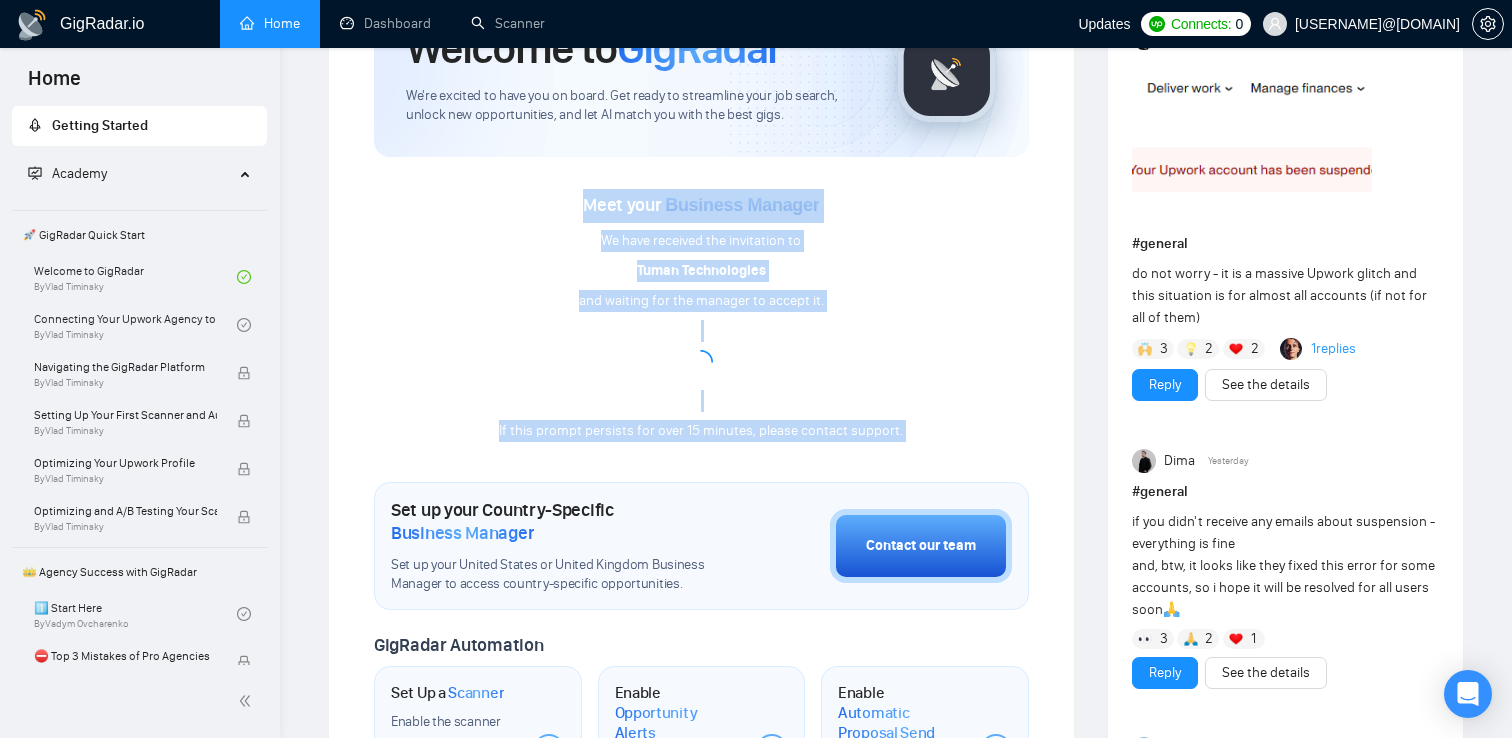 drag, startPoint x: 629, startPoint y: 170, endPoint x: 934, endPoint y: 439, distance: 406.6768 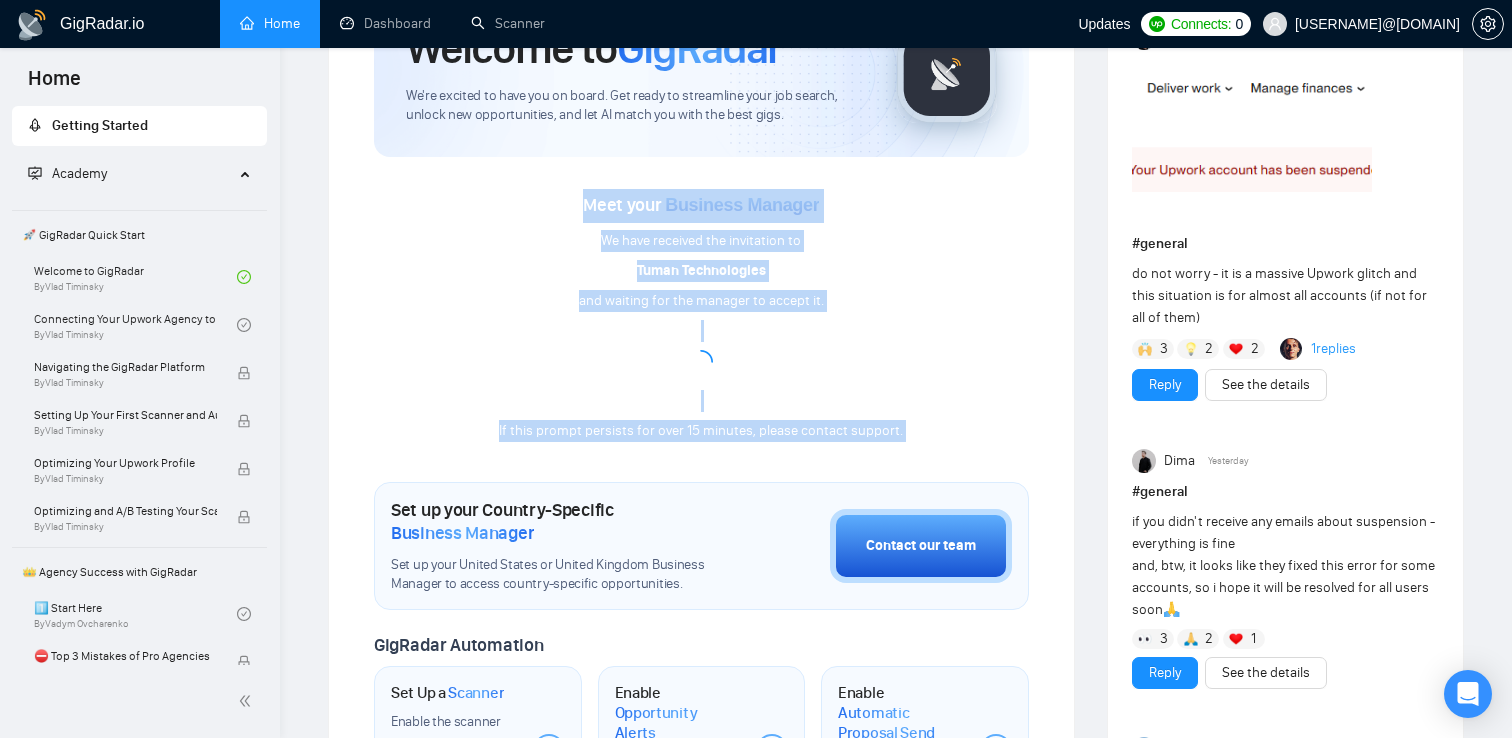 click on "Meet your   Business Manager We have received the invitation to  Tuman Technologies  and waiting for the manager to accept it.    If this prompt persists for over 15 minutes, please contact support." at bounding box center [701, 300] 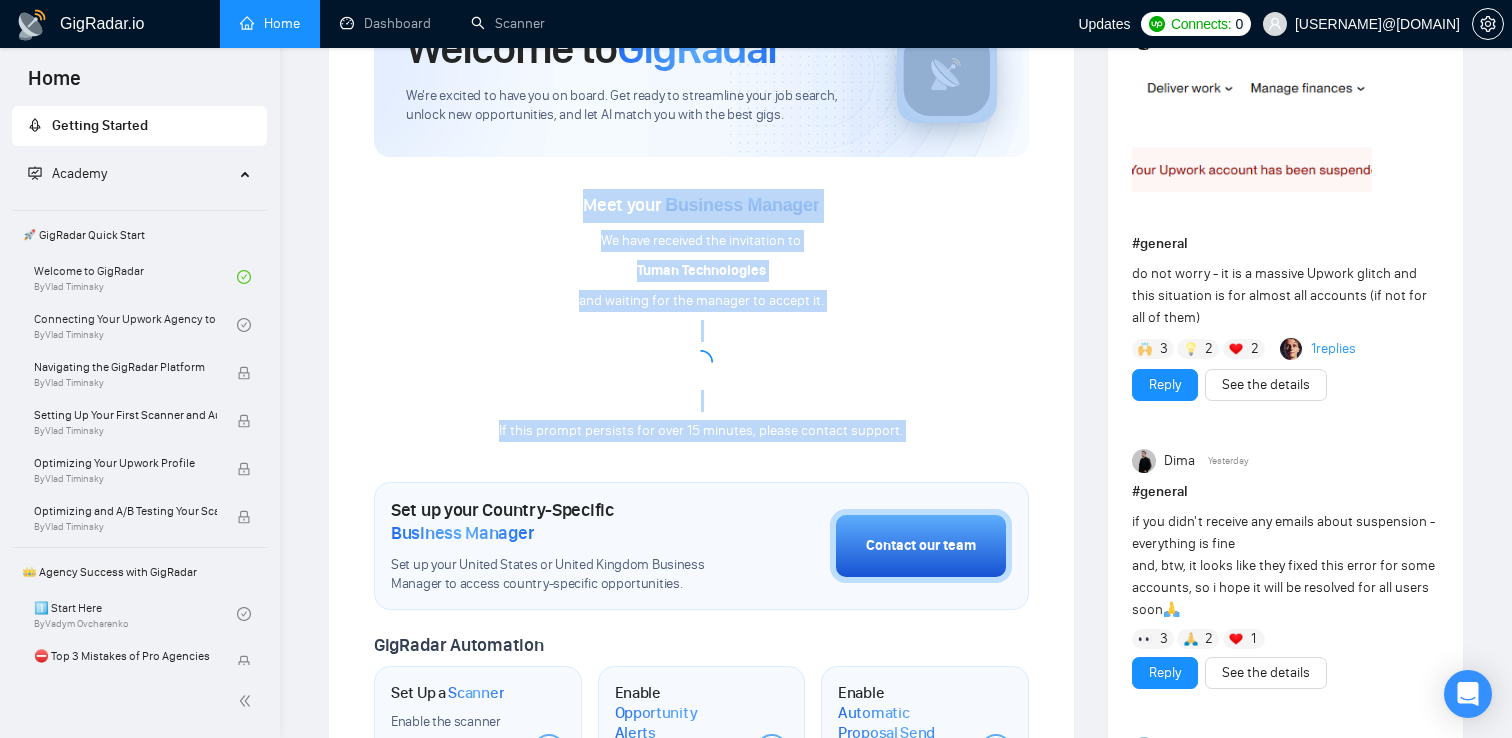 drag, startPoint x: 934, startPoint y: 440, endPoint x: 677, endPoint y: 141, distance: 394.27148 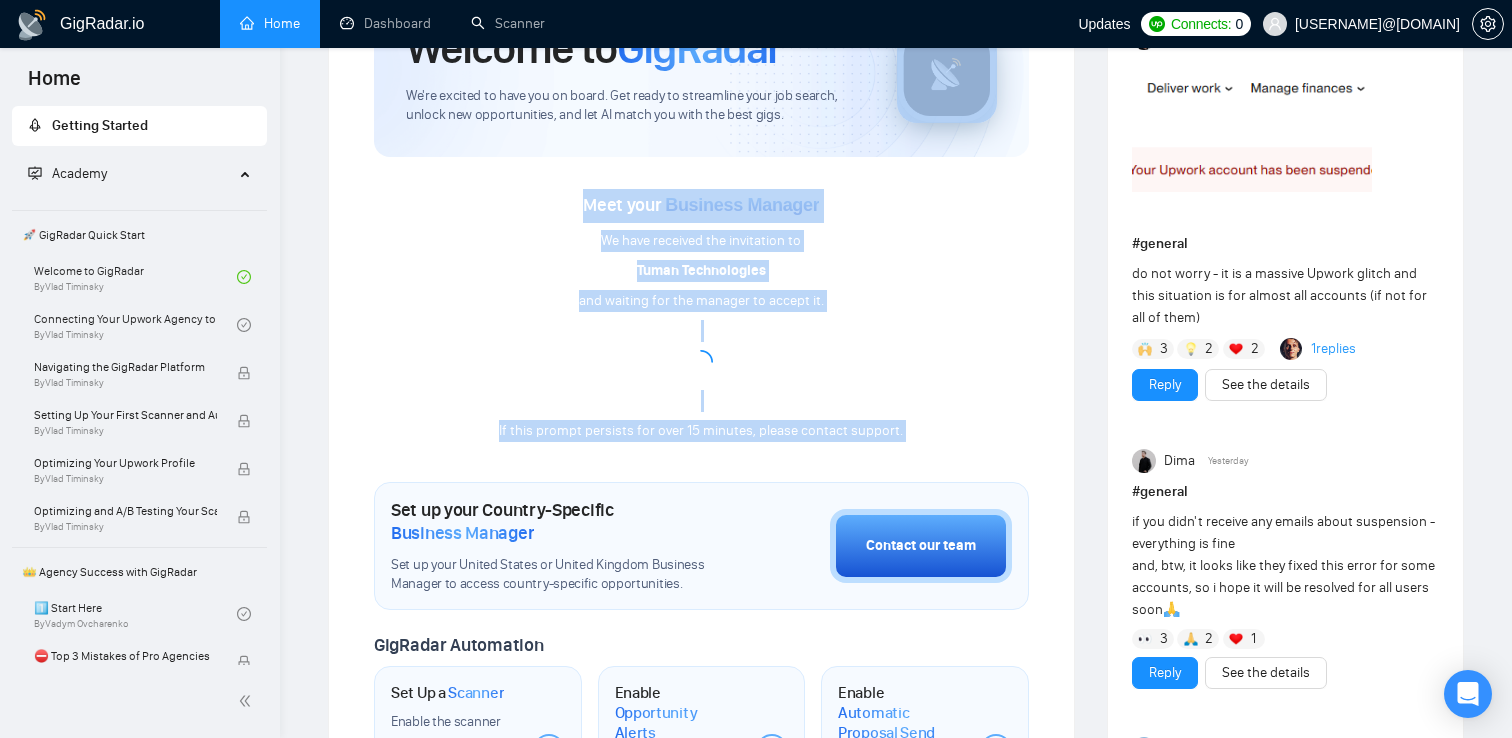 click on "Welcome to  GigRadar We're excited to have you on board. Get ready to streamline your job search, unlock new opportunities, and let AI match you with the best gigs. Meet your   Business Manager We have received the invitation to  Tuman Technologies  and waiting for the manager to accept it.    If this prompt persists for over 15 minutes, please contact support. Set up your Country-Specific  Business Manager Set up your United States or United Kingdom Business Manager to access country-specific opportunities. Contact our team GigRadar Automation Set Up a   Scanner Enable the scanner for AI matching and real-time job alerts. Enable   Opportunity Alerts Keep updated on top matches and new jobs. Enable   Automatic Proposal Send Never miss any opportunities. GigRadar Community Join GigRadar   Community Connect with the GigRadar Slack Community for updates, job opportunities, partnerships, and support. Make your   First Post Make your first post on GigRadar community. Level Up Your Skill Explore   Academy" at bounding box center (701, 633) 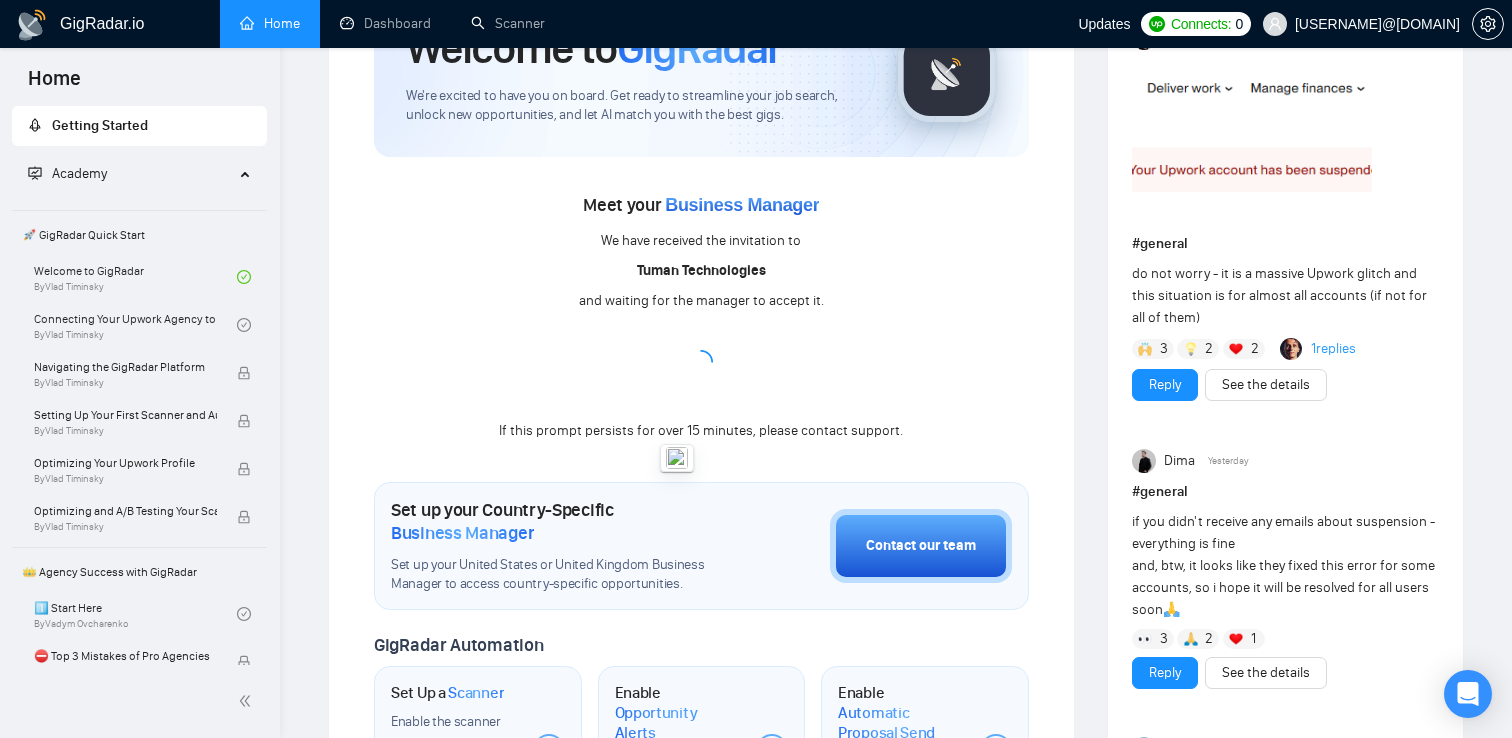 click on "Meet your   Business Manager We have received the invitation to  Tuman Technologies  and waiting for the manager to accept it.    If this prompt persists for over 15 minutes, please contact support." at bounding box center [701, 300] 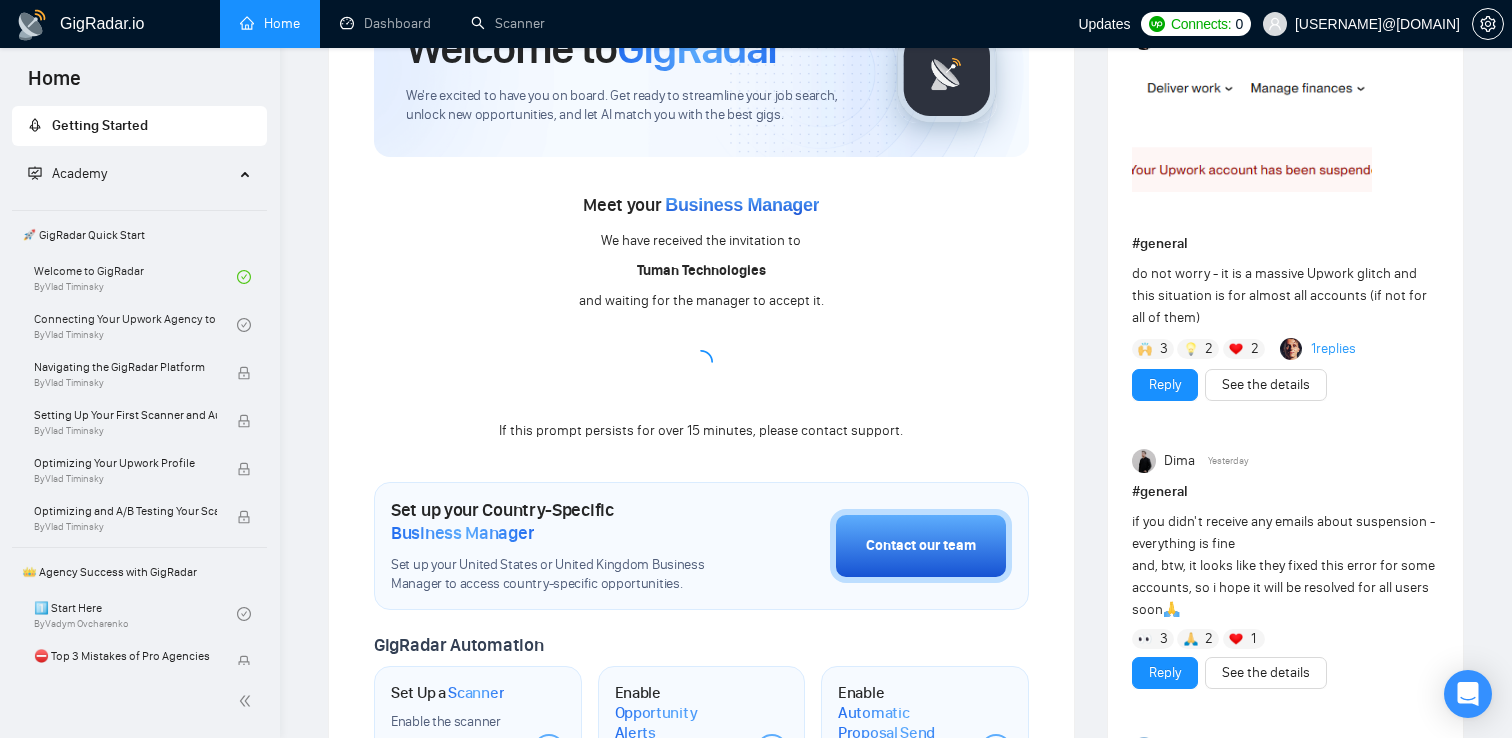 click on "We have received the invitation to" at bounding box center [701, 241] 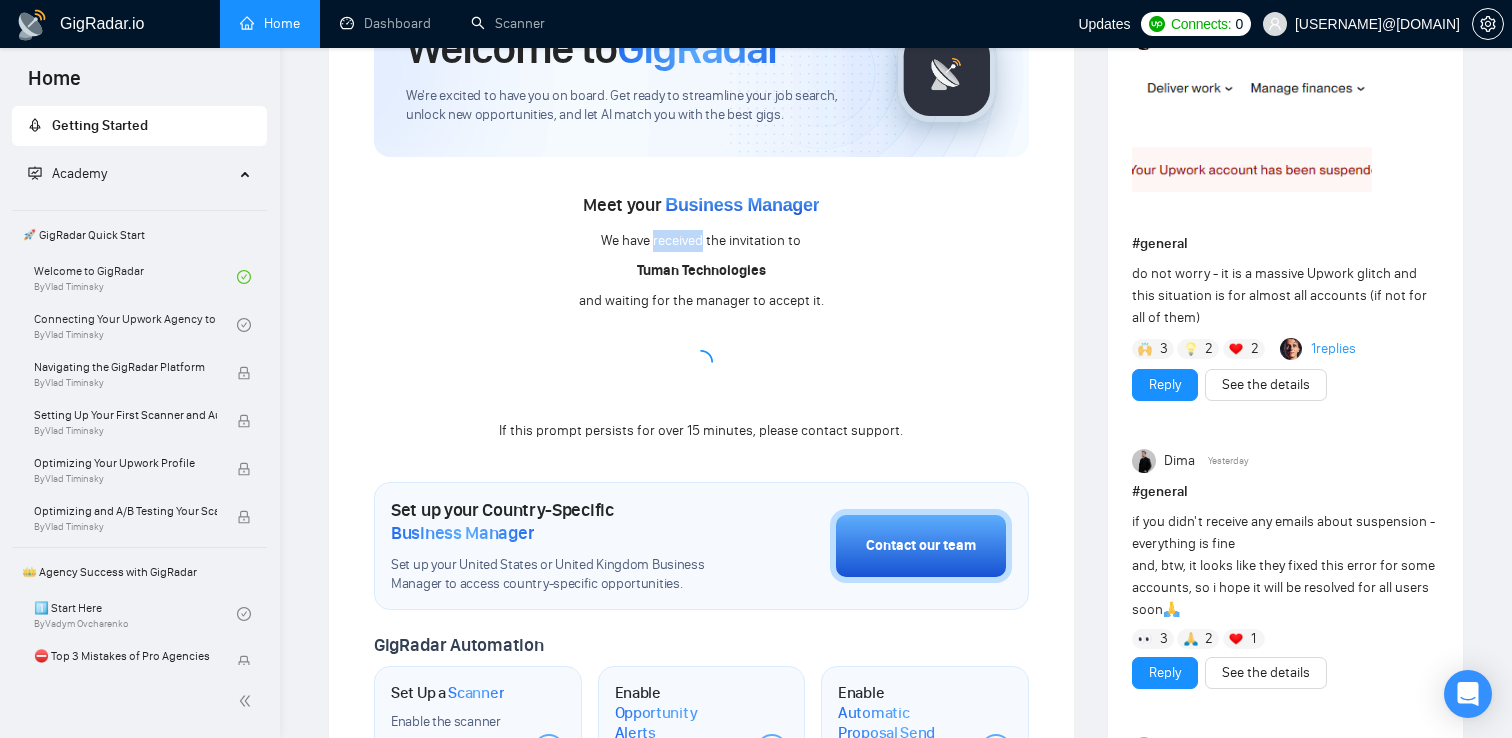 click on "We have received the invitation to" at bounding box center [701, 241] 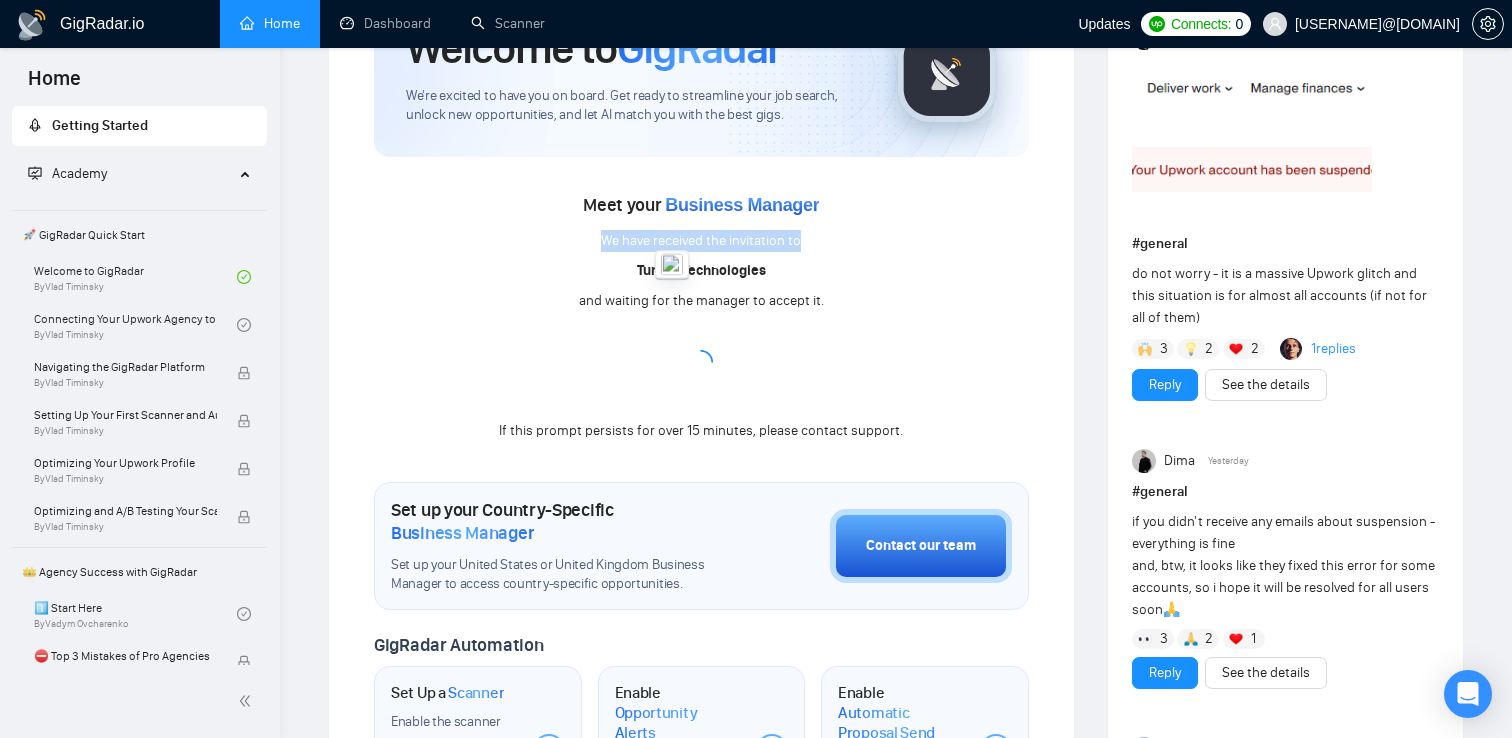 click on "We have received the invitation to" at bounding box center (701, 241) 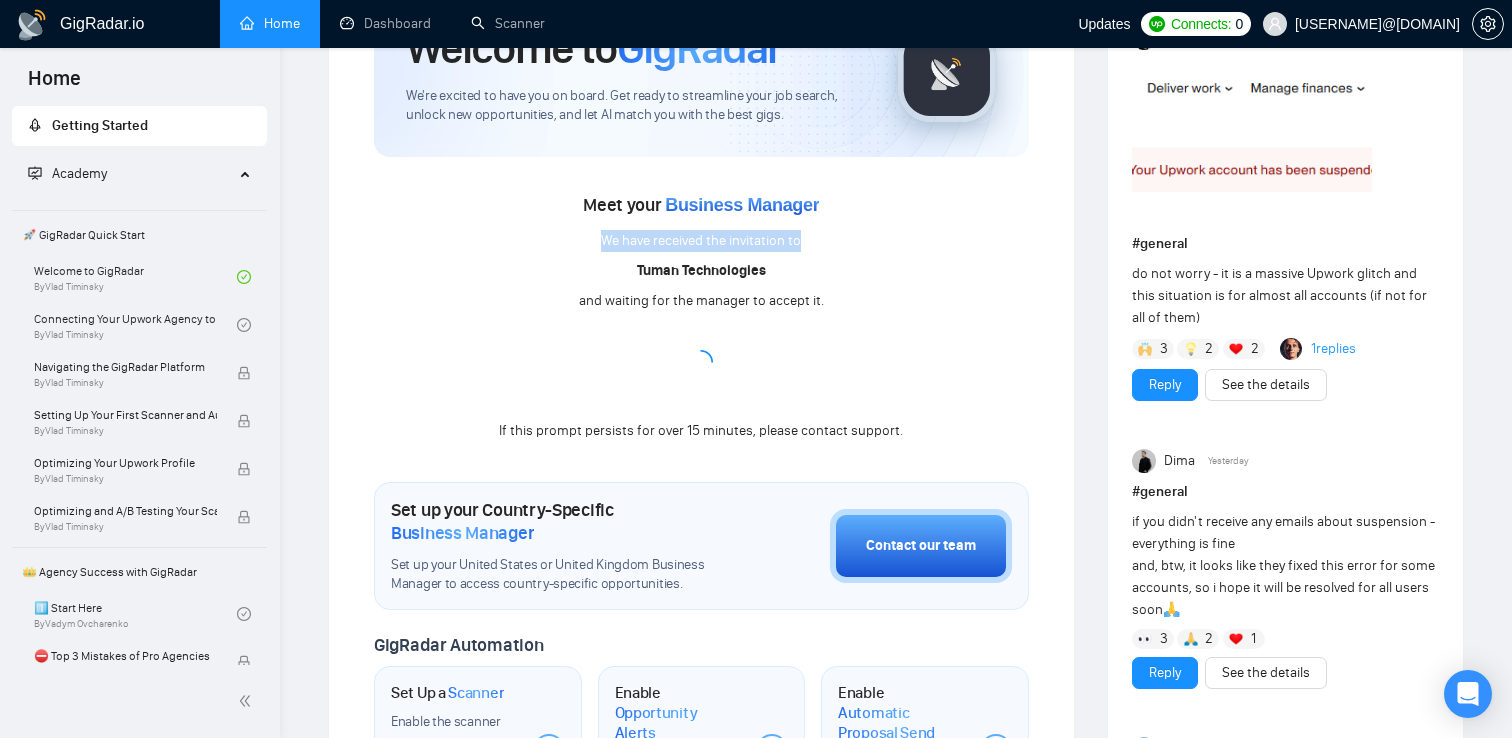click on "We have received the invitation to" at bounding box center [701, 241] 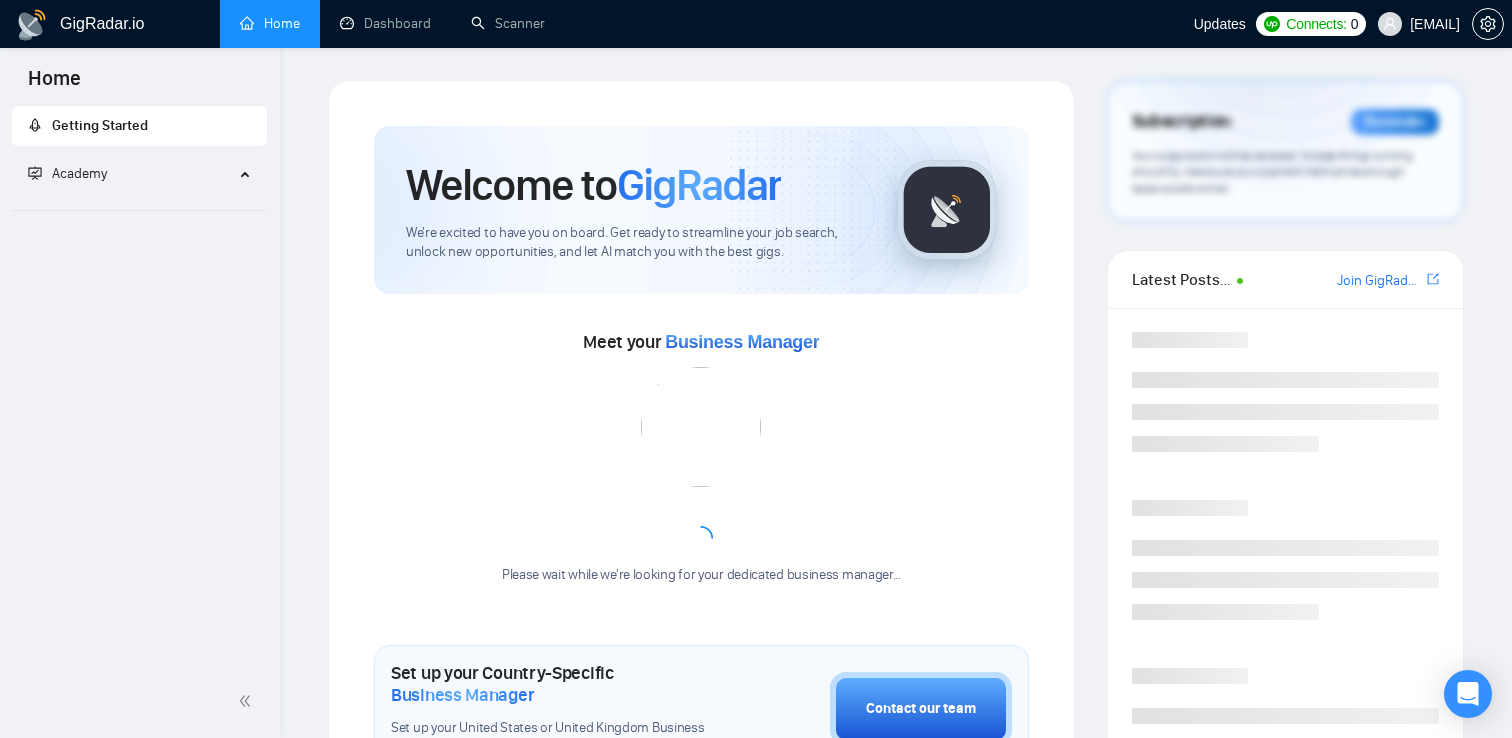 scroll, scrollTop: 137, scrollLeft: 0, axis: vertical 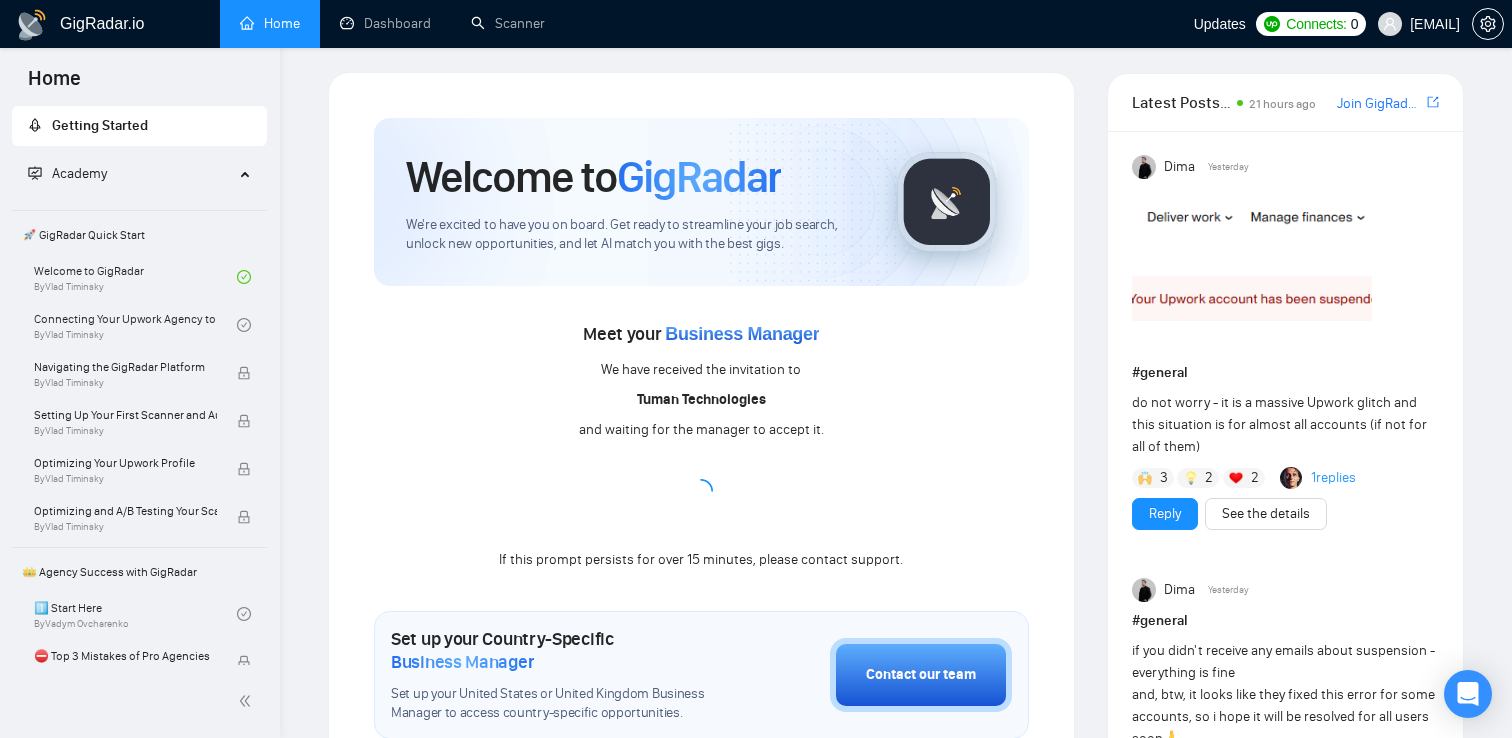 drag, startPoint x: 846, startPoint y: 315, endPoint x: 843, endPoint y: 438, distance: 123.03658 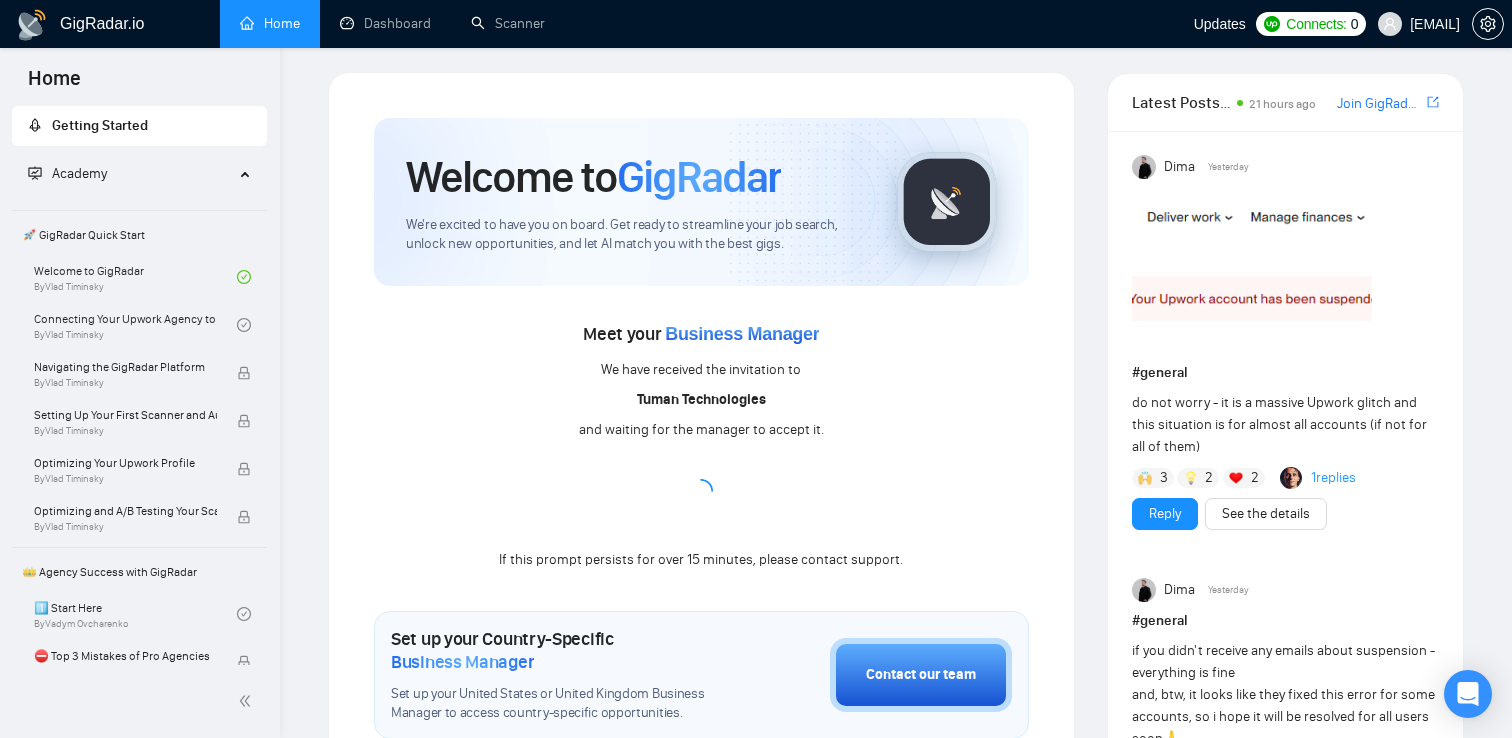 click on "Meet your   Business Manager We have received the invitation to  Tuman Technologies  and waiting for the manager to accept it.    If this prompt persists for over 15 minutes, please contact support." at bounding box center [701, 429] 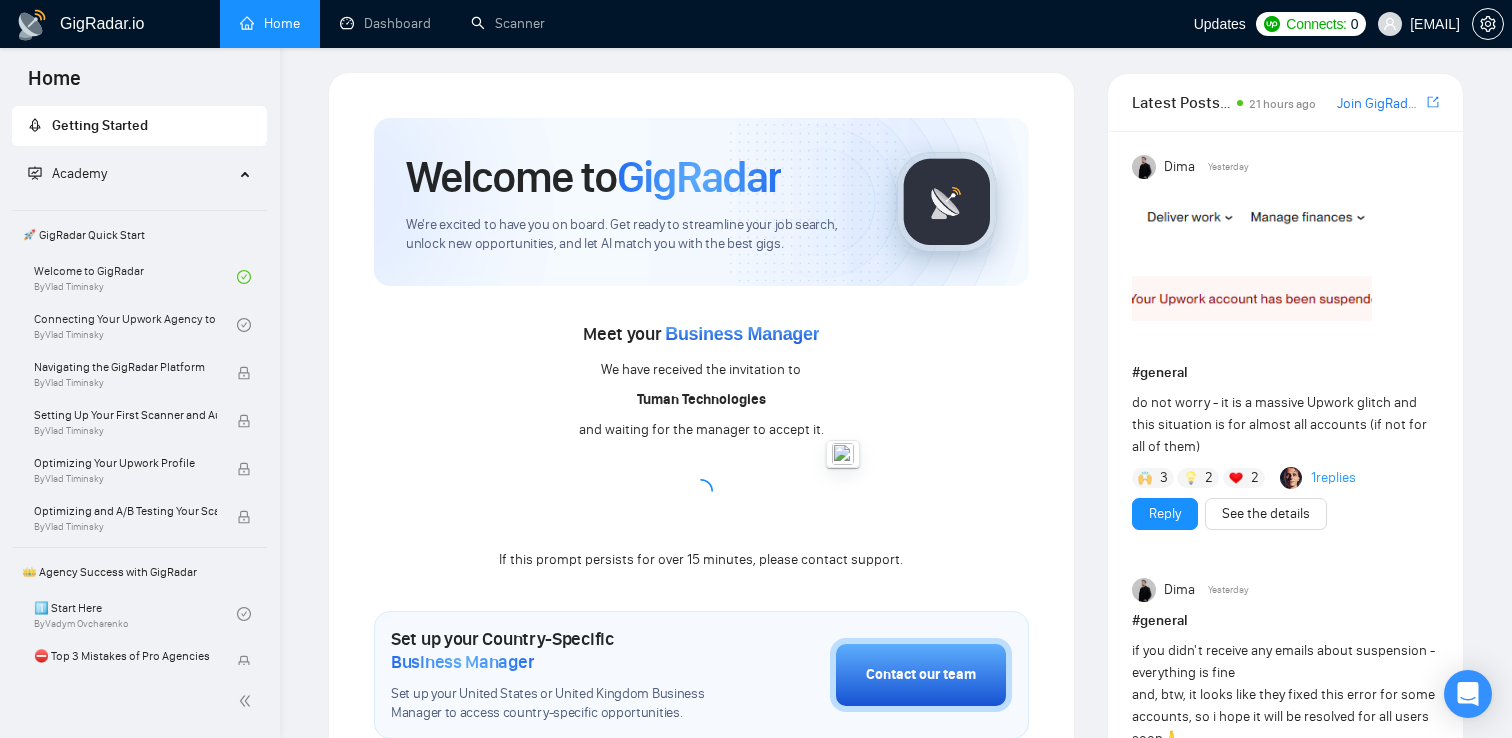 click at bounding box center (843, 454) 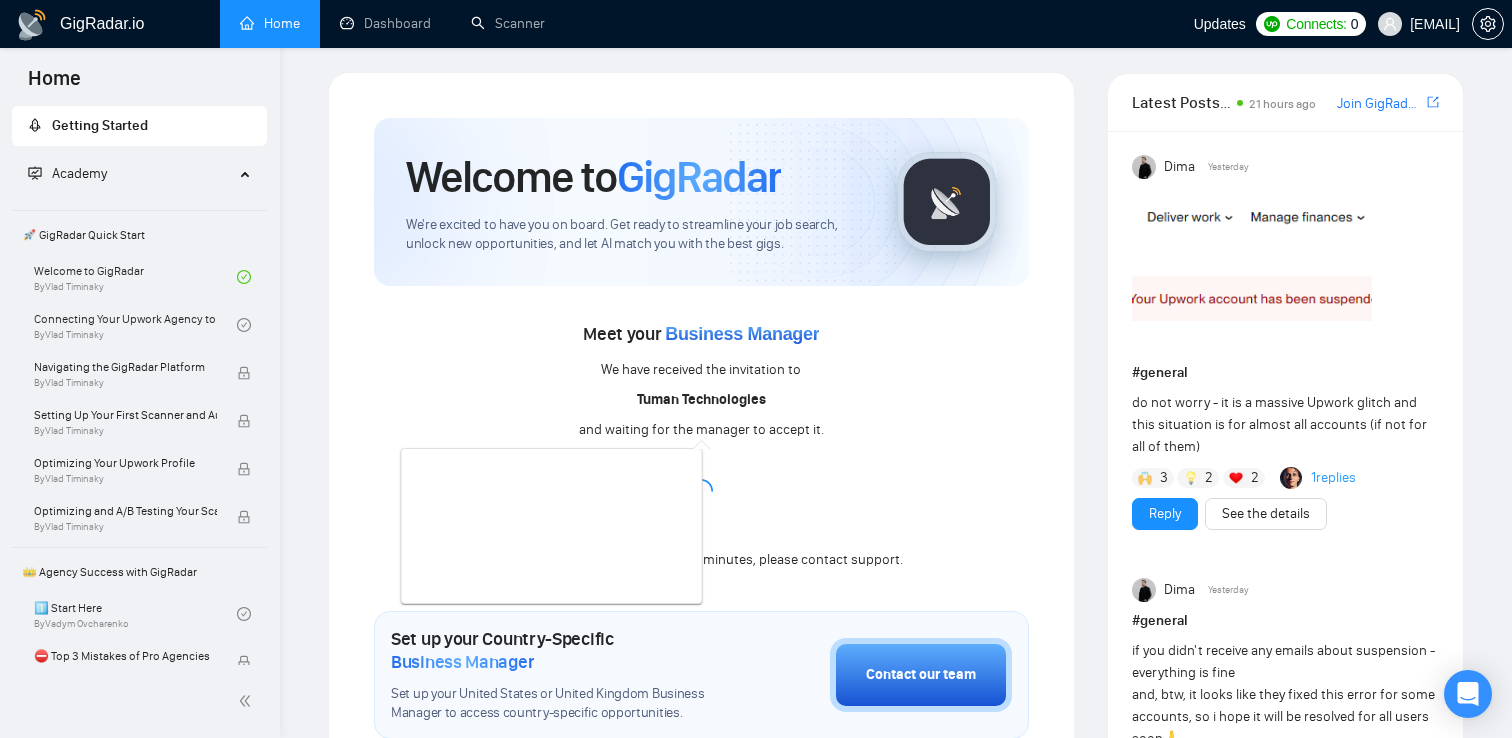 click on "Meet your   Business Manager We have received the invitation to  Tuman Technologies  and waiting for the manager to accept it.    If this prompt persists for over 15 minutes, please contact support." at bounding box center (701, 445) 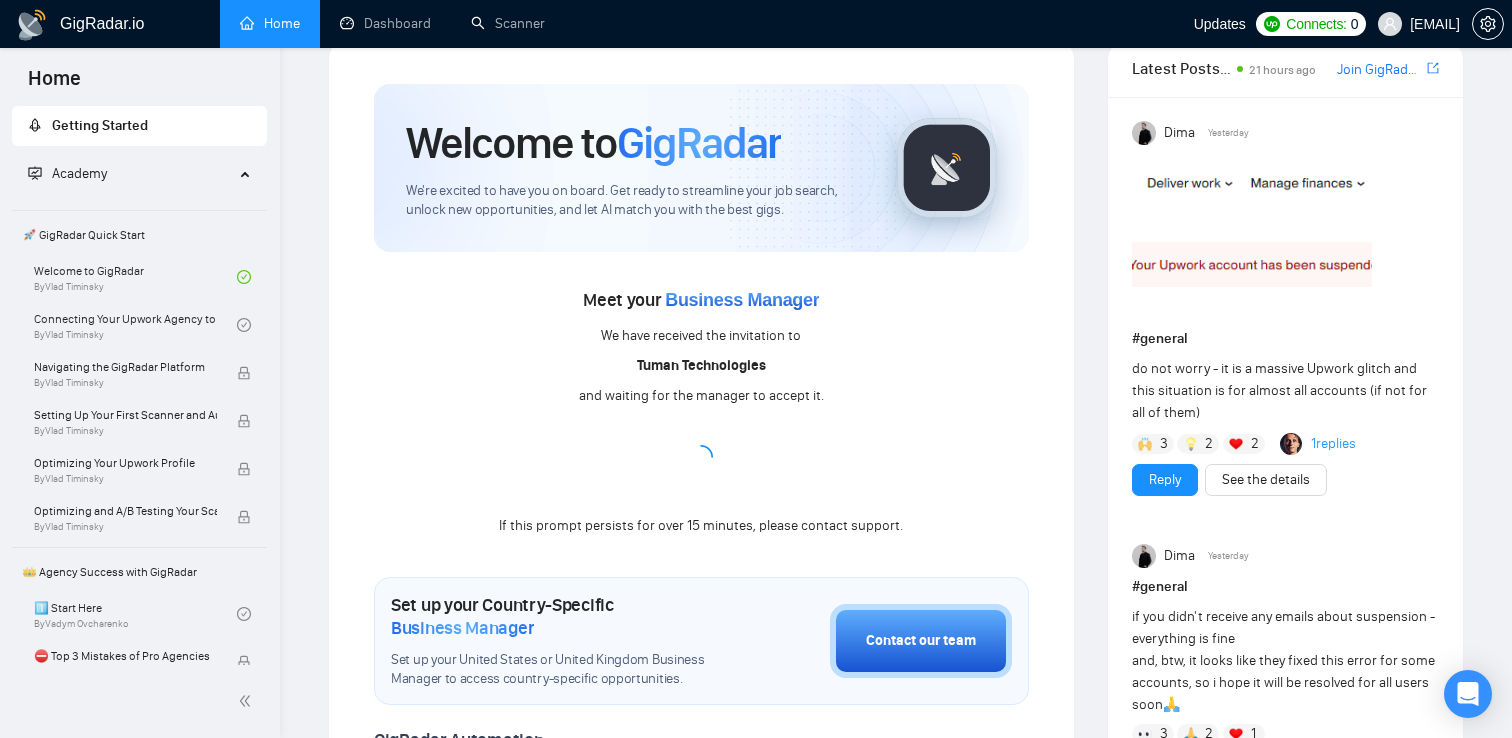 scroll, scrollTop: 0, scrollLeft: 0, axis: both 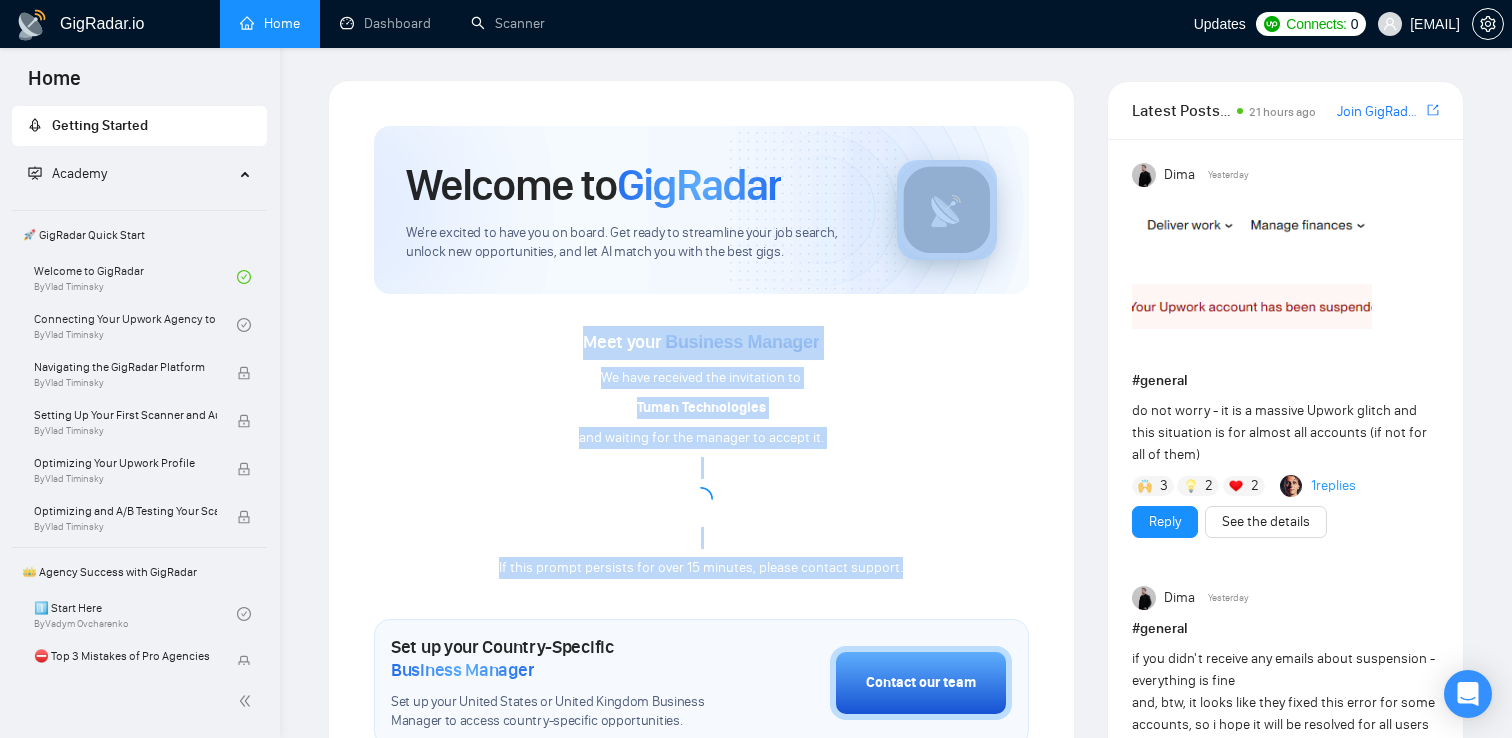 drag, startPoint x: 555, startPoint y: 290, endPoint x: 964, endPoint y: 576, distance: 499.07614 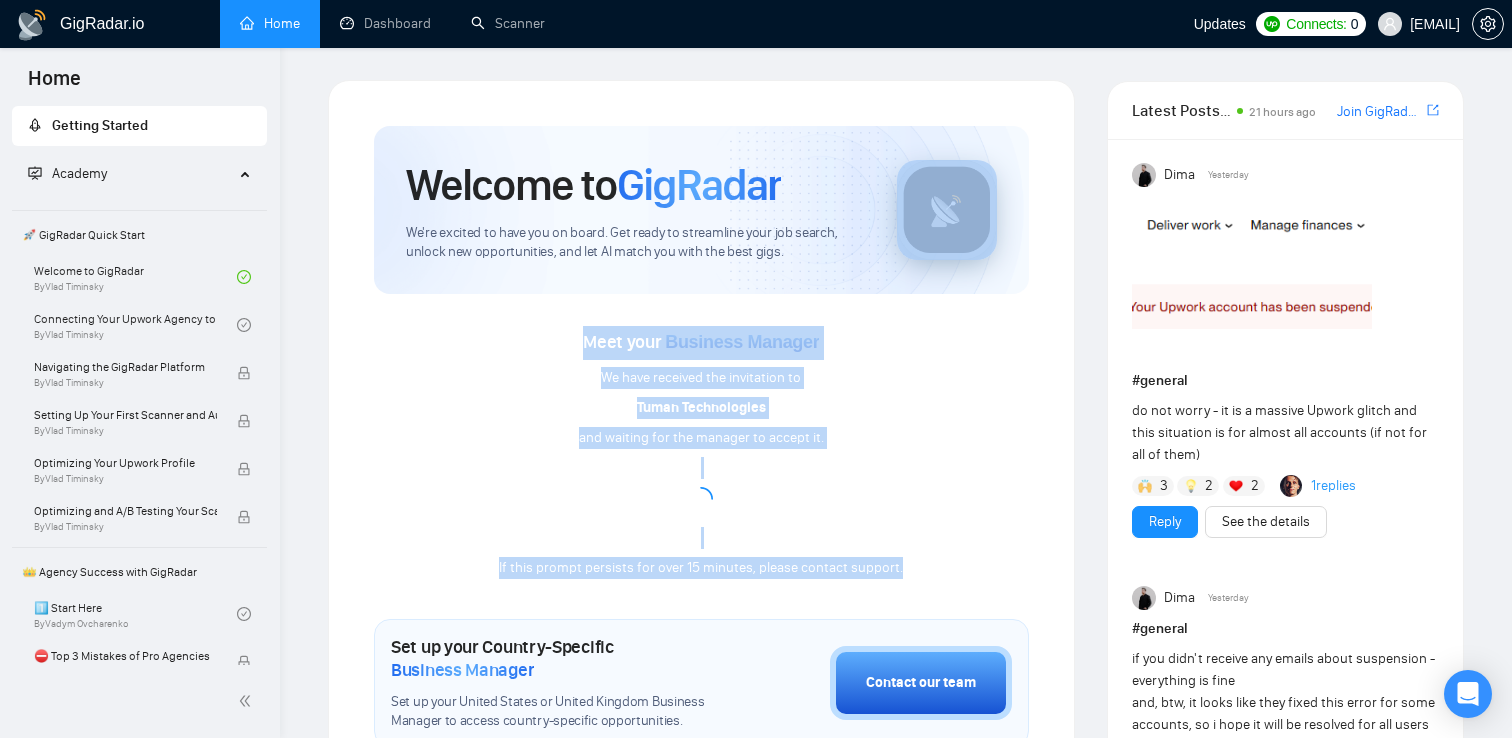 click on "Welcome to  GigRadar We're excited to have you on board. Get ready to streamline your job search, unlock new opportunities, and let AI match you with the best gigs. Meet your   Business Manager We have received the invitation to  Tuman Technologies  and waiting for the manager to accept it.    If this prompt persists for over 15 minutes, please contact support. Set up your Country-Specific  Business Manager Set up your United States or United Kingdom Business Manager to access country-specific opportunities. Contact our team GigRadar Automation Set Up a   Scanner Enable the scanner for AI matching and real-time job alerts. Enable   Opportunity Alerts Keep updated on top matches and new jobs. Enable   Automatic Proposal Send Never miss any opportunities. GigRadar Community Join GigRadar   Community Connect with the GigRadar Slack Community for updates, job opportunities, partnerships, and support. Make your   First Post Make your first post on GigRadar community. Level Up Your Skill Explore   Academy" at bounding box center (701, 770) 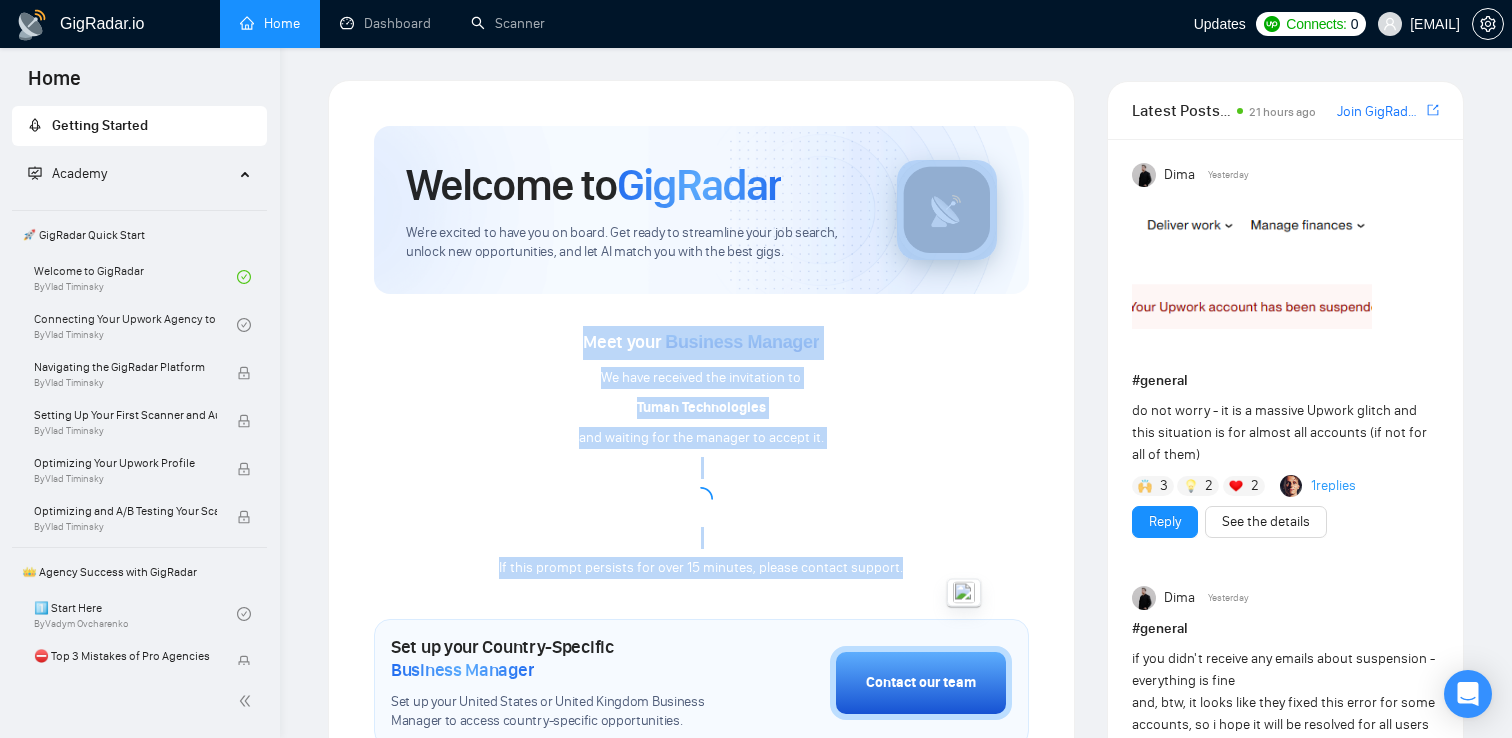click on "Meet your   Business Manager We have received the invitation to  Tuman Technologies  and waiting for the manager to accept it.    If this prompt persists for over 15 minutes, please contact support." at bounding box center [701, 453] 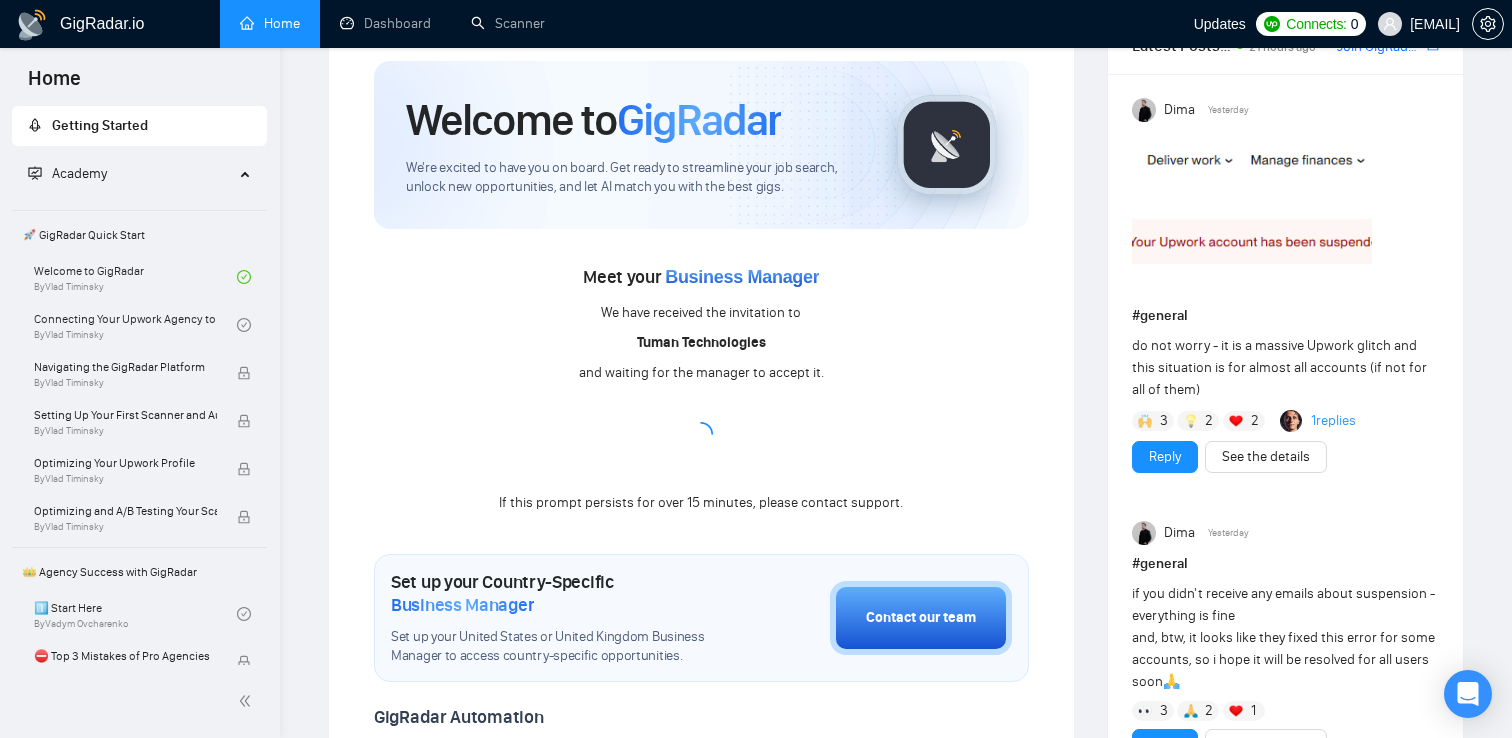 scroll, scrollTop: 11, scrollLeft: 0, axis: vertical 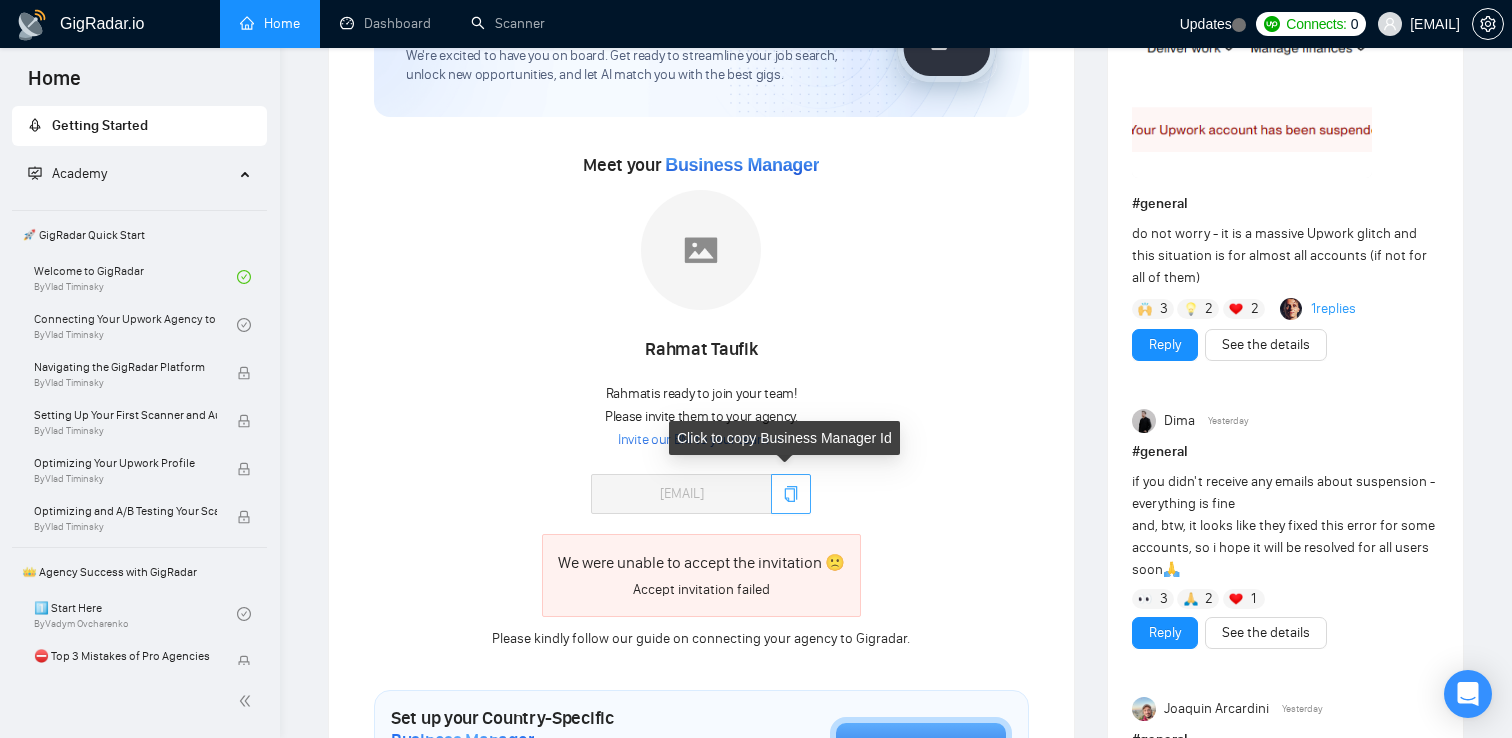 click 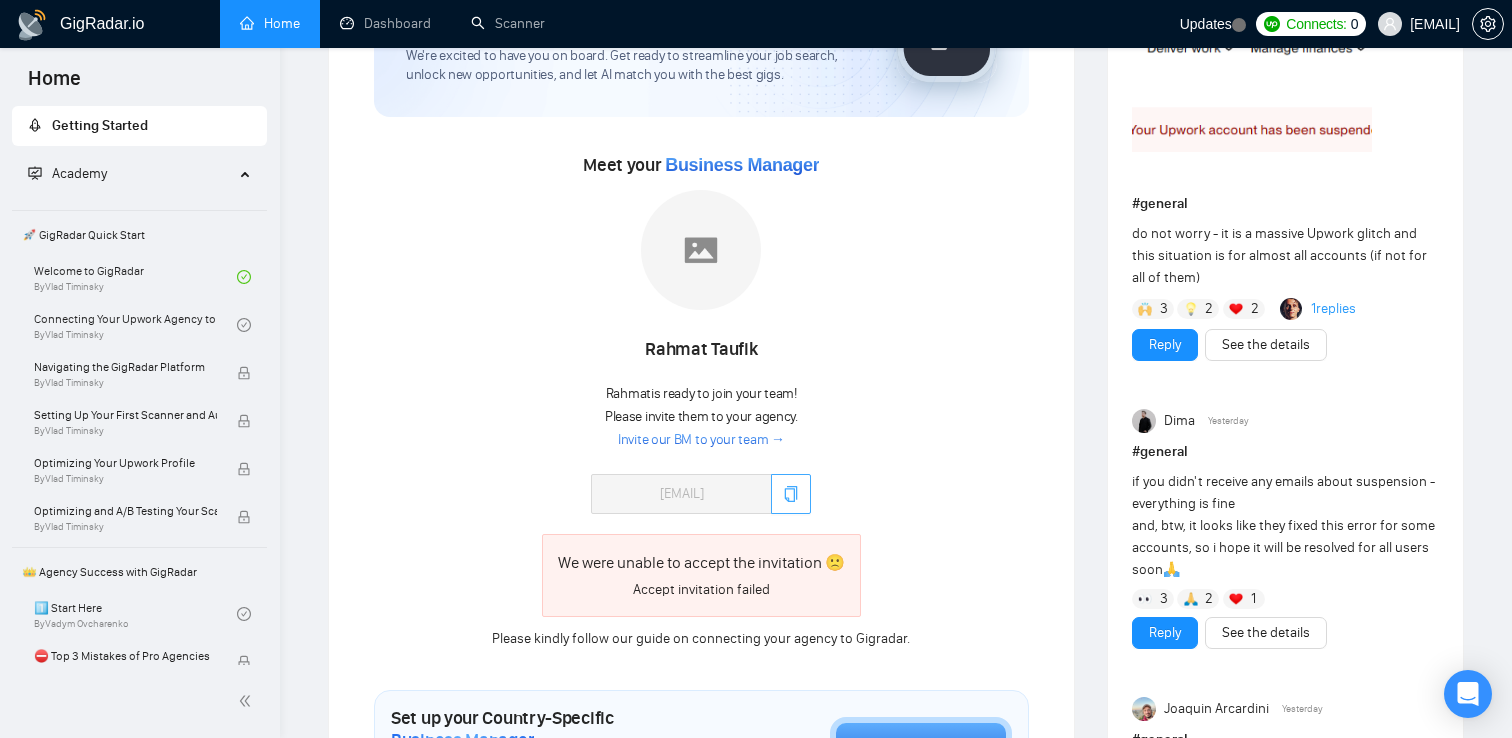 type 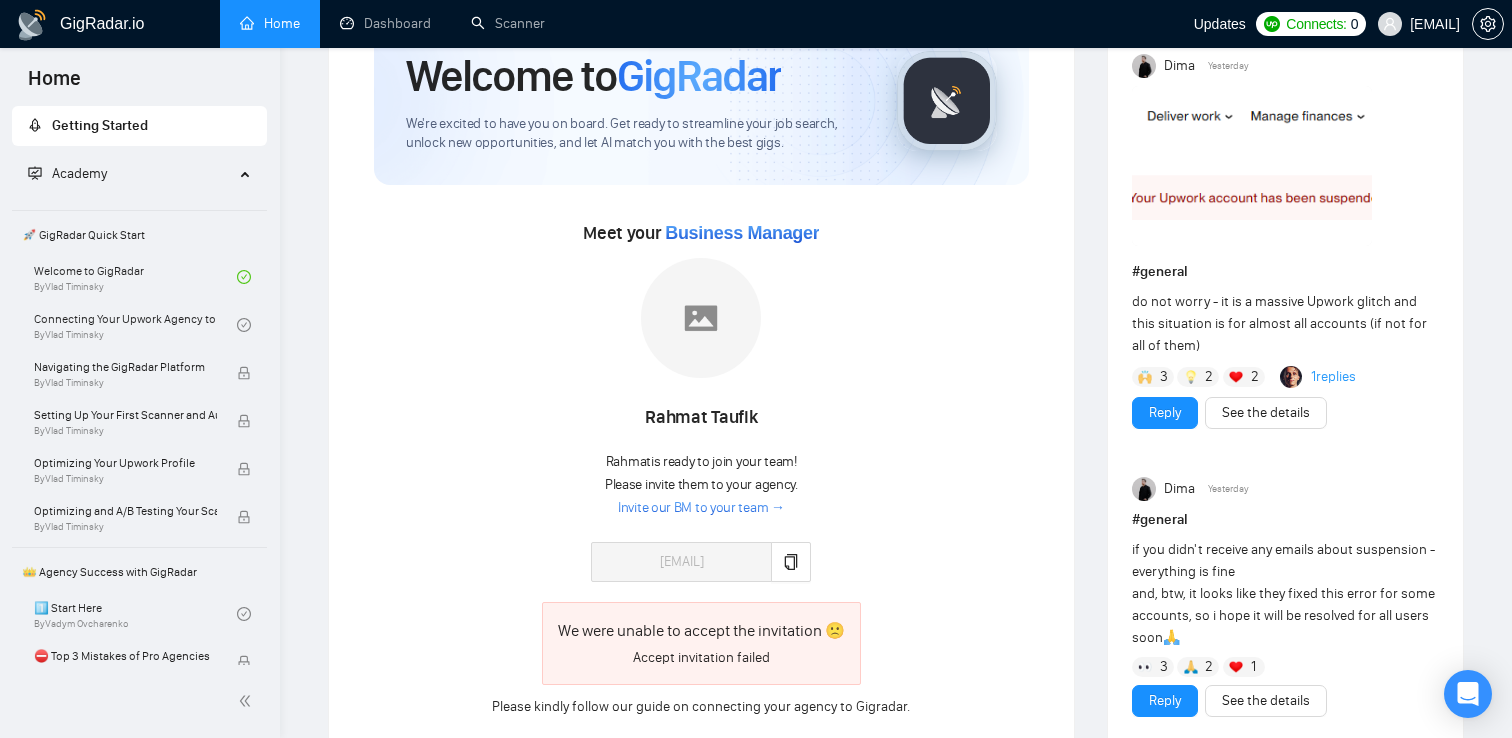 scroll, scrollTop: 116, scrollLeft: 0, axis: vertical 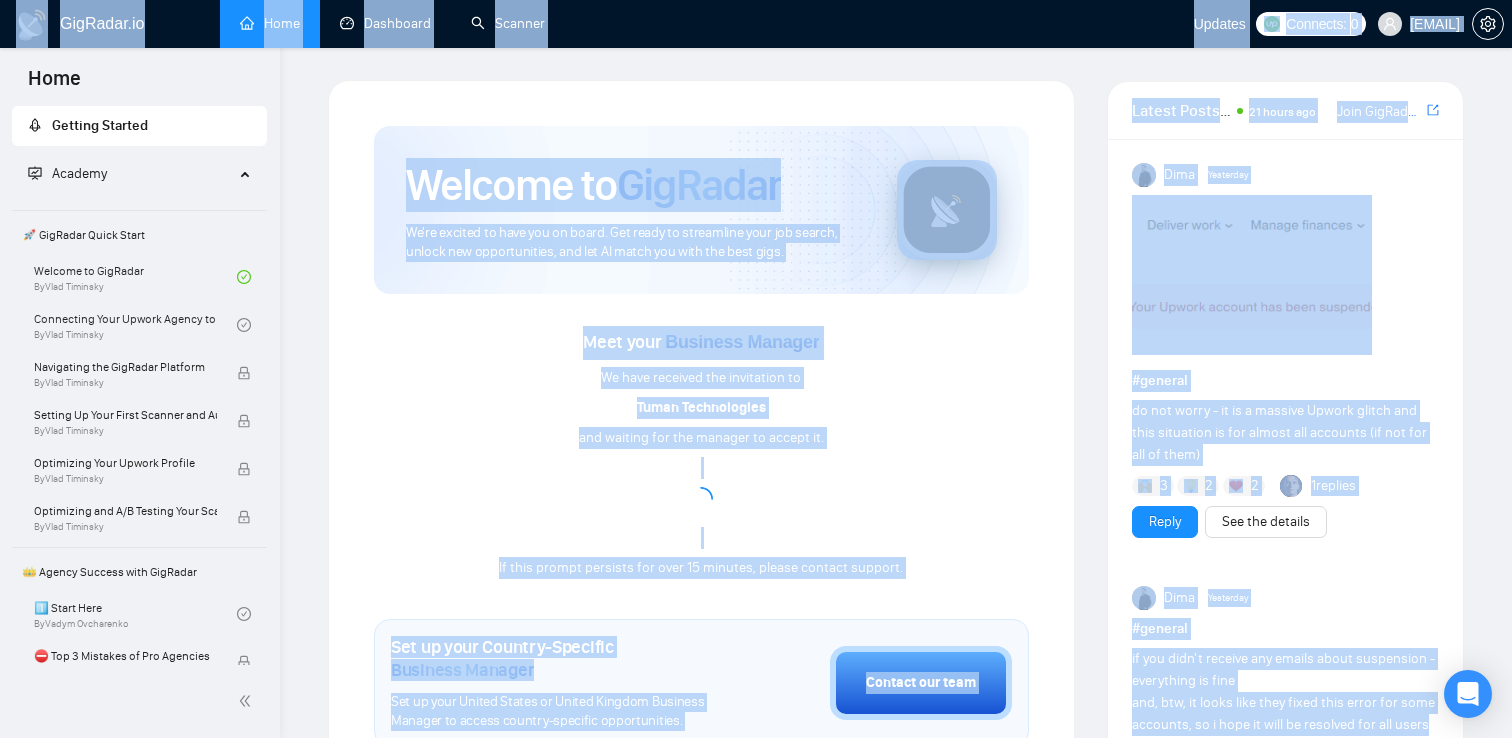drag, startPoint x: 10, startPoint y: 5, endPoint x: 1428, endPoint y: 719, distance: 1587.6145 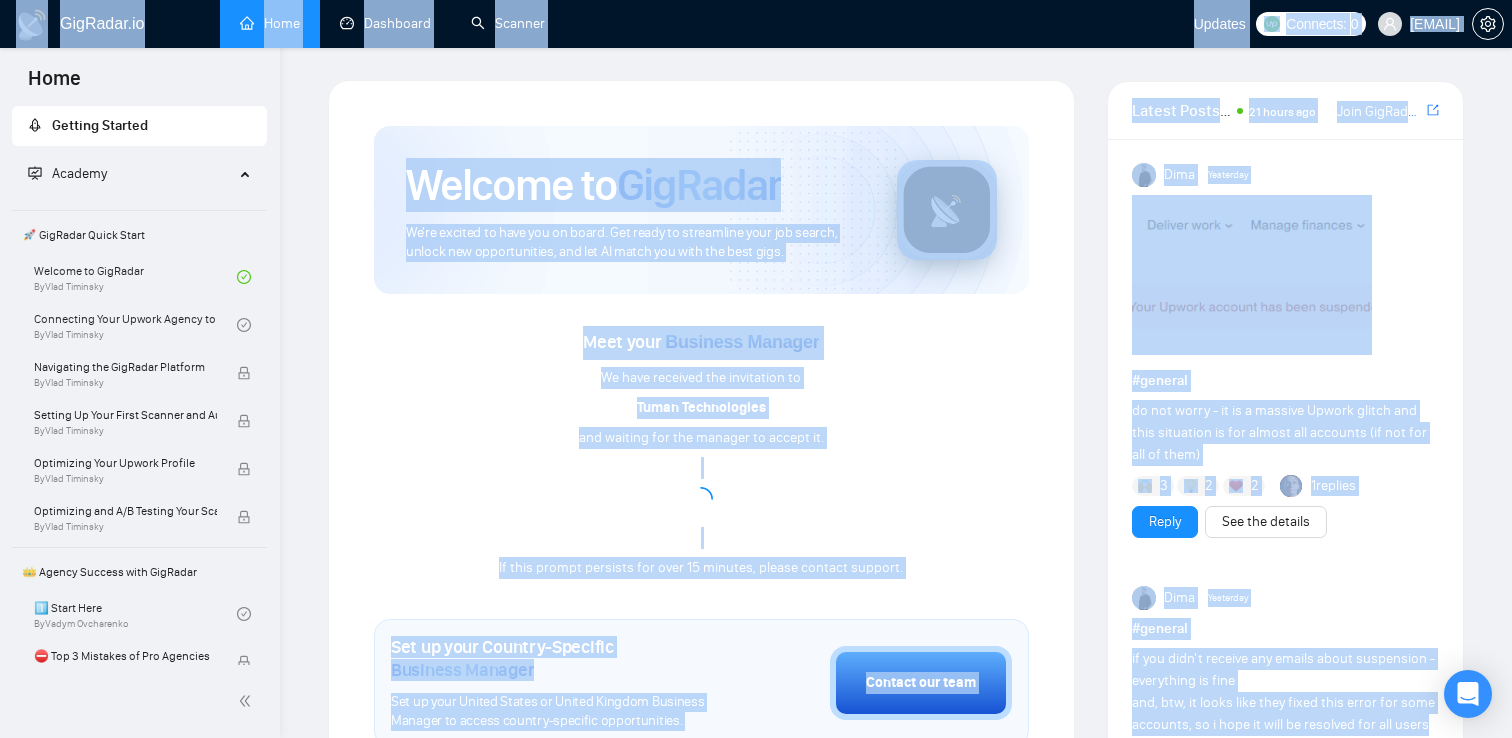 click on "GigRadar.io Home Dashboard Scanner Updates  Connects: 0 marko.solomchak.work@gmail.com Welcome to  GigRadar We're excited to have you on board. Get ready to streamline your job search, unlock new opportunities, and let AI match you with the best gigs. Meet your   Business Manager We have received the invitation to  Tuman Technologies  and waiting for the manager to accept it.    If this prompt persists for over 15 minutes, please contact support. Set up your Country-Specific  Business Manager Set up your United States or United Kingdom Business Manager to access country-specific opportunities. Contact our team GigRadar Automation Set Up a   Scanner Enable the scanner for AI matching and real-time job alerts. Enable   Opportunity Alerts Keep updated on top matches and new jobs. Enable   Automatic Proposal Send Never miss any opportunities. GigRadar Community Join GigRadar   Community Connect with the GigRadar Slack Community for updates, job opportunities, partnerships, and support. Make your   Explore" at bounding box center [896, 1031] 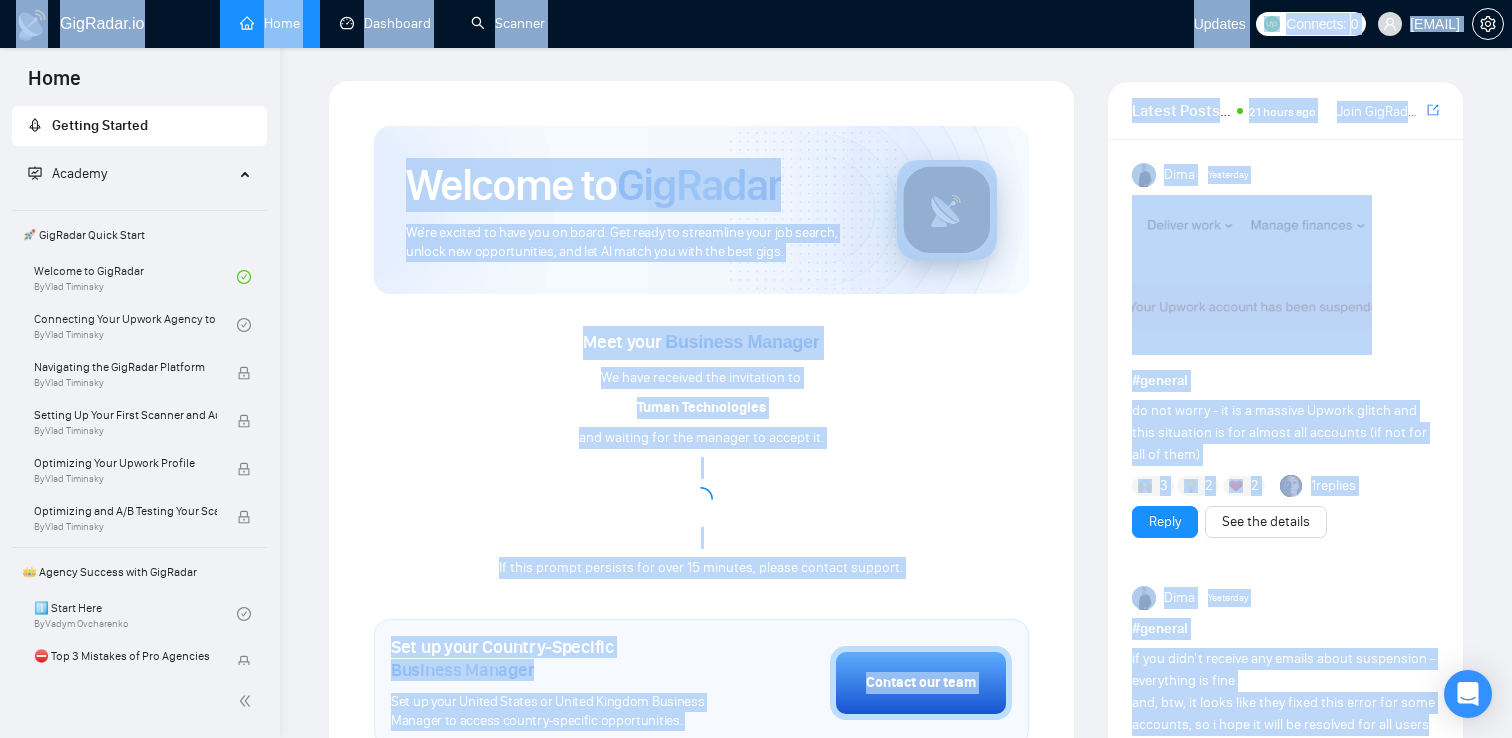 drag, startPoint x: 1426, startPoint y: 724, endPoint x: 9, endPoint y: 21, distance: 1581.8021 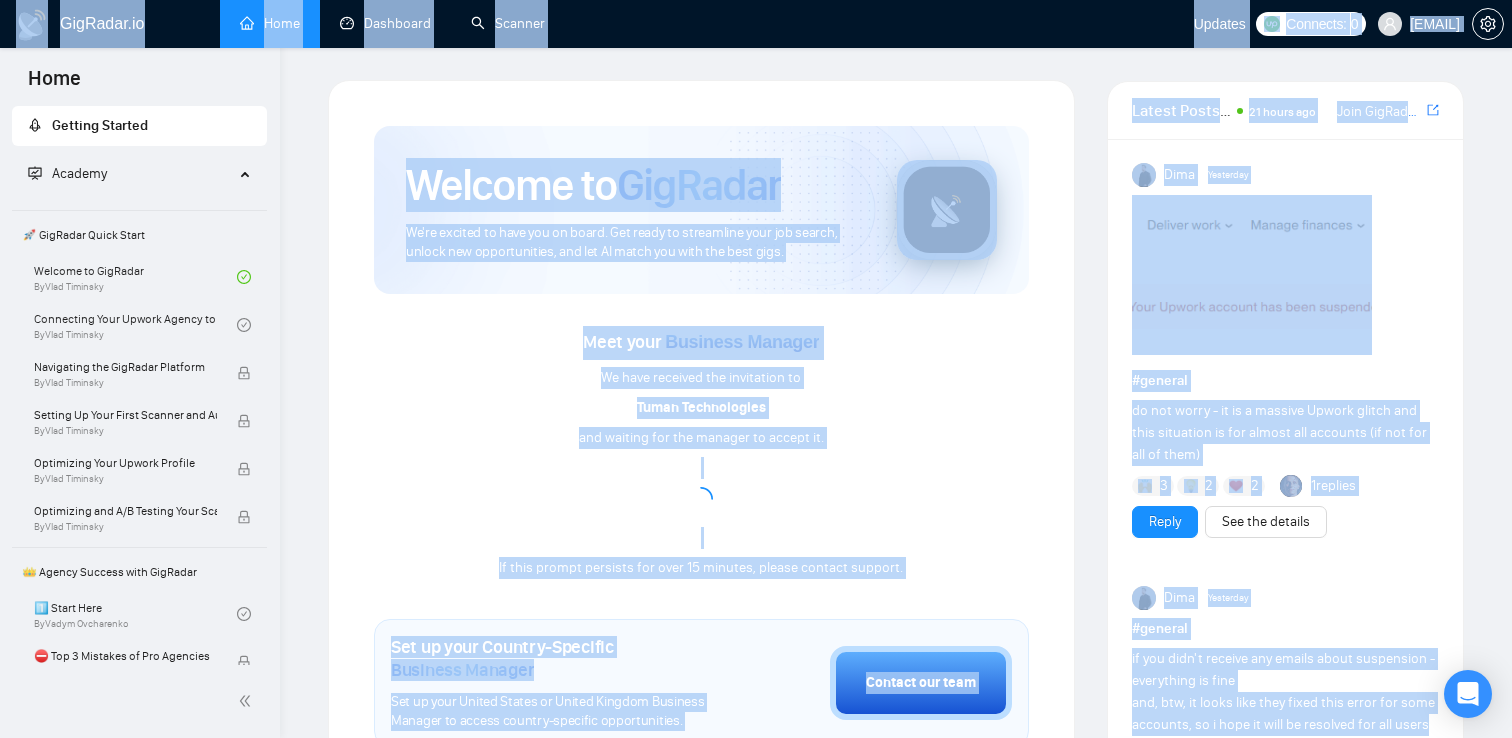 click on "GigRadar.io Home Dashboard Scanner Updates  Connects: 0 marko.solomchak.work@gmail.com Welcome to  GigRadar We're excited to have you on board. Get ready to streamline your job search, unlock new opportunities, and let AI match you with the best gigs. Meet your   Business Manager We have received the invitation to  Tuman Technologies  and waiting for the manager to accept it.    If this prompt persists for over 15 minutes, please contact support. Set up your Country-Specific  Business Manager Set up your United States or United Kingdom Business Manager to access country-specific opportunities. Contact our team GigRadar Automation Set Up a   Scanner Enable the scanner for AI matching and real-time job alerts. Enable   Opportunity Alerts Keep updated on top matches and new jobs. Enable   Automatic Proposal Send Never miss any opportunities. GigRadar Community Join GigRadar   Community Connect with the GigRadar Slack Community for updates, job opportunities, partnerships, and support. Make your   Explore" at bounding box center [896, 1031] 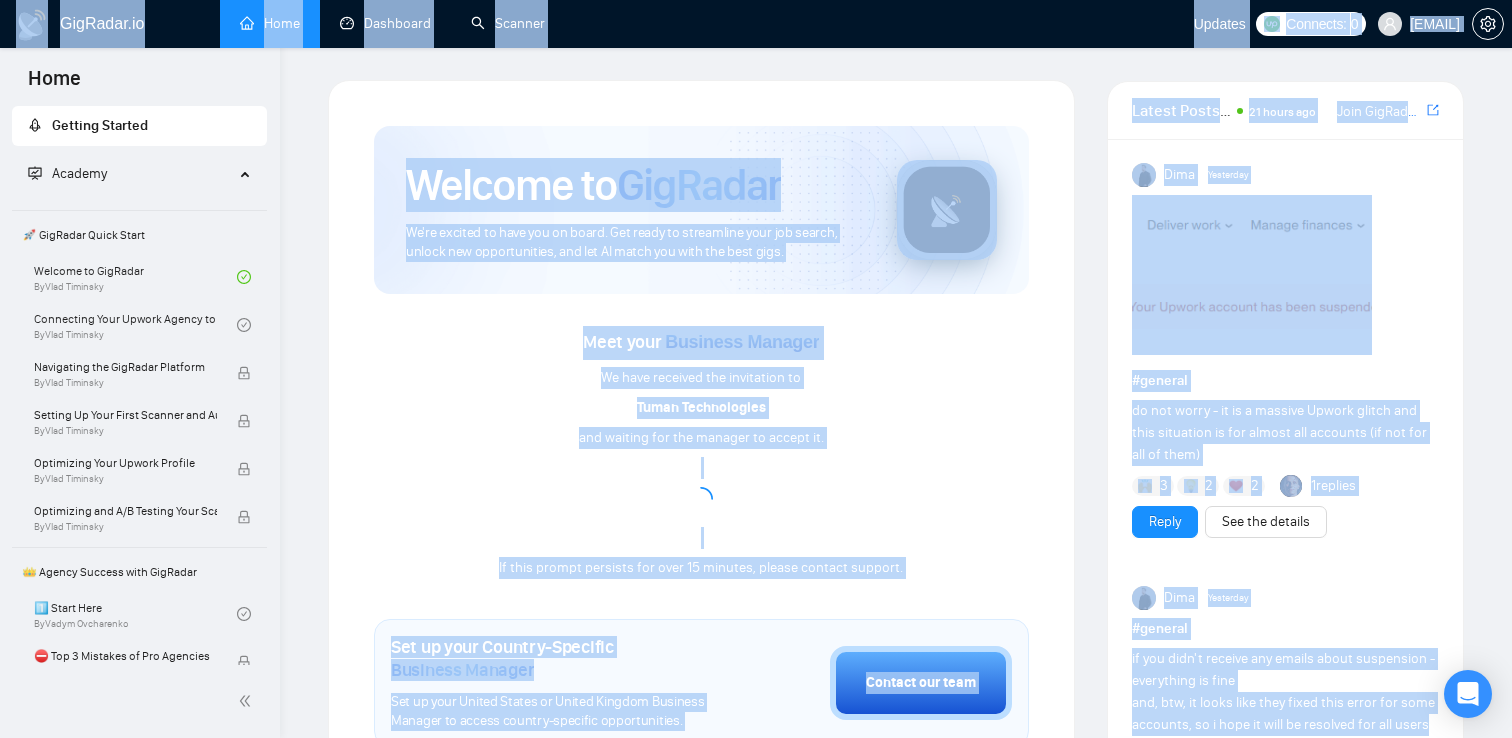click on "GigRadar.io Home Dashboard Scanner Updates  Connects: 0 marko.solomchak.work@gmail.com" at bounding box center [756, 24] 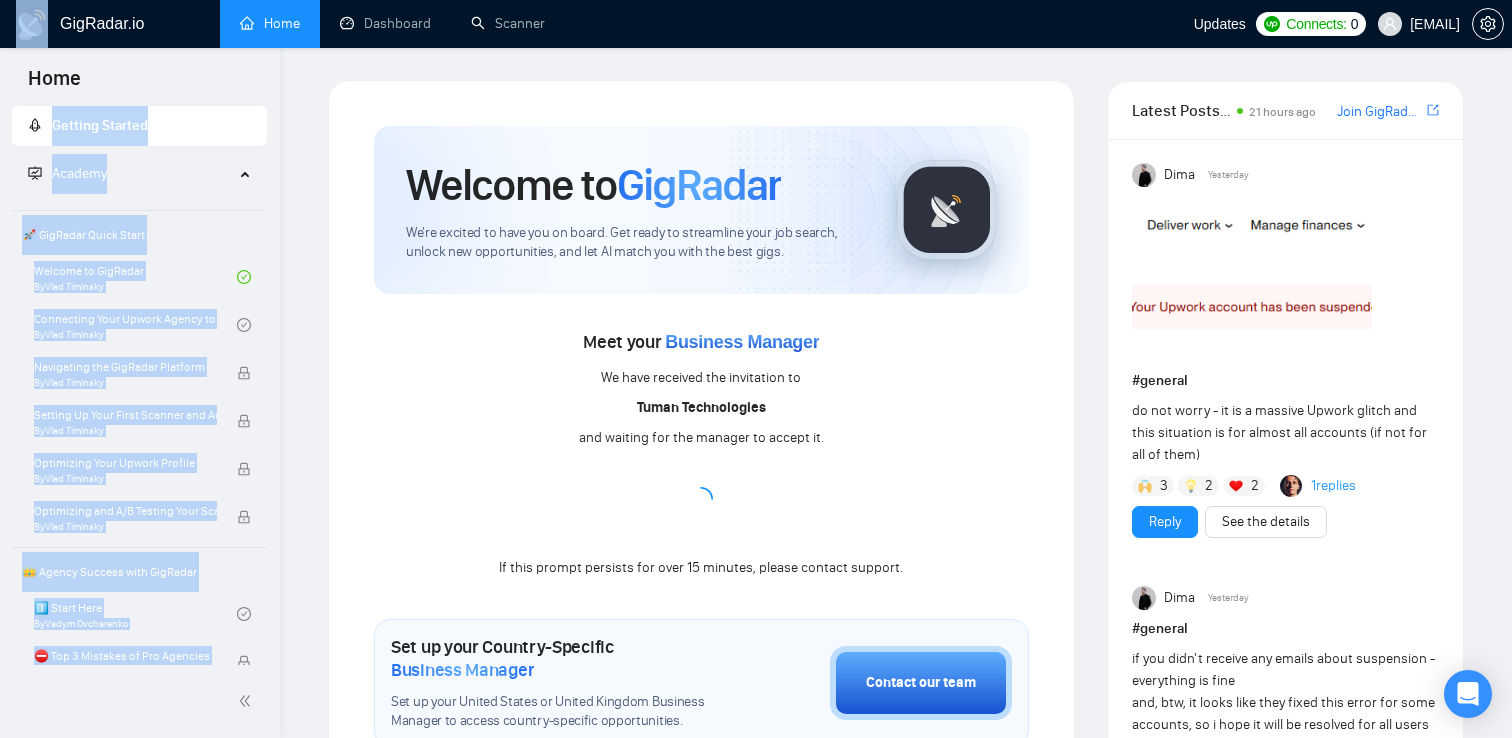 drag, startPoint x: 9, startPoint y: 22, endPoint x: 180, endPoint y: 84, distance: 181.89282 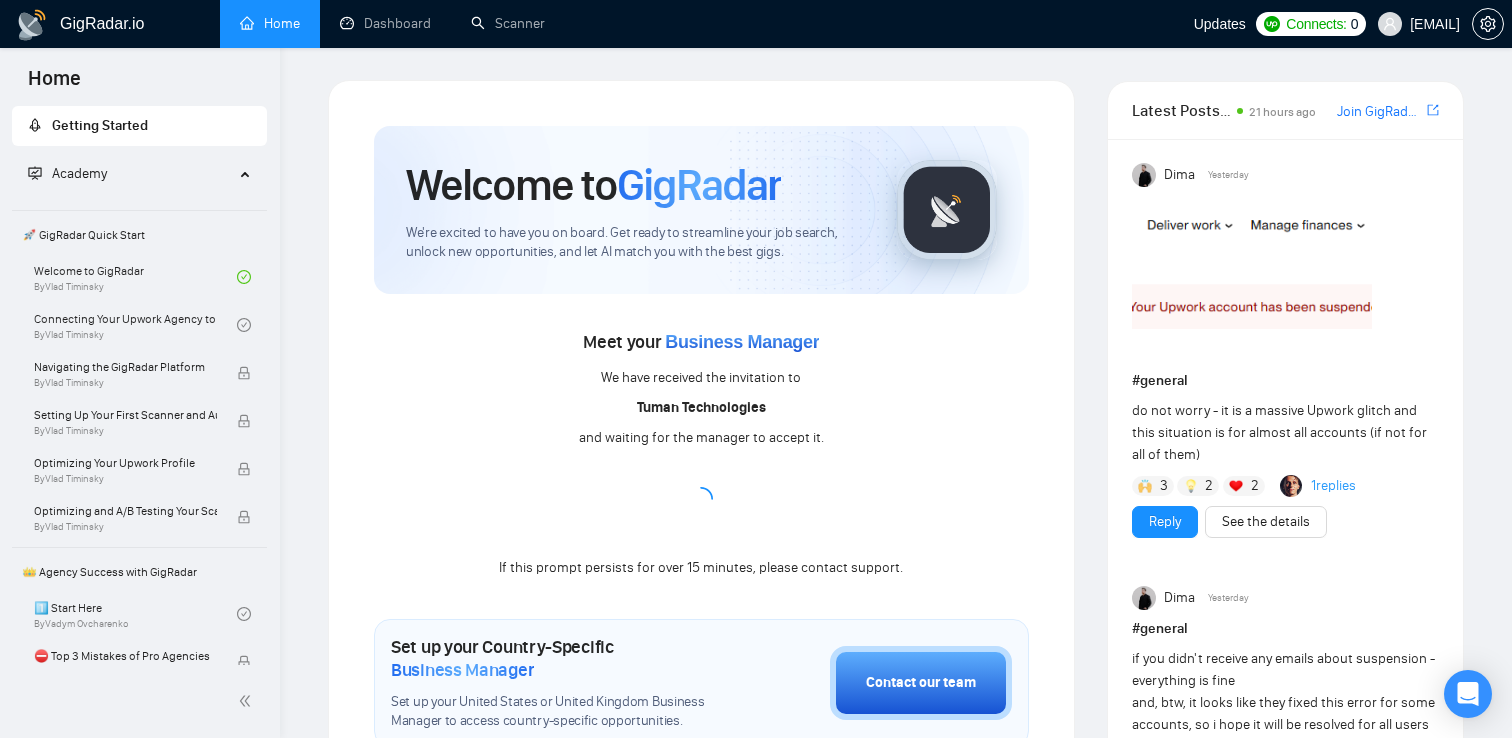 click on "GigRadar.io Home Dashboard Scanner Updates  Connects: 0 marko.solomchak.work@gmail.com Welcome to  GigRadar We're excited to have you on board. Get ready to streamline your job search, unlock new opportunities, and let AI match you with the best gigs. Meet your   Business Manager We have received the invitation to  Tuman Technologies  and waiting for the manager to accept it.    If this prompt persists for over 15 minutes, please contact support. Set up your Country-Specific  Business Manager Set up your United States or United Kingdom Business Manager to access country-specific opportunities. Contact our team GigRadar Automation Set Up a   Scanner Enable the scanner for AI matching and real-time job alerts. Enable   Opportunity Alerts Keep updated on top matches and new jobs. Enable   Automatic Proposal Send Never miss any opportunities. GigRadar Community Join GigRadar   Community Connect with the GigRadar Slack Community for updates, job opportunities, partnerships, and support. Make your   Explore" at bounding box center [896, 1031] 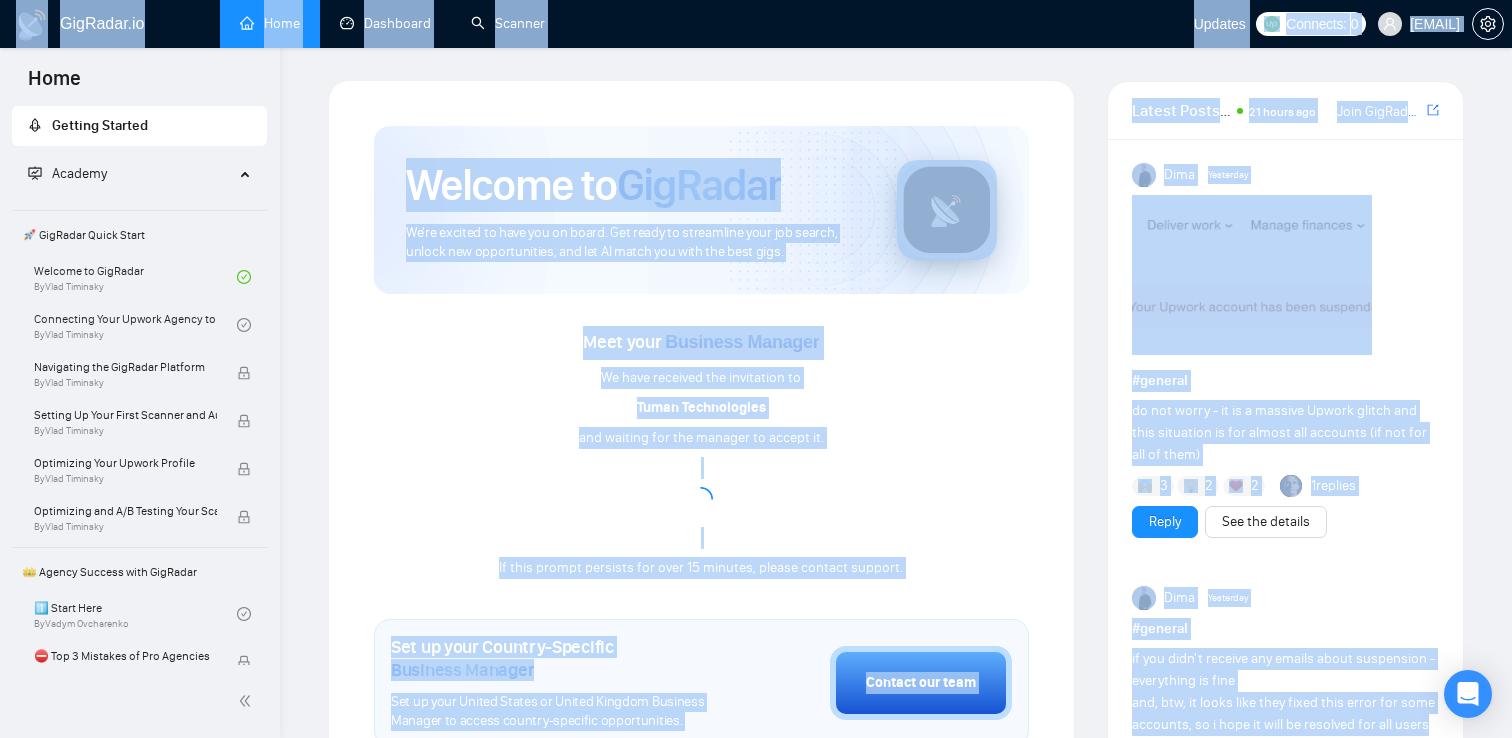 drag, startPoint x: 11, startPoint y: 5, endPoint x: 1423, endPoint y: 720, distance: 1582.7094 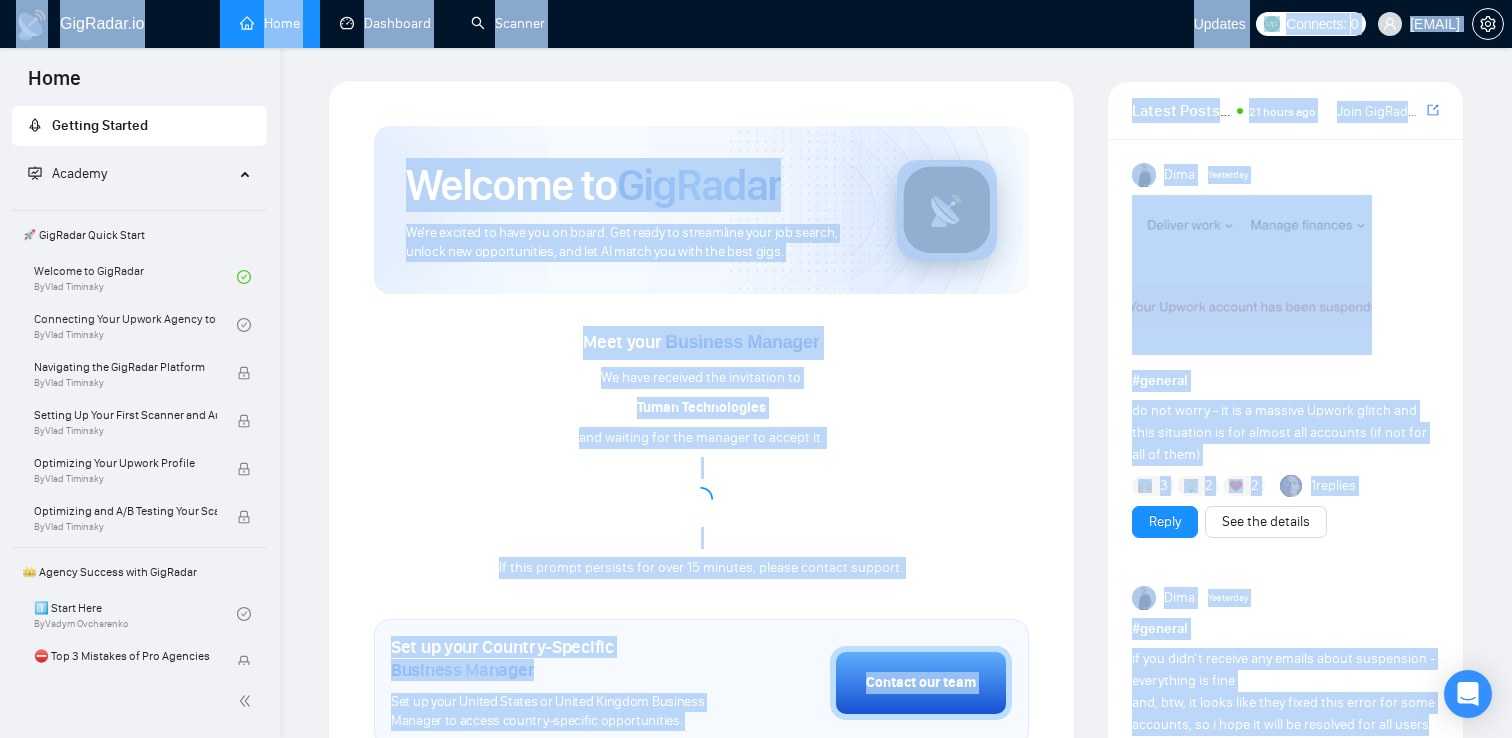 click on "GigRadar.io Home Dashboard Scanner Updates  Connects: 0 marko.solomchak.work@gmail.com Welcome to  GigRadar We're excited to have you on board. Get ready to streamline your job search, unlock new opportunities, and let AI match you with the best gigs. Meet your   Business Manager We have received the invitation to  Tuman Technologies  and waiting for the manager to accept it.    If this prompt persists for over 15 minutes, please contact support. Set up your Country-Specific  Business Manager Set up your United States or United Kingdom Business Manager to access country-specific opportunities. Contact our team GigRadar Automation Set Up a   Scanner Enable the scanner for AI matching and real-time job alerts. Enable   Opportunity Alerts Keep updated on top matches and new jobs. Enable   Automatic Proposal Send Never miss any opportunities. GigRadar Community Join GigRadar   Community Connect with the GigRadar Slack Community for updates, job opportunities, partnerships, and support. Make your   Explore" at bounding box center [896, 1031] 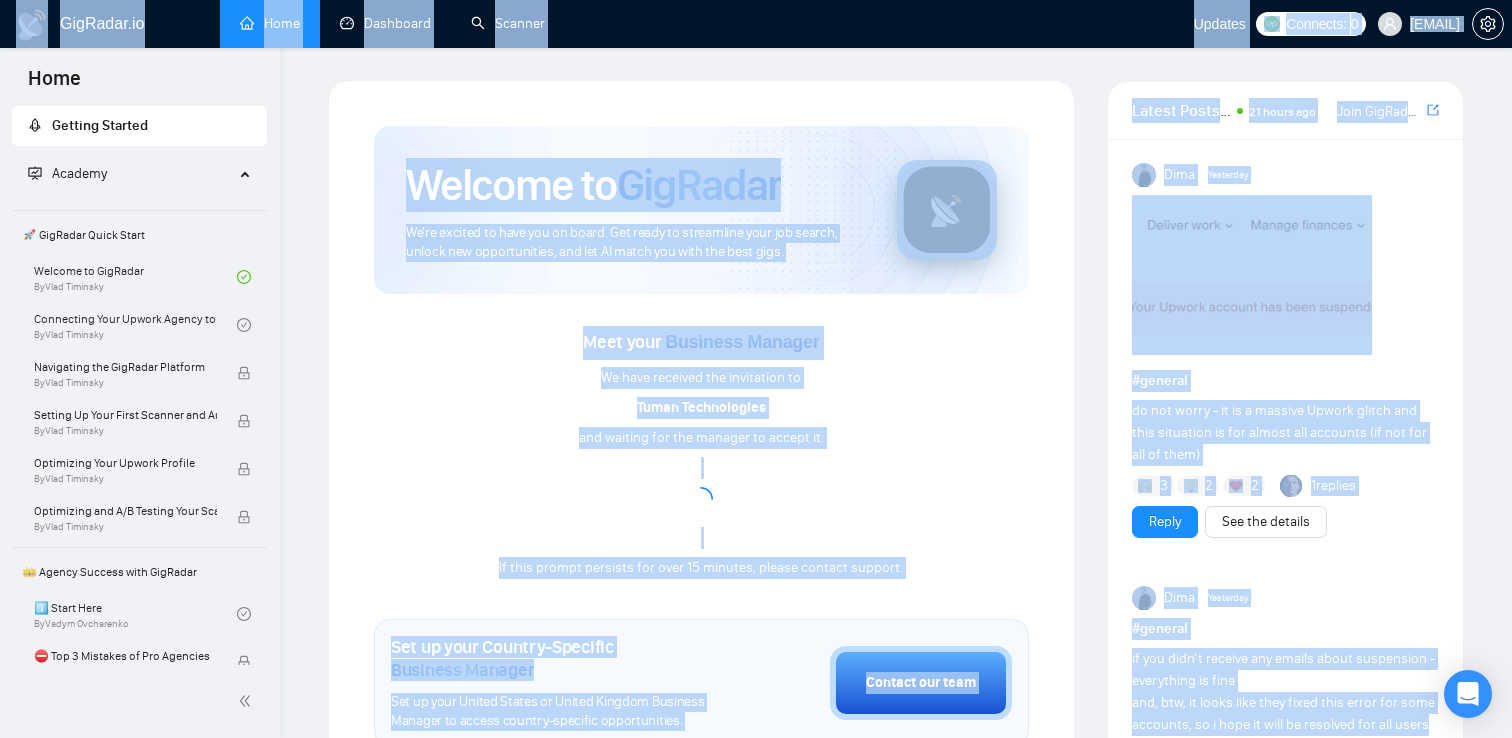 drag, startPoint x: 1423, startPoint y: 720, endPoint x: 0, endPoint y: 19, distance: 1586.2944 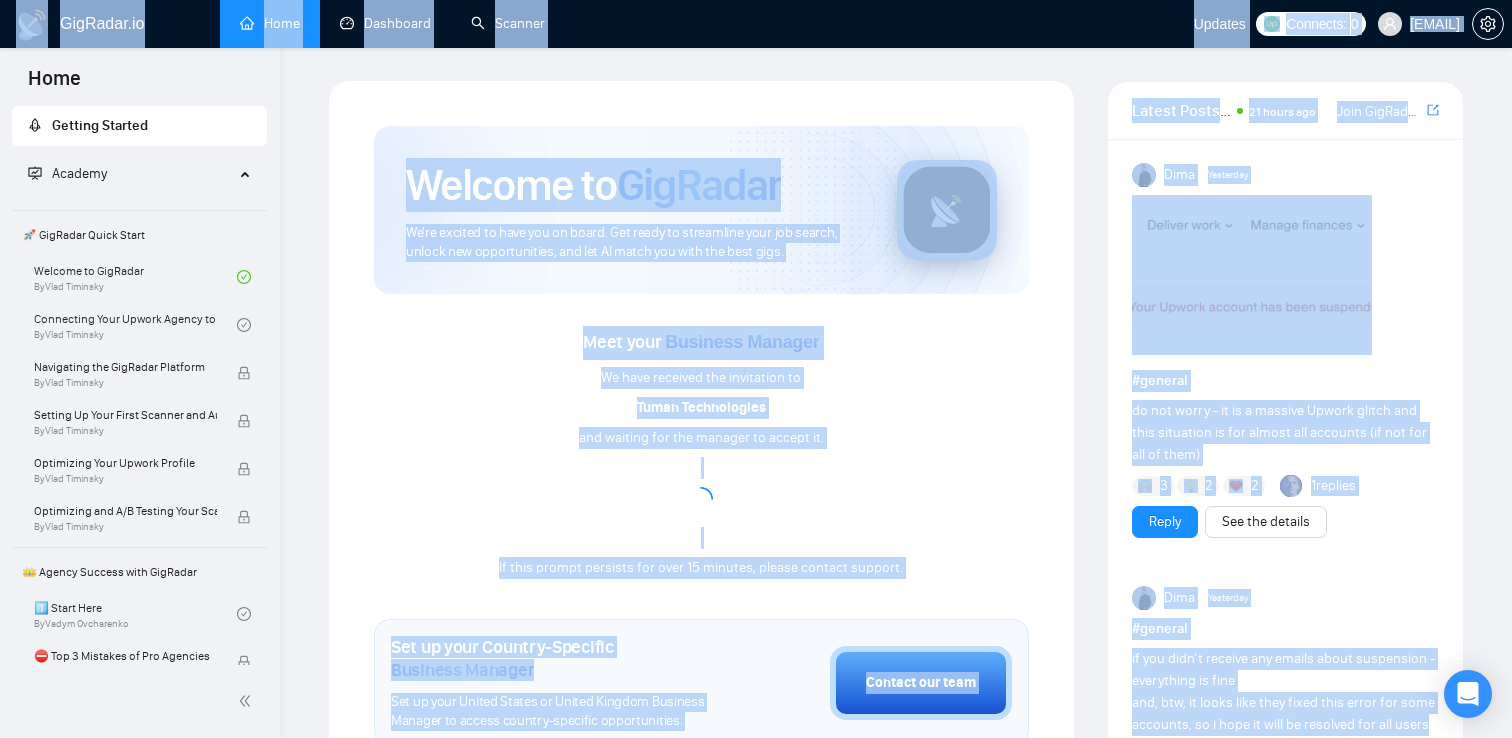 click on "GigRadar.io Home Dashboard Scanner Updates  Connects: 0 marko.solomchak.work@gmail.com Welcome to  GigRadar We're excited to have you on board. Get ready to streamline your job search, unlock new opportunities, and let AI match you with the best gigs. Meet your   Business Manager We have received the invitation to  Tuman Technologies  and waiting for the manager to accept it.    If this prompt persists for over 15 minutes, please contact support. Set up your Country-Specific  Business Manager Set up your United States or United Kingdom Business Manager to access country-specific opportunities. Contact our team GigRadar Automation Set Up a   Scanner Enable the scanner for AI matching and real-time job alerts. Enable   Opportunity Alerts Keep updated on top matches and new jobs. Enable   Automatic Proposal Send Never miss any opportunities. GigRadar Community Join GigRadar   Community Connect with the GigRadar Slack Community for updates, job opportunities, partnerships, and support. Make your   Explore" at bounding box center [896, 1031] 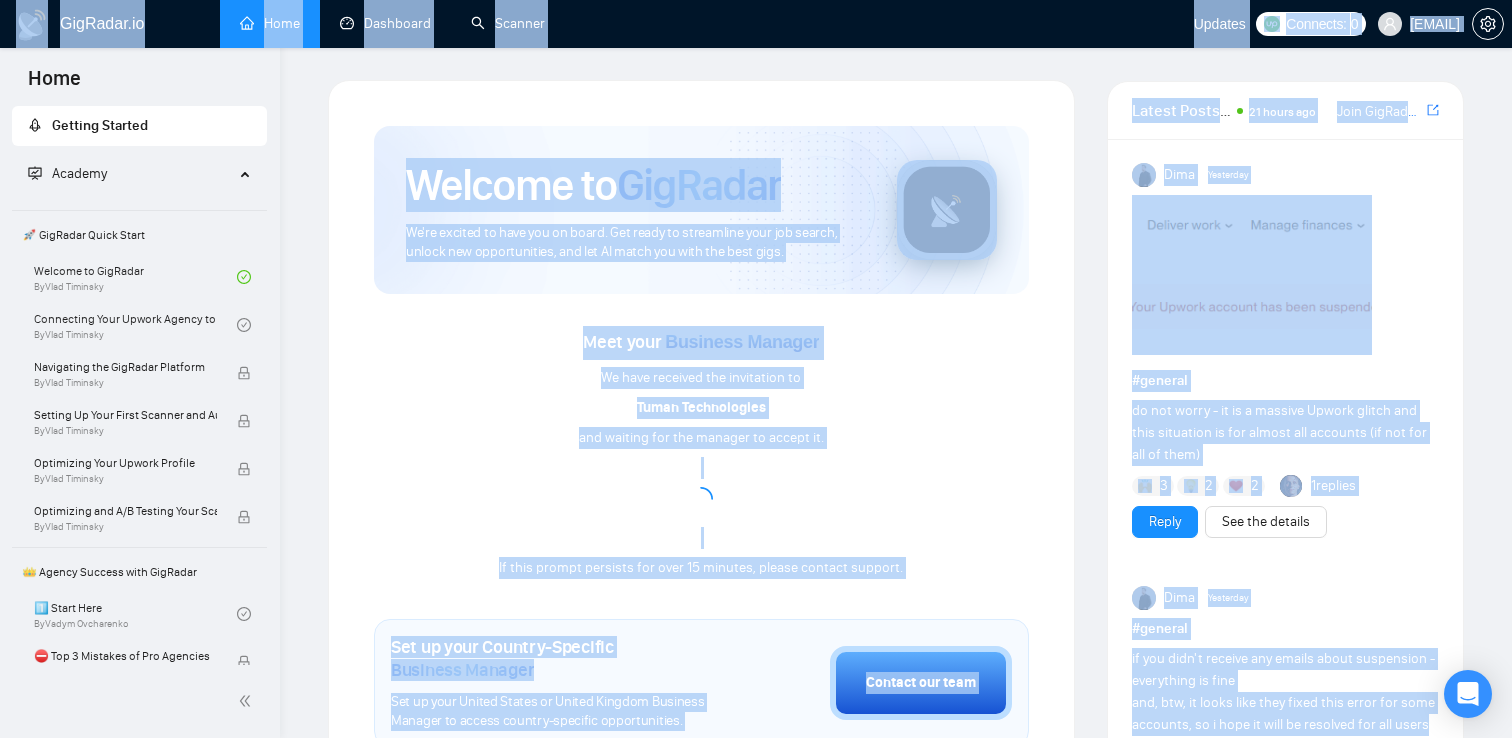 click on "GigRadar.io Home Dashboard Scanner Updates  Connects: 0 marko.solomchak.work@gmail.com" at bounding box center (756, 24) 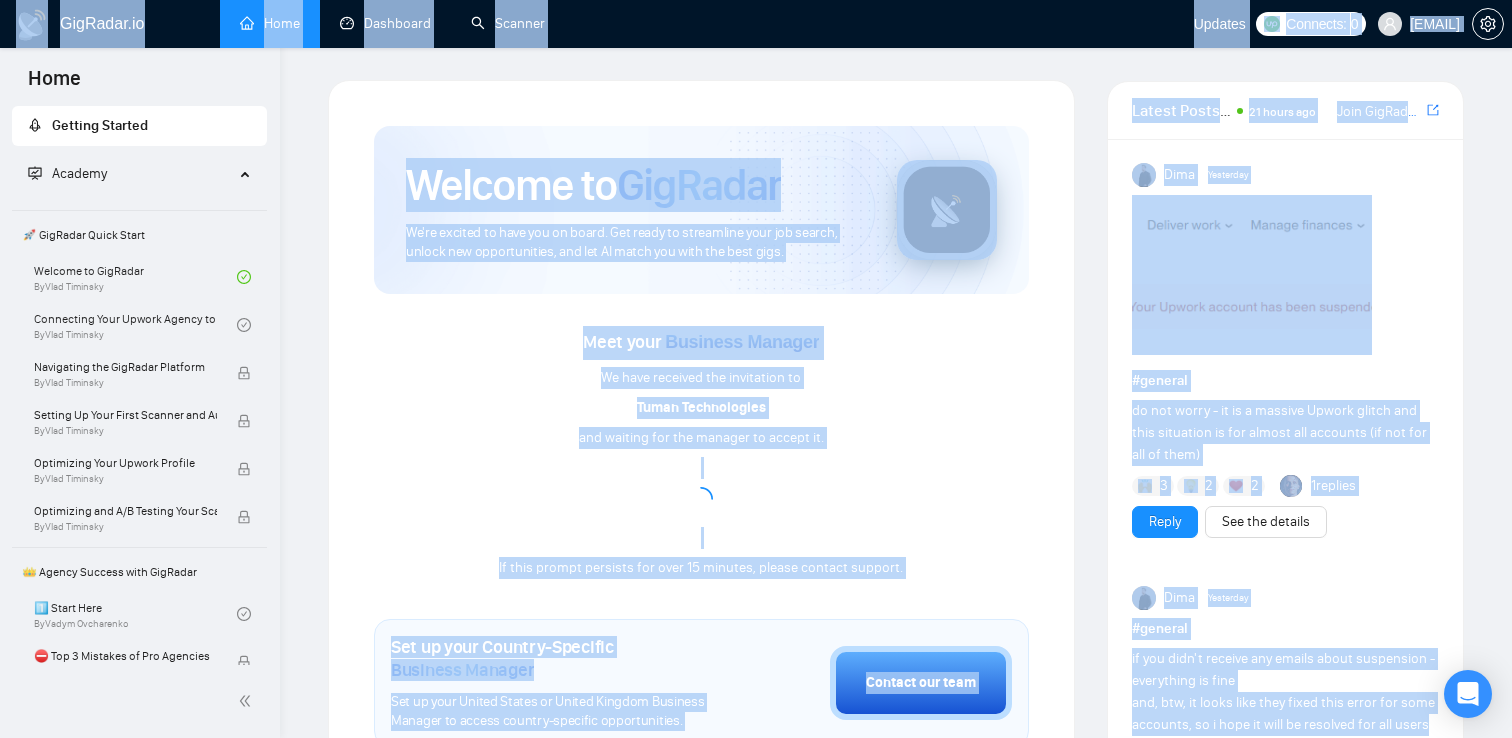 drag, startPoint x: 10, startPoint y: 13, endPoint x: 1411, endPoint y: 723, distance: 1570.6371 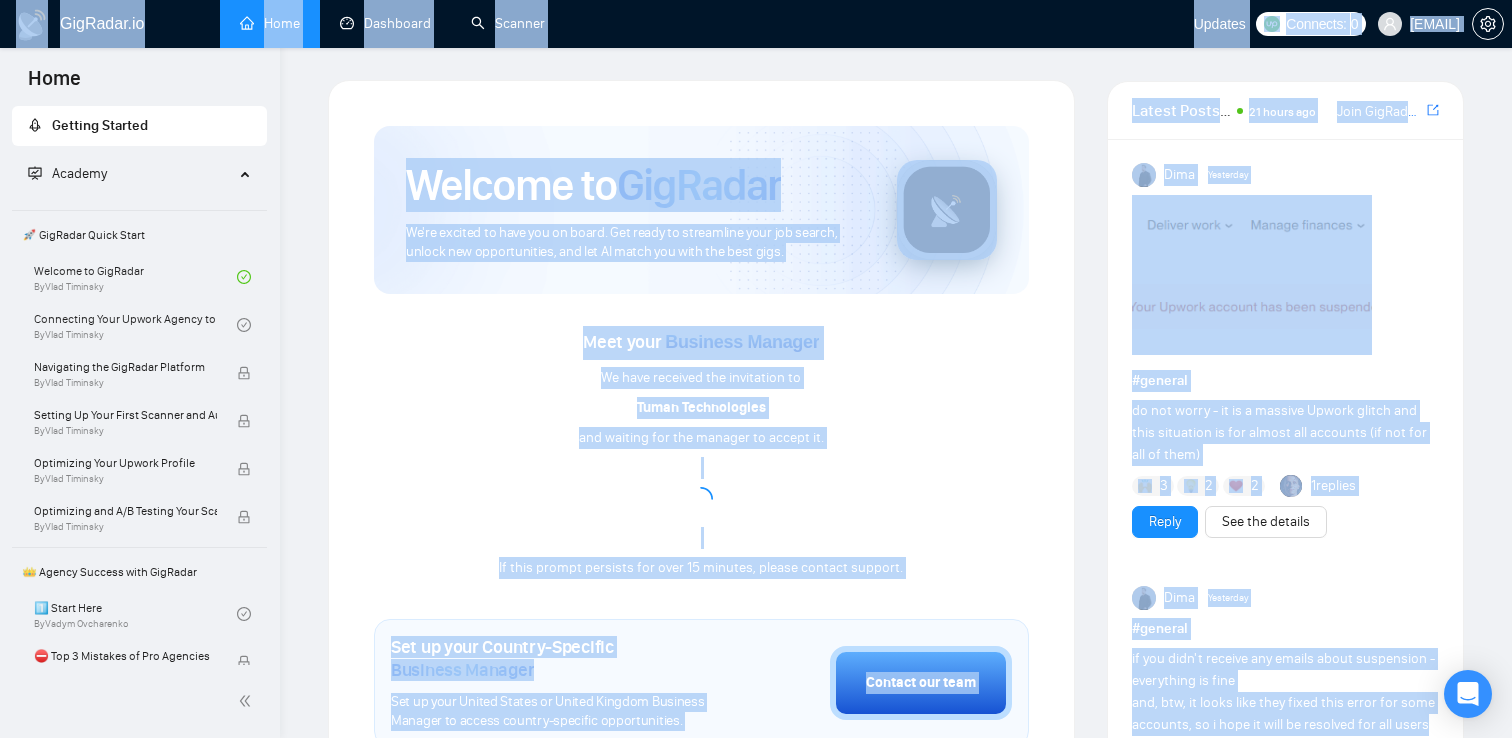 click on "GigRadar.io Home Dashboard Scanner Updates  Connects: 0 marko.solomchak.work@gmail.com Welcome to  GigRadar We're excited to have you on board. Get ready to streamline your job search, unlock new opportunities, and let AI match you with the best gigs. Meet your   Business Manager We have received the invitation to  Tuman Technologies  and waiting for the manager to accept it.    If this prompt persists for over 15 minutes, please contact support. Set up your Country-Specific  Business Manager Set up your United States or United Kingdom Business Manager to access country-specific opportunities. Contact our team GigRadar Automation Set Up a   Scanner Enable the scanner for AI matching and real-time job alerts. Enable   Opportunity Alerts Keep updated on top matches and new jobs. Enable   Automatic Proposal Send Never miss any opportunities. GigRadar Community Join GigRadar   Community Connect with the GigRadar Slack Community for updates, job opportunities, partnerships, and support. Make your   Explore" at bounding box center [896, 1031] 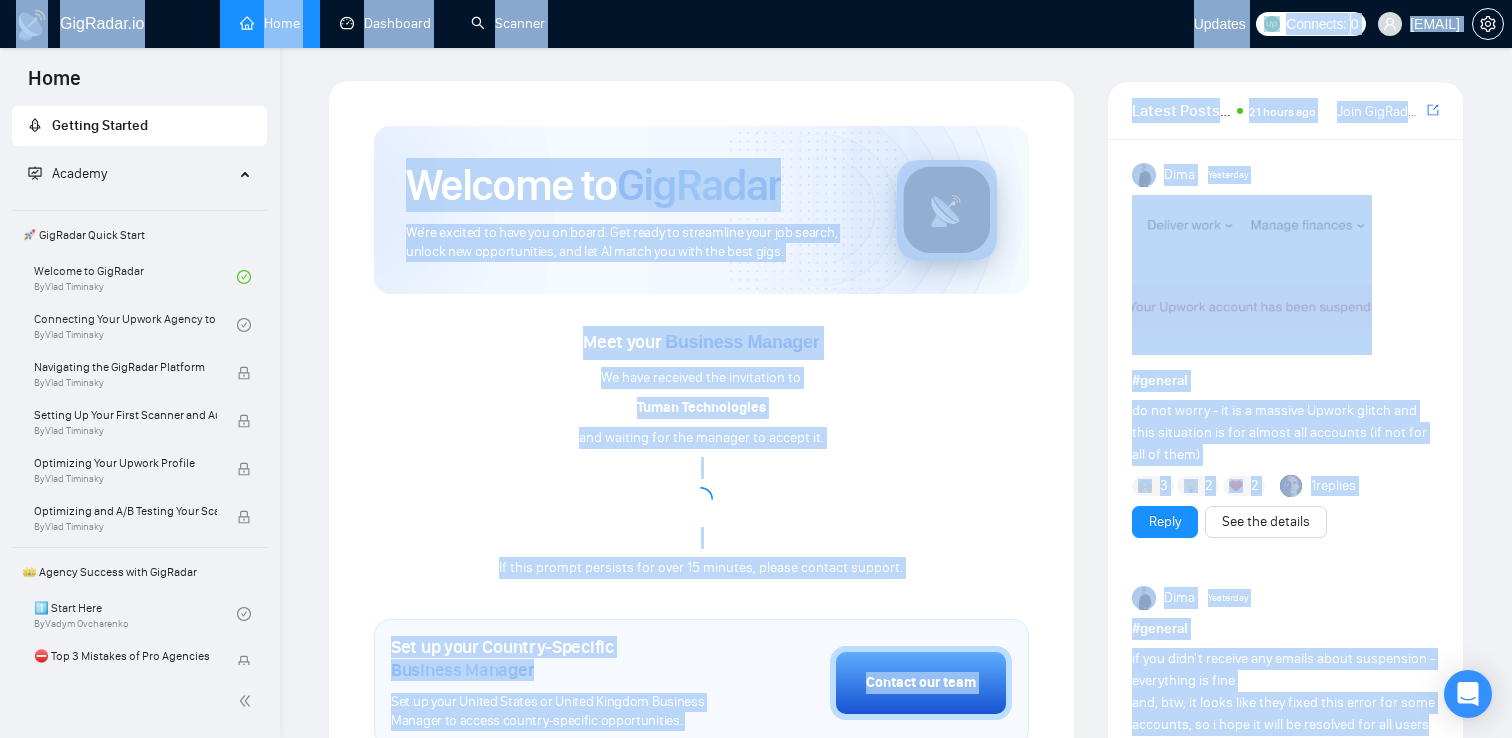 drag, startPoint x: 1411, startPoint y: 723, endPoint x: 11, endPoint y: 11, distance: 1570.6509 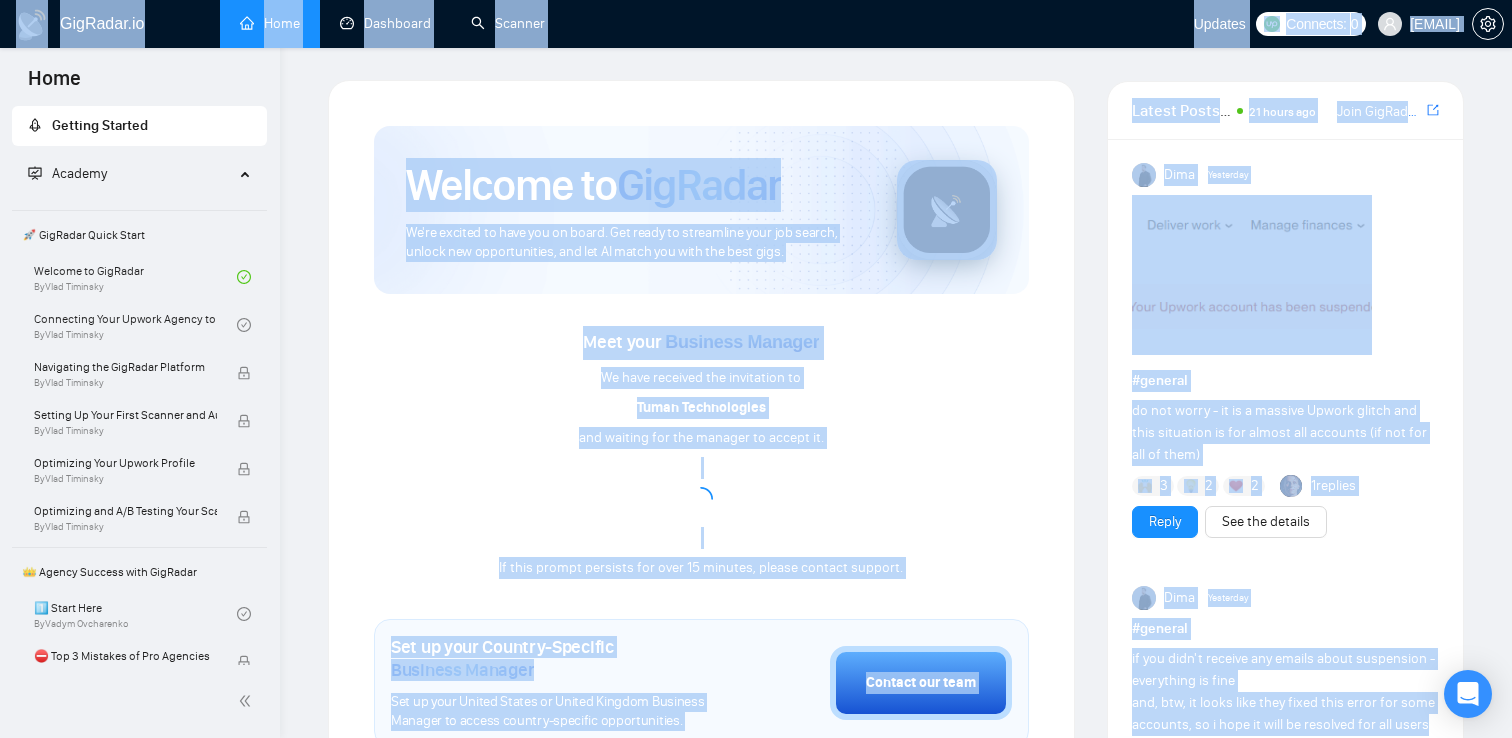 click on "GigRadar.io Home Dashboard Scanner Updates  Connects: 0 marko.solomchak.work@gmail.com Welcome to  GigRadar We're excited to have you on board. Get ready to streamline your job search, unlock new opportunities, and let AI match you with the best gigs. Meet your   Business Manager We have received the invitation to  Tuman Technologies  and waiting for the manager to accept it.    If this prompt persists for over 15 minutes, please contact support. Set up your Country-Specific  Business Manager Set up your United States or United Kingdom Business Manager to access country-specific opportunities. Contact our team GigRadar Automation Set Up a   Scanner Enable the scanner for AI matching and real-time job alerts. Enable   Opportunity Alerts Keep updated on top matches and new jobs. Enable   Automatic Proposal Send Never miss any opportunities. GigRadar Community Join GigRadar   Community Connect with the GigRadar Slack Community for updates, job opportunities, partnerships, and support. Make your   Explore" at bounding box center [896, 1031] 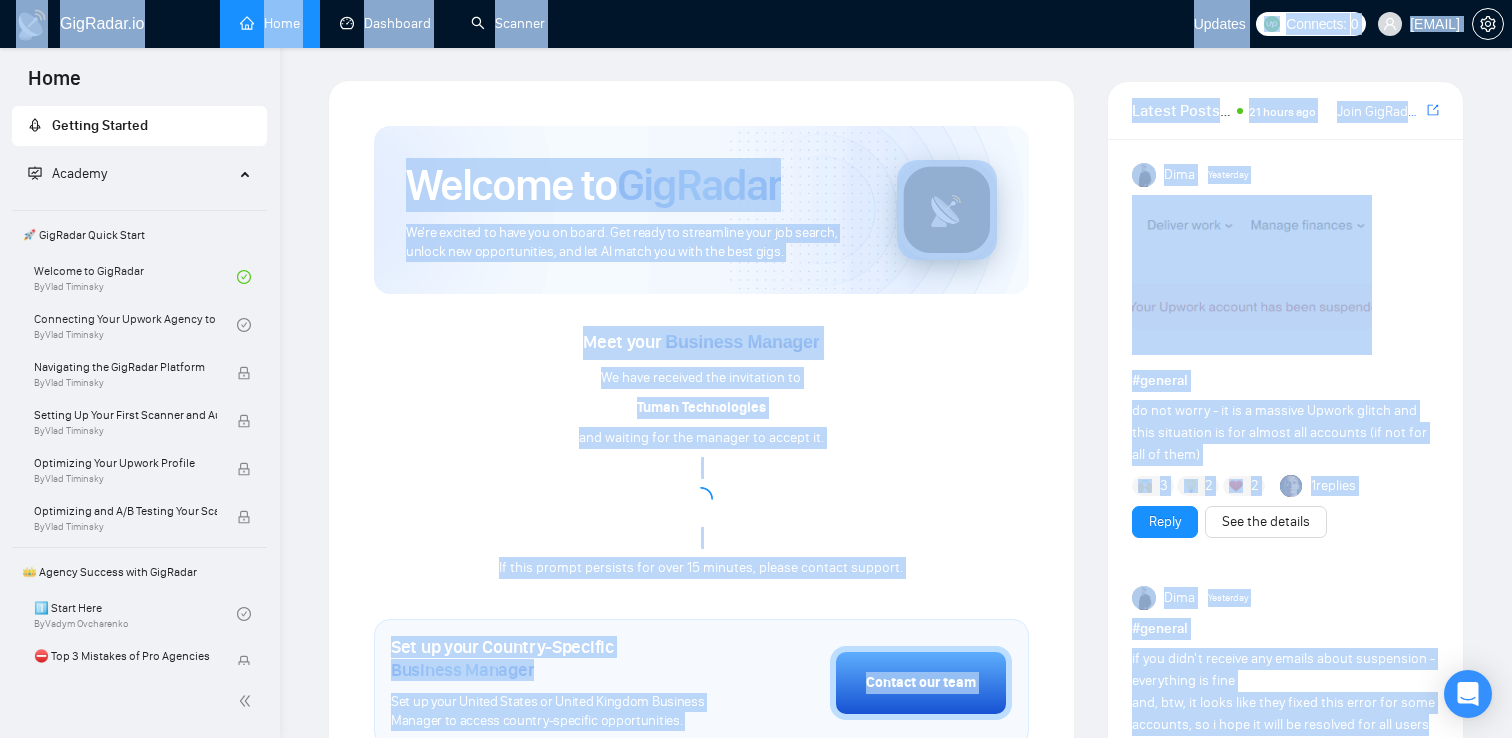 drag, startPoint x: 11, startPoint y: 10, endPoint x: 1428, endPoint y: 718, distance: 1584.0306 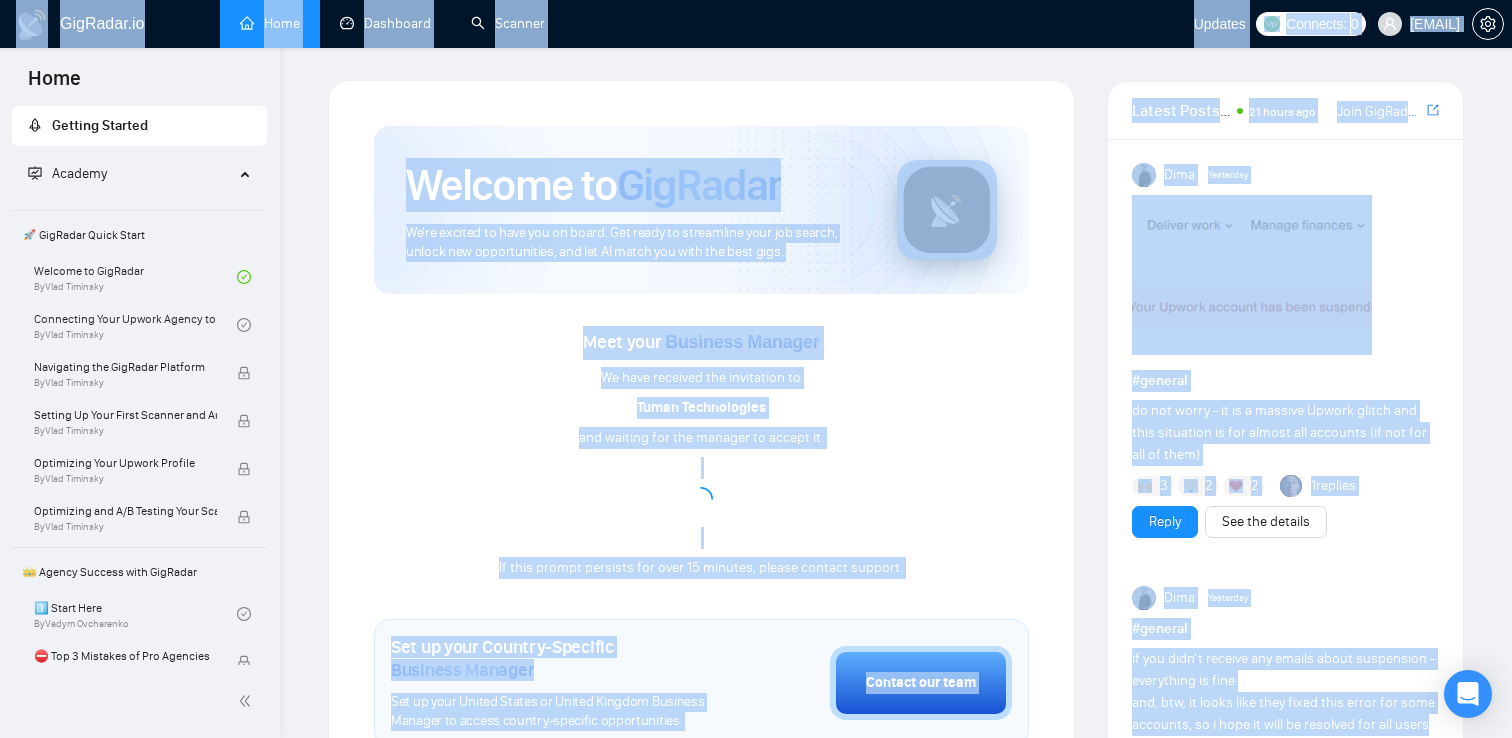 click on "GigRadar.io Home Dashboard Scanner Updates  Connects: 0 marko.solomchak.work@gmail.com Welcome to  GigRadar We're excited to have you on board. Get ready to streamline your job search, unlock new opportunities, and let AI match you with the best gigs. Meet your   Business Manager We have received the invitation to  Tuman Technologies  and waiting for the manager to accept it.    If this prompt persists for over 15 minutes, please contact support. Set up your Country-Specific  Business Manager Set up your United States or United Kingdom Business Manager to access country-specific opportunities. Contact our team GigRadar Automation Set Up a   Scanner Enable the scanner for AI matching and real-time job alerts. Enable   Opportunity Alerts Keep updated on top matches and new jobs. Enable   Automatic Proposal Send Never miss any opportunities. GigRadar Community Join GigRadar   Community Connect with the GigRadar Slack Community for updates, job opportunities, partnerships, and support. Make your   Explore" at bounding box center [896, 1031] 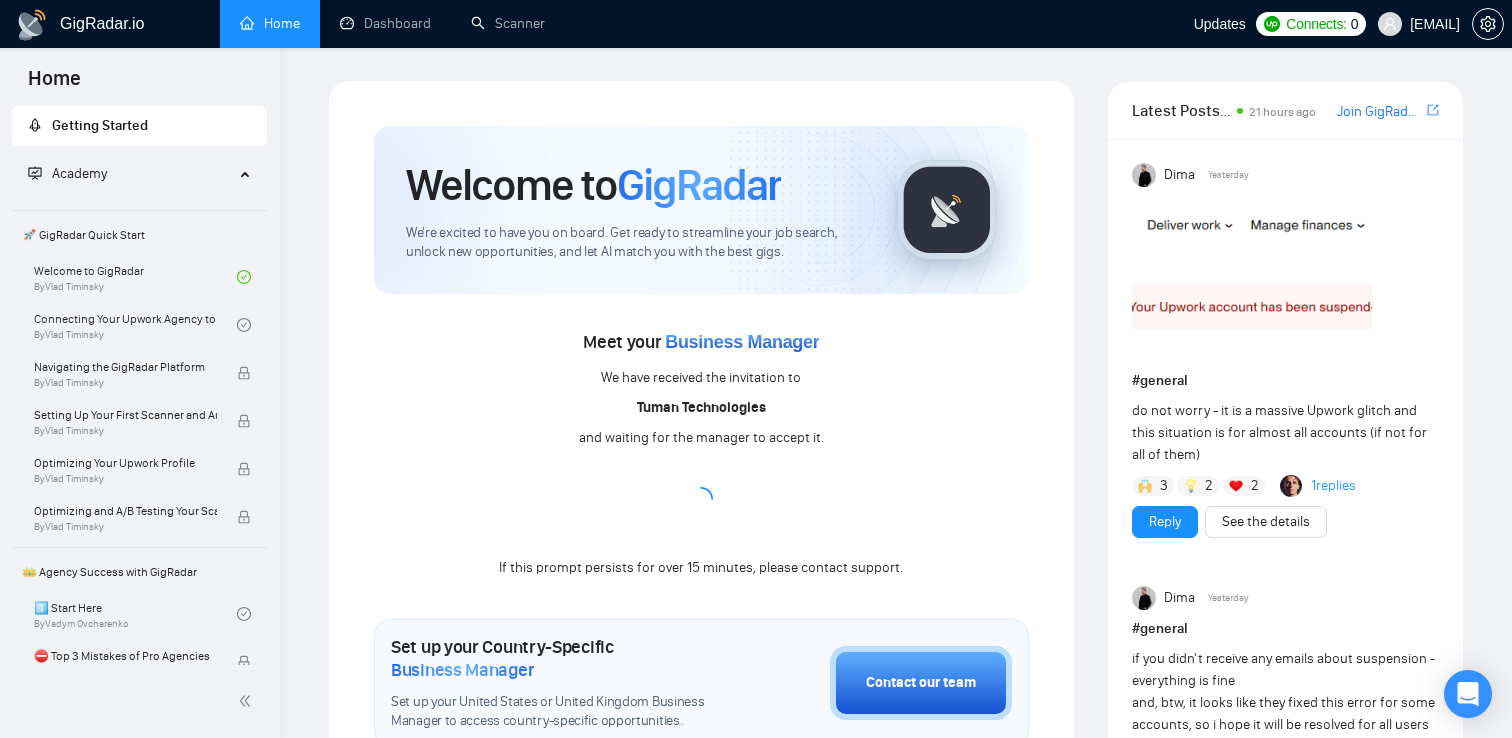 click on "Welcome to  GigRadar We're excited to have you on board. Get ready to streamline your job search, unlock new opportunities, and let AI match you with the best gigs." at bounding box center [701, 210] 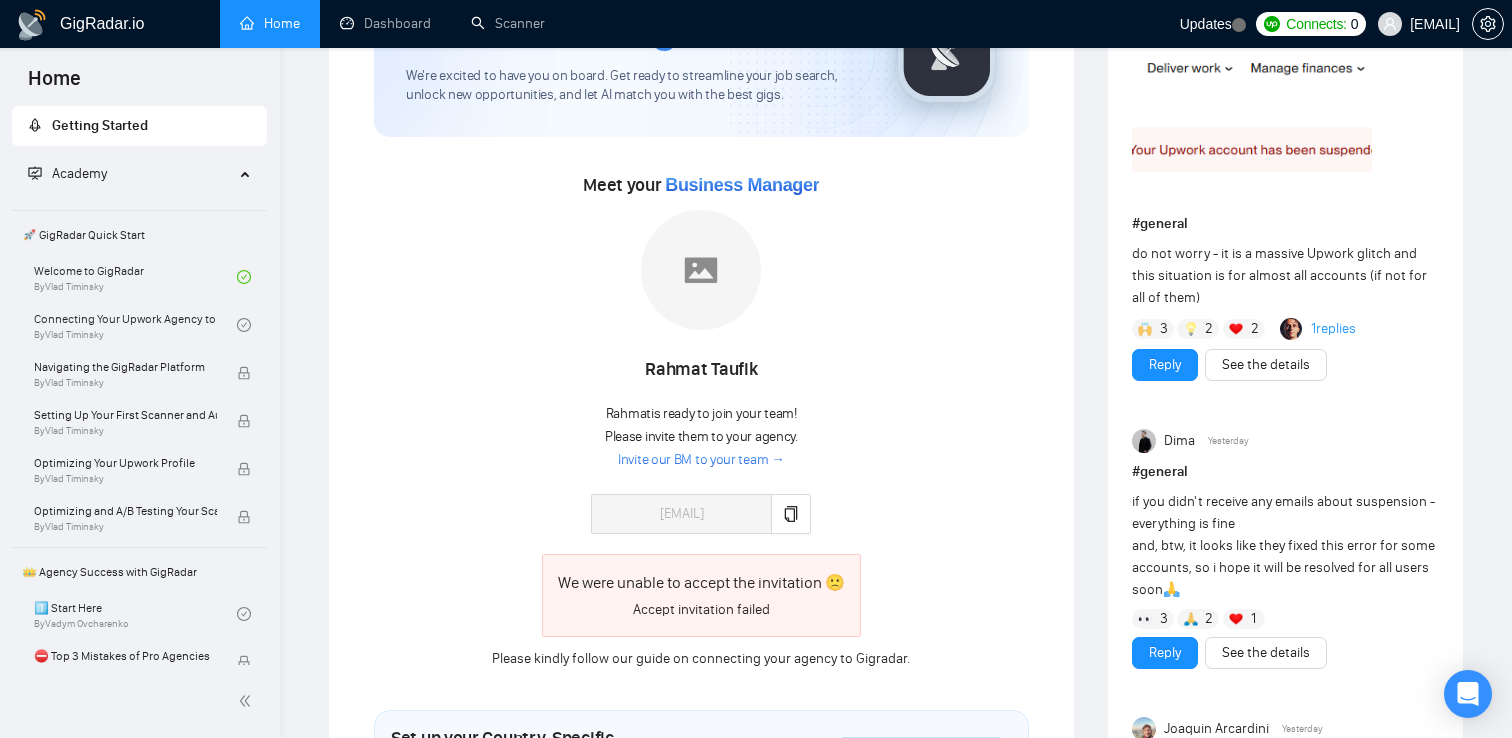 scroll, scrollTop: 179, scrollLeft: 0, axis: vertical 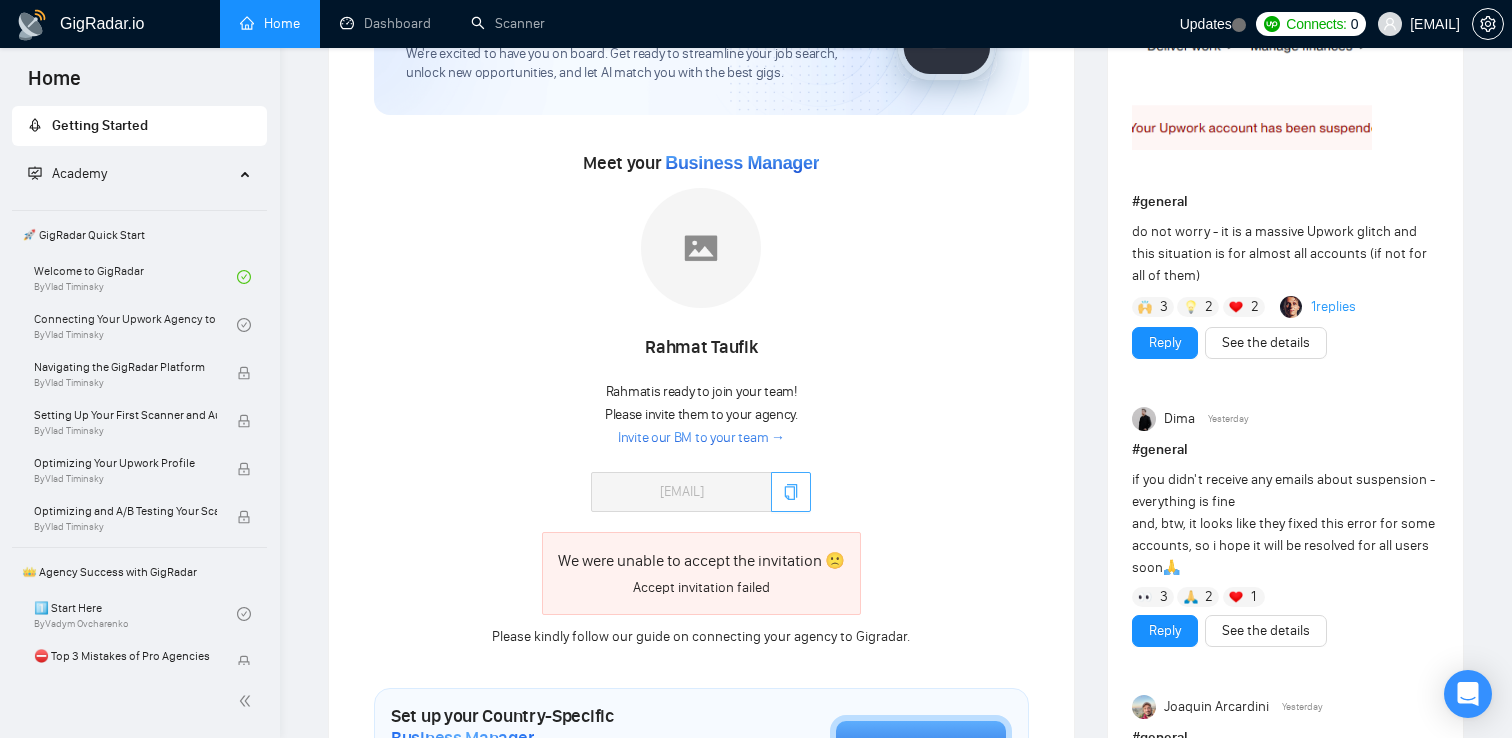 click 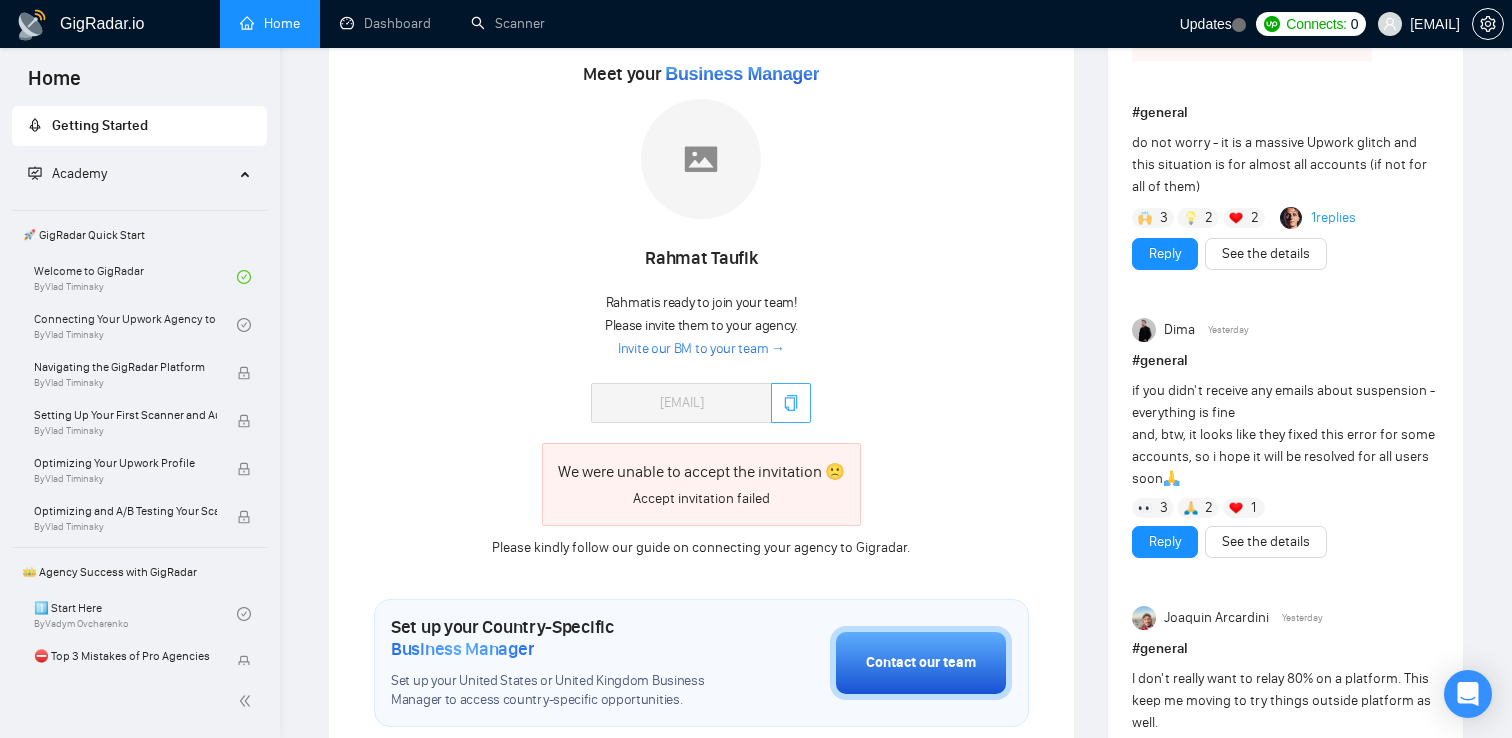scroll, scrollTop: 287, scrollLeft: 0, axis: vertical 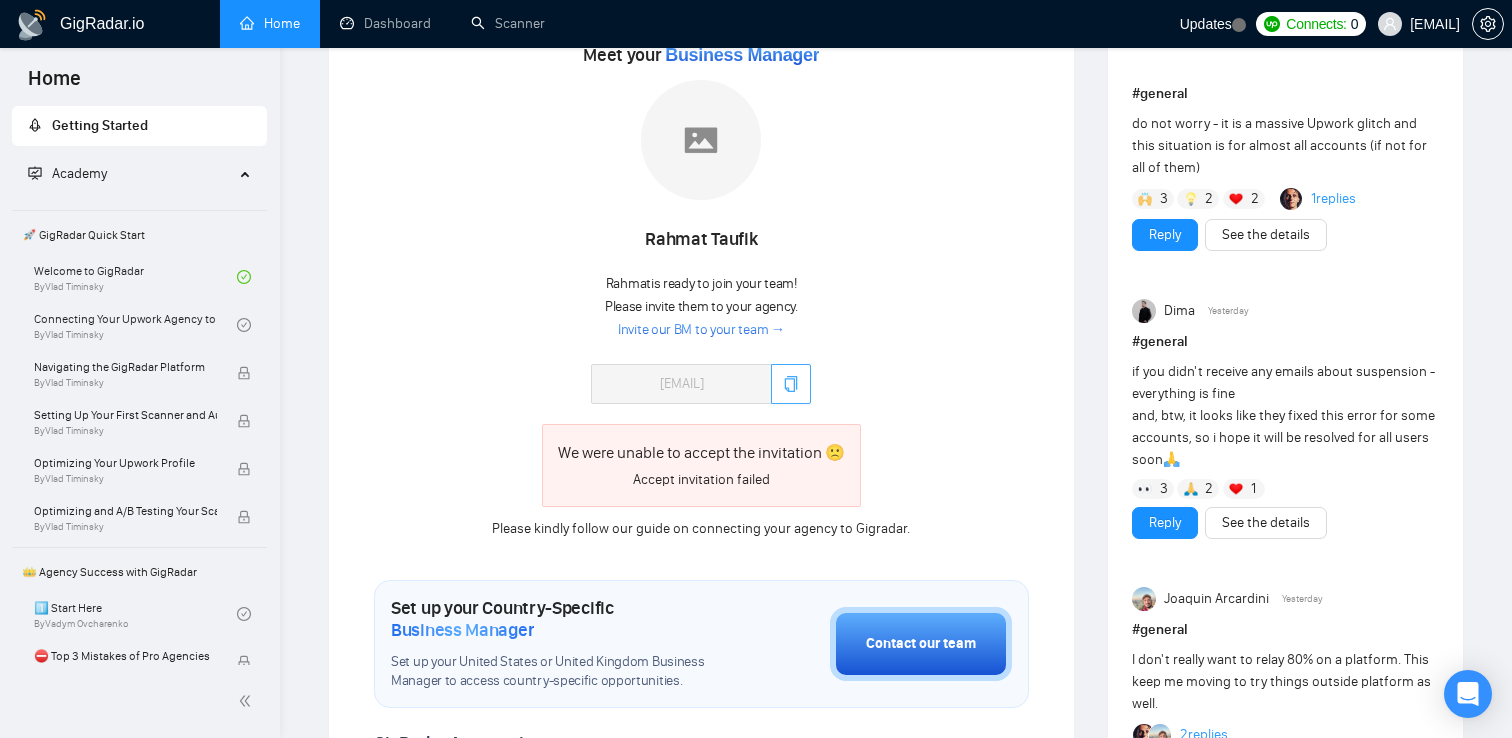 type 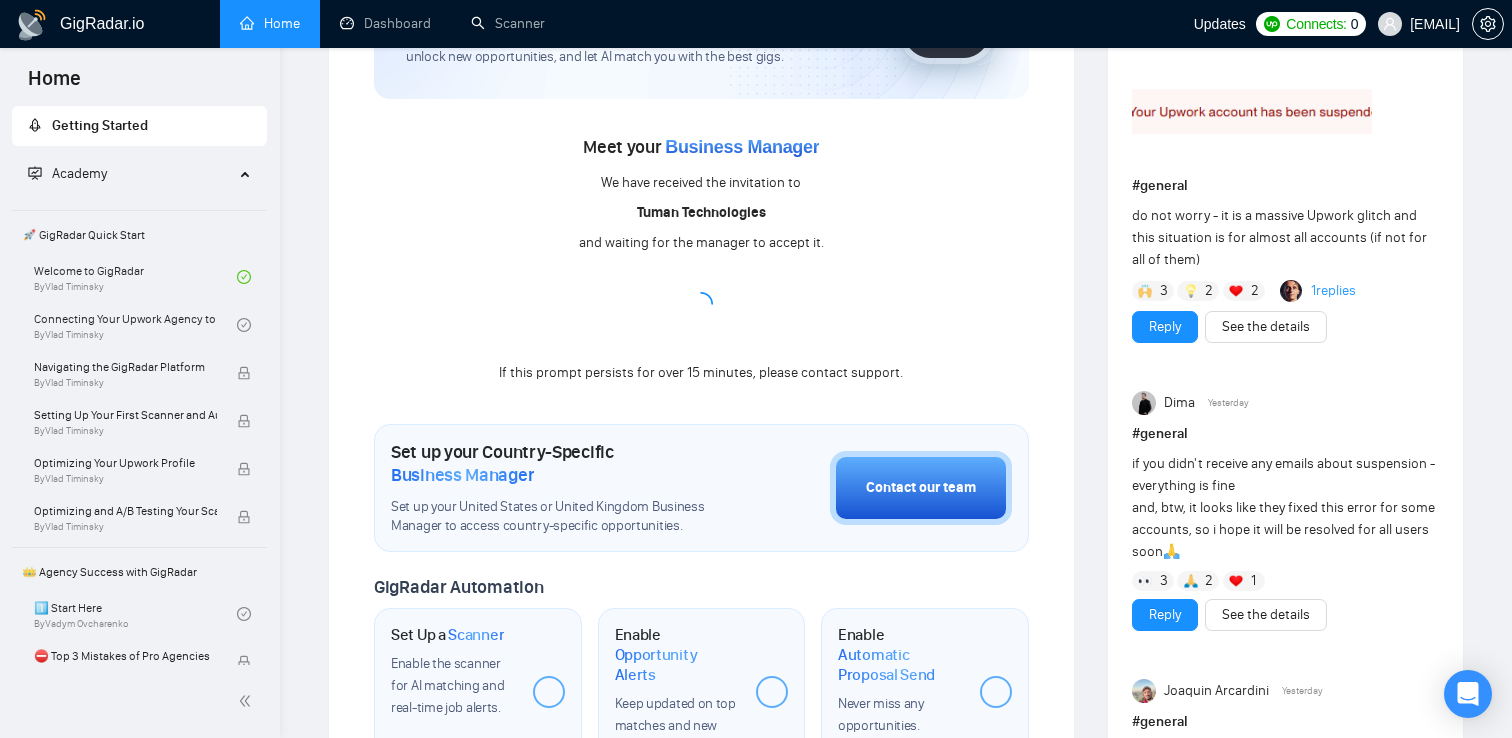 scroll, scrollTop: 200, scrollLeft: 0, axis: vertical 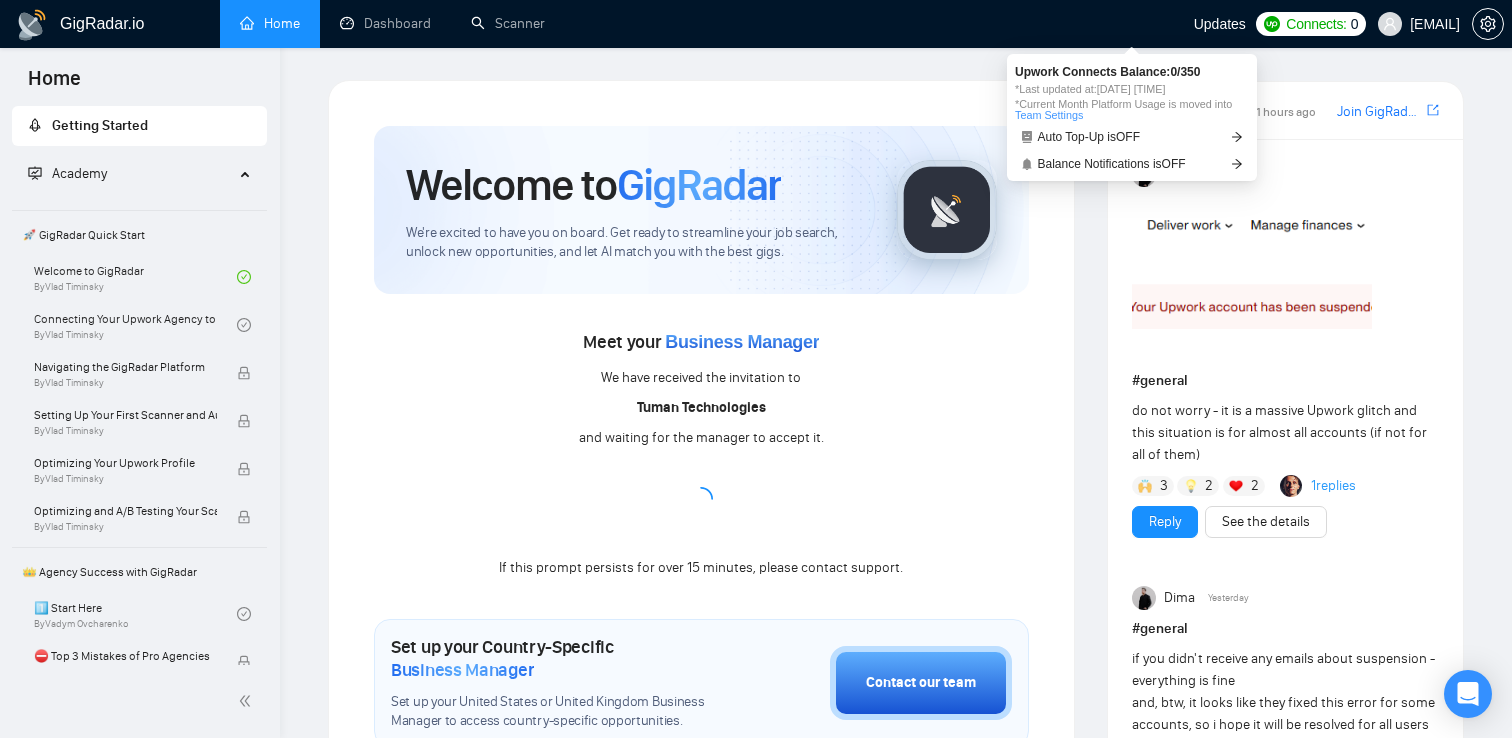 click on "Upwork Connects Balance:  0 / 350" at bounding box center [1132, 72] 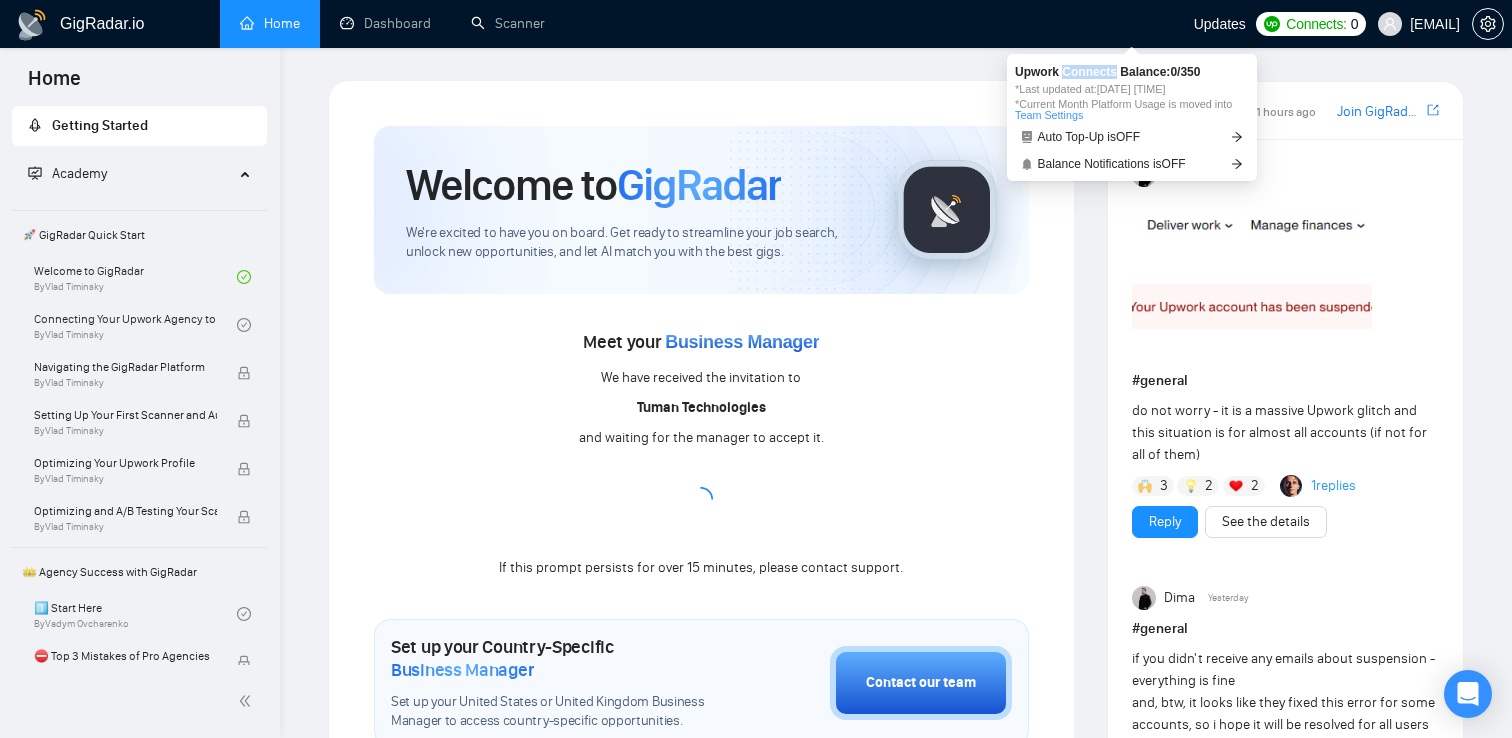 click on "Upwork Connects Balance:  0 / 350" at bounding box center (1132, 72) 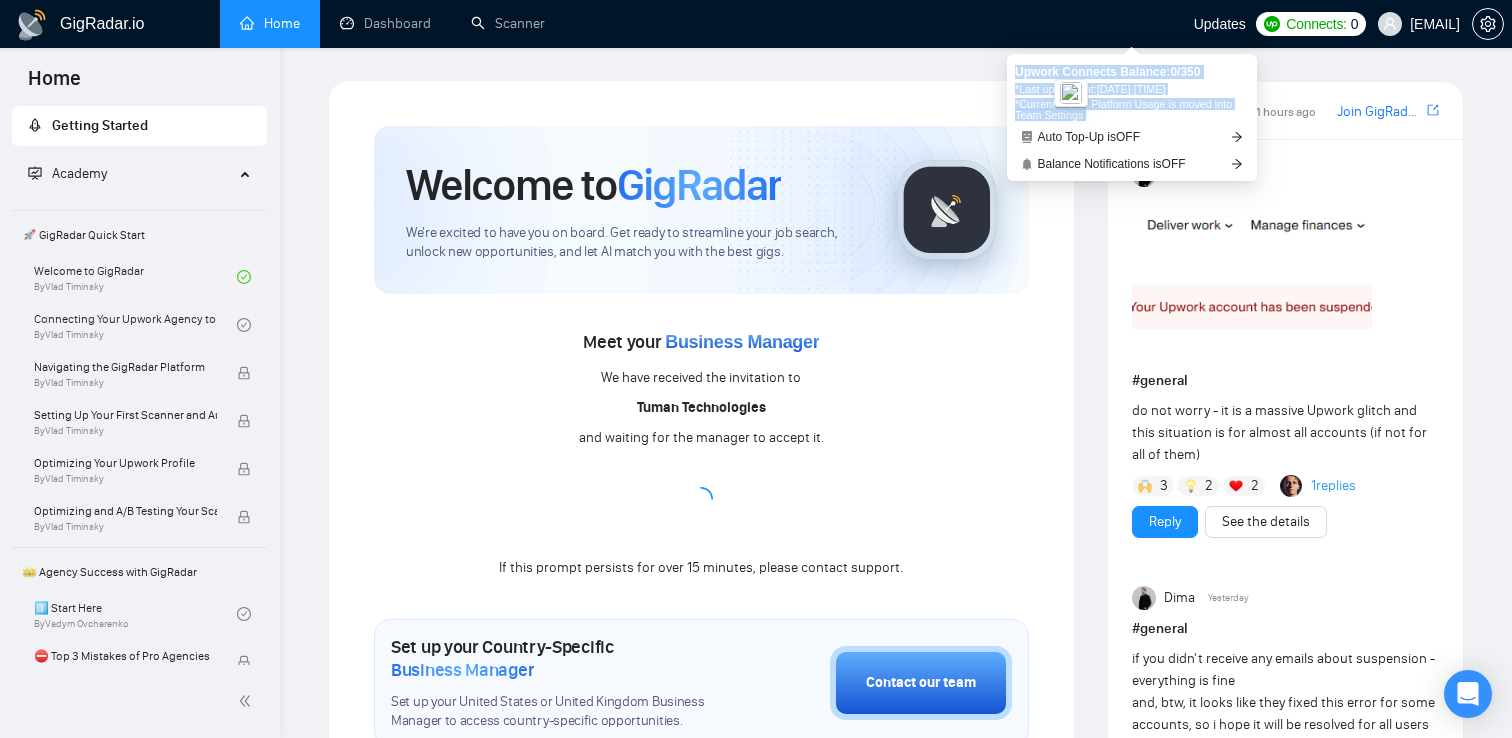 drag, startPoint x: 1071, startPoint y: 73, endPoint x: 1131, endPoint y: 99, distance: 65.39113 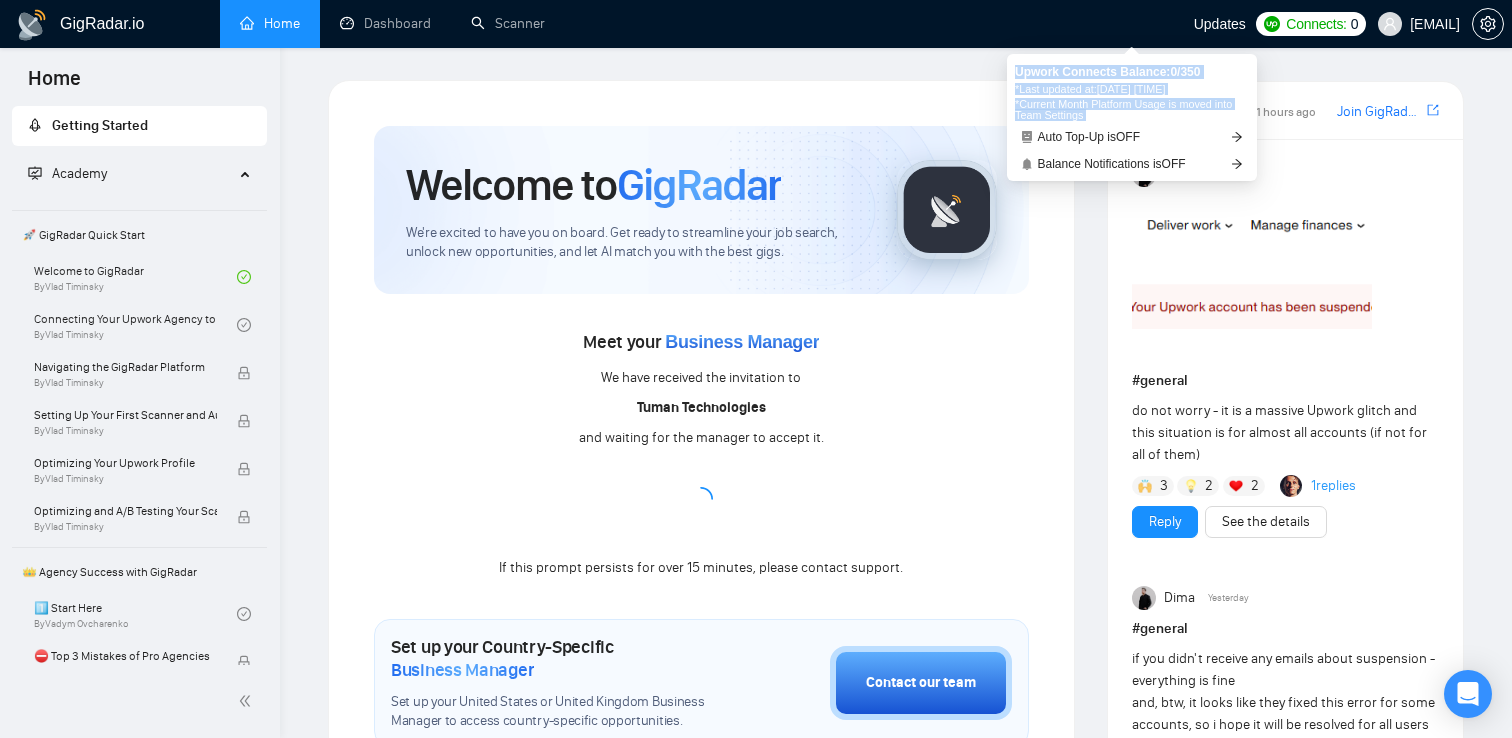 click on "*Current Month Platform Usage is moved into   Team Settings" at bounding box center (1132, 110) 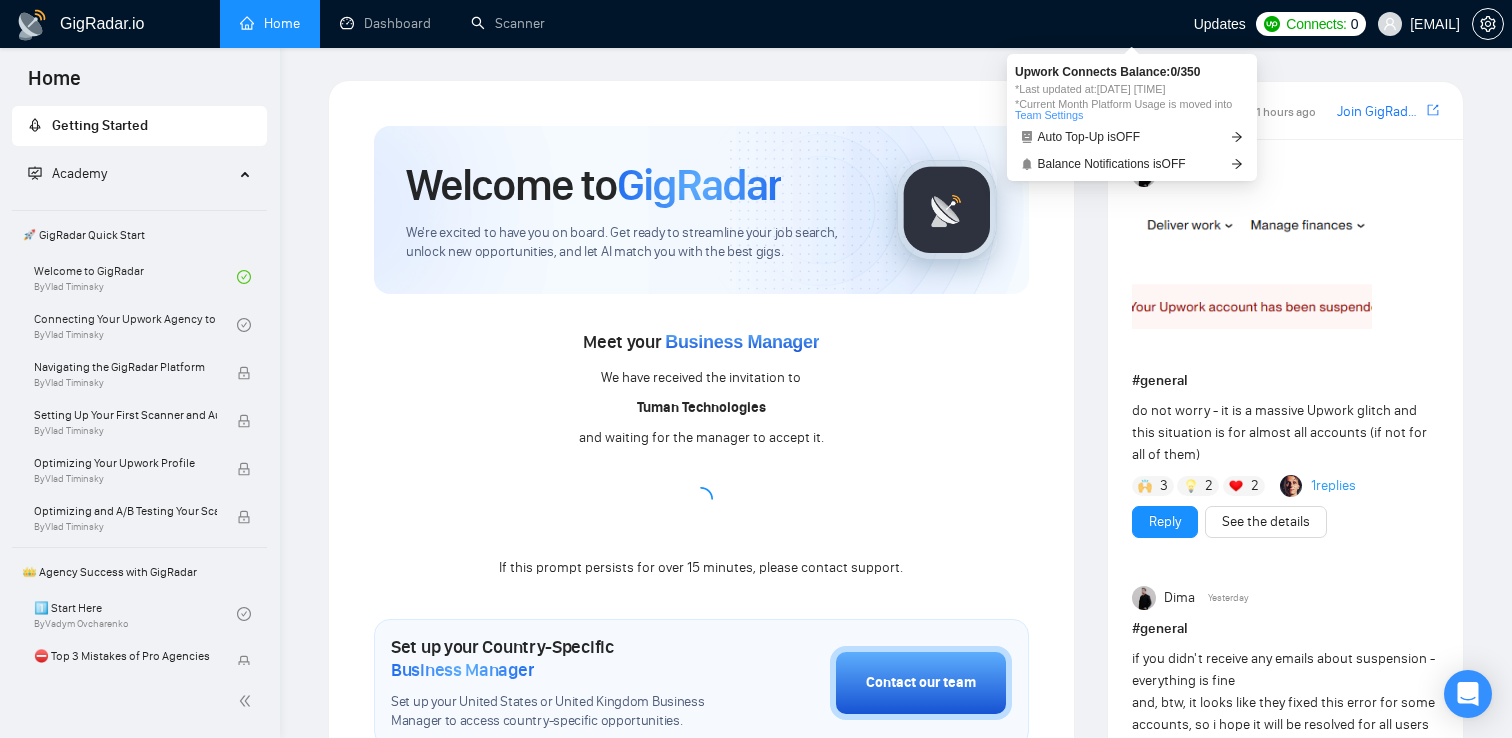 click on "Connects:" at bounding box center [1316, 24] 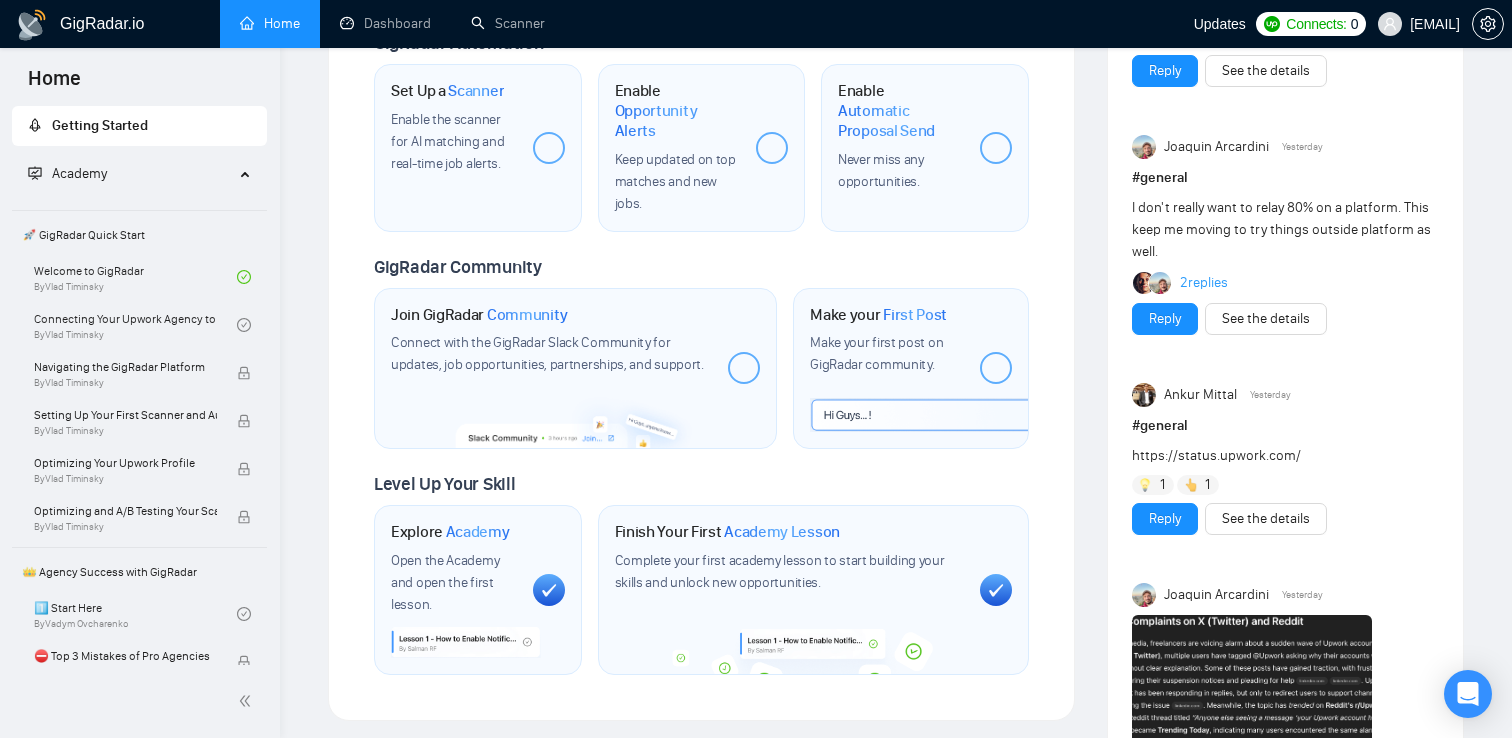 scroll, scrollTop: 706, scrollLeft: 0, axis: vertical 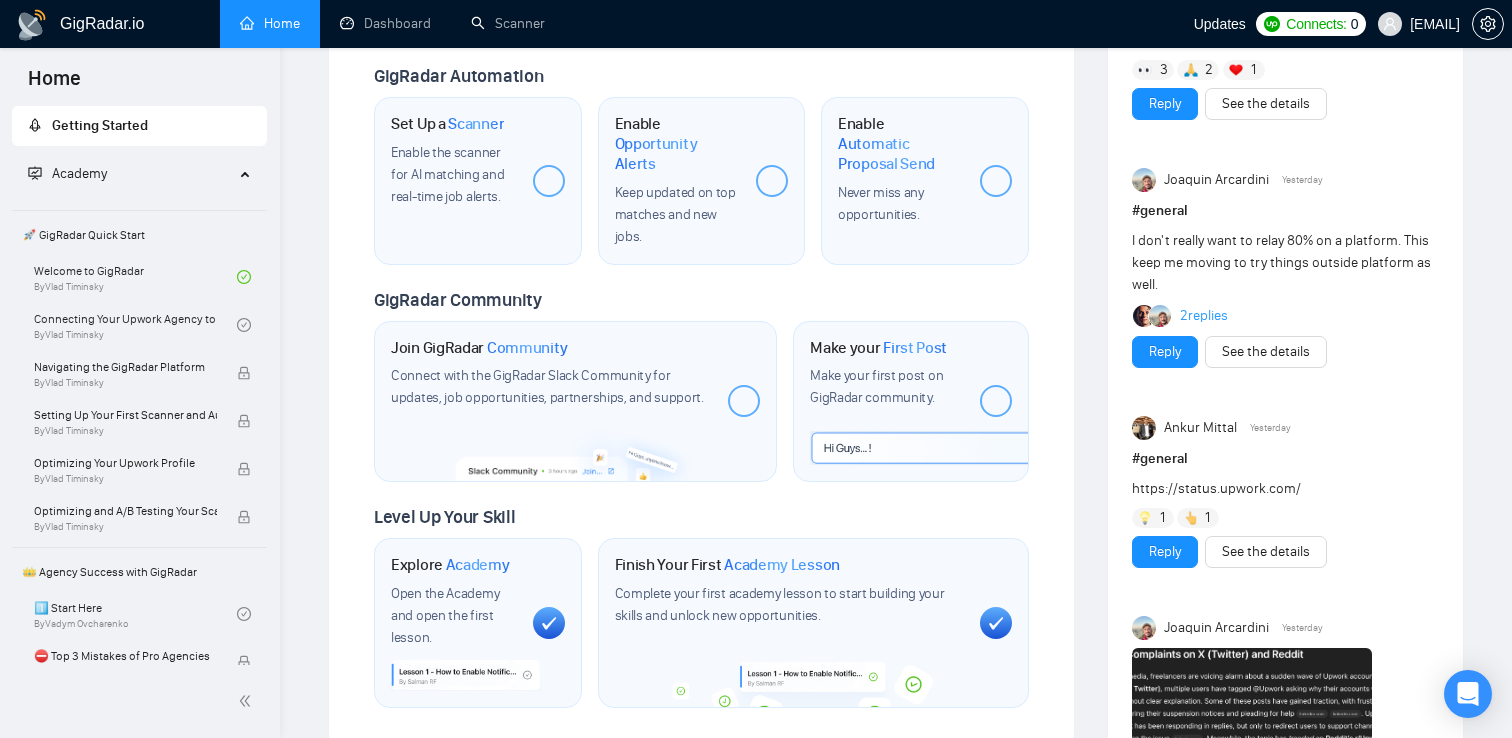 click at bounding box center [549, 181] 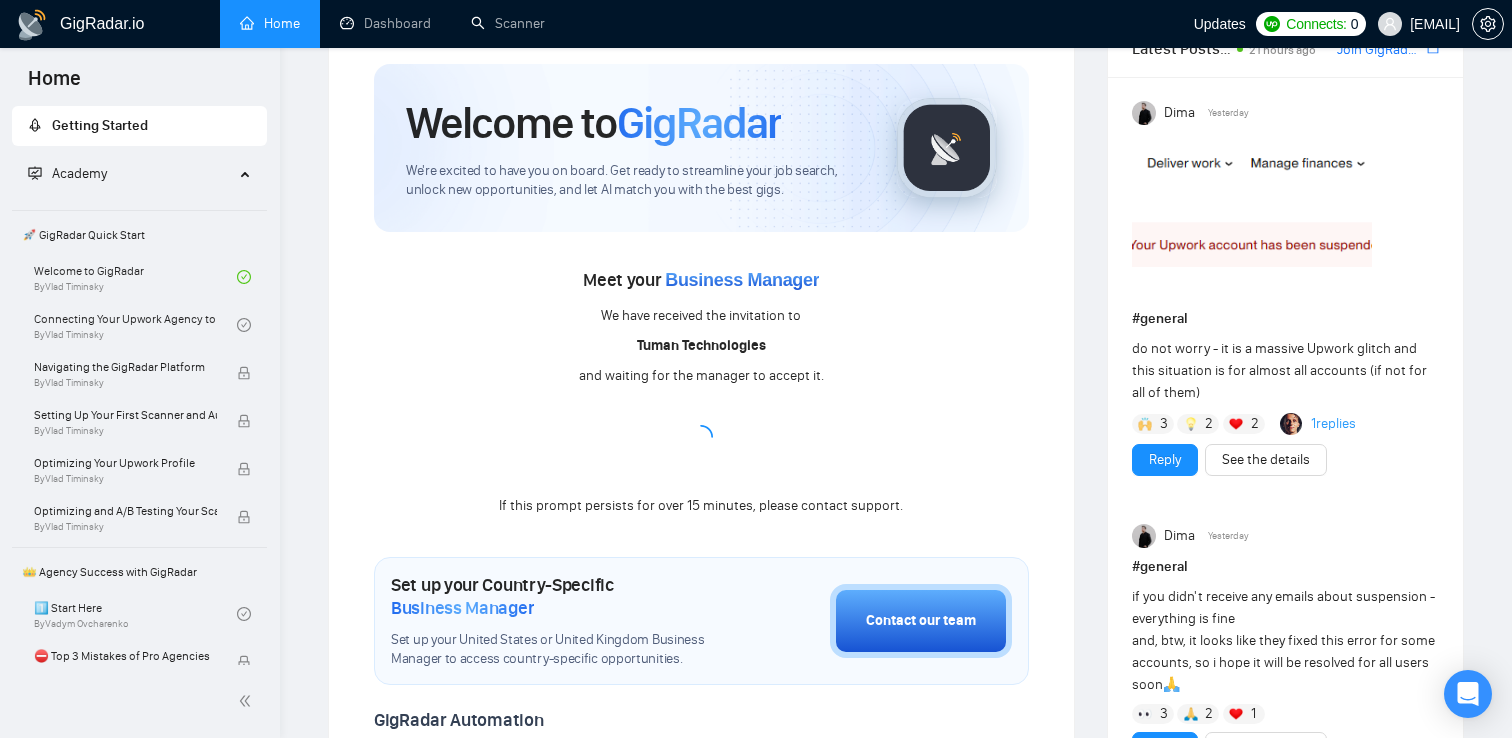 scroll, scrollTop: 0, scrollLeft: 0, axis: both 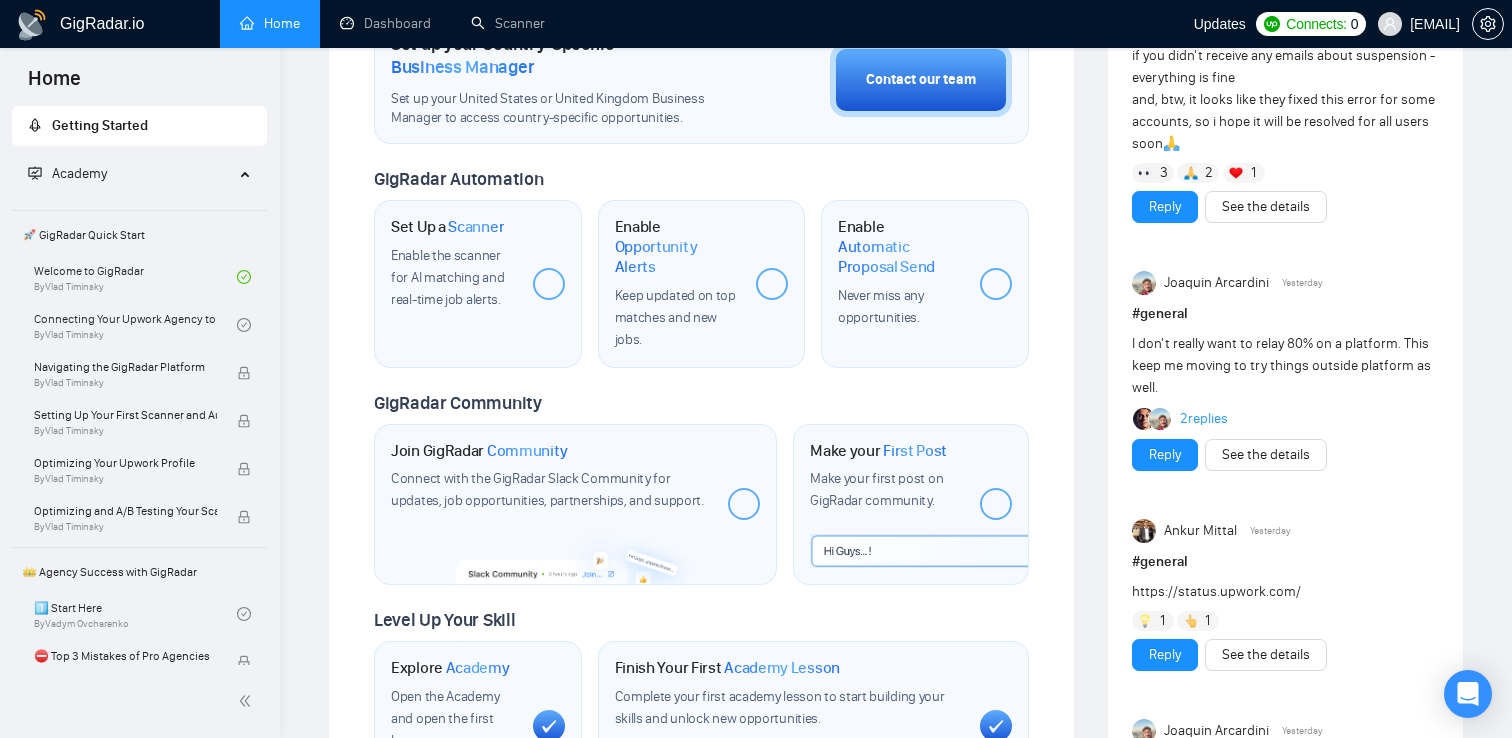 click at bounding box center [549, 284] 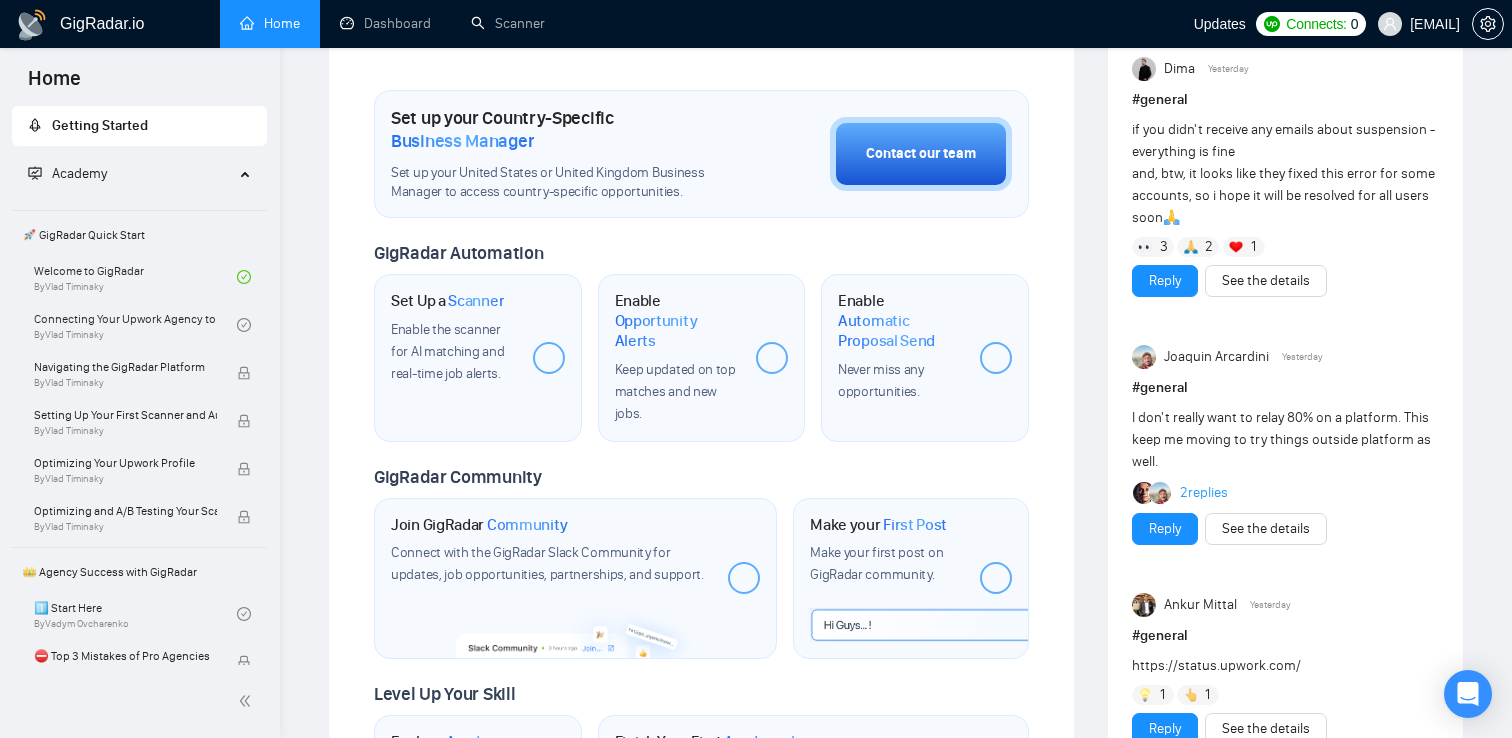 scroll, scrollTop: 0, scrollLeft: 0, axis: both 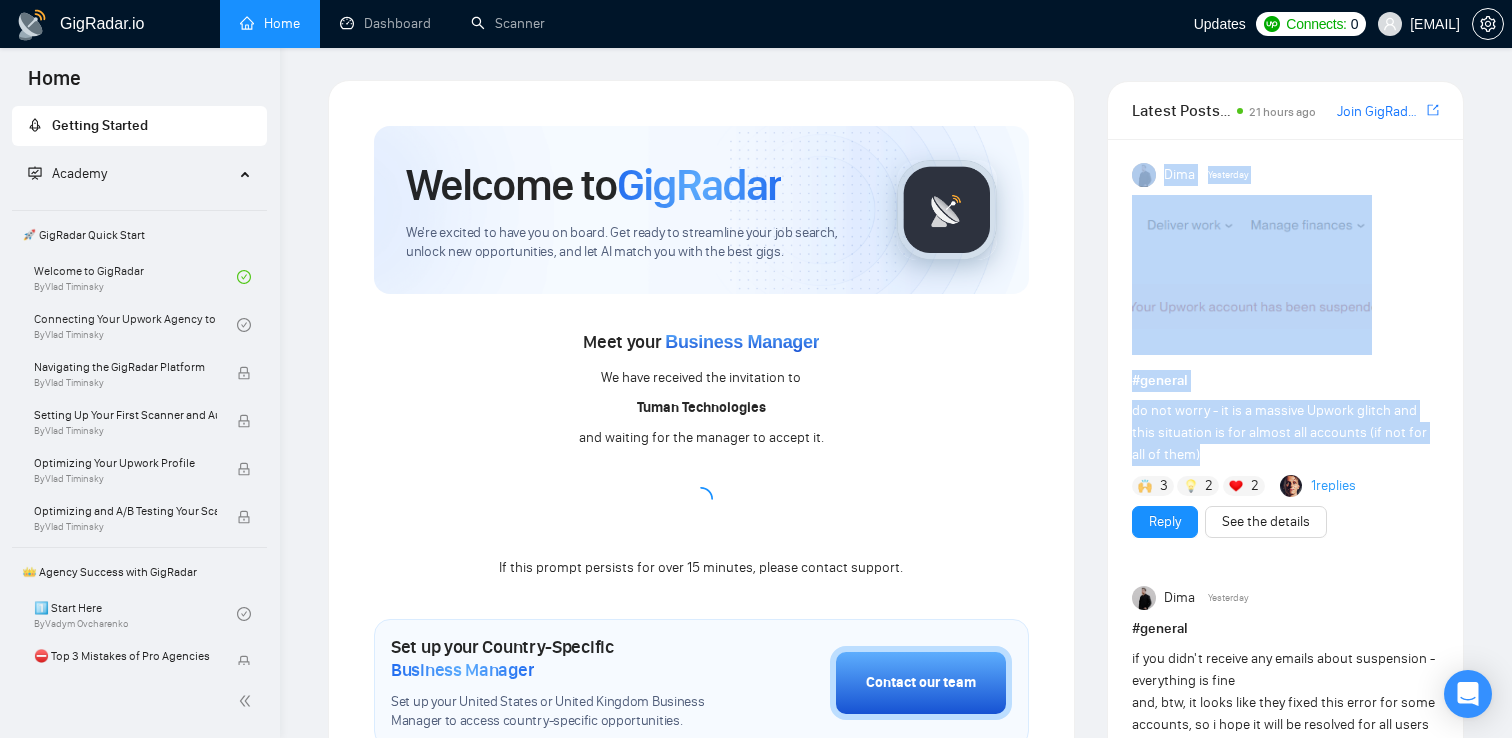 drag, startPoint x: 1126, startPoint y: 408, endPoint x: 1202, endPoint y: 445, distance: 84.5281 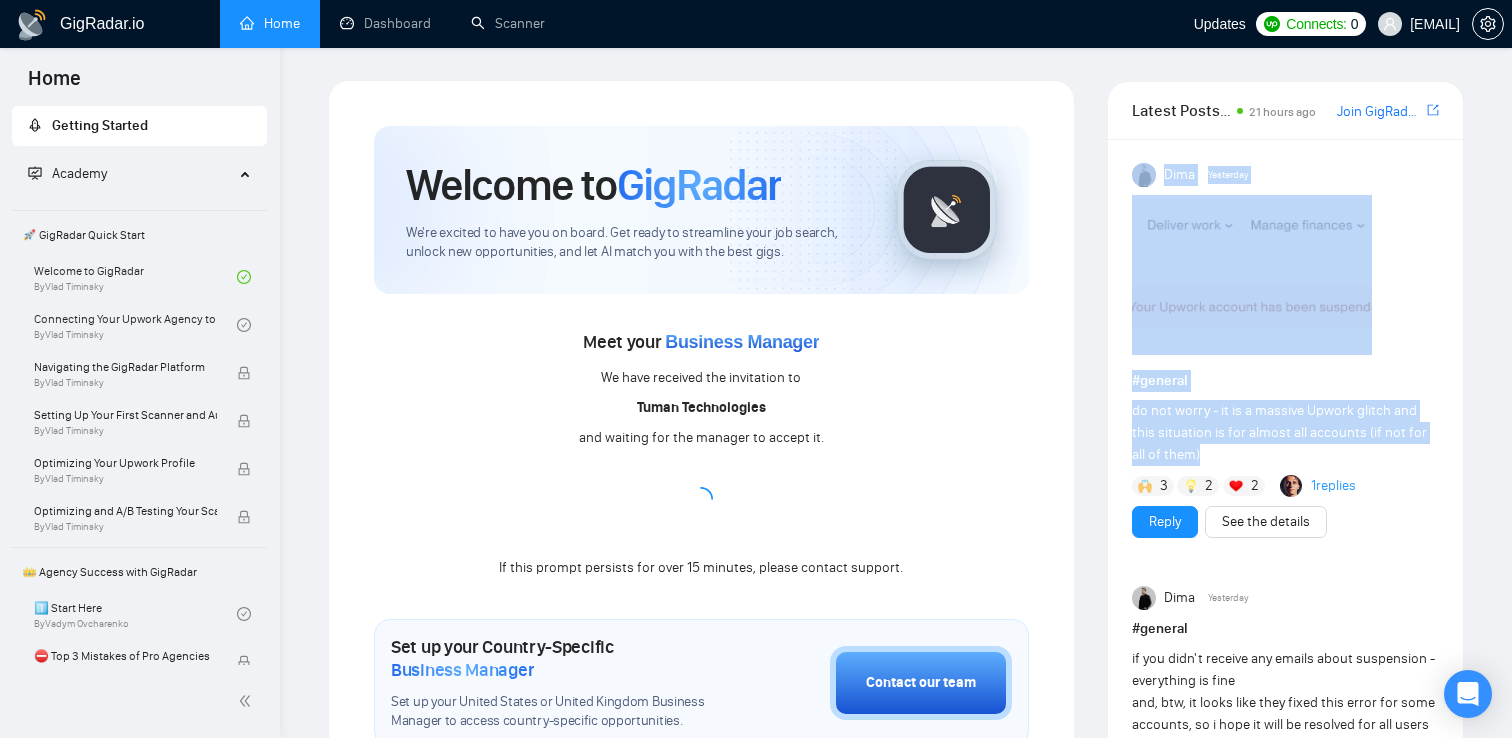 click on "Dima Yesterday # general do not worry - it is a massive Upwork glitch and this situation is for almost all accounts (if not for all of them) 3 2 2 1  replies Reply See the details Dima Yesterday # general if you didn't receive any emails about suspension - everything is fine and, btw, it looks like they fixed this error for some accounts, so i hope it will be resolved for all users soon  🙏 3 2 1 Reply See the details Joaquin Arcardini Yesterday # general I don't really want to relay 80% on a platform. This keep me moving to try things outside platform as well. 2  replies Reply See the details Ankur Mittal Yesterday # general https://status.upwork.com/ 1 1 Reply See the details Joaquin Arcardini Yesterday # general 2 Reply See the details" at bounding box center (1285, 895) 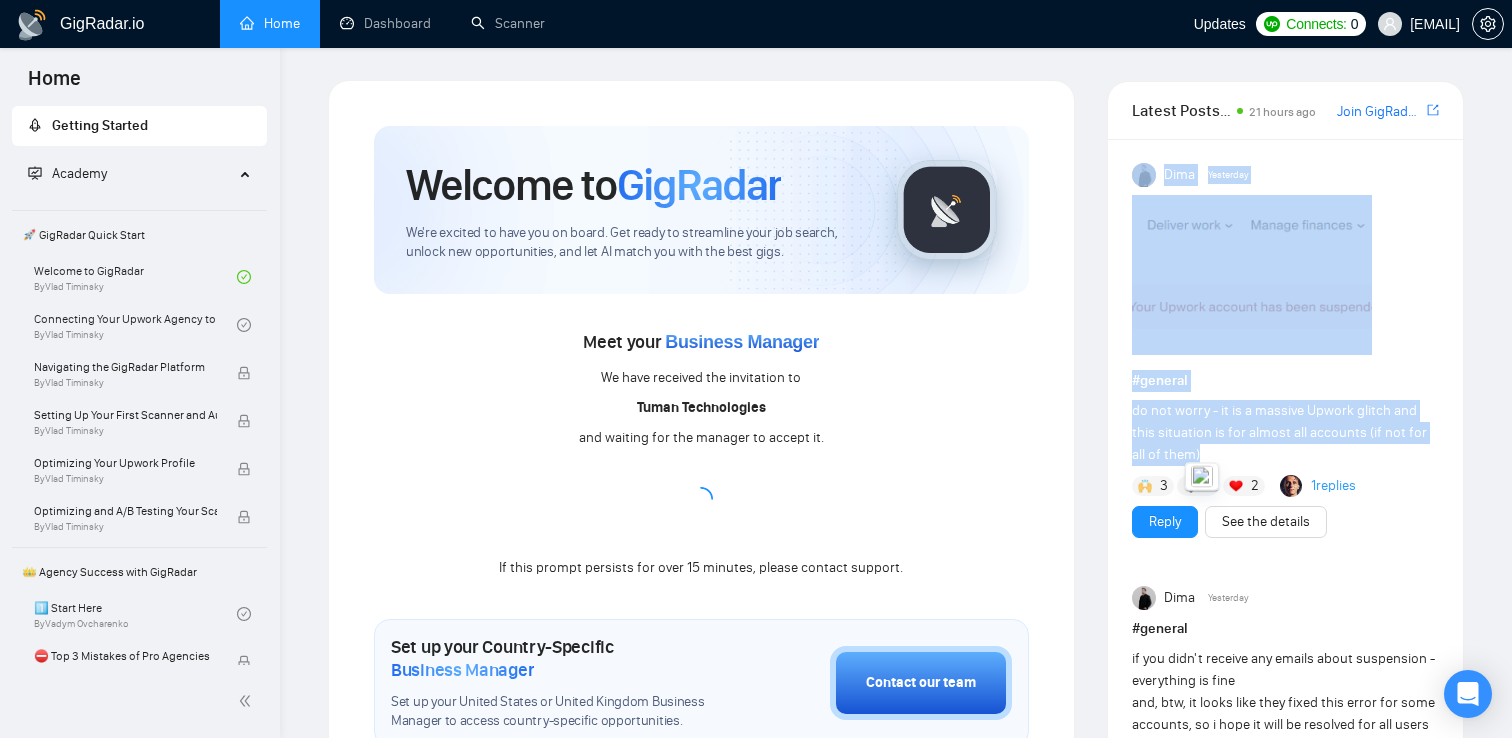 click on "do not worry - it is a massive Upwork glitch and this situation is for almost all accounts (if not for all of them)" at bounding box center [1285, 433] 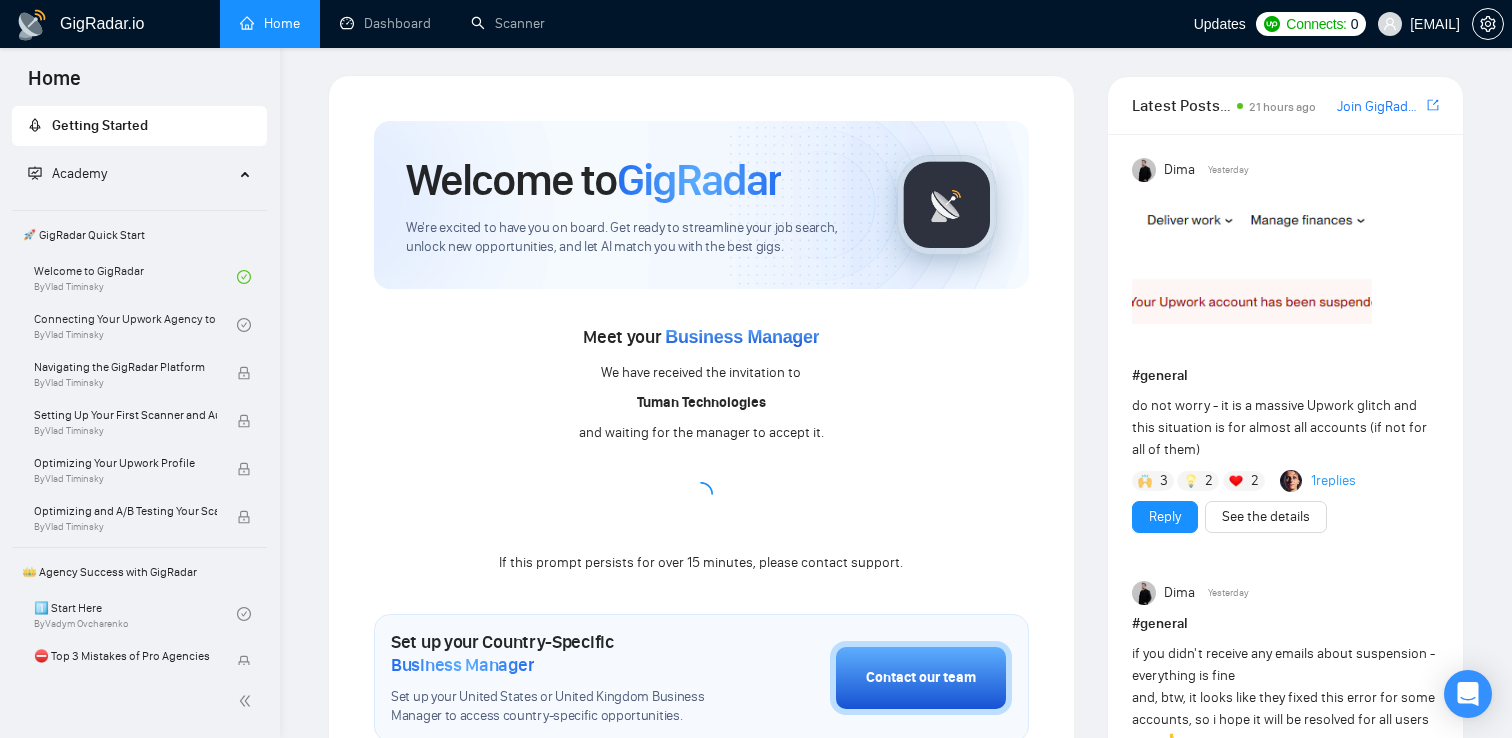 scroll, scrollTop: 0, scrollLeft: 0, axis: both 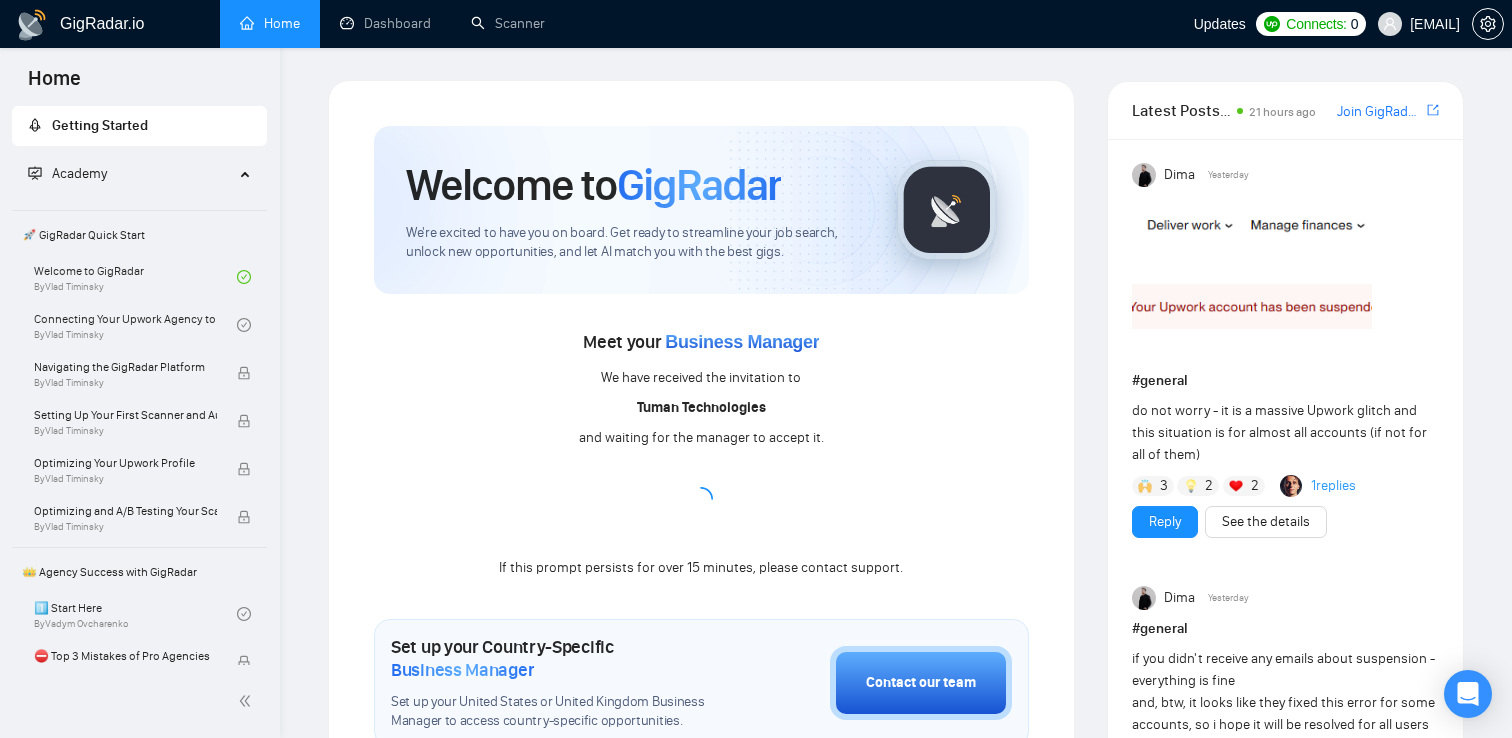 click at bounding box center (1144, 175) 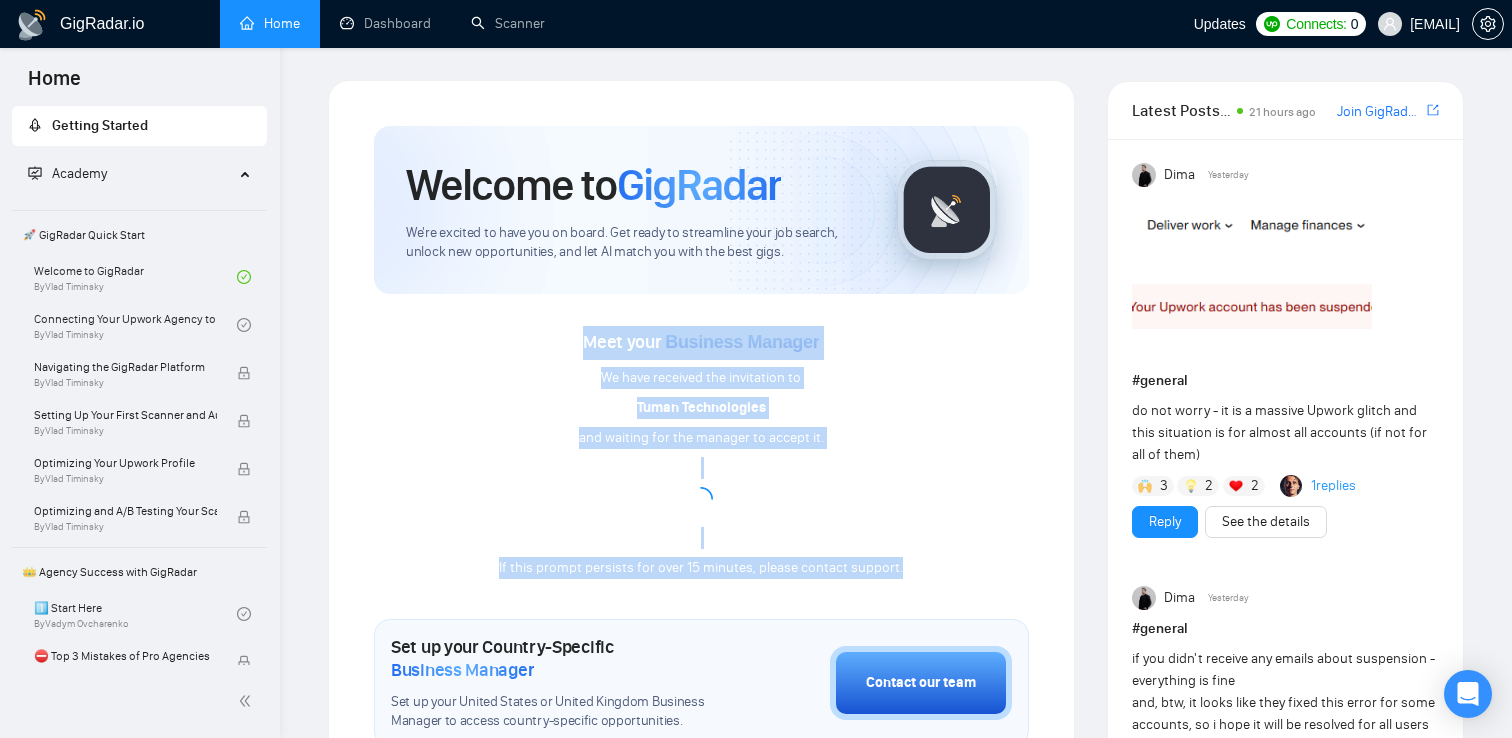 drag, startPoint x: 577, startPoint y: 310, endPoint x: 933, endPoint y: 572, distance: 442.0181 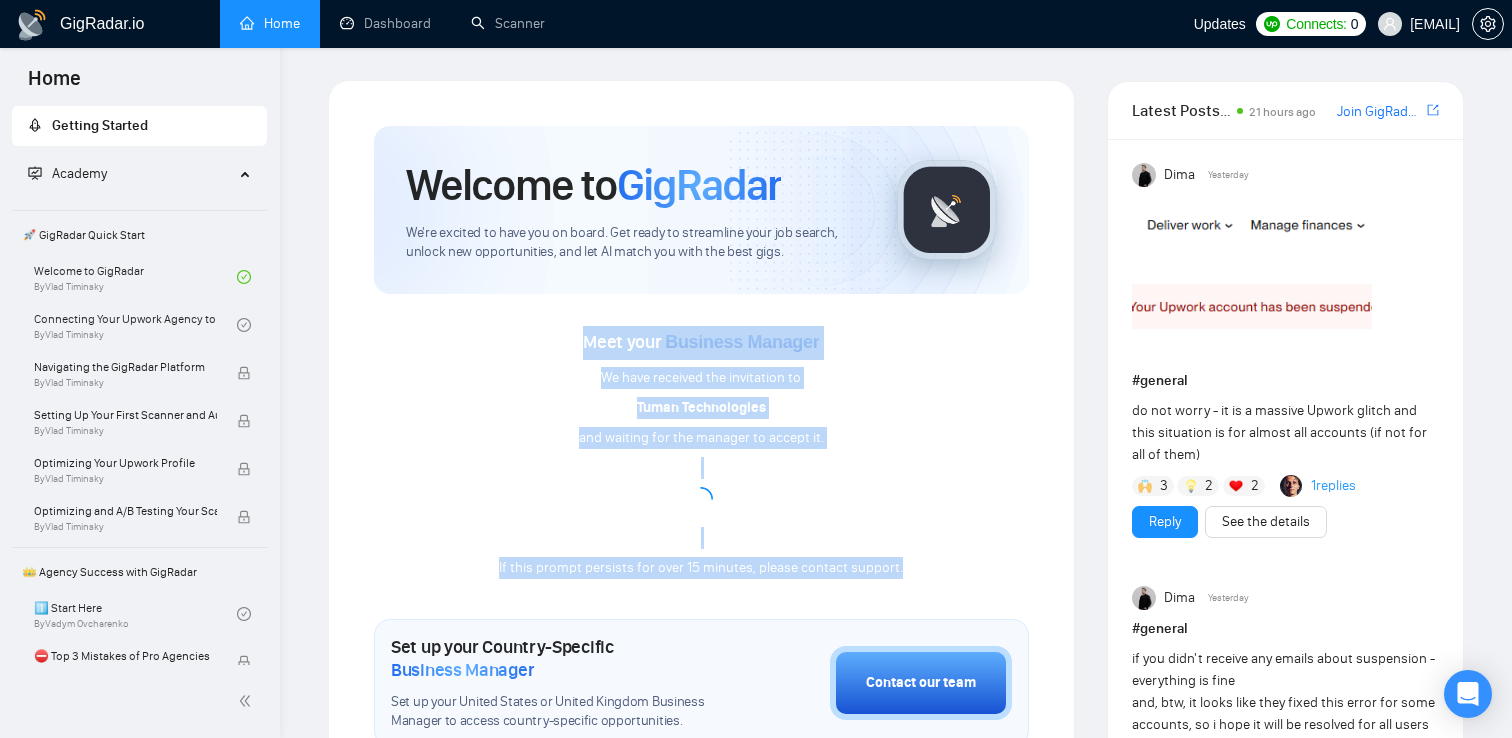 click on "Meet your   Business Manager We have received the invitation to  Tuman Technologies  and waiting for the manager to accept it.    If this prompt persists for over 15 minutes, please contact support." at bounding box center [701, 437] 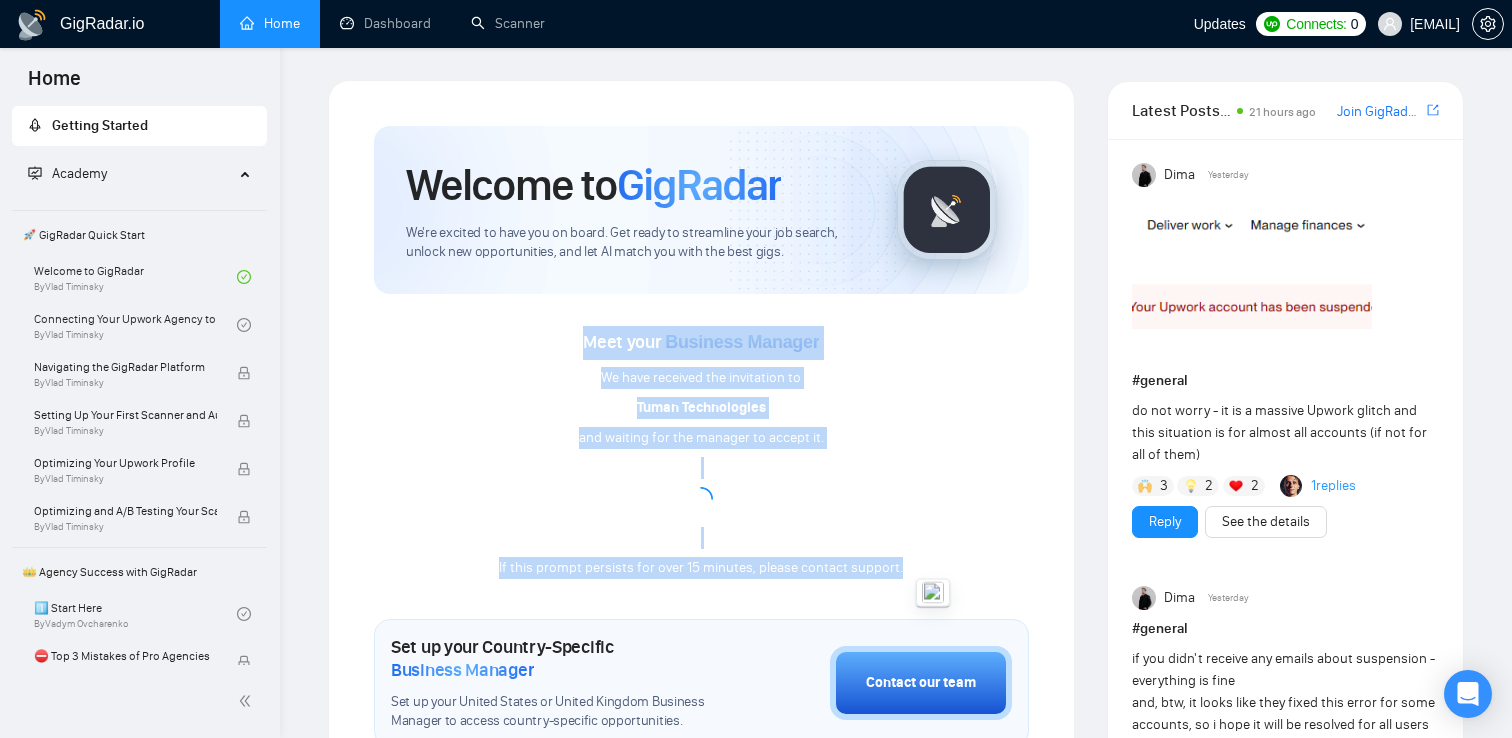 click on "Meet your   Business Manager We have received the invitation to  Tuman Technologies  and waiting for the manager to accept it.    If this prompt persists for over 15 minutes, please contact support." at bounding box center (701, 453) 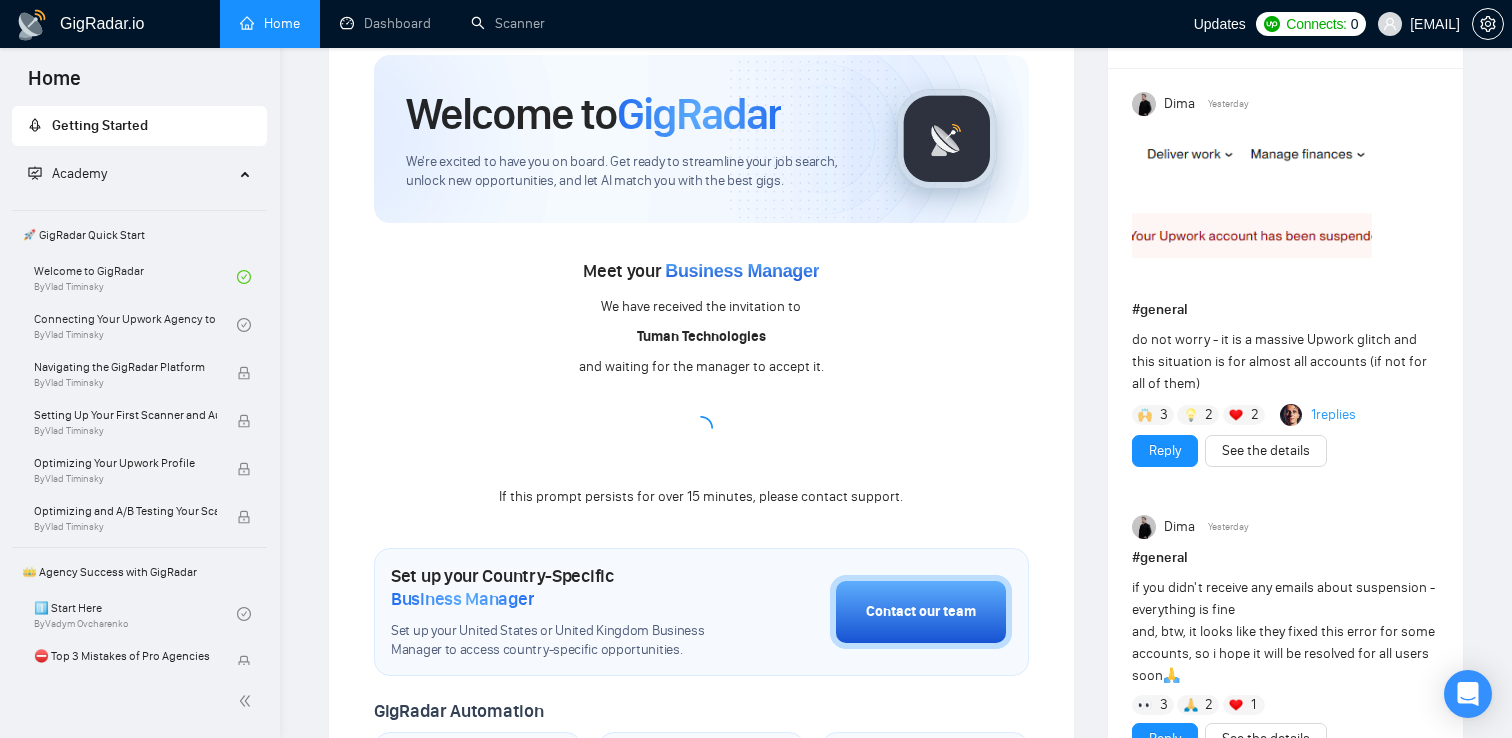 scroll, scrollTop: 0, scrollLeft: 0, axis: both 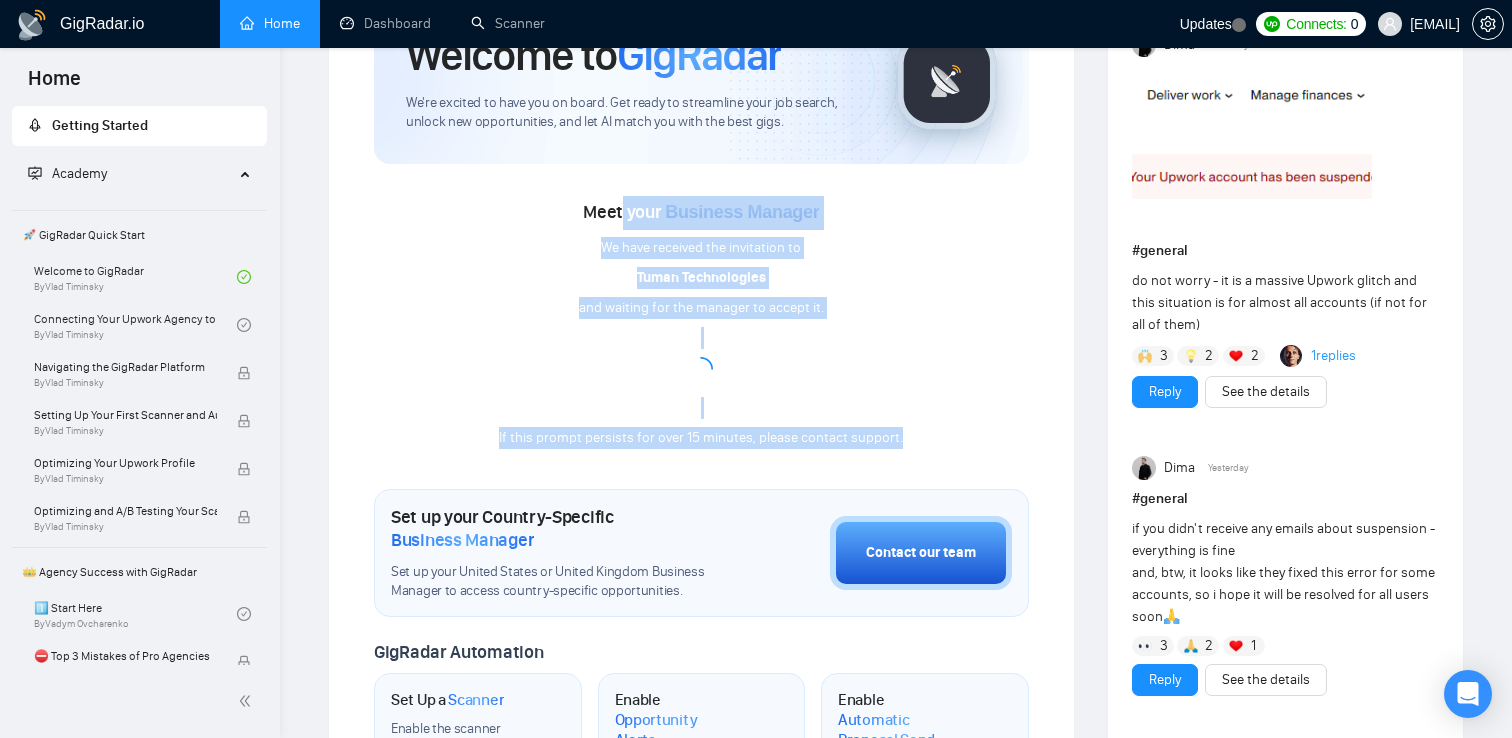 drag, startPoint x: 621, startPoint y: 200, endPoint x: 952, endPoint y: 437, distance: 407.0995 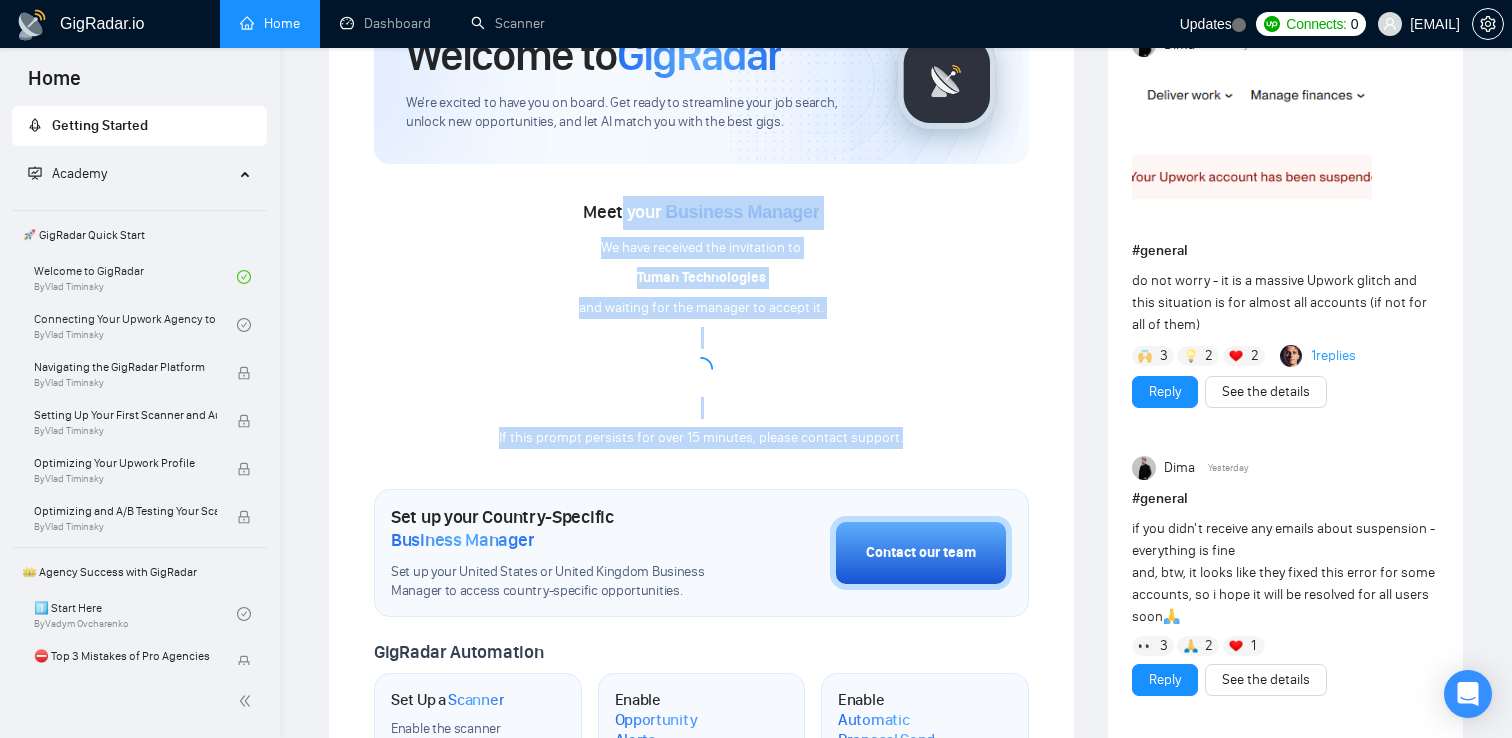 click on "Meet your   Business Manager We have received the invitation to  Tuman Technologies  and waiting for the manager to accept it.    If this prompt persists for over 15 minutes, please contact support." at bounding box center [701, 323] 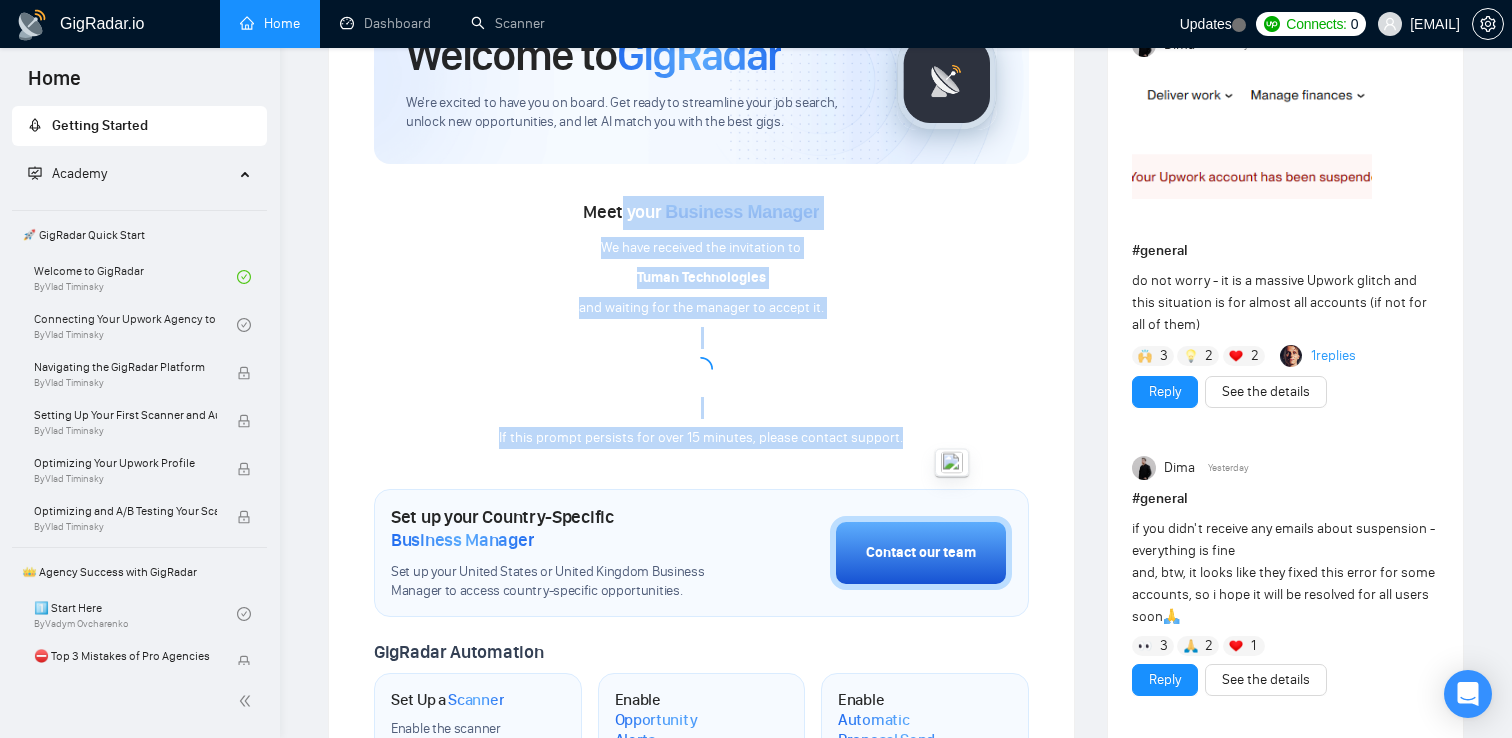 click on "Meet your   Business Manager We have received the invitation to  Tuman Technologies  and waiting for the manager to accept it.    If this prompt persists for over 15 minutes, please contact support." at bounding box center (701, 323) 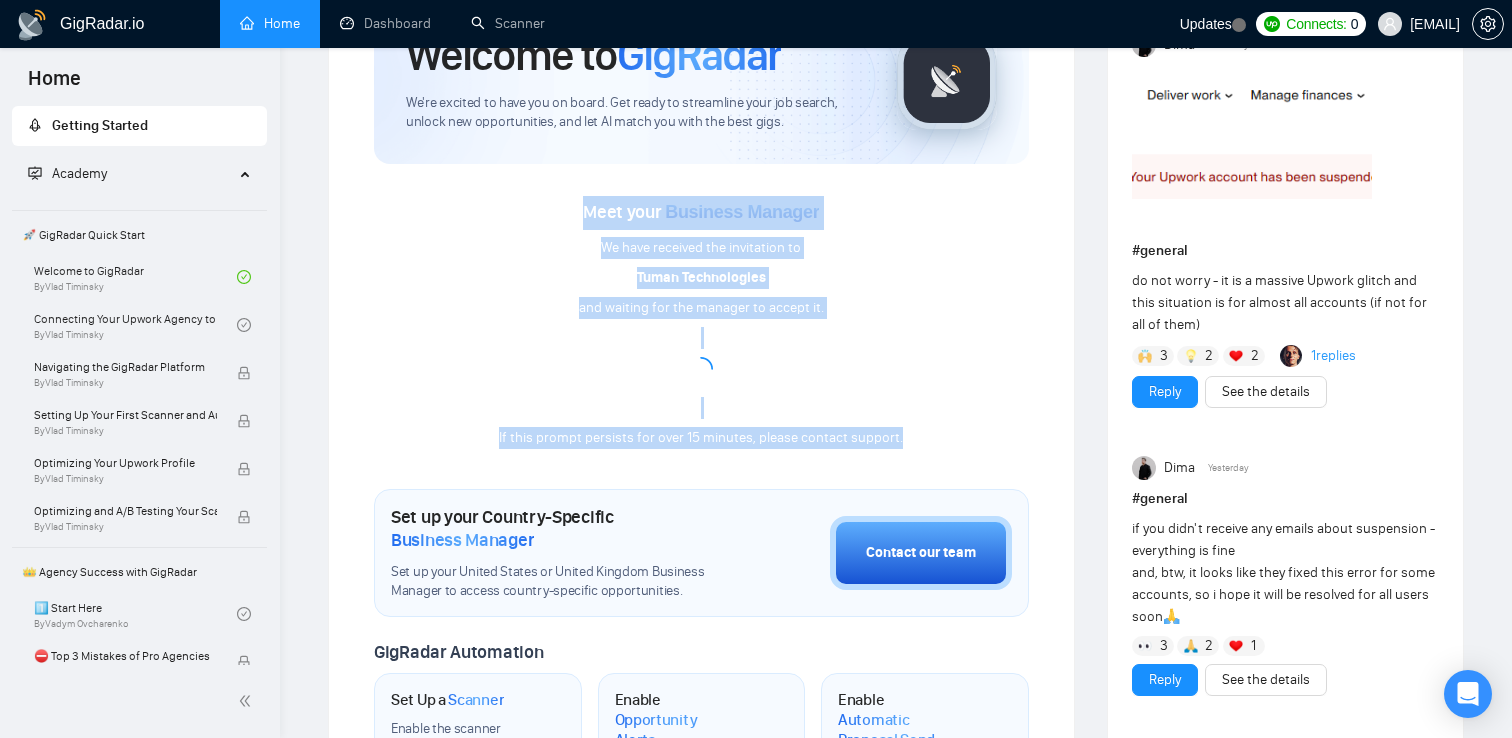 drag, startPoint x: 952, startPoint y: 438, endPoint x: 698, endPoint y: 178, distance: 363.47766 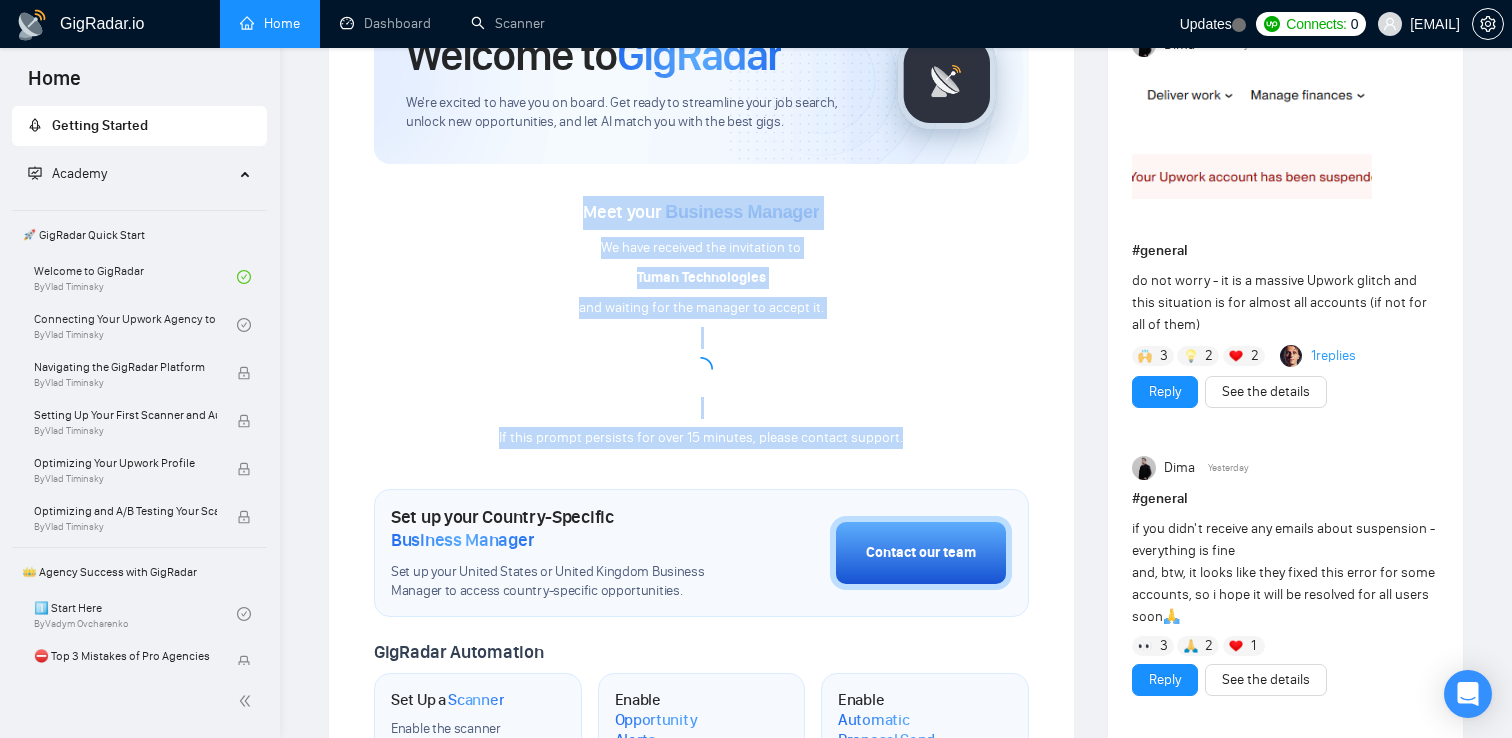 click on "Meet your   Business Manager We have received the invitation to  Tuman Technologies  and waiting for the manager to accept it.    If this prompt persists for over 15 minutes, please contact support." at bounding box center (701, 307) 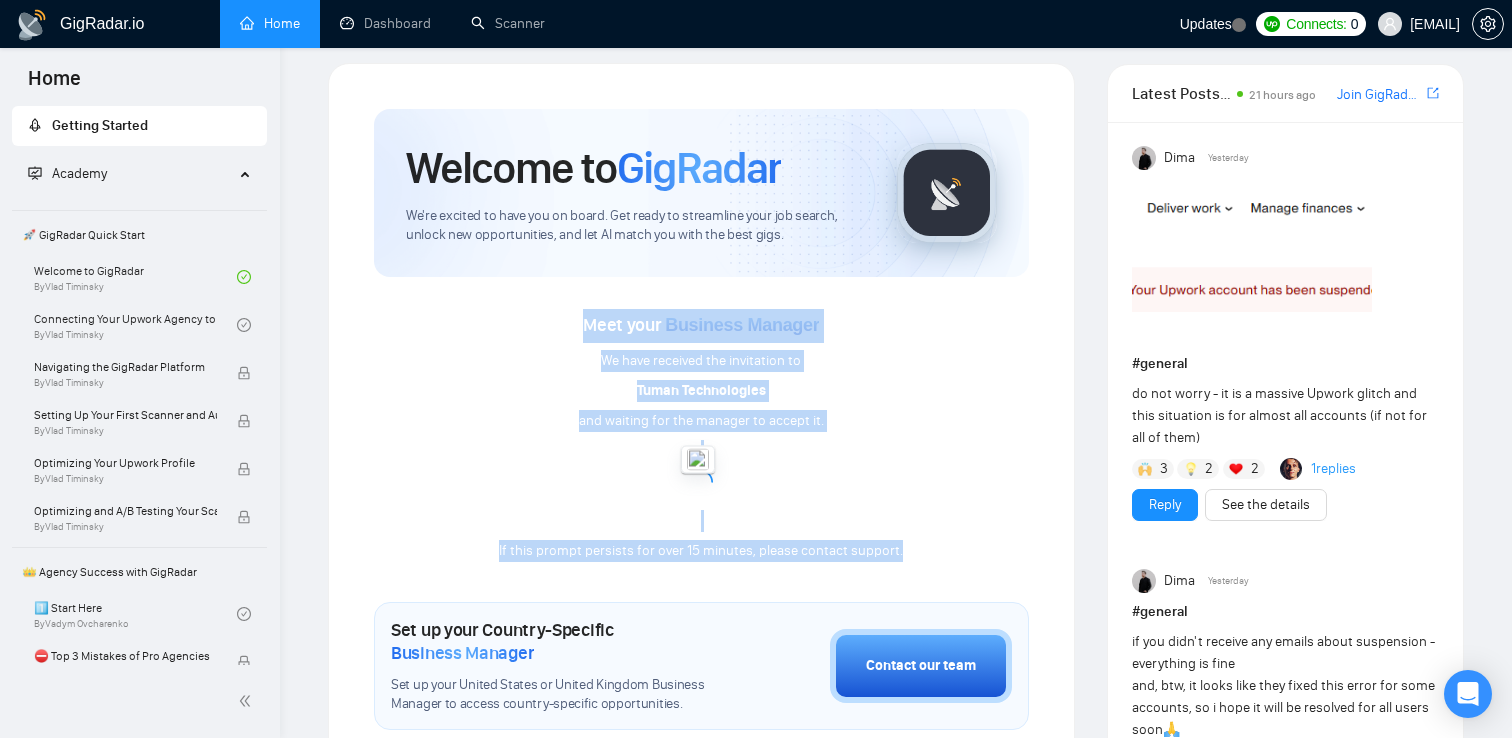 scroll, scrollTop: 0, scrollLeft: 0, axis: both 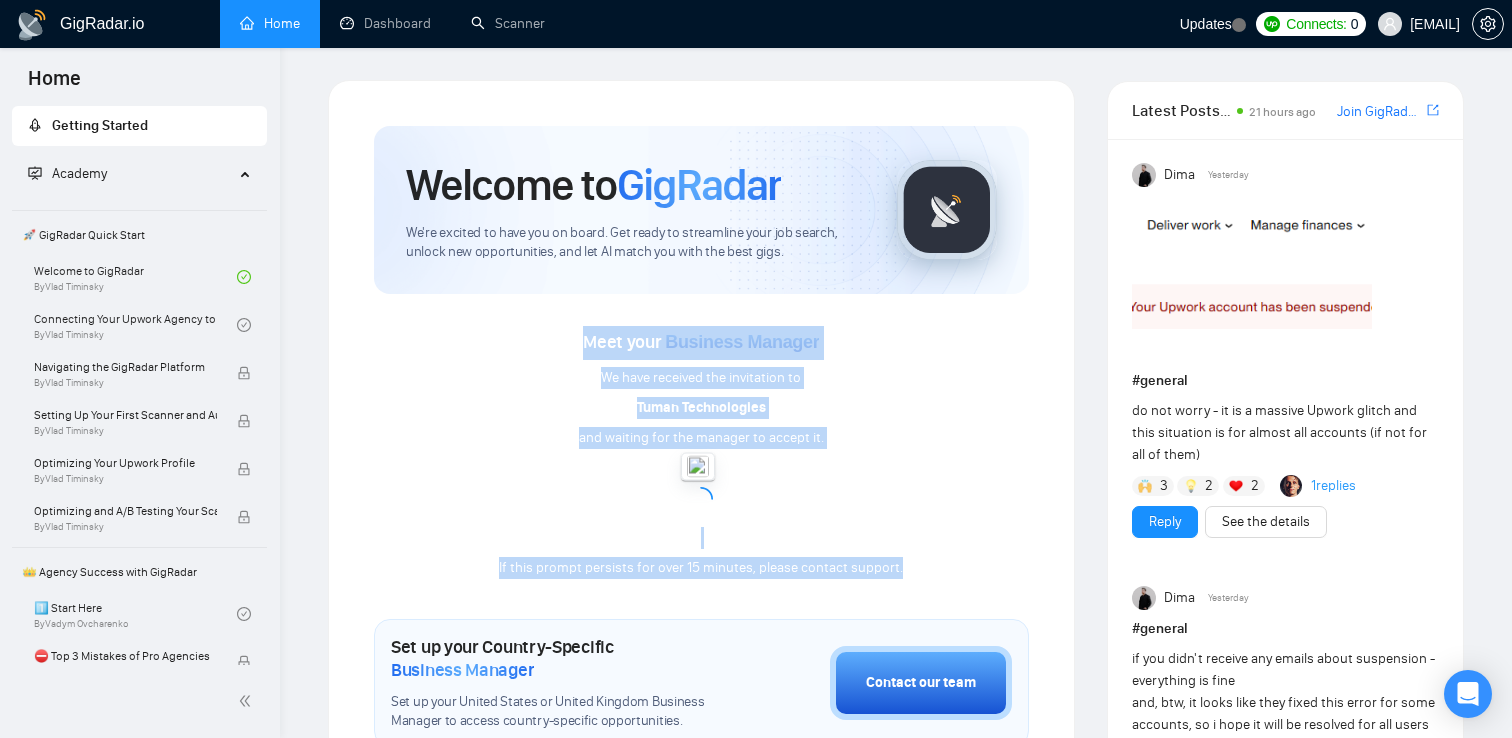 click on "Meet your   Business Manager We have received the invitation to  Tuman Technologies  and waiting for the manager to accept it.    If this prompt persists for over 15 minutes, please contact support." at bounding box center [701, 453] 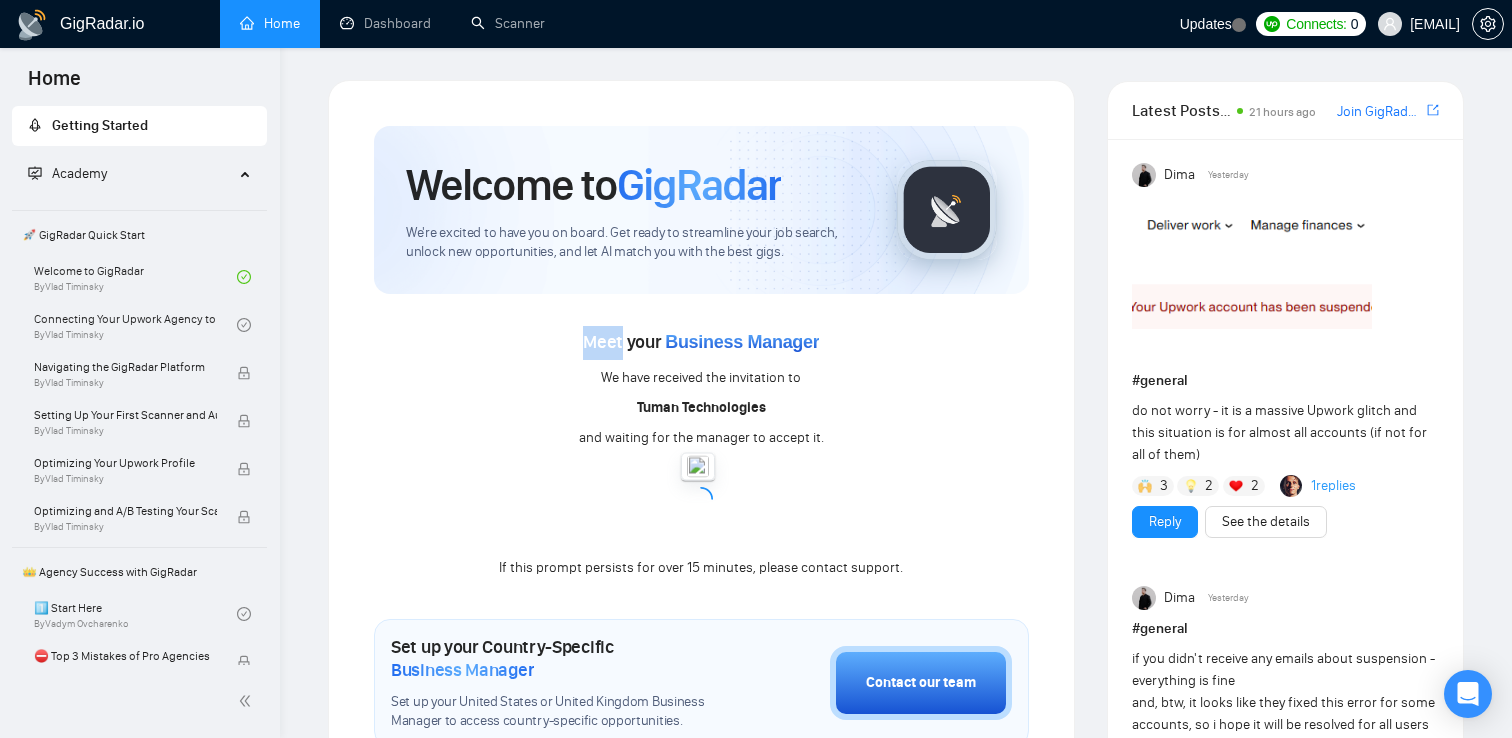 click on "Meet your   Business Manager We have received the invitation to  Tuman Technologies  and waiting for the manager to accept it.    If this prompt persists for over 15 minutes, please contact support." at bounding box center (701, 453) 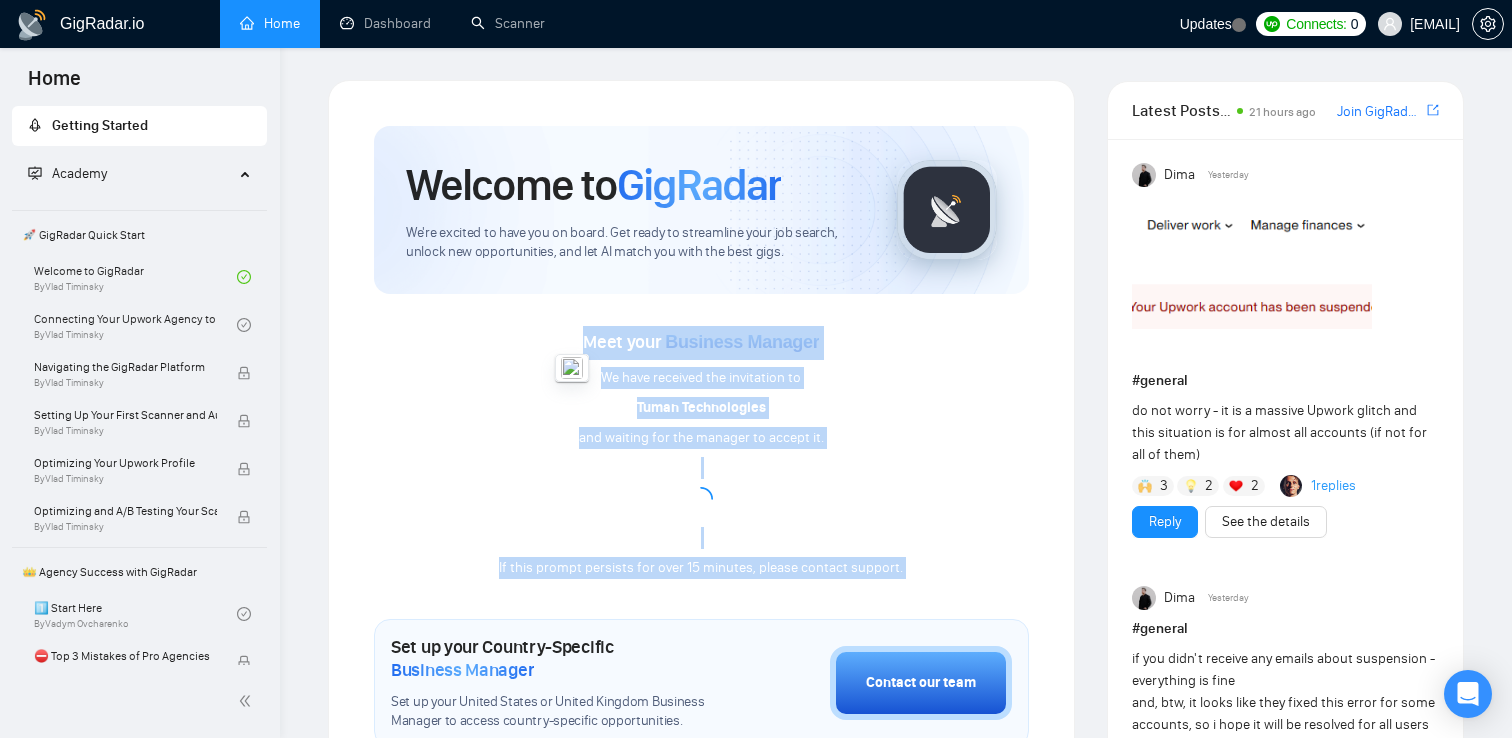 drag, startPoint x: 572, startPoint y: 352, endPoint x: 894, endPoint y: 574, distance: 391.11124 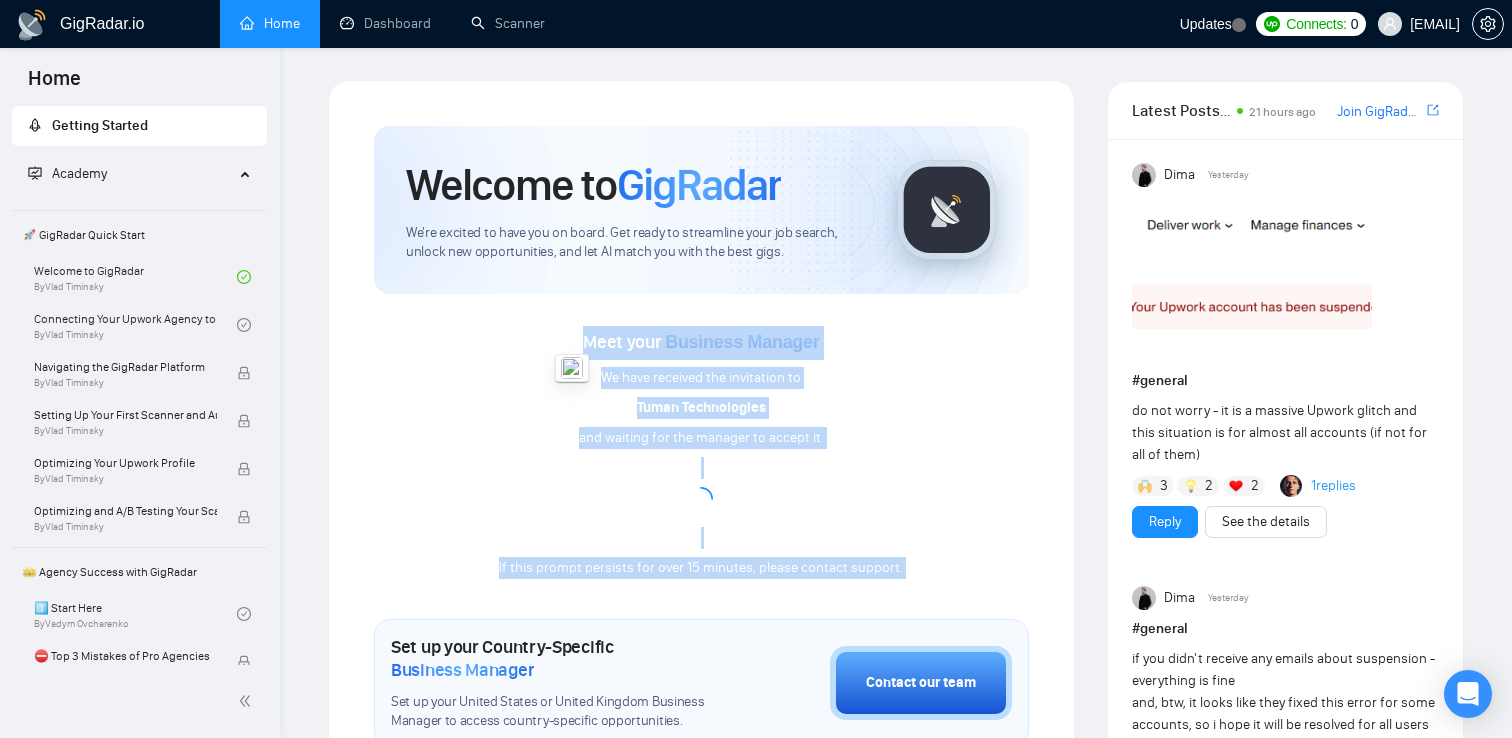 click on "Meet your   Business Manager We have received the invitation to  Tuman Technologies  and waiting for the manager to accept it.    If this prompt persists for over 15 minutes, please contact support." at bounding box center (701, 453) 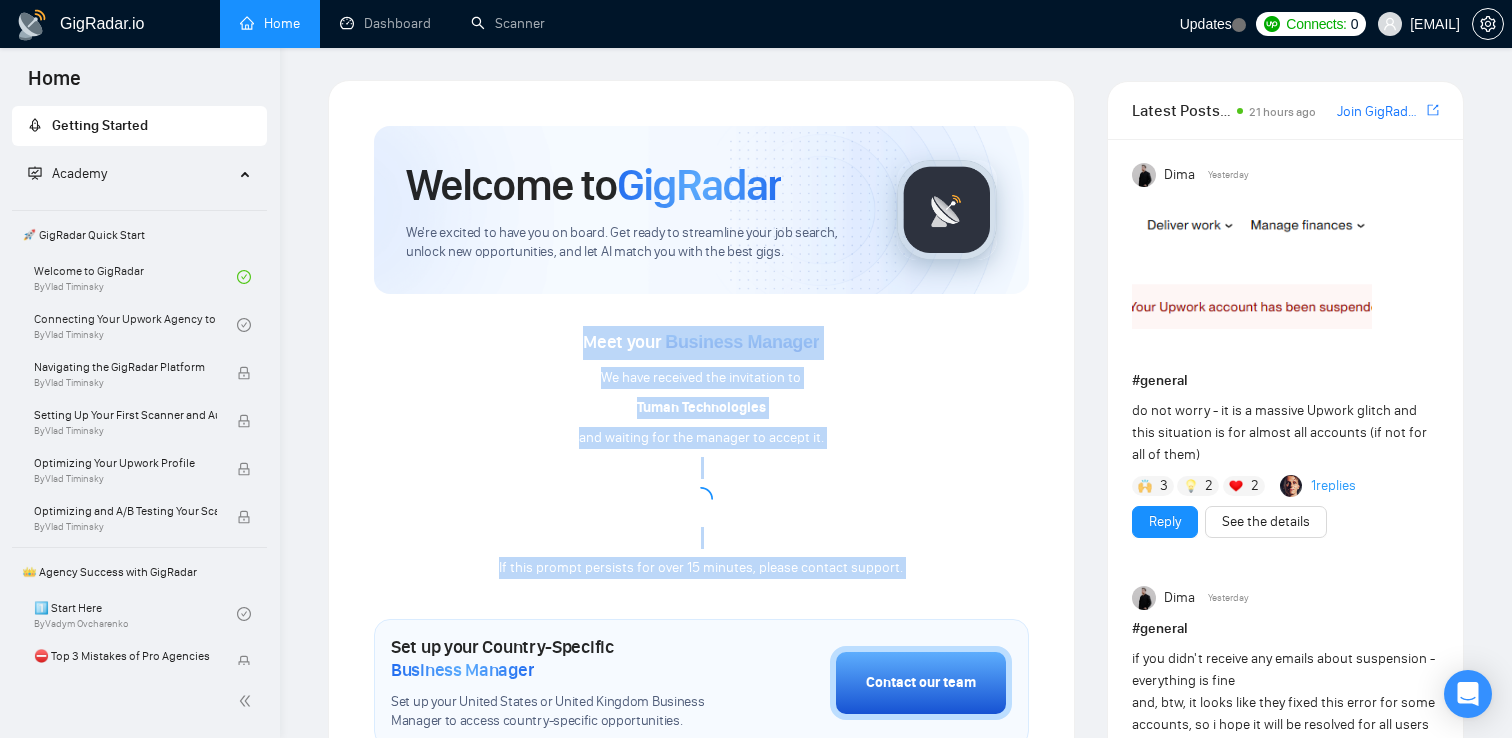 click on "If this prompt persists for over 15 minutes, please contact support." at bounding box center [701, 568] 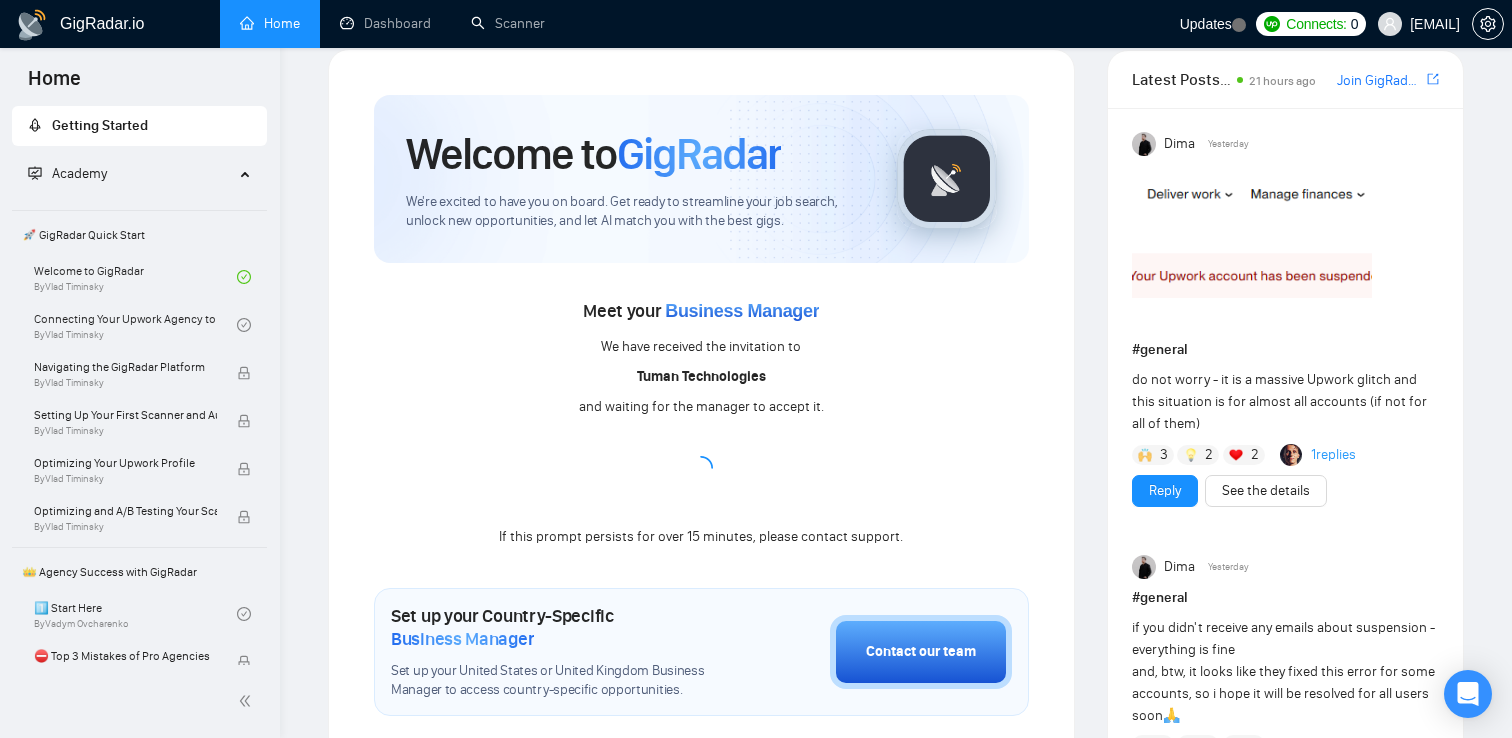scroll, scrollTop: 27, scrollLeft: 0, axis: vertical 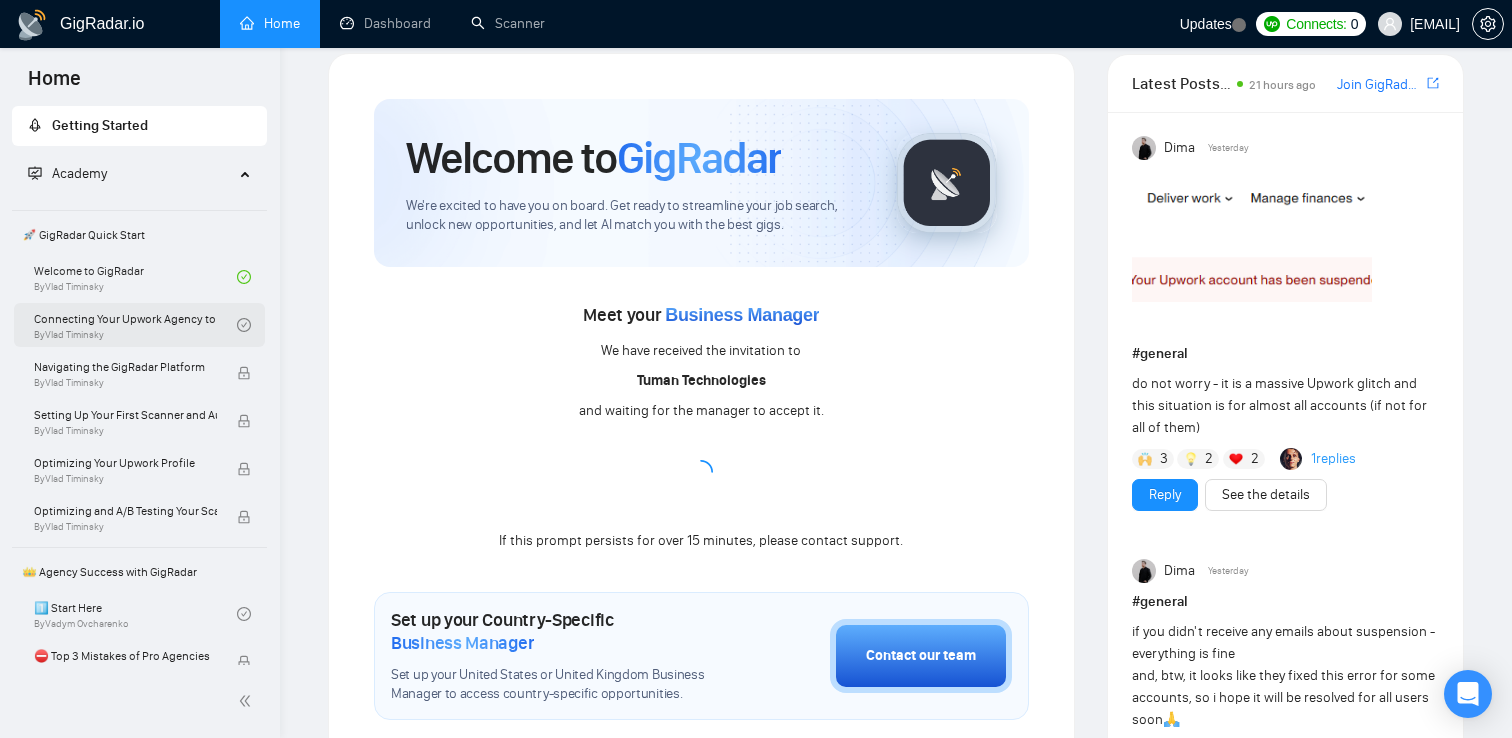 click on "Connecting Your Upwork Agency to GigRadar By  Vlad Timinsky" at bounding box center [135, 325] 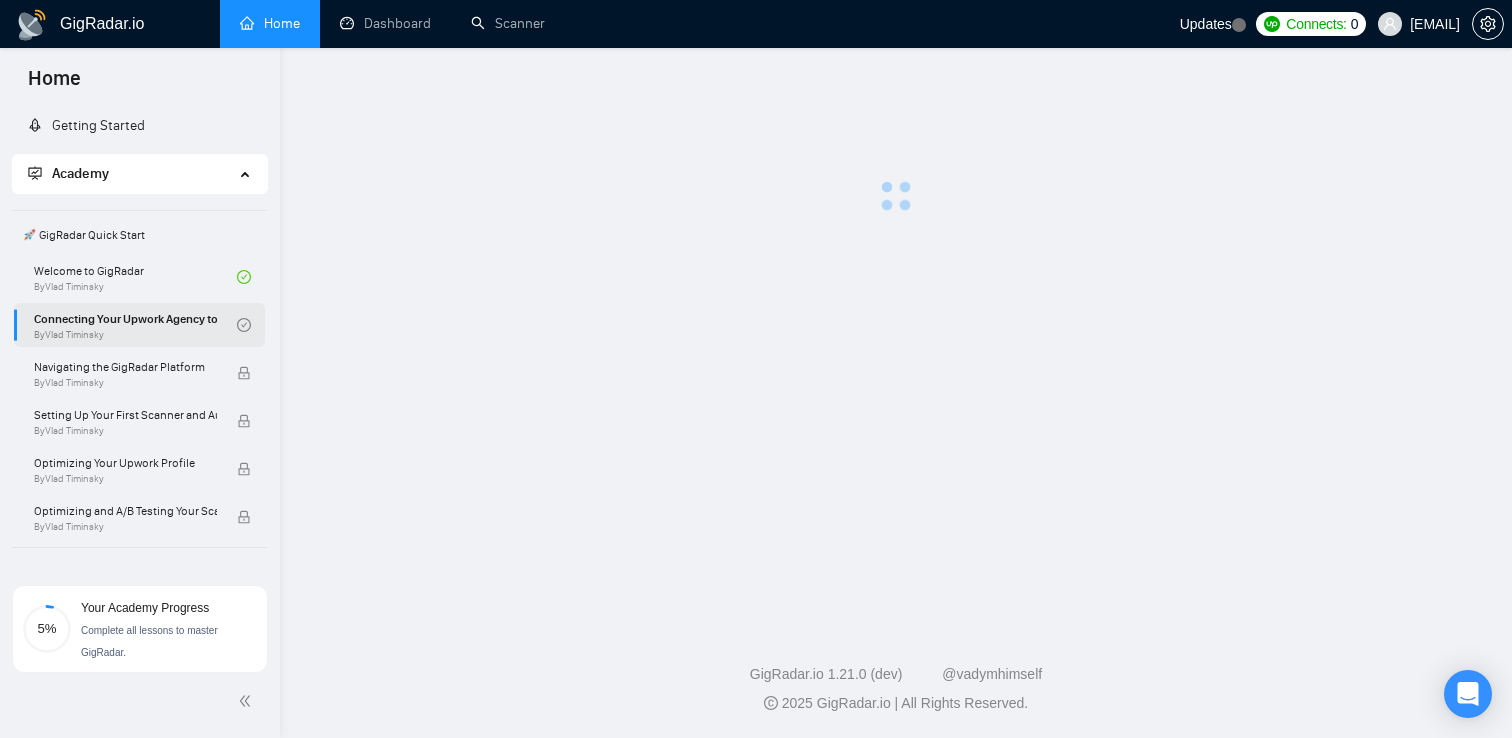 scroll, scrollTop: 0, scrollLeft: 0, axis: both 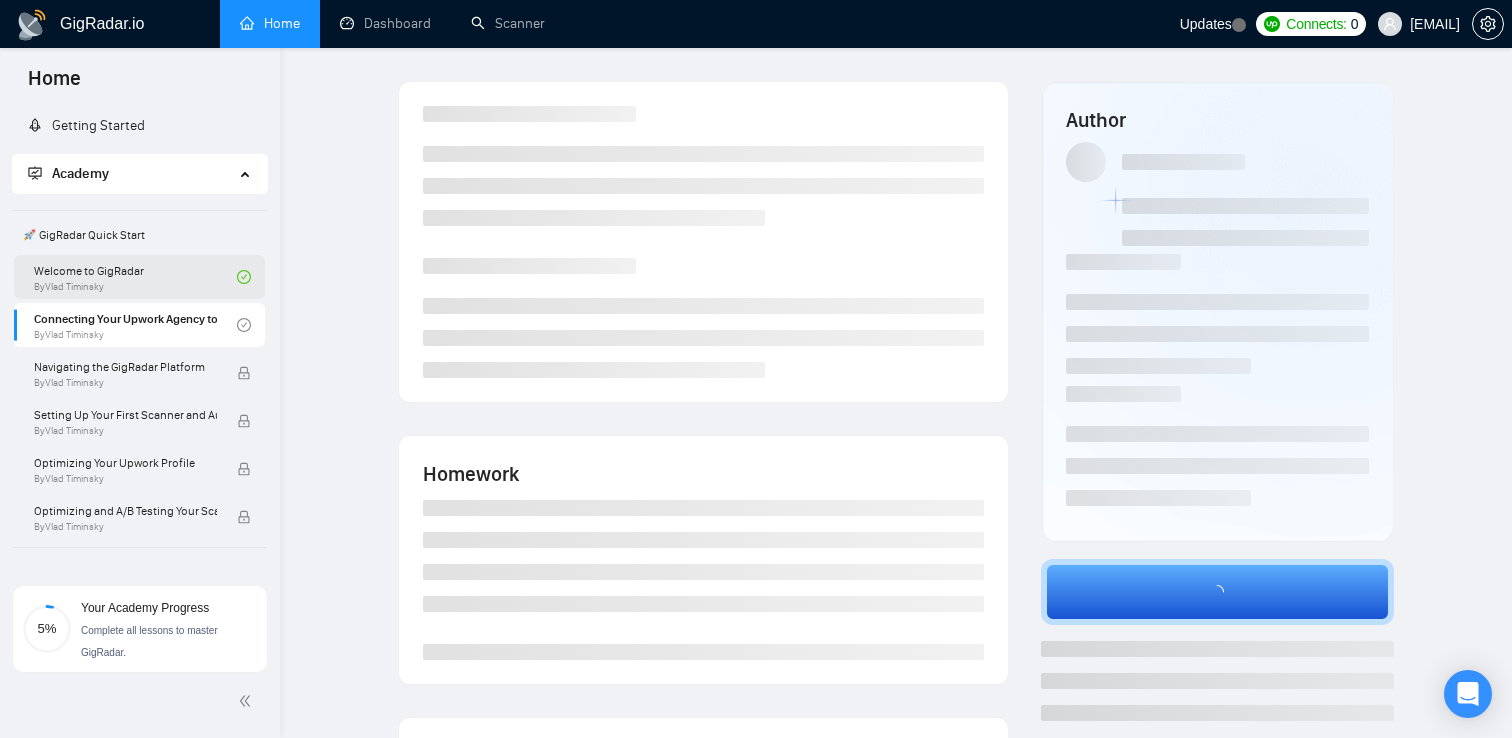 click on "Welcome to GigRadar By  Vlad Timinsky" at bounding box center [135, 277] 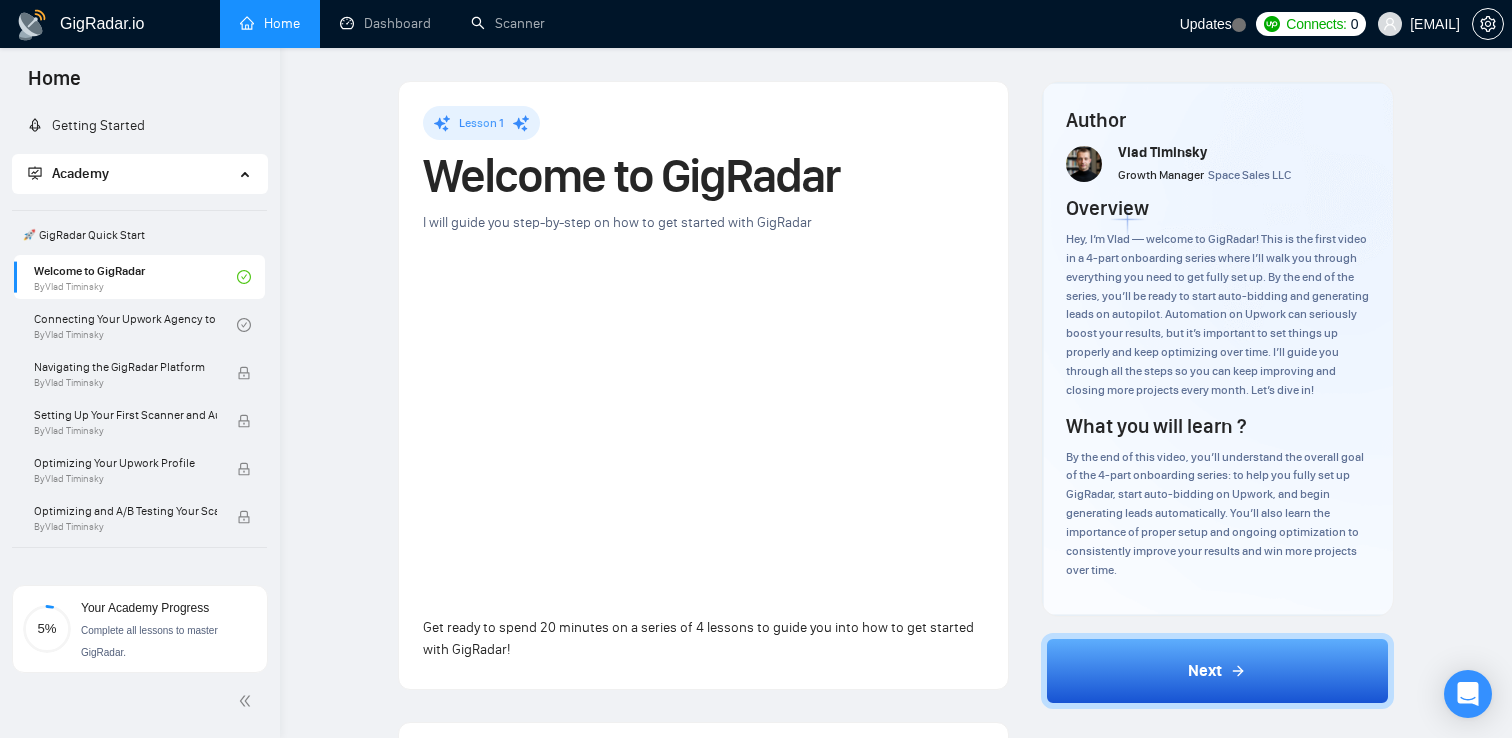 scroll, scrollTop: 35, scrollLeft: 0, axis: vertical 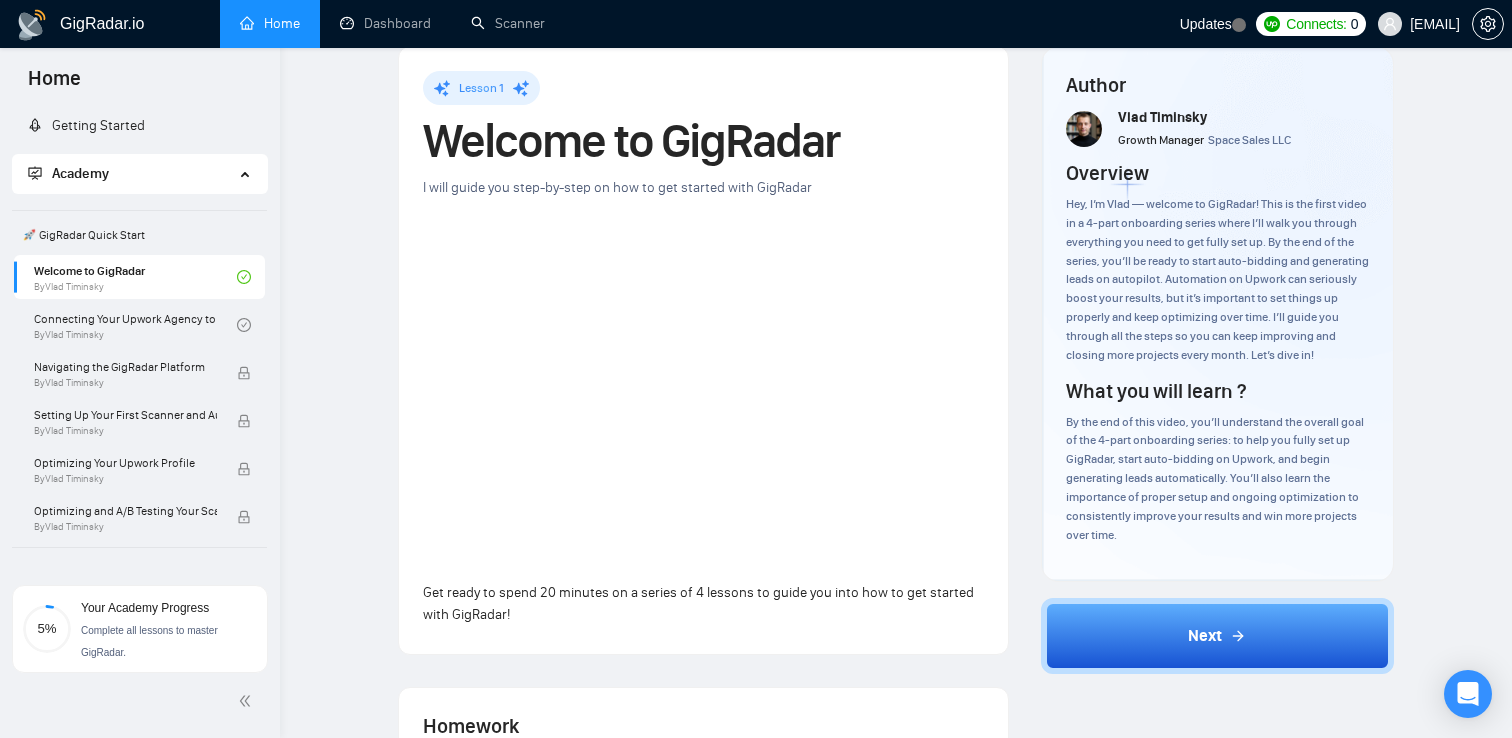click on "Home" at bounding box center [270, 23] 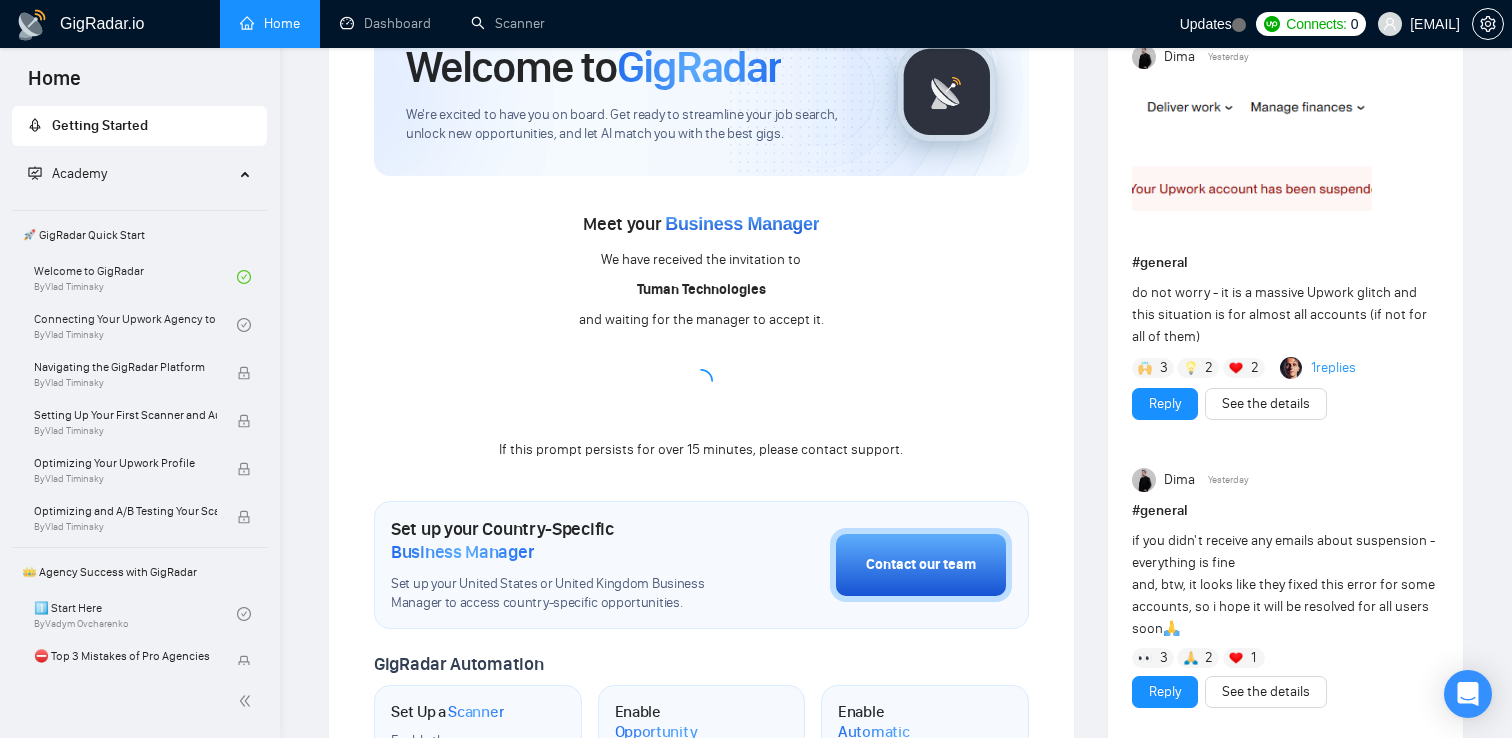 scroll, scrollTop: 163, scrollLeft: 0, axis: vertical 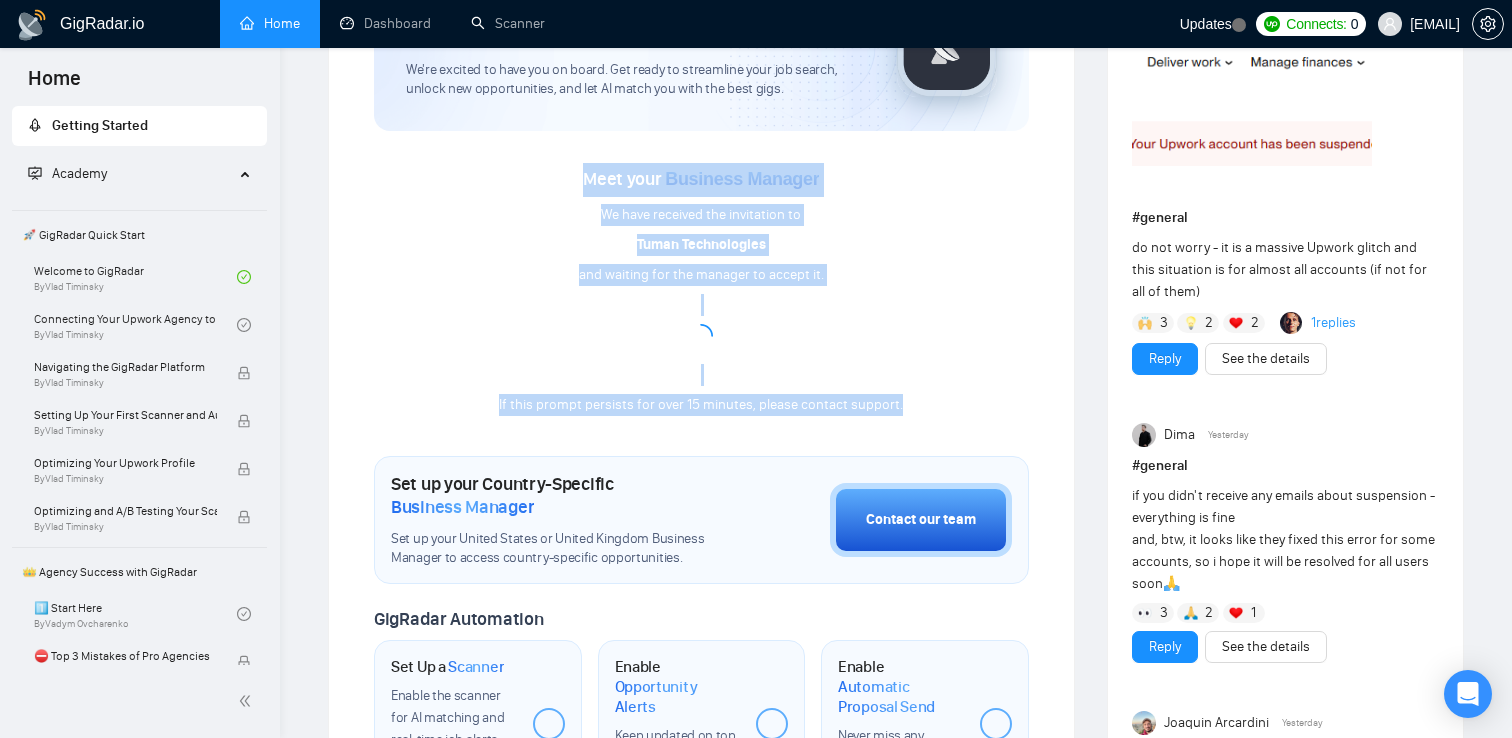 drag, startPoint x: 552, startPoint y: 141, endPoint x: 948, endPoint y: 419, distance: 483.8388 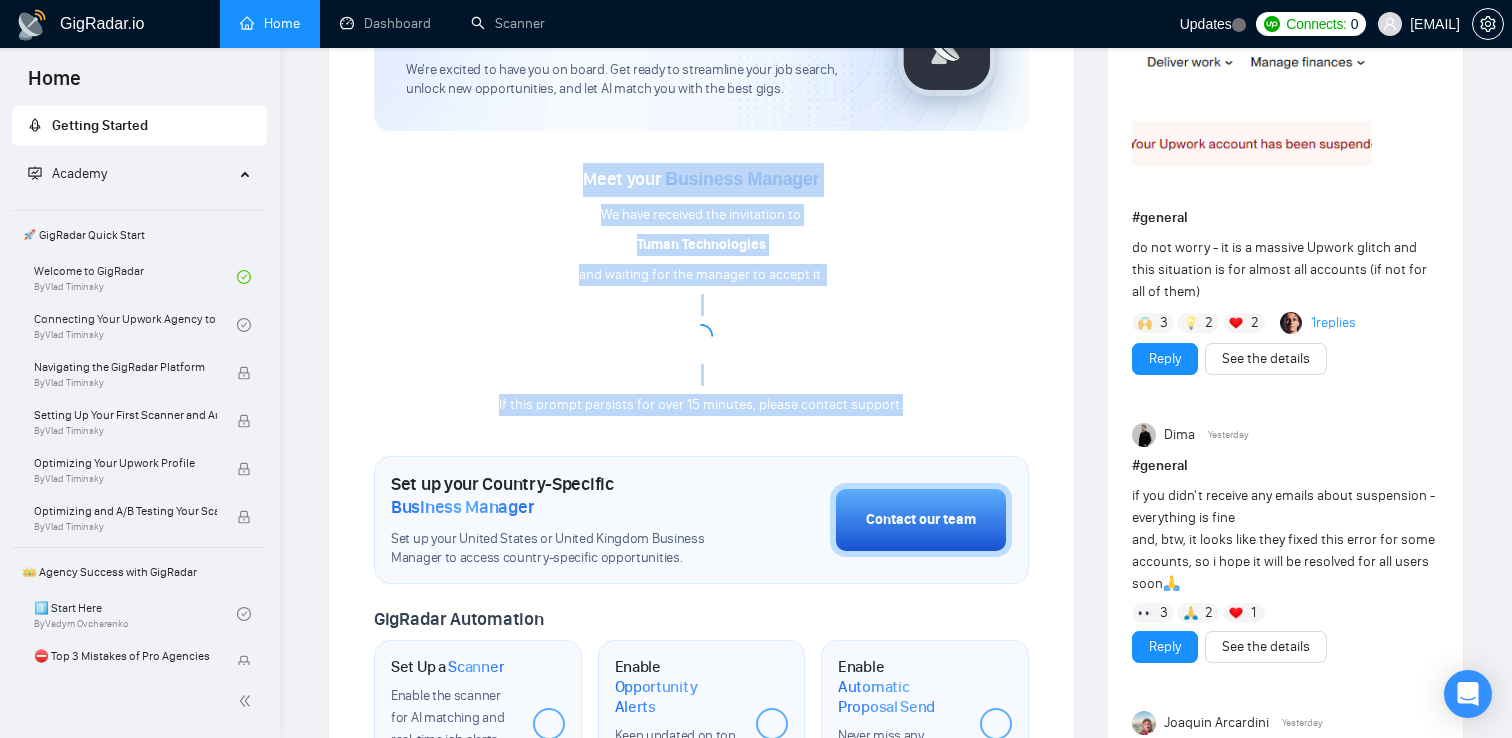 click on "Welcome to  GigRadar We're excited to have you on board. Get ready to streamline your job search, unlock new opportunities, and let AI match you with the best gigs. Meet your   Business Manager We have received the invitation to  Tuman Technologies  and waiting for the manager to accept it.    If this prompt persists for over 15 minutes, please contact support. Set up your Country-Specific  Business Manager Set up your United States or United Kingdom Business Manager to access country-specific opportunities. Contact our team GigRadar Automation Set Up a   Scanner Enable the scanner for AI matching and real-time job alerts. Enable   Opportunity Alerts Keep updated on top matches and new jobs. Enable   Automatic Proposal Send Never miss any opportunities. GigRadar Community Join GigRadar   Community Connect with the GigRadar Slack Community for updates, job opportunities, partnerships, and support. Make your   First Post Make your first post on GigRadar community. Level Up Your Skill Explore   Academy" at bounding box center (701, 607) 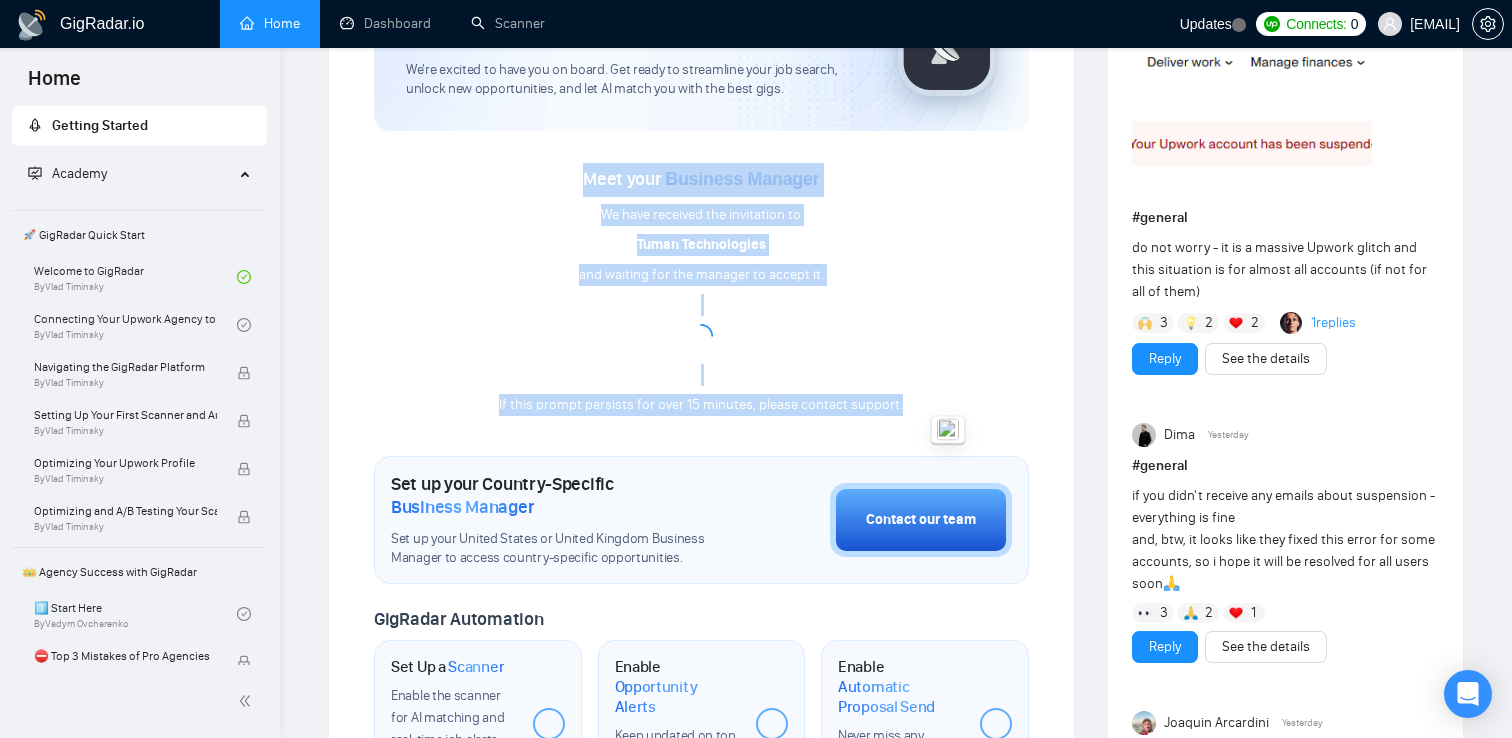 click at bounding box center (948, 430) 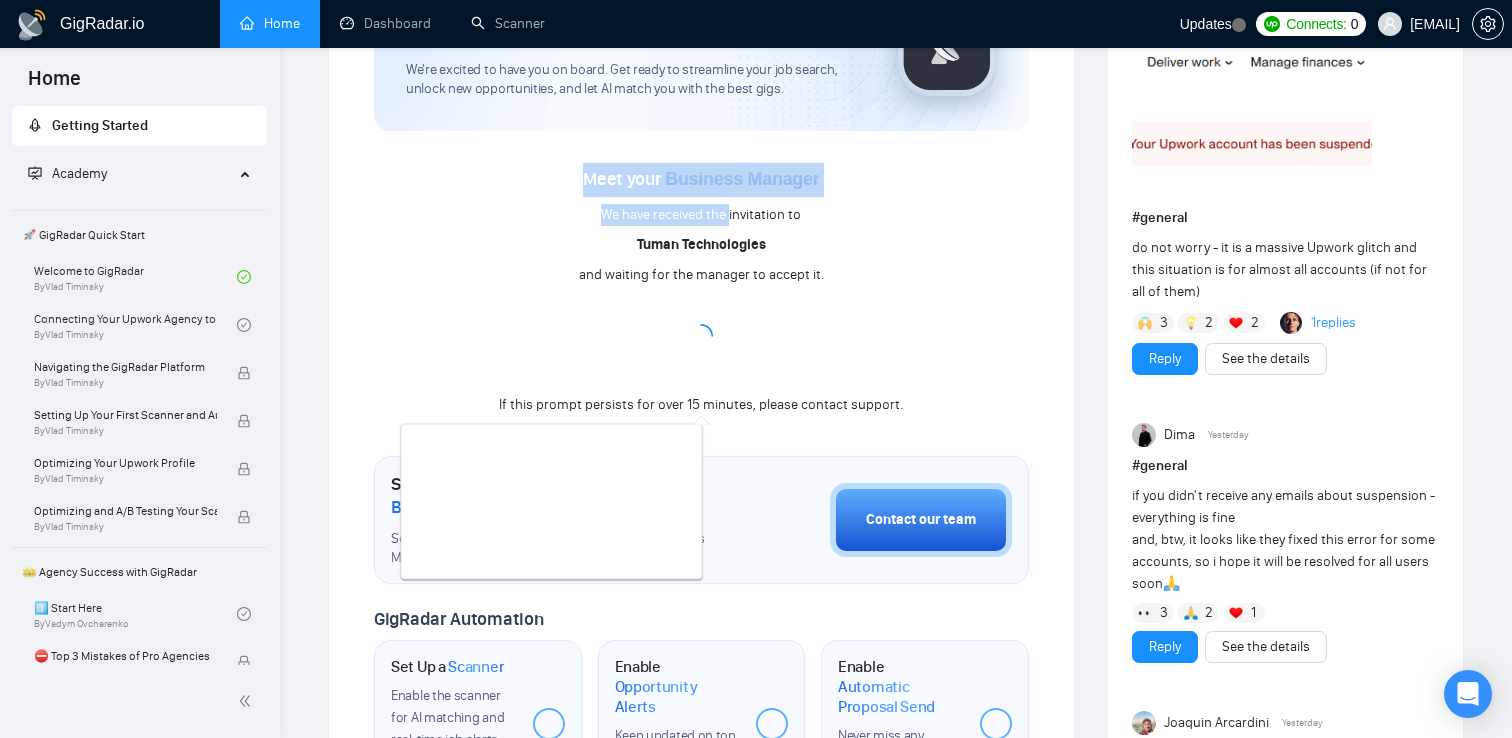 drag, startPoint x: 951, startPoint y: 422, endPoint x: 731, endPoint y: 219, distance: 299.34763 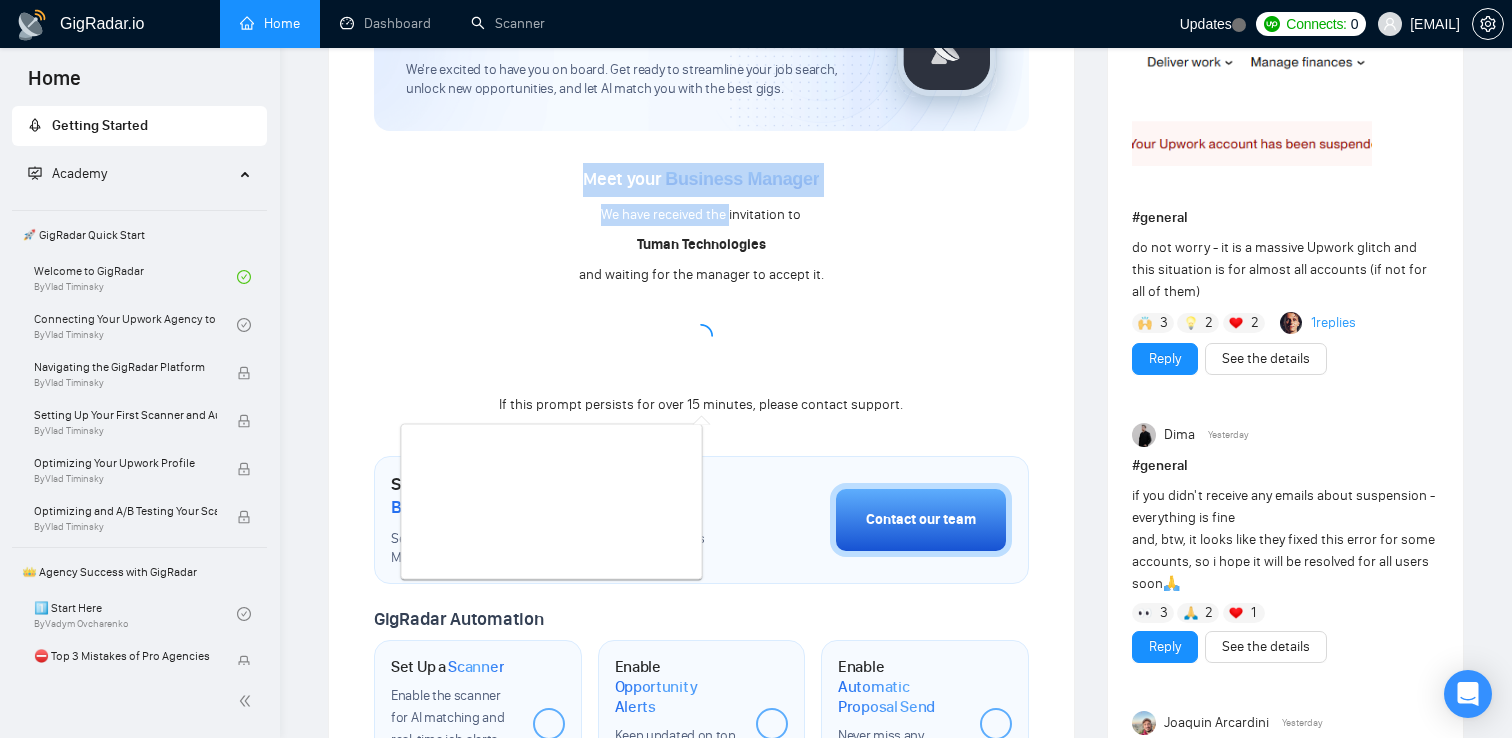 click on "Home Getting Started Academy 🚀 GigRadar Quick Start Welcome to GigRadar By  Vlad Timinsky Connecting Your Upwork Agency to GigRadar By  Vlad Timinsky Navigating the GigRadar Platform By  Vlad Timinsky Setting Up Your First Scanner and Auto-Bidder By  Vlad Timinsky Optimizing Your Upwork Profile By  Vlad Timinsky Optimizing and A/B Testing Your Scanner for Better Results By  Vlad Timinsky 👑 Agency Success with GigRadar 1️⃣ Start Here By  Vadym Ovcharenko ⛔ Top 3 Mistakes of Pro Agencies By  Vadym Ovcharenko 🌚 Rookie Traps for New Agencies By  Vadym Ovcharenko ☠️ Fatal Traps for Solo Freelancers By  Vadym Ovcharenko ❌ How to get banned on Upwork By  Vadym Ovcharenko 😭 Account blocked: what to do? By  Vadym Ovcharenko 🔓 Unblocked cases: review By  Vadym Ovcharenko 🙈 Getting over Upwork? By  Vadym Ovcharenko 🧲 Upwork Lead Magnet By  Tamara Levit 🚀 10× Job Reach By  Tamara Levit 📈 Reply Rate Boost By  Tamara Levit 🗂️ Quality Reply Filter By  Tamara Levit By" at bounding box center (756, 206) 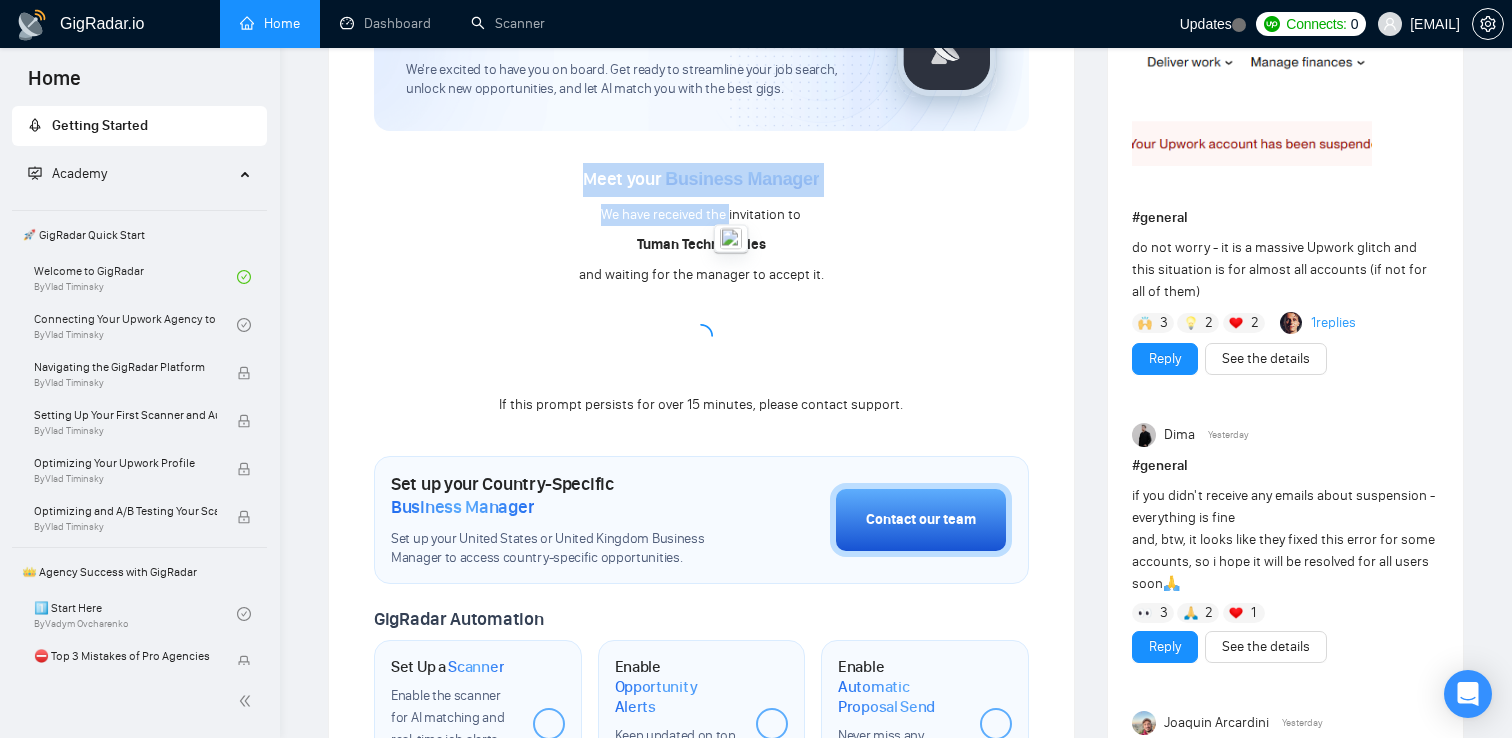 click on "We have received the invitation to" at bounding box center (701, 215) 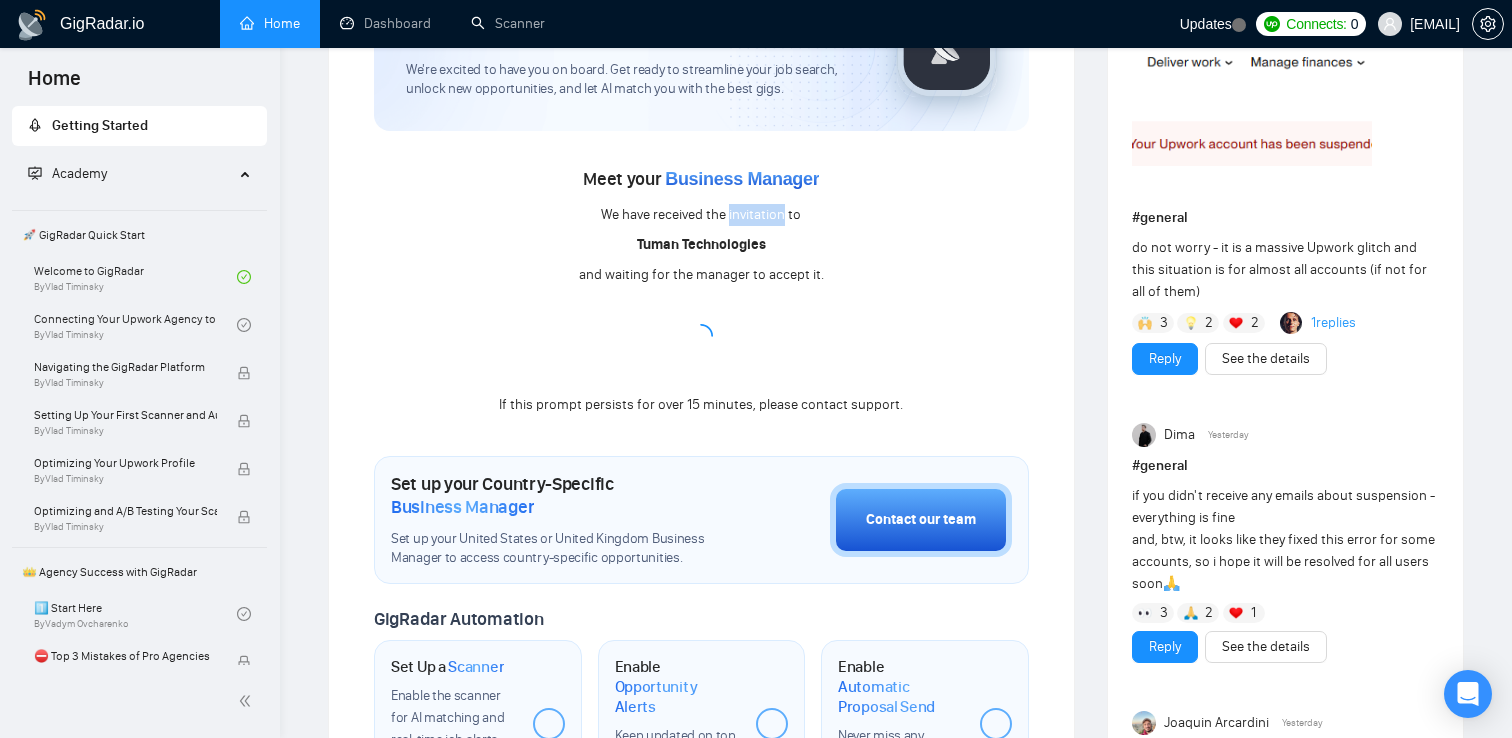 click on "We have received the invitation to" at bounding box center (701, 215) 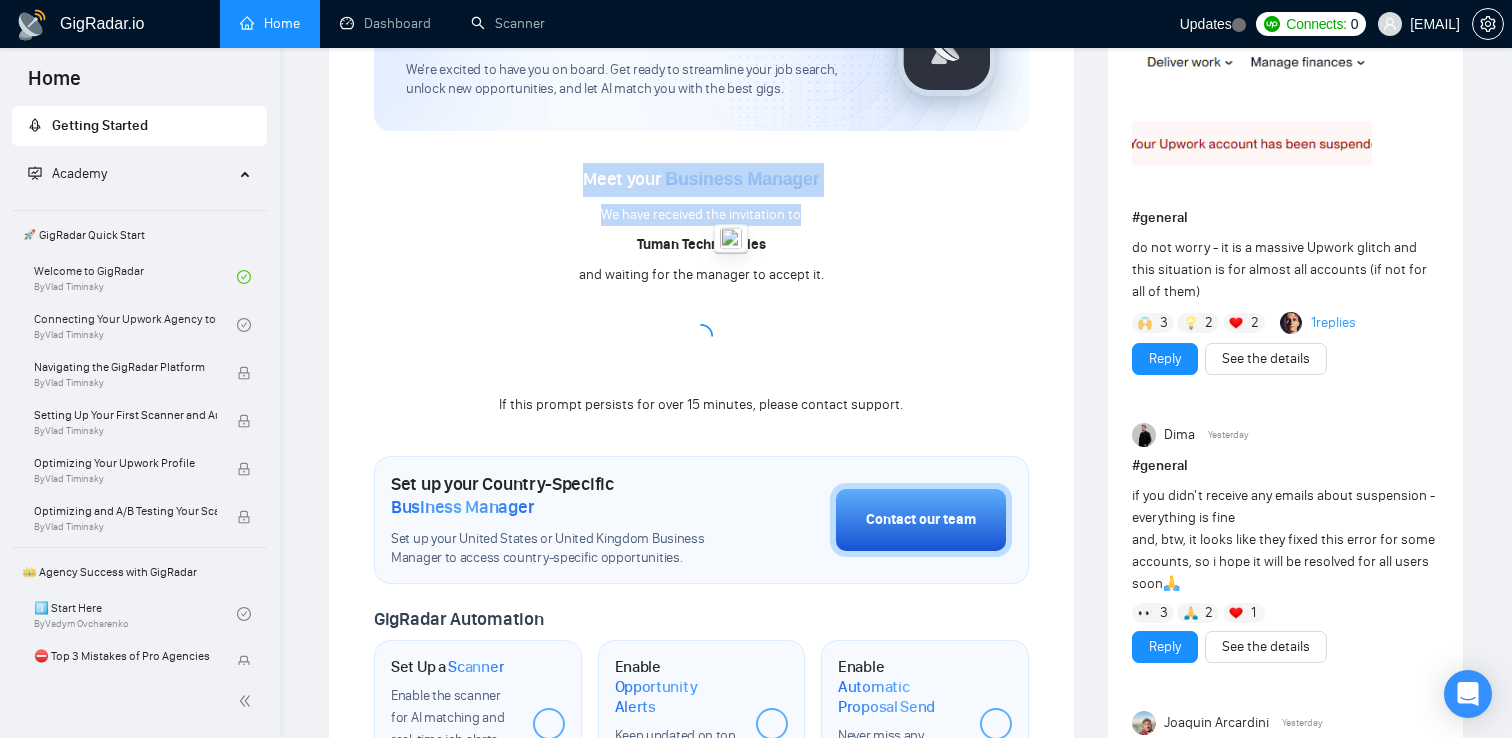 drag, startPoint x: 731, startPoint y: 219, endPoint x: 674, endPoint y: 176, distance: 71.40028 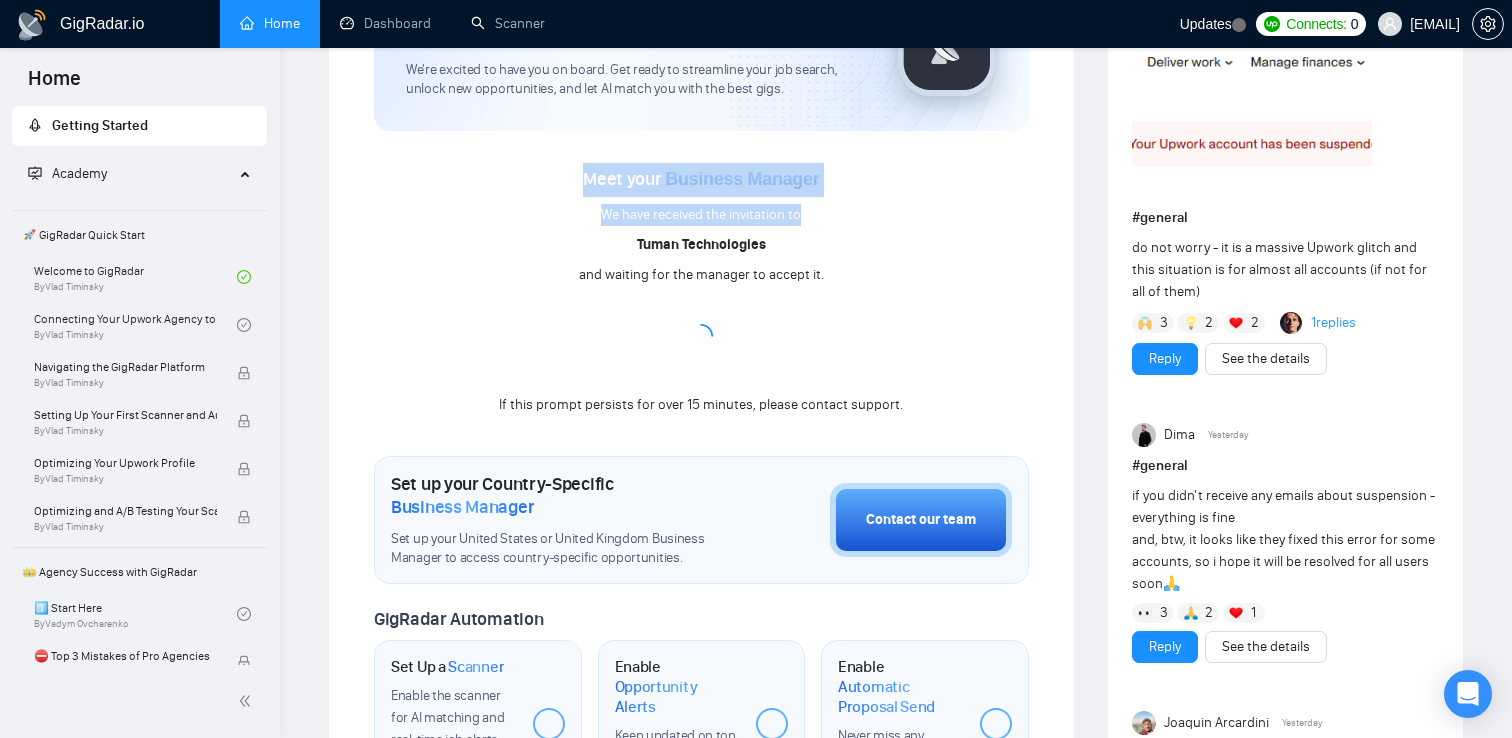 click on "Business Manager" at bounding box center (742, 179) 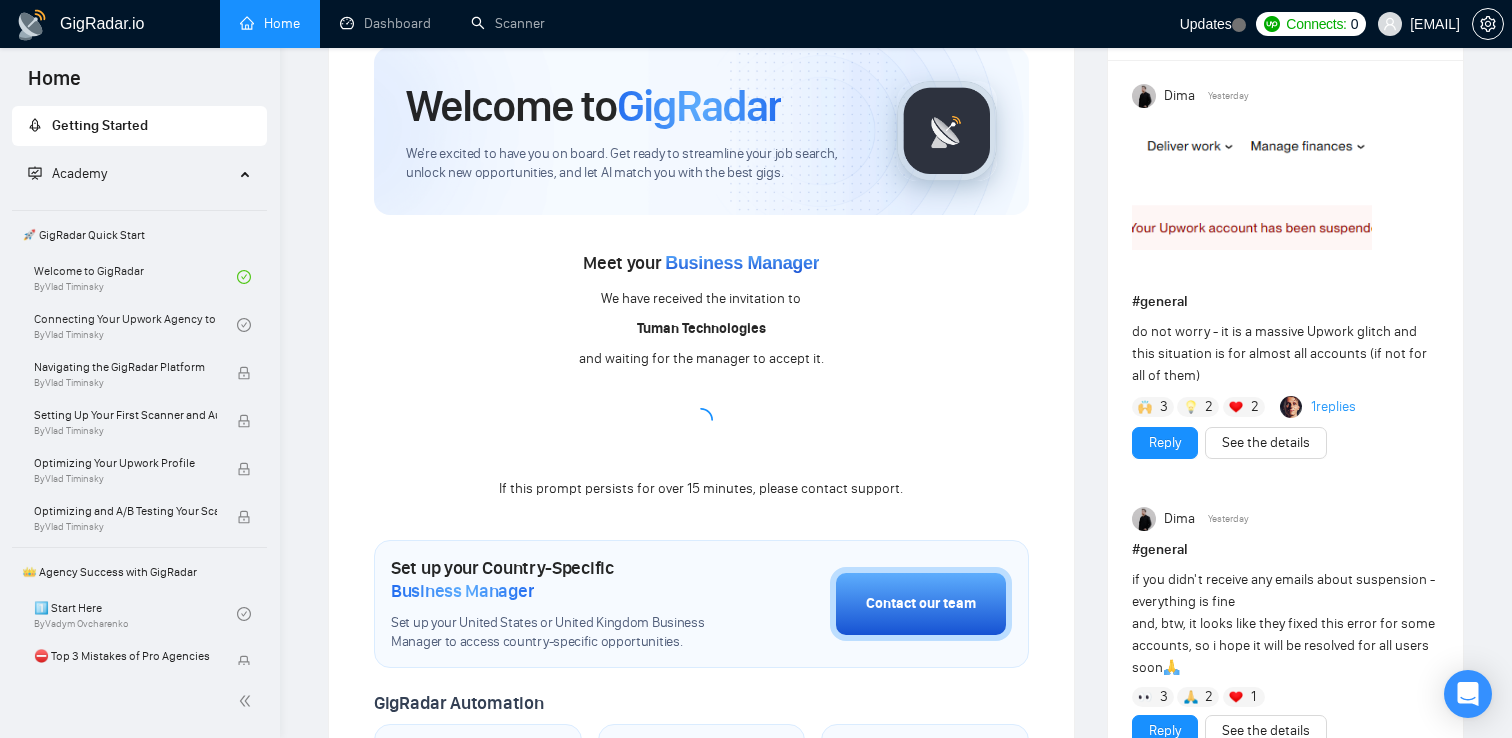 scroll, scrollTop: 23, scrollLeft: 0, axis: vertical 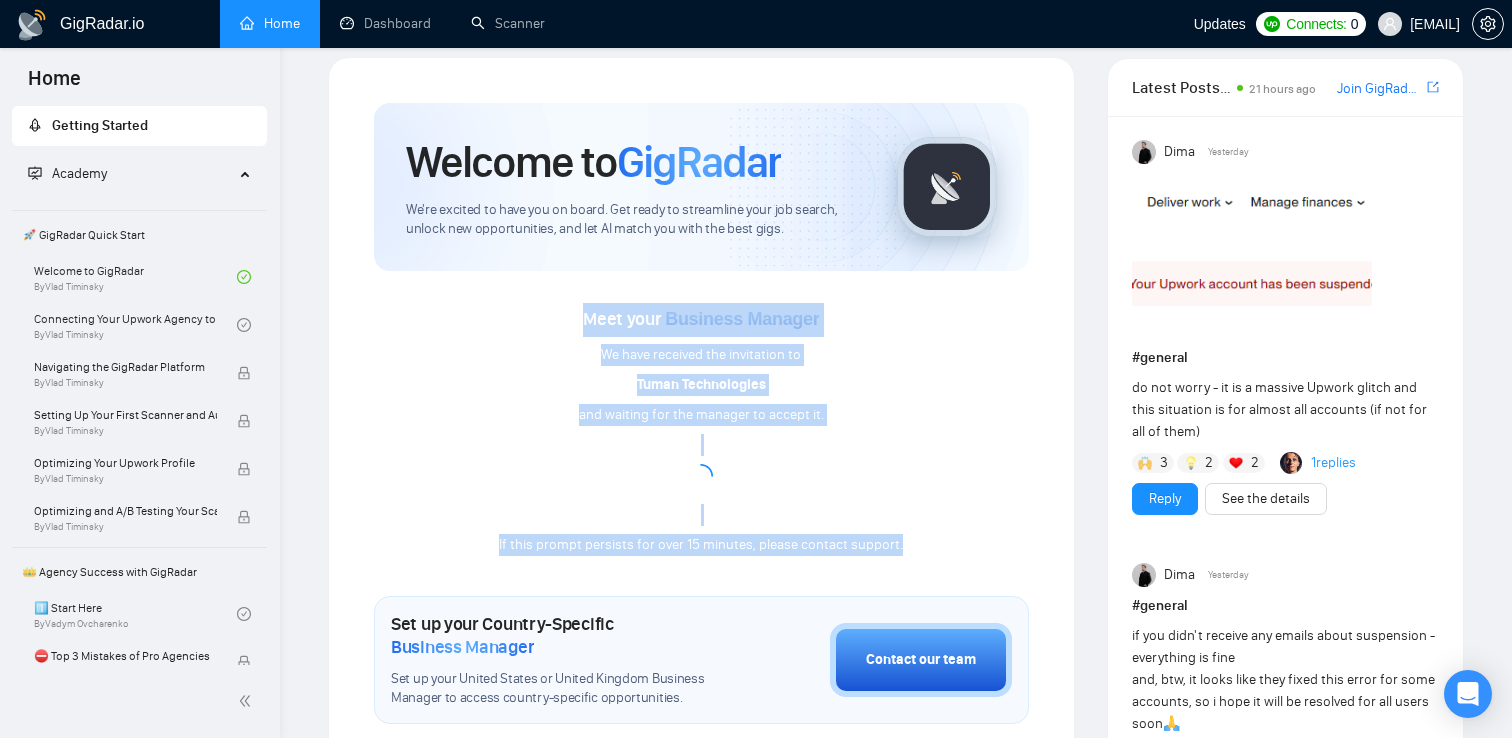 drag, startPoint x: 553, startPoint y: 285, endPoint x: 968, endPoint y: 565, distance: 500.6246 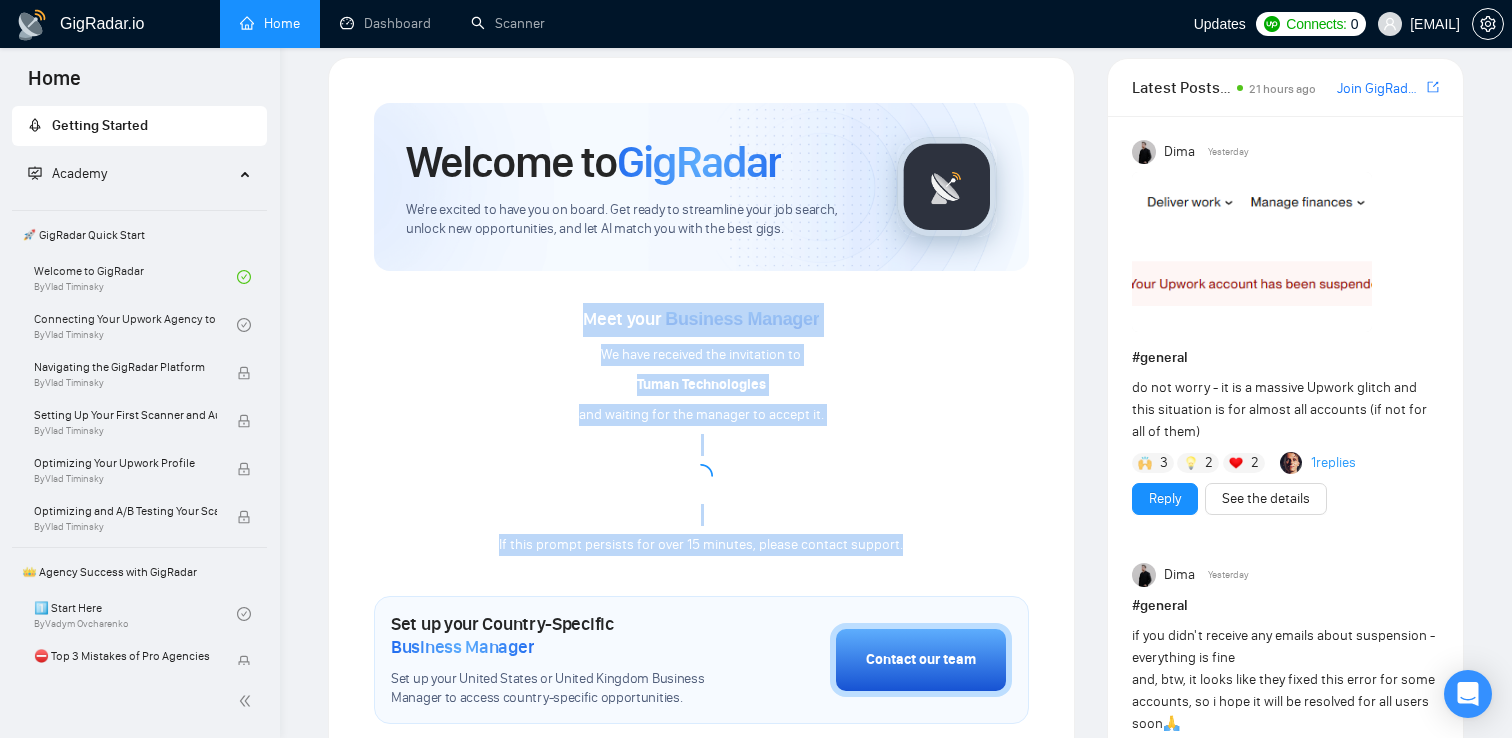 click on "Welcome to  GigRadar We're excited to have you on board. Get ready to streamline your job search, unlock new opportunities, and let AI match you with the best gigs. Meet your   Business Manager We have received the invitation to  Tuman Technologies  and waiting for the manager to accept it.    If this prompt persists for over 15 minutes, please contact support. Set up your Country-Specific  Business Manager Set up your United States or United Kingdom Business Manager to access country-specific opportunities. Contact our team GigRadar Automation Set Up a   Scanner Enable the scanner for AI matching and real-time job alerts. Enable   Opportunity Alerts Keep updated on top matches and new jobs. Enable   Automatic Proposal Send Never miss any opportunities. GigRadar Community Join GigRadar   Community Connect with the GigRadar Slack Community for updates, job opportunities, partnerships, and support. Make your   First Post Make your first post on GigRadar community. Level Up Your Skill Explore   Academy" at bounding box center (701, 747) 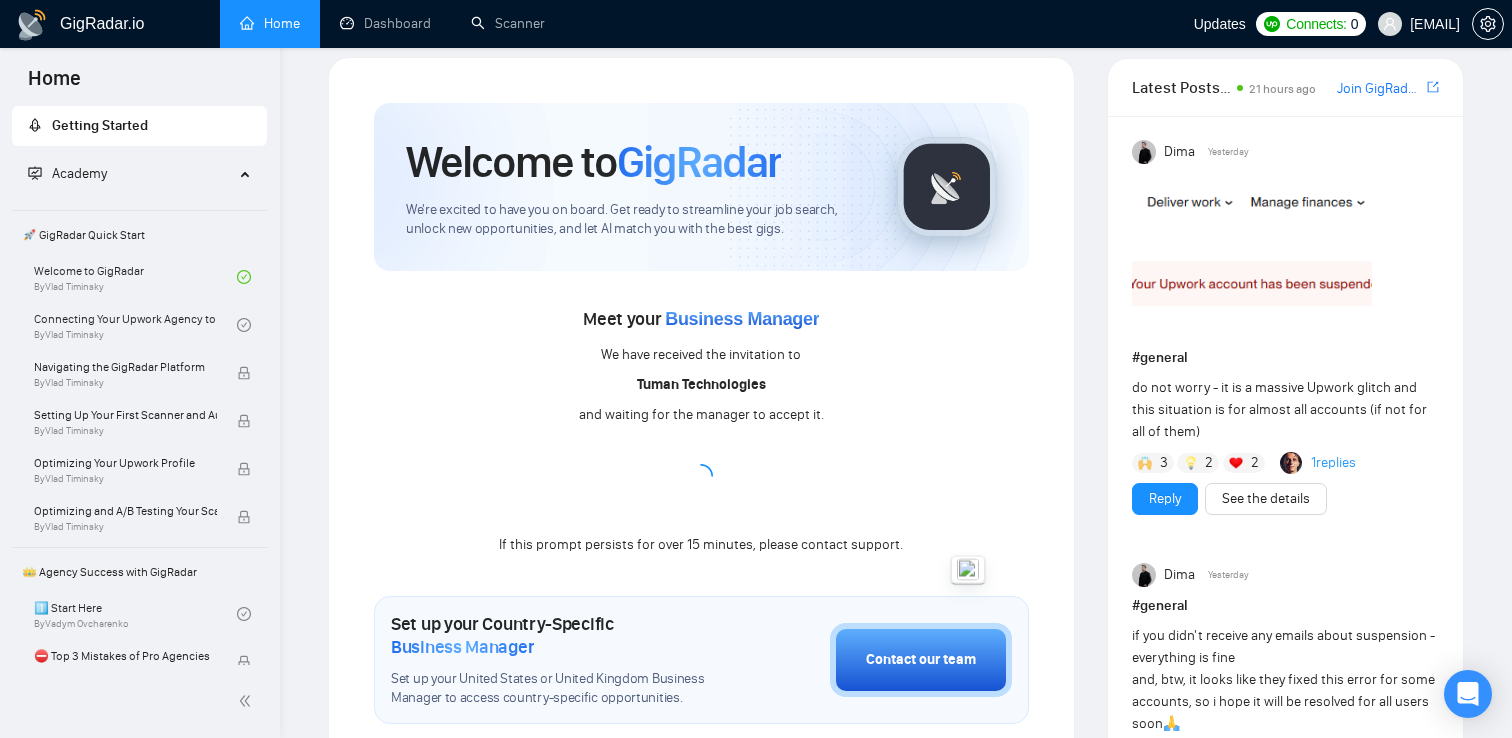 click on "Meet your   Business Manager We have received the invitation to  Tuman Technologies  and waiting for the manager to accept it.    If this prompt persists for over 15 minutes, please contact support." at bounding box center [701, 430] 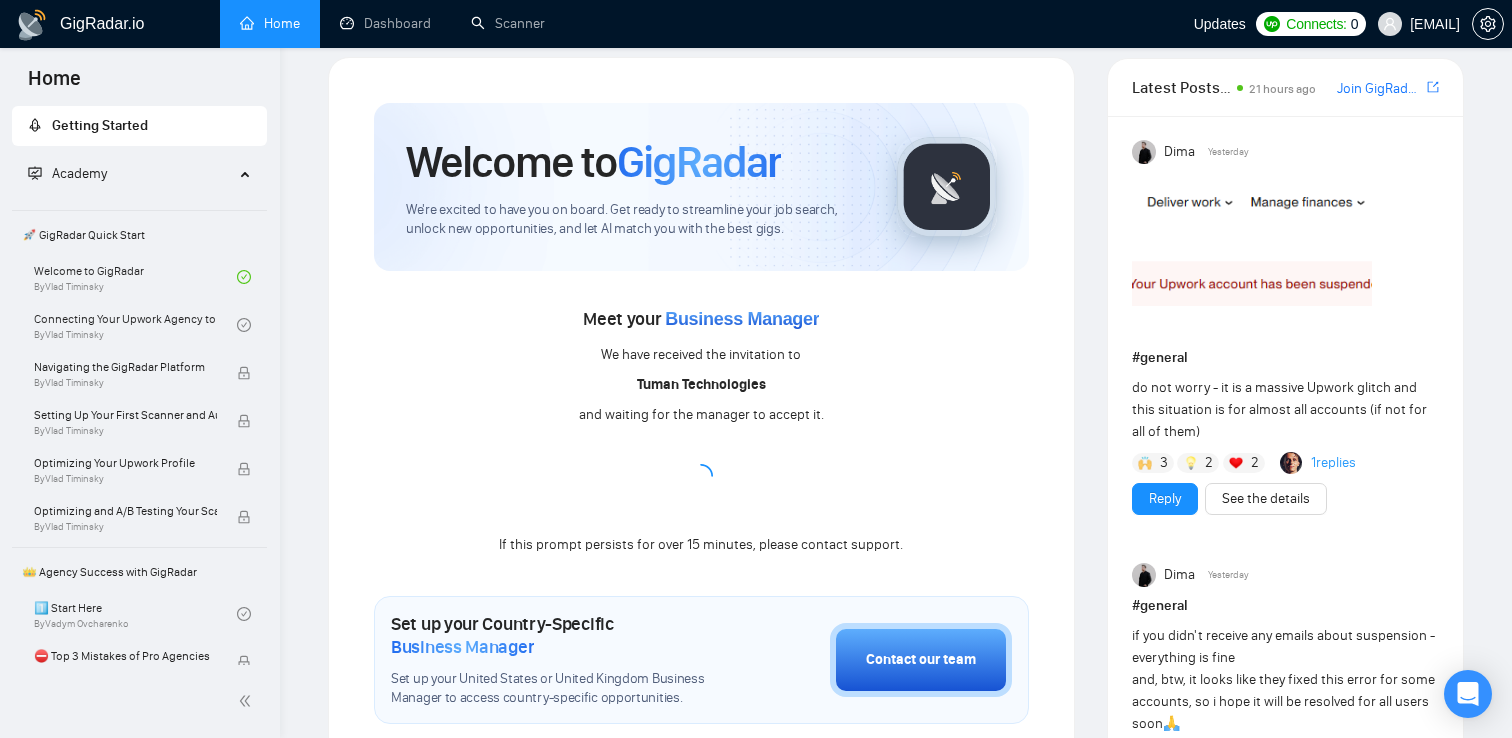click on "Welcome to  GigRadar We're excited to have you on board. Get ready to streamline your job search, unlock new opportunities, and let AI match you with the best gigs. Meet your   Business Manager We have received the invitation to  Tuman Technologies  and waiting for the manager to accept it.    If this prompt persists for over 15 minutes, please contact support. Set up your Country-Specific  Business Manager Set up your United States or United Kingdom Business Manager to access country-specific opportunities. Contact our team GigRadar Automation Set Up a   Scanner Enable the scanner for AI matching and real-time job alerts. Enable   Opportunity Alerts Keep updated on top matches and new jobs. Enable   Automatic Proposal Send Never miss any opportunities. GigRadar Community Join GigRadar   Community Connect with the GigRadar Slack Community for updates, job opportunities, partnerships, and support. Make your   First Post Make your first post on GigRadar community. Level Up Your Skill Explore   Academy" at bounding box center (701, 971) 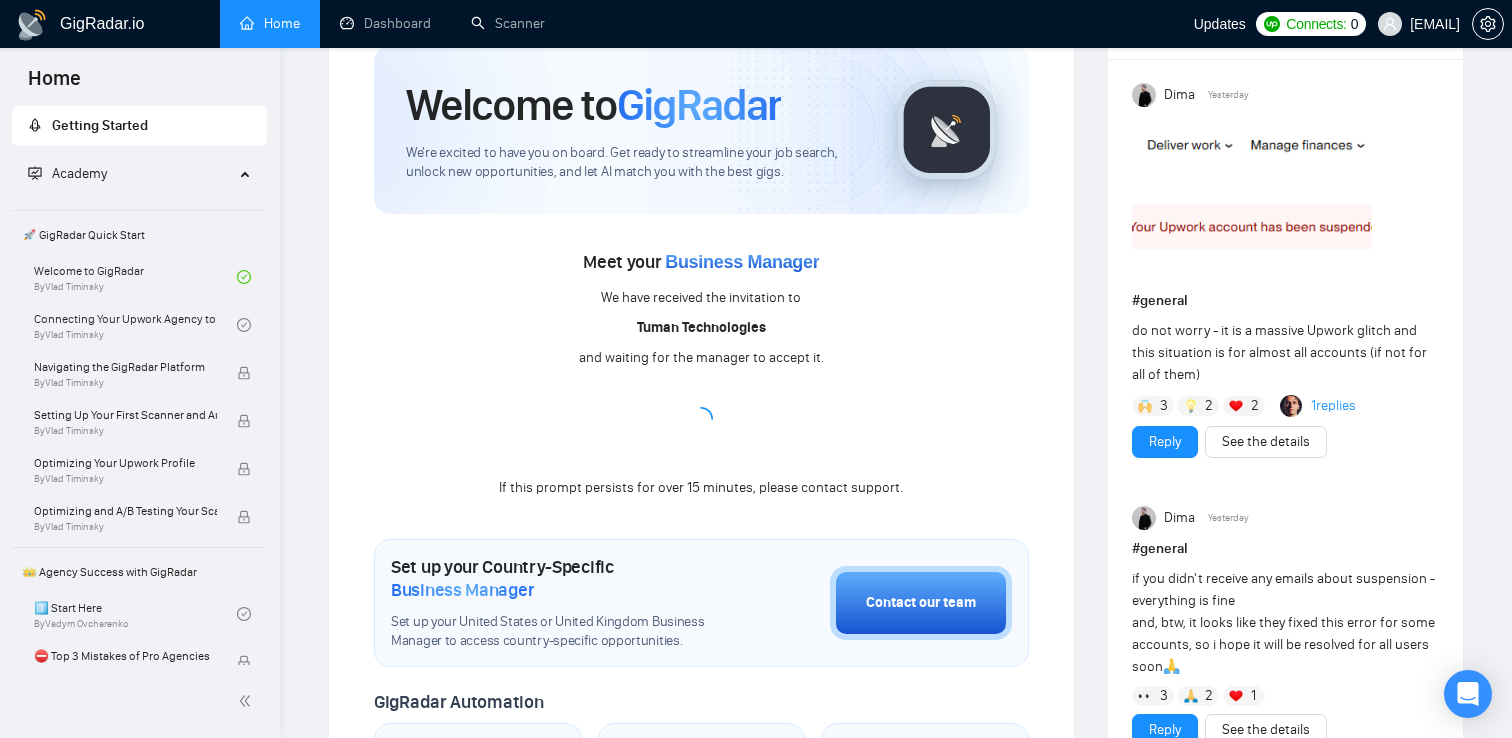 scroll, scrollTop: 0, scrollLeft: 0, axis: both 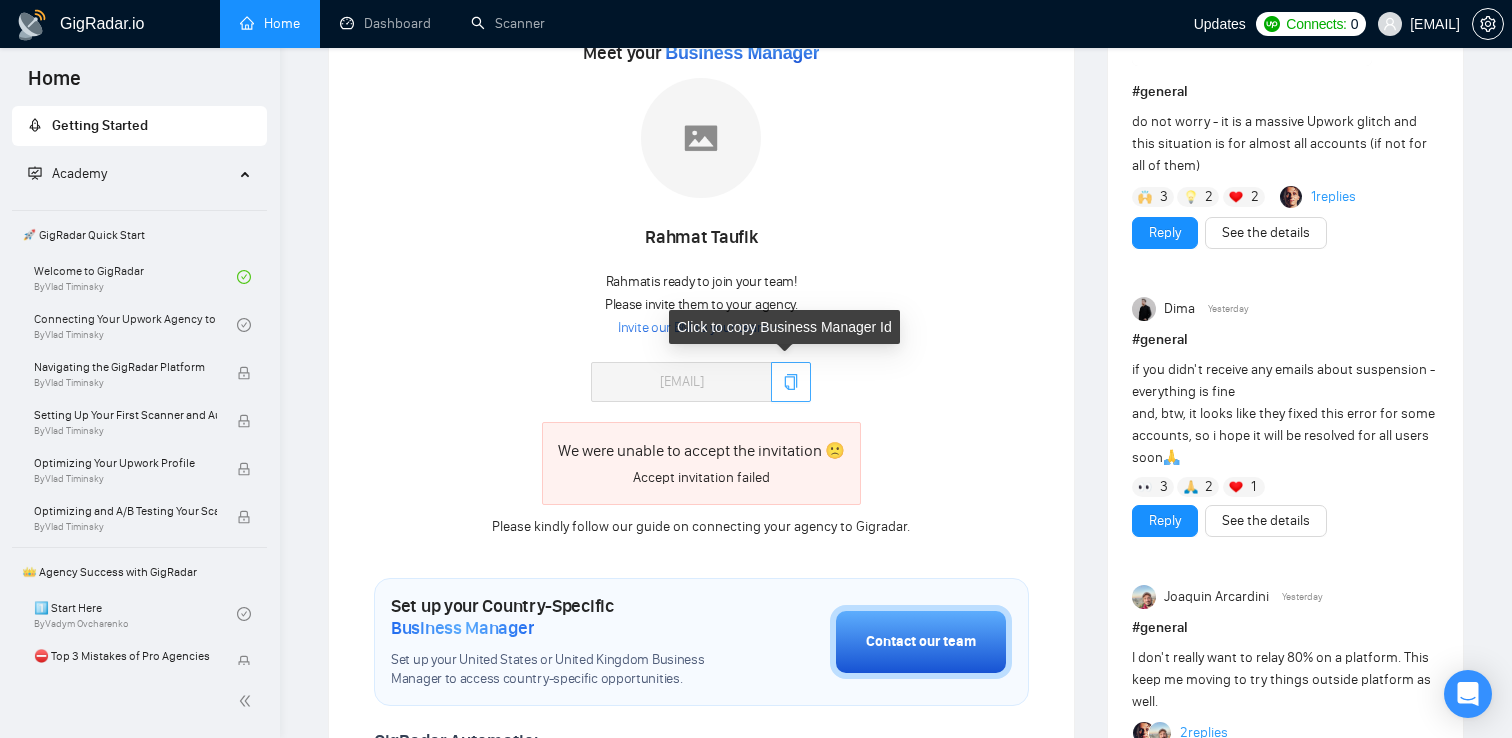 click 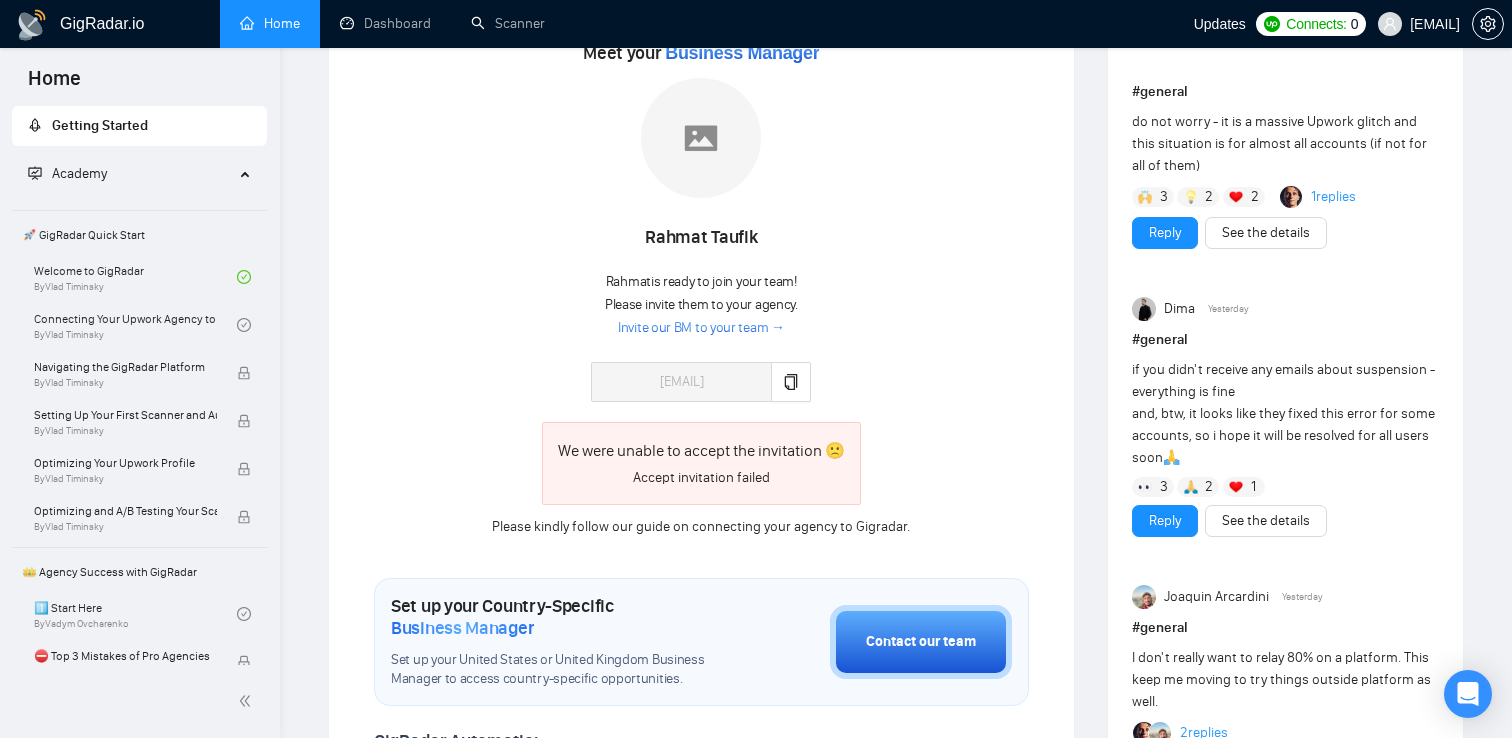 click on "Invite our BM to your team →" at bounding box center [701, 328] 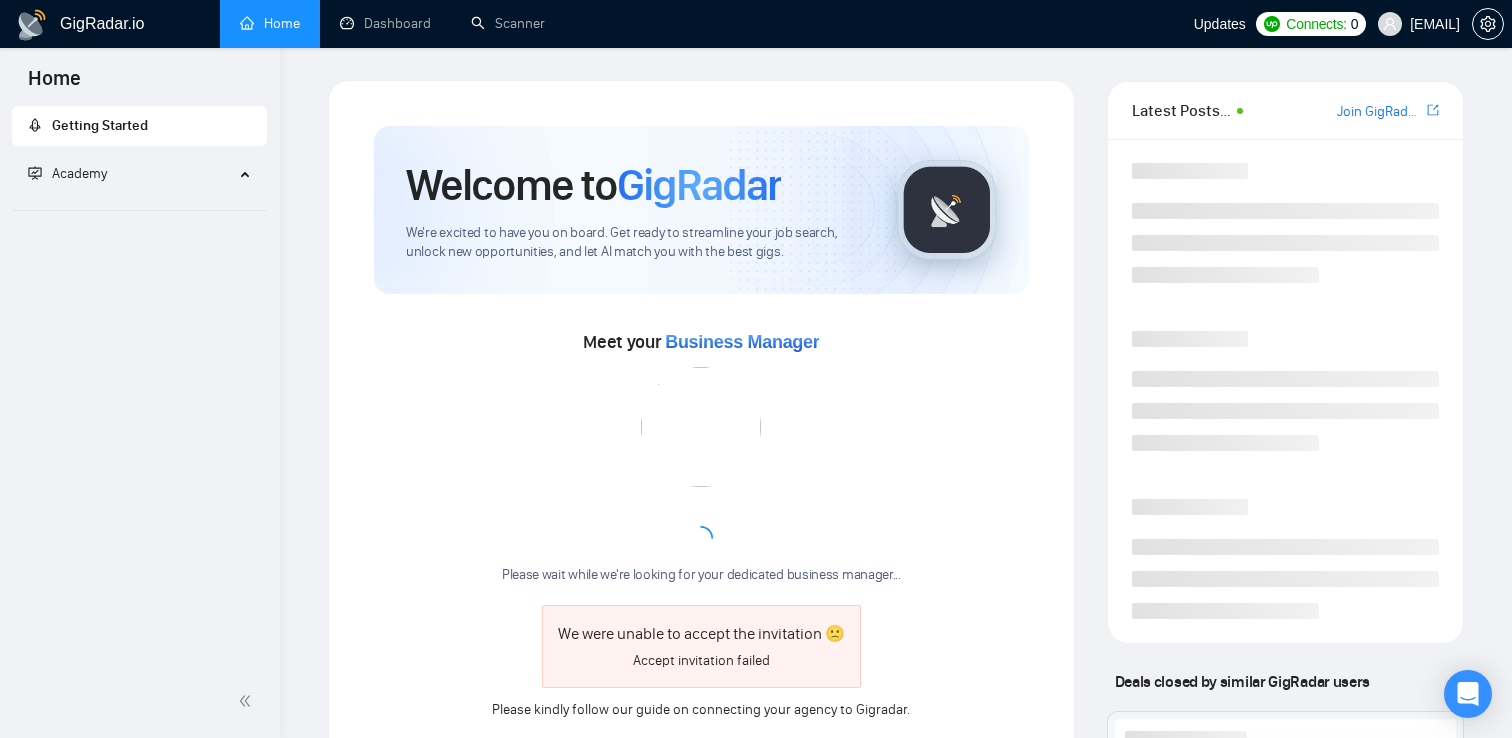 scroll, scrollTop: 289, scrollLeft: 0, axis: vertical 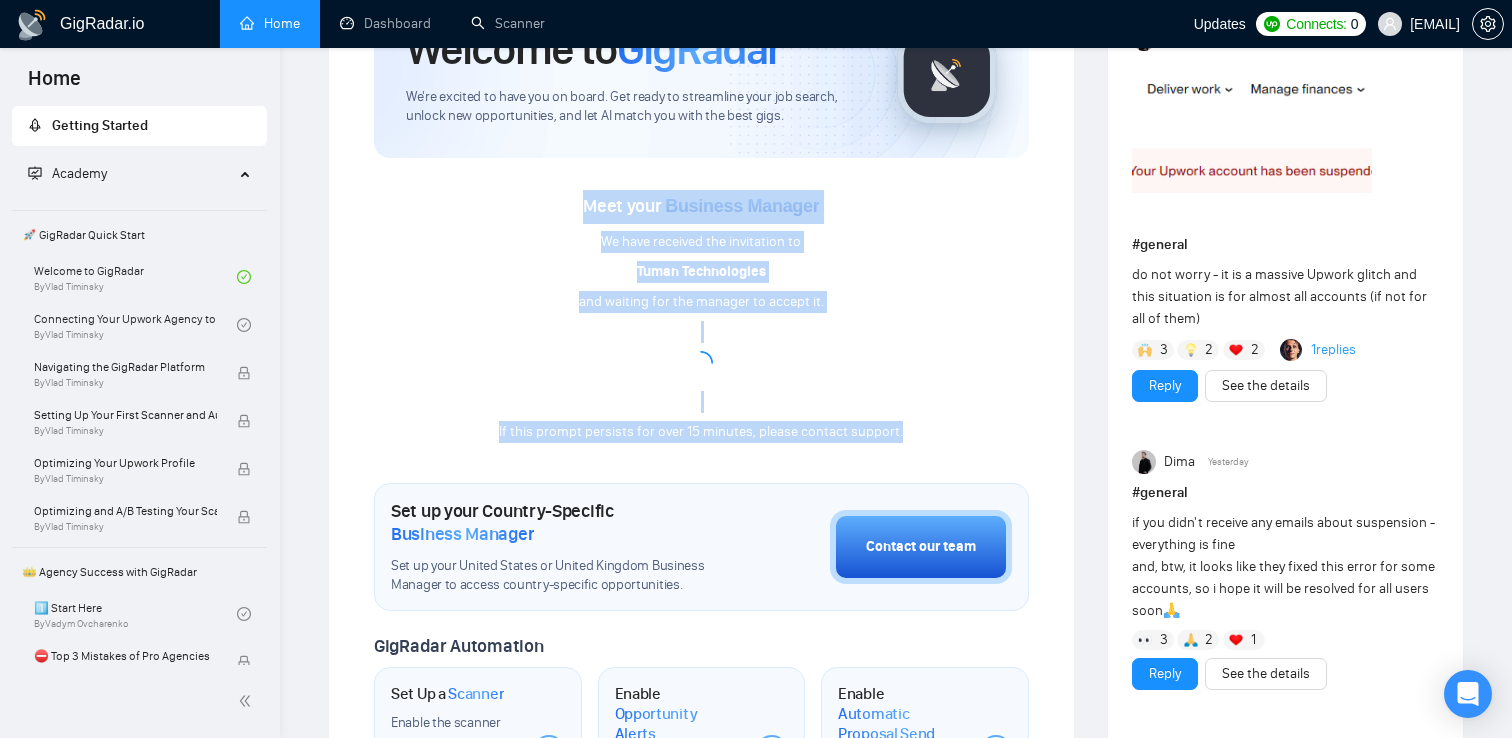 drag, startPoint x: 546, startPoint y: 210, endPoint x: 952, endPoint y: 434, distance: 463.69388 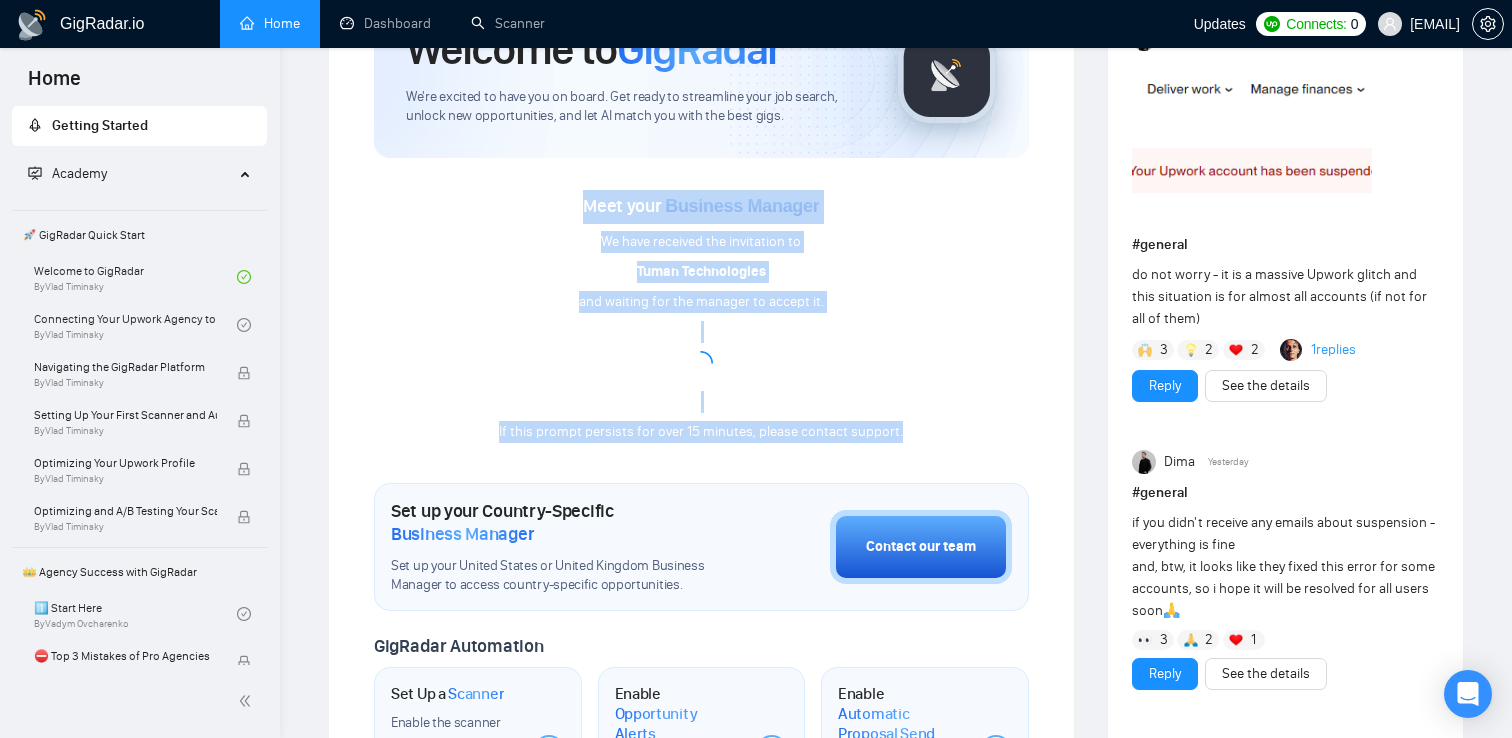 click on "Meet your   Business Manager We have received the invitation to  Tuman Technologies  and waiting for the manager to accept it.    If this prompt persists for over 15 minutes, please contact support." at bounding box center (701, 317) 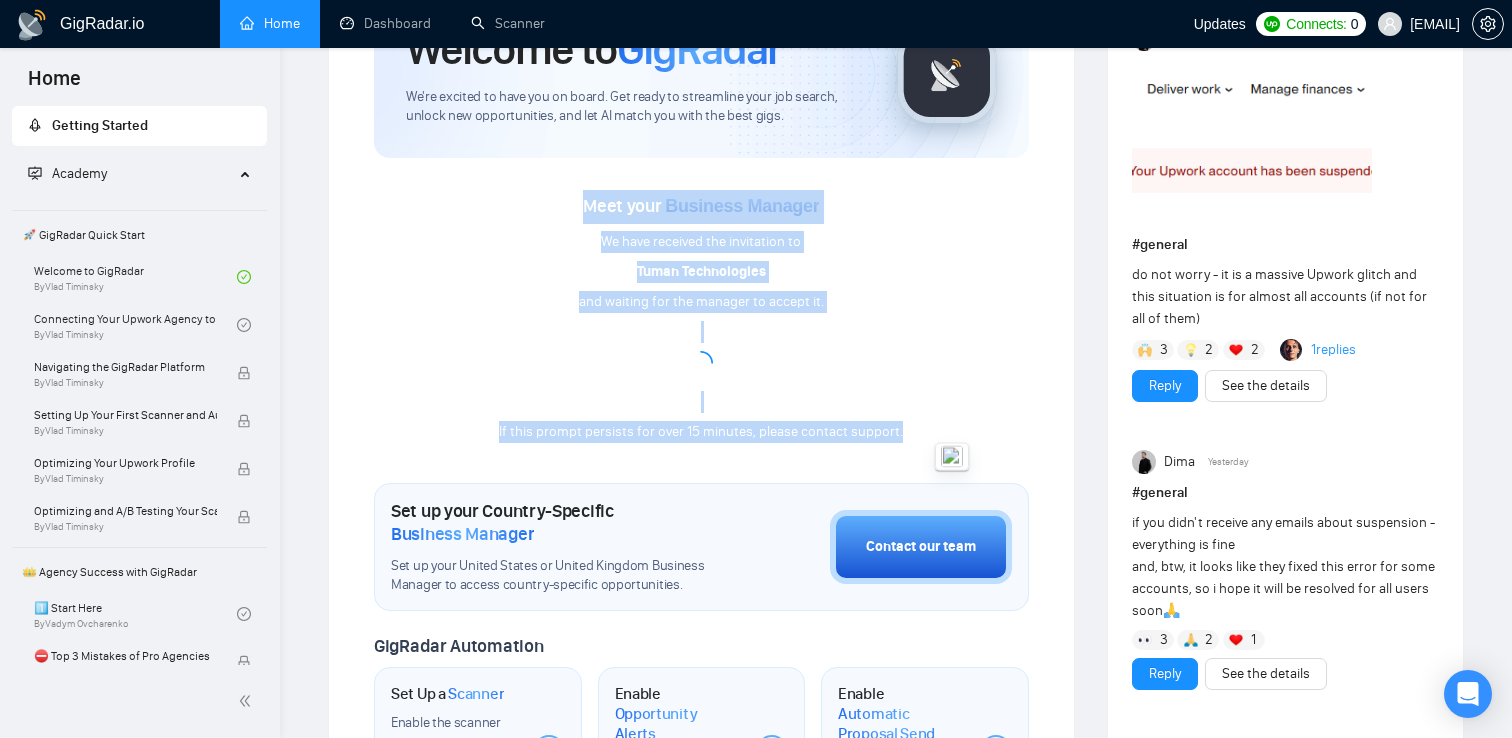 click on "Meet your   Business Manager We have received the invitation to  Tuman Technologies  and waiting for the manager to accept it.    If this prompt persists for over 15 minutes, please contact support." at bounding box center [701, 317] 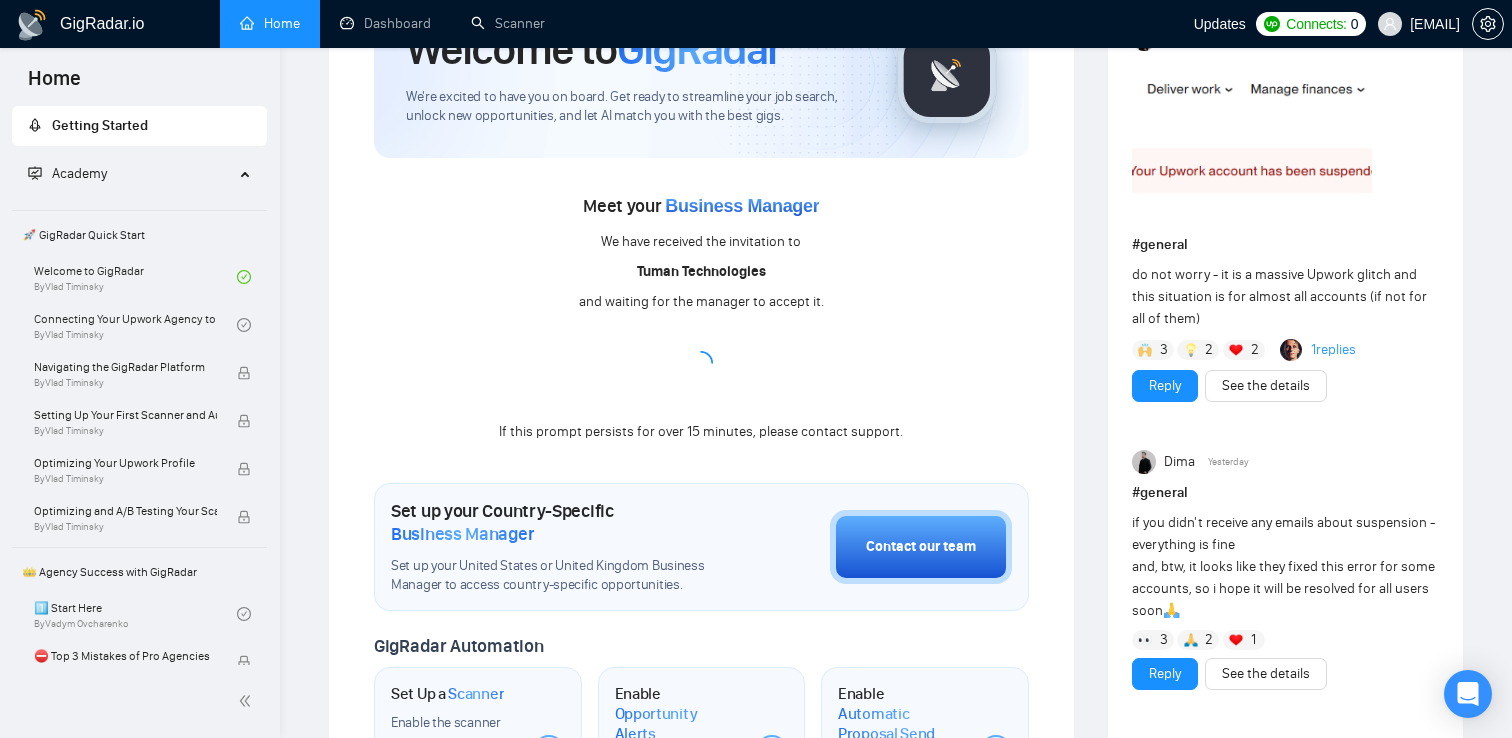 click on "Meet your   Business Manager We have received the invitation to  Tuman Technologies  and waiting for the manager to accept it.    If this prompt persists for over 15 minutes, please contact support." at bounding box center [701, 317] 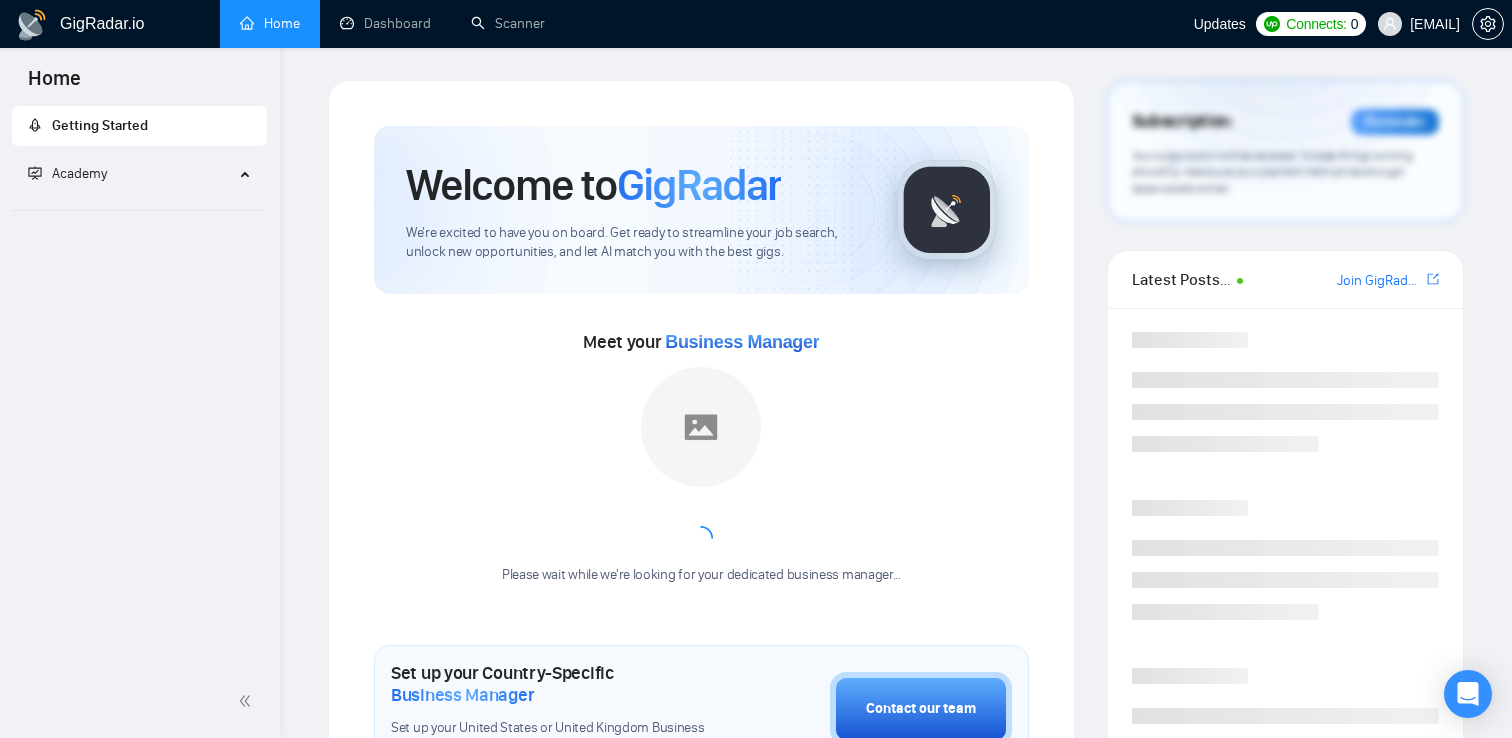 scroll, scrollTop: 136, scrollLeft: 0, axis: vertical 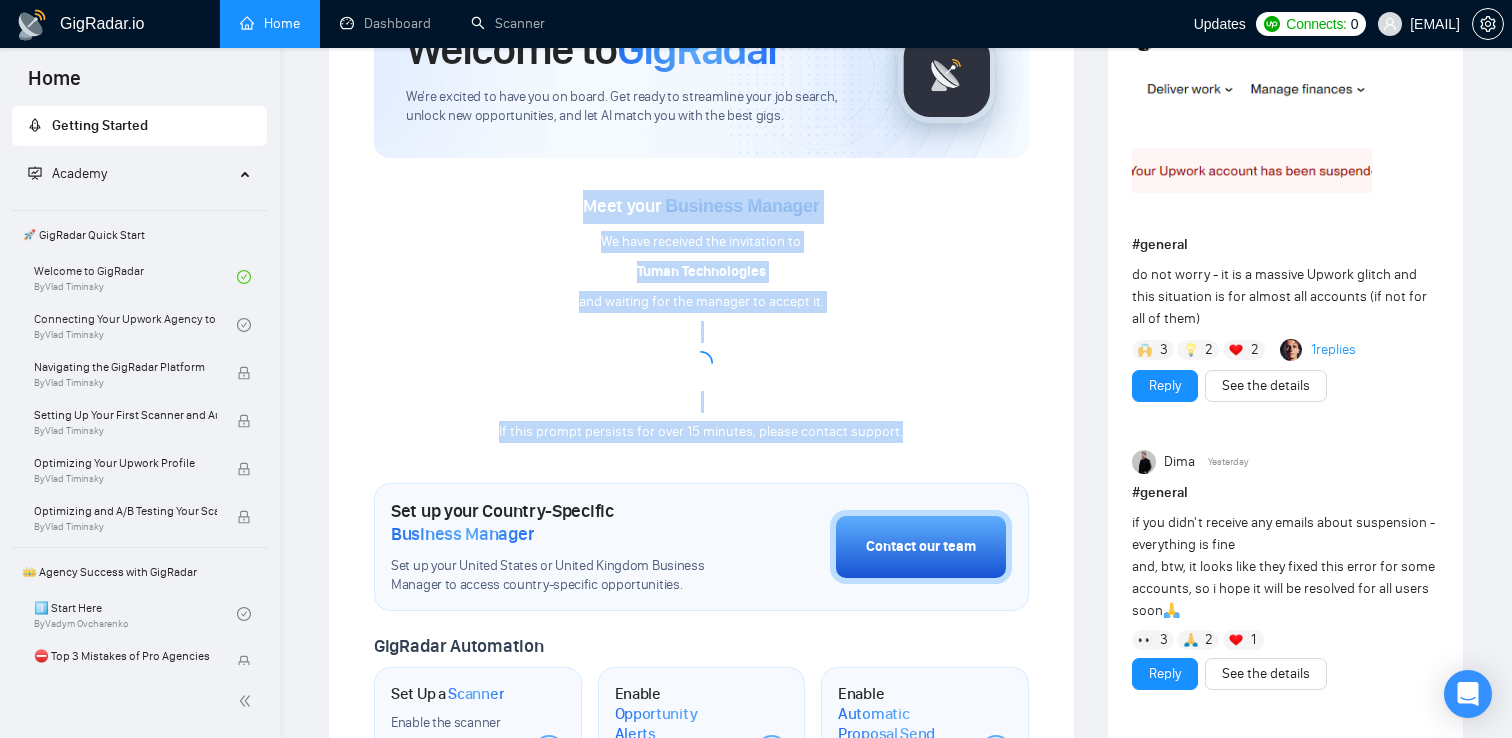 drag, startPoint x: 604, startPoint y: 181, endPoint x: 950, endPoint y: 435, distance: 429.22256 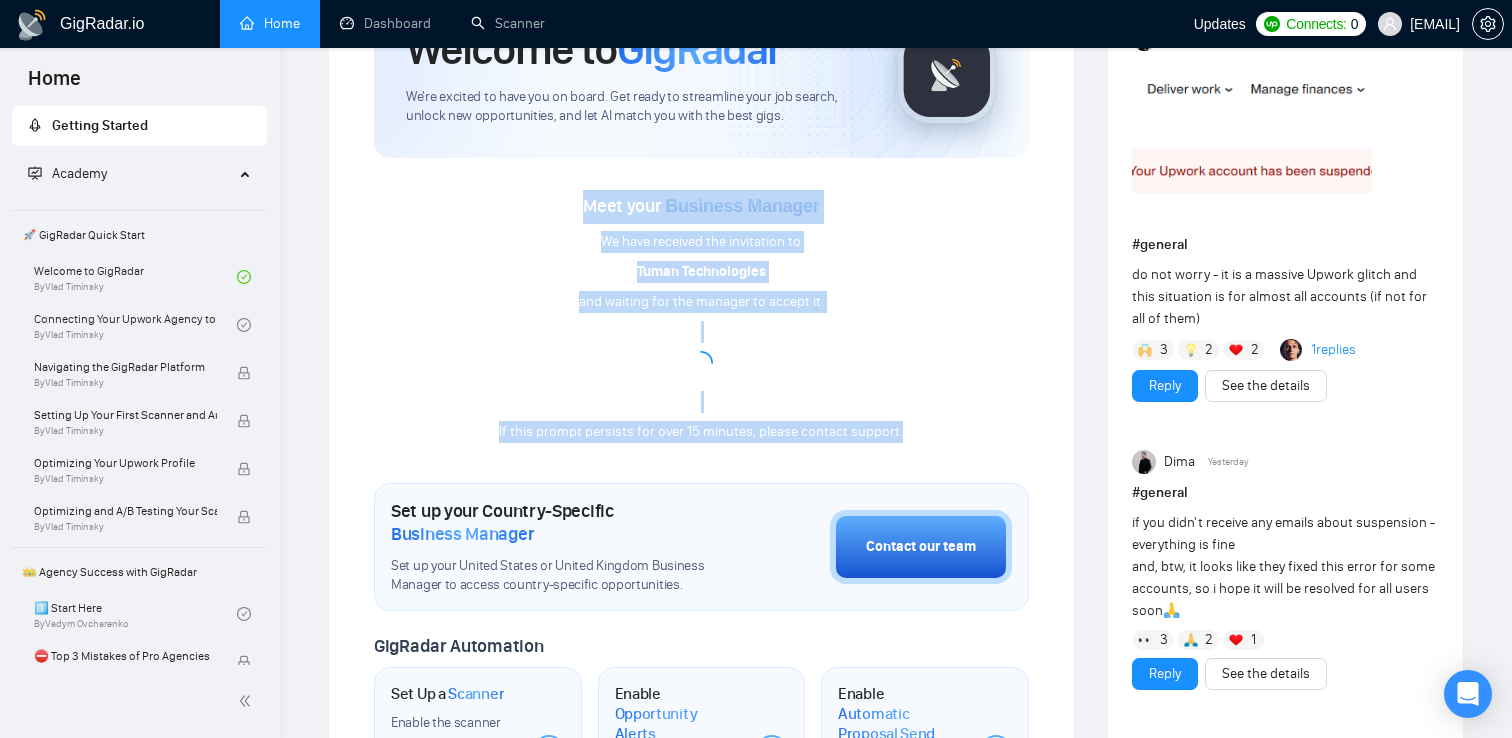 click on "Meet your   Business Manager We have received the invitation to  Tuman Technologies  and waiting for the manager to accept it.    If this prompt persists for over 15 minutes, please contact support." at bounding box center (701, 301) 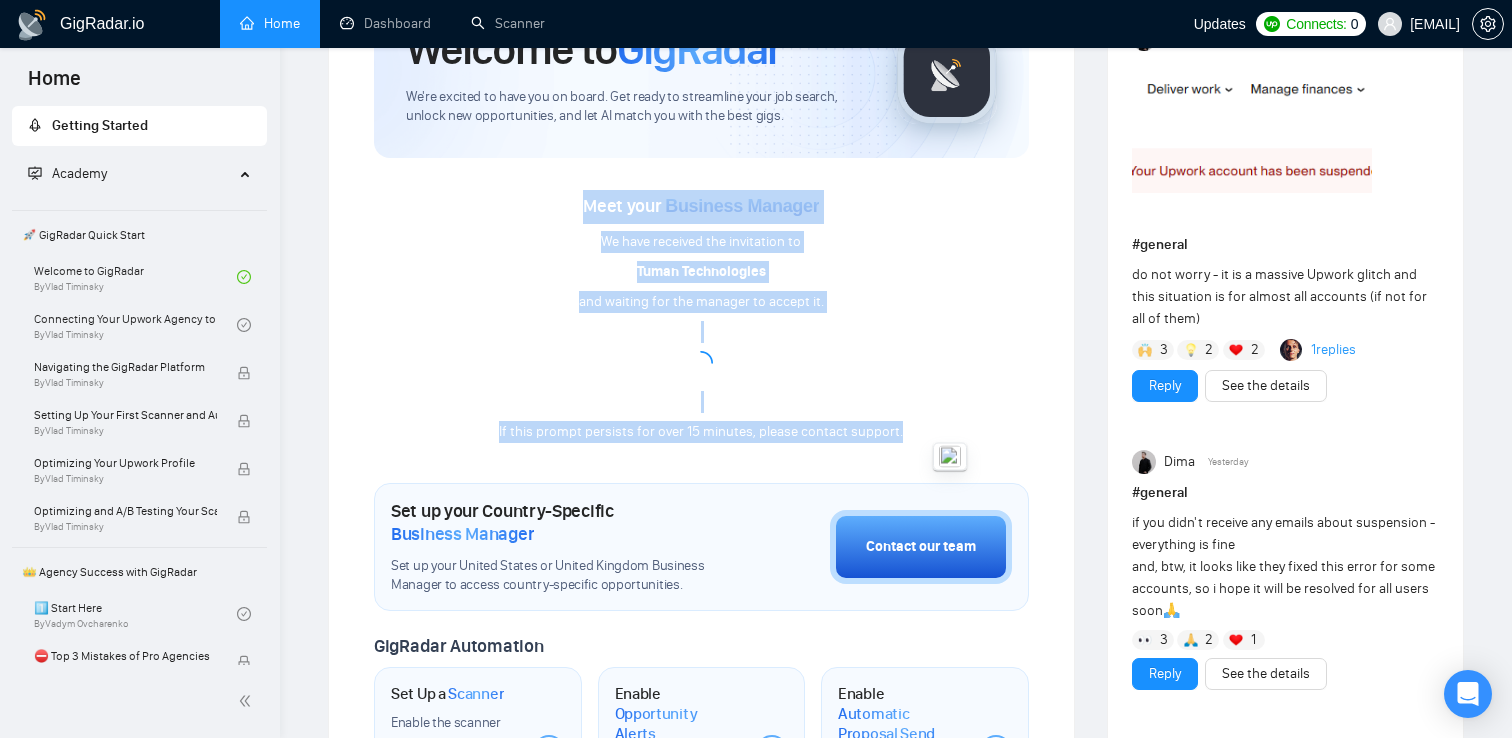 click on "Meet your   Business Manager We have received the invitation to  Tuman Technologies  and waiting for the manager to accept it.    If this prompt persists for over 15 minutes, please contact support." at bounding box center (701, 317) 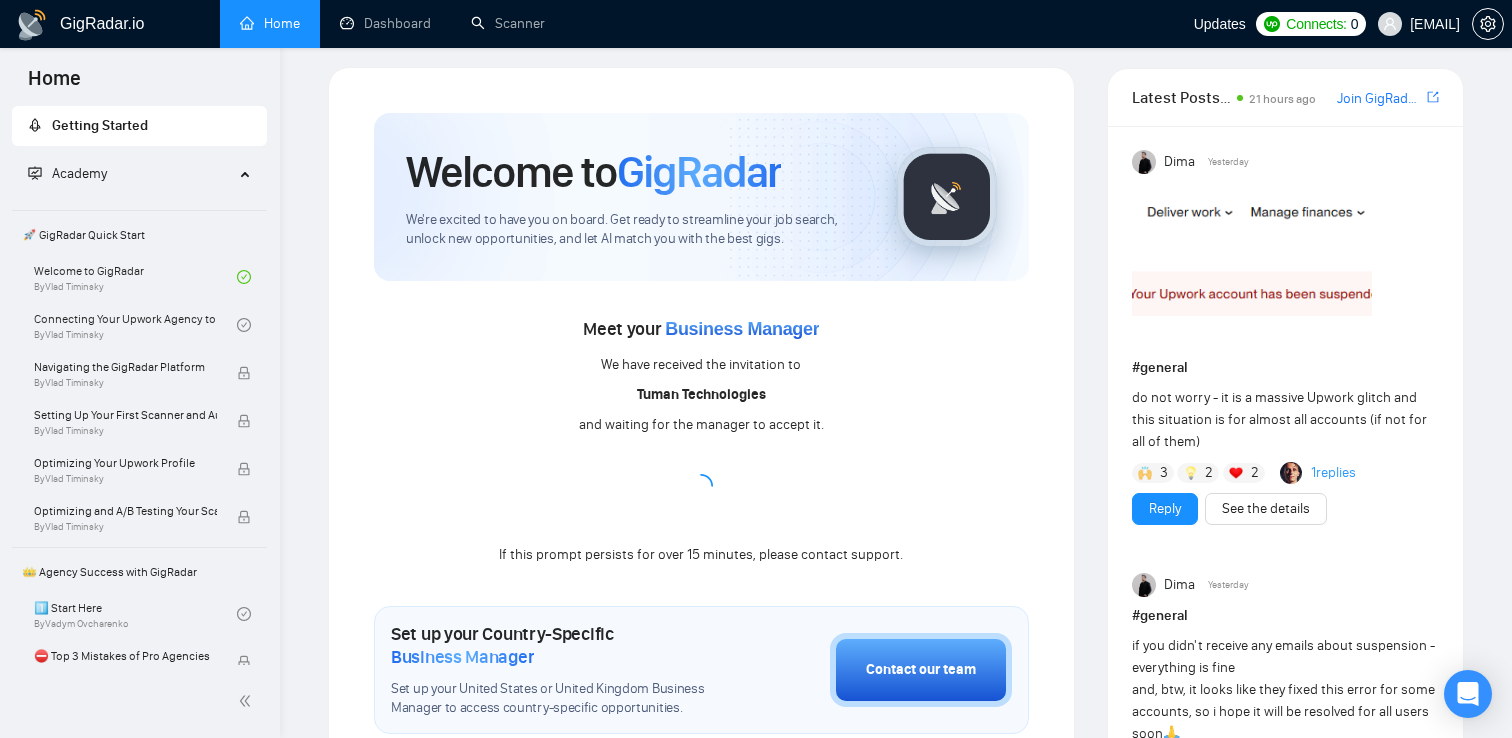 scroll, scrollTop: 0, scrollLeft: 0, axis: both 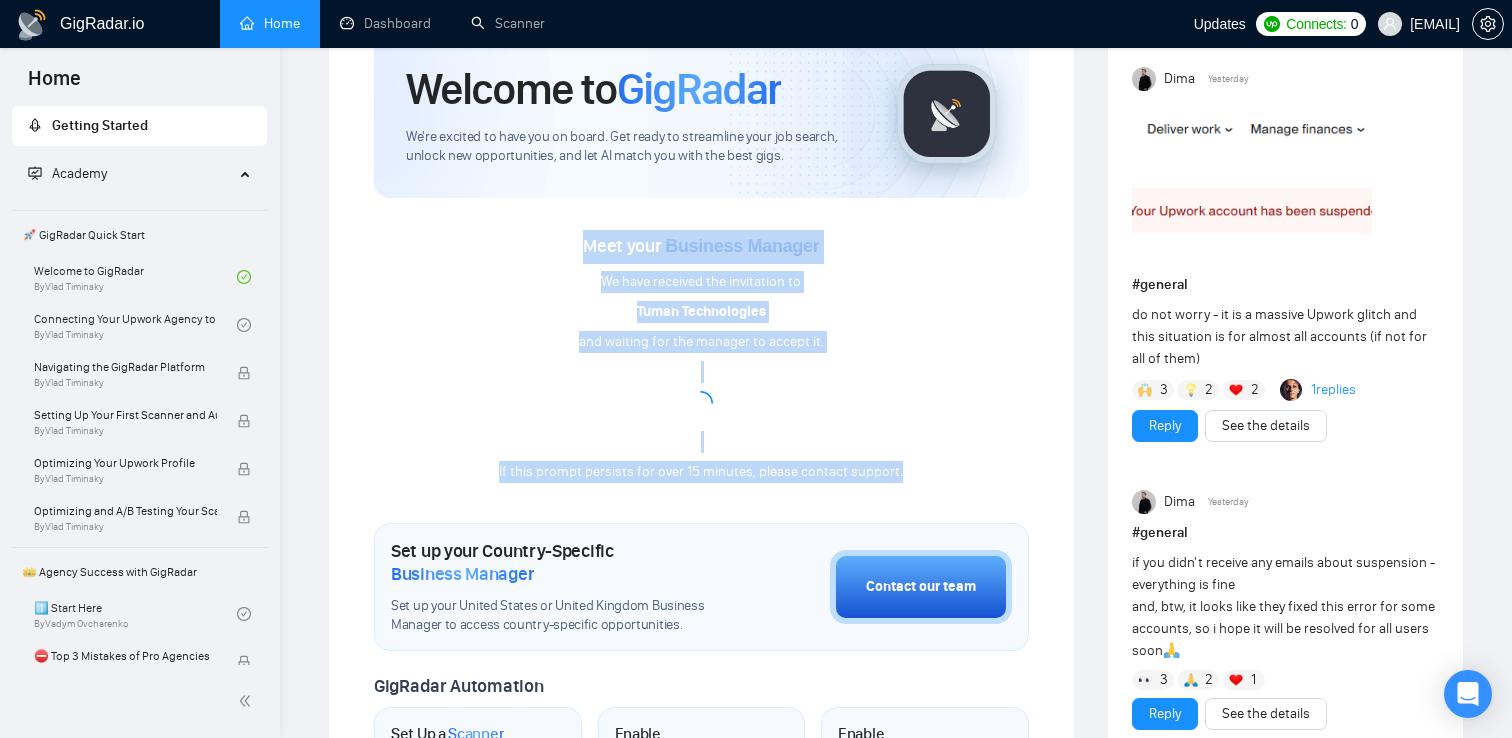 drag, startPoint x: 564, startPoint y: 244, endPoint x: 912, endPoint y: 478, distance: 419.35666 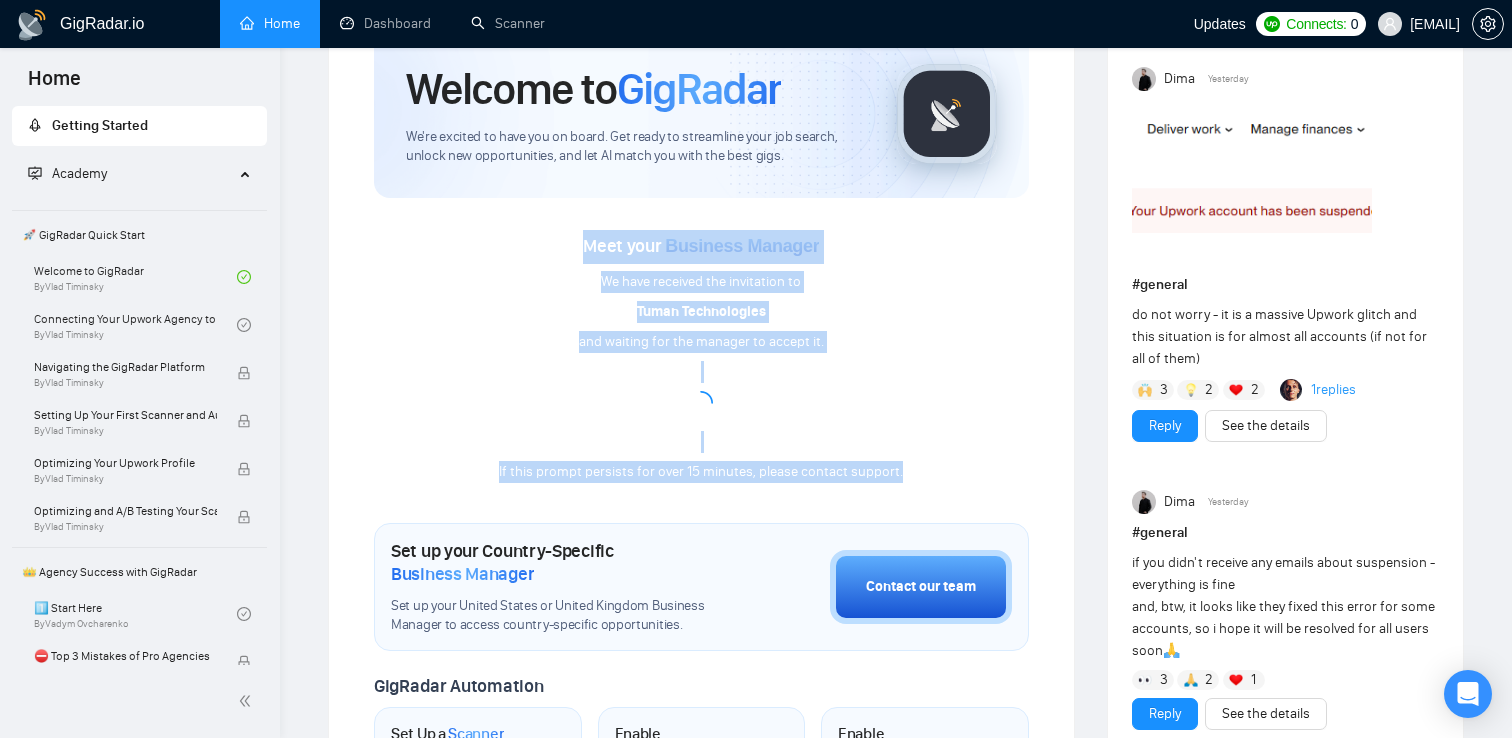 click on "Meet your   Business Manager We have received the invitation to  Tuman Technologies  and waiting for the manager to accept it.    If this prompt persists for over 15 minutes, please contact support." at bounding box center (701, 357) 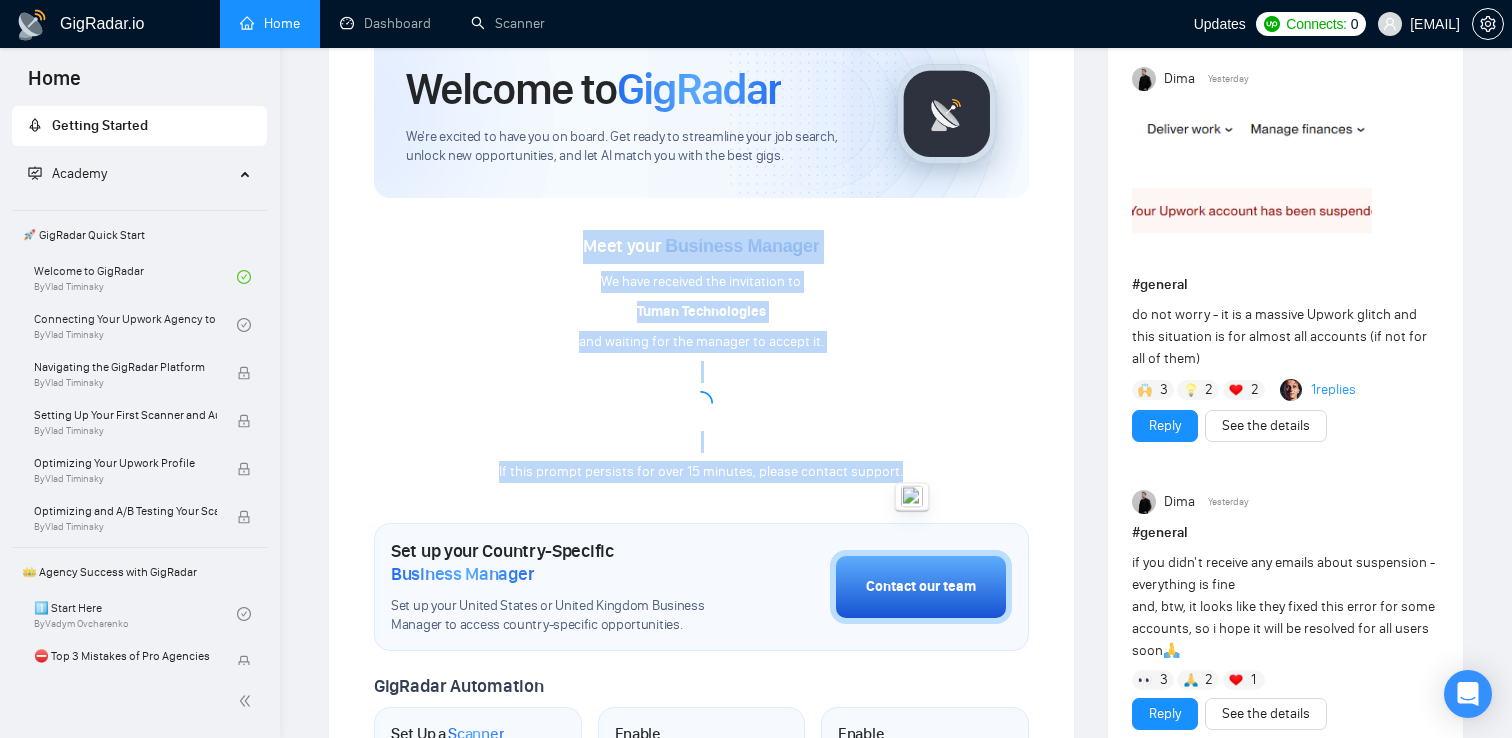 click on "Meet your   Business Manager We have received the invitation to  Tuman Technologies  and waiting for the manager to accept it.    If this prompt persists for over 15 minutes, please contact support." at bounding box center (701, 357) 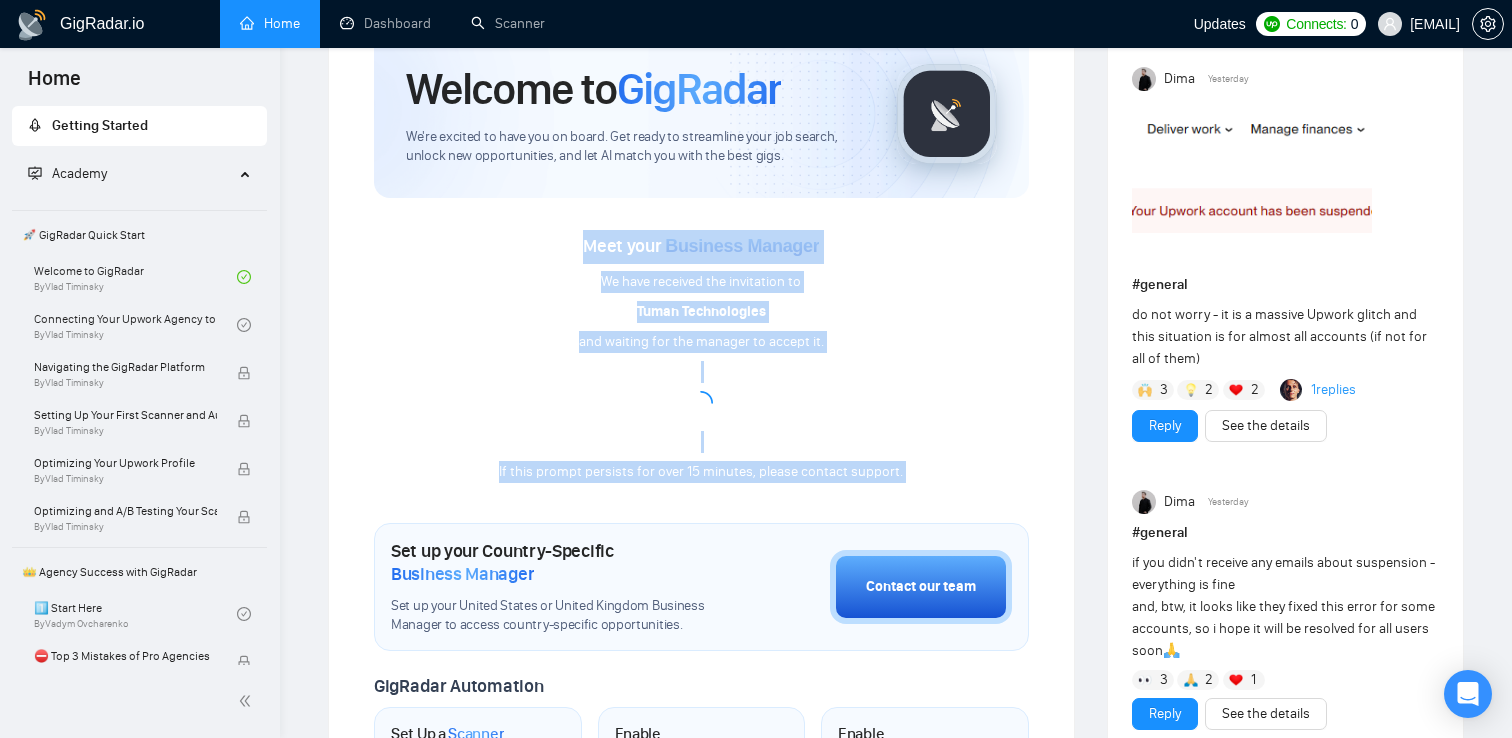 drag, startPoint x: 912, startPoint y: 478, endPoint x: 597, endPoint y: 236, distance: 397.22662 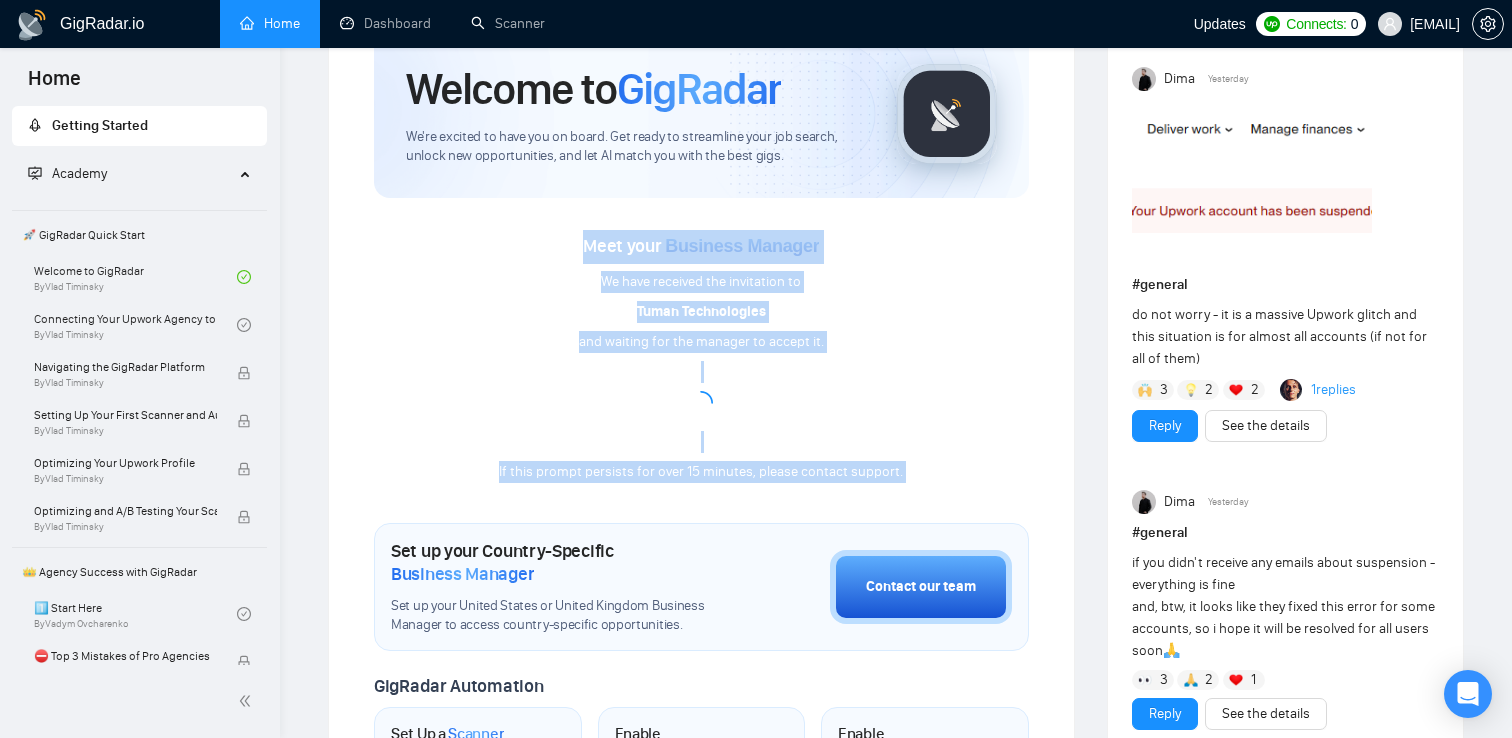 click on "Meet your   Business Manager We have received the invitation to  Tuman Technologies  and waiting for the manager to accept it.    If this prompt persists for over 15 minutes, please contact support." at bounding box center (701, 357) 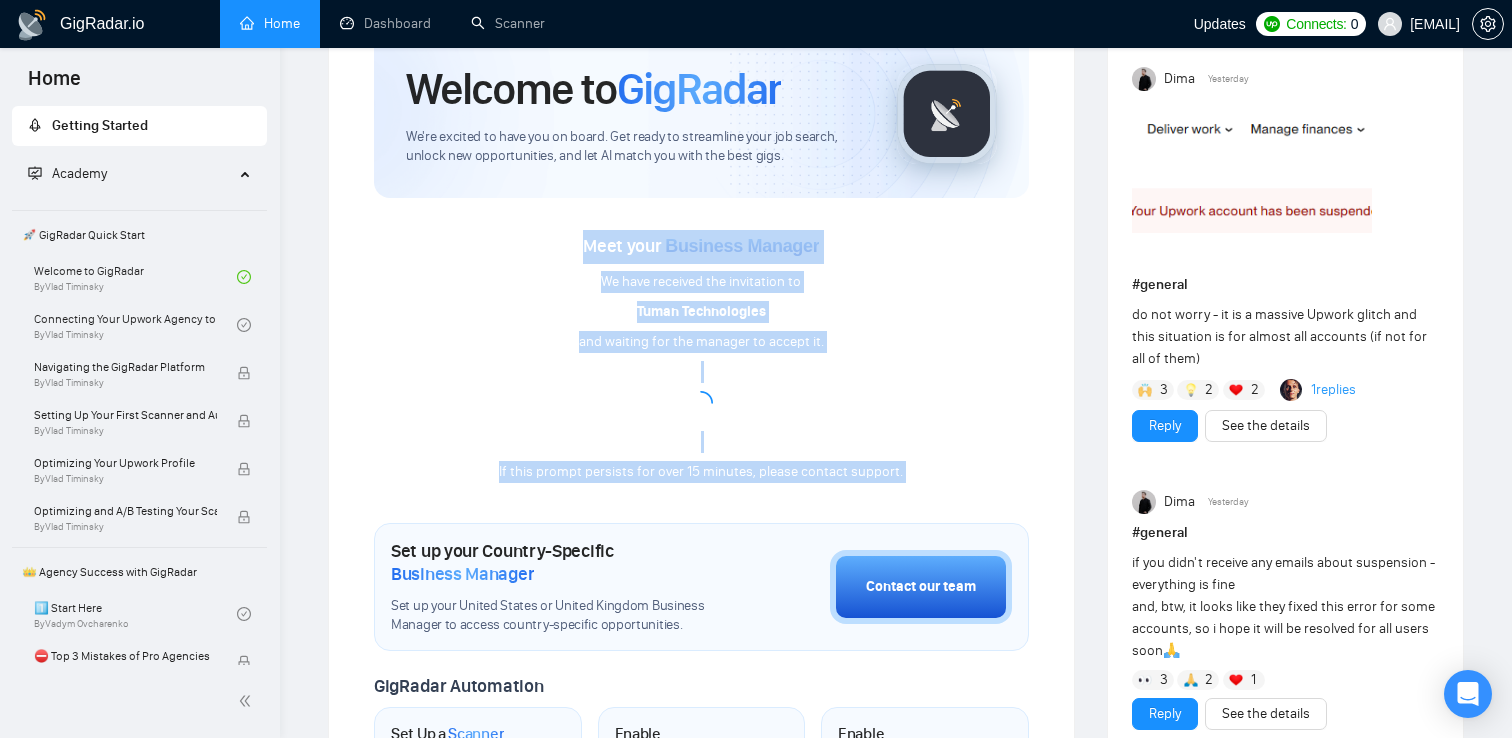 click on "Meet your   Business Manager" at bounding box center [701, 247] 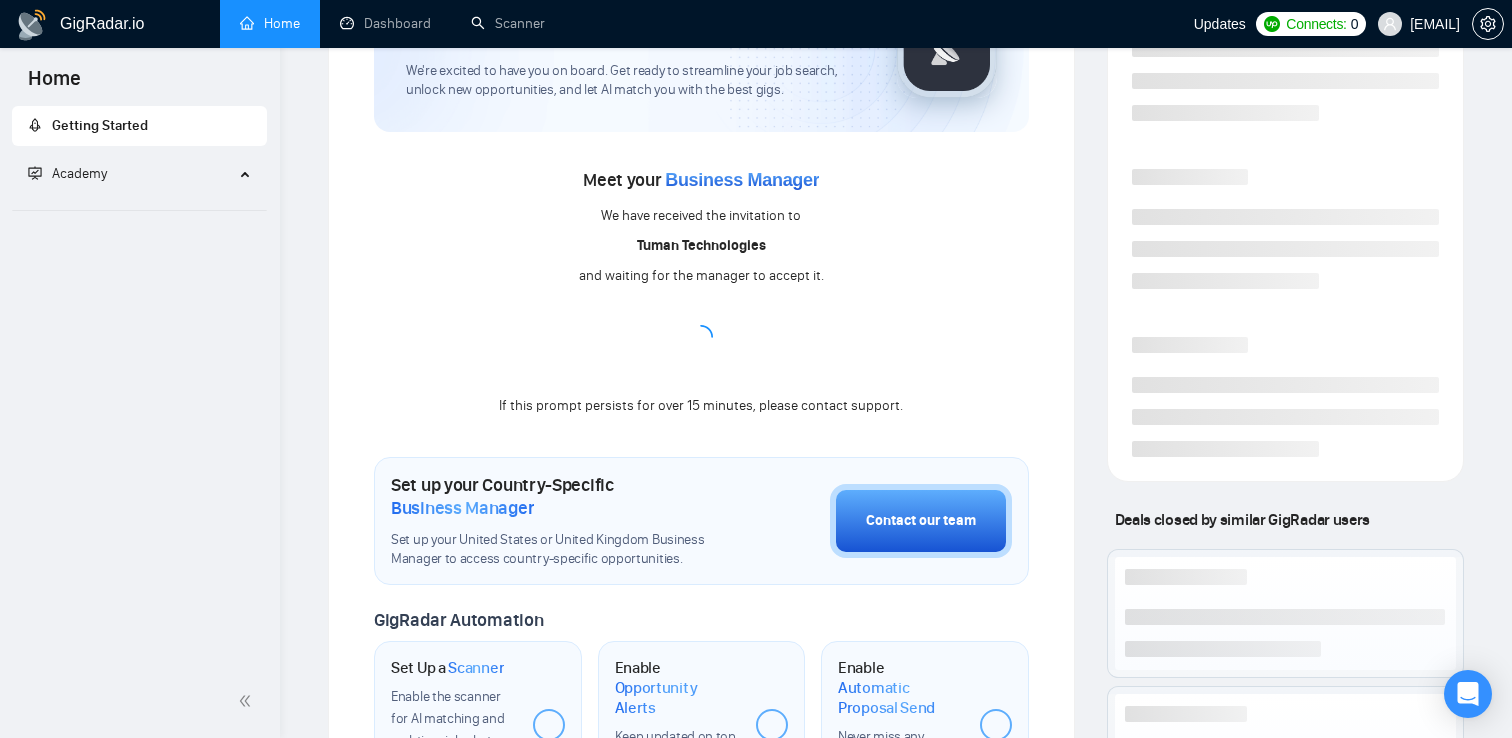scroll, scrollTop: 173, scrollLeft: 0, axis: vertical 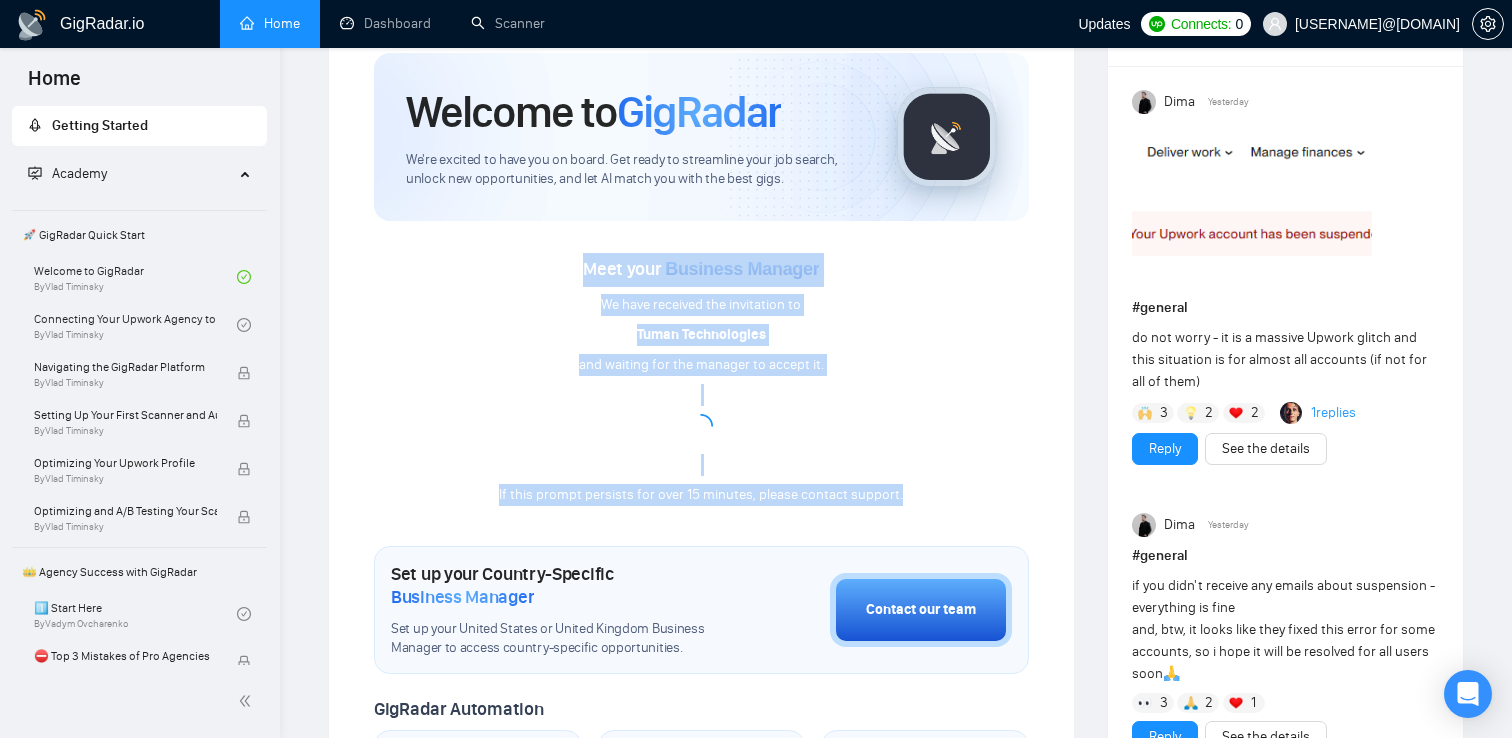drag, startPoint x: 519, startPoint y: 232, endPoint x: 901, endPoint y: 509, distance: 471.8612 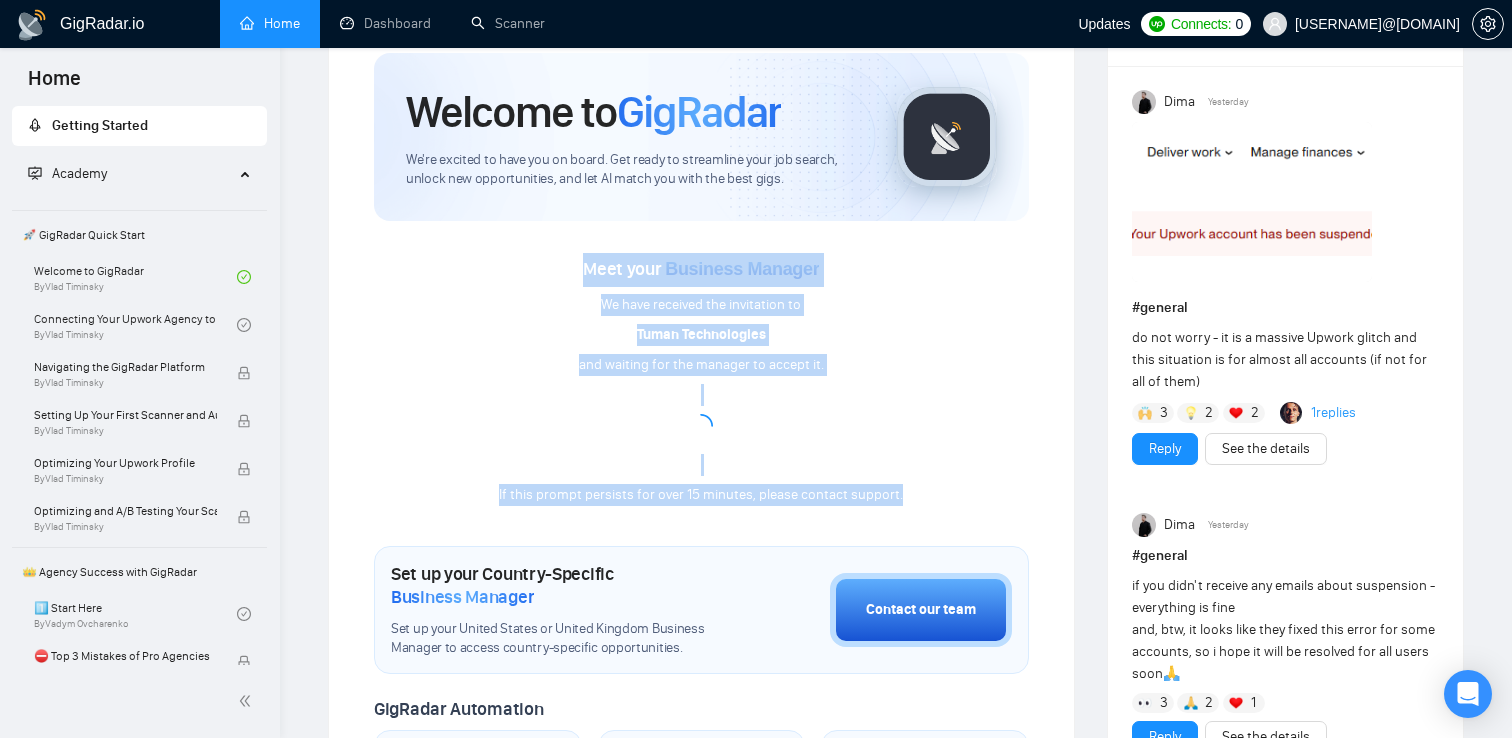 click on "Welcome to  GigRadar We're excited to have you on board. Get ready to streamline your job search, unlock new opportunities, and let AI match you with the best gigs. Meet your   Business Manager We have received the invitation to  Tuman Technologies  and waiting for the manager to accept it.    If this prompt persists for over 15 minutes, please contact support. Set up your Country-Specific  Business Manager Set up your United States or United Kingdom Business Manager to access country-specific opportunities. Contact our team GigRadar Automation Set Up a   Scanner Enable the scanner for AI matching and real-time job alerts. Enable   Opportunity Alerts Keep updated on top matches and new jobs. Enable   Automatic Proposal Send Never miss any opportunities. GigRadar Community Join GigRadar   Community Connect with the GigRadar Slack Community for updates, job opportunities, partnerships, and support. Make your   First Post Make your first post on GigRadar community. Level Up Your Skill Explore   Academy" at bounding box center (701, 697) 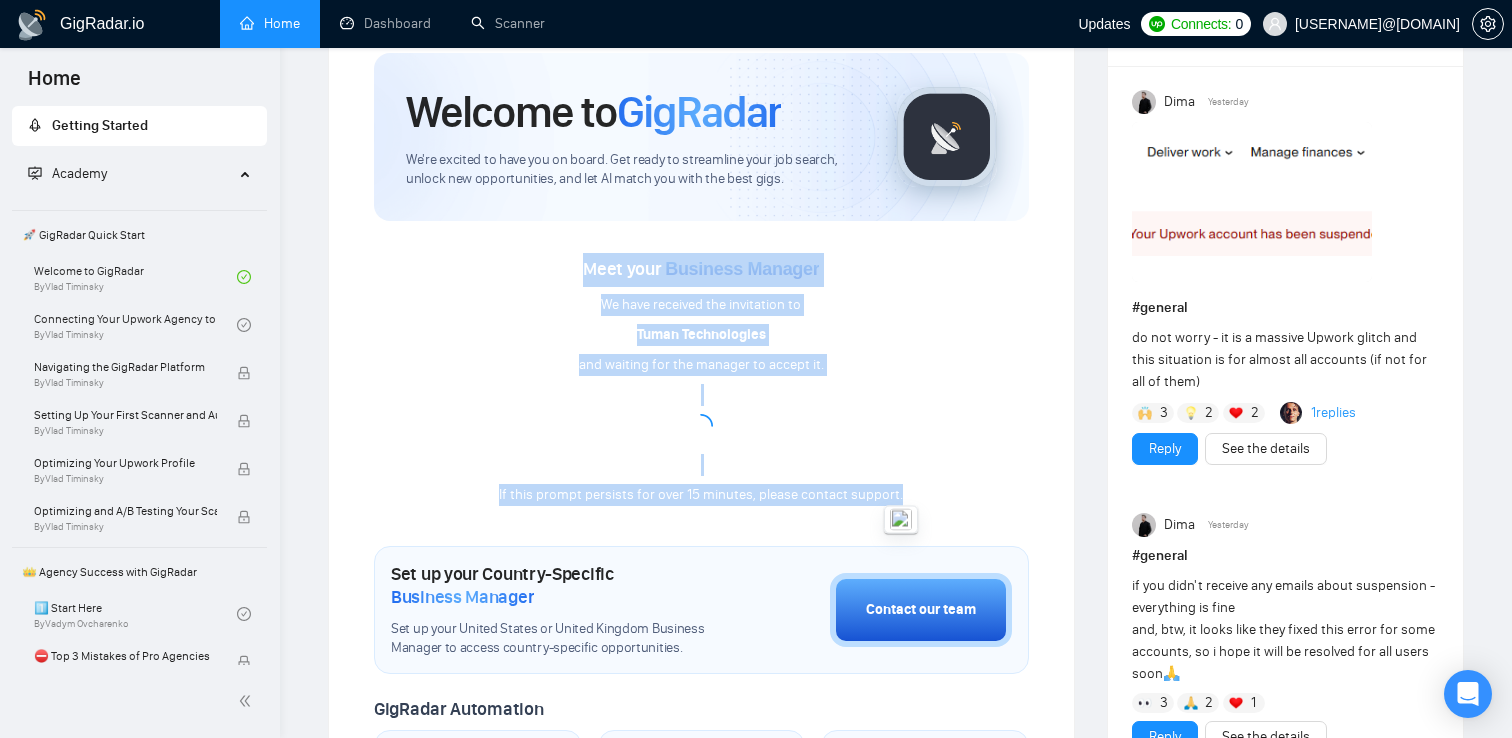 click on "Welcome to  GigRadar We're excited to have you on board. Get ready to streamline your job search, unlock new opportunities, and let AI match you with the best gigs. Meet your   Business Manager We have received the invitation to  Tuman Technologies  and waiting for the manager to accept it.    If this prompt persists for over 15 minutes, please contact support. Set up your Country-Specific  Business Manager Set up your United States or United Kingdom Business Manager to access country-specific opportunities. Contact our team GigRadar Automation Set Up a   Scanner Enable the scanner for AI matching and real-time job alerts. Enable   Opportunity Alerts Keep updated on top matches and new jobs. Enable   Automatic Proposal Send Never miss any opportunities. GigRadar Community Join GigRadar   Community Connect with the GigRadar Slack Community for updates, job opportunities, partnerships, and support. Make your   First Post Make your first post on GigRadar community. Level Up Your Skill Explore   Academy" at bounding box center [701, 697] 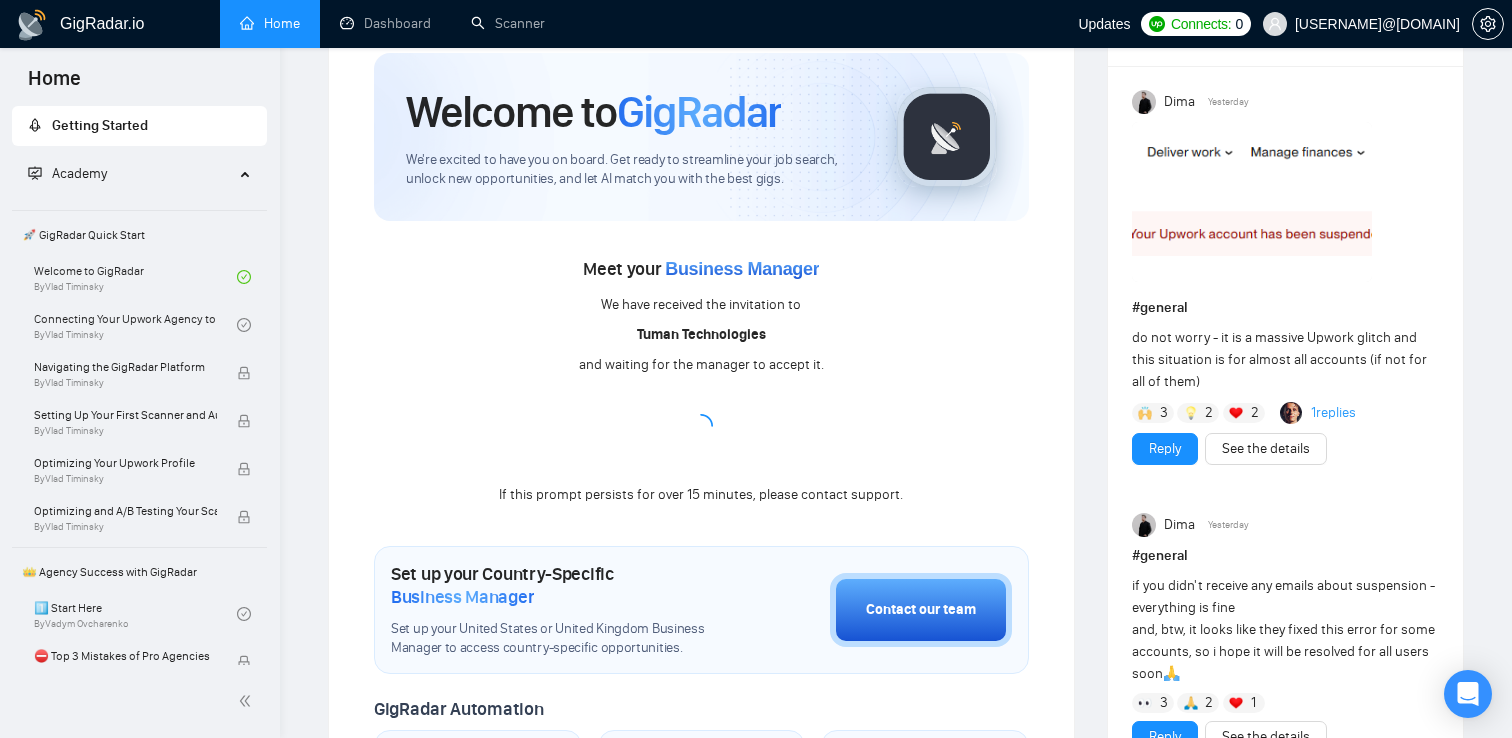 click on "Welcome to  GigRadar We're excited to have you on board. Get ready to streamline your job search, unlock new opportunities, and let AI match you with the best gigs. Meet your   Business Manager We have received the invitation to  Tuman Technologies  and waiting for the manager to accept it.    If this prompt persists for over 15 minutes, please contact support. Set up your Country-Specific  Business Manager Set up your United States or United Kingdom Business Manager to access country-specific opportunities. Contact our team GigRadar Automation Set Up a   Scanner Enable the scanner for AI matching and real-time job alerts. Enable   Opportunity Alerts Keep updated on top matches and new jobs. Enable   Automatic Proposal Send Never miss any opportunities. GigRadar Community Join GigRadar   Community Connect with the GigRadar Slack Community for updates, job opportunities, partnerships, and support. Make your   First Post Make your first post on GigRadar community. Level Up Your Skill Explore   Academy" at bounding box center [701, 697] 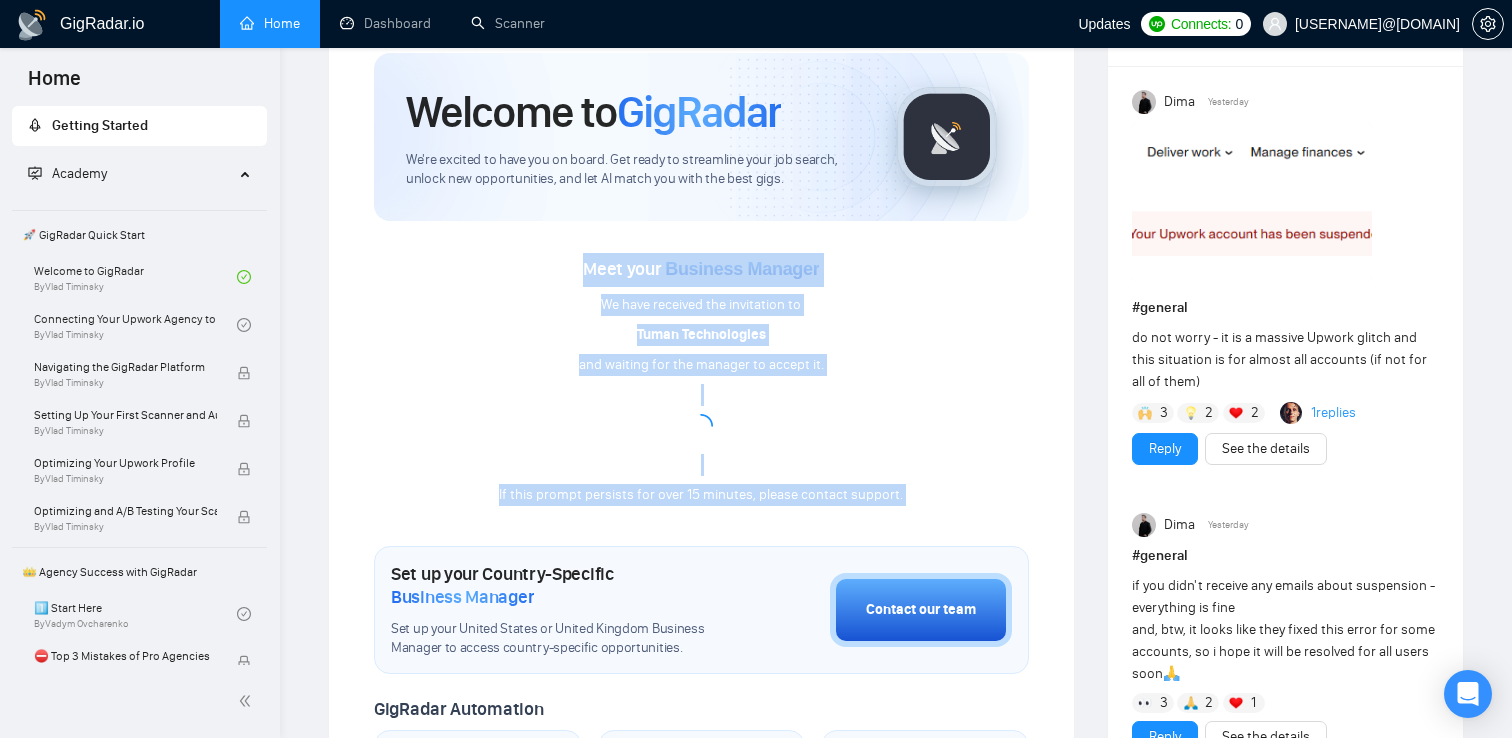 drag, startPoint x: 971, startPoint y: 507, endPoint x: 717, endPoint y: 222, distance: 381.7604 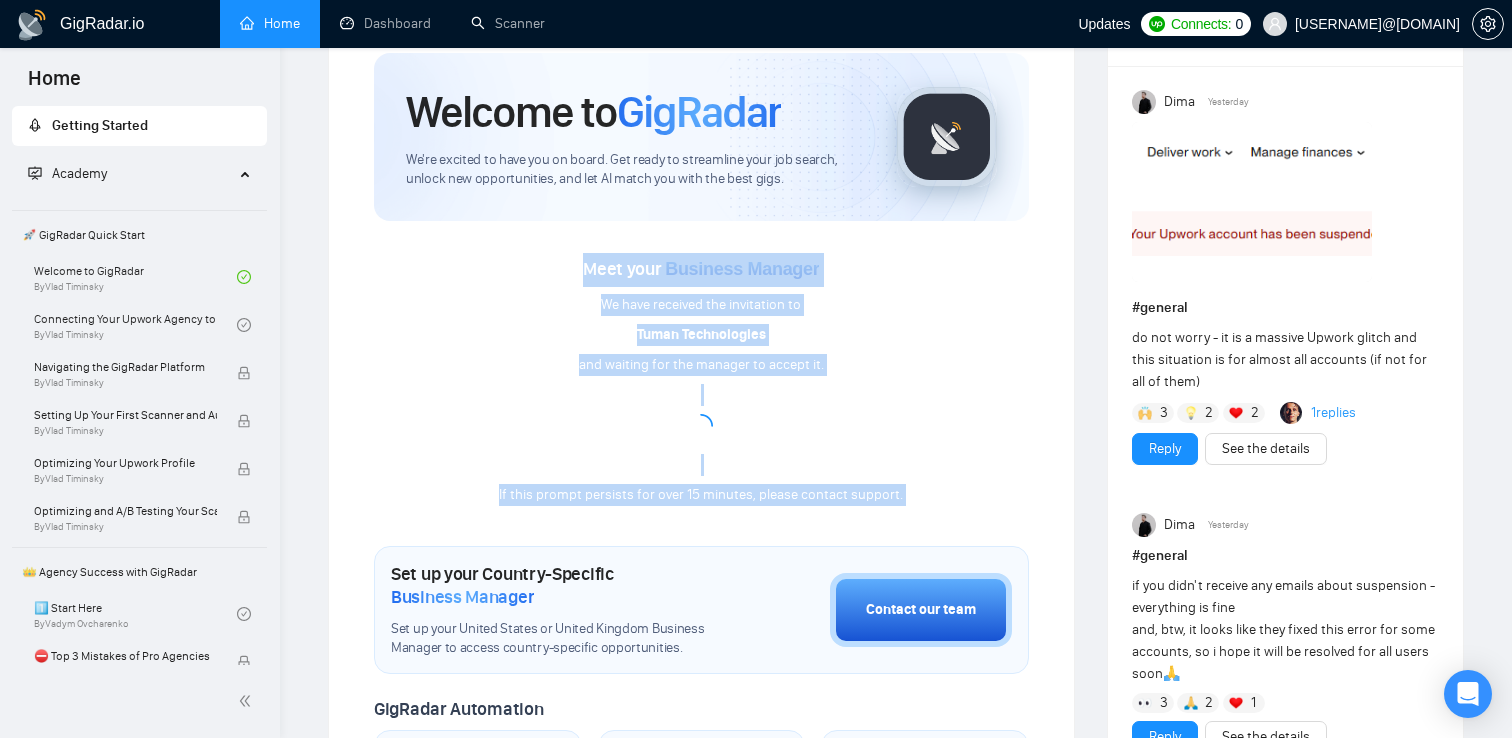 click on "Welcome to  GigRadar We're excited to have you on board. Get ready to streamline your job search, unlock new opportunities, and let AI match you with the best gigs. Meet your   Business Manager We have received the invitation to  Tuman Technologies  and waiting for the manager to accept it.    If this prompt persists for over 15 minutes, please contact support. Set up your Country-Specific  Business Manager Set up your United States or United Kingdom Business Manager to access country-specific opportunities. Contact our team GigRadar Automation Set Up a   Scanner Enable the scanner for AI matching and real-time job alerts. Enable   Opportunity Alerts Keep updated on top matches and new jobs. Enable   Automatic Proposal Send Never miss any opportunities. GigRadar Community Join GigRadar   Community Connect with the GigRadar Slack Community for updates, job opportunities, partnerships, and support. Make your   First Post Make your first post on GigRadar community. Level Up Your Skill Explore   Academy" at bounding box center [701, 697] 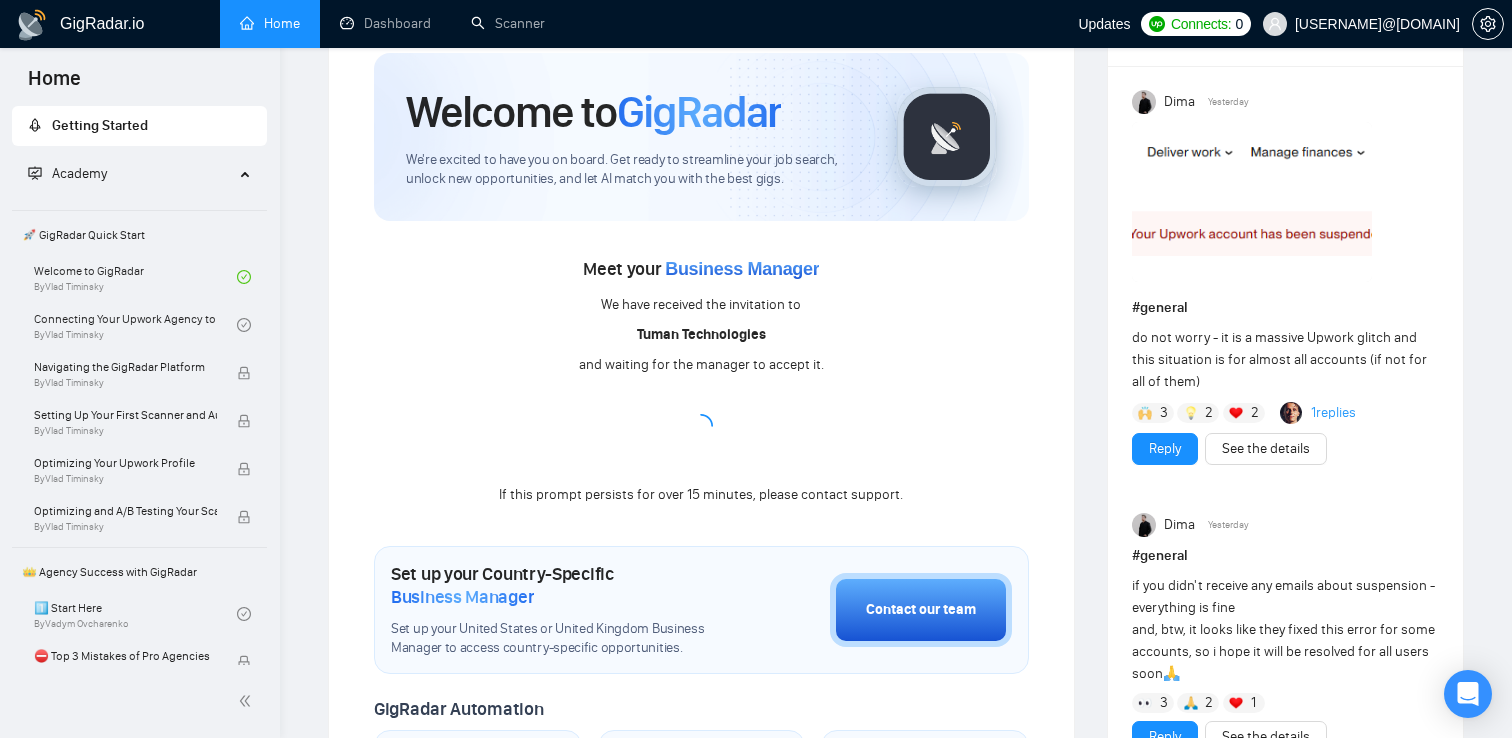 click on "Welcome to  GigRadar We're excited to have you on board. Get ready to streamline your job search, unlock new opportunities, and let AI match you with the best gigs." at bounding box center (701, 137) 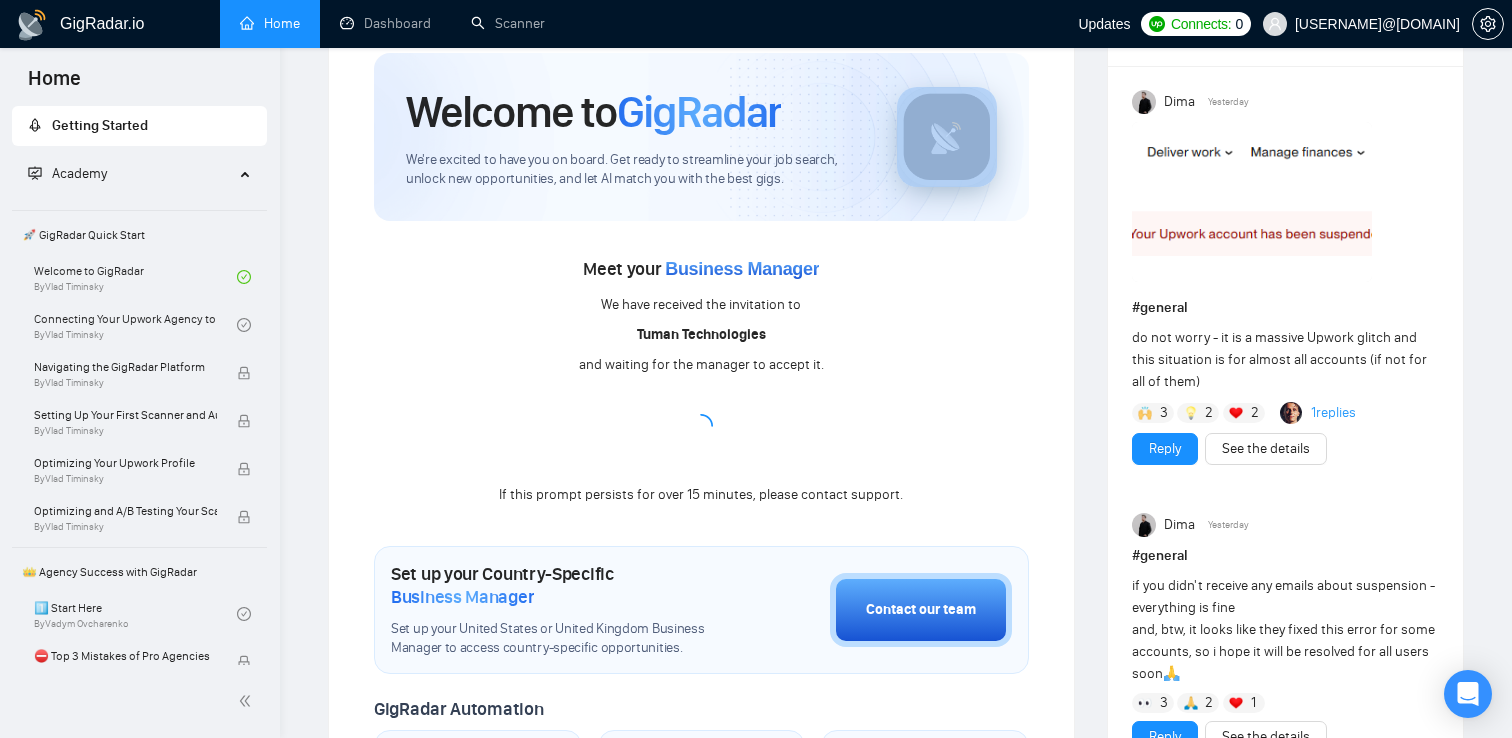 click on "Welcome to  GigRadar We're excited to have you on board. Get ready to streamline your job search, unlock new opportunities, and let AI match you with the best gigs." at bounding box center [701, 137] 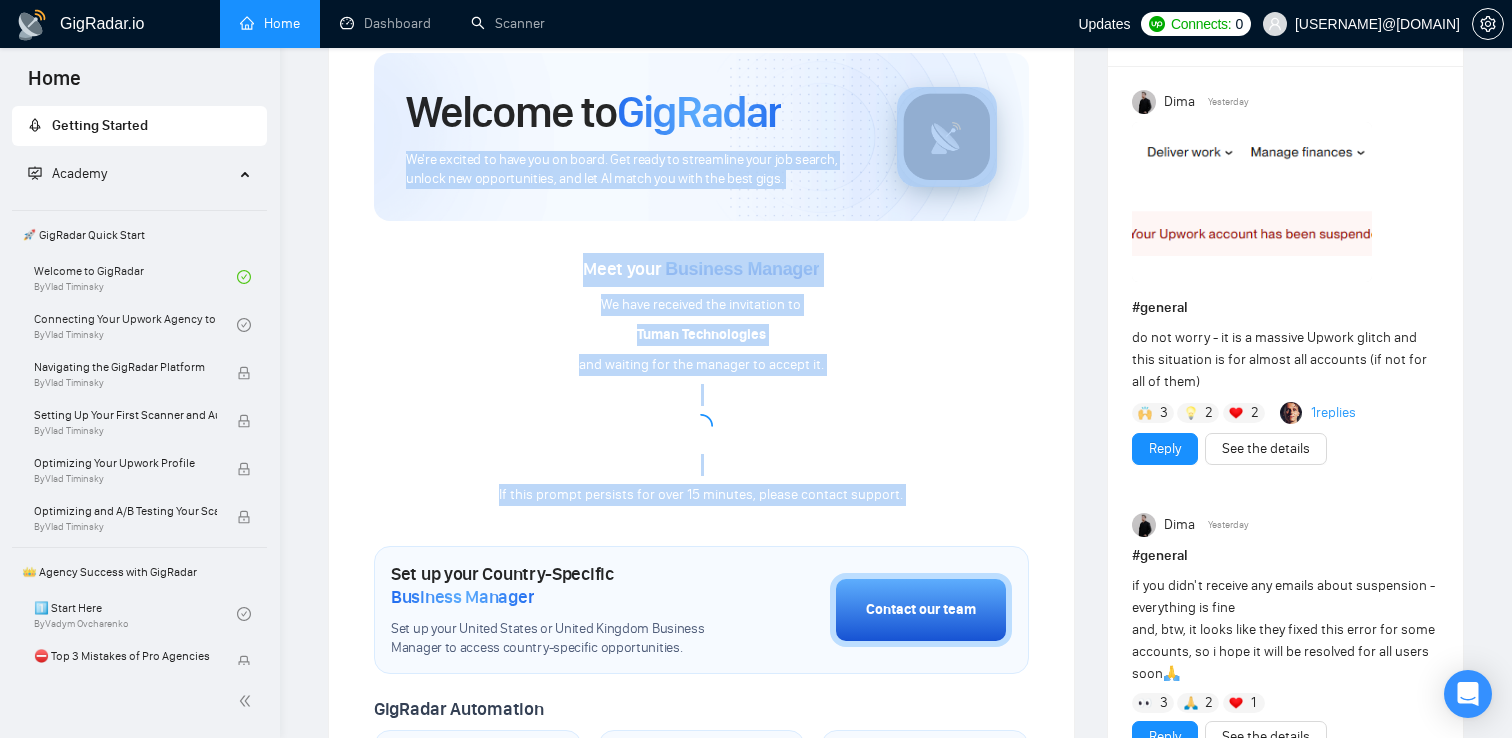 drag, startPoint x: 715, startPoint y: 217, endPoint x: 992, endPoint y: 479, distance: 381.2781 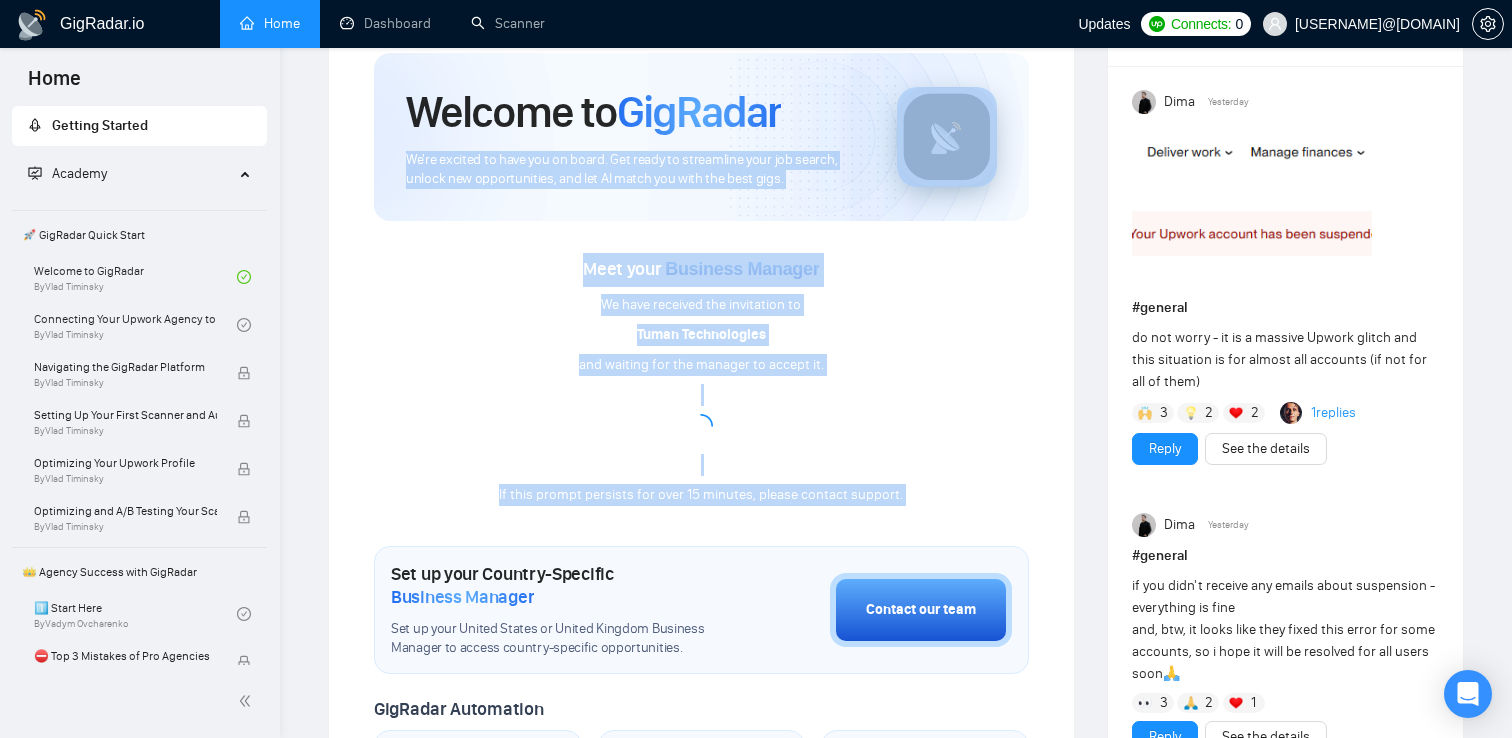 click on "Welcome to  GigRadar We're excited to have you on board. Get ready to streamline your job search, unlock new opportunities, and let AI match you with the best gigs. Meet your   Business Manager We have received the invitation to  Tuman Technologies  and waiting for the manager to accept it.    If this prompt persists for over 15 minutes, please contact support. Set up your Country-Specific  Business Manager Set up your United States or United Kingdom Business Manager to access country-specific opportunities. Contact our team GigRadar Automation Set Up a   Scanner Enable the scanner for AI matching and real-time job alerts. Enable   Opportunity Alerts Keep updated on top matches and new jobs. Enable   Automatic Proposal Send Never miss any opportunities. GigRadar Community Join GigRadar   Community Connect with the GigRadar Slack Community for updates, job opportunities, partnerships, and support. Make your   First Post Make your first post on GigRadar community. Level Up Your Skill Explore   Academy" at bounding box center (701, 697) 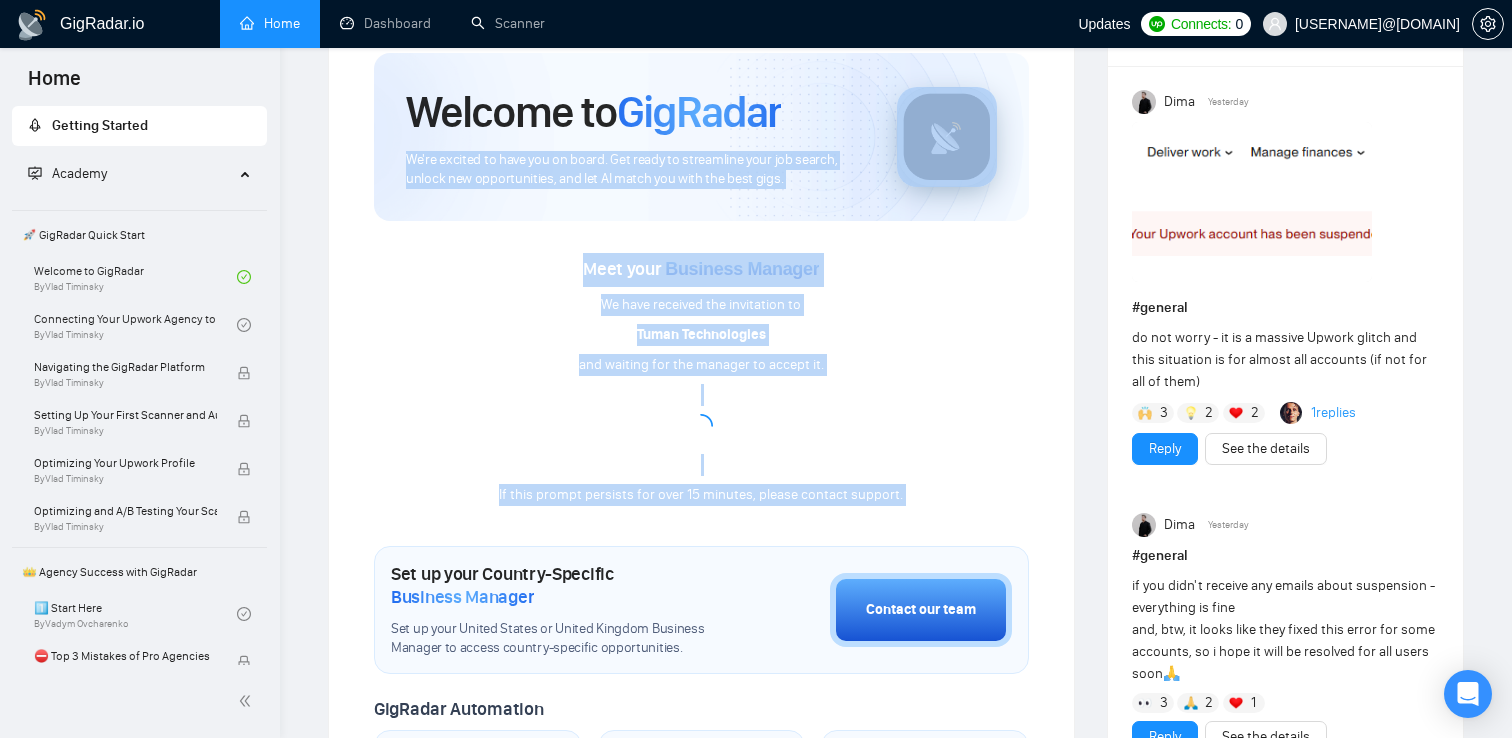 click on "Meet your   Business Manager We have received the invitation to  Tuman Technologies  and waiting for the manager to accept it.    If this prompt persists for over 15 minutes, please contact support." at bounding box center (701, 380) 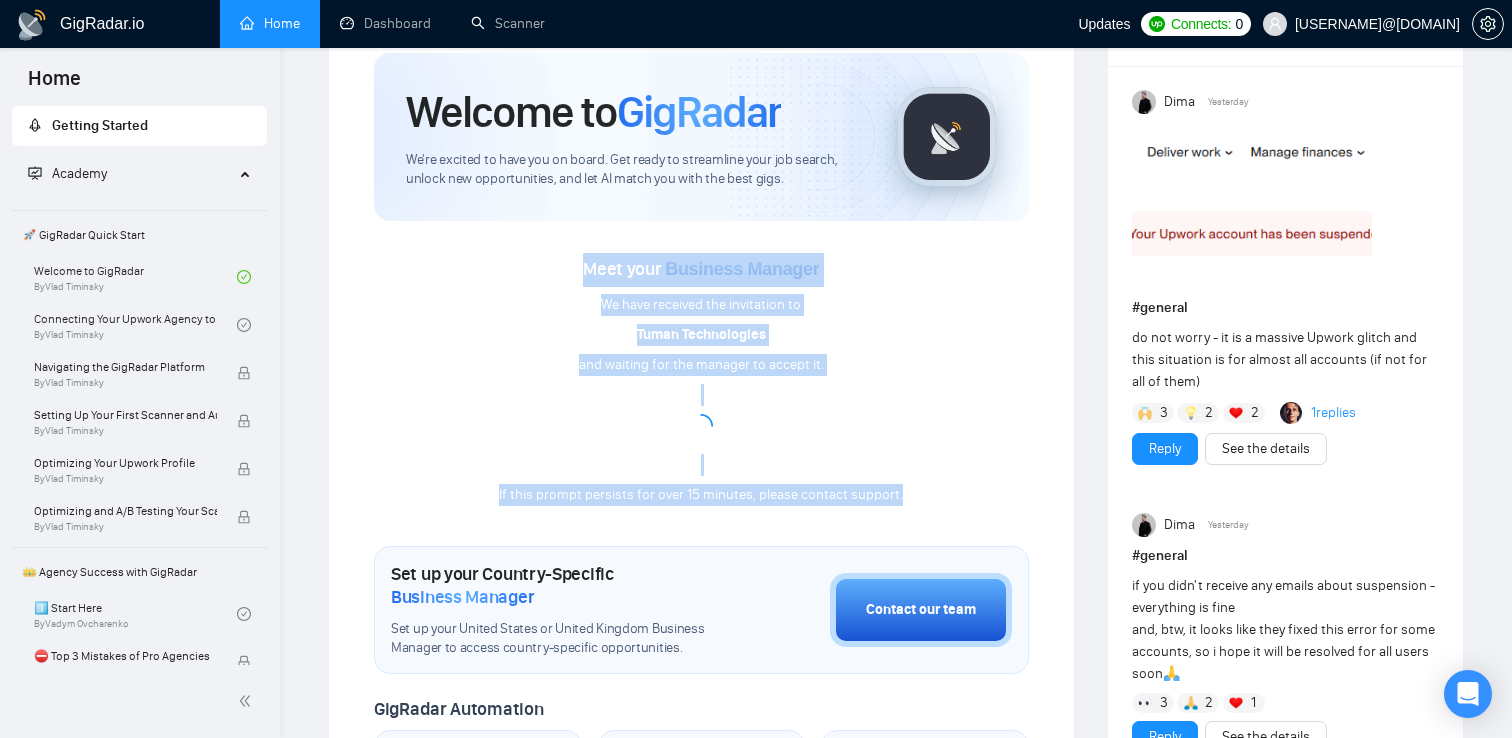 drag, startPoint x: 994, startPoint y: 504, endPoint x: 675, endPoint y: 238, distance: 415.35165 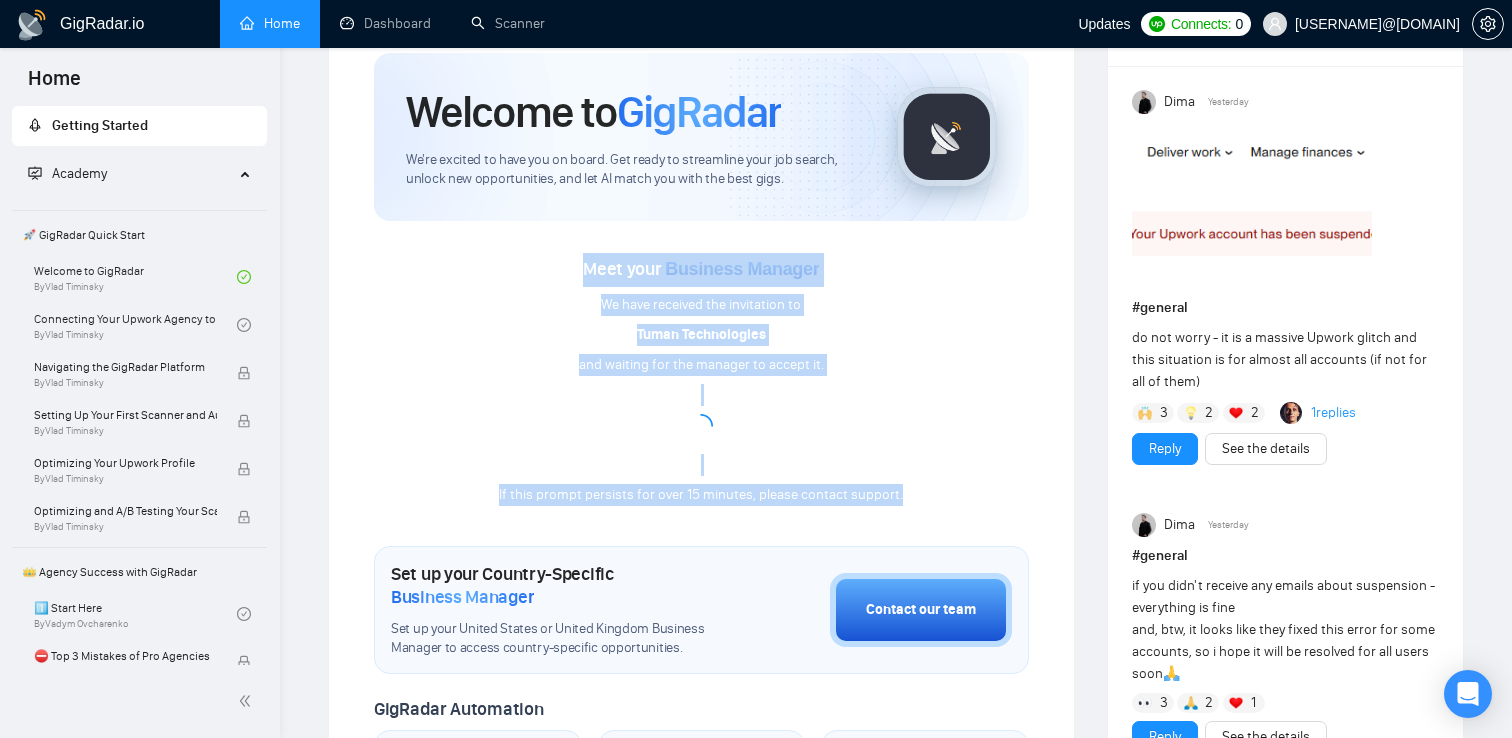 click on "Meet your   Business Manager We have received the invitation to  Tuman Technologies  and waiting for the manager to accept it.    If this prompt persists for over 15 minutes, please contact support." at bounding box center [701, 364] 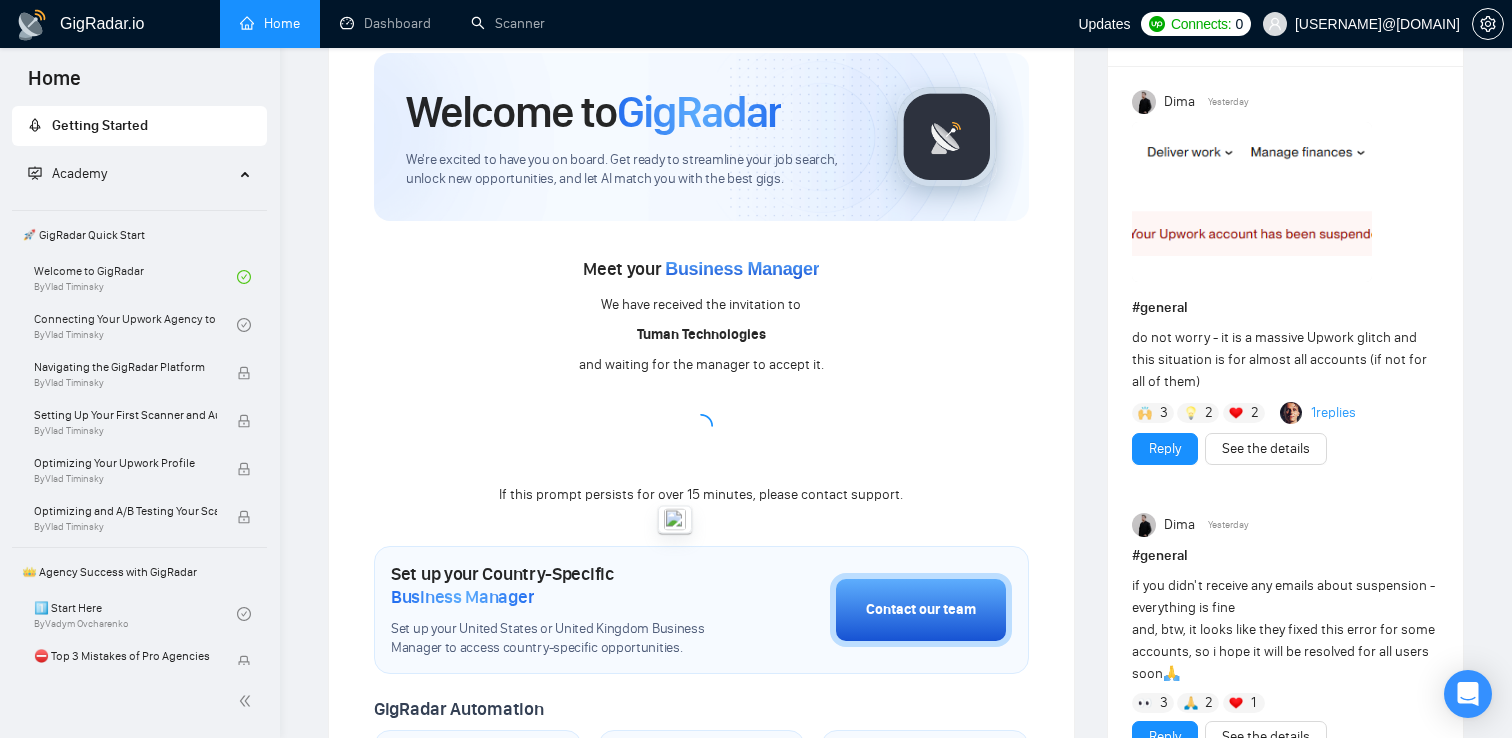 click on "Meet your   Business Manager We have received the invitation to  Tuman Technologies  and waiting for the manager to accept it.    If this prompt persists for over 15 minutes, please contact support." at bounding box center [701, 364] 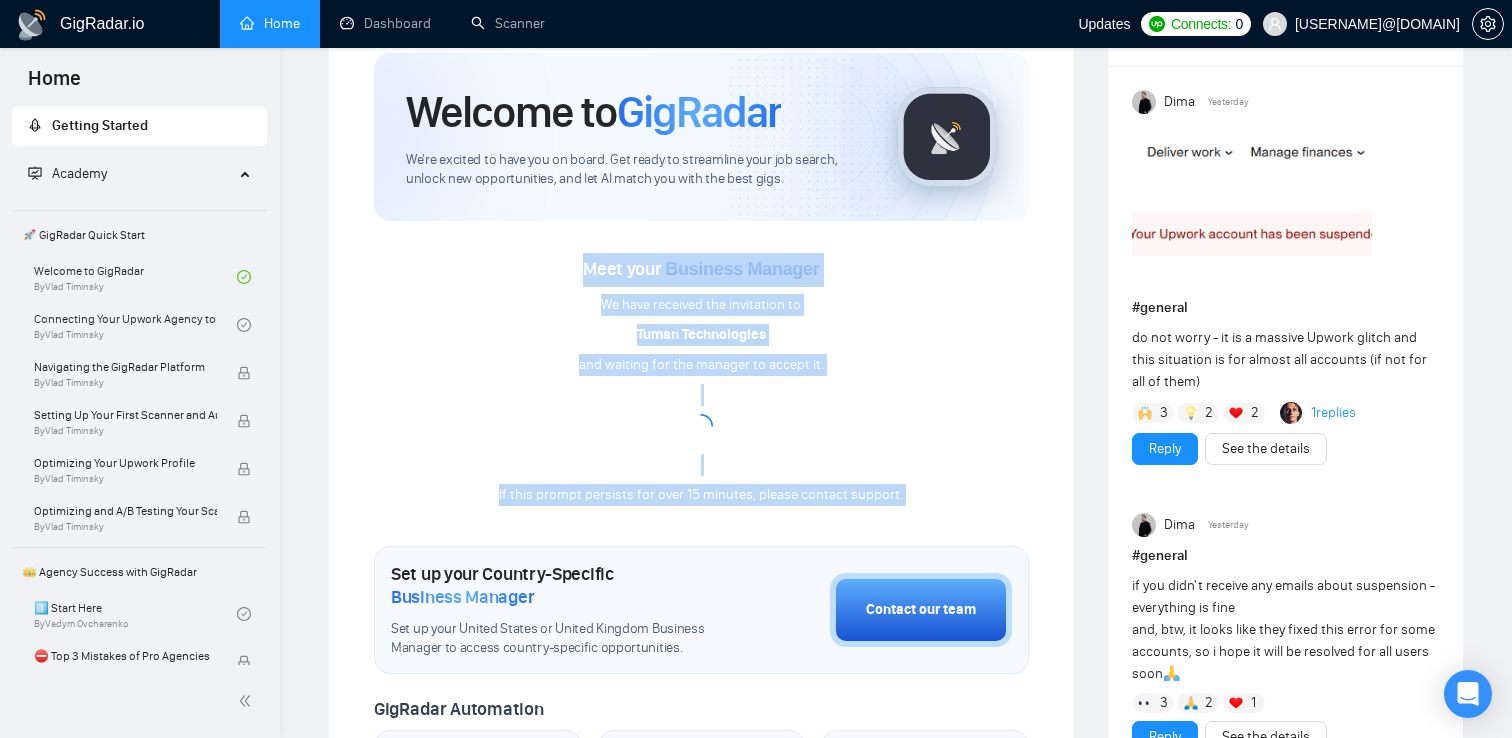 drag, startPoint x: 673, startPoint y: 236, endPoint x: 993, endPoint y: 504, distance: 417.4015 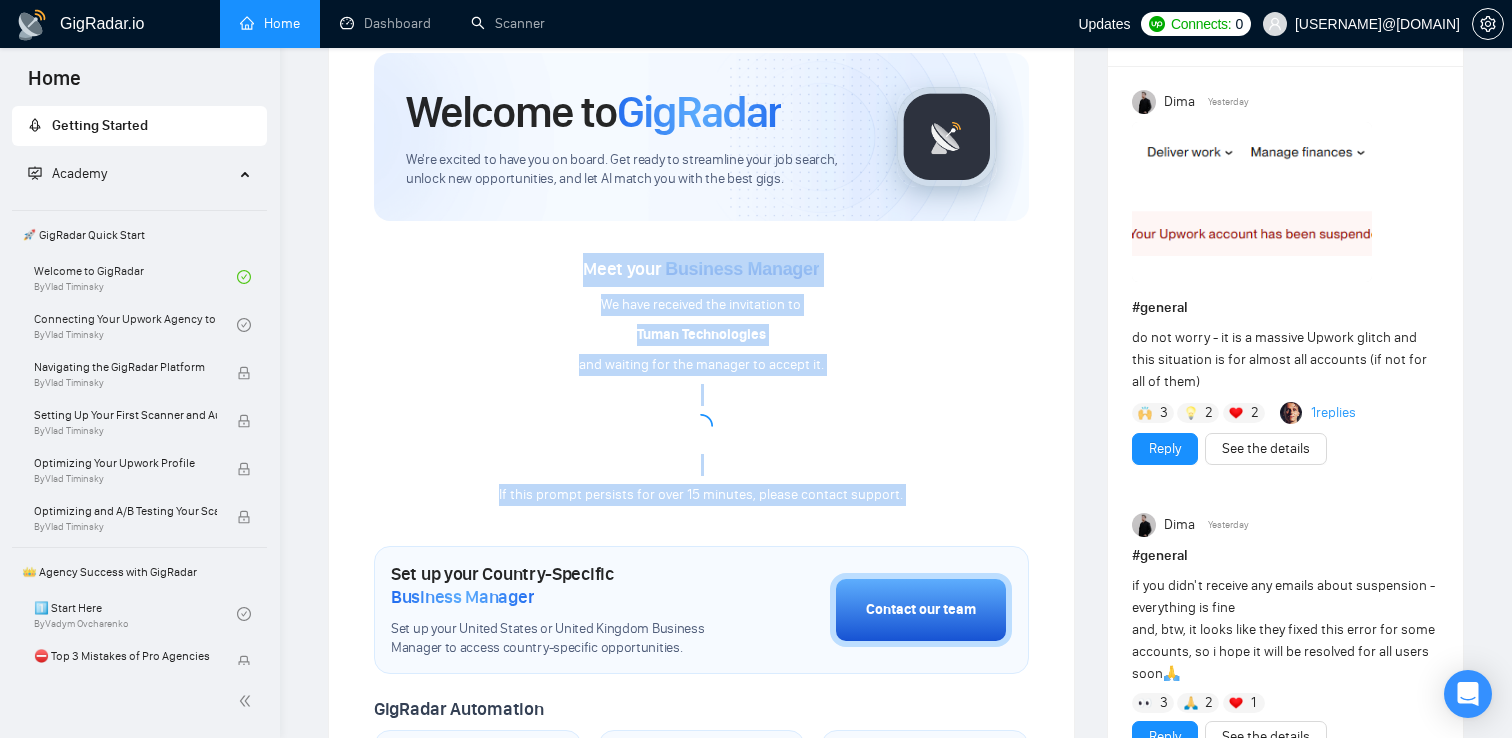 click on "Meet your   Business Manager We have received the invitation to  Tuman Technologies  and waiting for the manager to accept it.    If this prompt persists for over 15 minutes, please contact support." at bounding box center [701, 364] 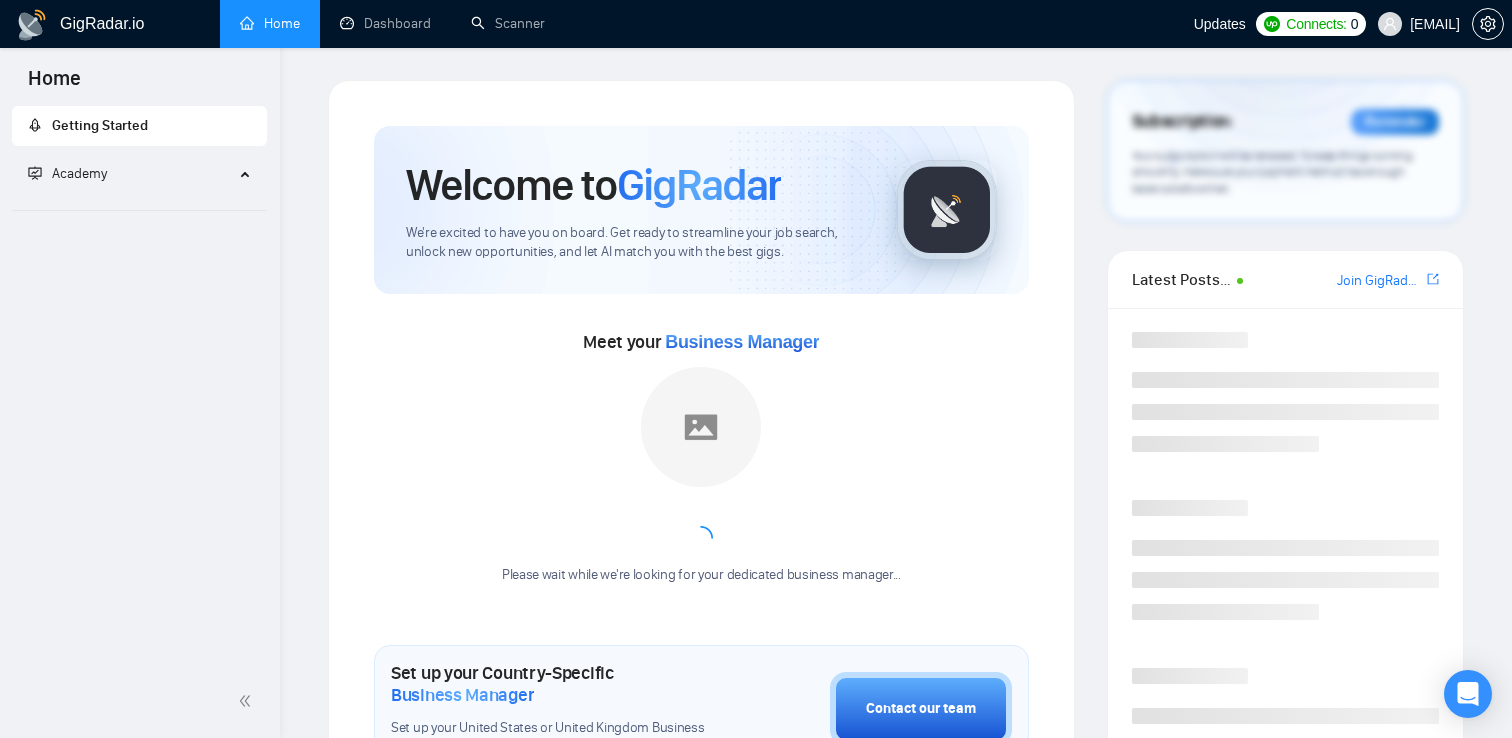 scroll, scrollTop: 73, scrollLeft: 0, axis: vertical 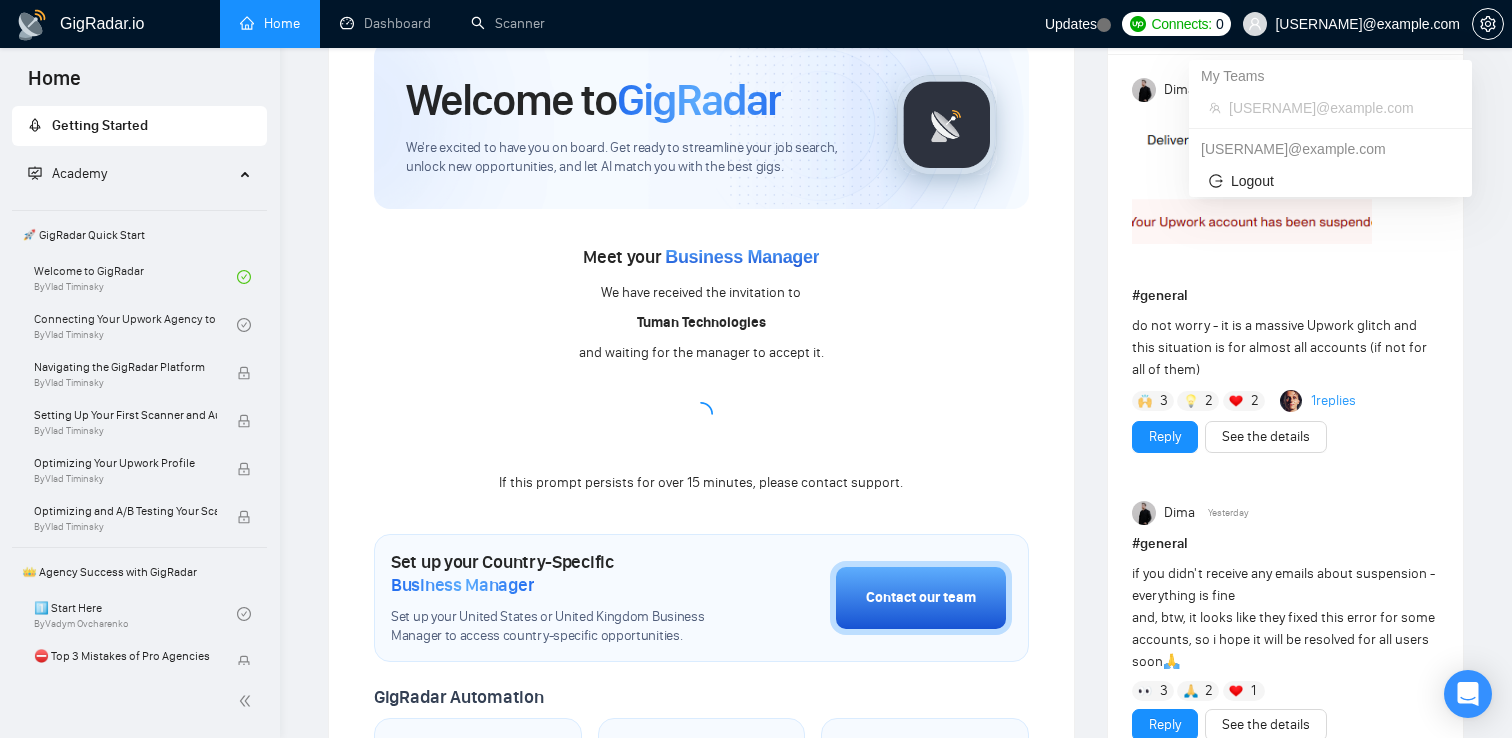 click on "[USERNAME]@example.com" at bounding box center [1351, 24] 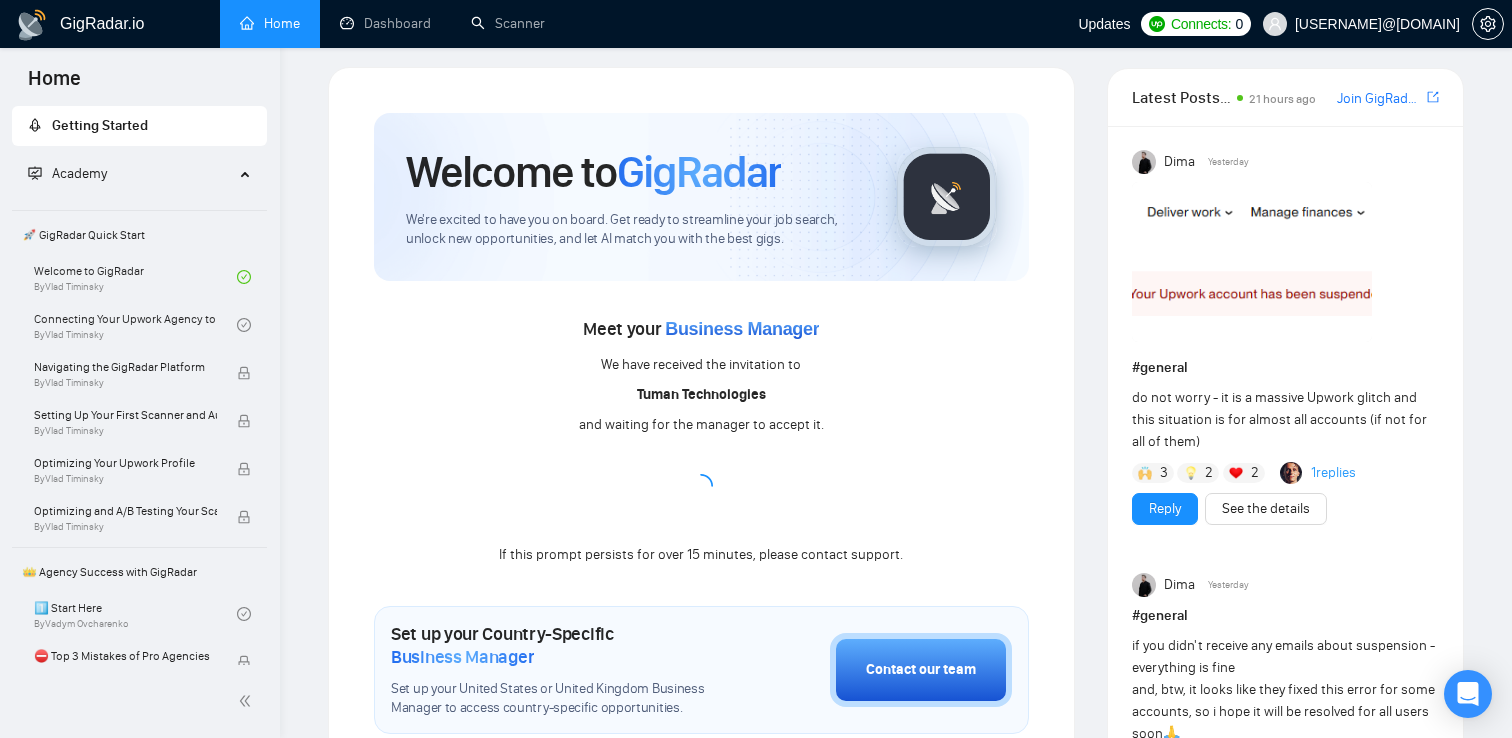 scroll, scrollTop: 0, scrollLeft: 0, axis: both 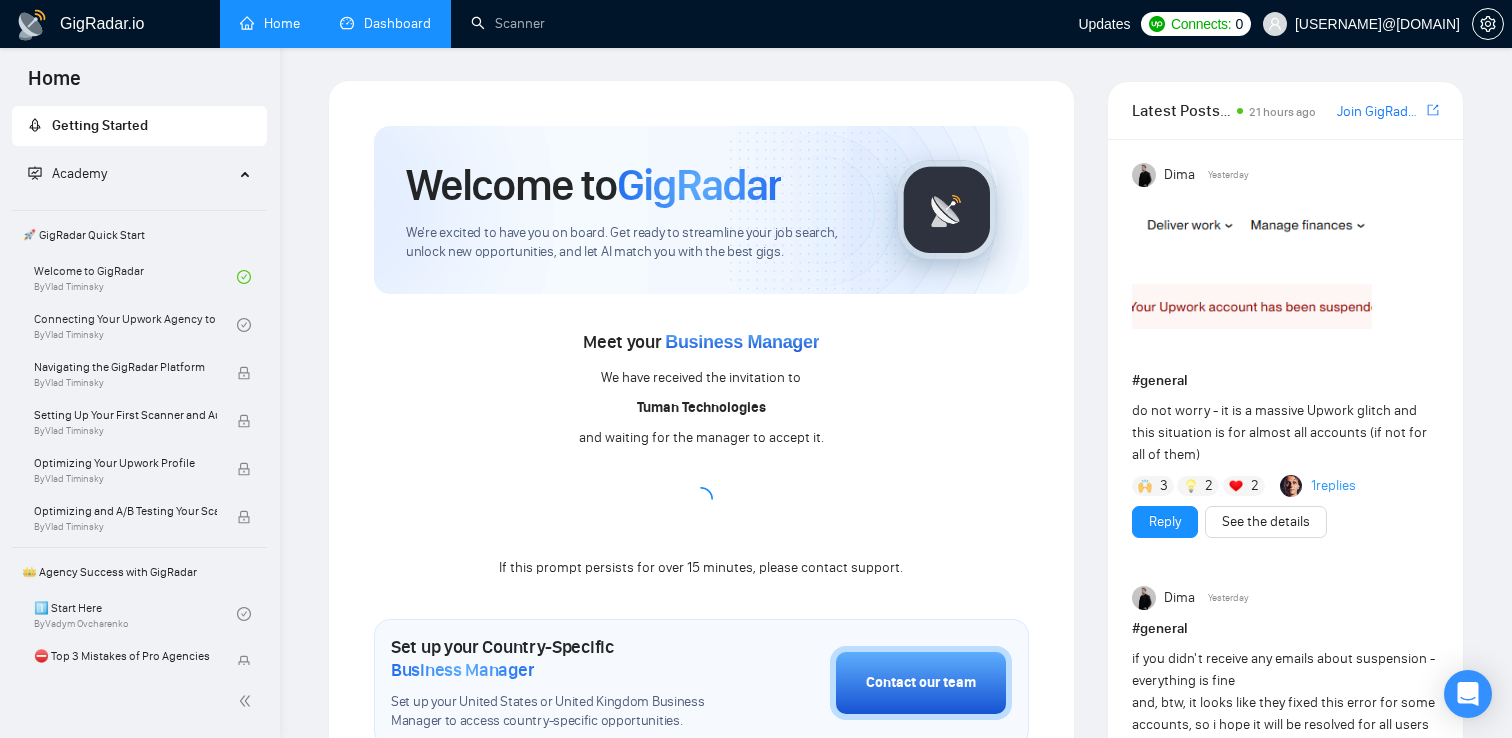 click on "Dashboard" at bounding box center (385, 23) 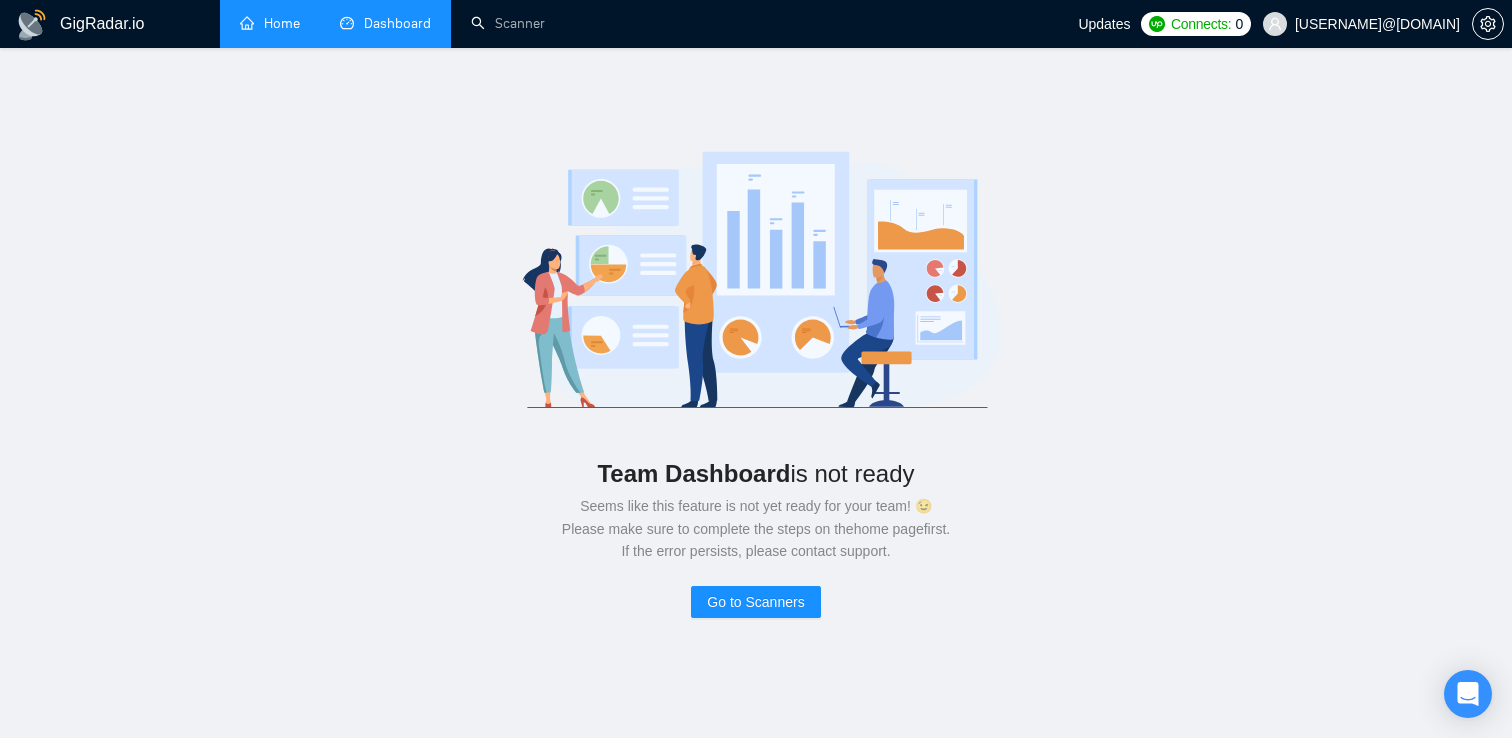 click on "Home" at bounding box center [270, 23] 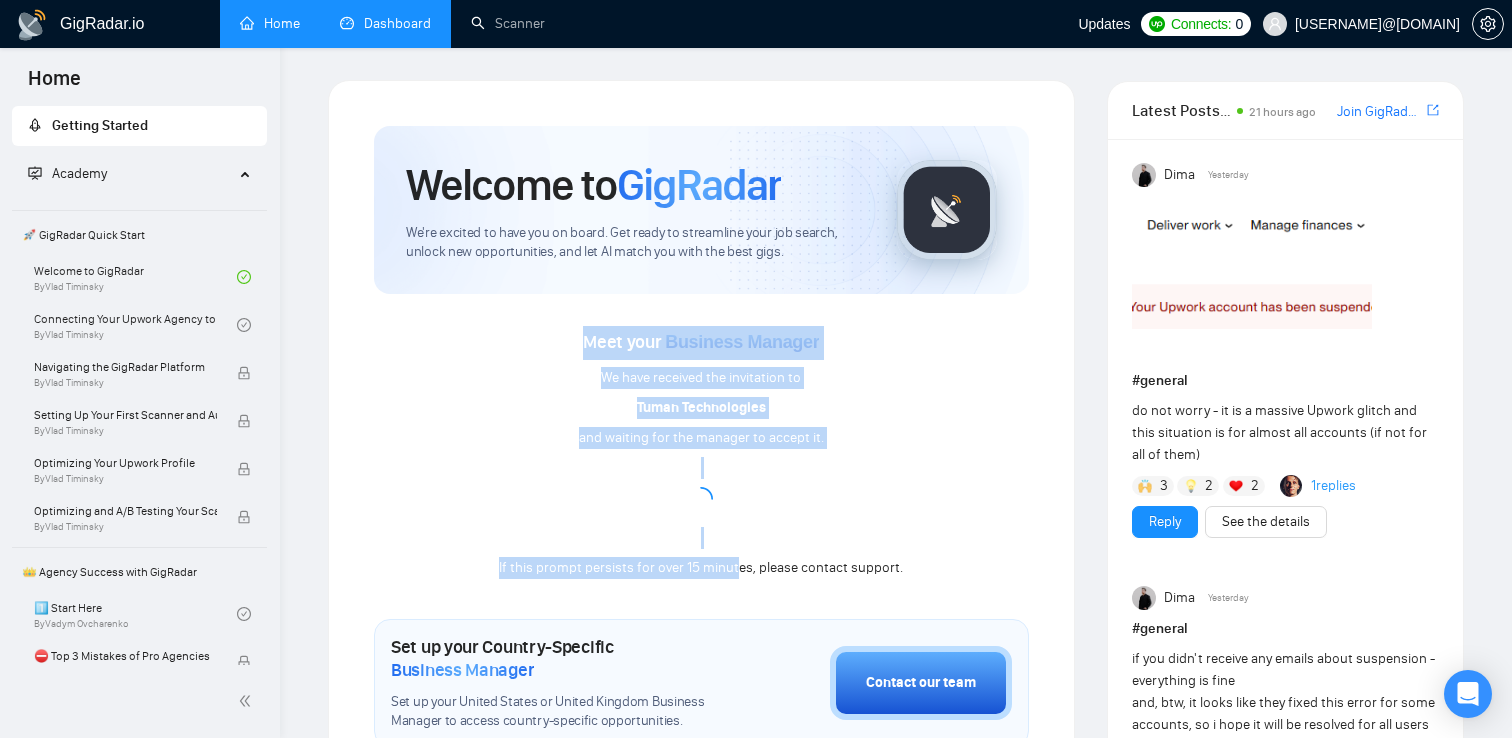 drag, startPoint x: 566, startPoint y: 343, endPoint x: 740, endPoint y: 575, distance: 290 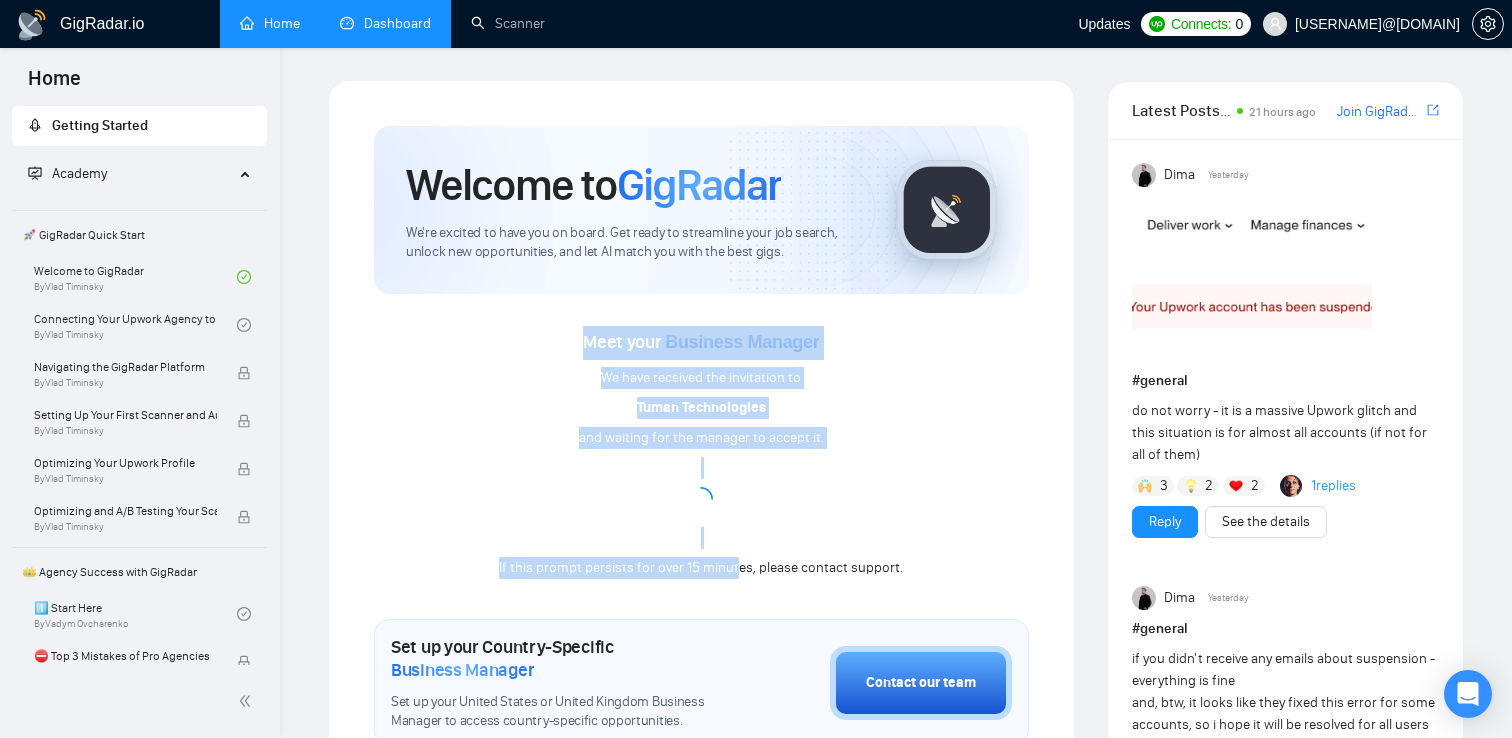 click on "Meet your   Business Manager We have received the invitation to  Tuman Technologies  and waiting for the manager to accept it.    If this prompt persists for over 15 minutes, please contact support." at bounding box center [701, 453] 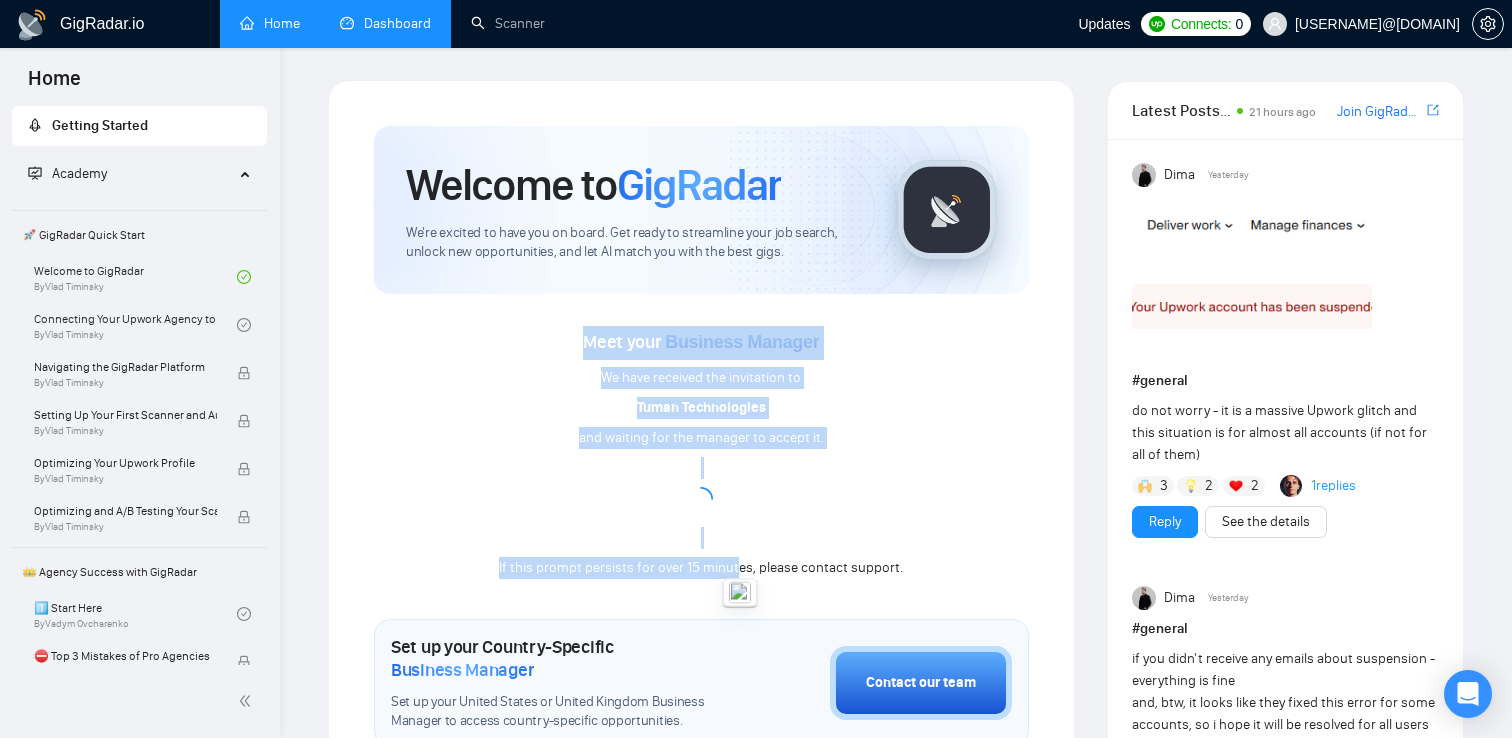 click on "Meet your   Business Manager We have received the invitation to  Tuman Technologies  and waiting for the manager to accept it.    If this prompt persists for over 15 minutes, please contact support." at bounding box center (701, 453) 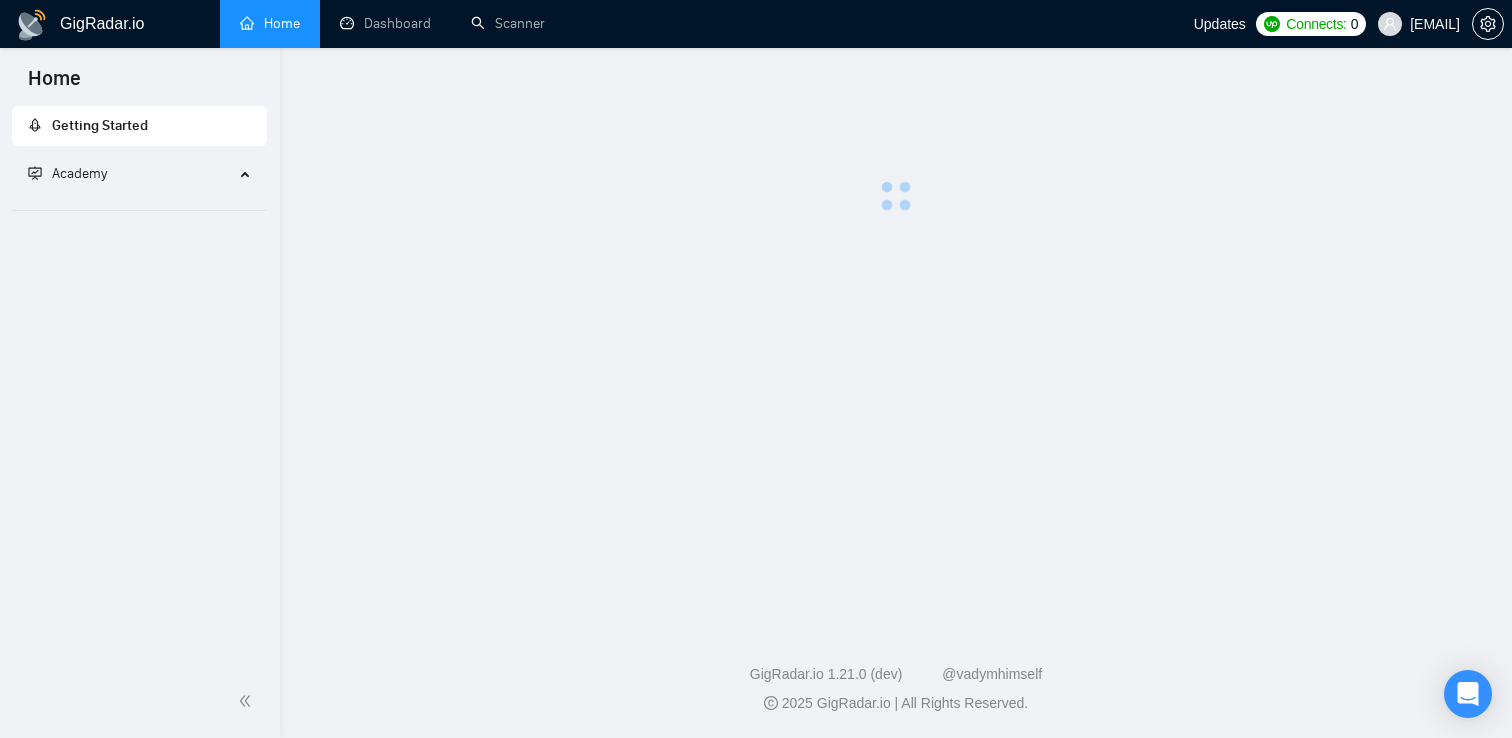 scroll, scrollTop: 0, scrollLeft: 0, axis: both 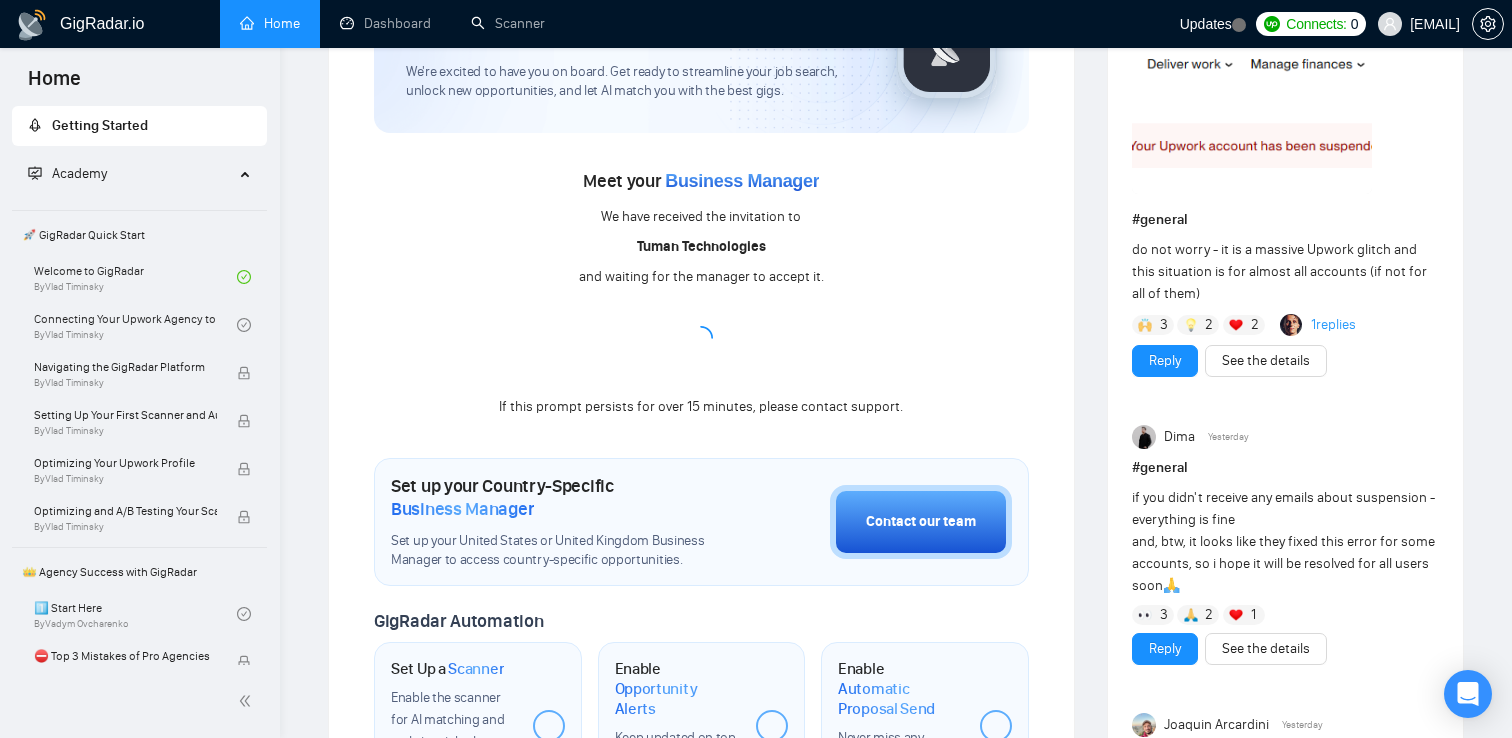 click on "Meet your   Business Manager We have received the invitation to  Tuman Technologies  and waiting for the manager to accept it.    If this prompt persists for over 15 minutes, please contact support." at bounding box center (701, 292) 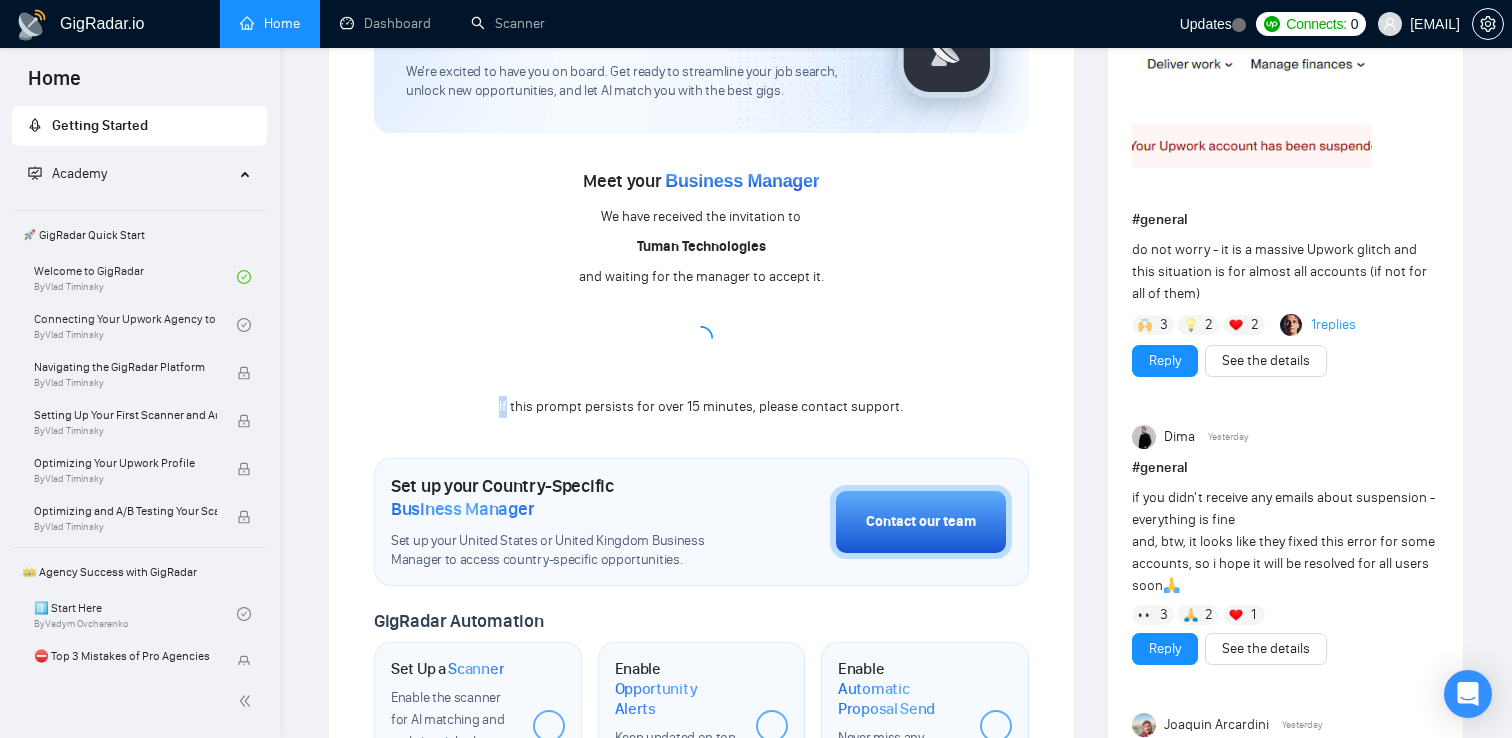 drag, startPoint x: 471, startPoint y: 402, endPoint x: 905, endPoint y: 385, distance: 434.33282 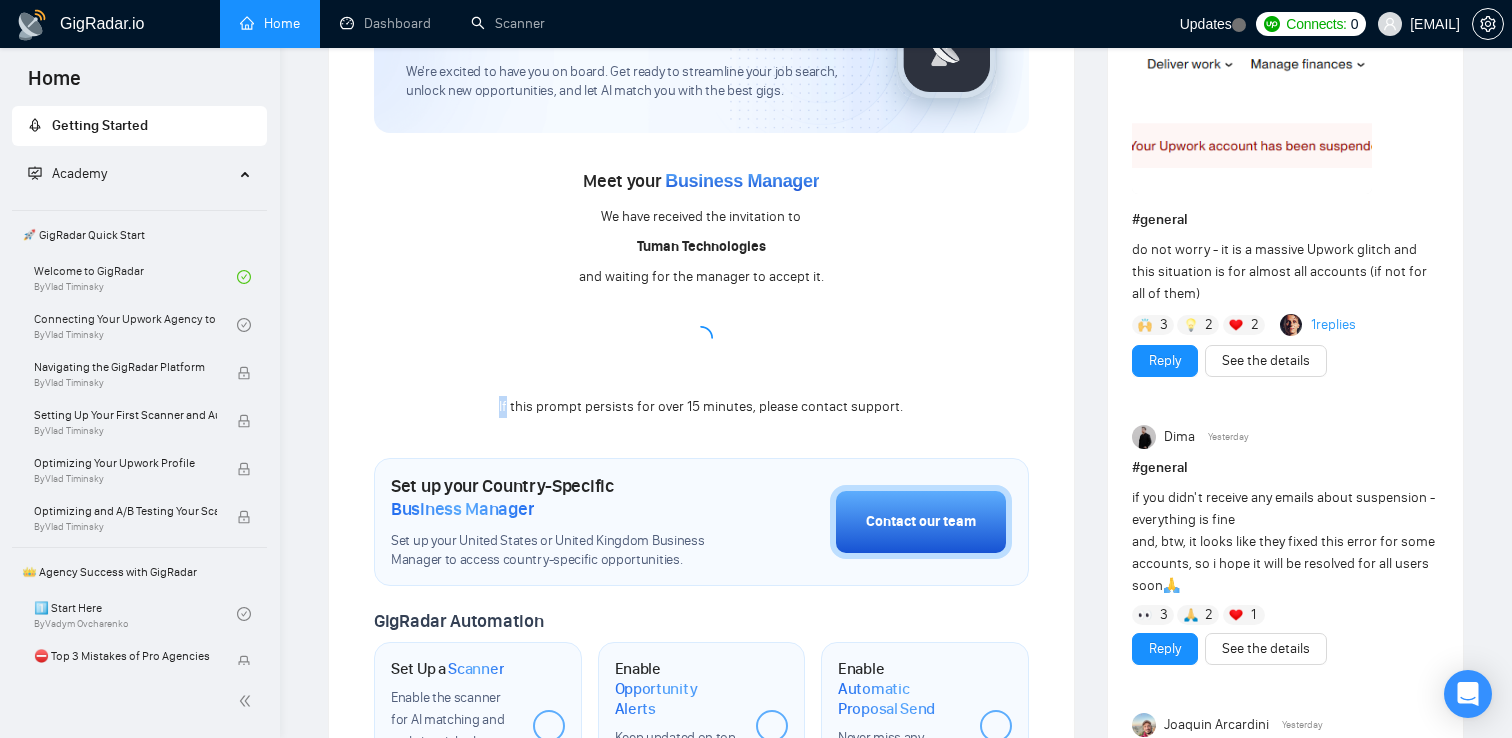 click on "Meet your   Business Manager We have received the invitation to  Tuman Technologies  and waiting for the manager to accept it.    If this prompt persists for over 15 minutes, please contact support." at bounding box center (701, 292) 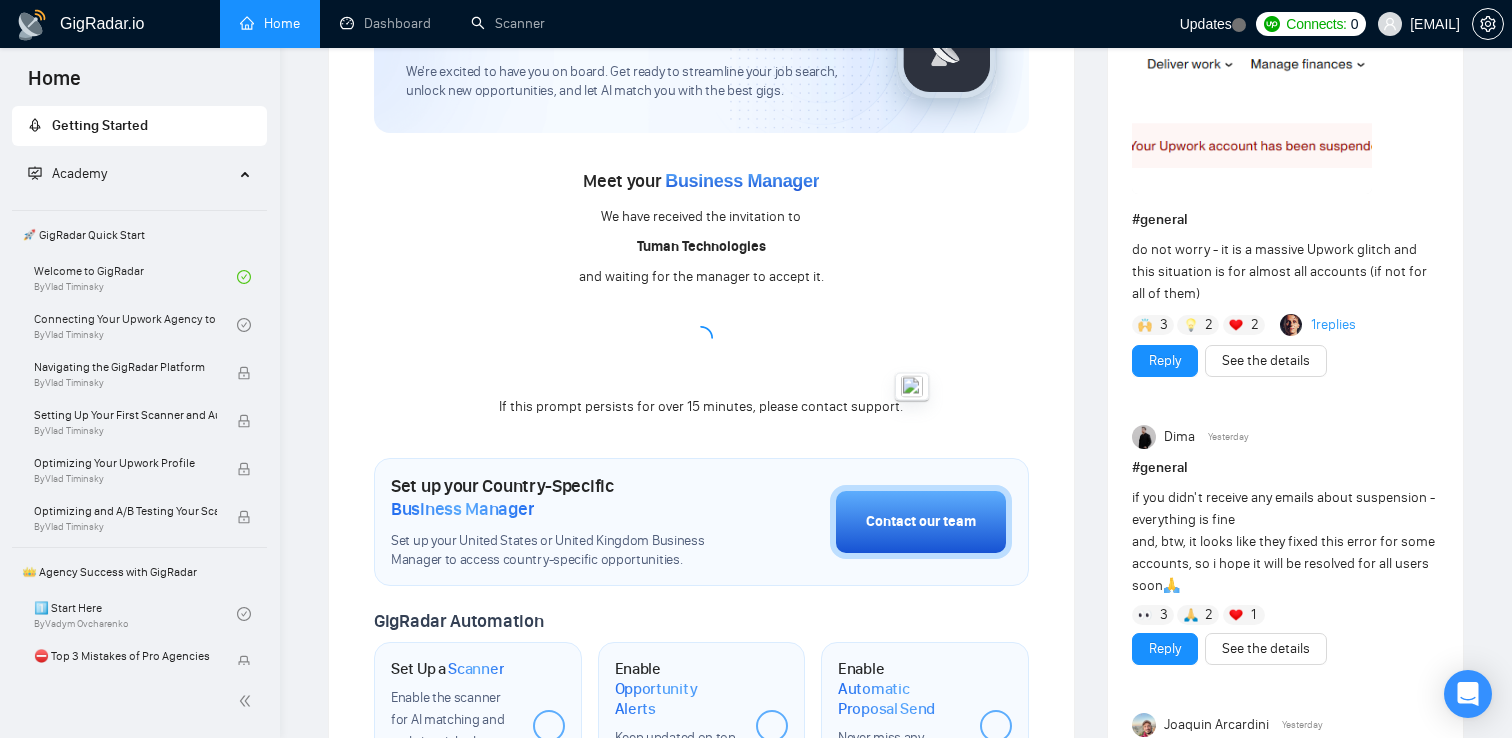 click on "Welcome to  GigRadar We're excited to have you on board. Get ready to streamline your job search, unlock new opportunities, and let AI match you with the best gigs. Meet your   Business Manager We have received the invitation to  Tuman Technologies  and waiting for the manager to accept it.    If this prompt persists for over 15 minutes, please contact support. Set up your Country-Specific  Business Manager Set up your United States or United Kingdom Business Manager to access country-specific opportunities. Contact our team GigRadar Automation Set Up a   Scanner Enable the scanner for AI matching and real-time job alerts. Enable   Opportunity Alerts Keep updated on top matches and new jobs. Enable   Automatic Proposal Send Never miss any opportunities. GigRadar Community Join GigRadar   Community Connect with the GigRadar Slack Community for updates, job opportunities, partnerships, and support. Make your   First Post Make your first post on GigRadar community. Level Up Your Skill Explore   Academy" at bounding box center (701, 609) 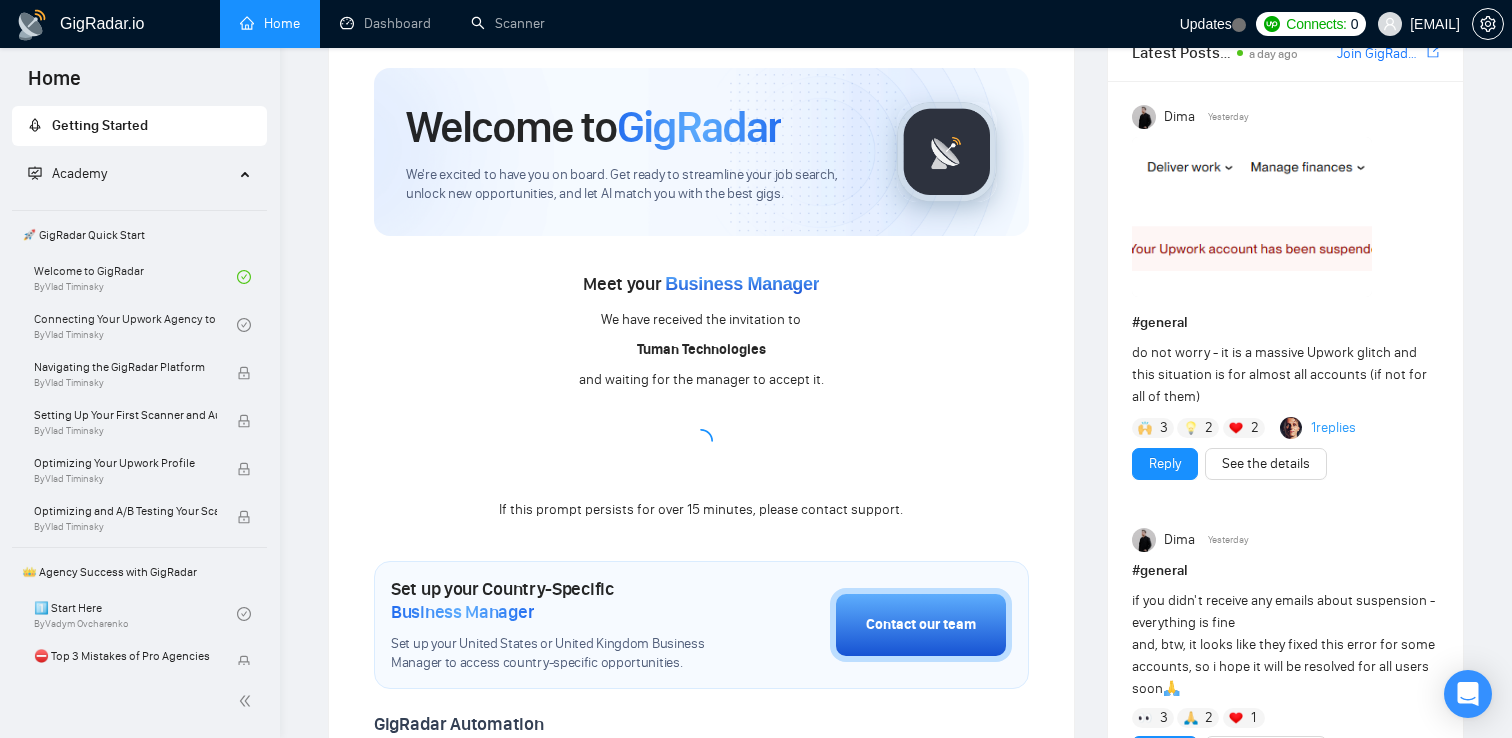 scroll, scrollTop: 0, scrollLeft: 0, axis: both 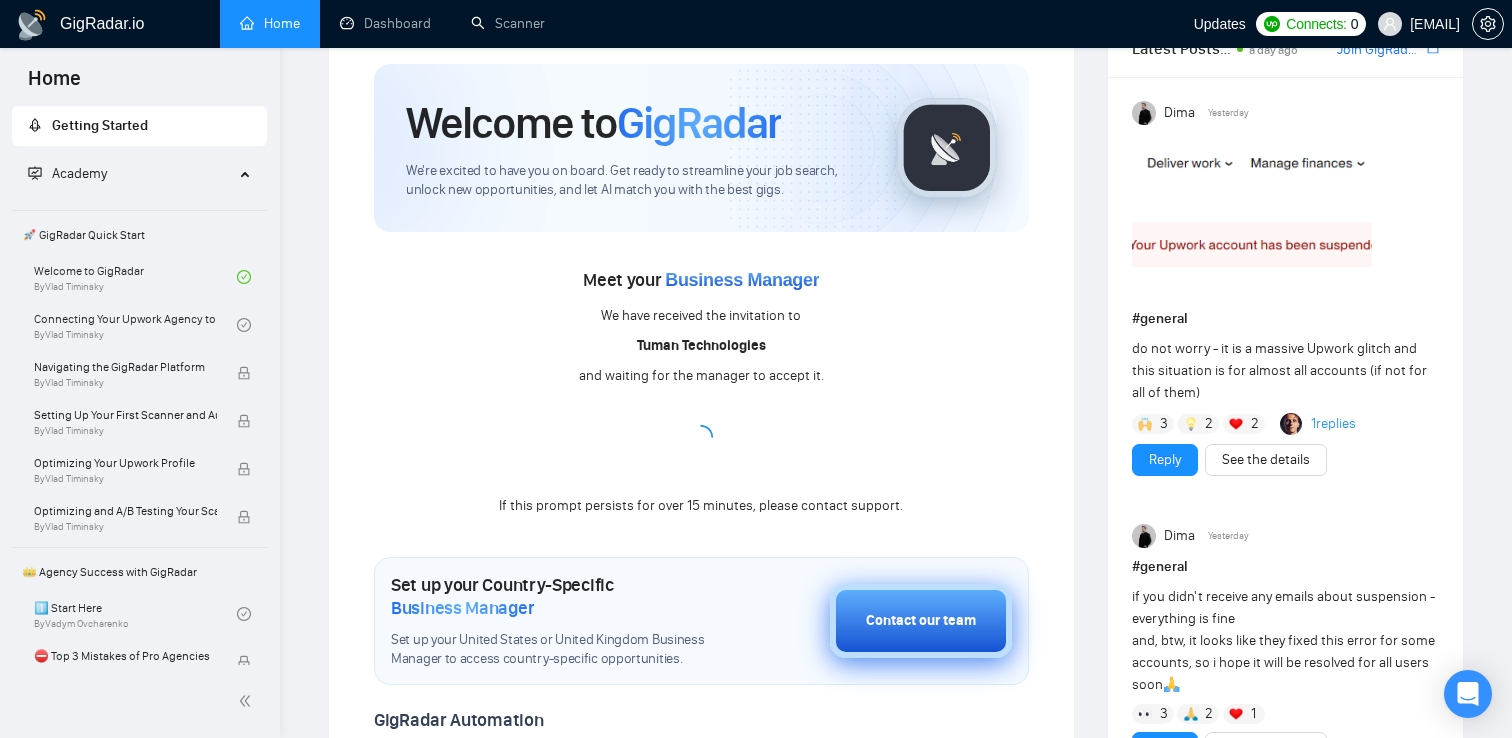 click on "Contact our team" at bounding box center [921, 621] 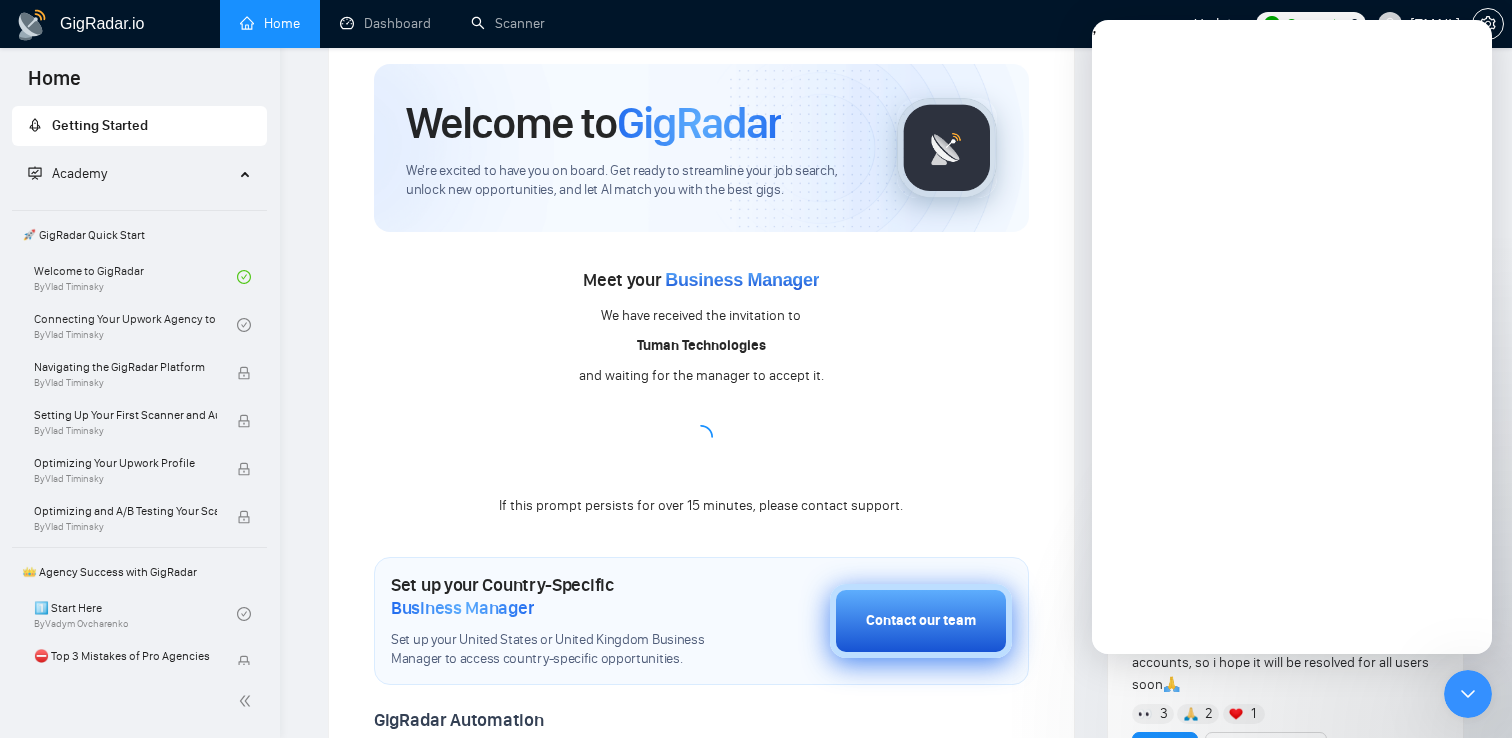 scroll, scrollTop: 0, scrollLeft: 0, axis: both 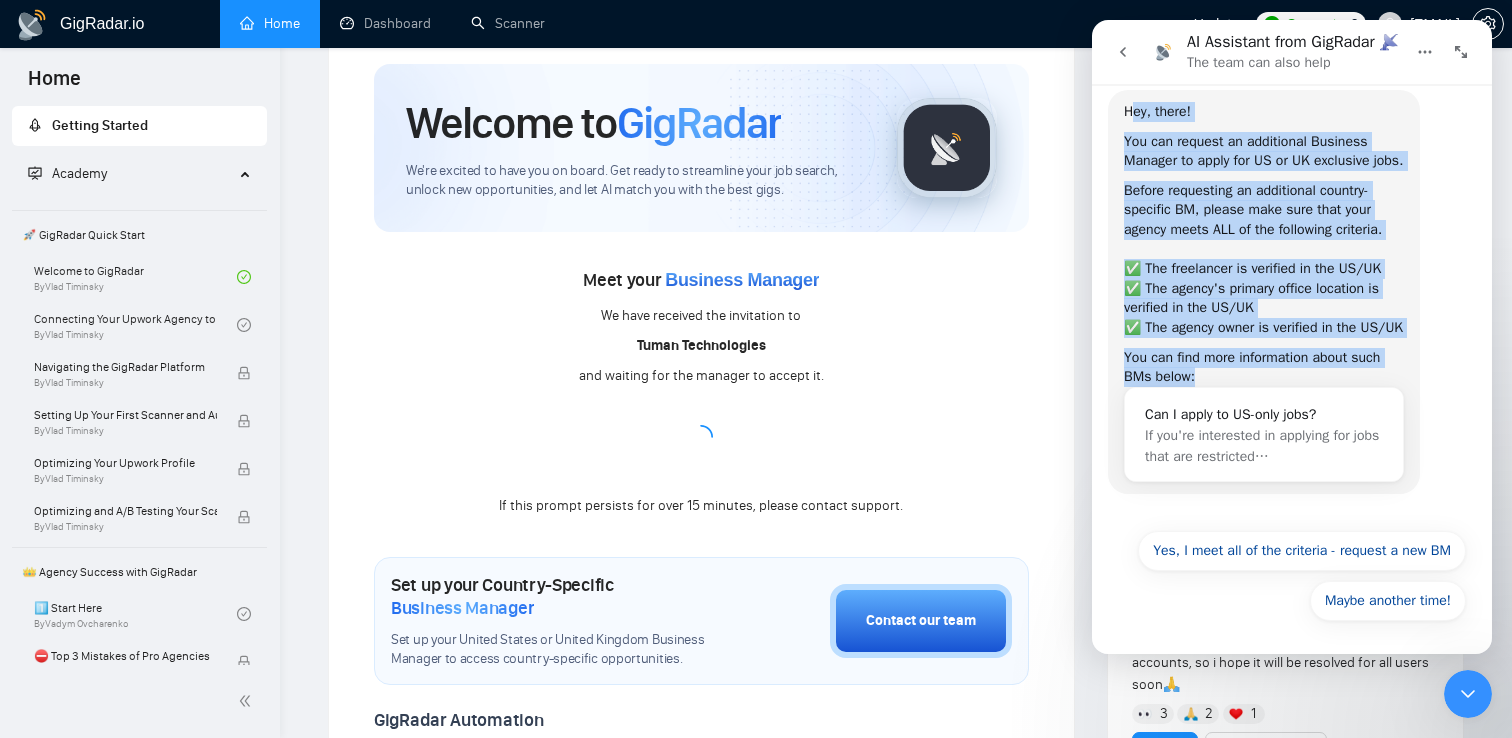 drag, startPoint x: 1131, startPoint y: 165, endPoint x: 1251, endPoint y: 377, distance: 243.60625 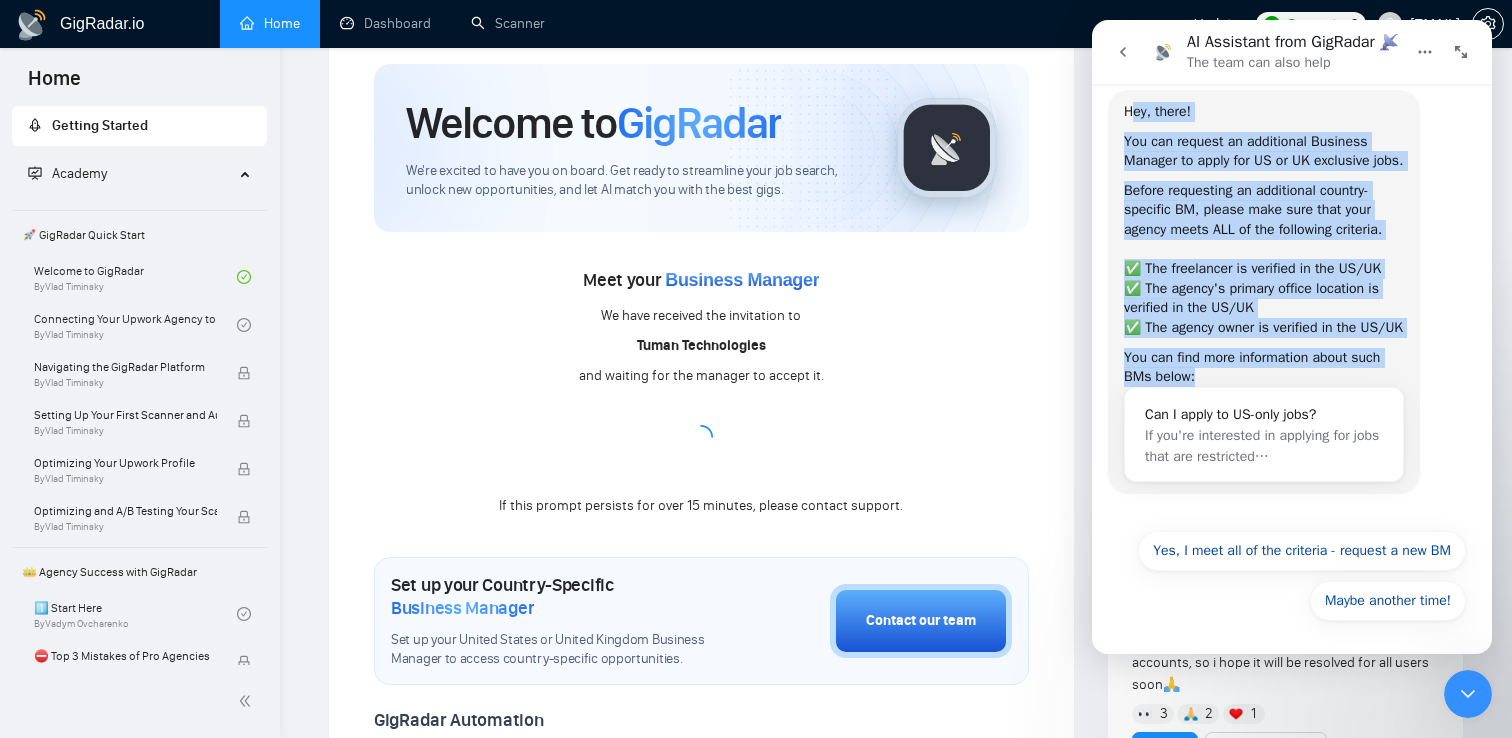 click on "Hey, there!    You can request an additional Business Manager to apply for US or UK exclusive jobs.   Before requesting an additional country-specific BM, please make sure that your agency meets ALL of the following criteria. ​ ✅ The freelancer is verified in the US/UK ✅ The agency's primary office location is verified in the US/UK ✅ The agency owner is verified in the US/UK   You can find more information about such BMs below: Can I apply to US-only jobs? If you're interested in applying for jobs that are restricted…" at bounding box center [1264, 292] 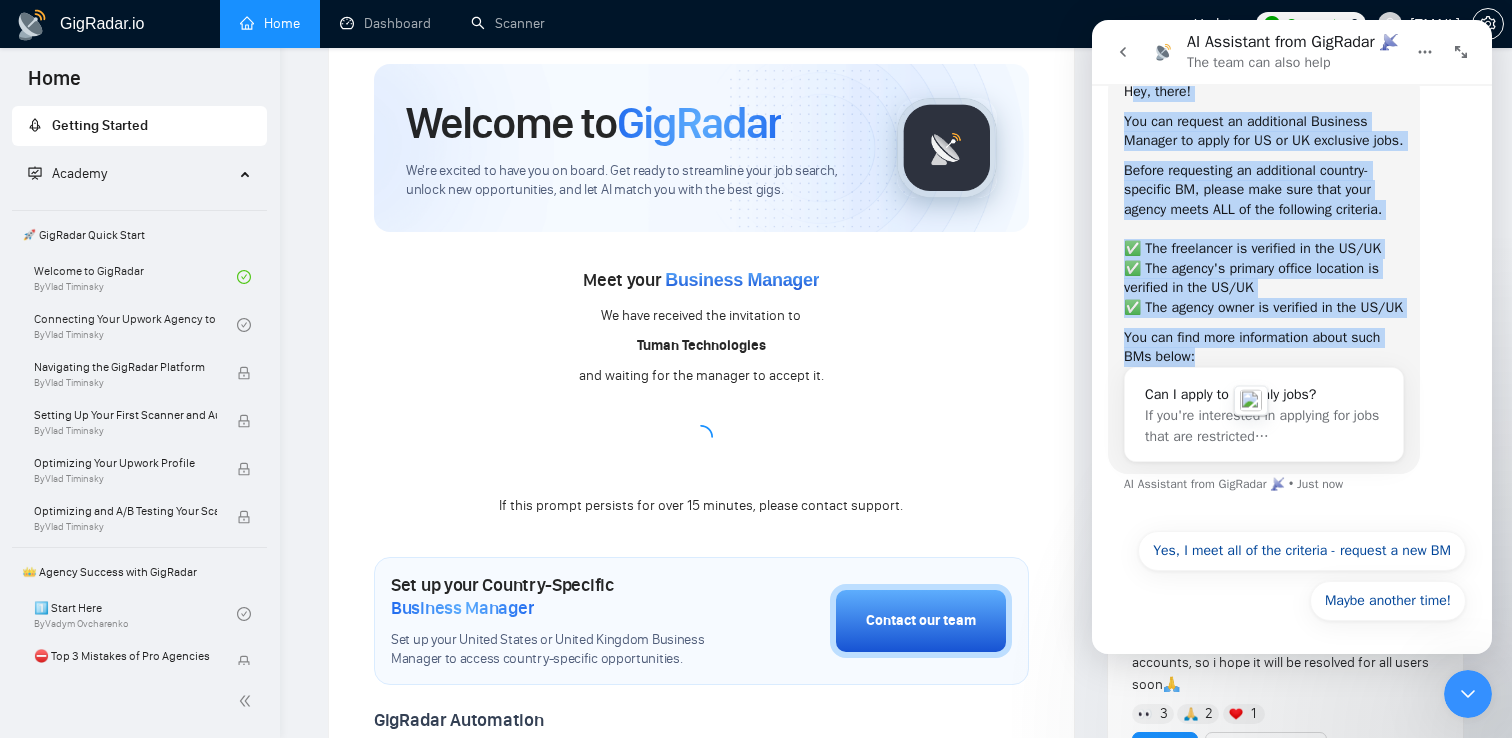 scroll, scrollTop: 121, scrollLeft: 0, axis: vertical 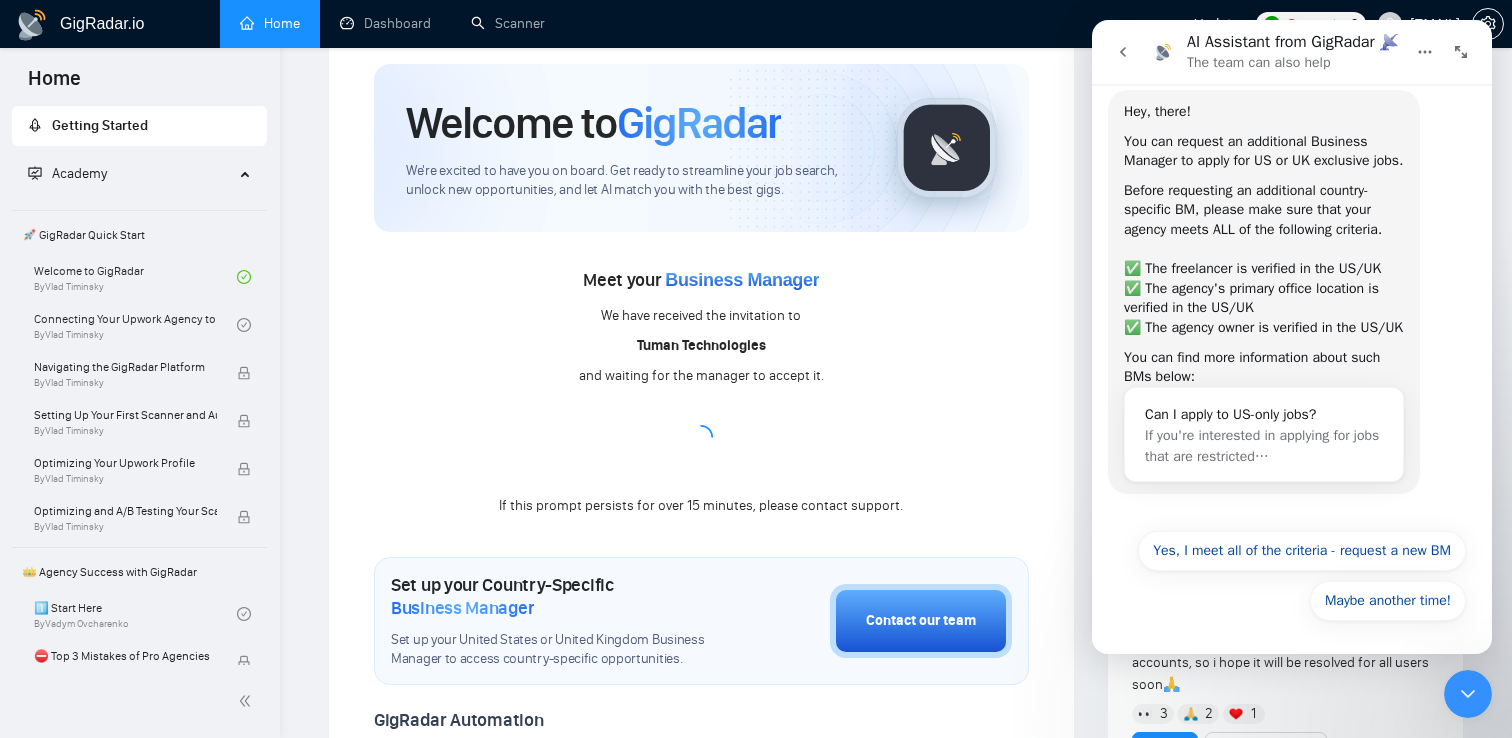 click on "Meet your   Business Manager We have received the invitation to  Tuman Technologies  and waiting for the manager to accept it.    If this prompt persists for over 15 minutes, please contact support." at bounding box center (701, 391) 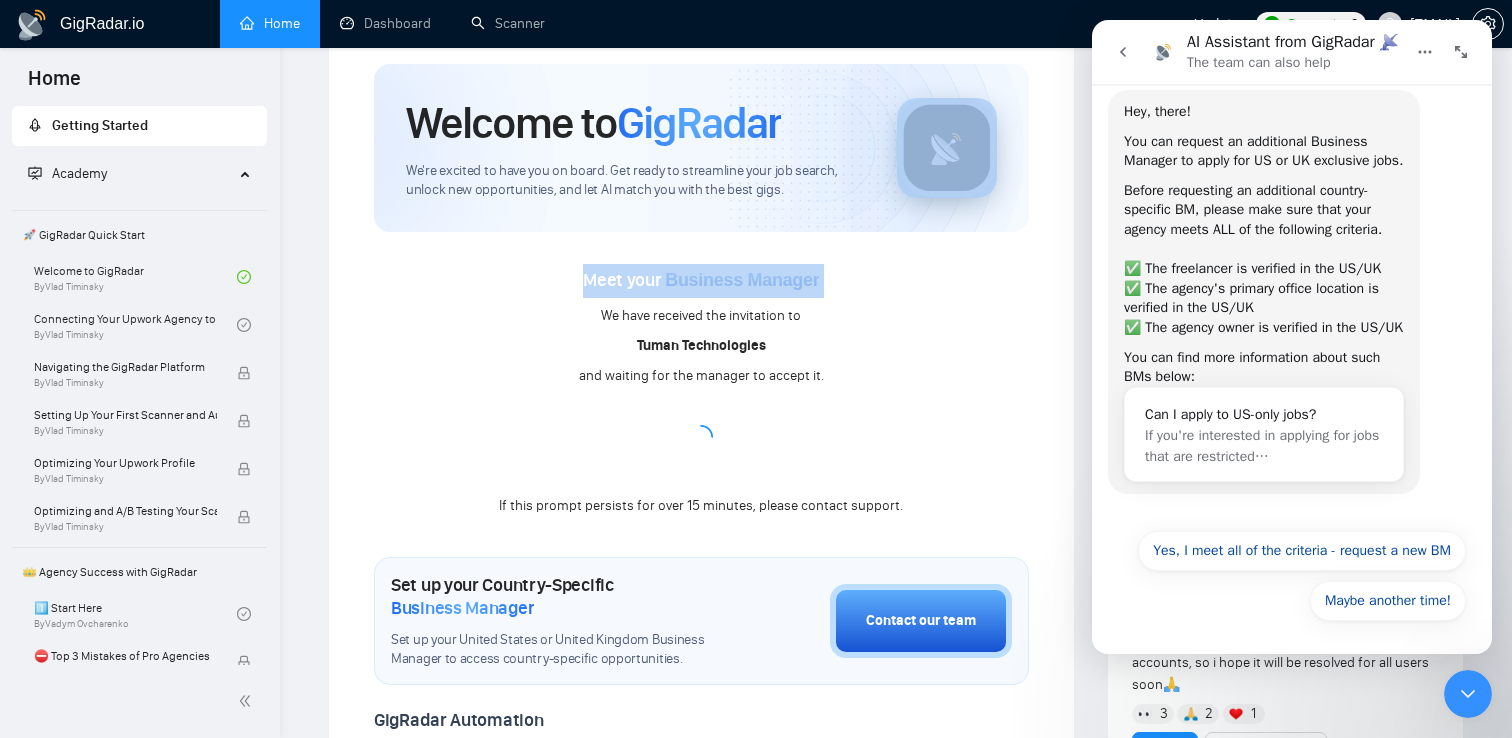drag, startPoint x: 802, startPoint y: 188, endPoint x: 762, endPoint y: 306, distance: 124.595345 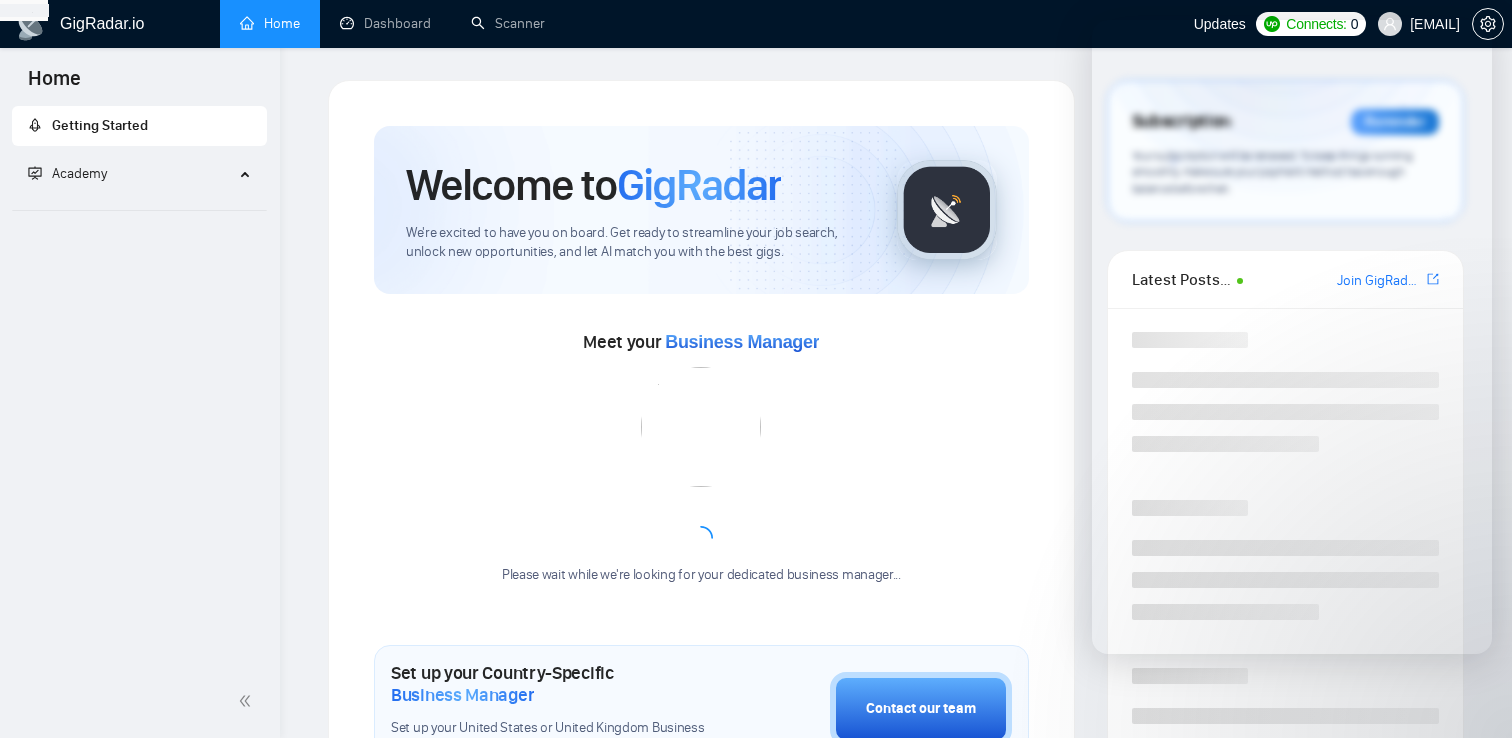 scroll, scrollTop: 62, scrollLeft: 0, axis: vertical 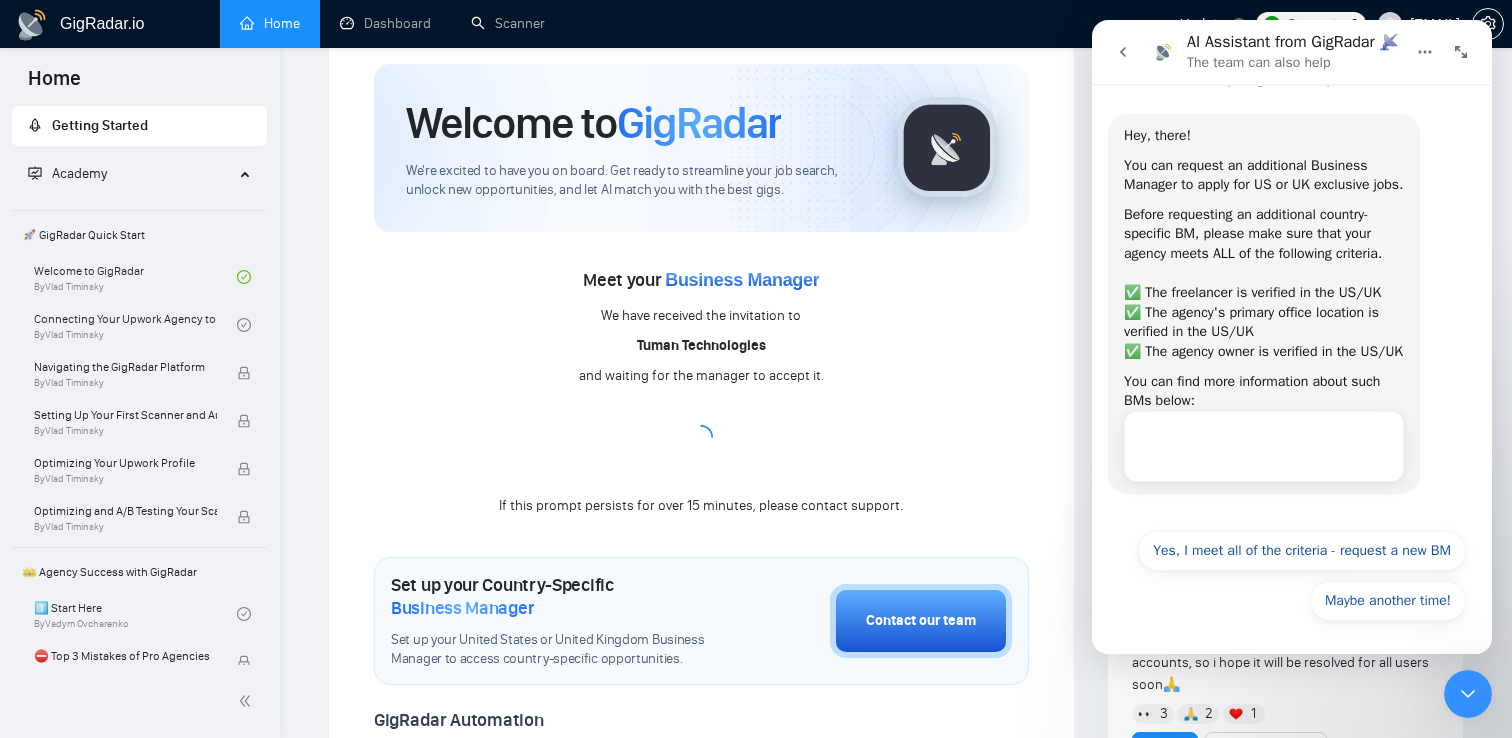 click on "Welcome to  GigRadar We're excited to have you on board. Get ready to streamline your job search, unlock new opportunities, and let AI match you with the best gigs. Meet your   Business Manager We have received the invitation to  Tuman Technologies  and waiting for the manager to accept it.    If this prompt persists for over 15 minutes, please contact support. Set up your Country-Specific  Business Manager Set up your United States or United Kingdom Business Manager to access country-specific opportunities. Contact our team GigRadar Automation Set Up a   Scanner Enable the scanner for AI matching and real-time job alerts. Enable   Opportunity Alerts Keep updated on top matches and new jobs. Enable   Automatic Proposal Send Never miss any opportunities. GigRadar Community Join GigRadar   Community Connect with the GigRadar Slack Community for updates, job opportunities, partnerships, and support. Make your   First Post Make your first post on GigRadar community. Level Up Your Skill Explore   Academy" at bounding box center [701, 708] 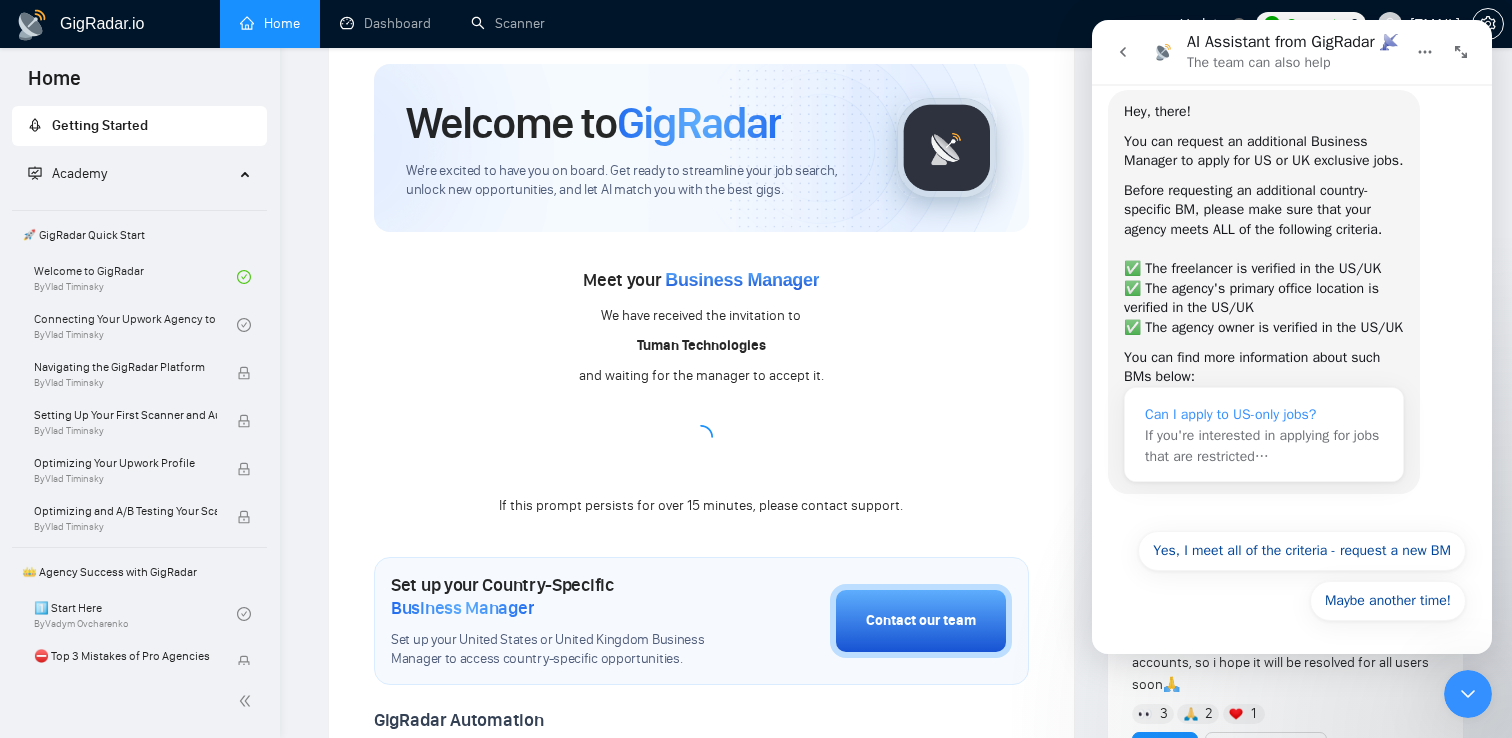 scroll, scrollTop: 101, scrollLeft: 0, axis: vertical 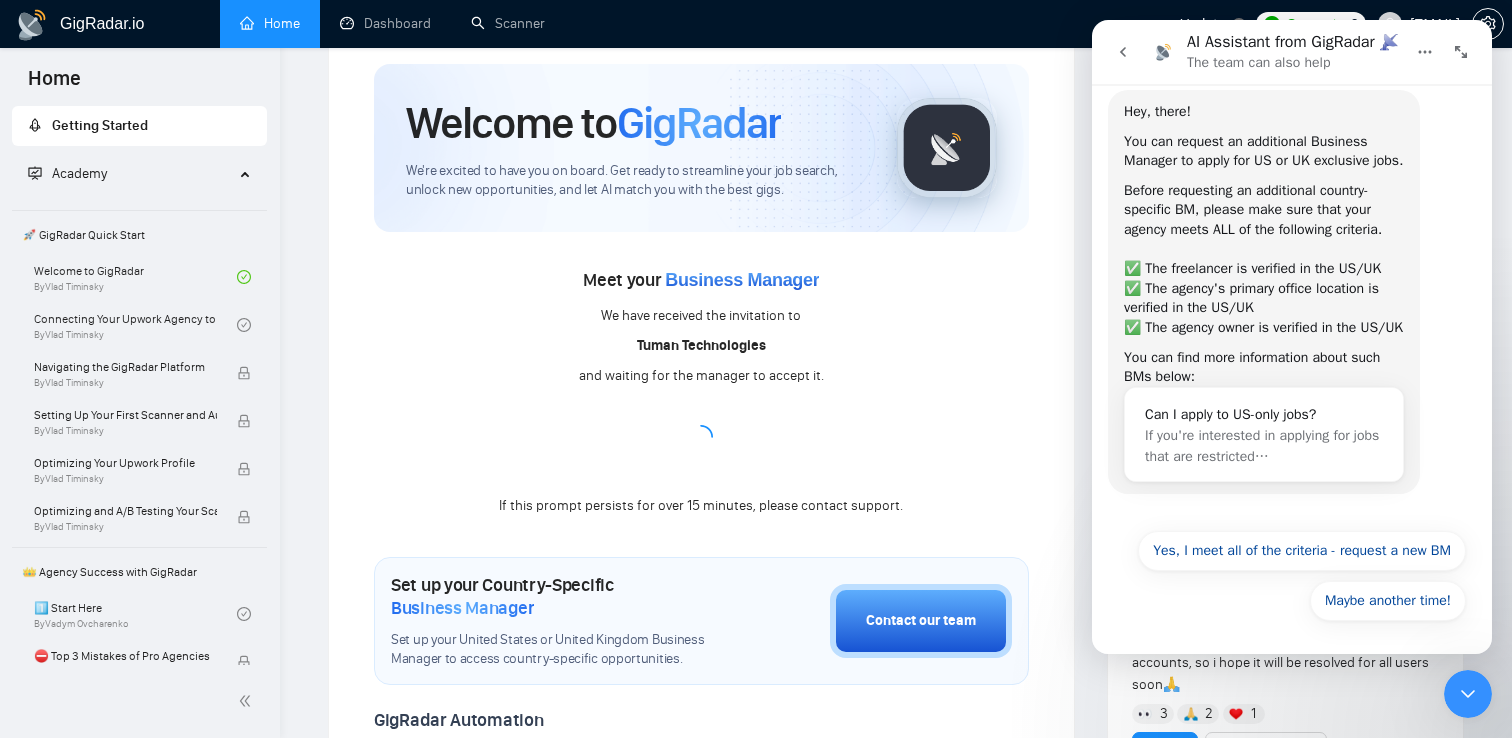 click on "Meet your   Business Manager We have received the invitation to  Tuman Technologies  and waiting for the manager to accept it.    If this prompt persists for over 15 minutes, please contact support." at bounding box center (701, 391) 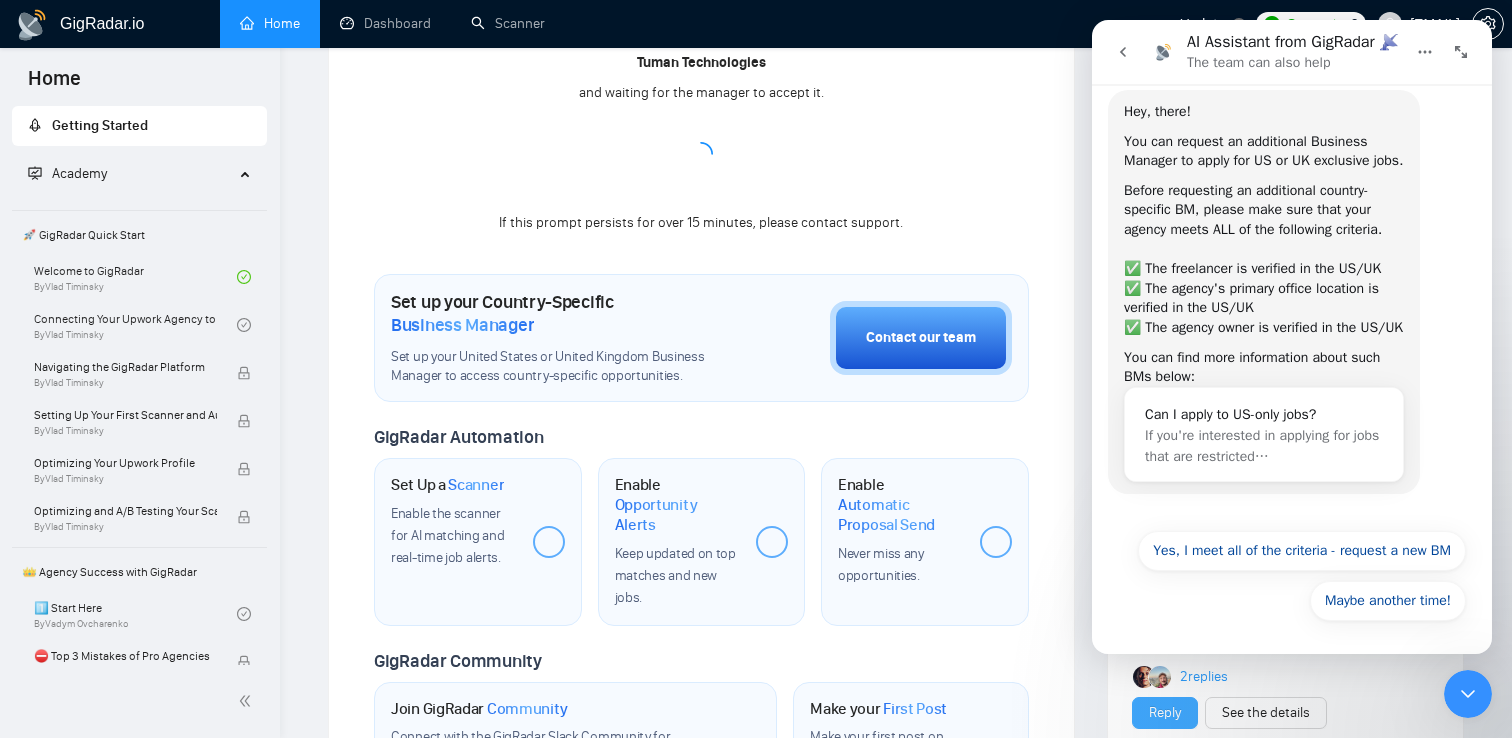 scroll, scrollTop: 315, scrollLeft: 0, axis: vertical 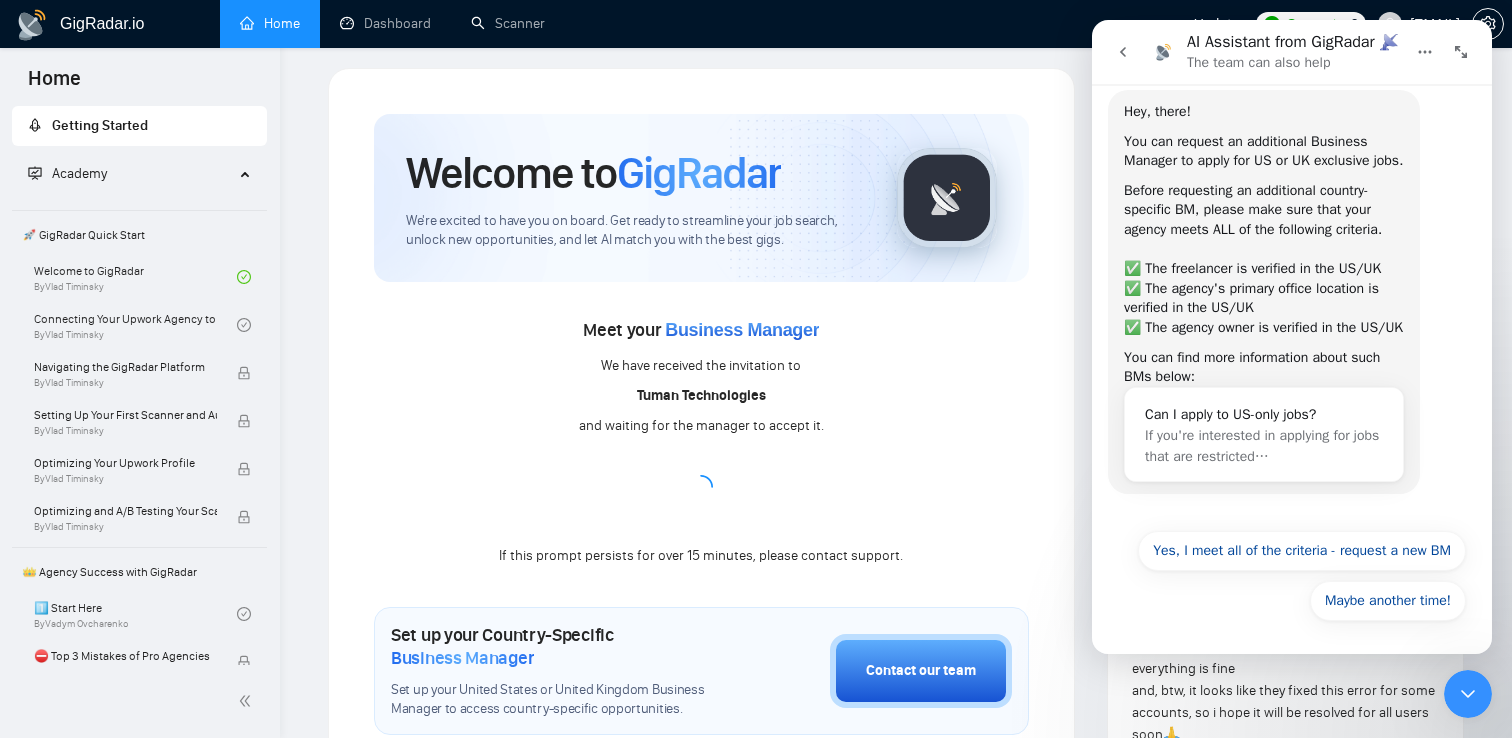 click 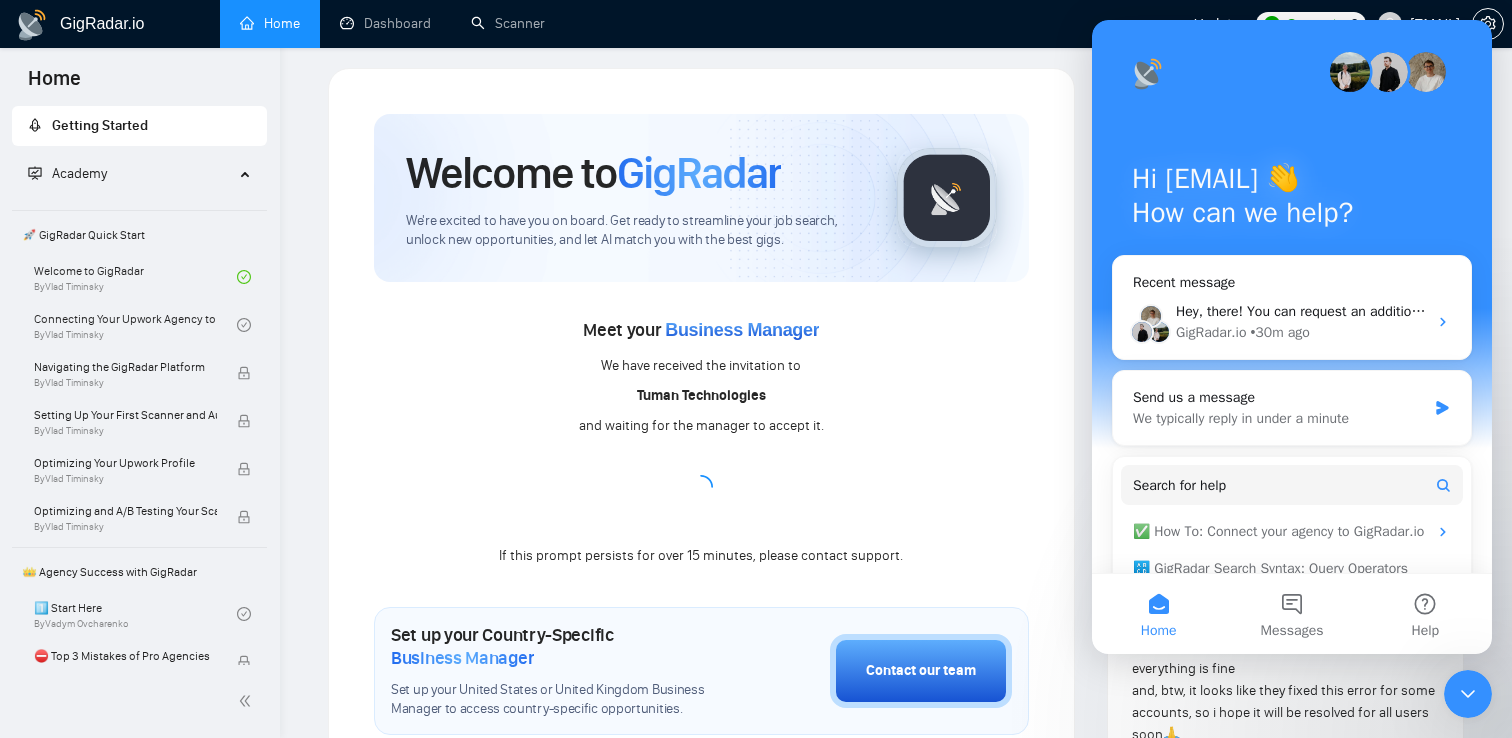 scroll, scrollTop: 0, scrollLeft: 0, axis: both 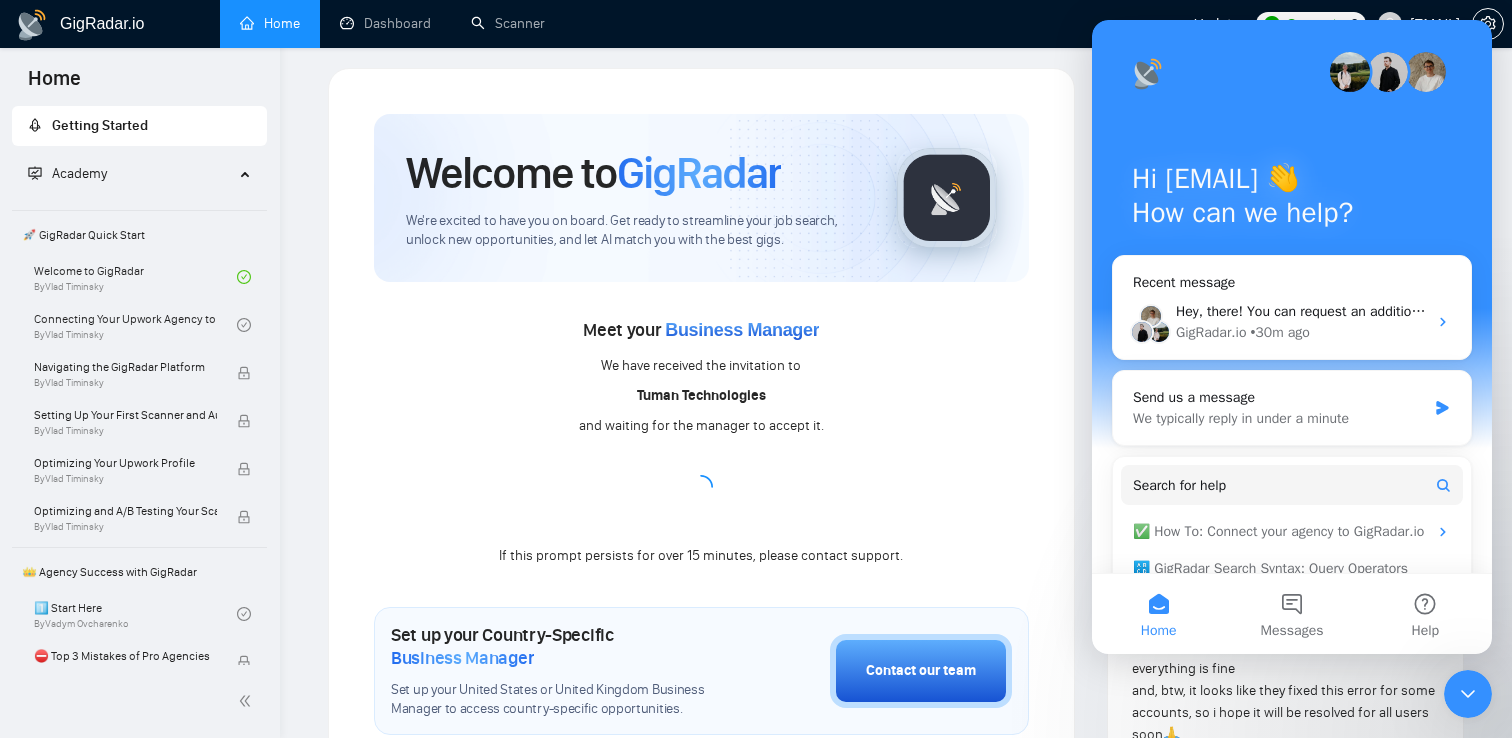 click on "Home Dashboard Scanner" at bounding box center (613, 24) 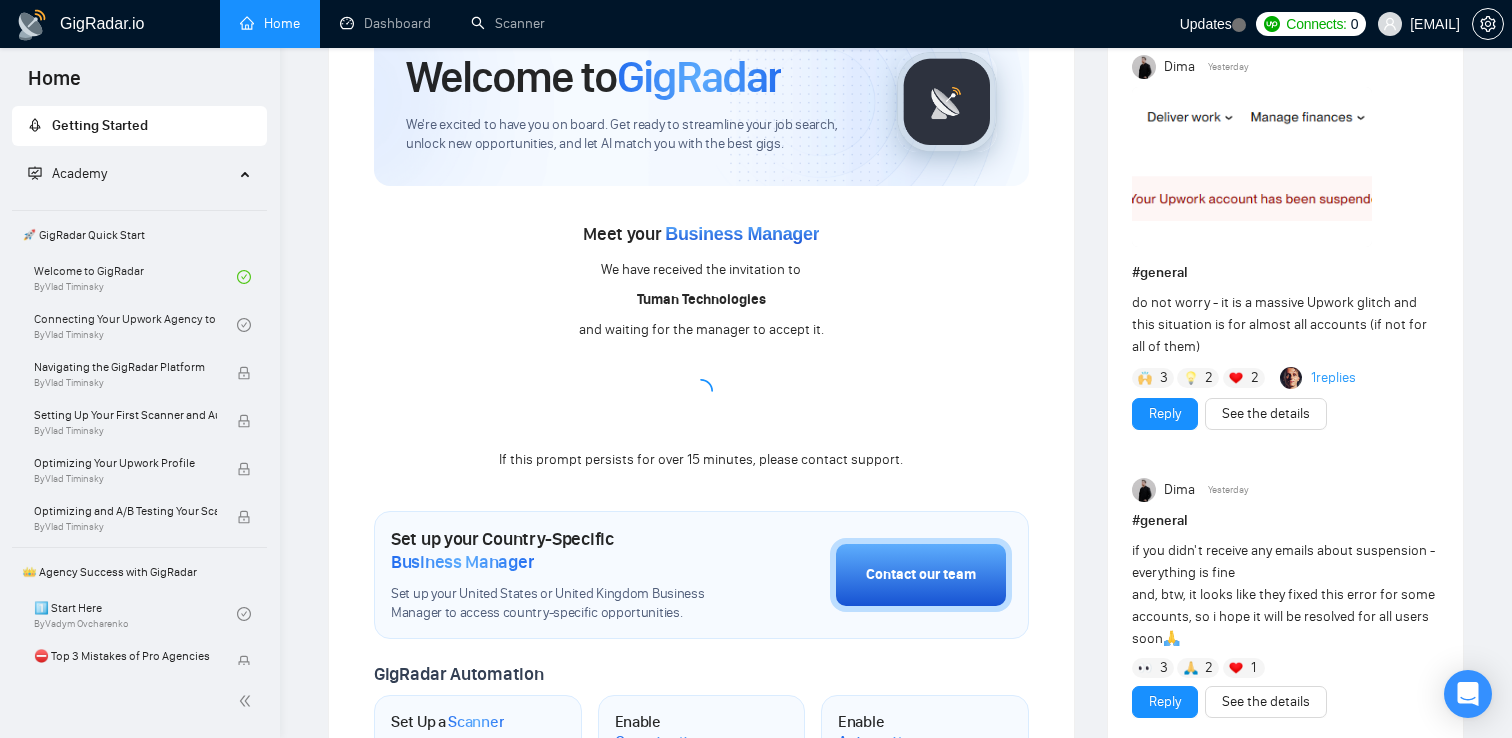 scroll, scrollTop: 0, scrollLeft: 0, axis: both 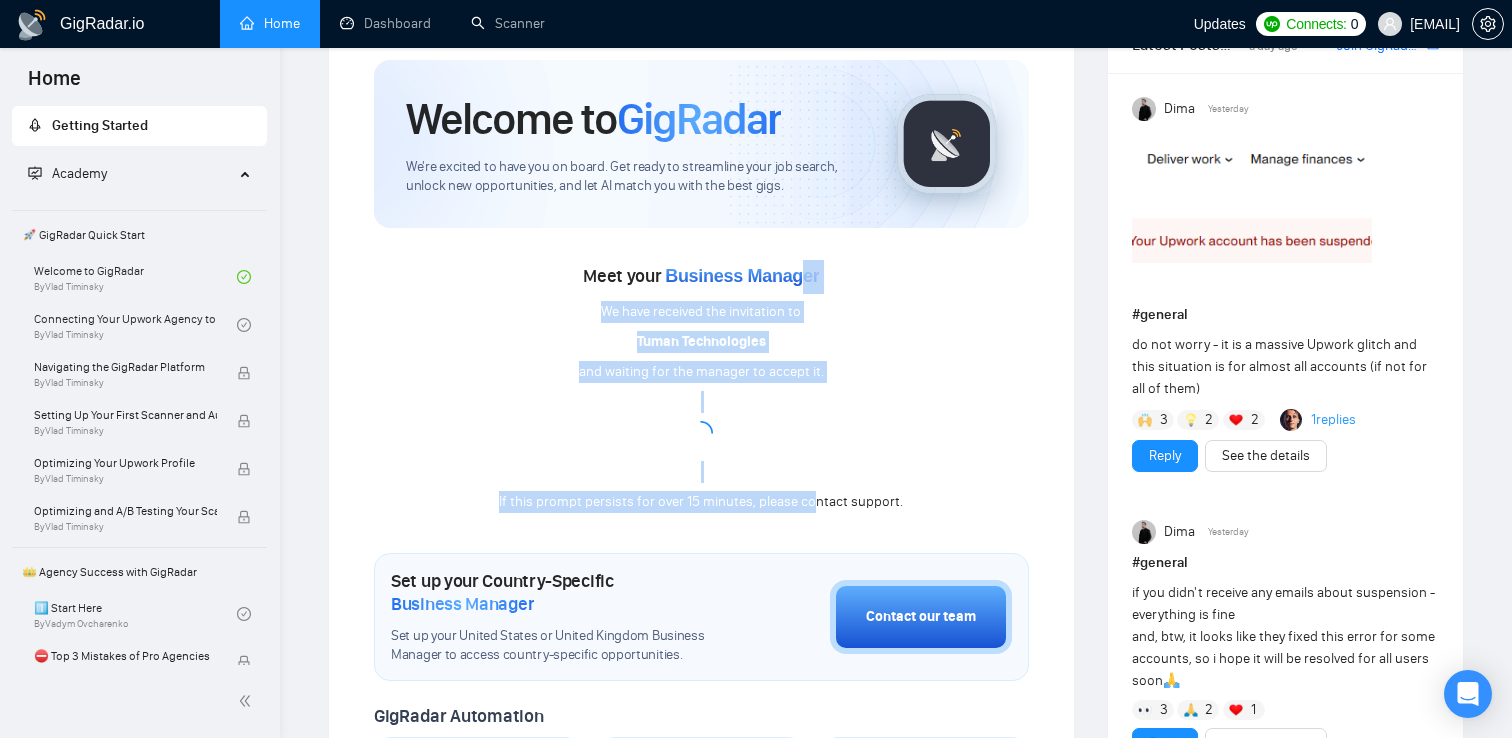 drag, startPoint x: 816, startPoint y: 503, endPoint x: 800, endPoint y: 268, distance: 235.54405 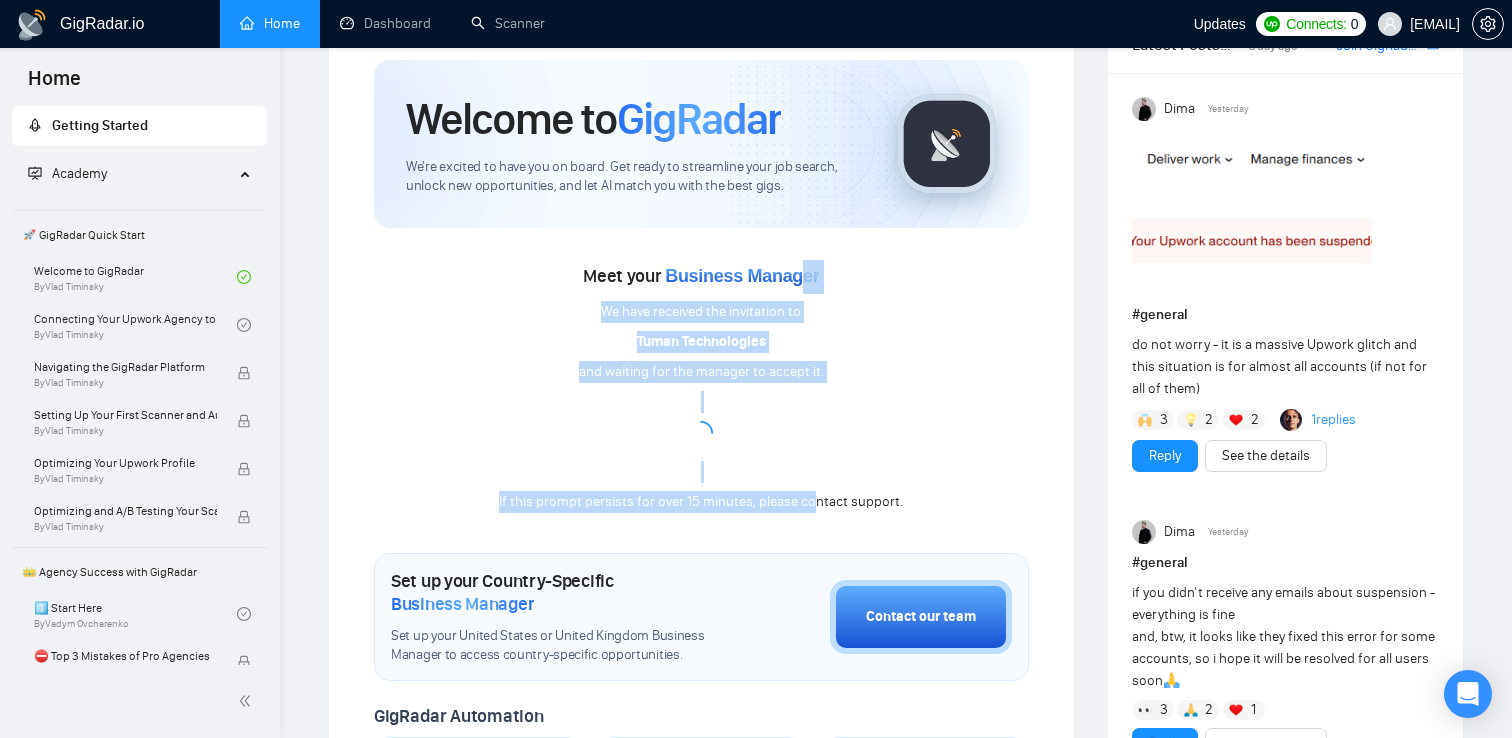 click on "Meet your   Business Manager We have received the invitation to  Tuman Technologies  and waiting for the manager to accept it.    If this prompt persists for over 15 minutes, please contact support." at bounding box center [701, 387] 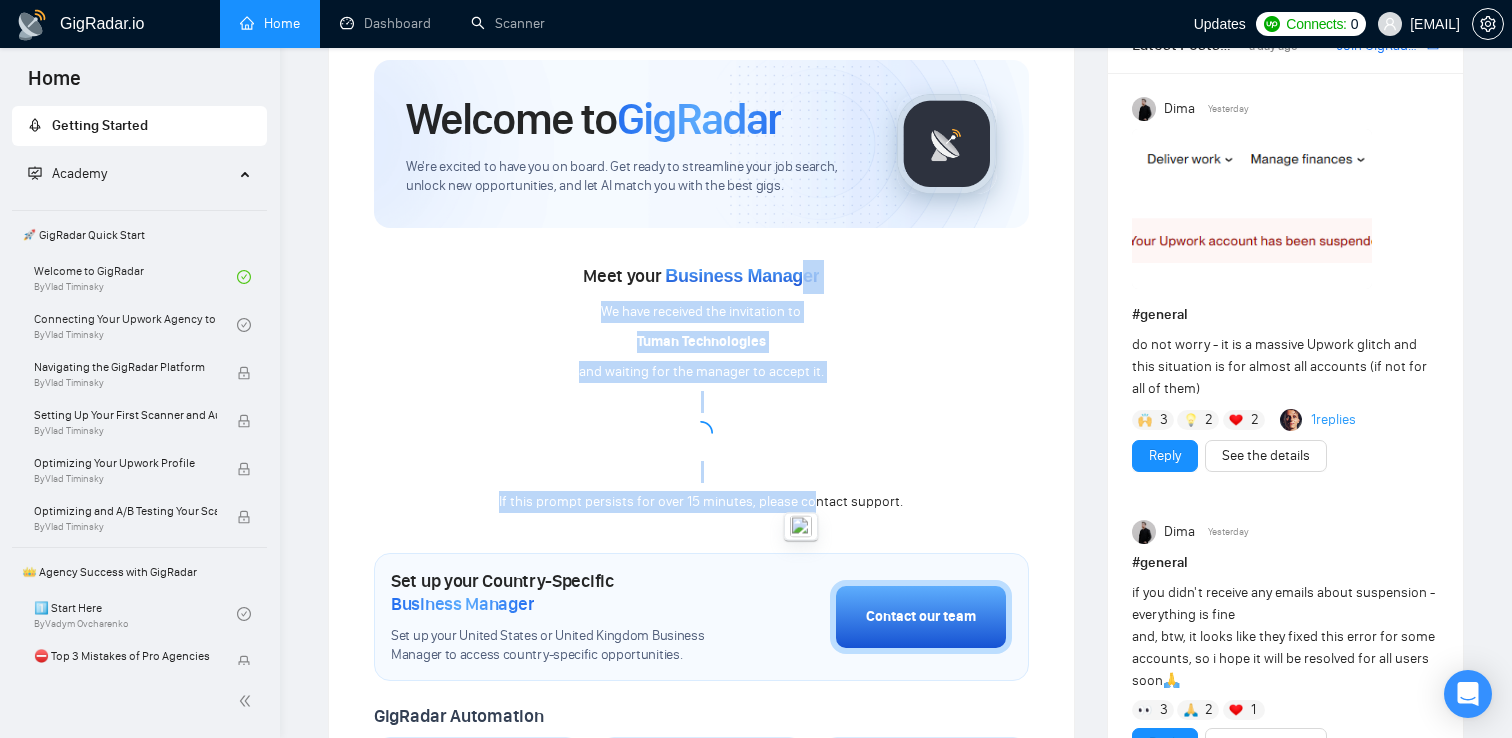 click on "Business Manager" at bounding box center [742, 276] 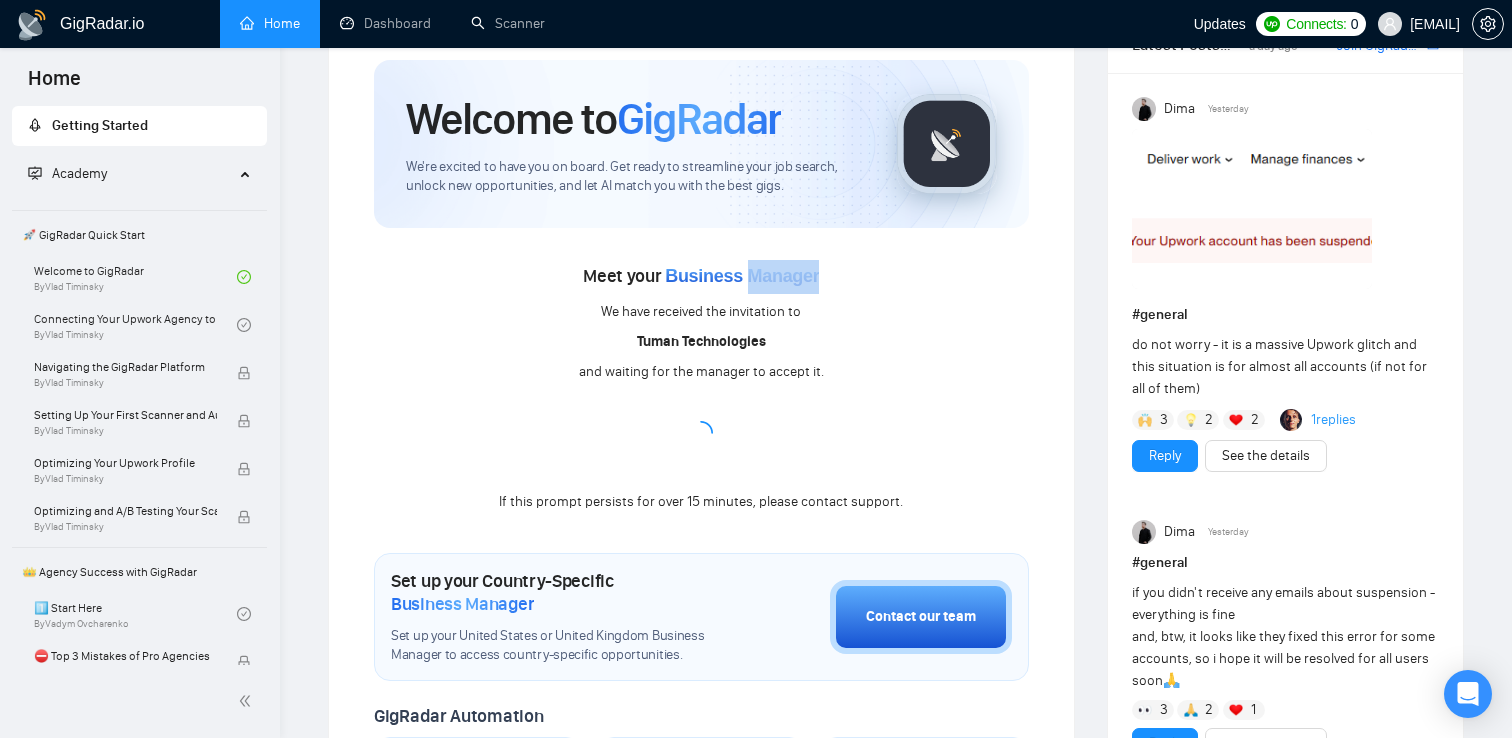 click on "Business Manager" at bounding box center (742, 276) 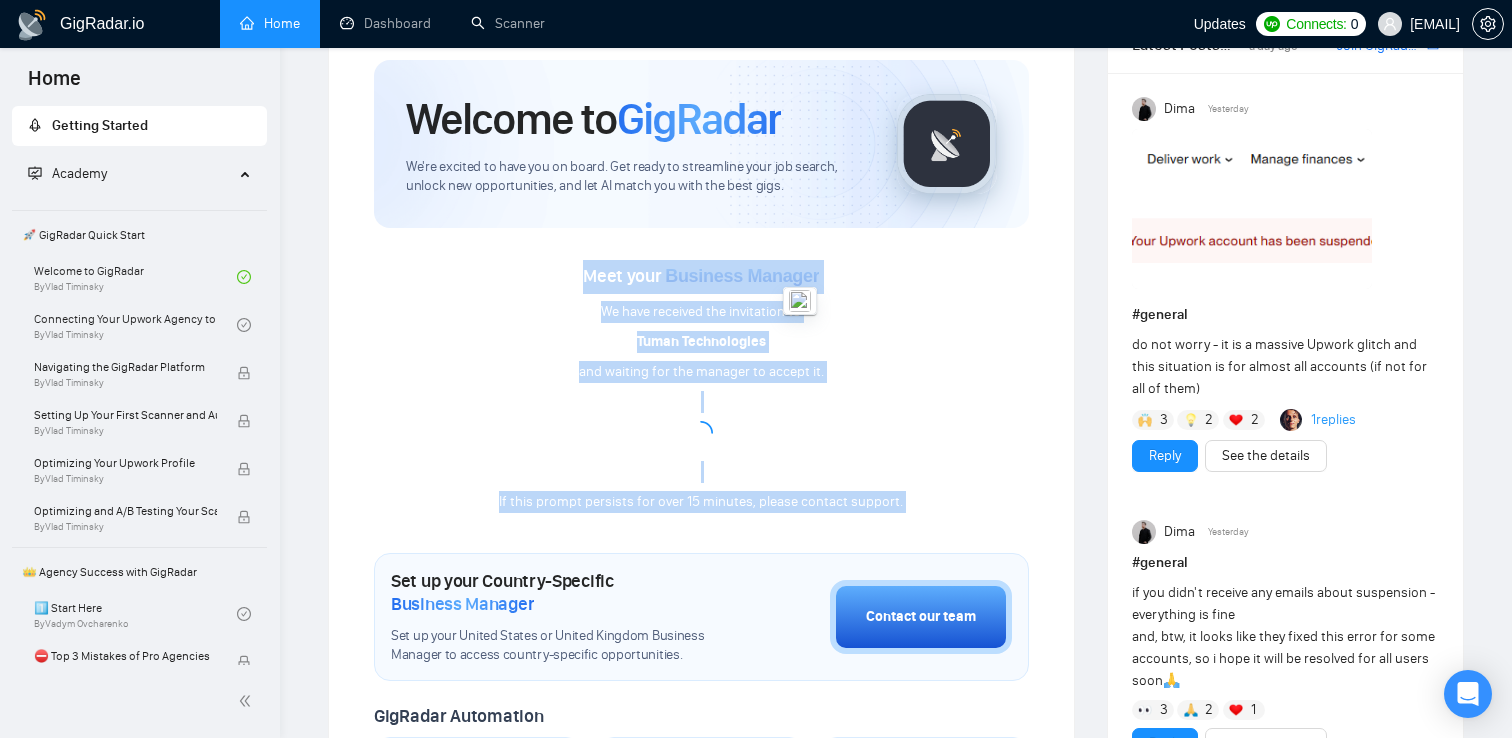drag, startPoint x: 800, startPoint y: 268, endPoint x: 905, endPoint y: 503, distance: 257.39075 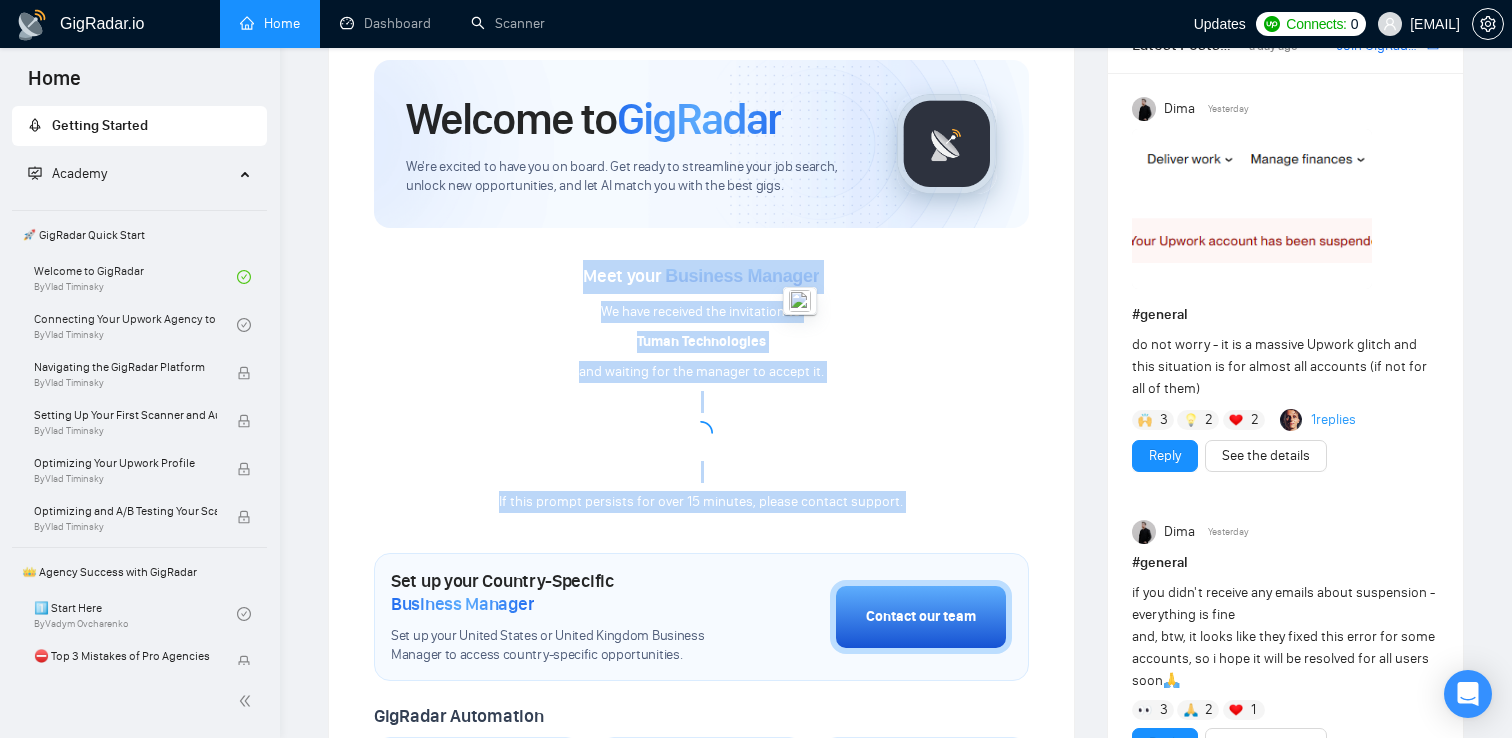 click on "Meet your   Business Manager We have received the invitation to  Tuman Technologies  and waiting for the manager to accept it.    If this prompt persists for over 15 minutes, please contact support." at bounding box center [701, 387] 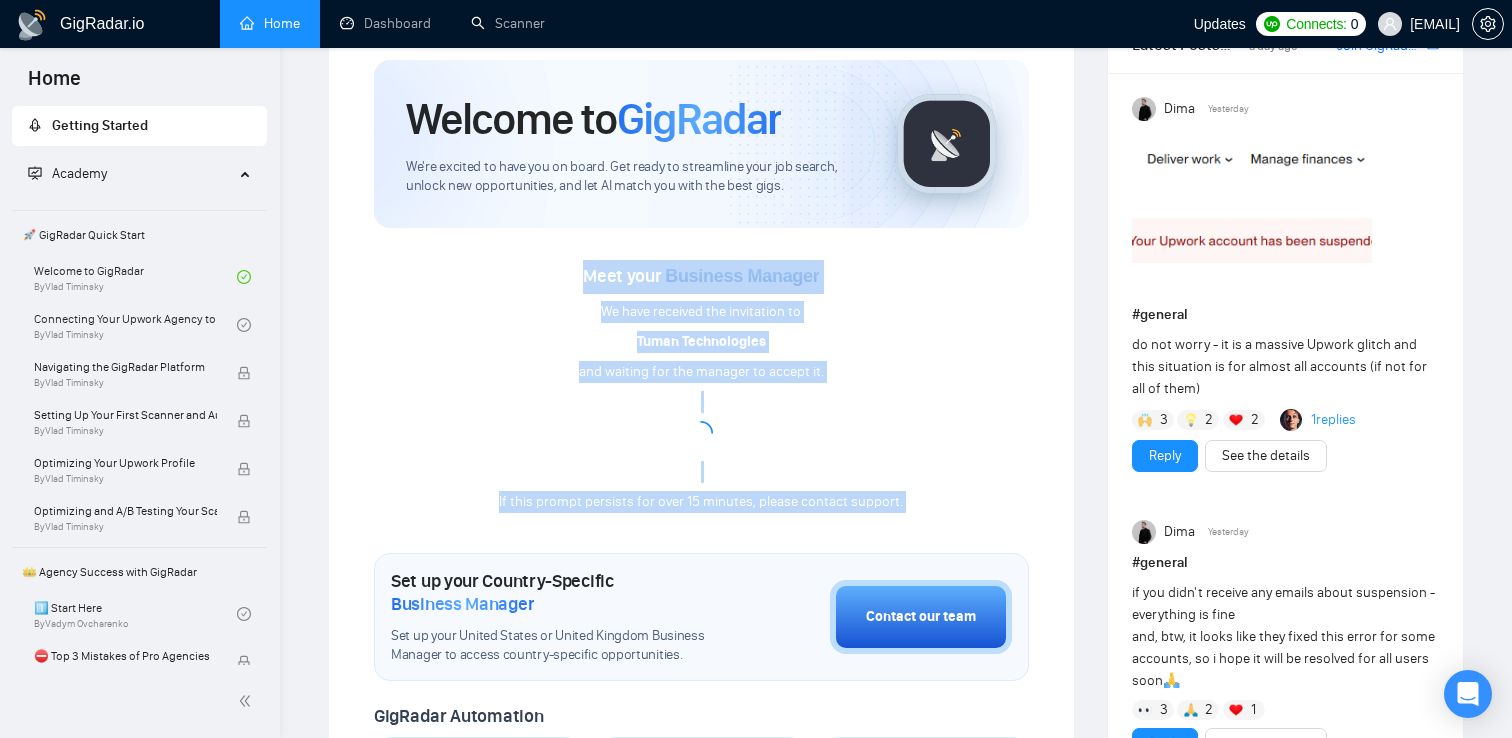 click on "Meet your   Business Manager We have received the invitation to  Tuman Technologies  and waiting for the manager to accept it.    If this prompt persists for over 15 minutes, please contact support." at bounding box center (701, 387) 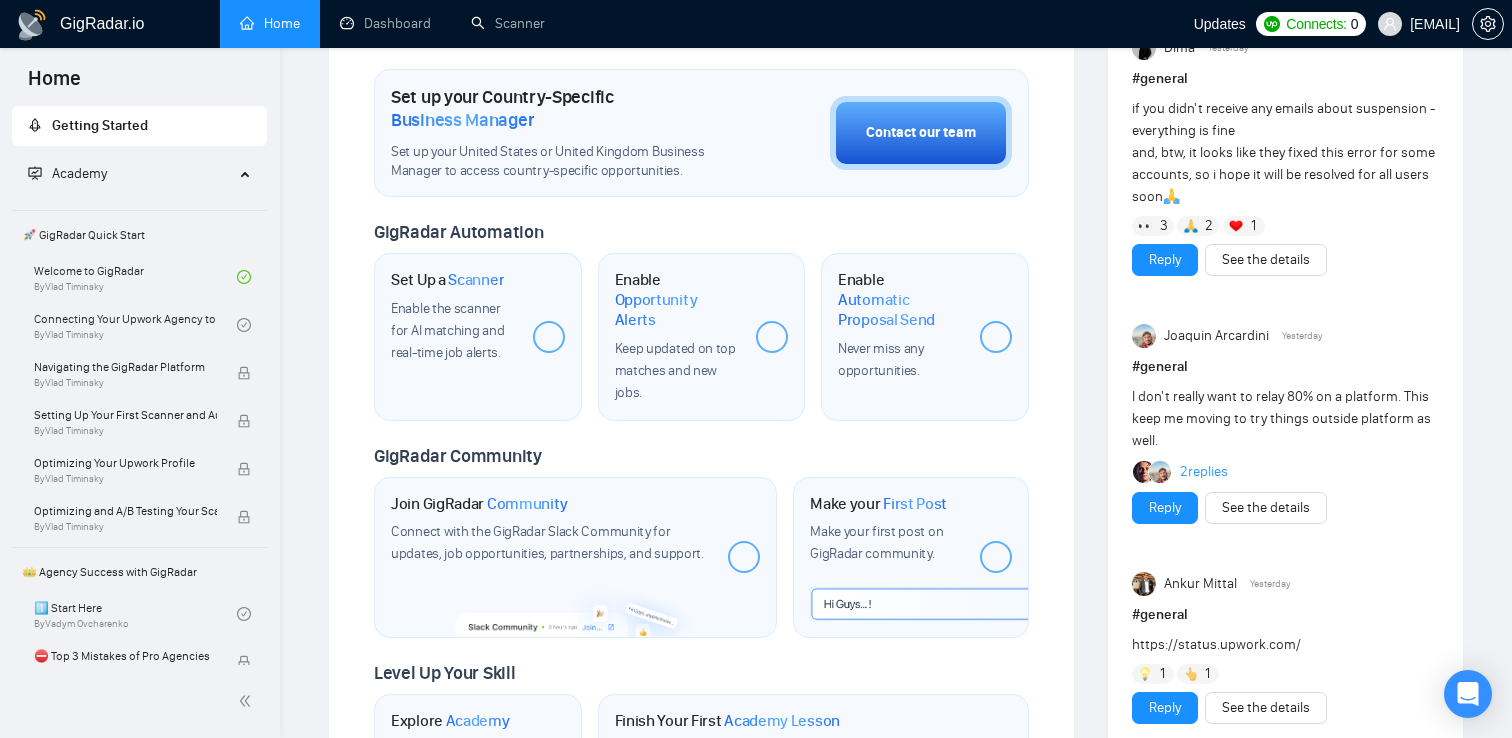 scroll, scrollTop: 554, scrollLeft: 0, axis: vertical 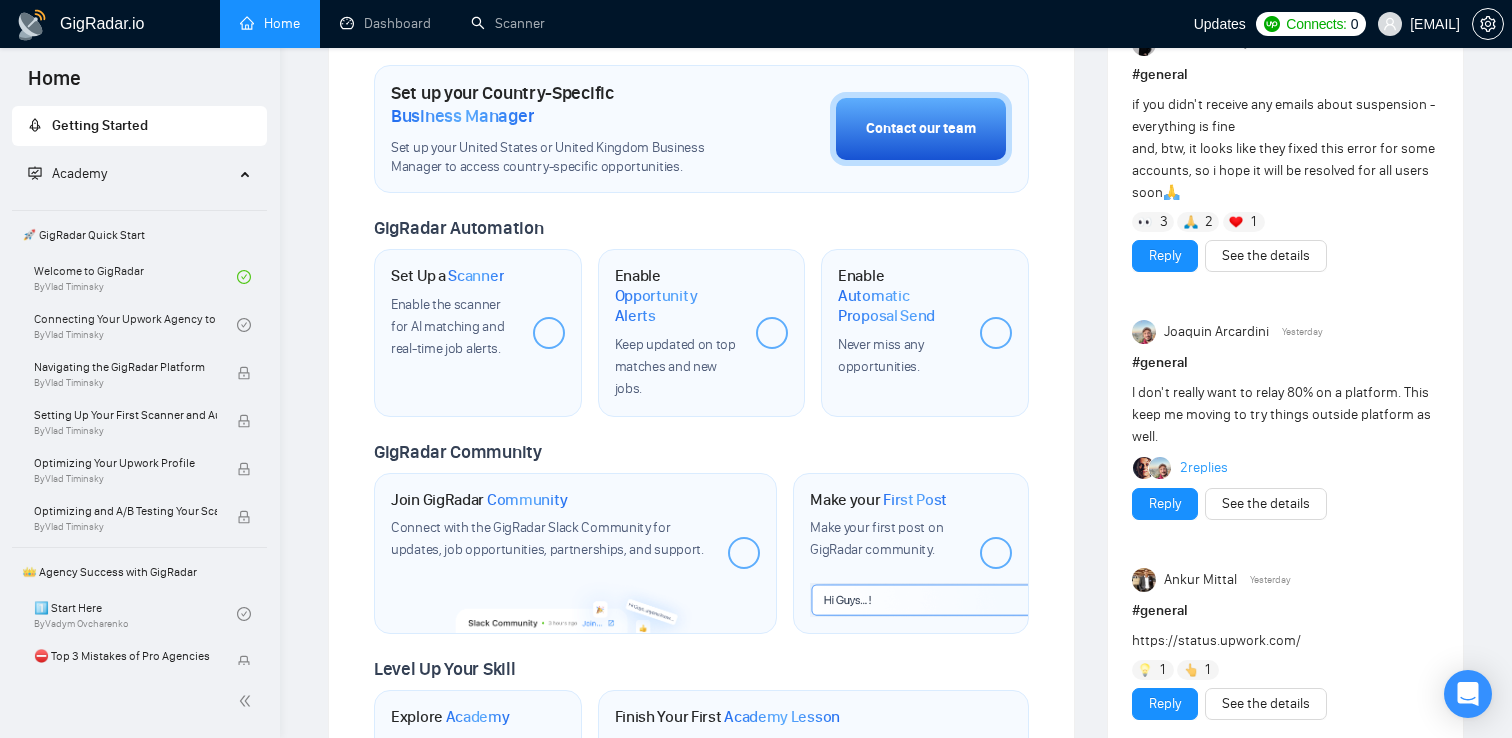 click at bounding box center (772, 333) 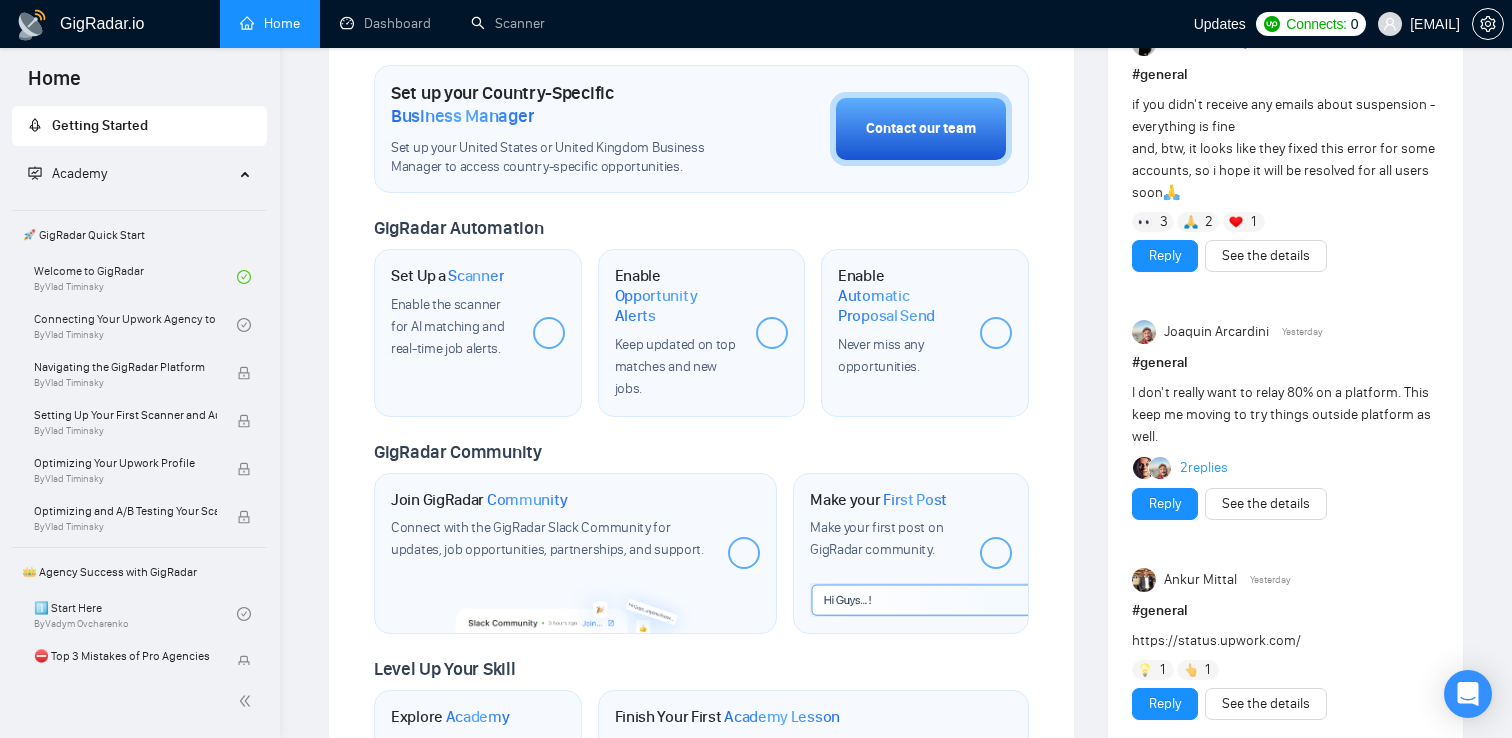 click at bounding box center (549, 333) 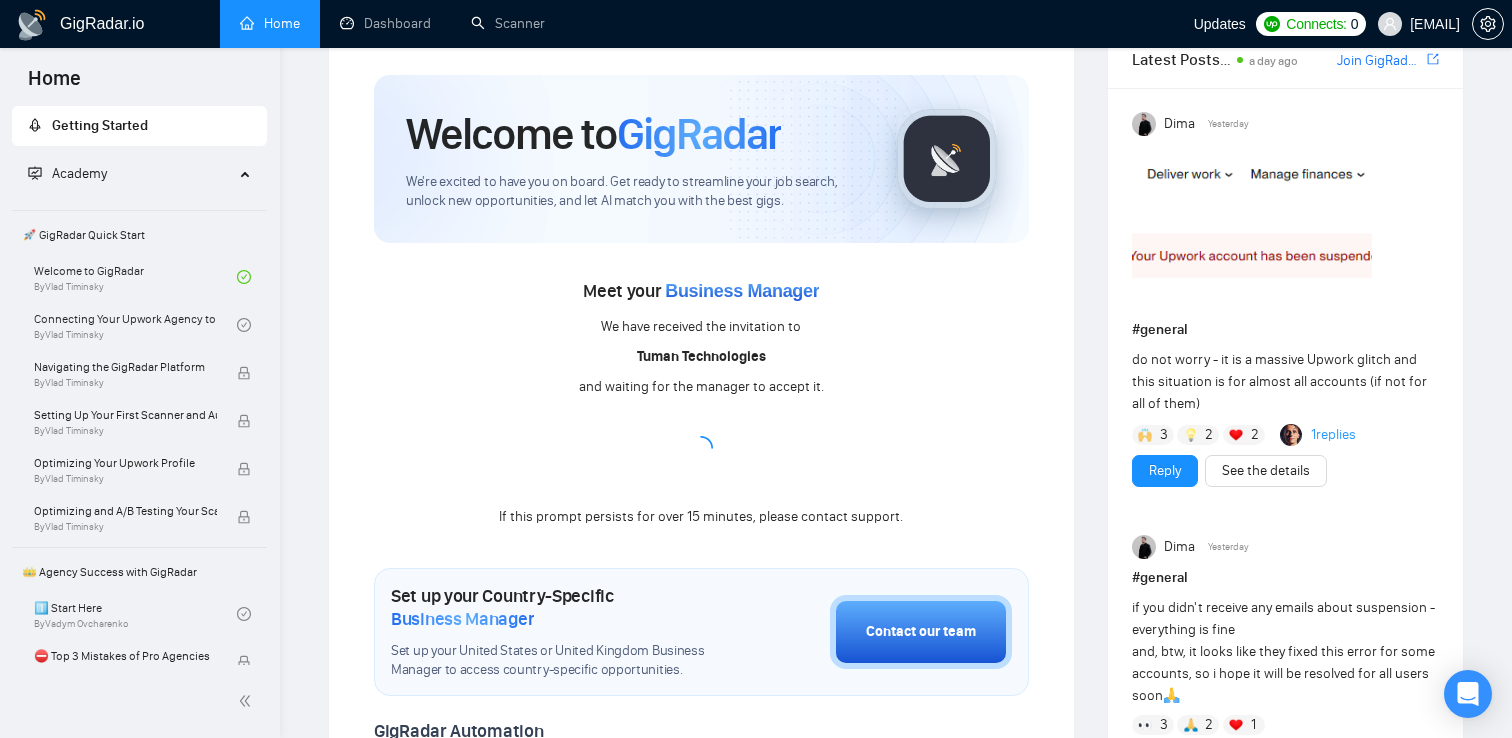 scroll, scrollTop: 68, scrollLeft: 0, axis: vertical 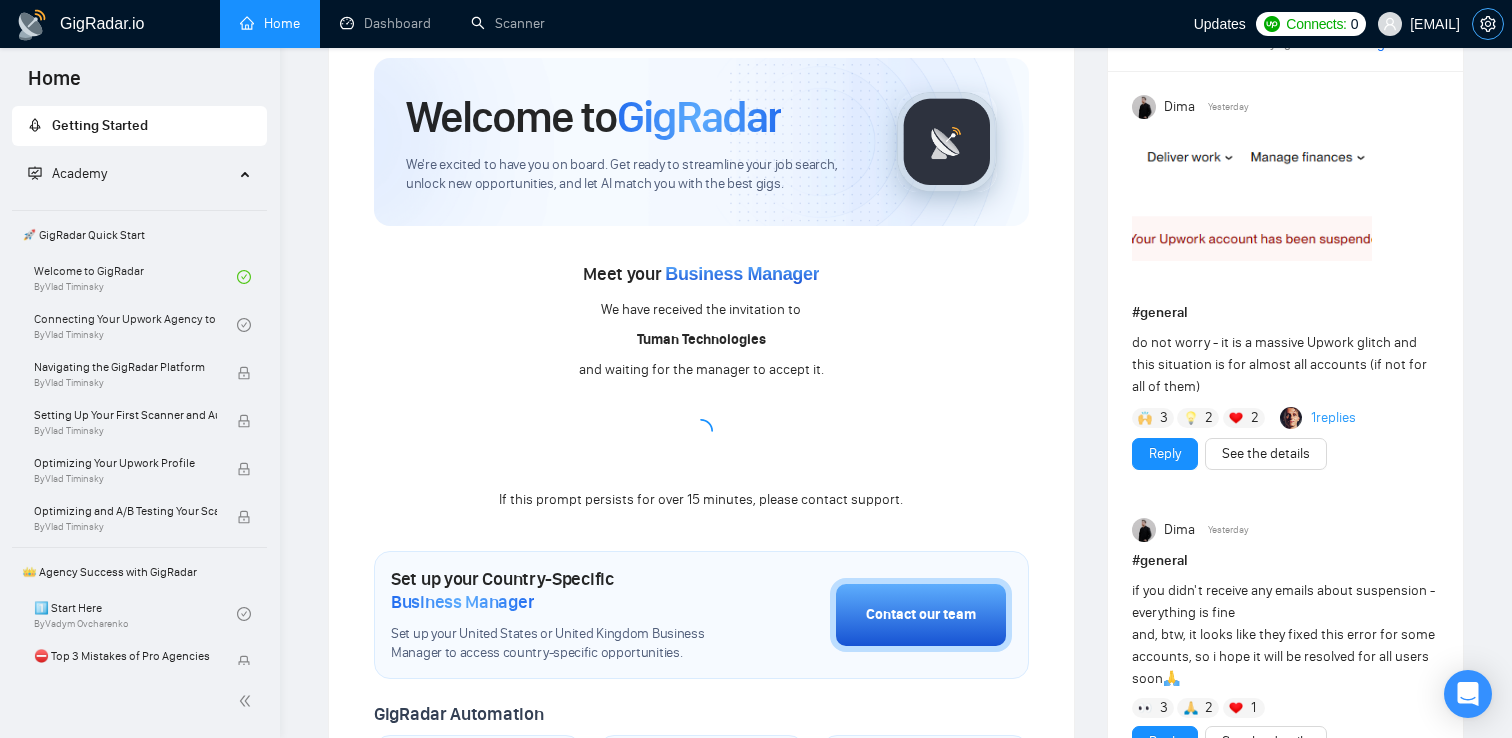 click 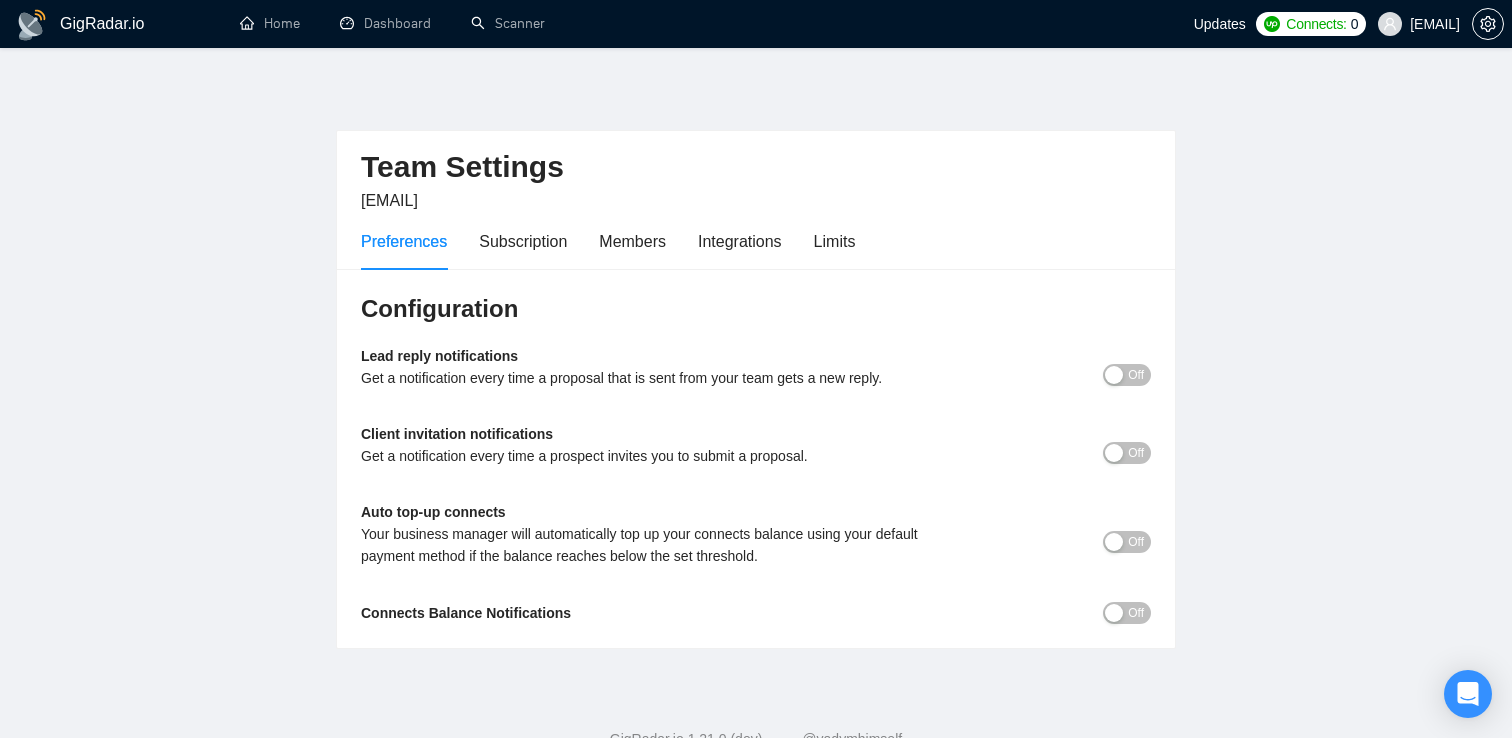 click on "Preferences Subscription Members Integrations Limits" at bounding box center [756, 241] 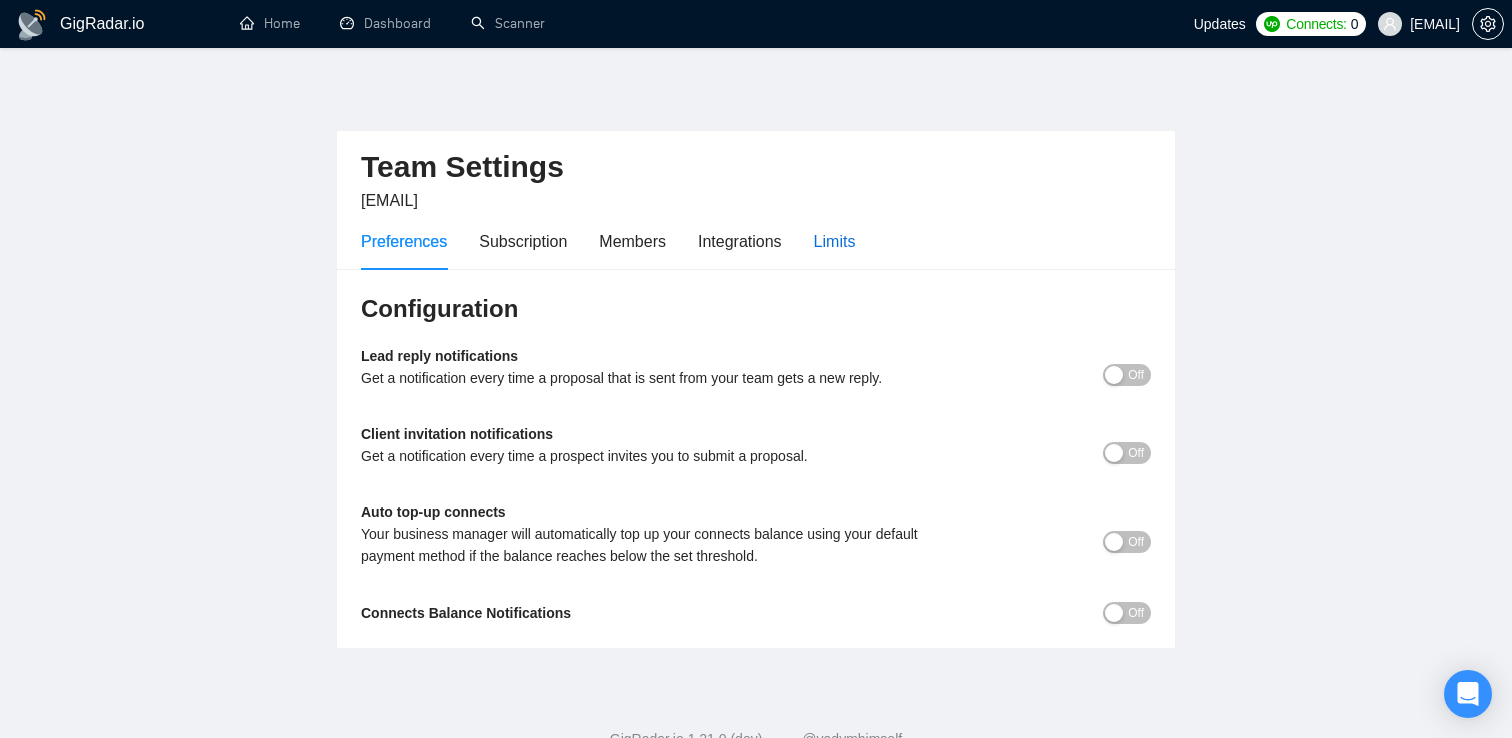 click on "Limits" at bounding box center [835, 241] 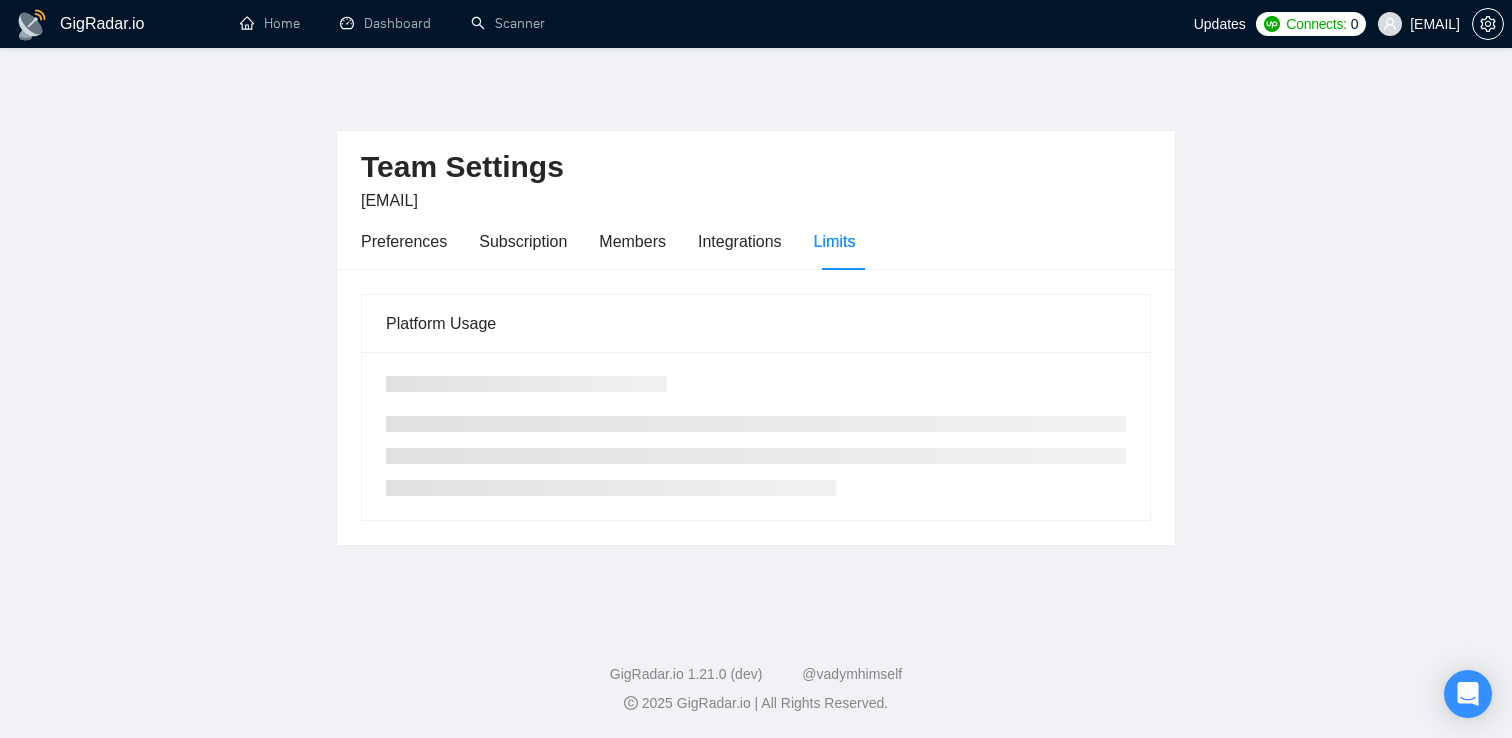 scroll, scrollTop: 28, scrollLeft: 0, axis: vertical 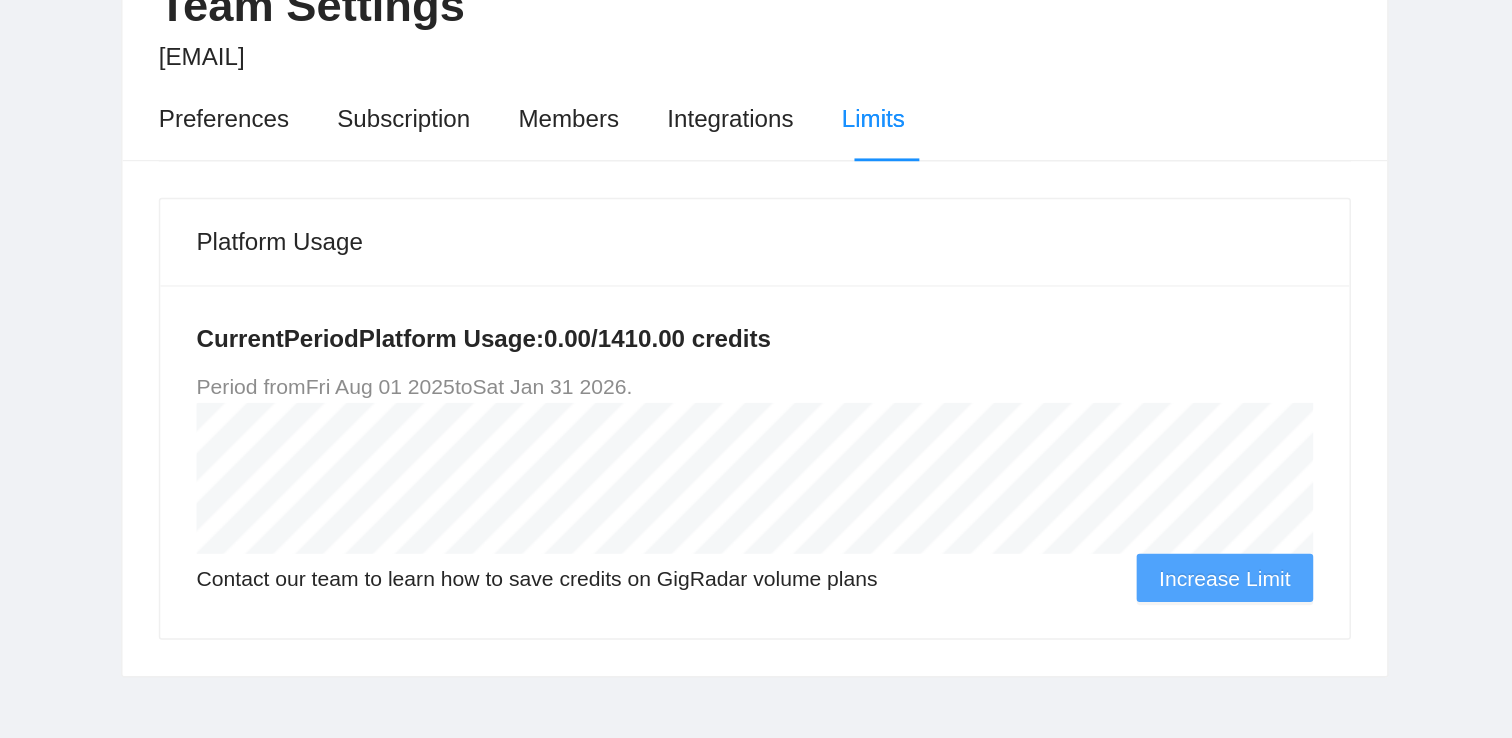 click on "Period from  Fri Aug 01 2025  to  Sat Jan 31 2026 ." at bounding box center [530, 391] 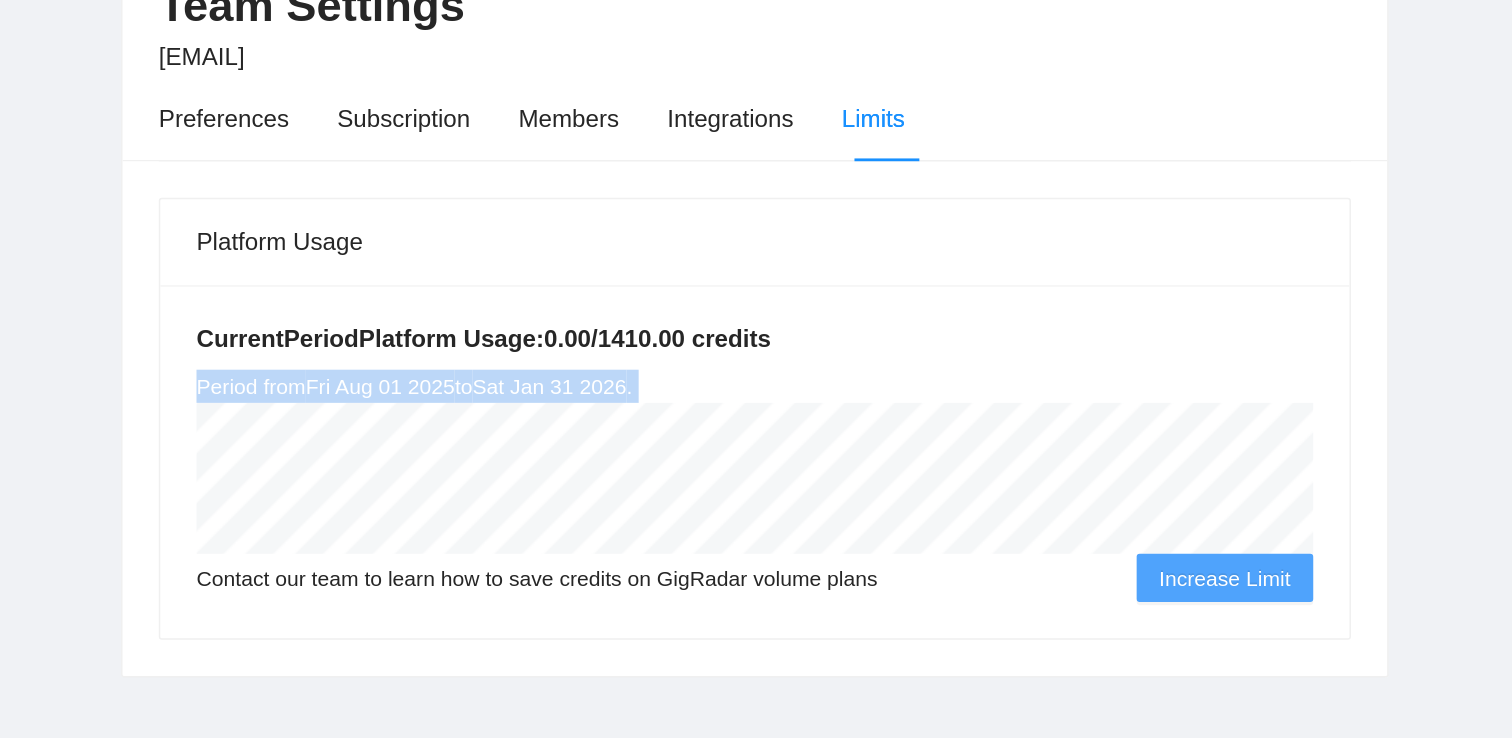 drag, startPoint x: 417, startPoint y: 390, endPoint x: 703, endPoint y: 387, distance: 286.01575 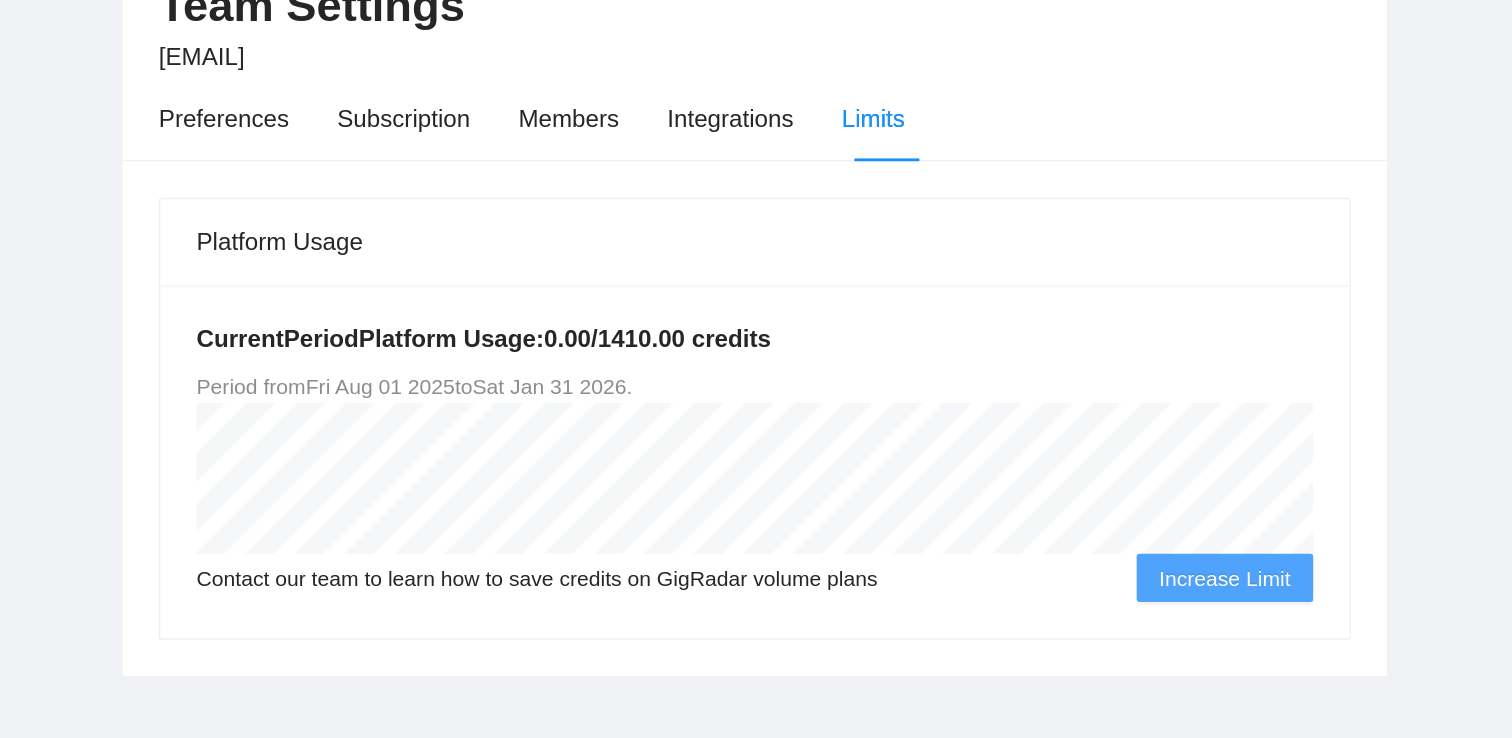 click on "Current  Period  Platform Usage: 0.00 / 1410.00   credits Period from  Fri Aug 01 2025  to  Sat Jan 31 2026 . Contact our team to learn how to save credits on GigRadar volume plans Increase Limit" at bounding box center (756, 441) 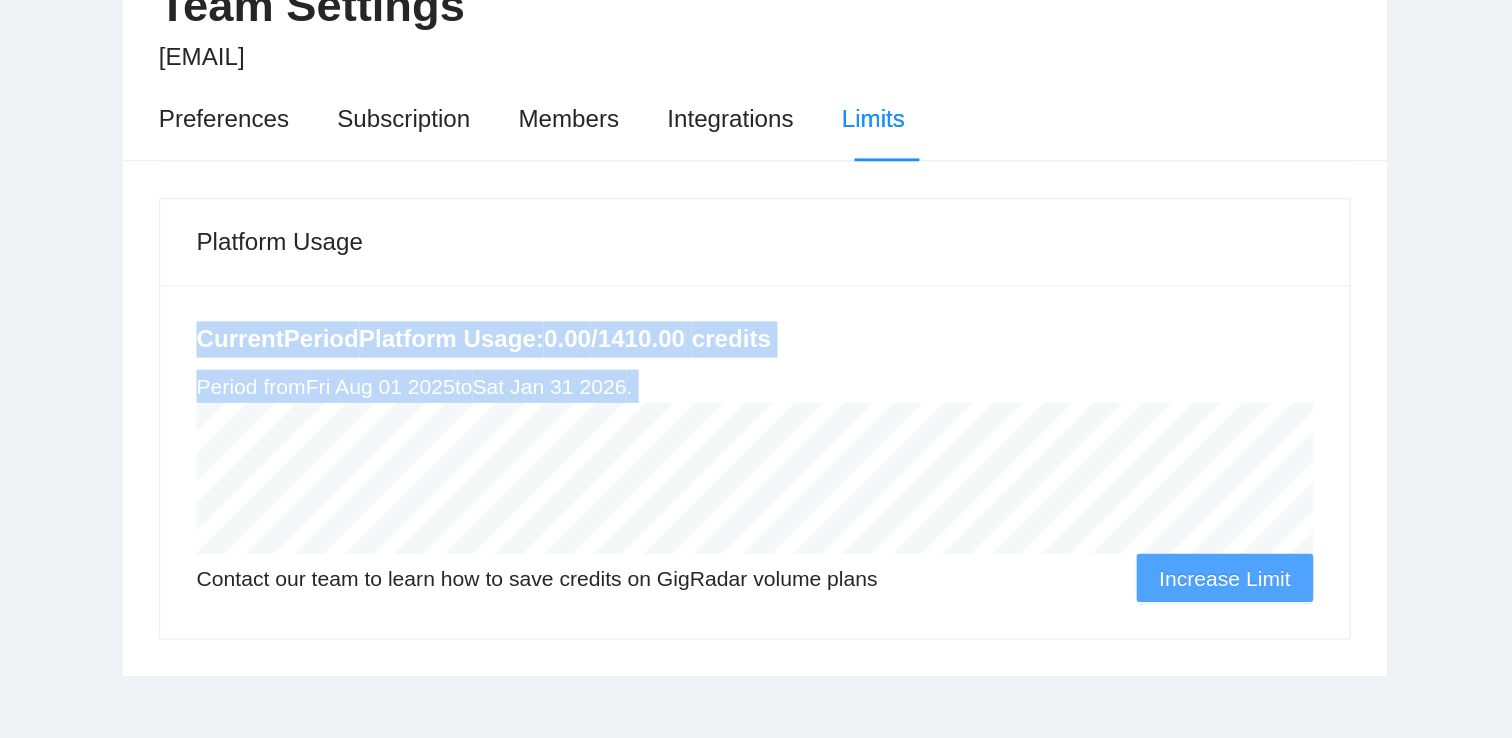 drag, startPoint x: 703, startPoint y: 387, endPoint x: 694, endPoint y: 354, distance: 34.20526 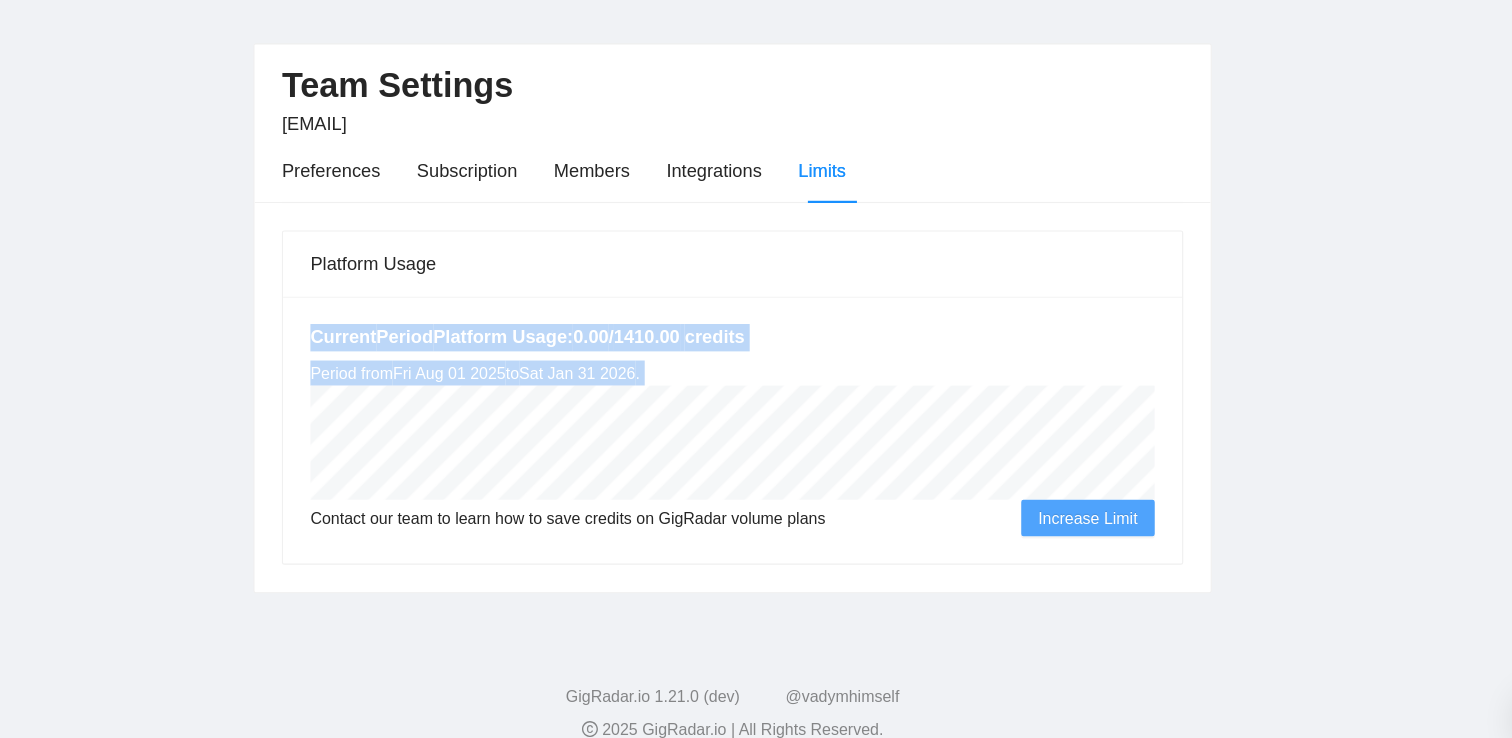 scroll, scrollTop: 27, scrollLeft: 0, axis: vertical 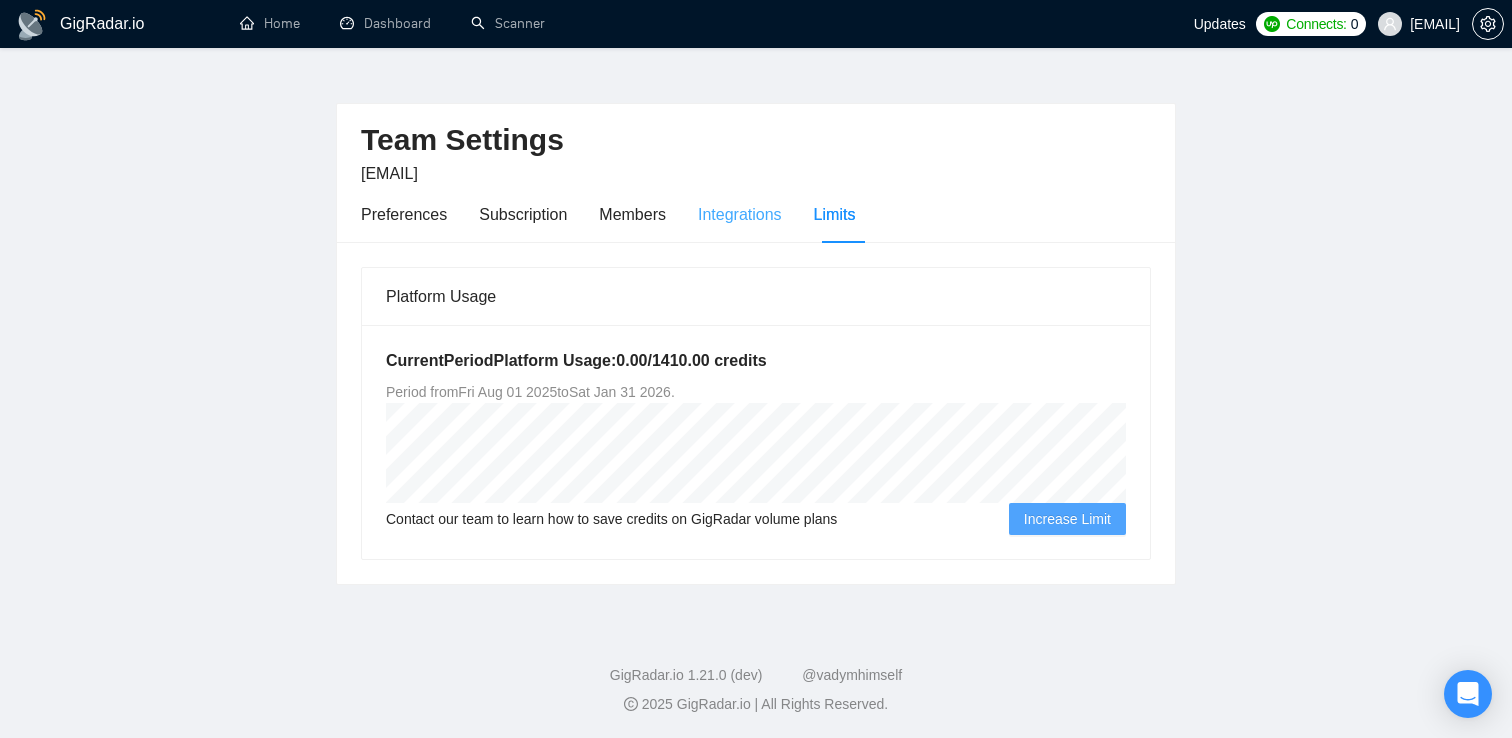 click on "Integrations" at bounding box center [740, 214] 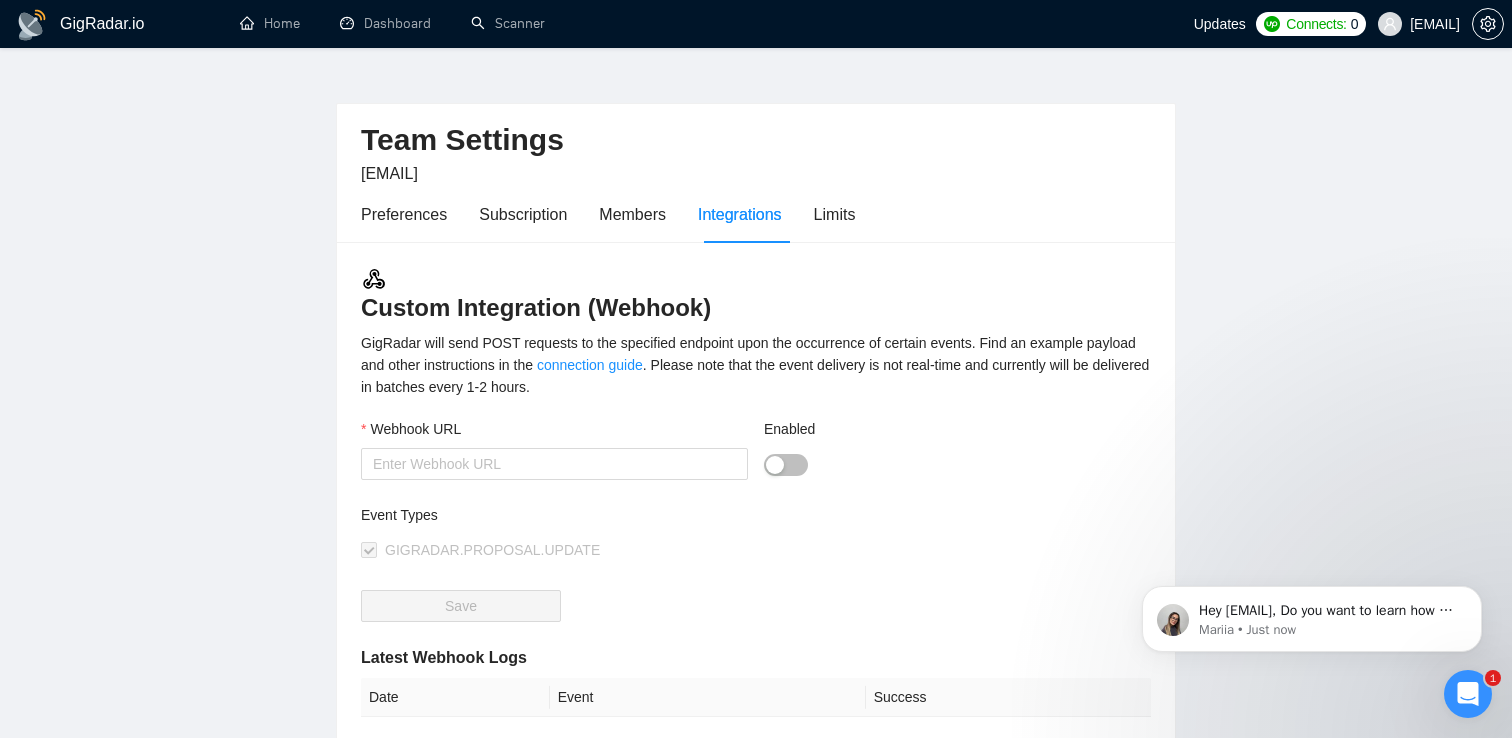 scroll, scrollTop: 0, scrollLeft: 0, axis: both 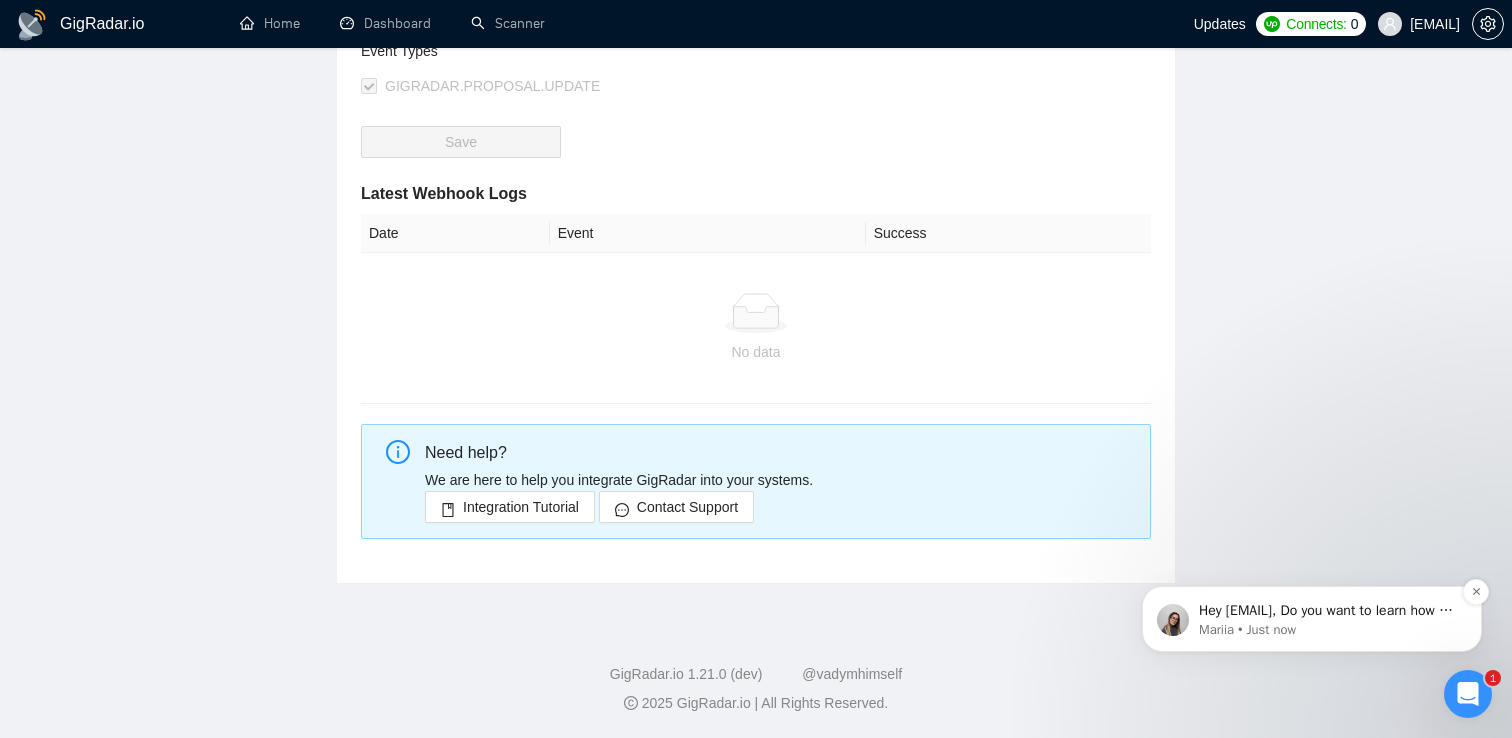 click on "Mariia • Just now" at bounding box center (1328, 630) 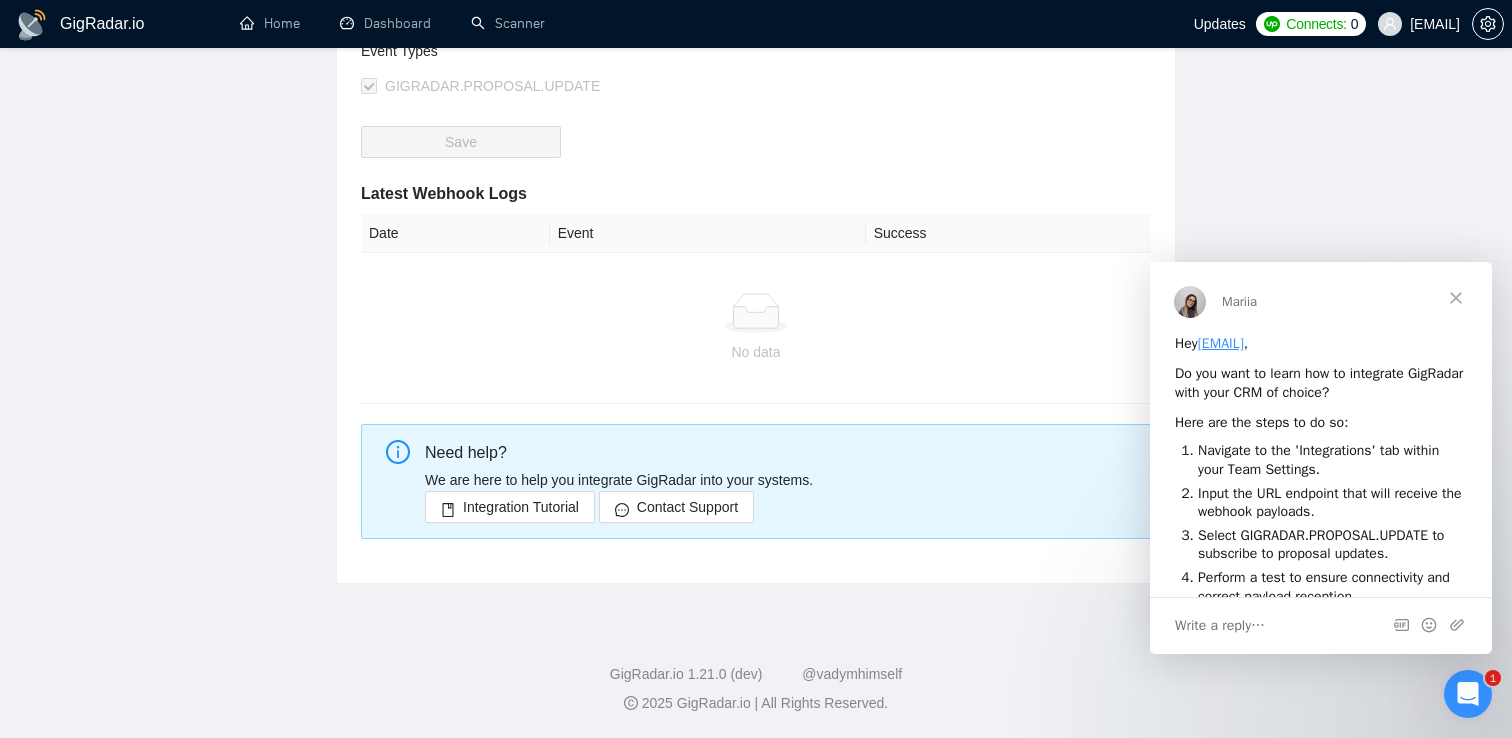scroll, scrollTop: 0, scrollLeft: 0, axis: both 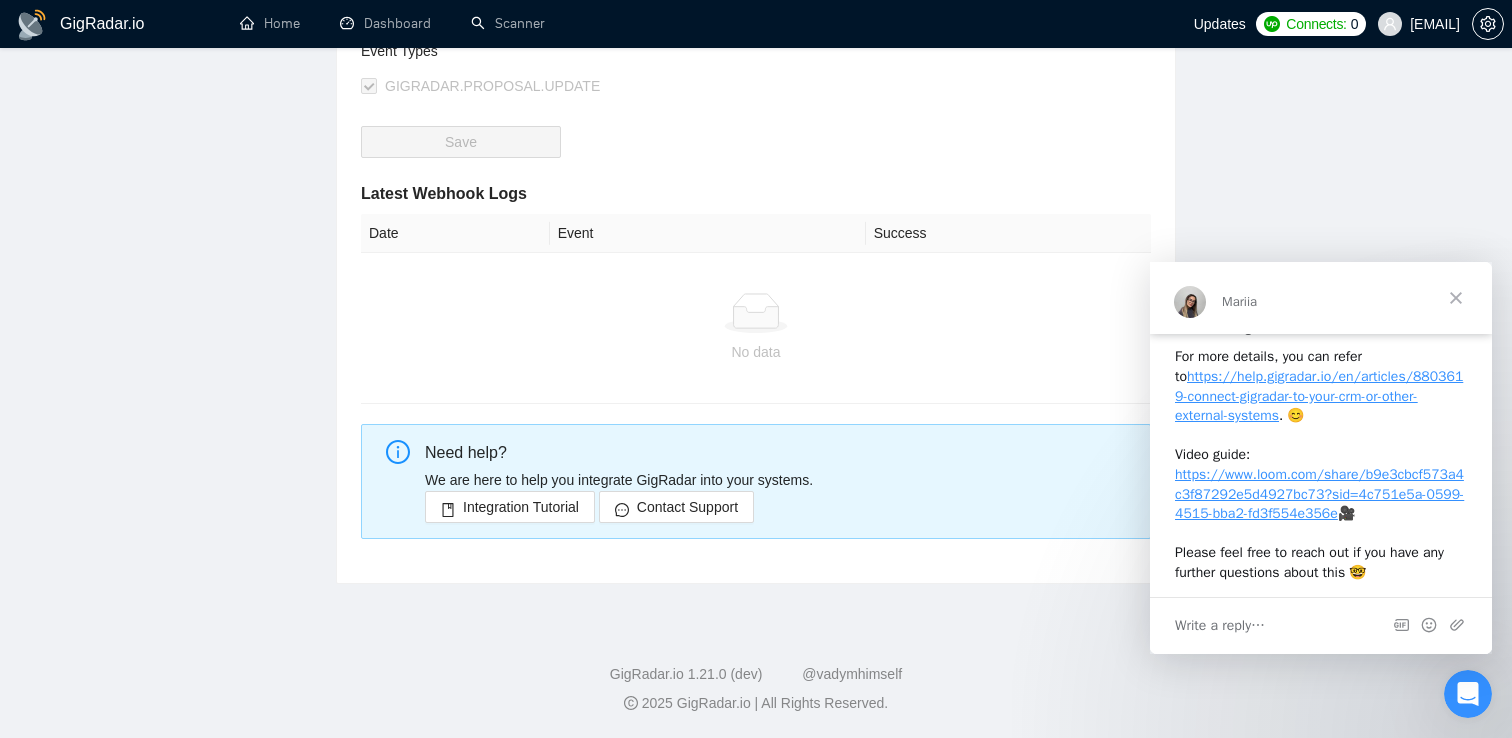 click at bounding box center [1456, 298] 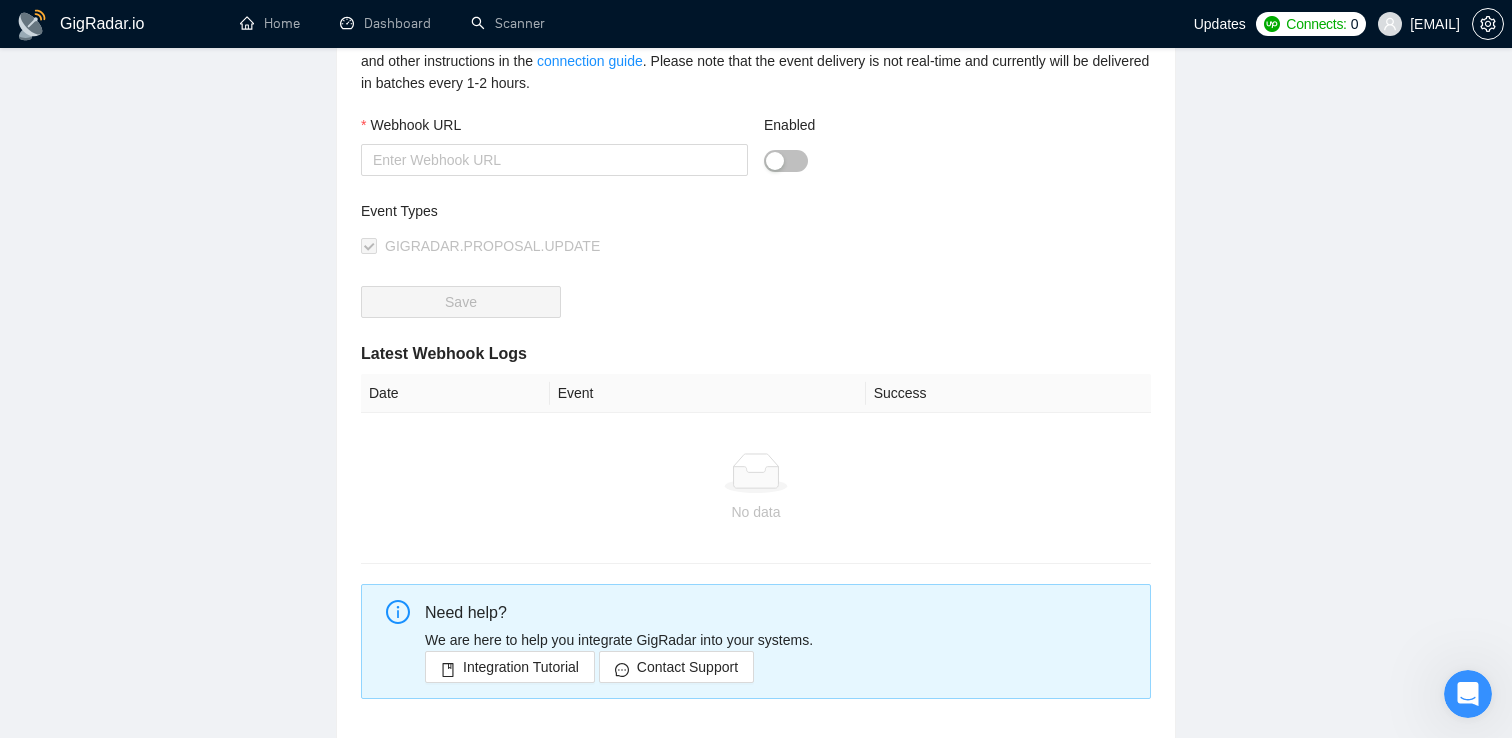 scroll, scrollTop: 0, scrollLeft: 0, axis: both 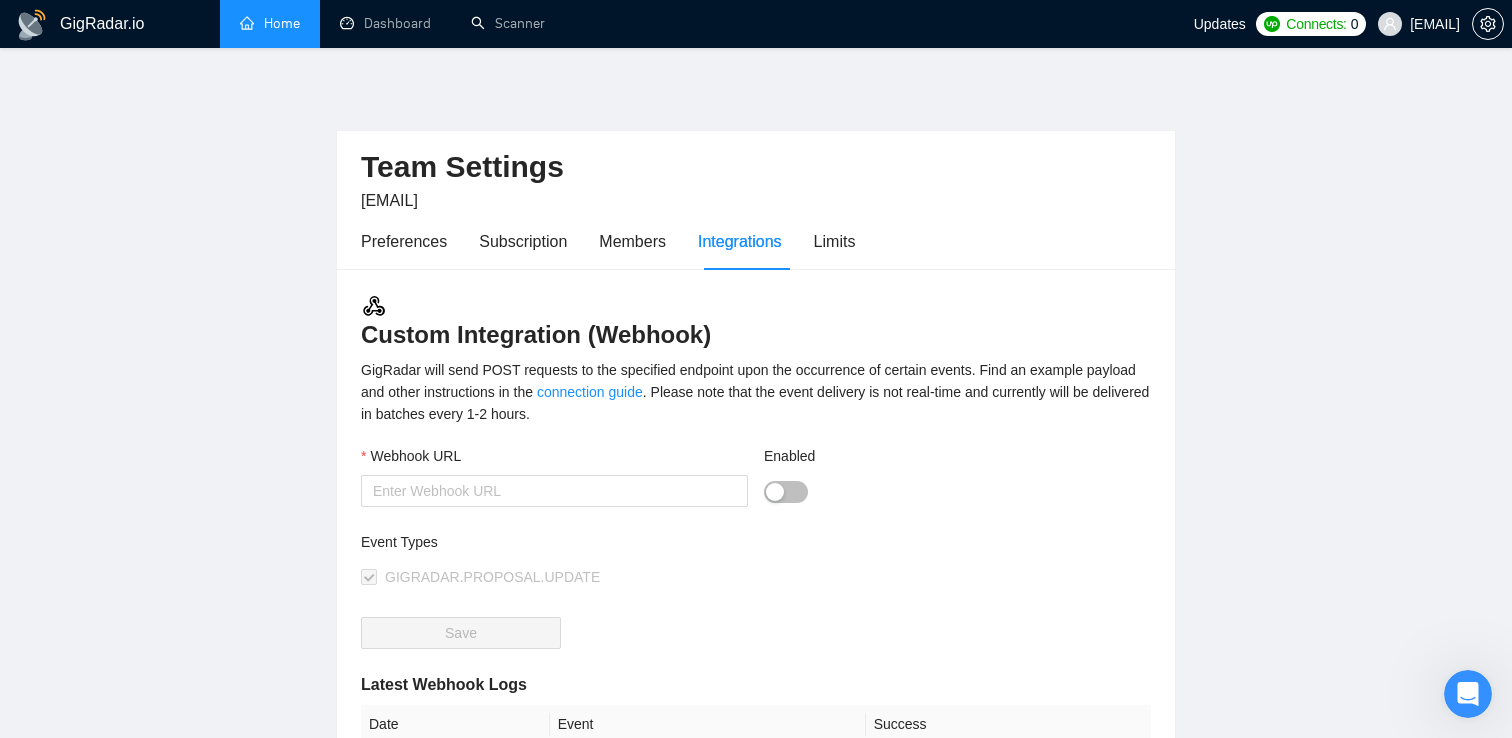 click on "Home" at bounding box center [270, 23] 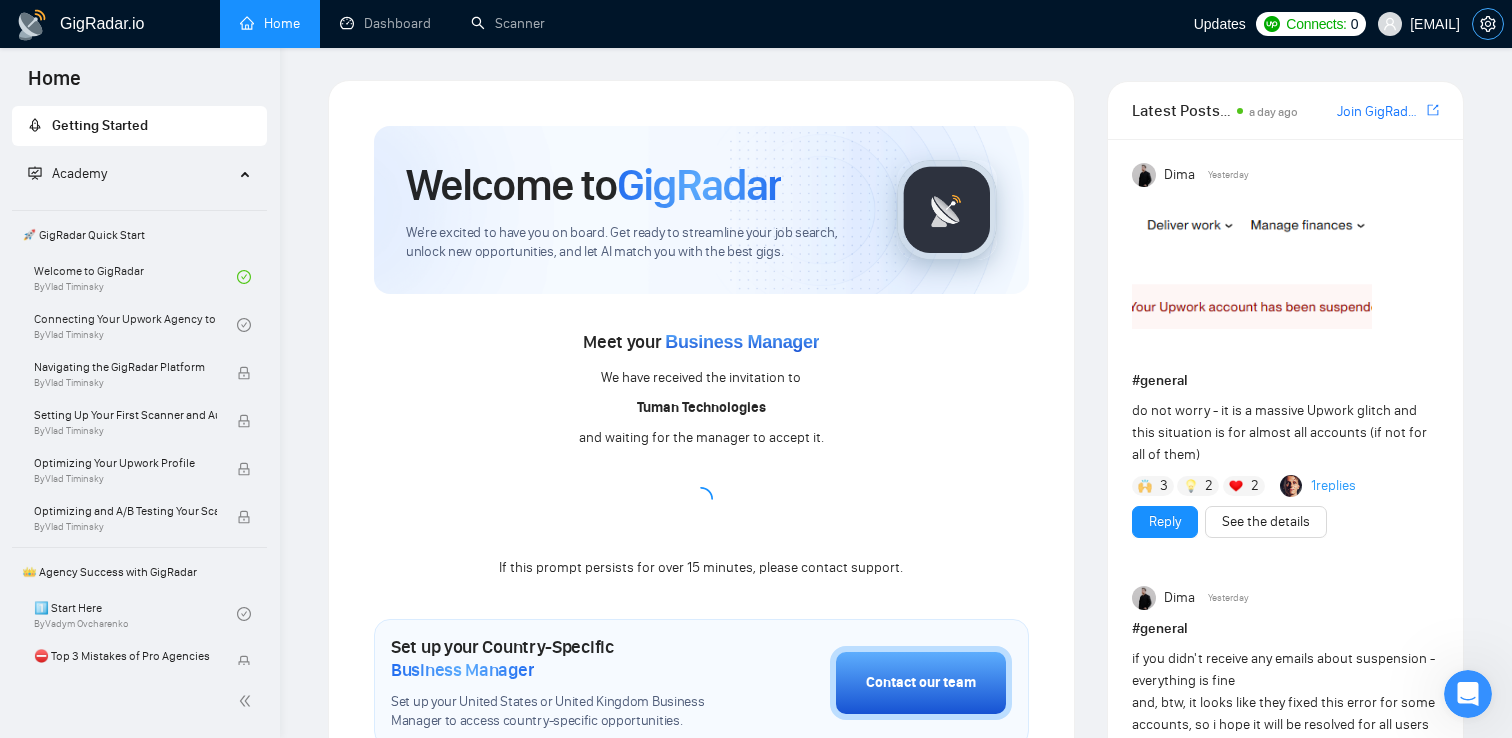 click at bounding box center [1488, 24] 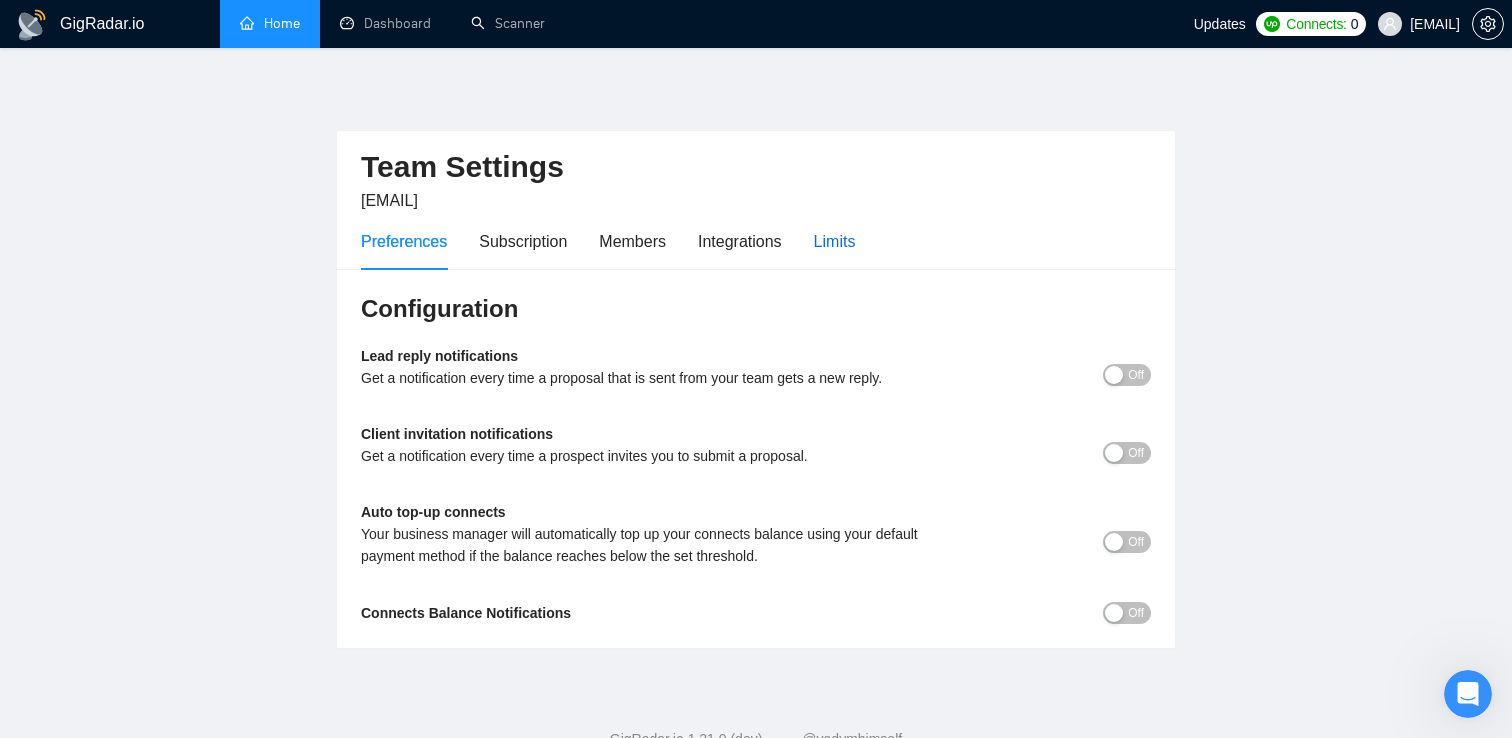 click on "Limits" at bounding box center [835, 241] 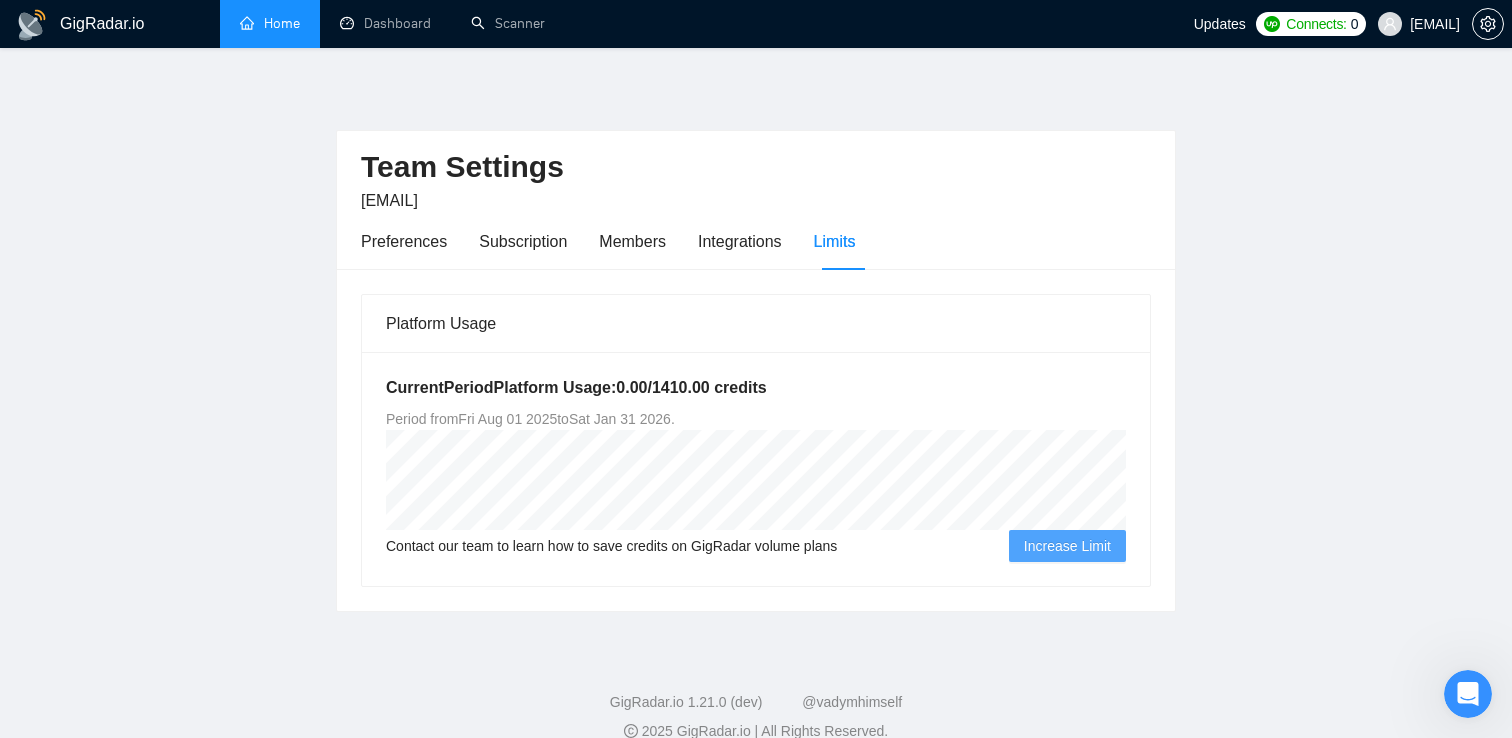 scroll, scrollTop: 28, scrollLeft: 0, axis: vertical 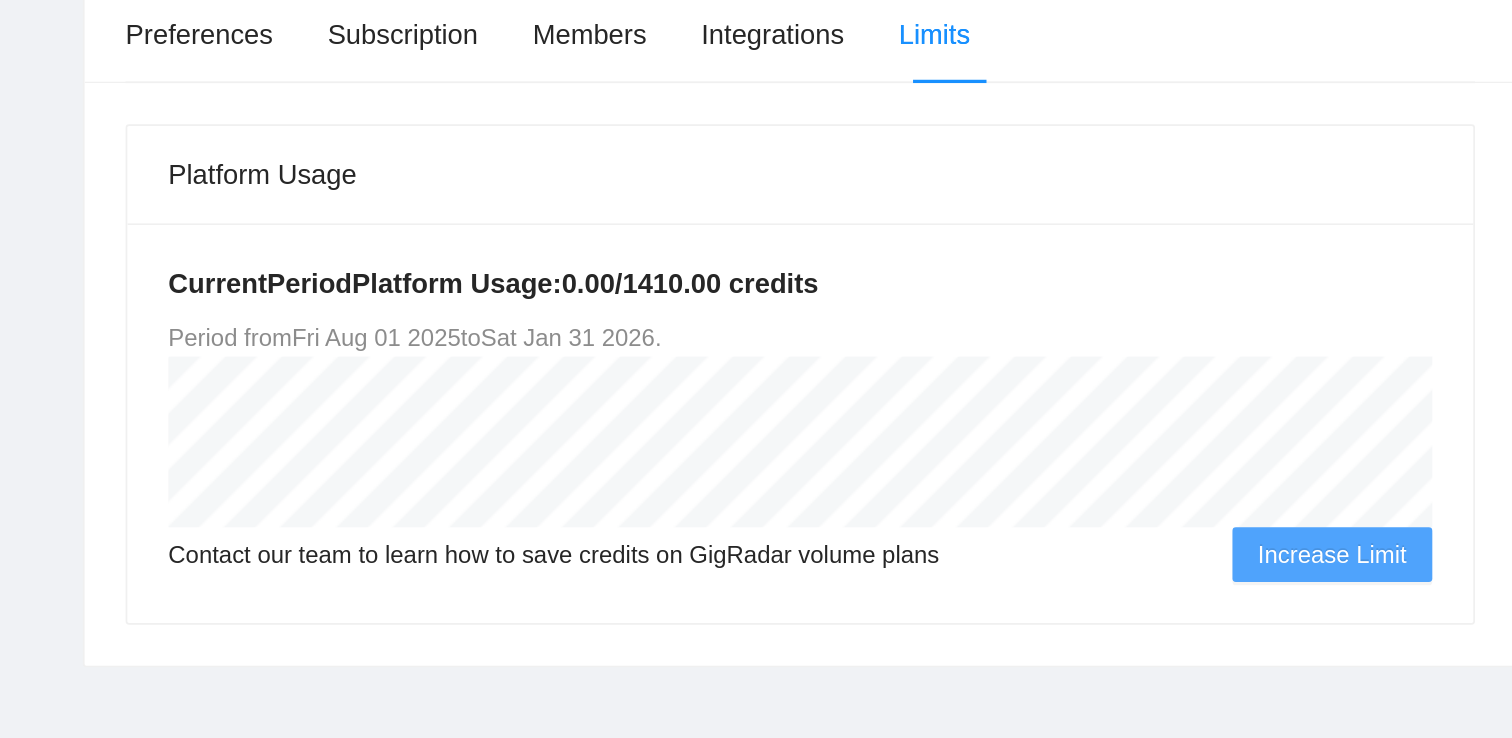 click on "Current  Period  Platform Usage: 0.00 / 1410.00   credits" at bounding box center [756, 360] 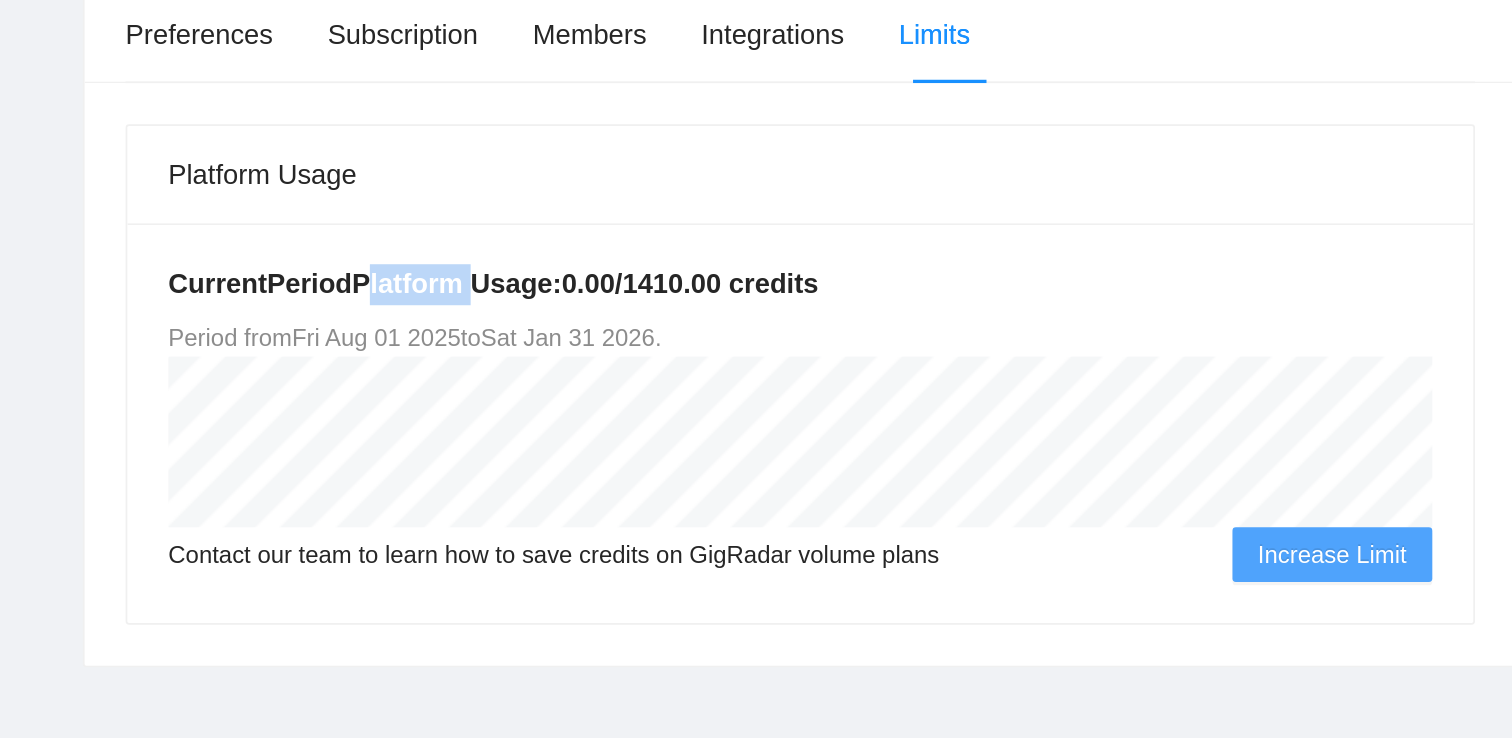 click on "Current  Period  Platform Usage: 0.00 / 1410.00   credits" at bounding box center [756, 360] 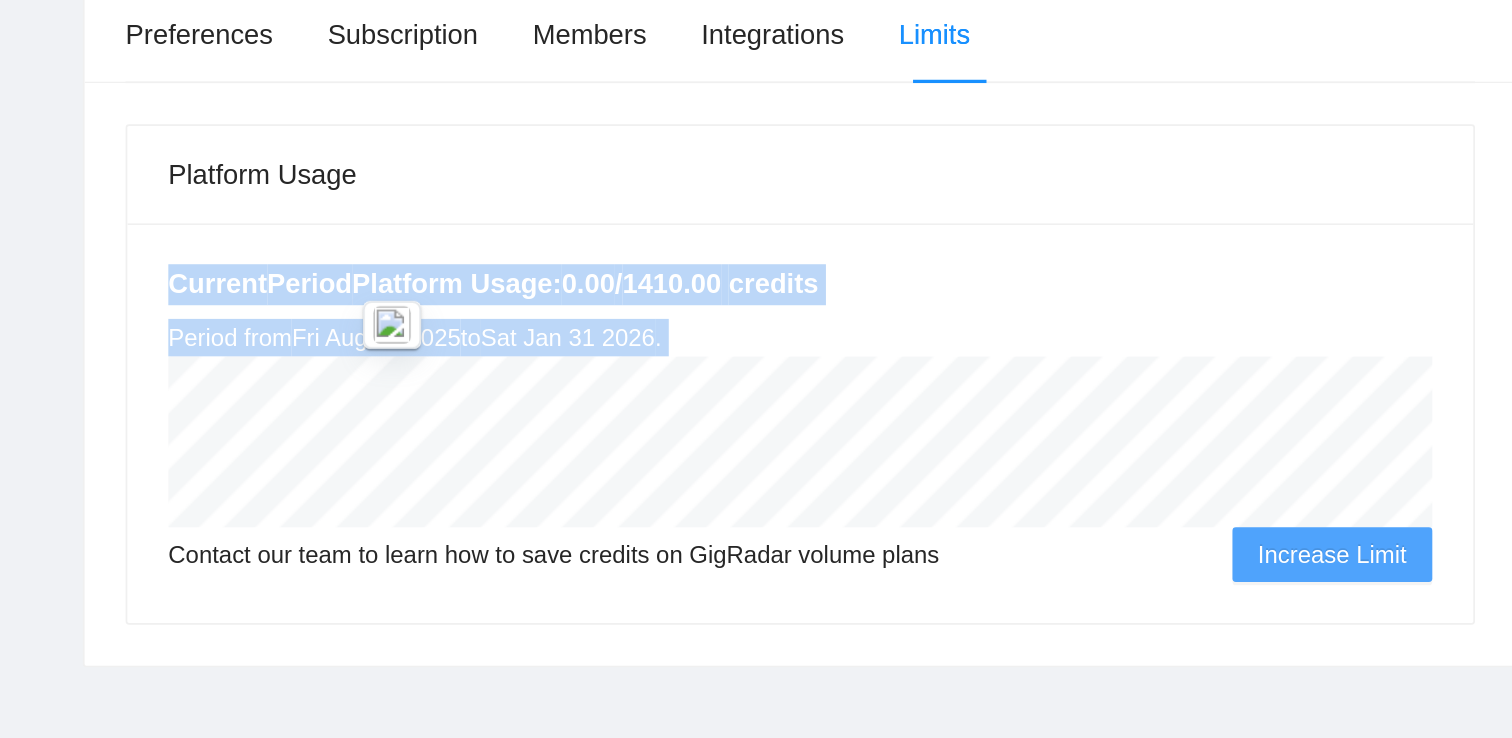 drag, startPoint x: 517, startPoint y: 364, endPoint x: 674, endPoint y: 394, distance: 159.84055 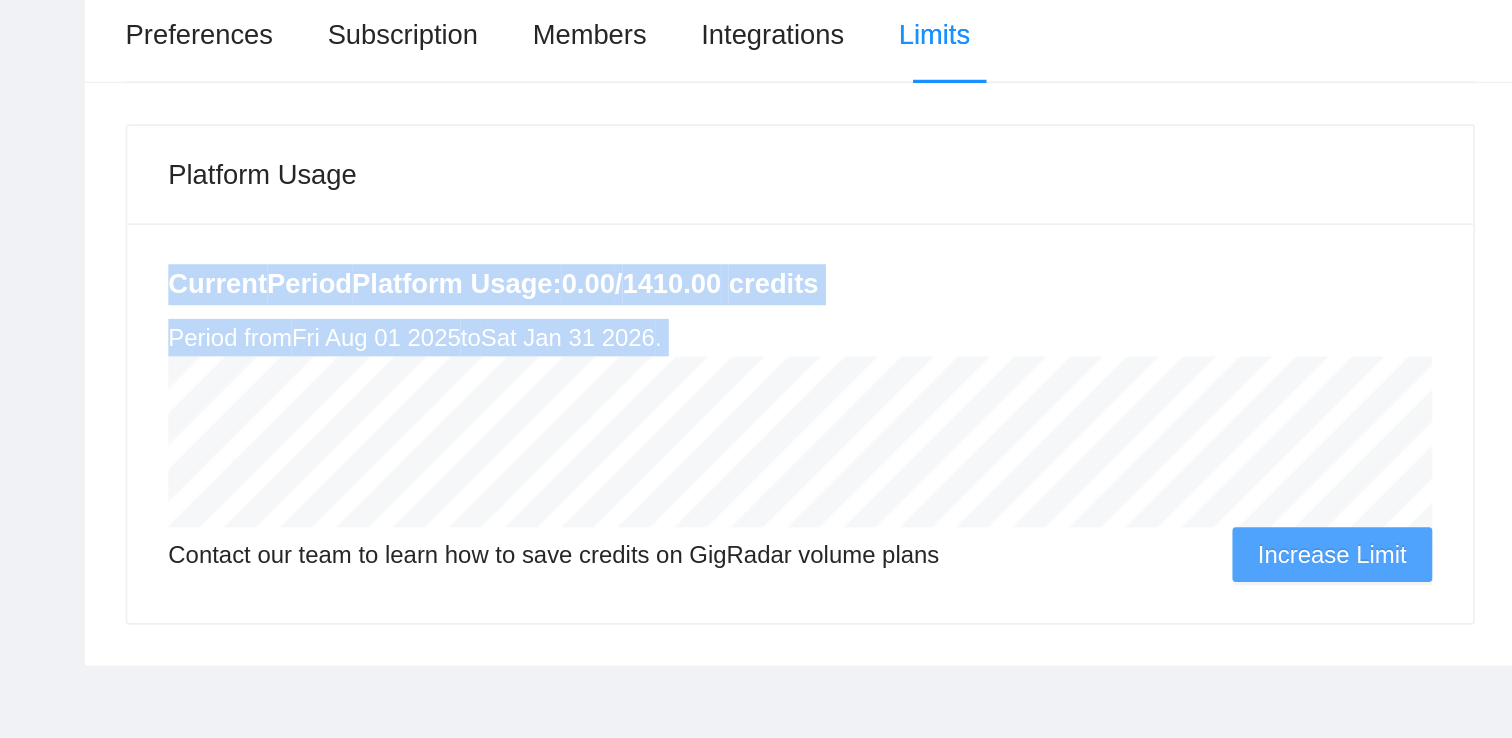 click on "Period from  Fri Aug 01 2025  to  Sat Jan 31 2026 ." at bounding box center [530, 391] 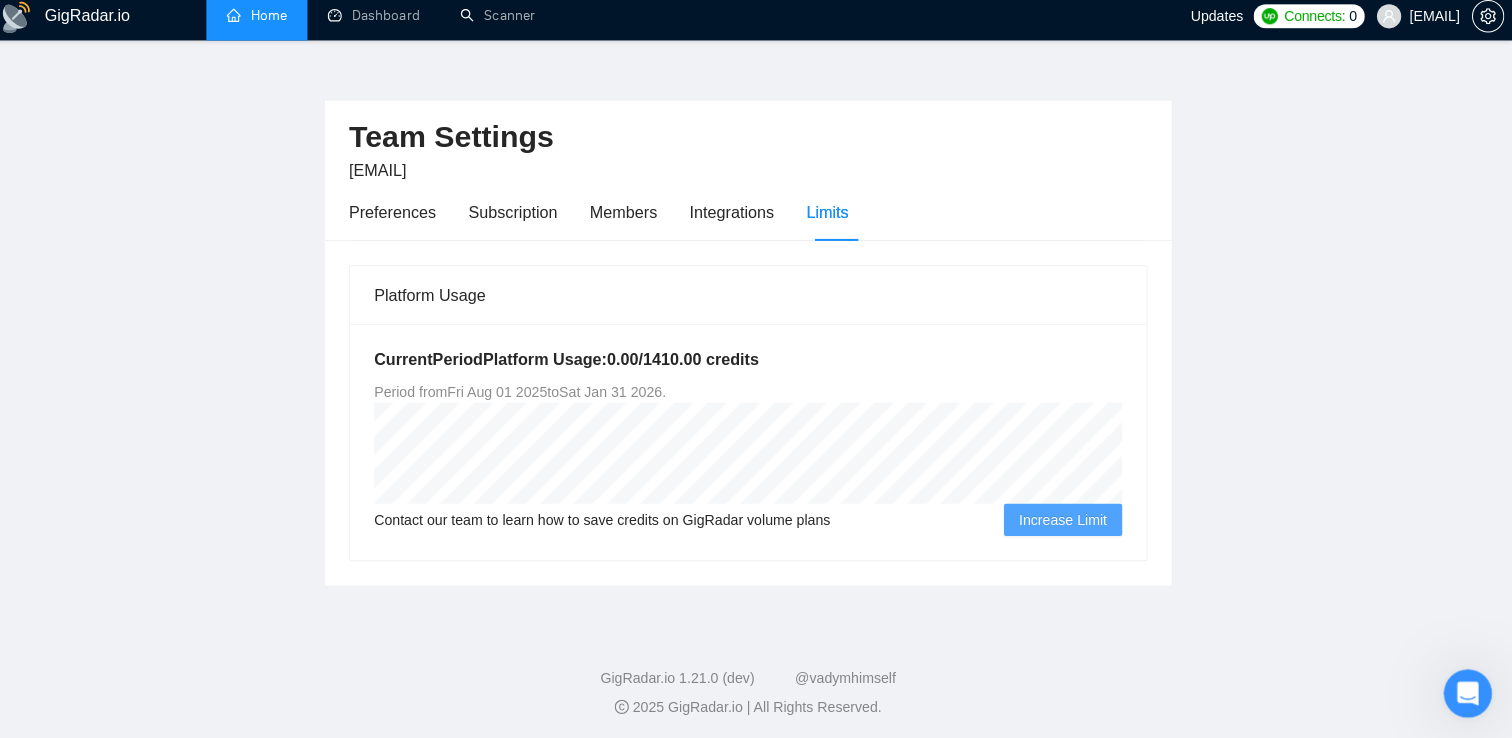 scroll, scrollTop: 28, scrollLeft: 0, axis: vertical 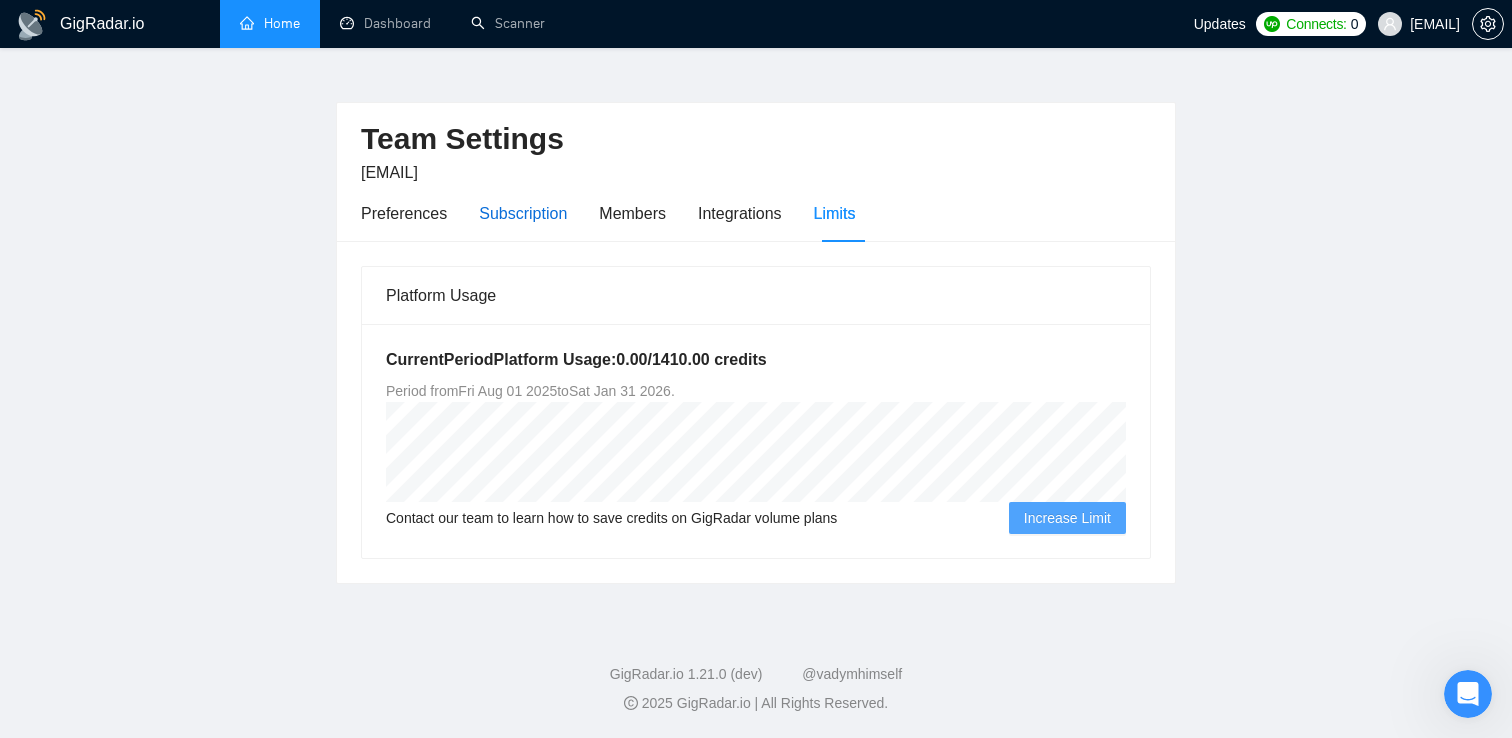 click on "Subscription" at bounding box center (523, 213) 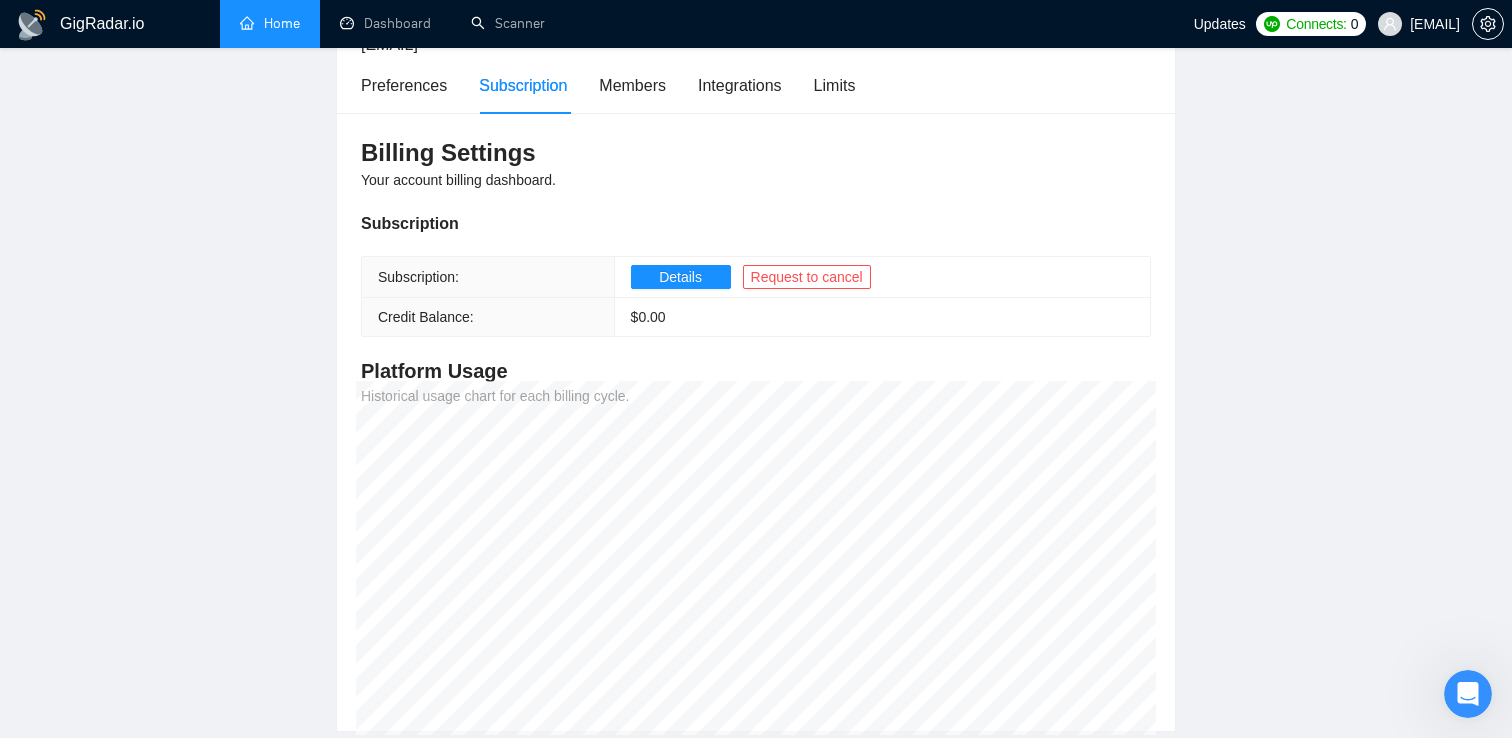scroll, scrollTop: 155, scrollLeft: 0, axis: vertical 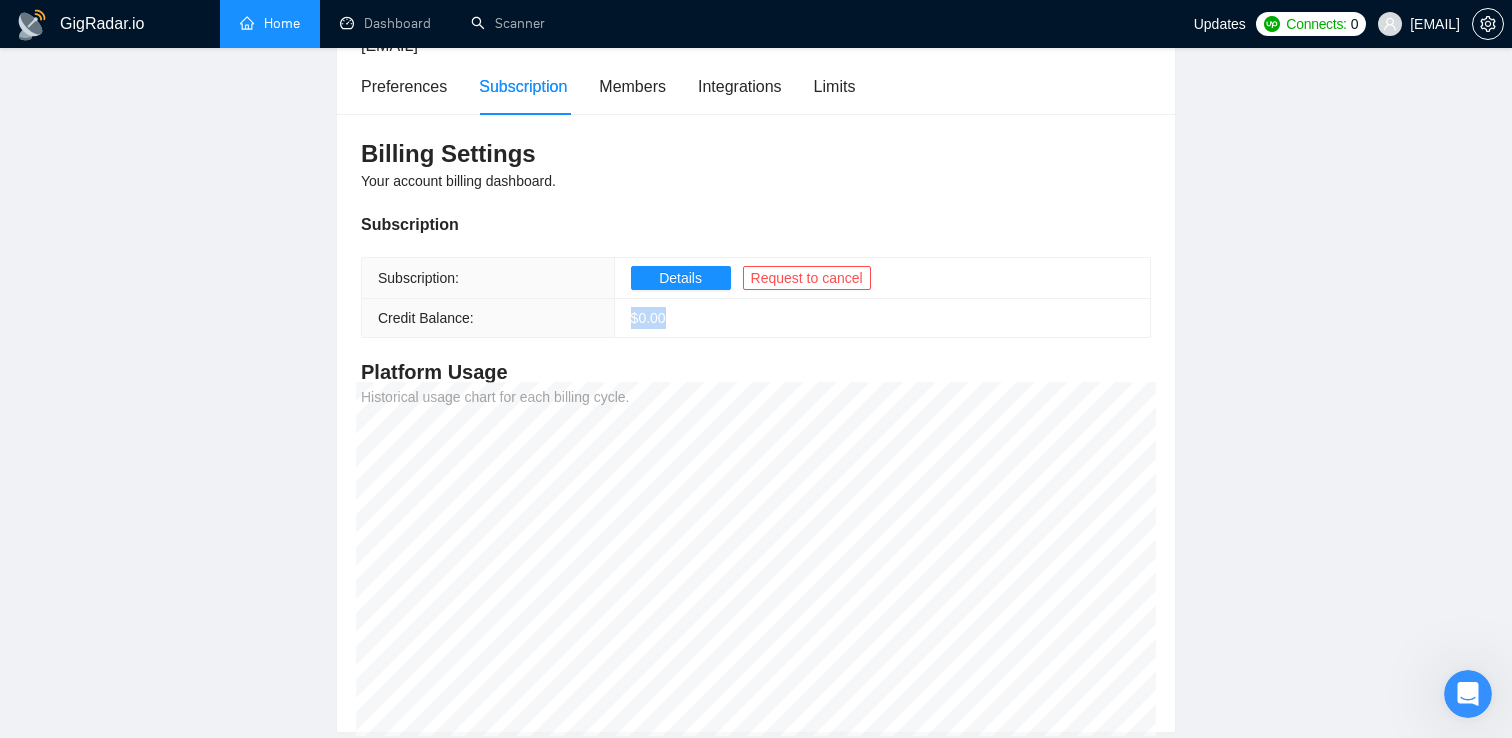 drag, startPoint x: 629, startPoint y: 312, endPoint x: 778, endPoint y: 323, distance: 149.40549 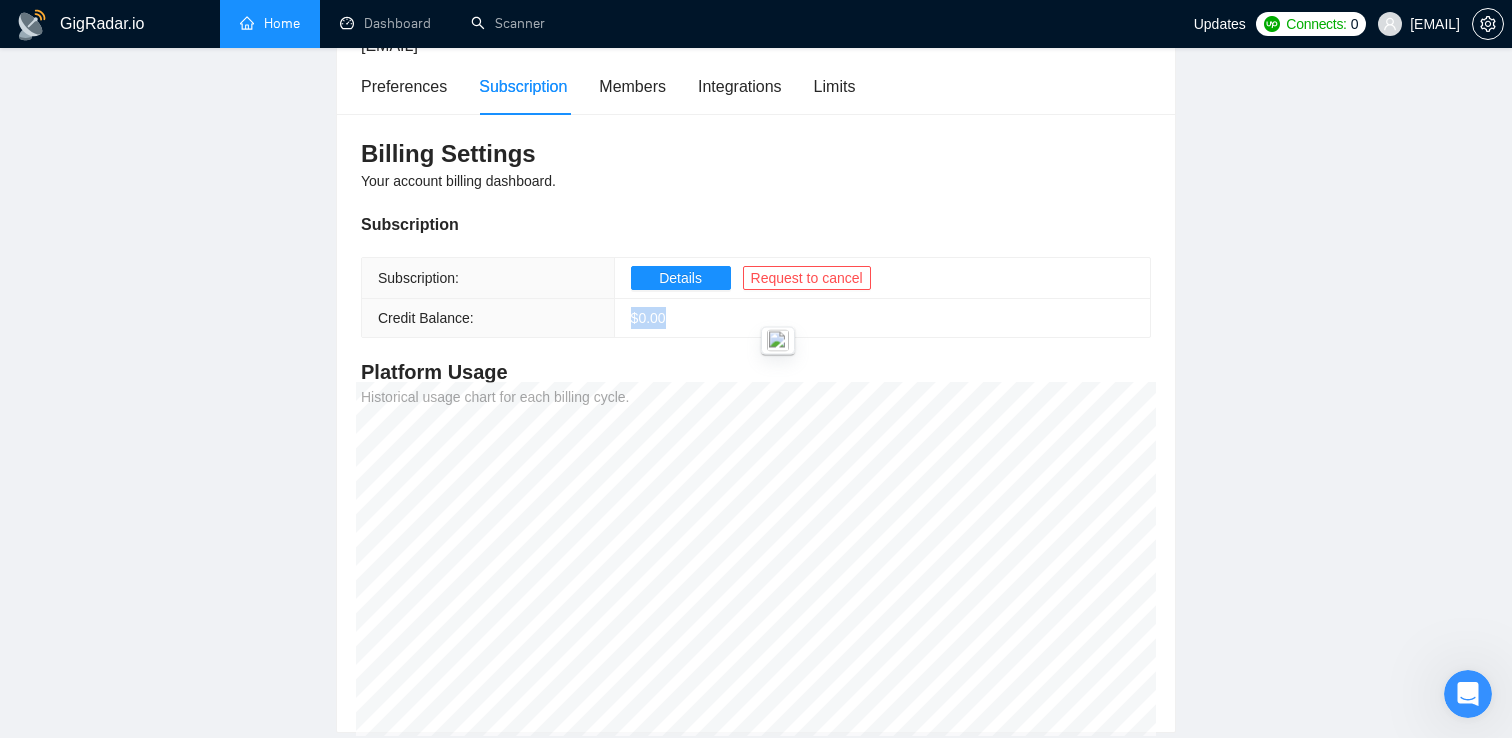 click on "$ 0.00" at bounding box center [882, 318] 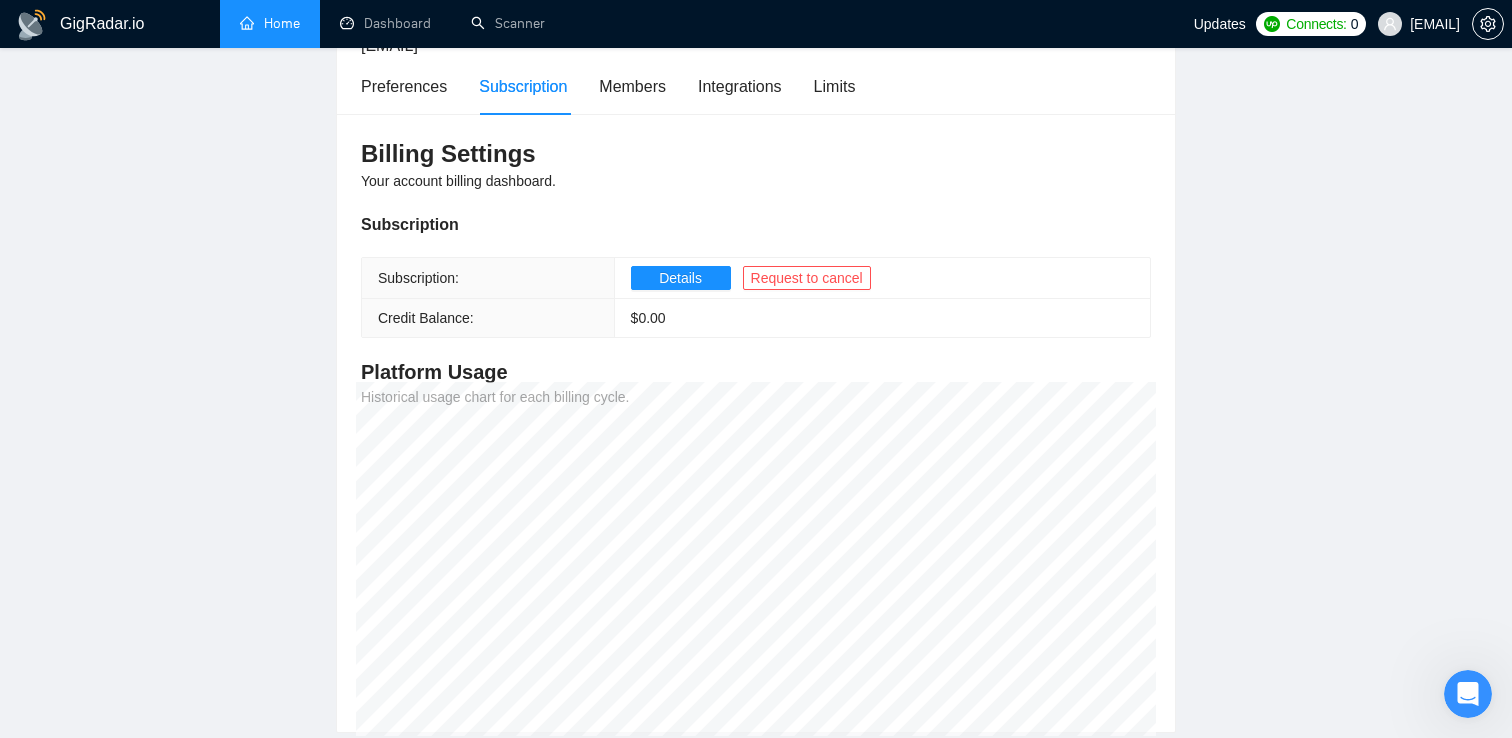 click on "$ 0.00" at bounding box center (882, 318) 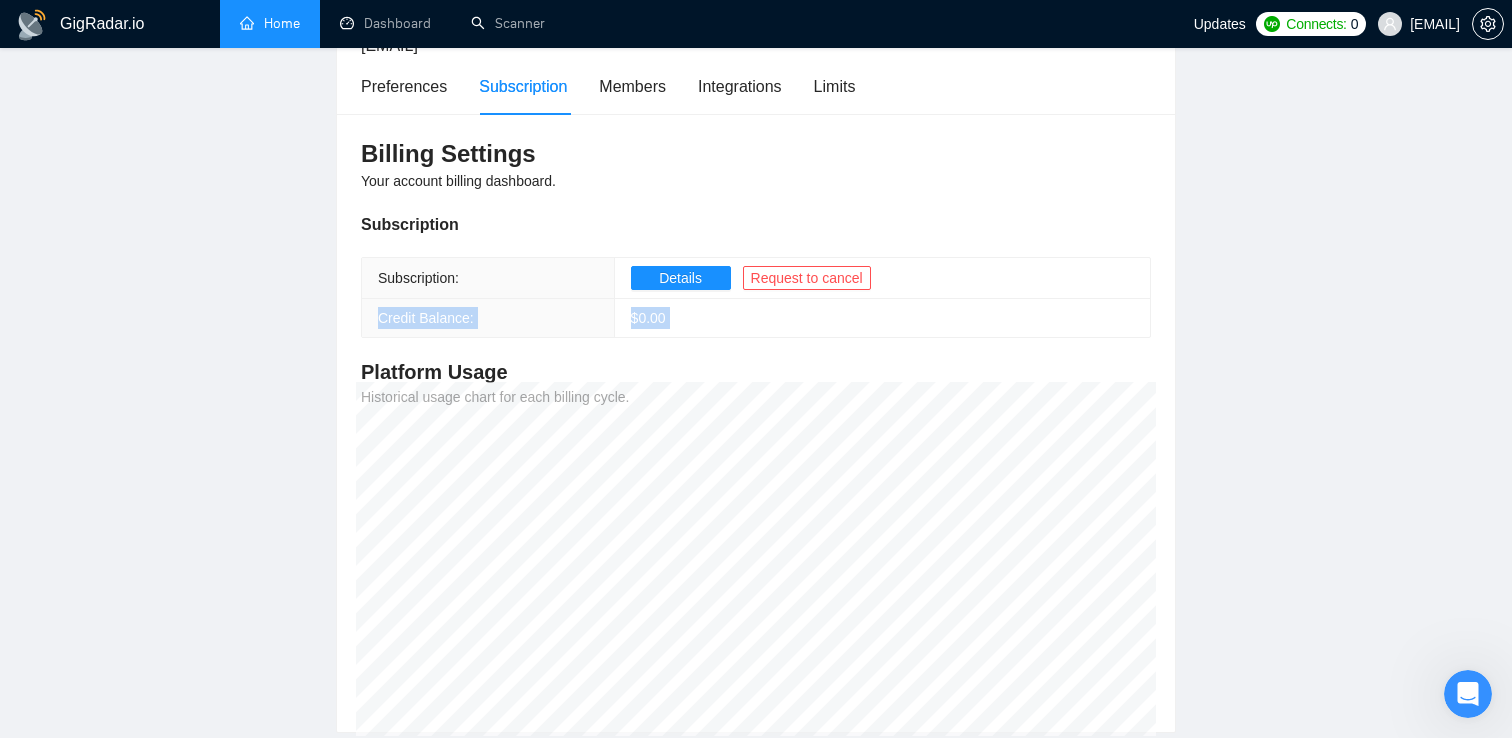 drag, startPoint x: 719, startPoint y: 313, endPoint x: 396, endPoint y: 320, distance: 323.07584 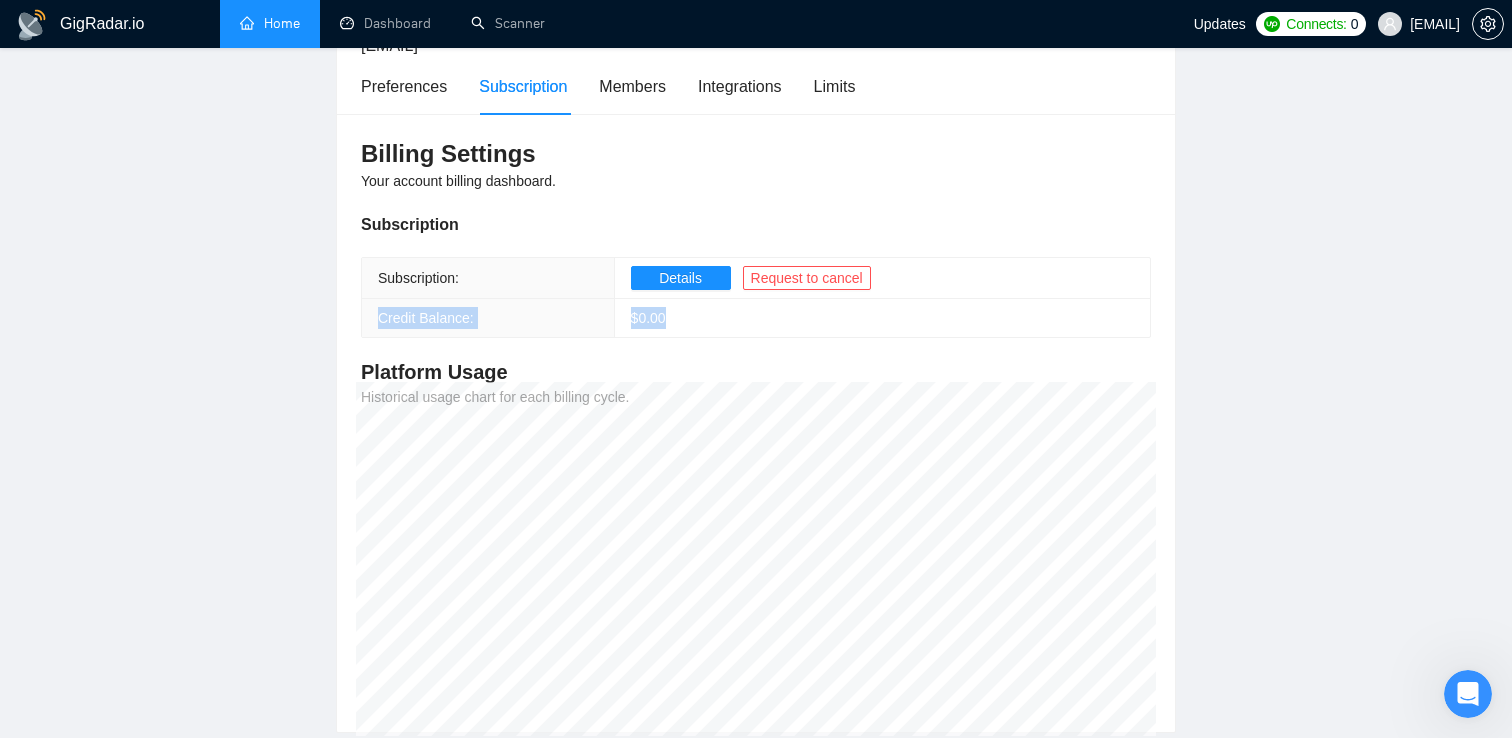 drag, startPoint x: 396, startPoint y: 320, endPoint x: 737, endPoint y: 319, distance: 341.00146 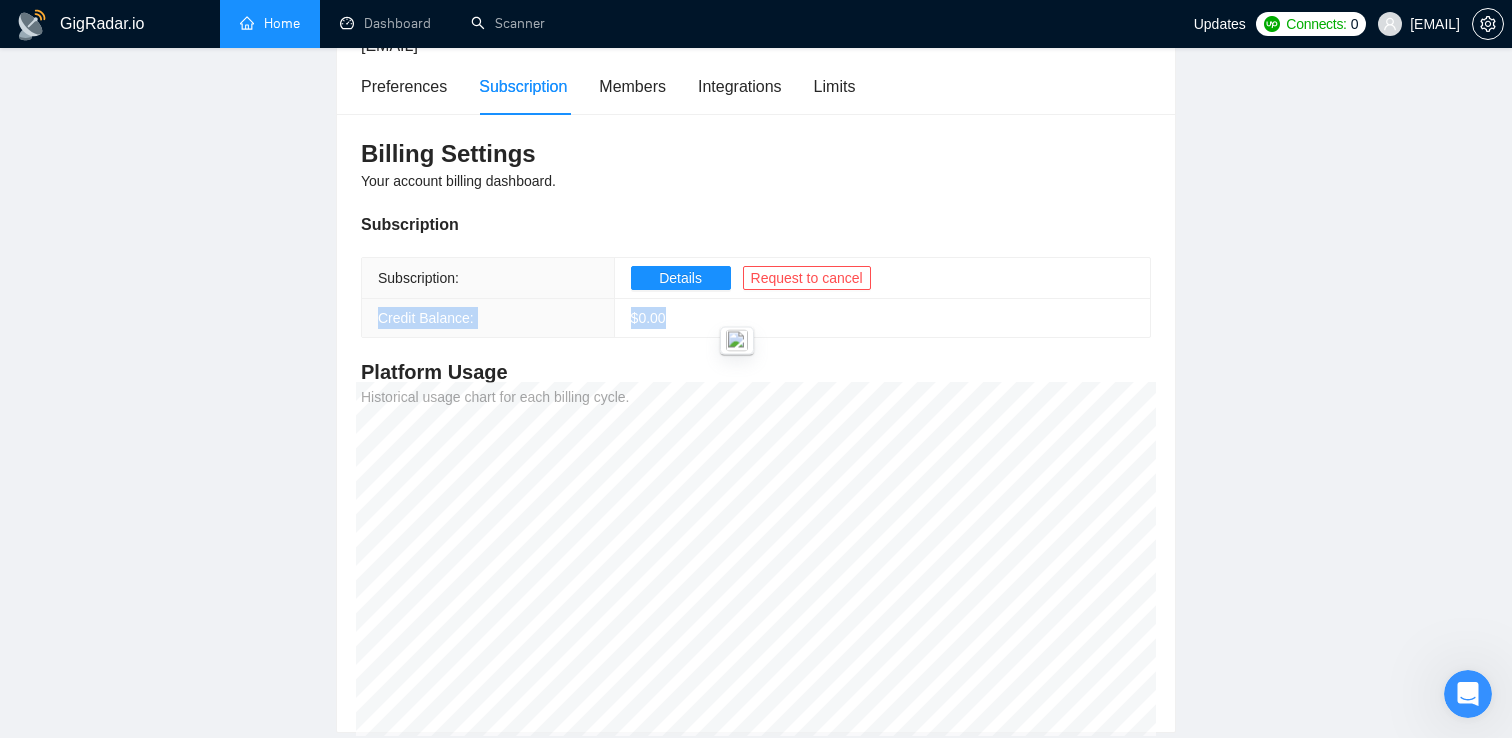 click on "$ 0.00" at bounding box center [882, 318] 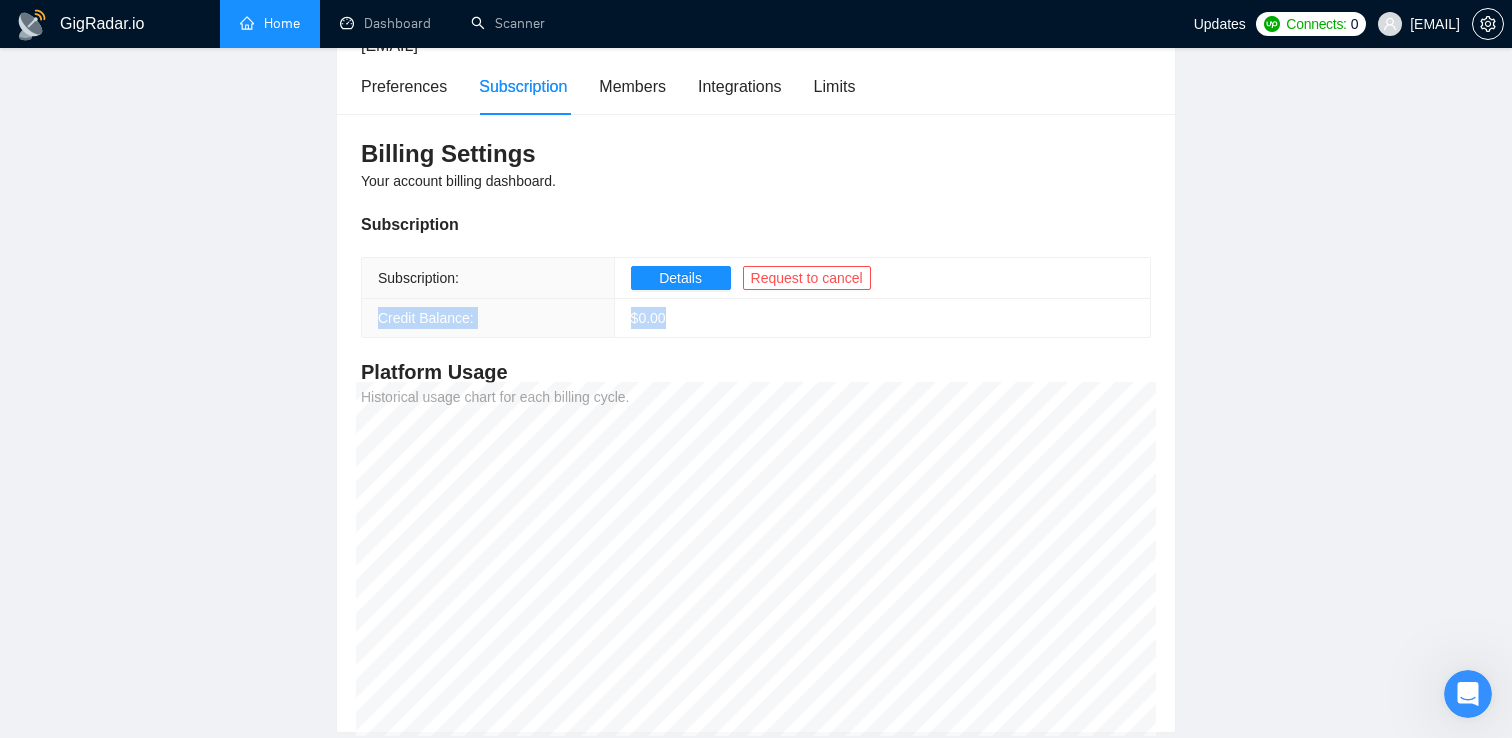 drag, startPoint x: 737, startPoint y: 319, endPoint x: 385, endPoint y: 322, distance: 352.0128 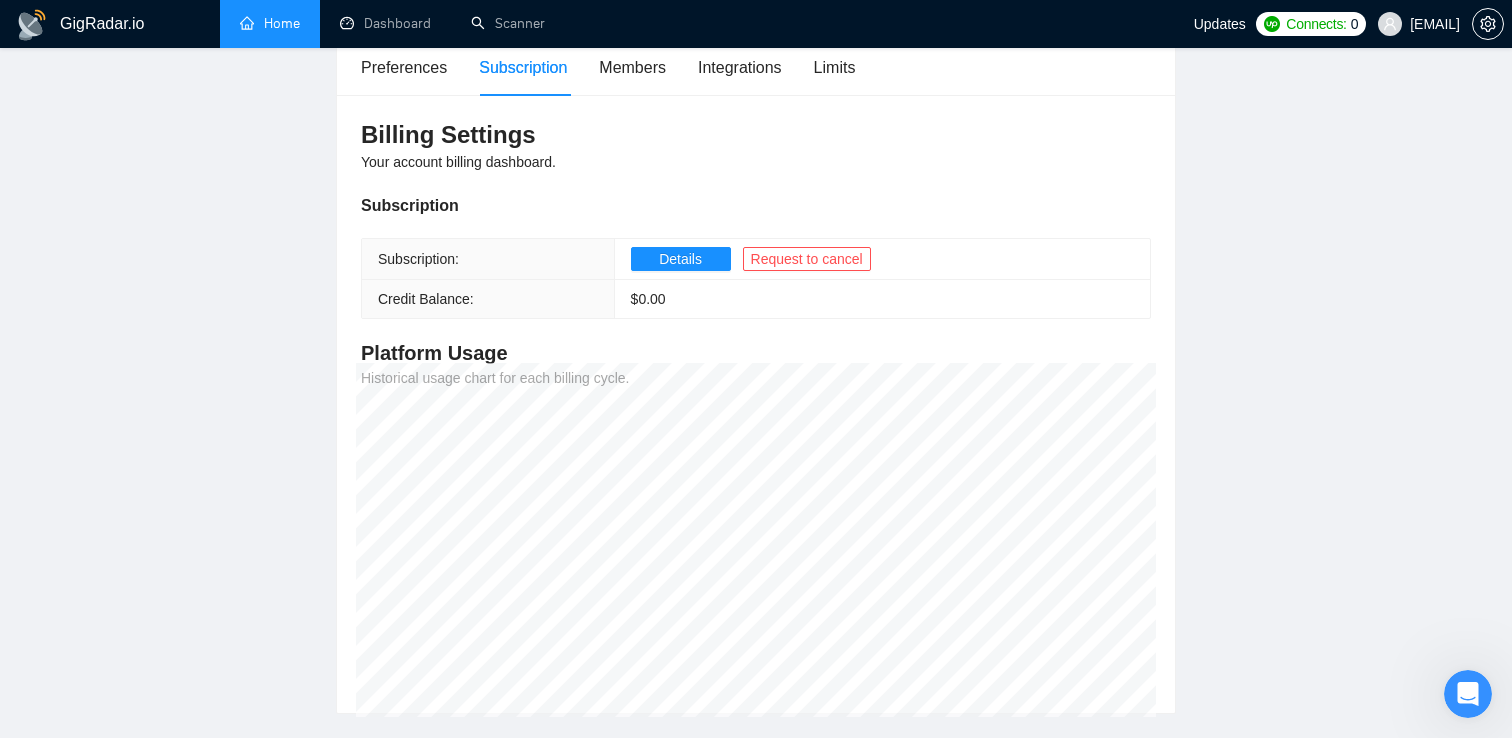 scroll, scrollTop: 0, scrollLeft: 0, axis: both 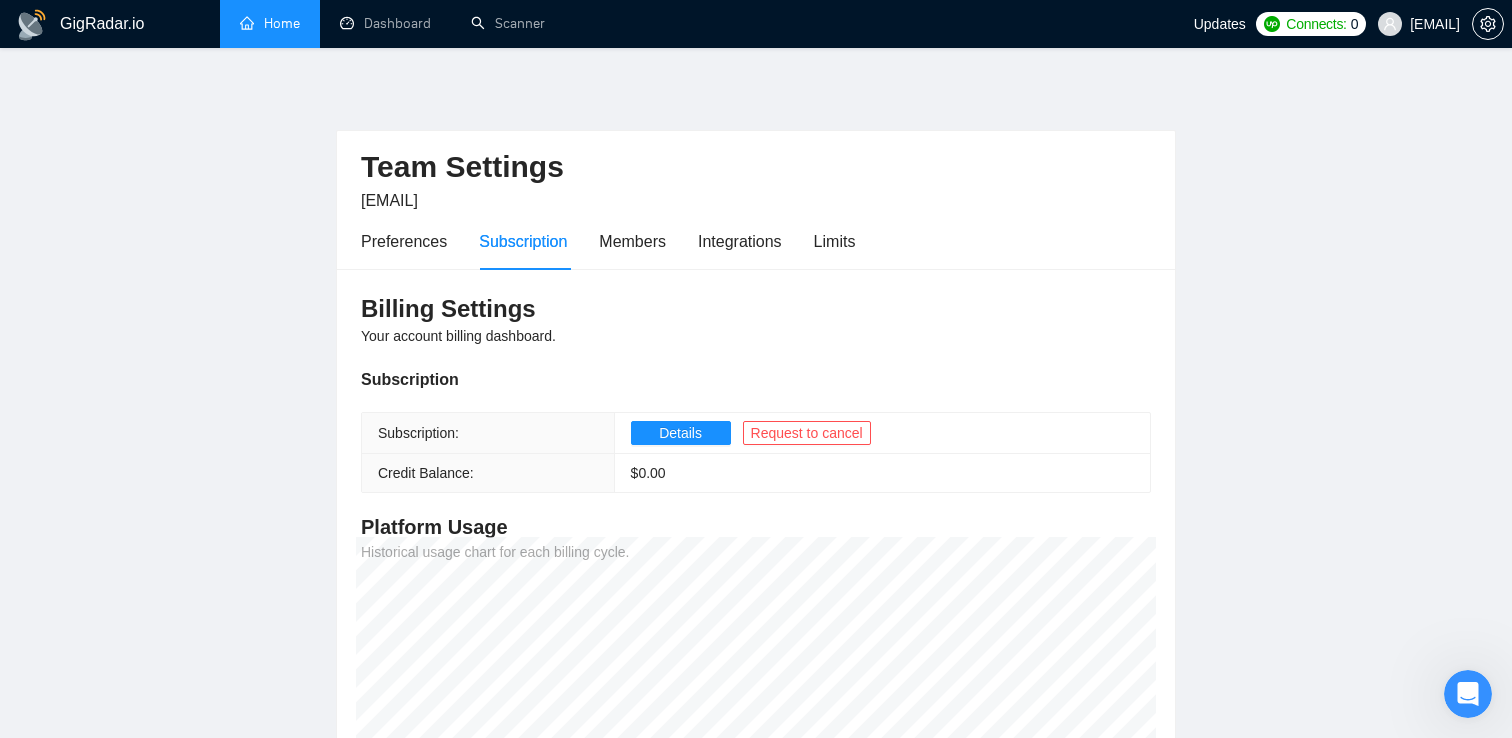 click on "Home" at bounding box center (270, 23) 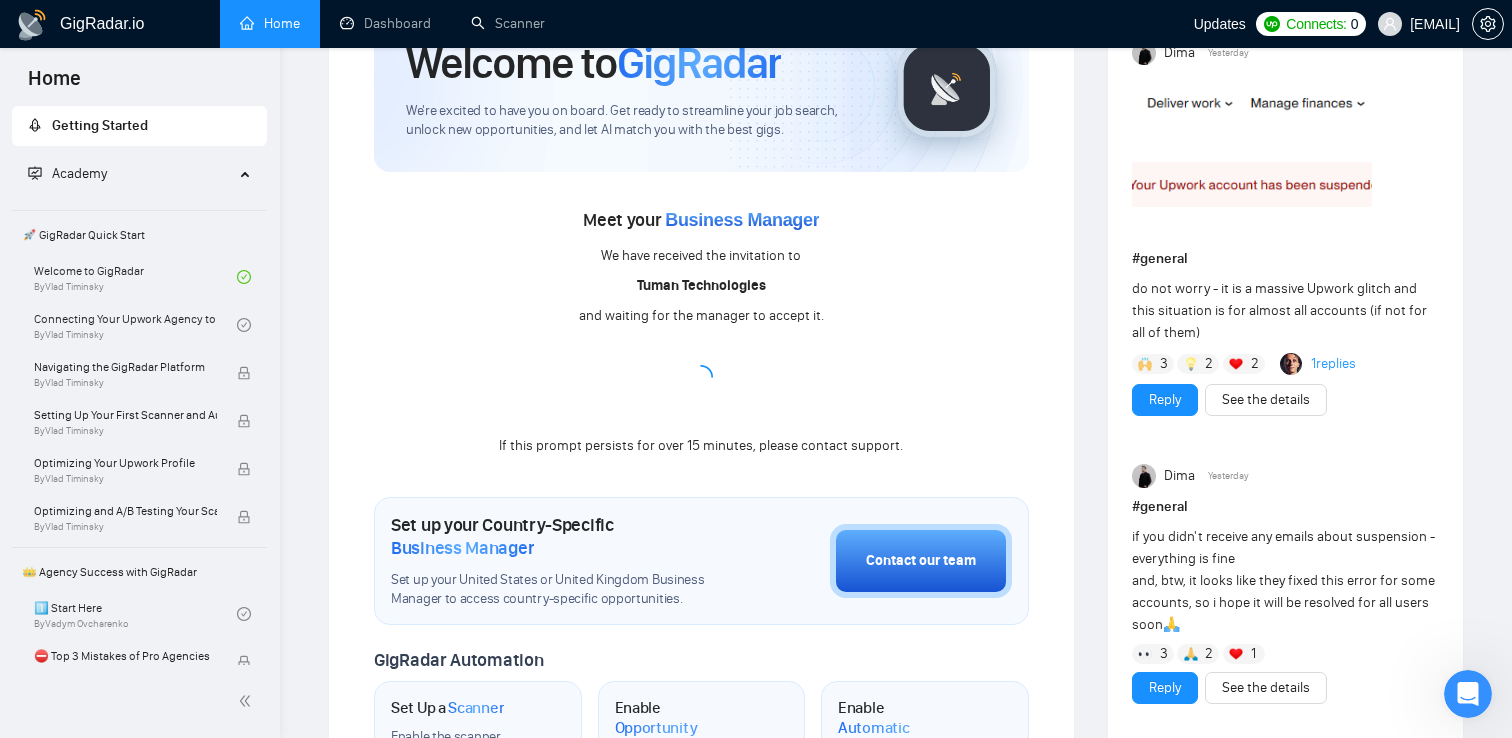scroll, scrollTop: 128, scrollLeft: 0, axis: vertical 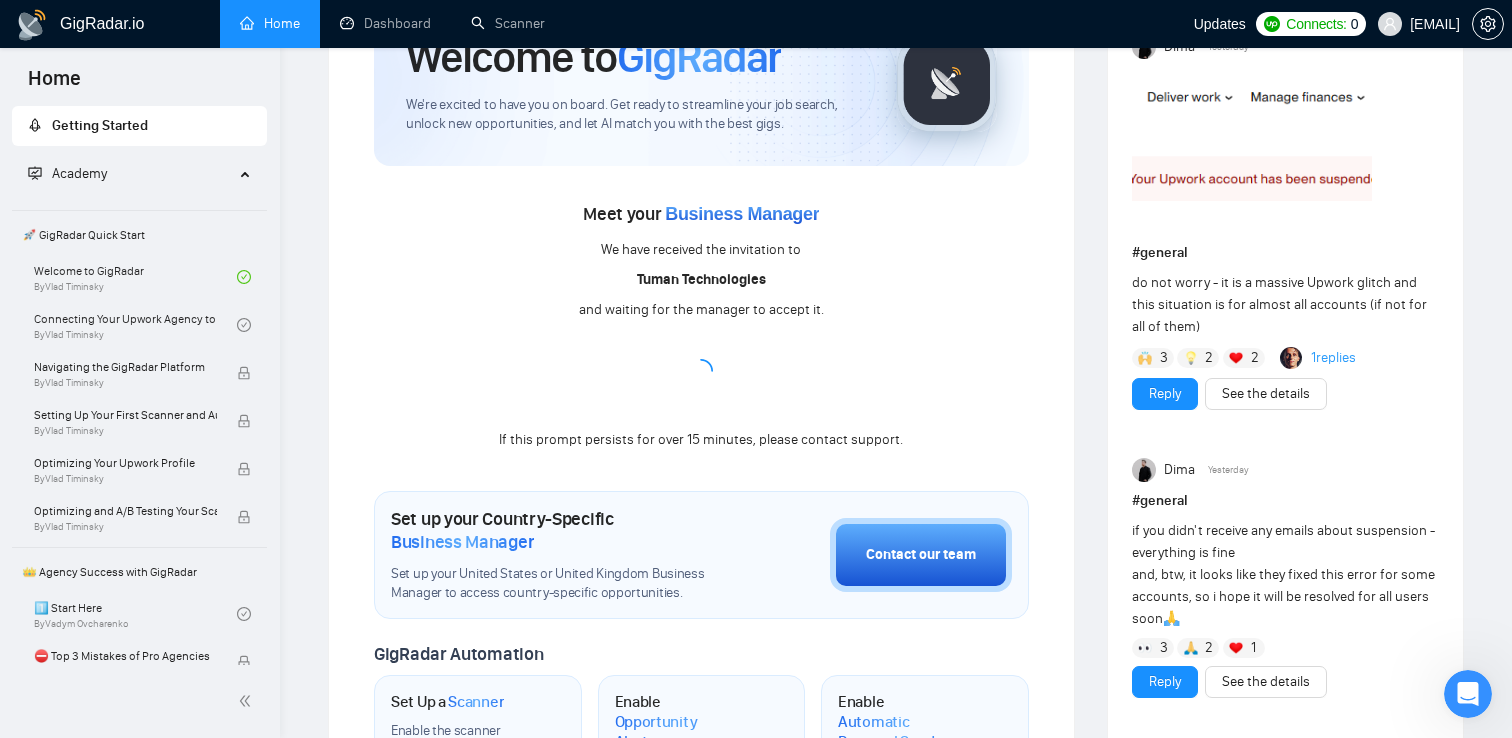 drag, startPoint x: 563, startPoint y: 246, endPoint x: 853, endPoint y: 331, distance: 302.20026 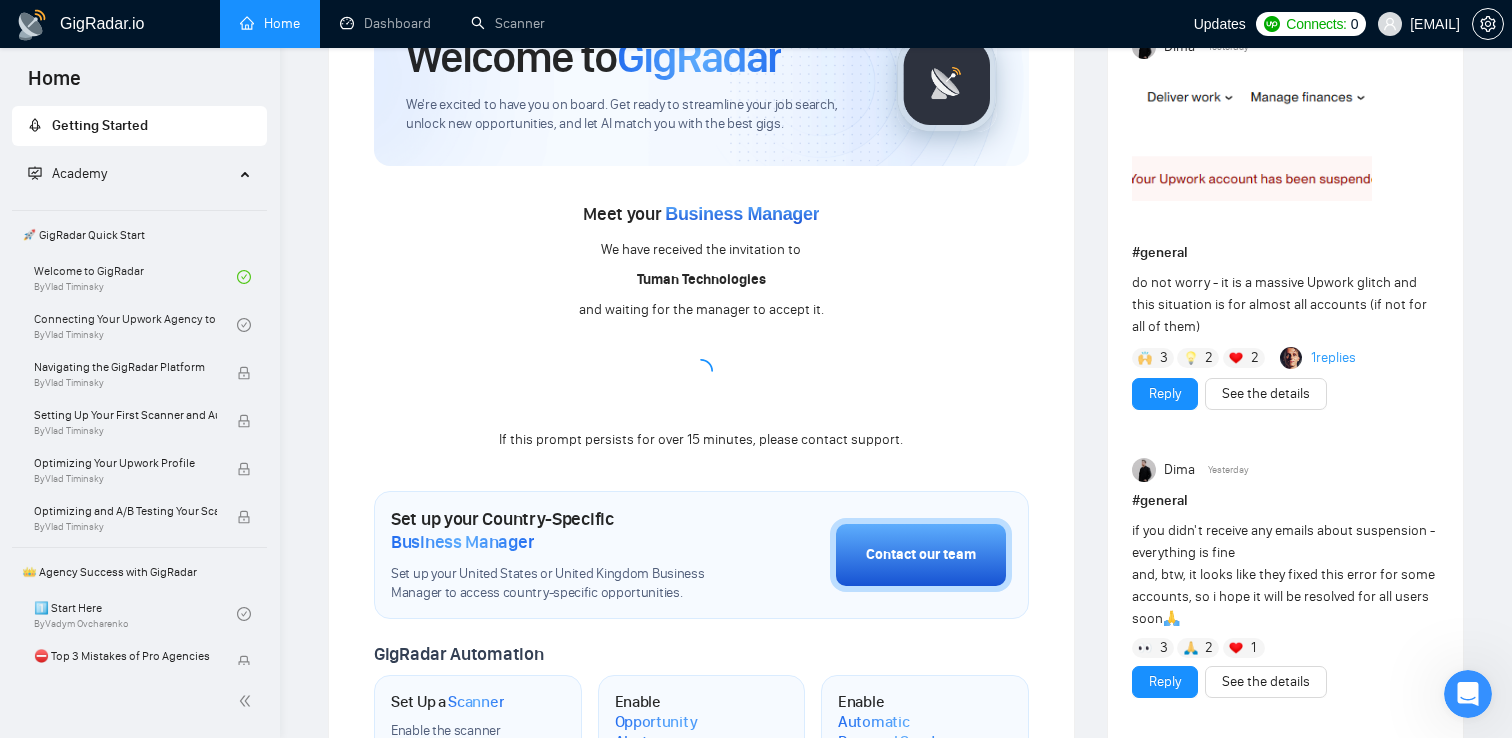 click on "Meet your   Business Manager We have received the invitation to  Tuman Technologies  and waiting for the manager to accept it.    If this prompt persists for over 15 minutes, please contact support." at bounding box center [701, 325] 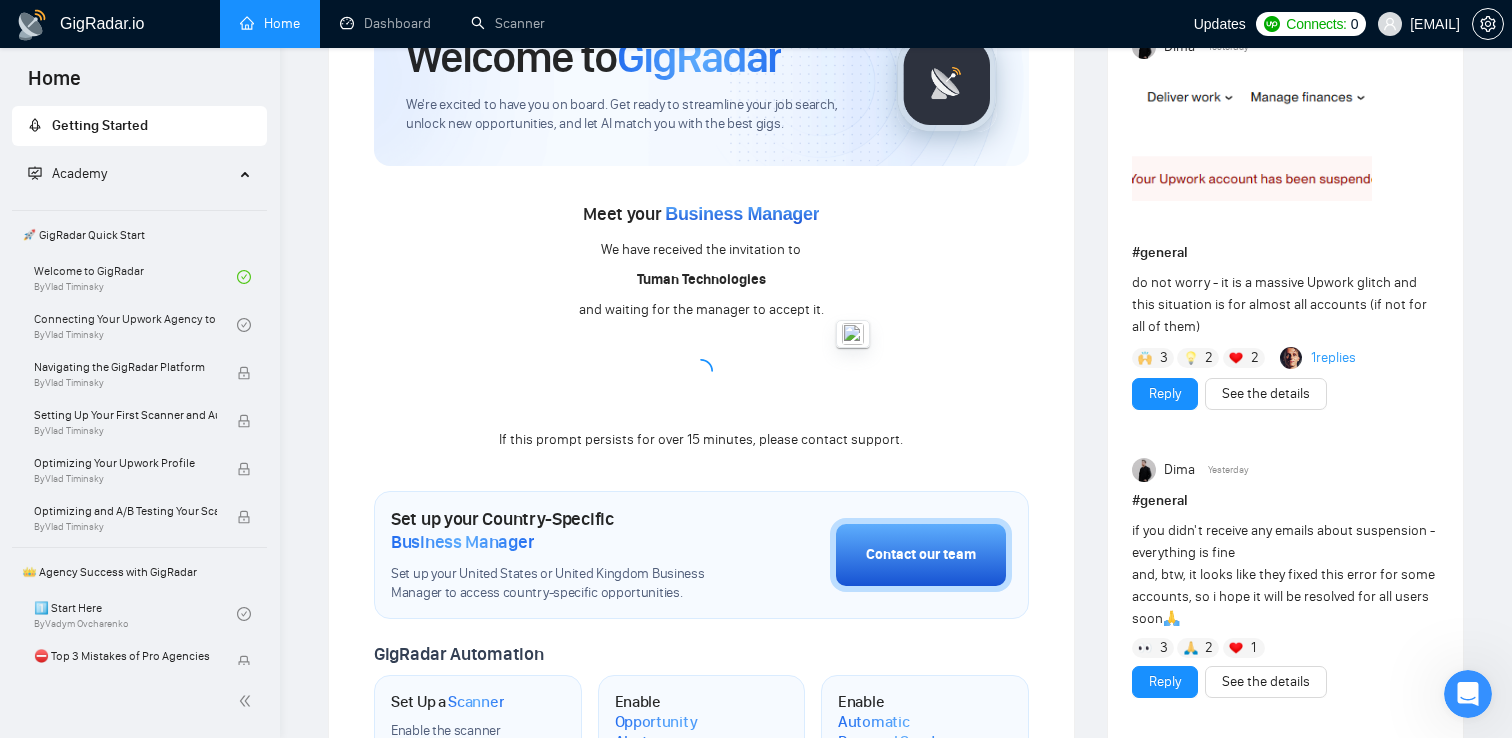 click on "Meet your   Business Manager We have received the invitation to  Tuman Technologies  and waiting for the manager to accept it.    If this prompt persists for over 15 minutes, please contact support." at bounding box center [701, 325] 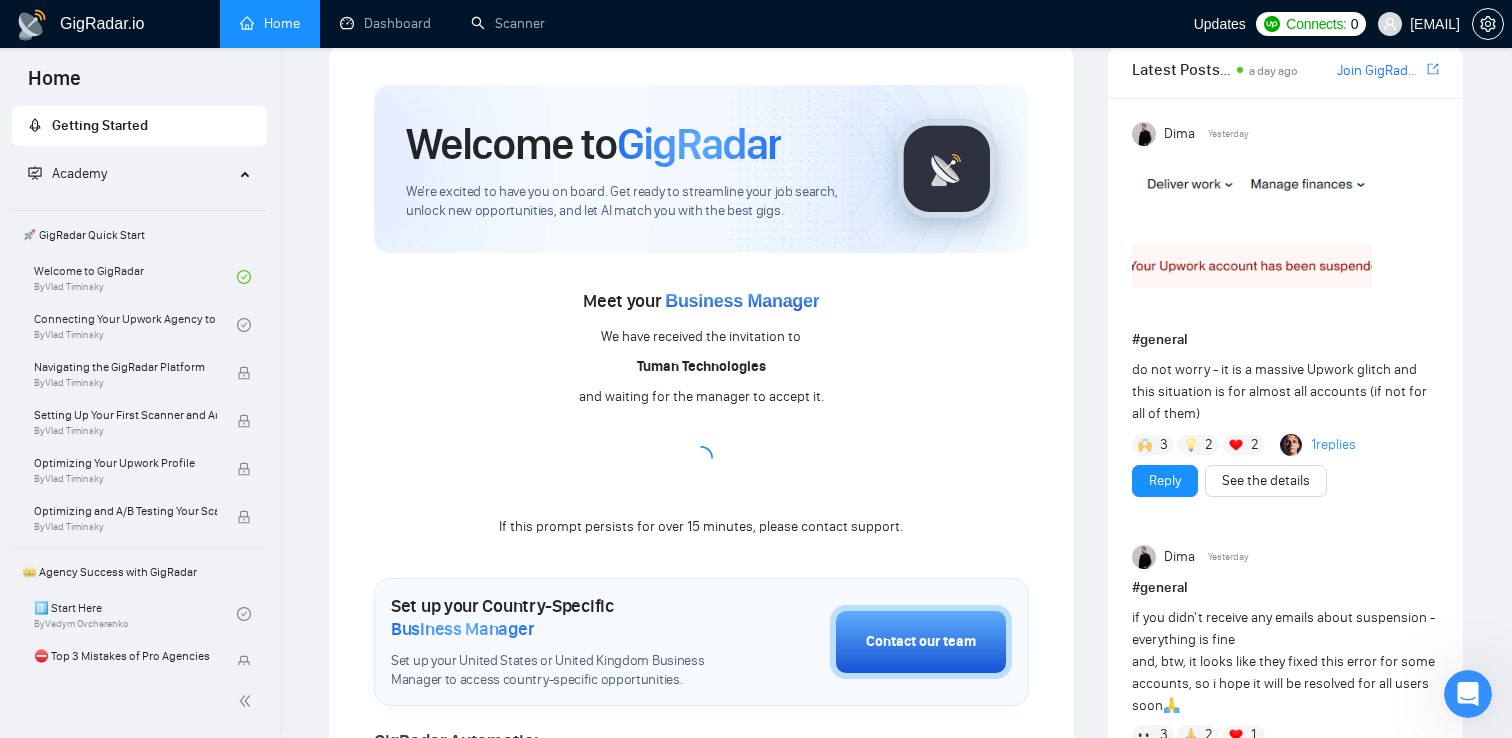 scroll, scrollTop: 0, scrollLeft: 0, axis: both 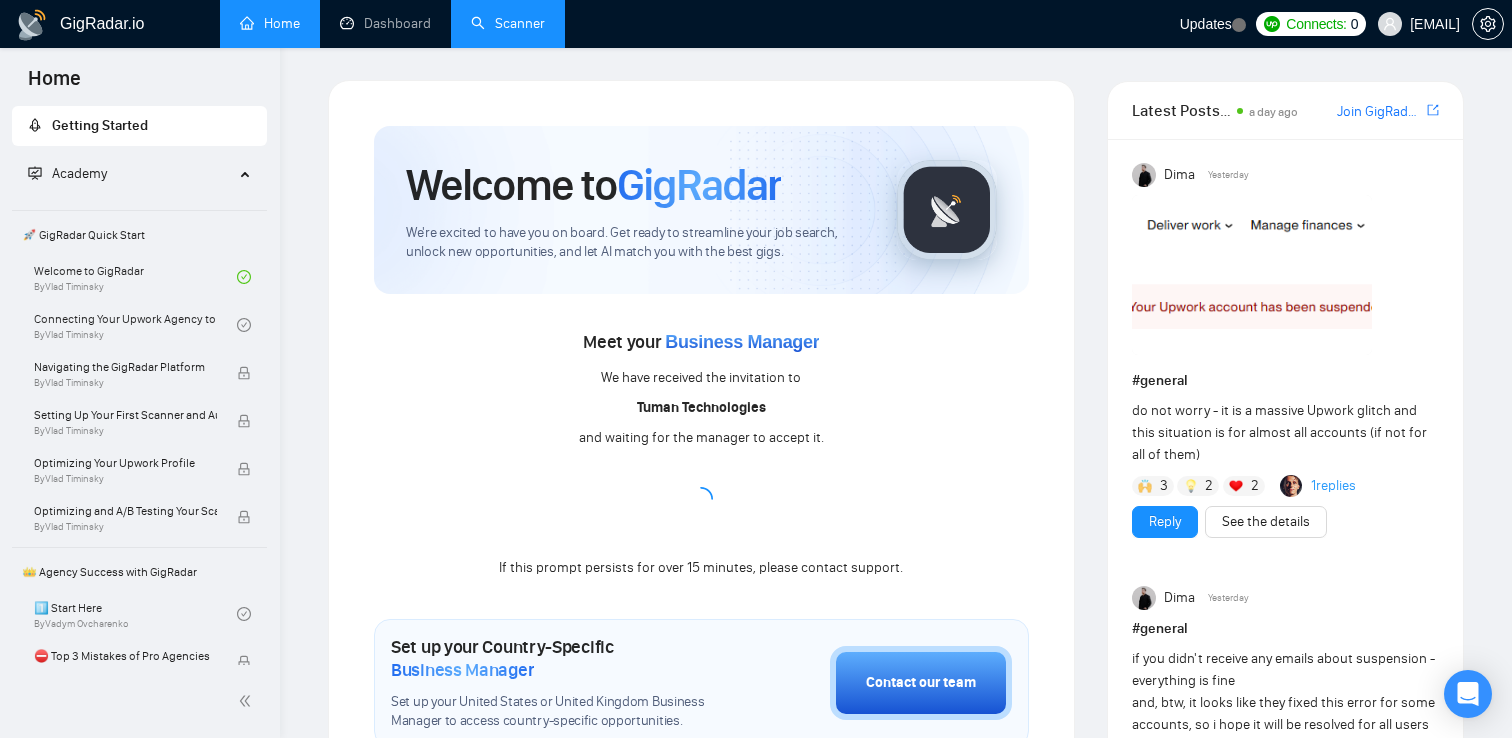 click on "Scanner" at bounding box center [508, 23] 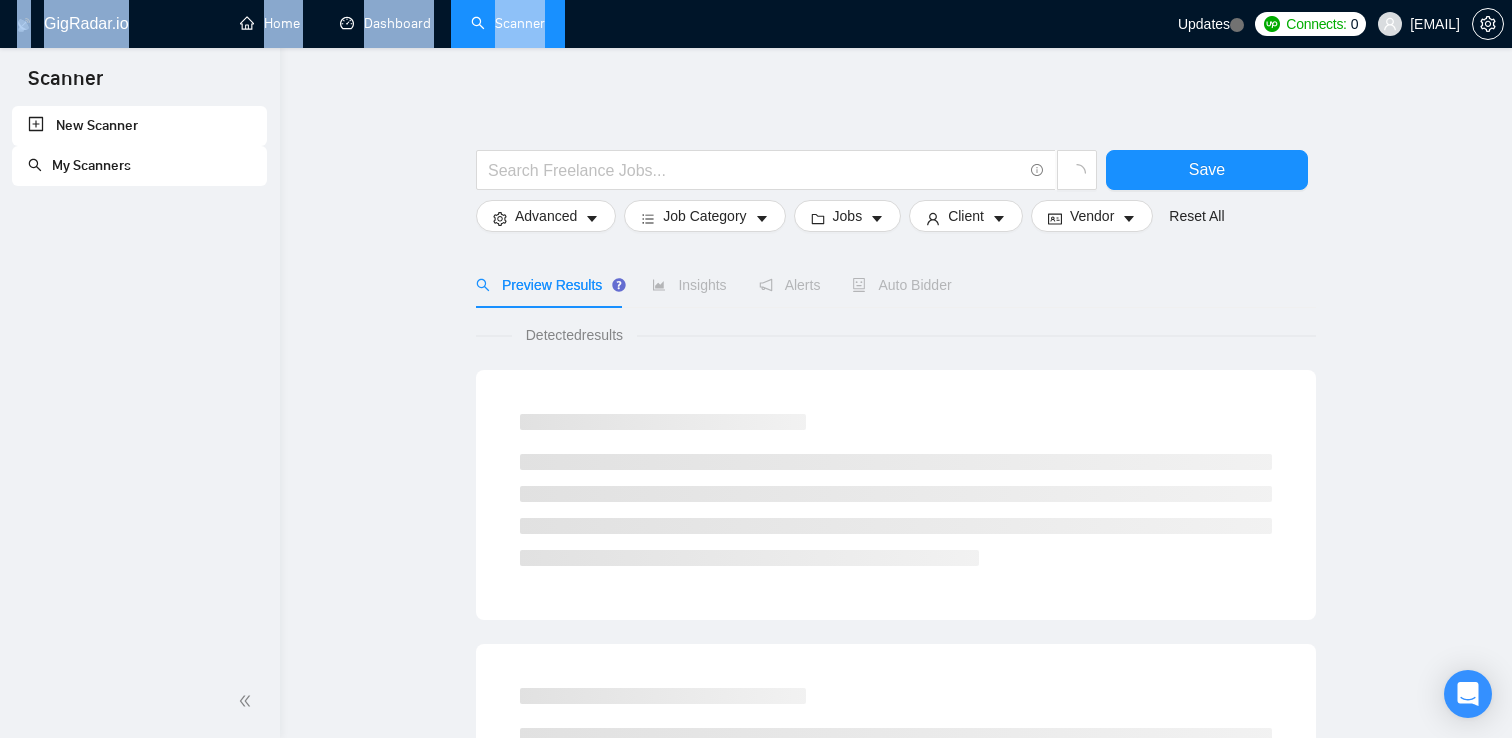 drag, startPoint x: 17, startPoint y: 5, endPoint x: 798, endPoint y: 19, distance: 781.1255 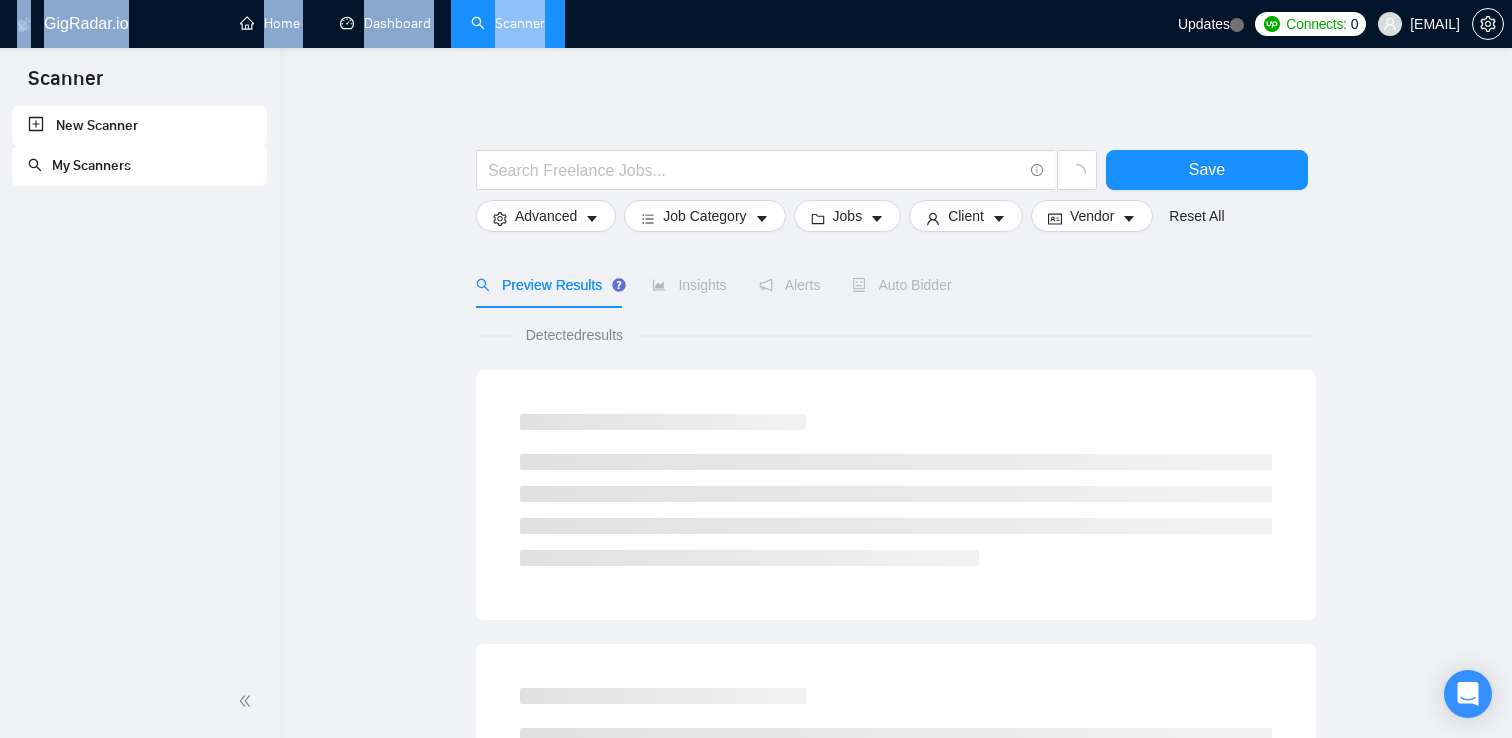 click on "GigRadar.io Home Dashboard Scanner Updates
Connects: 0 marko.solomchak.work@gmail.com" at bounding box center [756, 24] 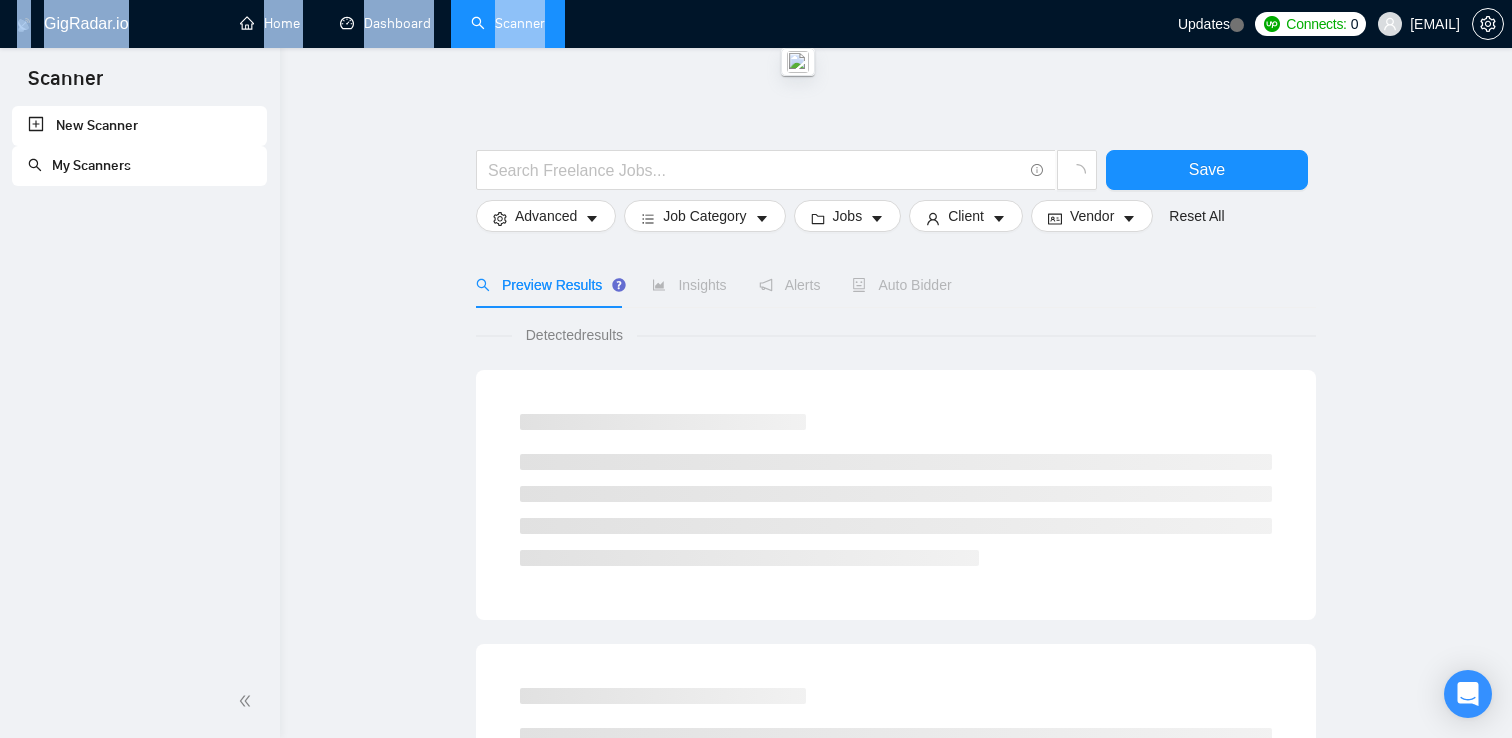 click on "Home Dashboard Scanner" at bounding box center (604, 24) 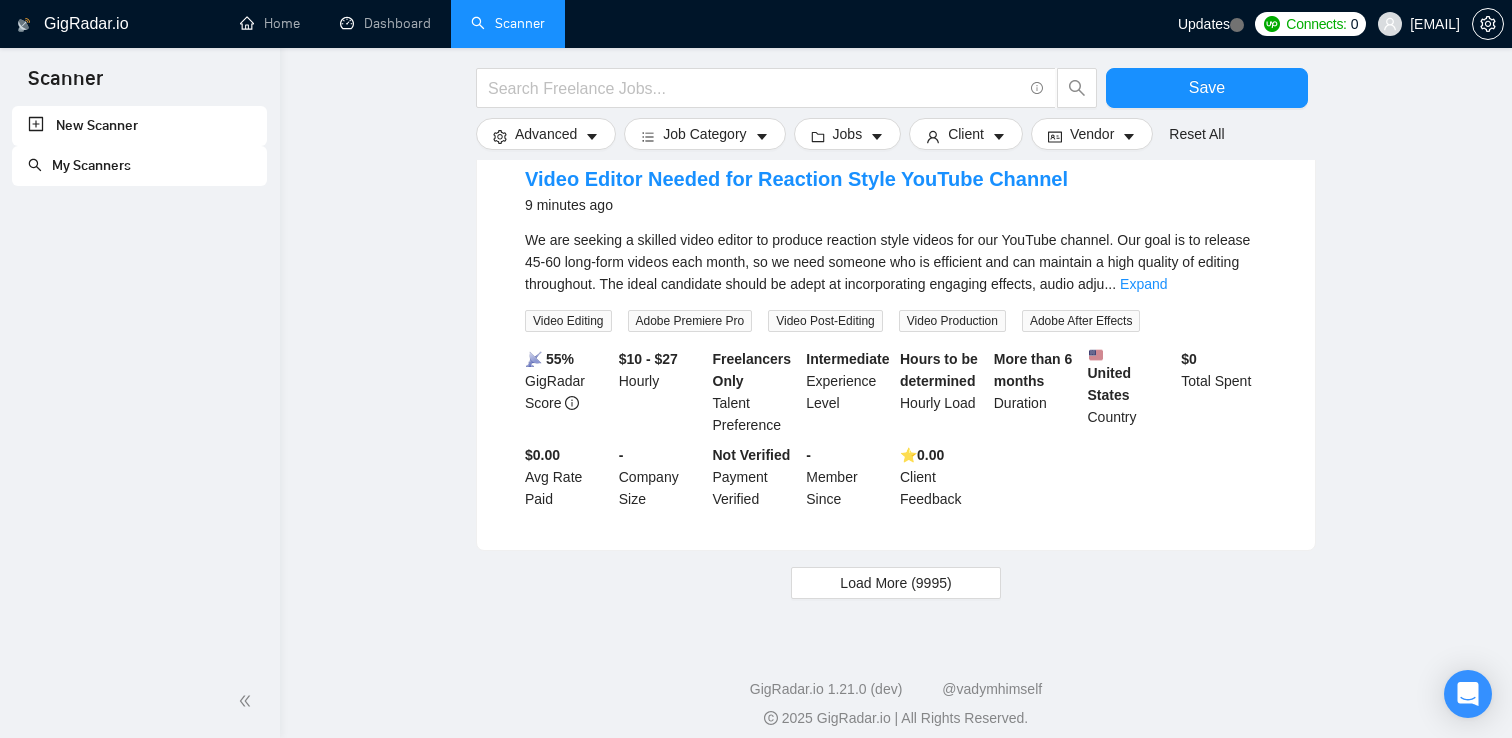 scroll, scrollTop: 1994, scrollLeft: 0, axis: vertical 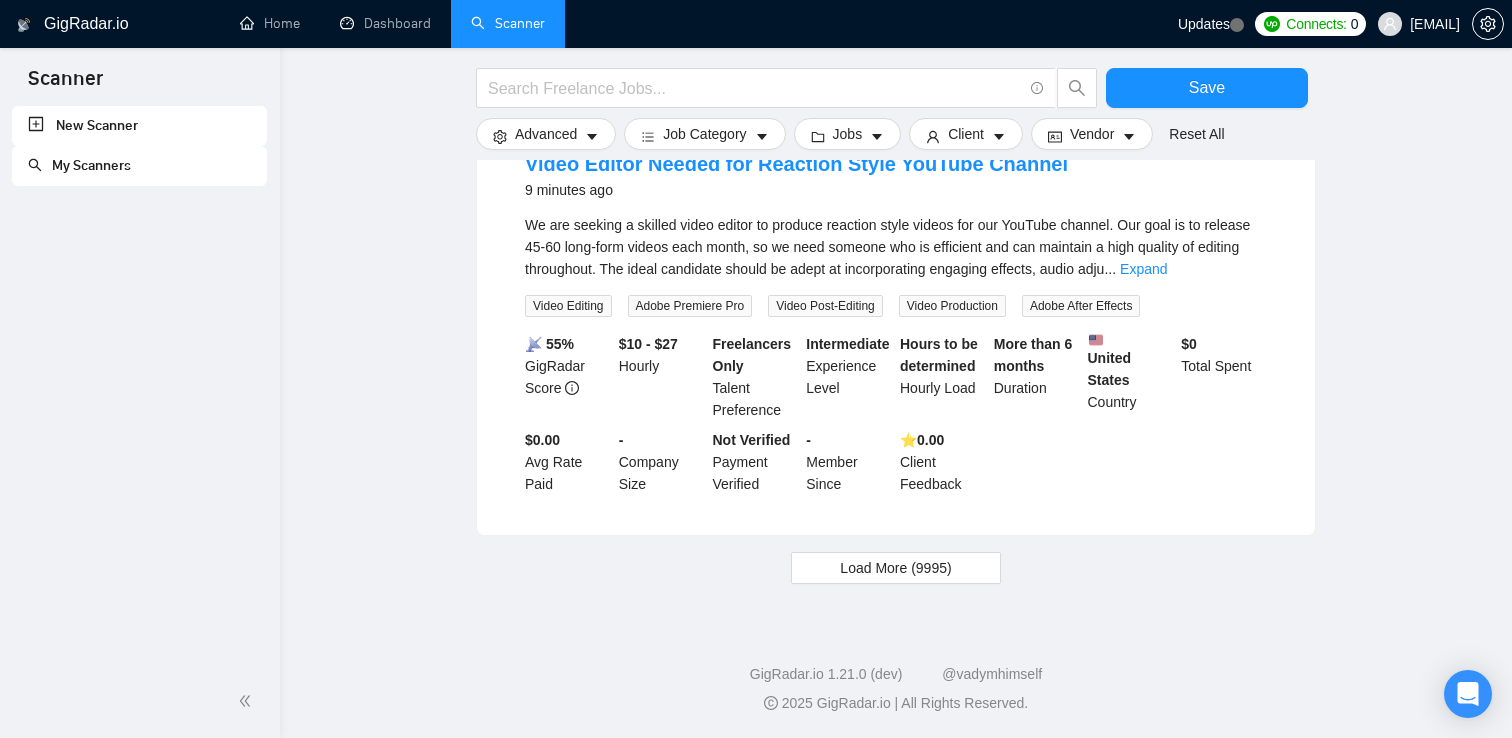 click on "GigRadar.io Home Dashboard Scanner Updates
Connects: 0 marko.solomchak.work@gmail.com Save Advanced   Job Category   Jobs   Client   Vendor   Reset All Preview Results Insights Alerts Auto Bidder Detected  more than   10000  results   (2.81 seconds) Icon designer 9 minutes ago I need some Icons designed for my new website. It will be about 10 icons.
I have examples of what I’m looking for, which will form the basis of the new icons.
Similar to the designs attached Graphic Design Website Asset Icon Design 📡   56% GigRadar Score   - Hourly Everyone Talent Preference Intermediate Experience Level Less than 30 hrs/week Hourly Load Less than 1 month Duration   United Kingdom Country $ 121.8k Total Spent $18.96 Avg Rate Paid 2-9 Company Size Verified Payment Verified Nov, 2004 Member Since ⭐️  4.78 Client Feedback Find pricing for each country of a website 9 minutes ago Market Research Data Entry 📡   61% GigRadar Score   $ 20 Fixed-Price Everyone -" at bounding box center [896, -619] 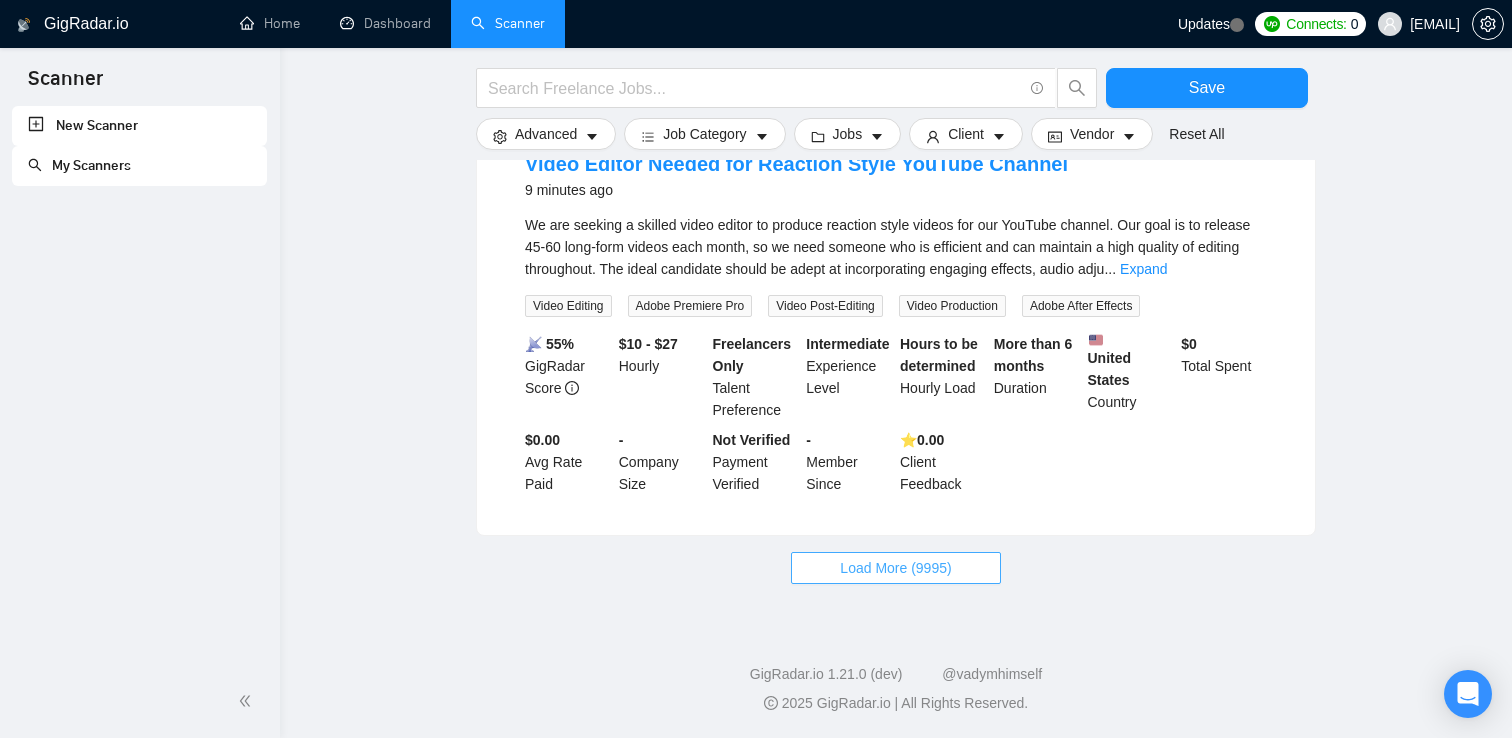 click on "Load More (9995)" at bounding box center (895, 568) 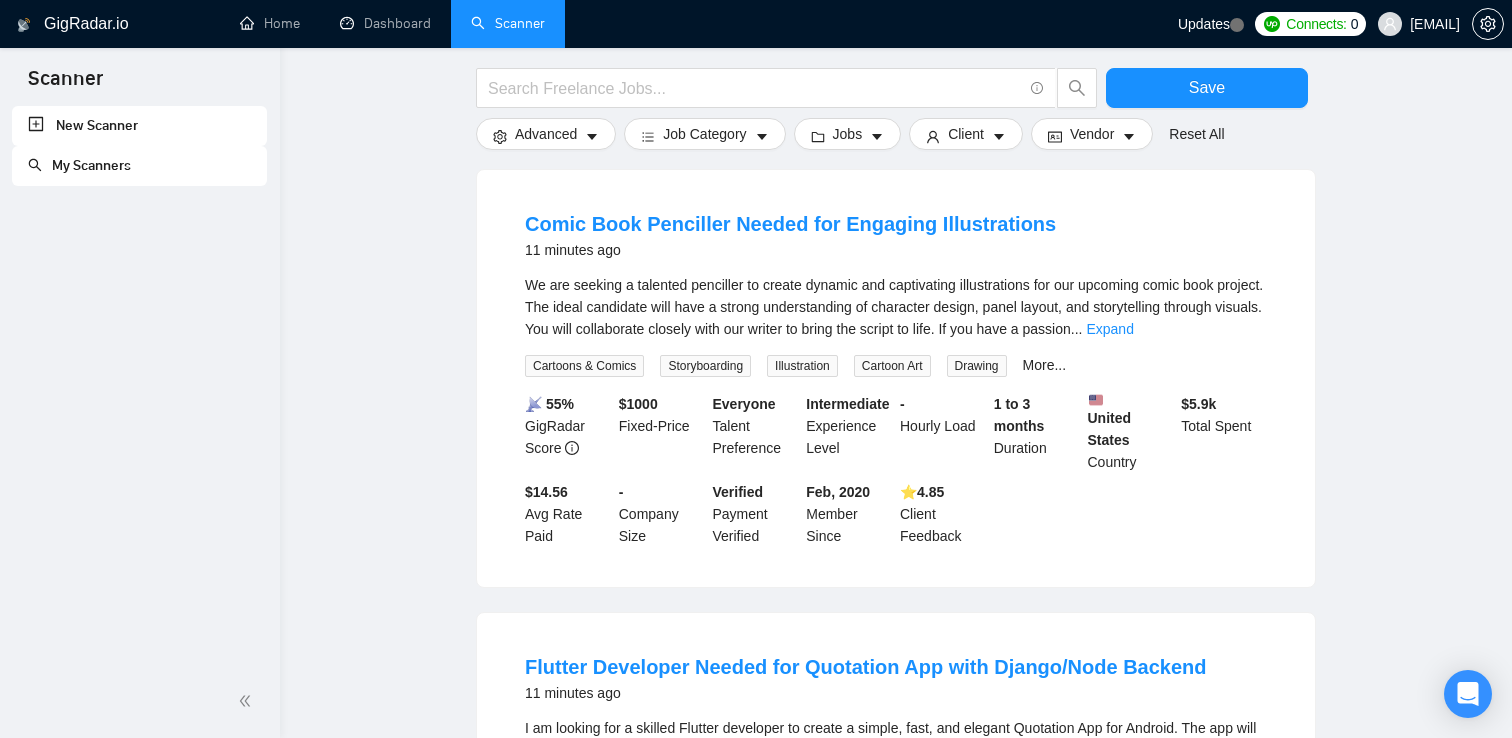 scroll, scrollTop: 4157, scrollLeft: 0, axis: vertical 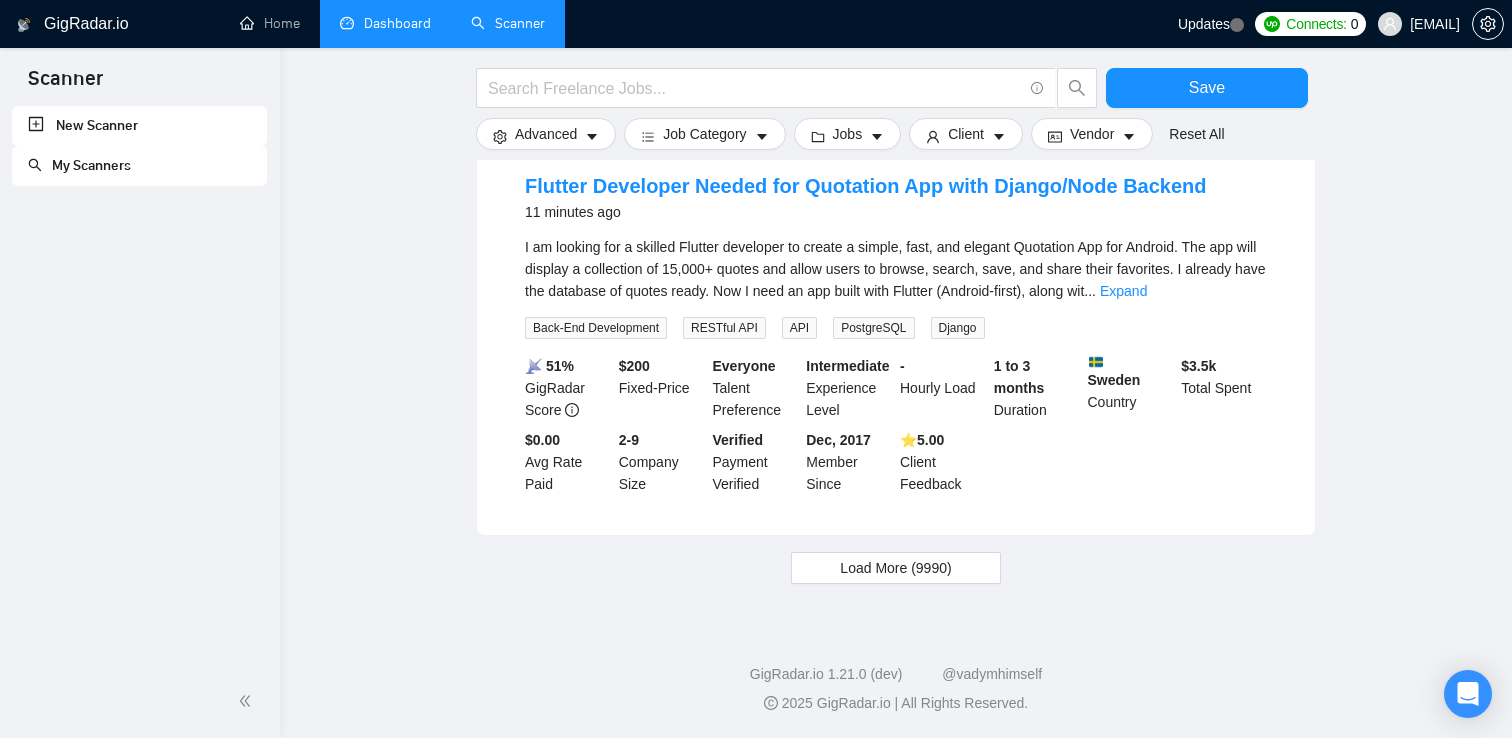 click on "Dashboard" at bounding box center (385, 23) 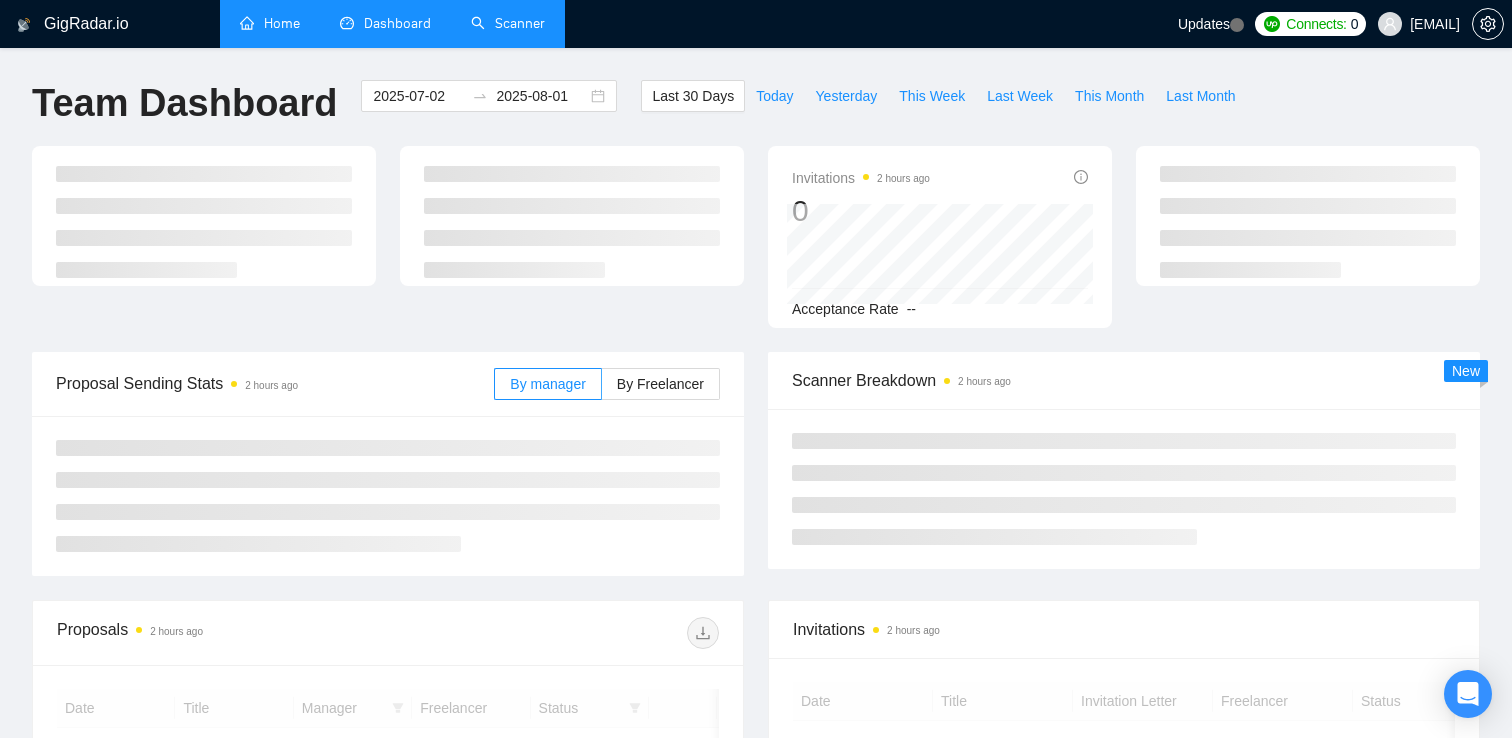 click on "Home" at bounding box center (270, 23) 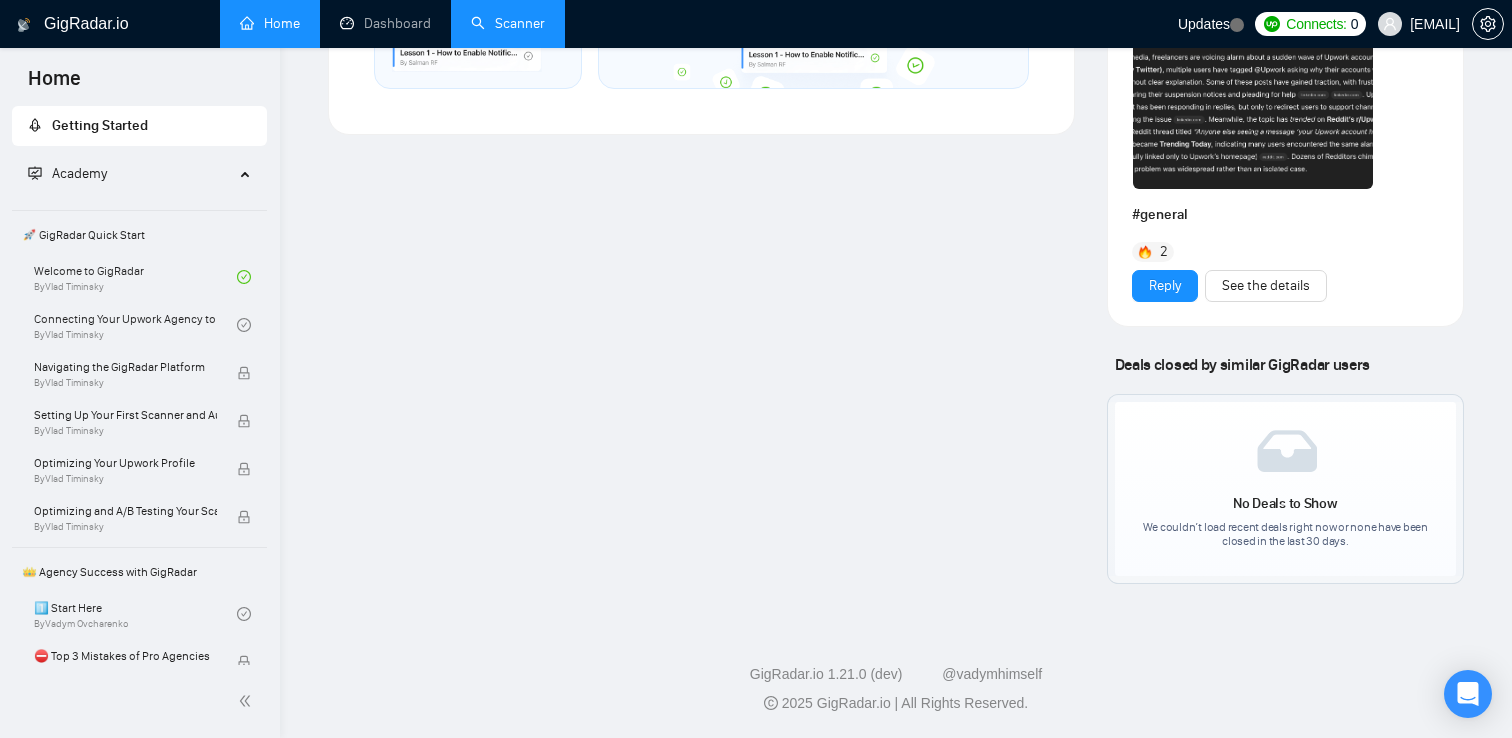 scroll, scrollTop: 0, scrollLeft: 0, axis: both 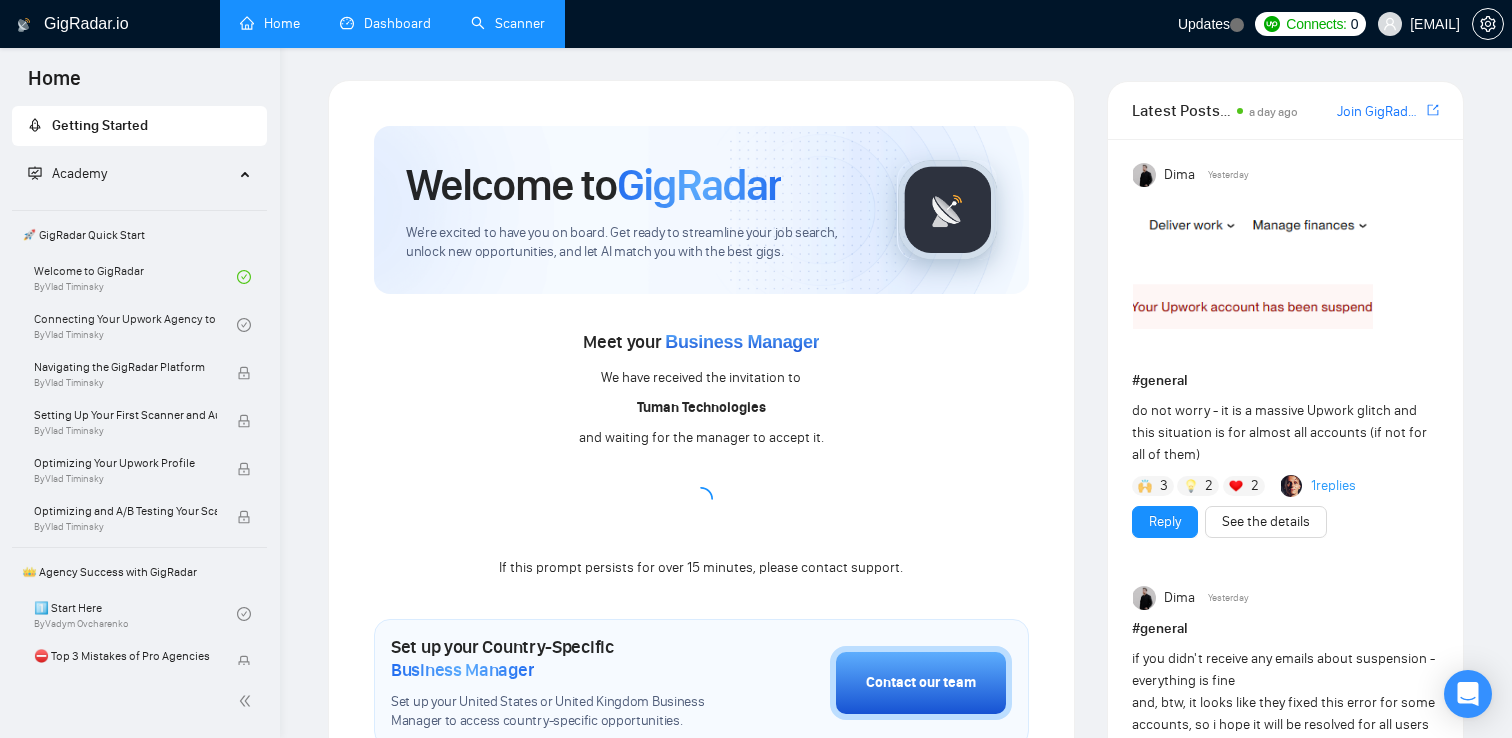 click on "Dashboard" at bounding box center (385, 23) 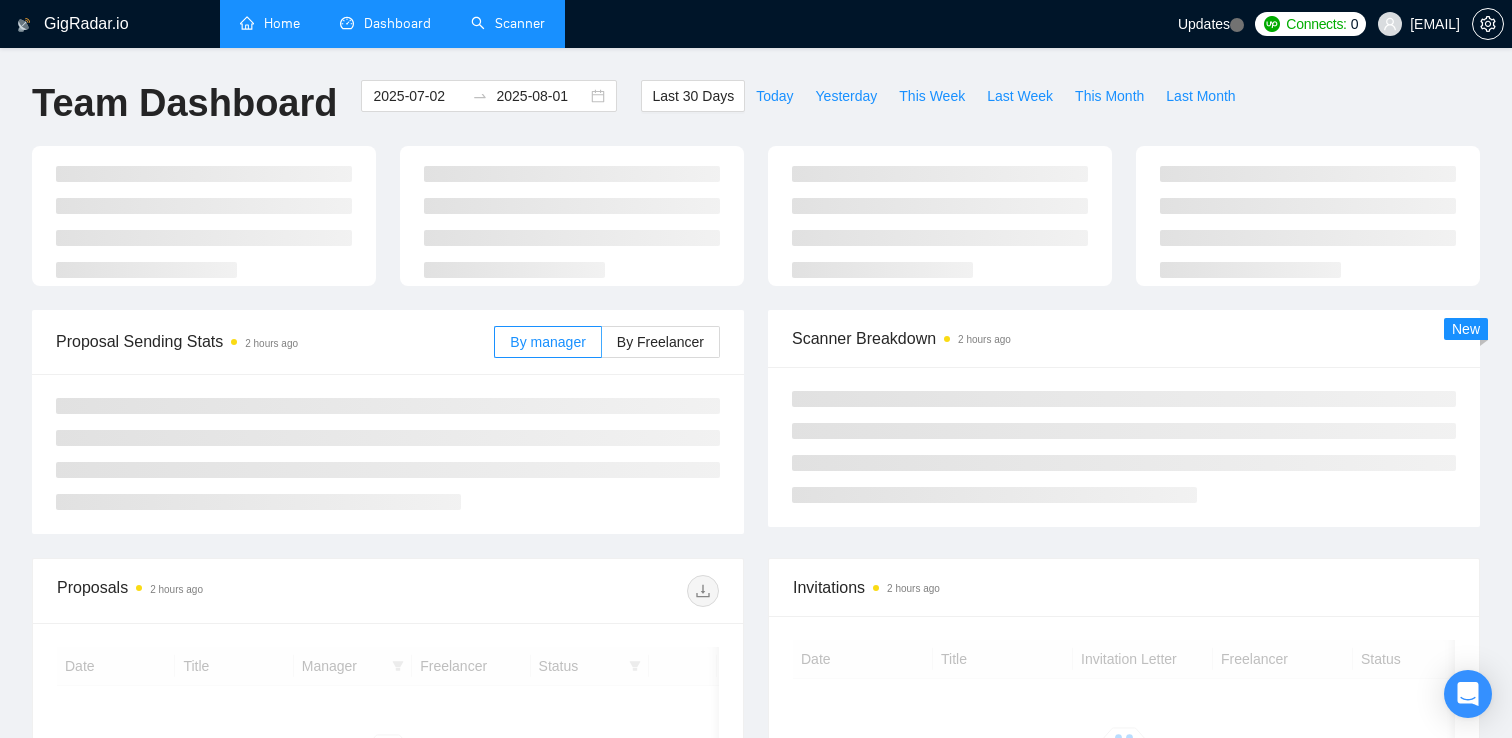 click on "Scanner" at bounding box center (508, 23) 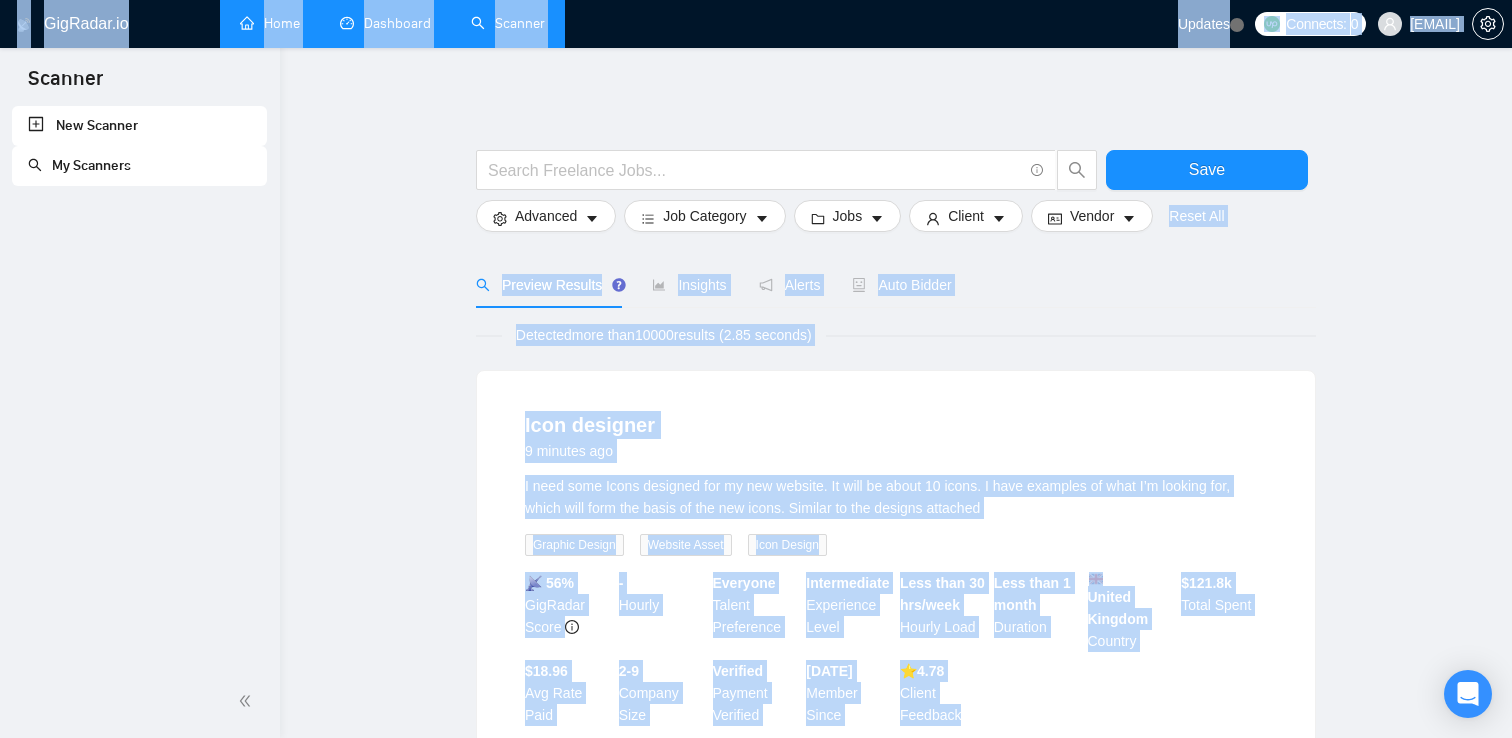 drag, startPoint x: 11, startPoint y: 6, endPoint x: 975, endPoint y: 723, distance: 1201.4095 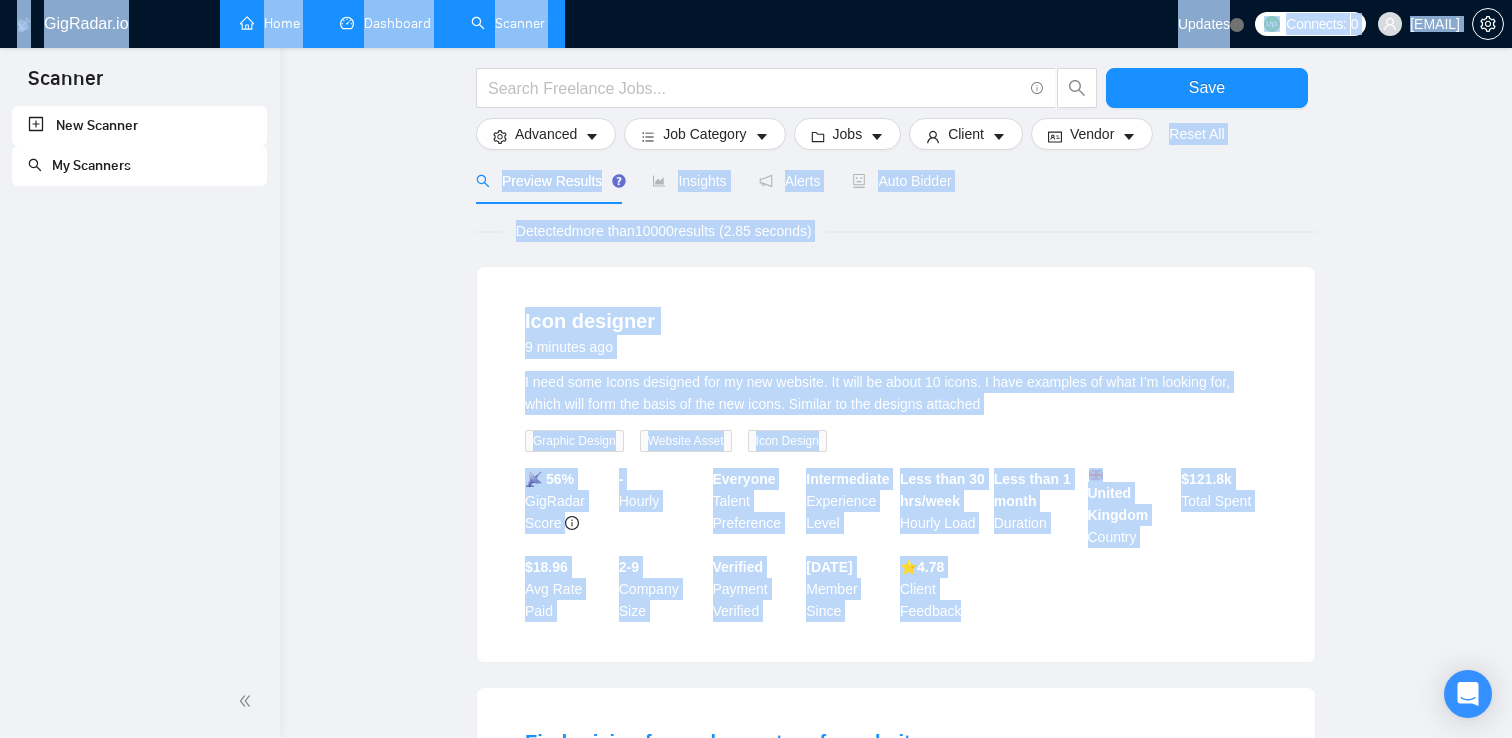 scroll, scrollTop: 0, scrollLeft: 0, axis: both 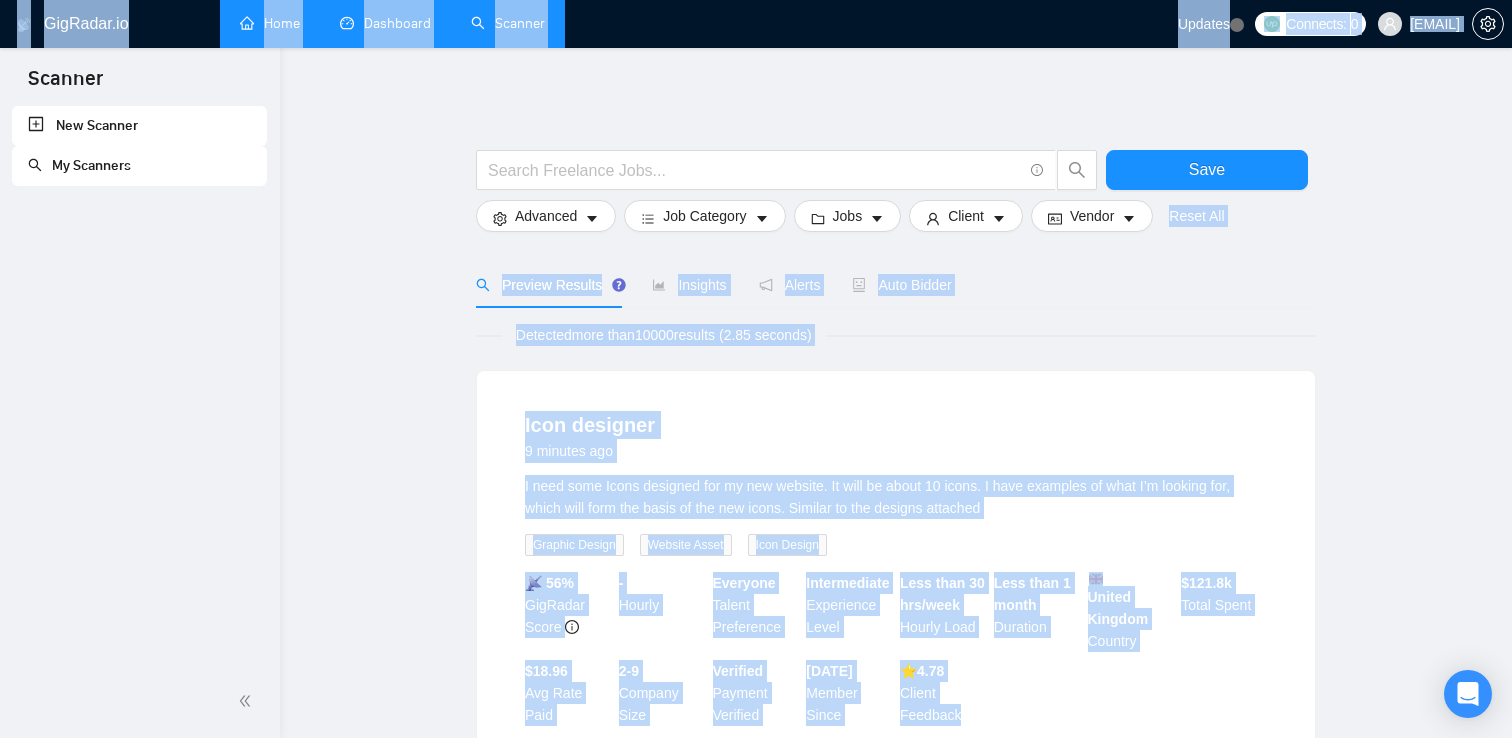 click on "Save Advanced   Job Category   Jobs   Client   Vendor   Reset All Preview Results Insights Alerts Auto Bidder Detected  more than   10000  results   (2.85 seconds) Icon designer 9 minutes ago I need some Icons designed for my new website. It will be about 10 icons.
I have examples of what I’m looking for, which will form the basis of the new icons.
Similar to the designs attached Graphic Design Website Asset Icon Design 📡   56% GigRadar Score   - Hourly Everyone Talent Preference Intermediate Experience Level Less than 30 hrs/week Hourly Load Less than 1 month Duration   United Kingdom Country $ 121.8k Total Spent $18.96 Avg Rate Paid 2-9 Company Size Verified Payment Verified Nov, 2004 Member Since ⭐️  4.78 Client Feedback Find pricing for each country of a website 10 minutes ago Market Research Data Entry 📡   61% GigRadar Score   $ 20 Fixed-Price Everyone Talent Preference Intermediate Experience Level - Hourly Load Less than 1 month Duration   Spain Country $ 156k Total Spent $59.62 - ⭐️" at bounding box center (896, 1319) 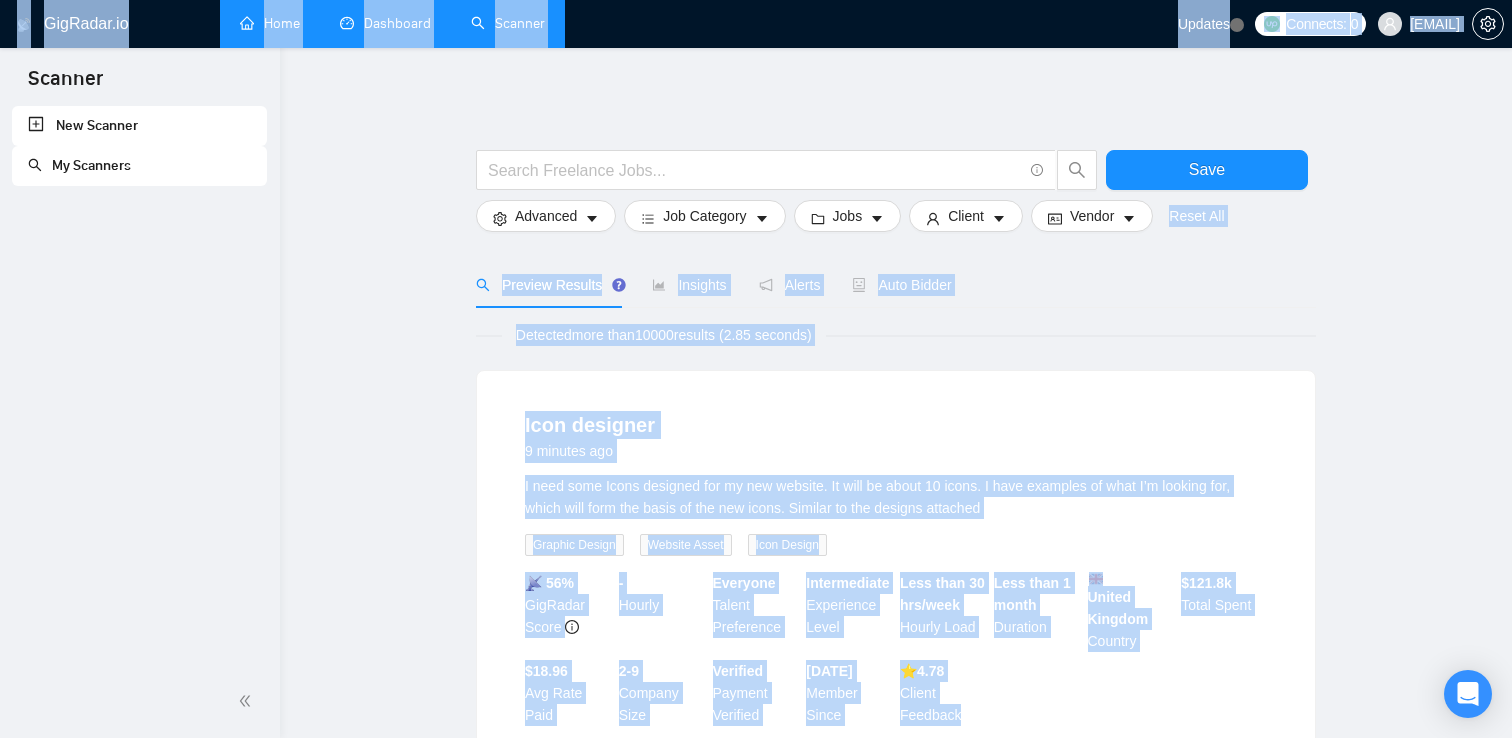 drag, startPoint x: 7, startPoint y: 5, endPoint x: 994, endPoint y: 711, distance: 1213.5094 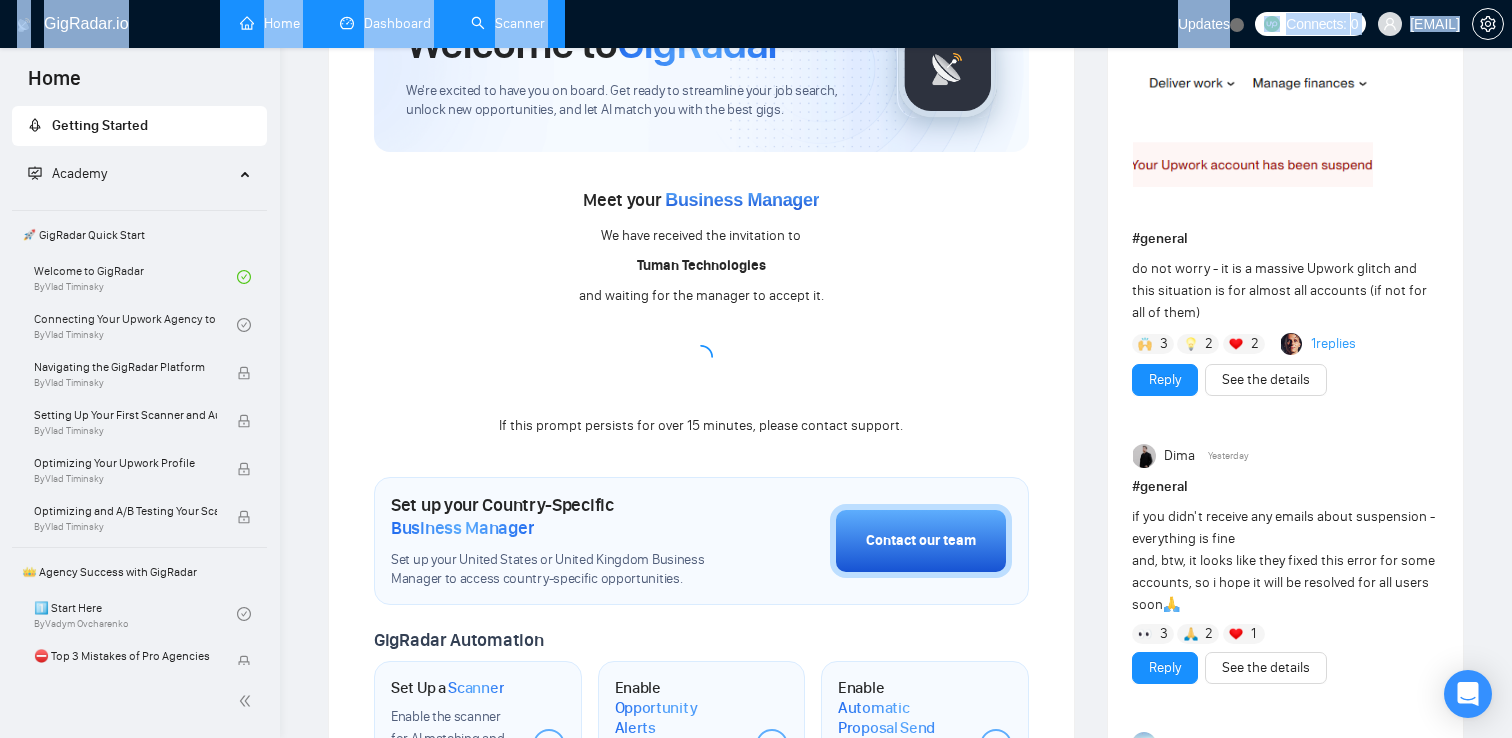 scroll, scrollTop: 149, scrollLeft: 0, axis: vertical 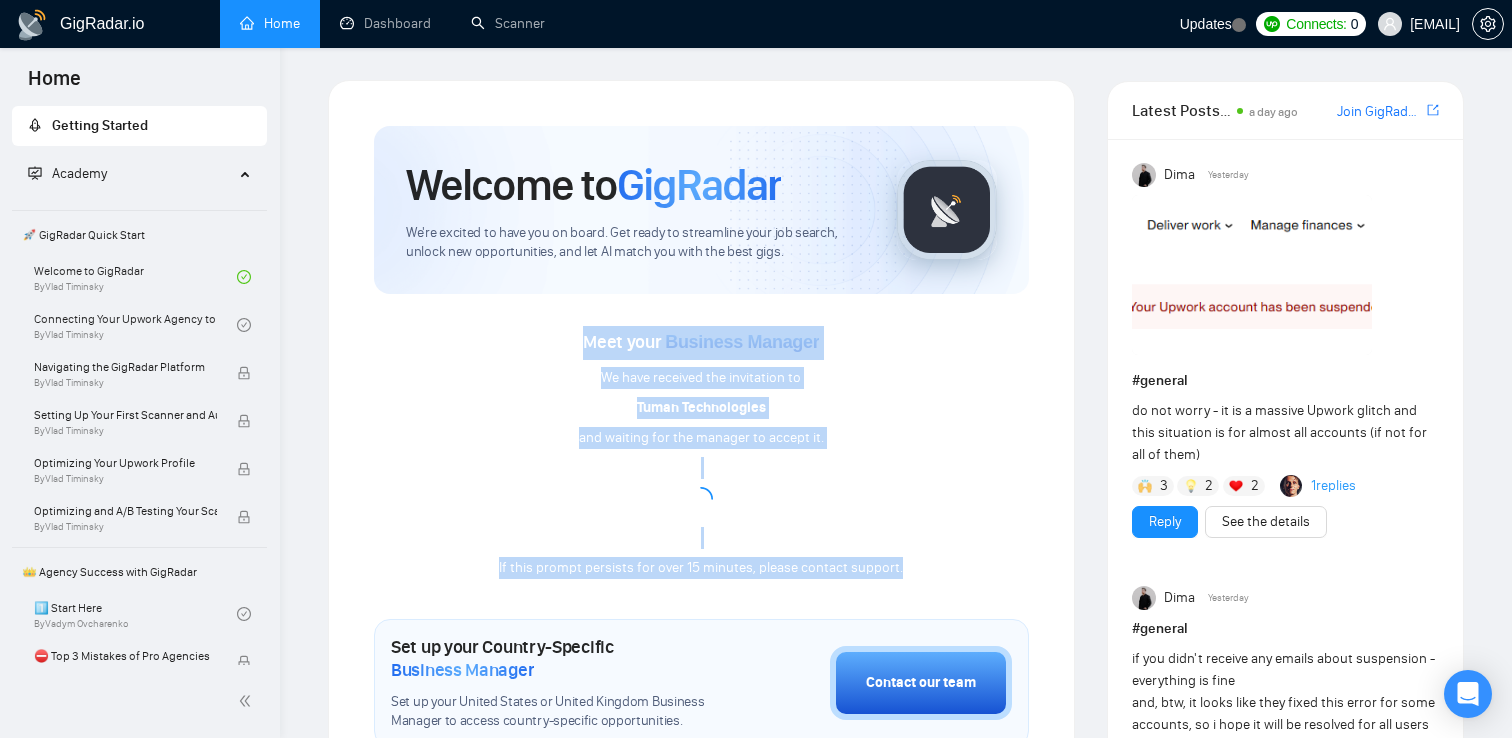 drag, startPoint x: 0, startPoint y: 0, endPoint x: 923, endPoint y: 597, distance: 1099.2443 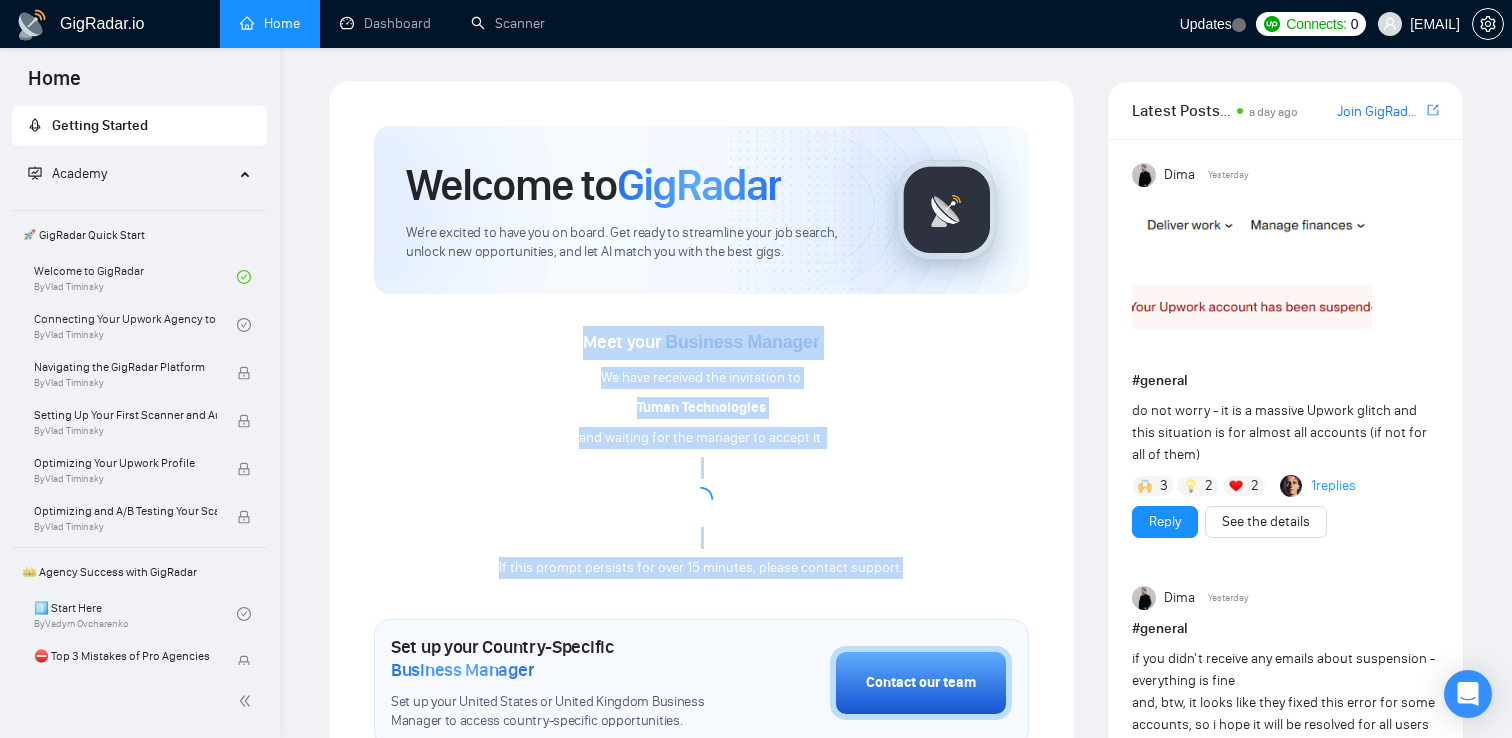 click on "Welcome to  GigRadar We're excited to have you on board. Get ready to streamline your job search, unlock new opportunities, and let AI match you with the best gigs. Meet your   Business Manager We have received the invitation to  Tuman Technologies  and waiting for the manager to accept it.    If this prompt persists for over 15 minutes, please contact support. Set up your Country-Specific  Business Manager Set up your United States or United Kingdom Business Manager to access country-specific opportunities. Contact our team GigRadar Automation Set Up a   Scanner Enable the scanner for AI matching and real-time job alerts. Enable   Opportunity Alerts Keep updated on top matches and new jobs. Enable   Automatic Proposal Send Never miss any opportunities. GigRadar Community Join GigRadar   Community Connect with the GigRadar Slack Community for updates, job opportunities, partnerships, and support. Make your   First Post Make your first post on GigRadar community. Level Up Your Skill Explore   Academy" at bounding box center (701, 770) 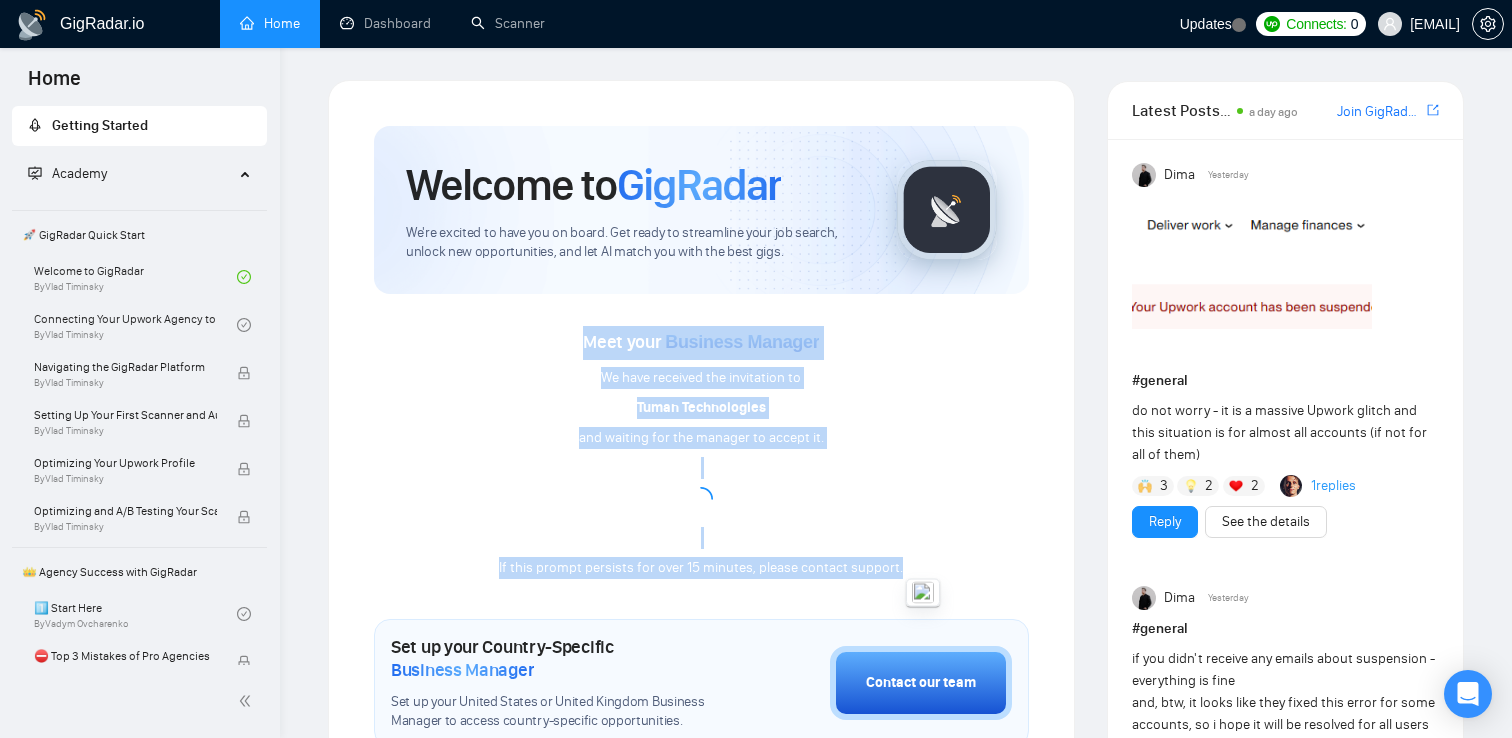 click on "Welcome to  GigRadar We're excited to have you on board. Get ready to streamline your job search, unlock new opportunities, and let AI match you with the best gigs. Meet your   Business Manager We have received the invitation to  Tuman Technologies  and waiting for the manager to accept it.    If this prompt persists for over 15 minutes, please contact support. Set up your Country-Specific  Business Manager Set up your United States or United Kingdom Business Manager to access country-specific opportunities. Contact our team GigRadar Automation Set Up a   Scanner Enable the scanner for AI matching and real-time job alerts. Enable   Opportunity Alerts Keep updated on top matches and new jobs. Enable   Automatic Proposal Send Never miss any opportunities. GigRadar Community Join GigRadar   Community Connect with the GigRadar Slack Community for updates, job opportunities, partnerships, and support. Make your   First Post Make your first post on GigRadar community. Level Up Your Skill Explore   Academy" at bounding box center [701, 770] 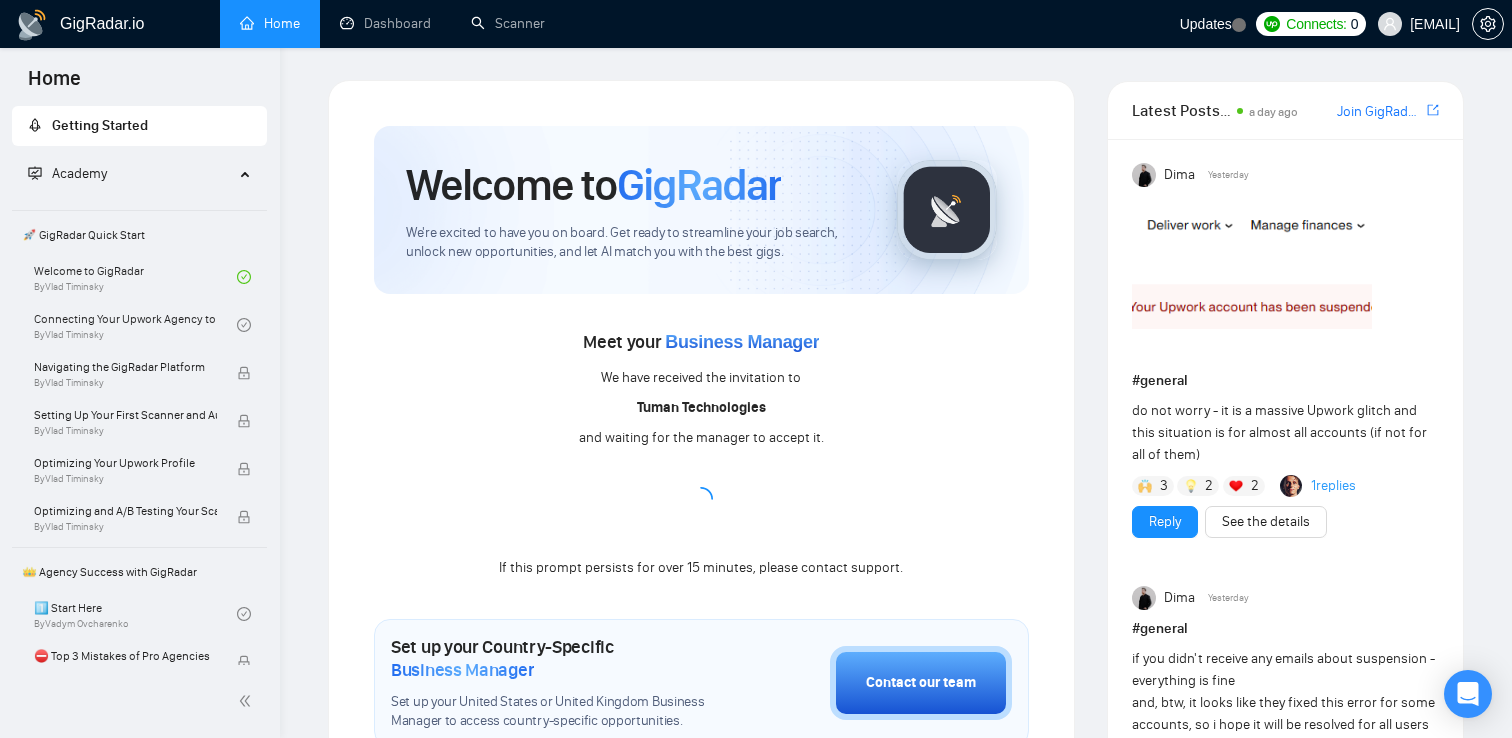 click on "Welcome to  GigRadar We're excited to have you on board. Get ready to streamline your job search, unlock new opportunities, and let AI match you with the best gigs. Meet your   Business Manager We have received the invitation to  Tuman Technologies  and waiting for the manager to accept it.    If this prompt persists for over 15 minutes, please contact support. Set up your Country-Specific  Business Manager Set up your United States or United Kingdom Business Manager to access country-specific opportunities. Contact our team GigRadar Automation Set Up a   Scanner Enable the scanner for AI matching and real-time job alerts. Enable   Opportunity Alerts Keep updated on top matches and new jobs. Enable   Automatic Proposal Send Never miss any opportunities. GigRadar Community Join GigRadar   Community Connect with the GigRadar Slack Community for updates, job opportunities, partnerships, and support. Make your   First Post Make your first post on GigRadar community. Level Up Your Skill Explore   Academy" at bounding box center [701, 770] 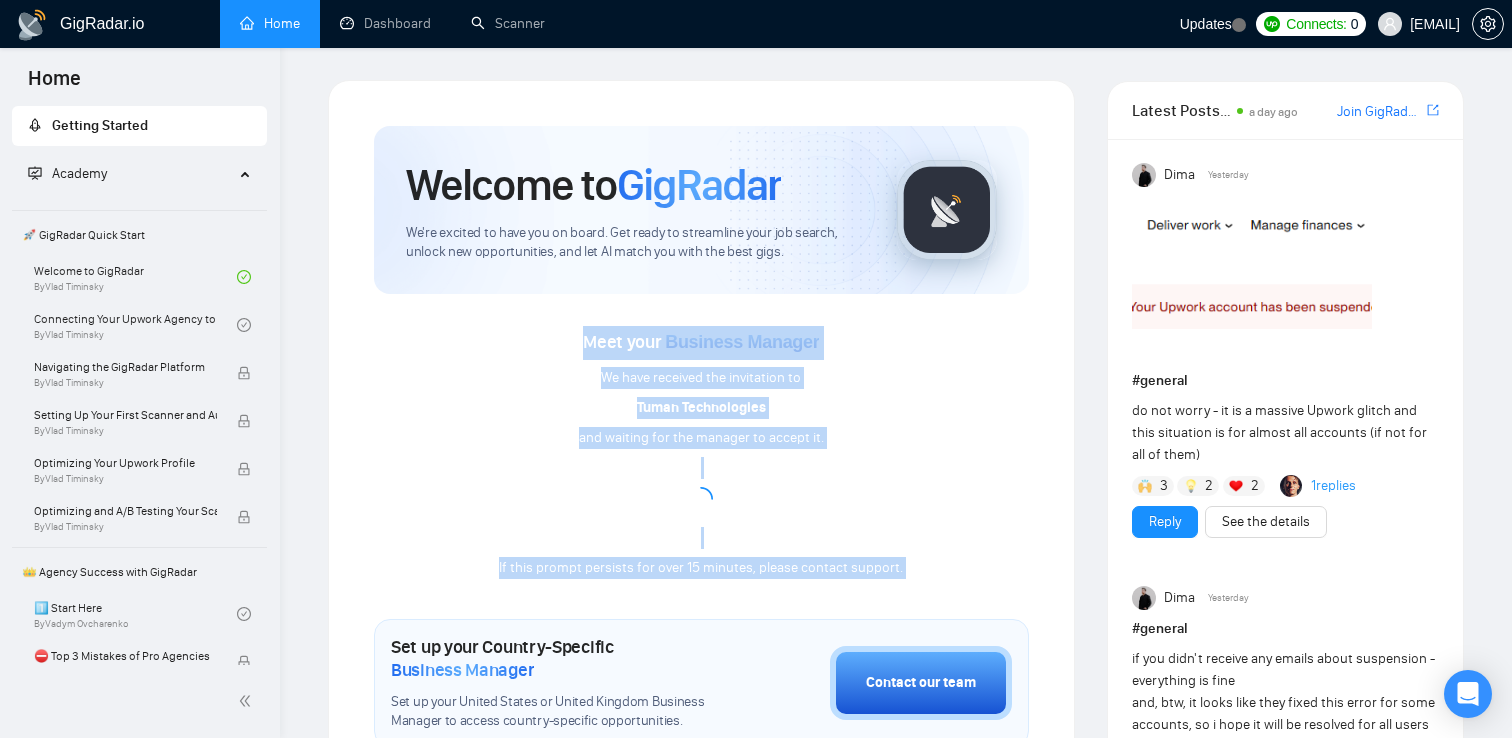 drag, startPoint x: 875, startPoint y: 585, endPoint x: 629, endPoint y: 315, distance: 365.26154 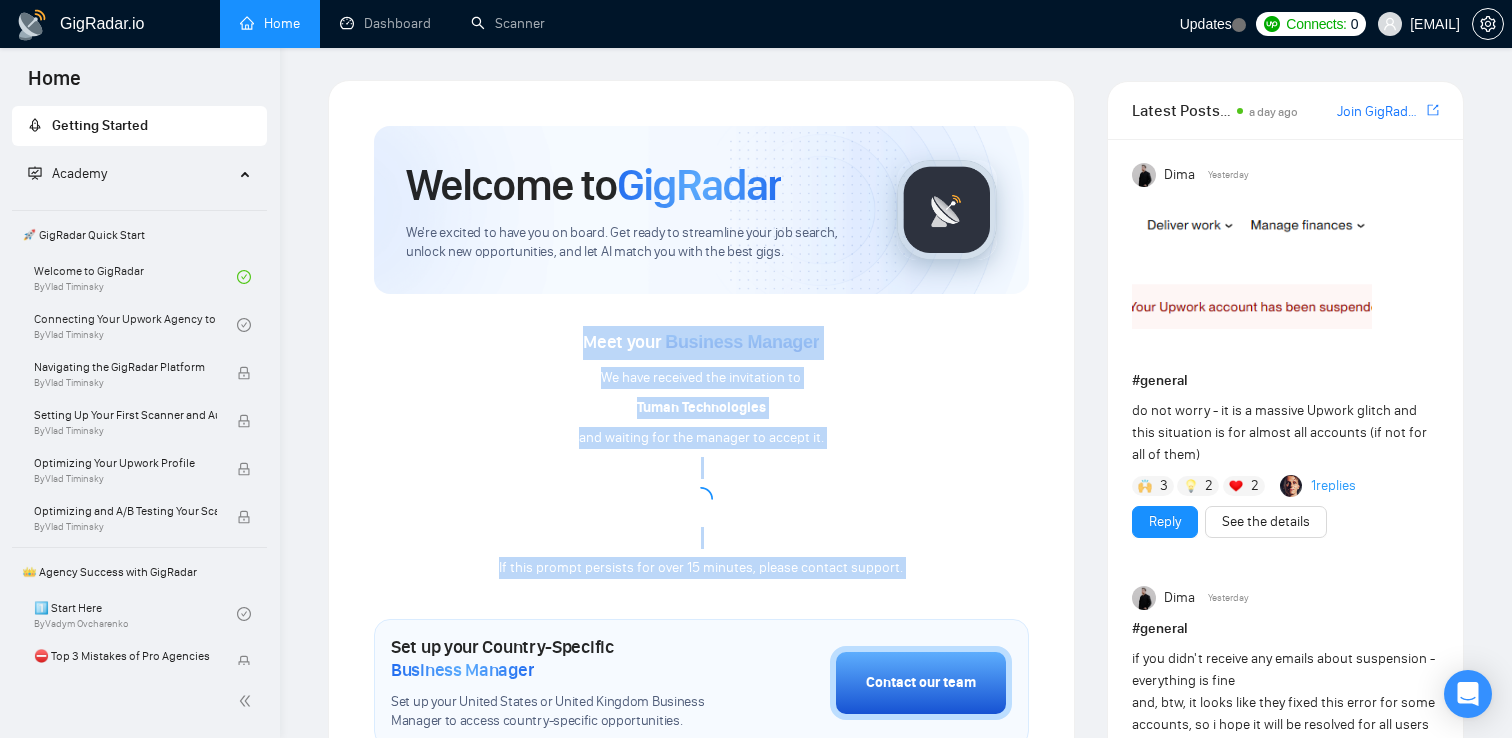 click on "Welcome to  GigRadar We're excited to have you on board. Get ready to streamline your job search, unlock new opportunities, and let AI match you with the best gigs. Meet your   Business Manager We have received the invitation to  Tuman Technologies  and waiting for the manager to accept it.    If this prompt persists for over 15 minutes, please contact support. Set up your Country-Specific  Business Manager Set up your United States or United Kingdom Business Manager to access country-specific opportunities. Contact our team GigRadar Automation Set Up a   Scanner Enable the scanner for AI matching and real-time job alerts. Enable   Opportunity Alerts Keep updated on top matches and new jobs. Enable   Automatic Proposal Send Never miss any opportunities. GigRadar Community Join GigRadar   Community Connect with the GigRadar Slack Community for updates, job opportunities, partnerships, and support. Make your   First Post Make your first post on GigRadar community. Level Up Your Skill Explore   Academy" at bounding box center [701, 770] 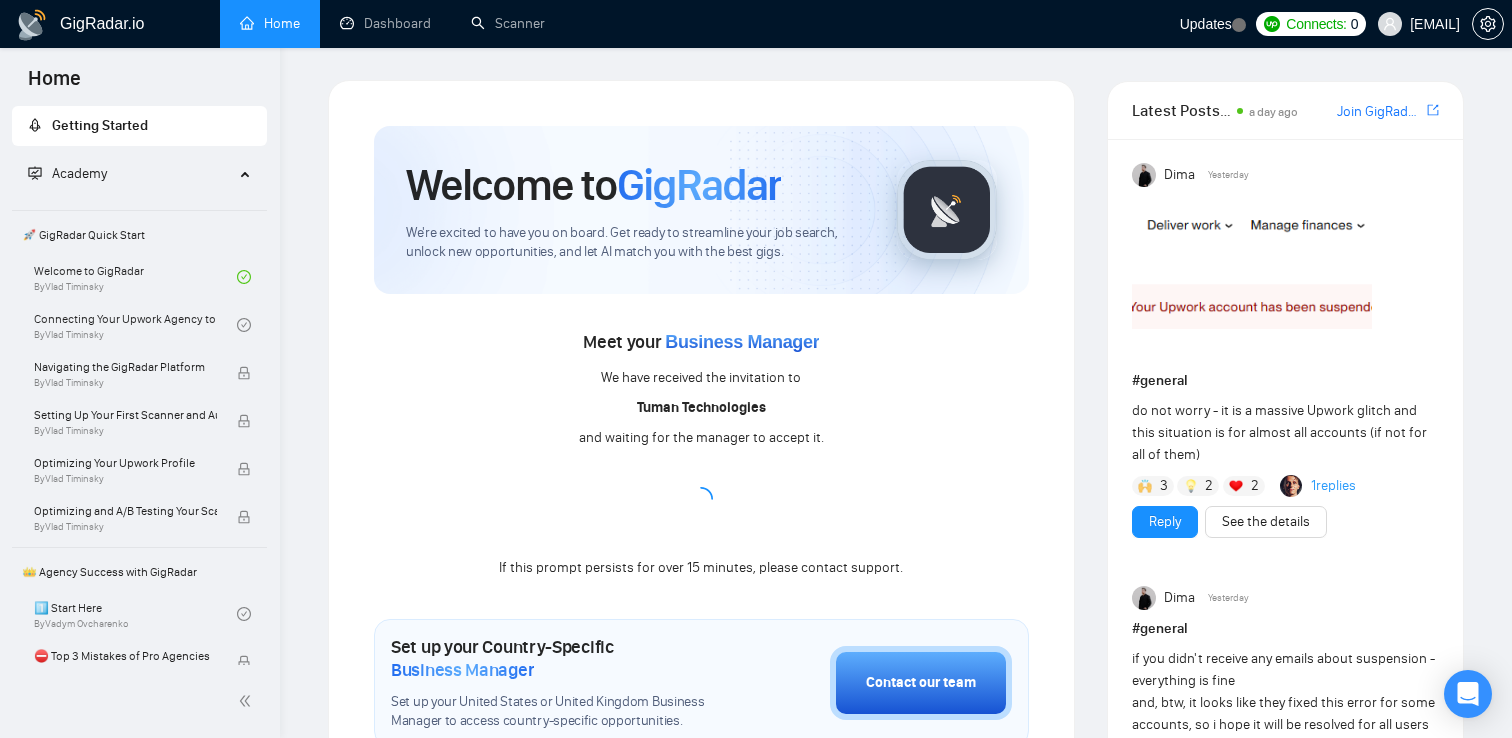 click on "Meet your   Business Manager We have received the invitation to  Tuman Technologies  and waiting for the manager to accept it.    If this prompt persists for over 15 minutes, please contact support." at bounding box center (701, 437) 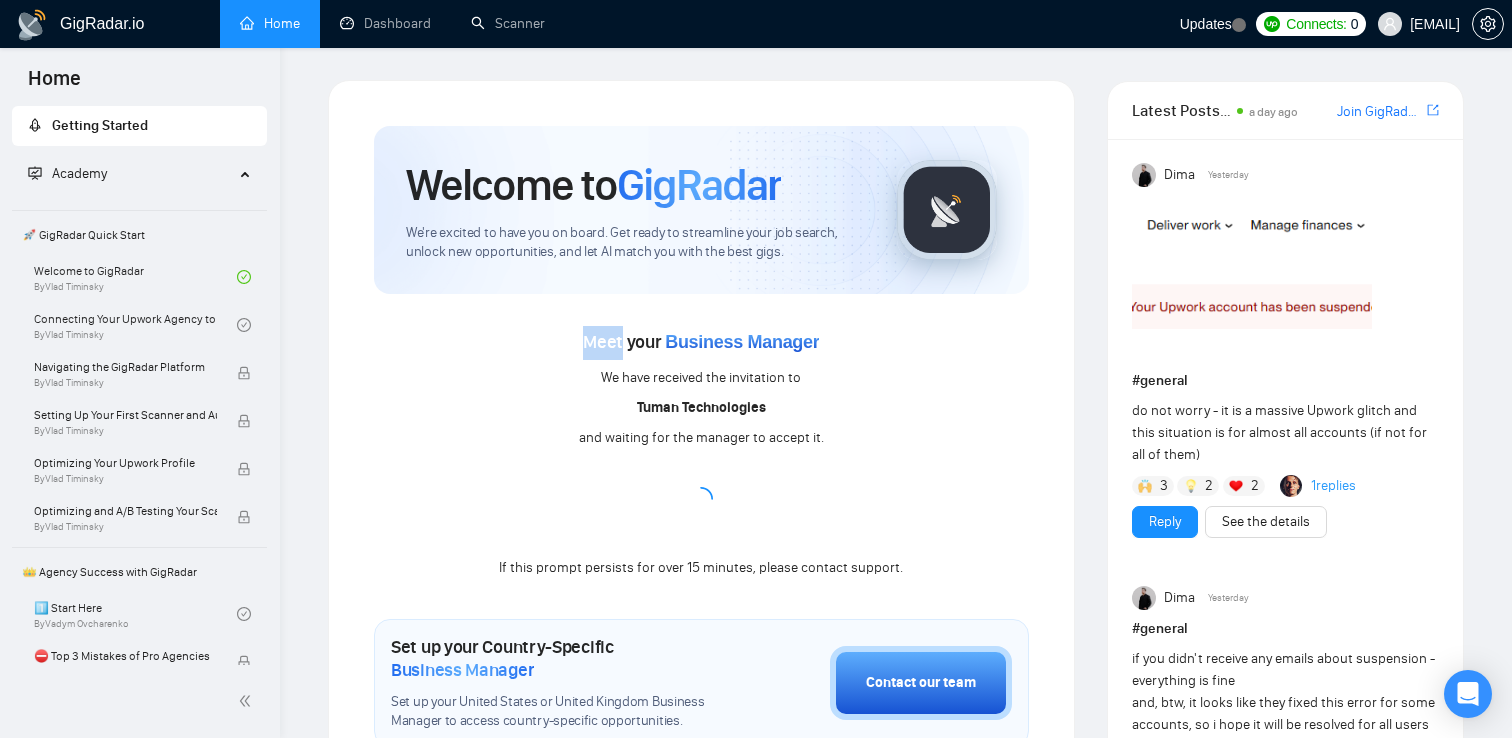 click on "Meet your   Business Manager We have received the invitation to  Tuman Technologies  and waiting for the manager to accept it.    If this prompt persists for over 15 minutes, please contact support." at bounding box center (701, 437) 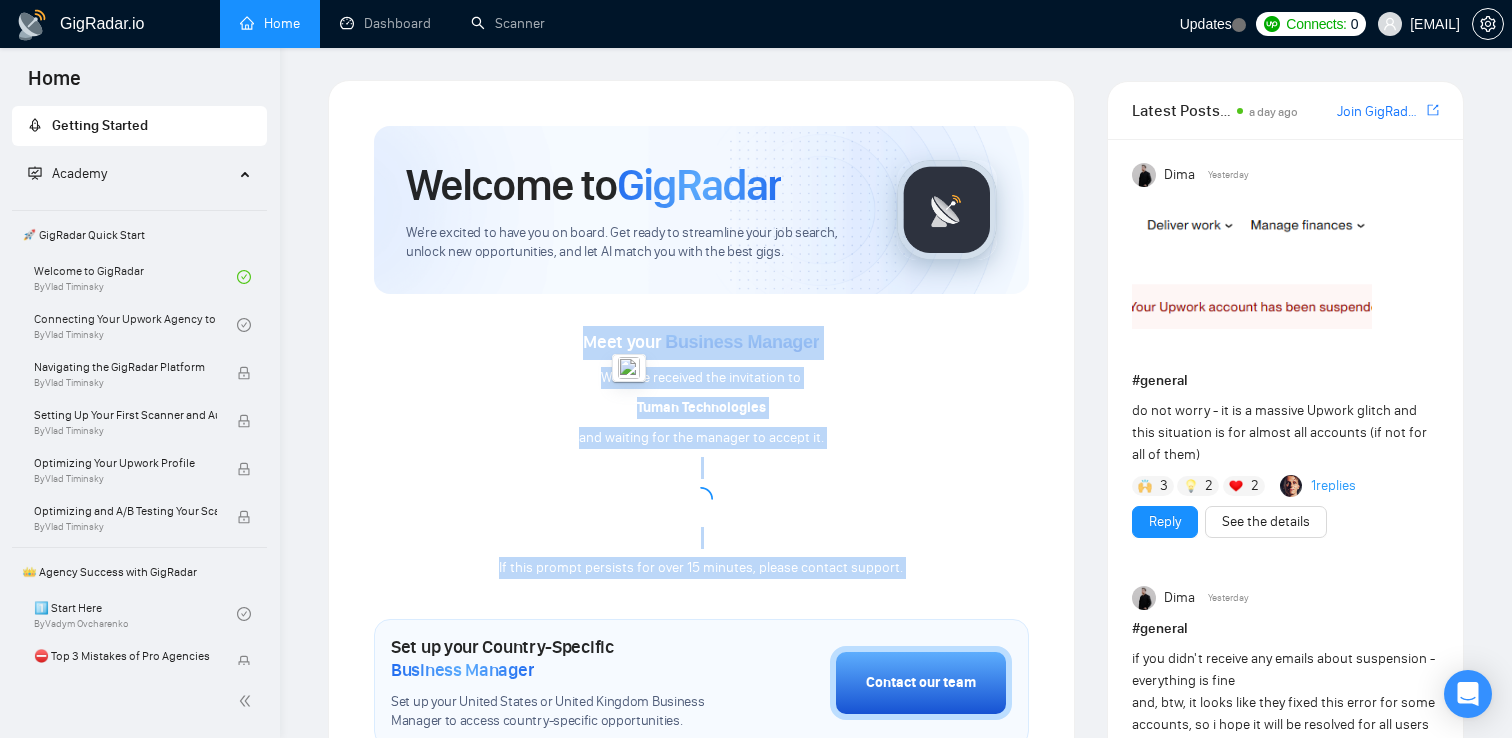 drag, startPoint x: 629, startPoint y: 315, endPoint x: 889, endPoint y: 579, distance: 370.53476 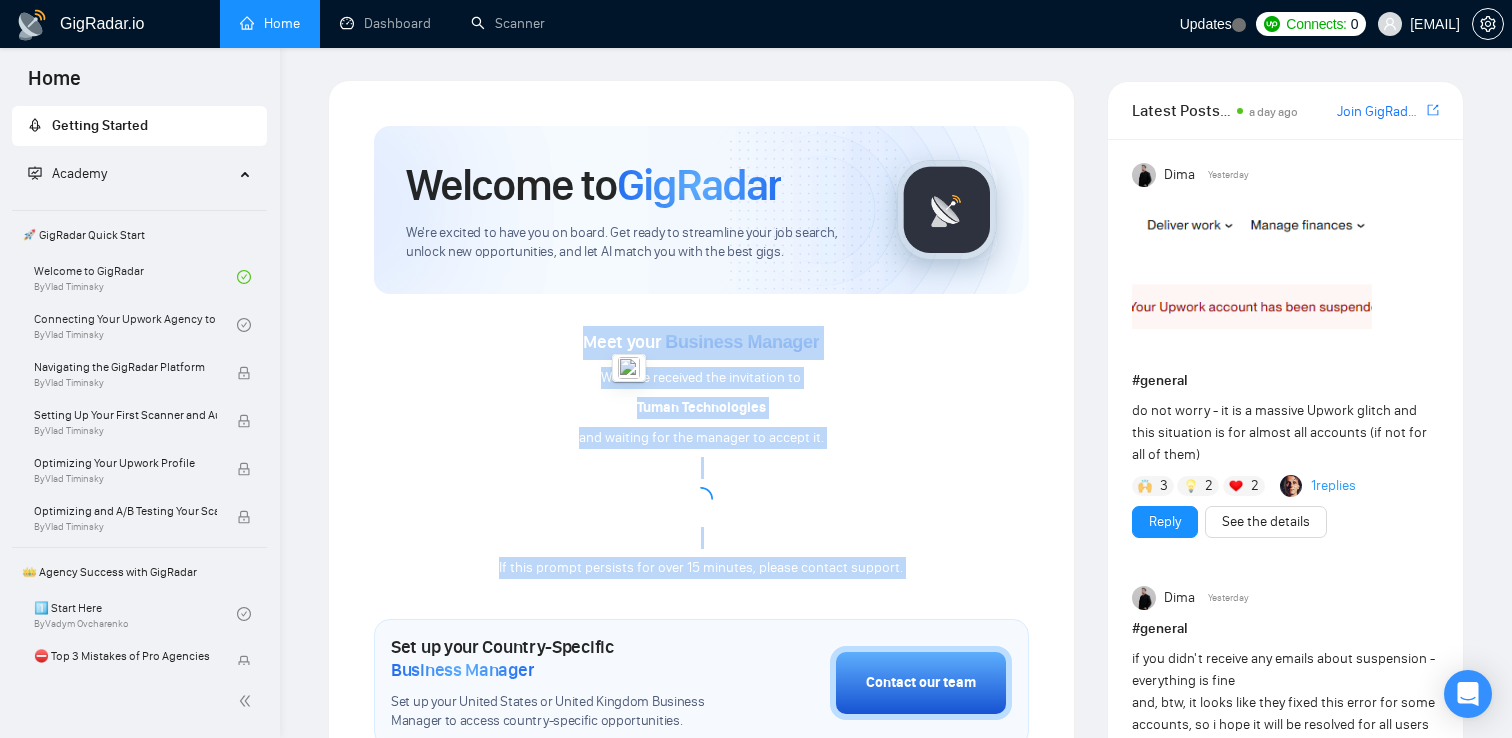 click on "Meet your   Business Manager We have received the invitation to  Tuman Technologies  and waiting for the manager to accept it.    If this prompt persists for over 15 minutes, please contact support." at bounding box center [701, 437] 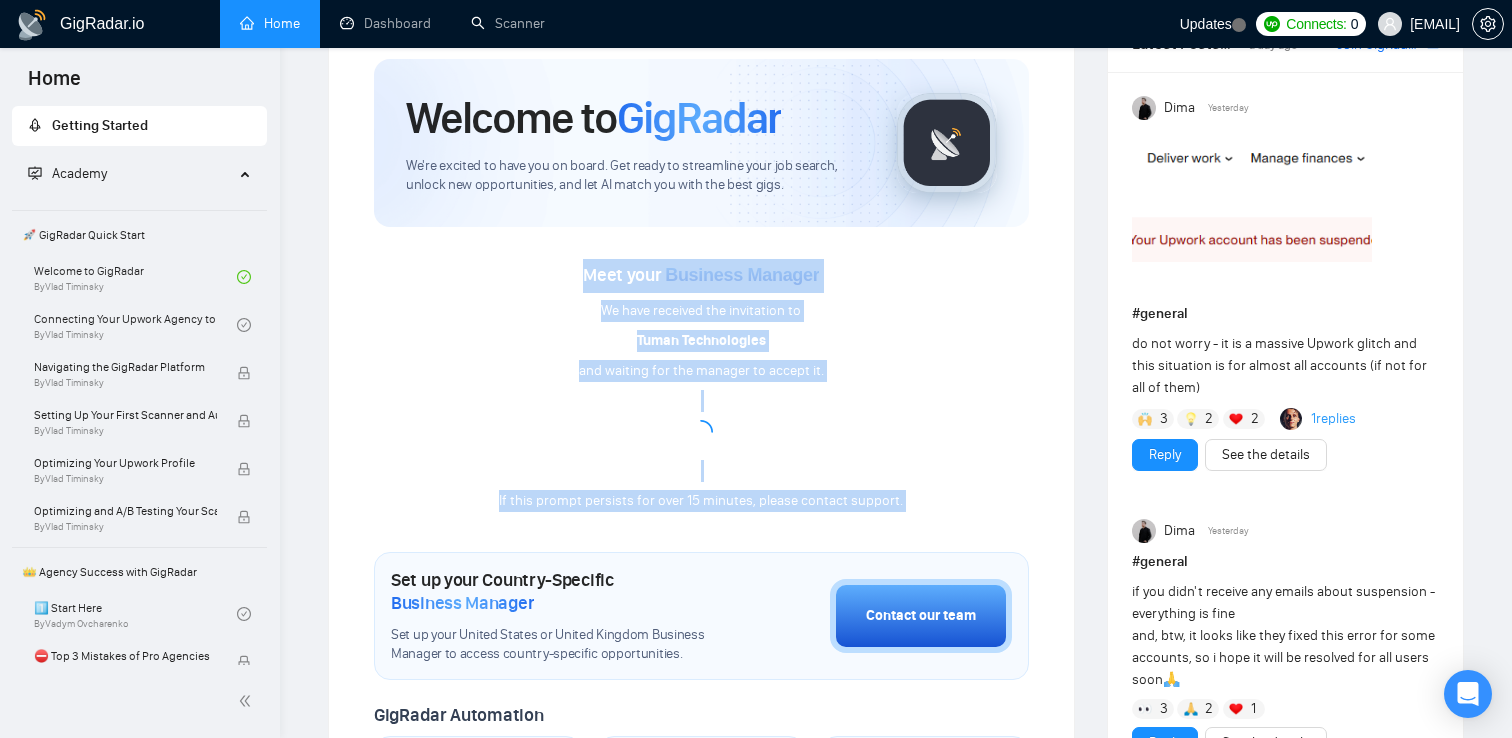 scroll, scrollTop: 109, scrollLeft: 0, axis: vertical 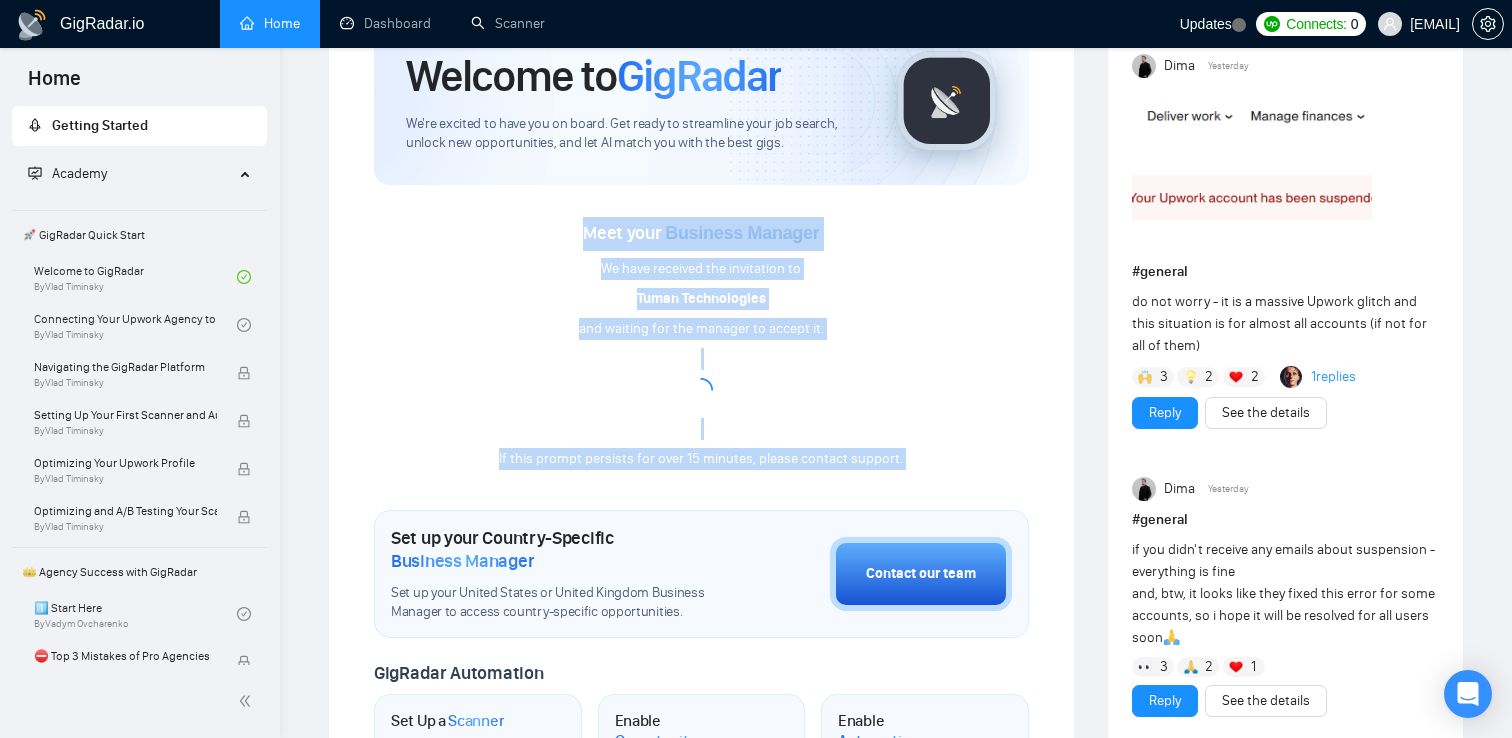 click on "If this prompt persists for over 15 minutes, please contact support." at bounding box center [701, 459] 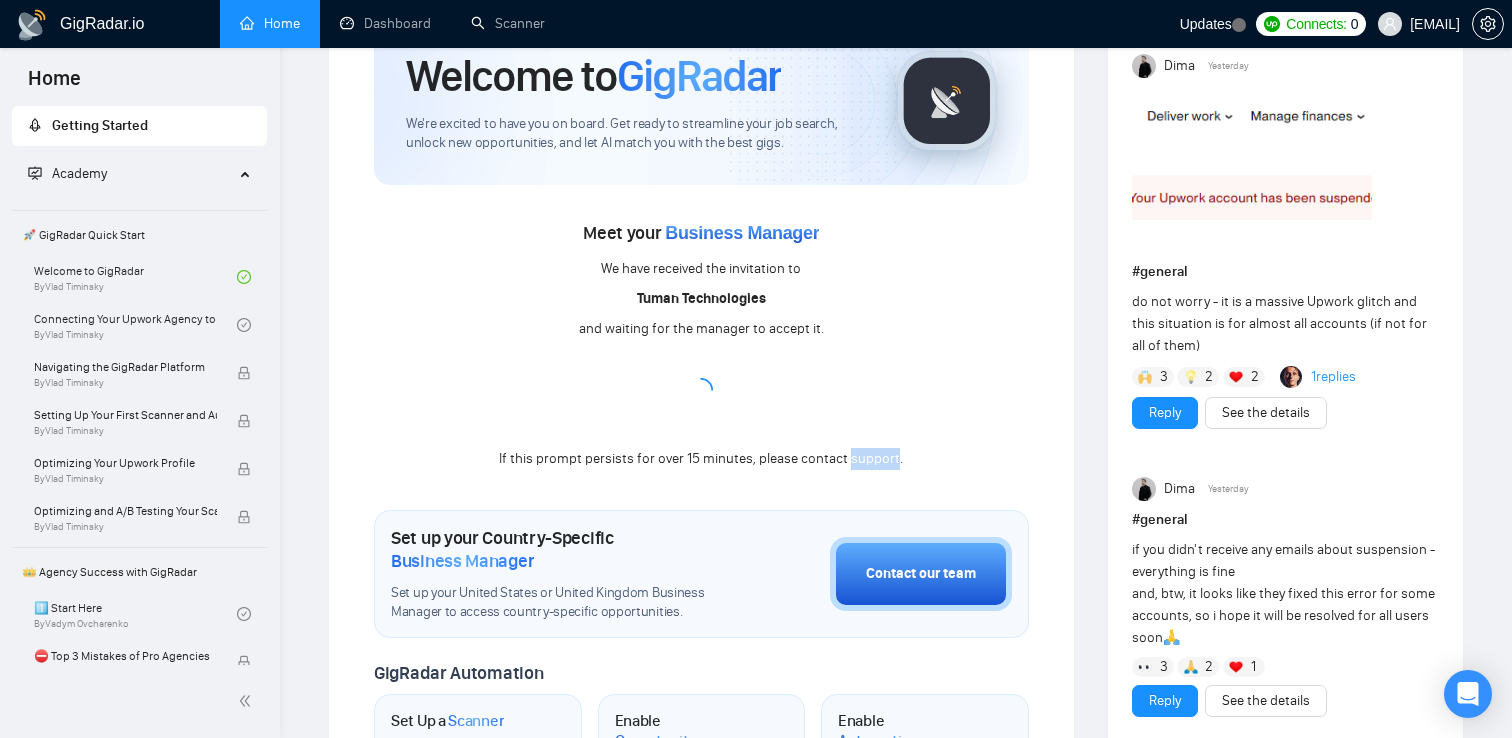 click on "If this prompt persists for over 15 minutes, please contact support." at bounding box center [701, 459] 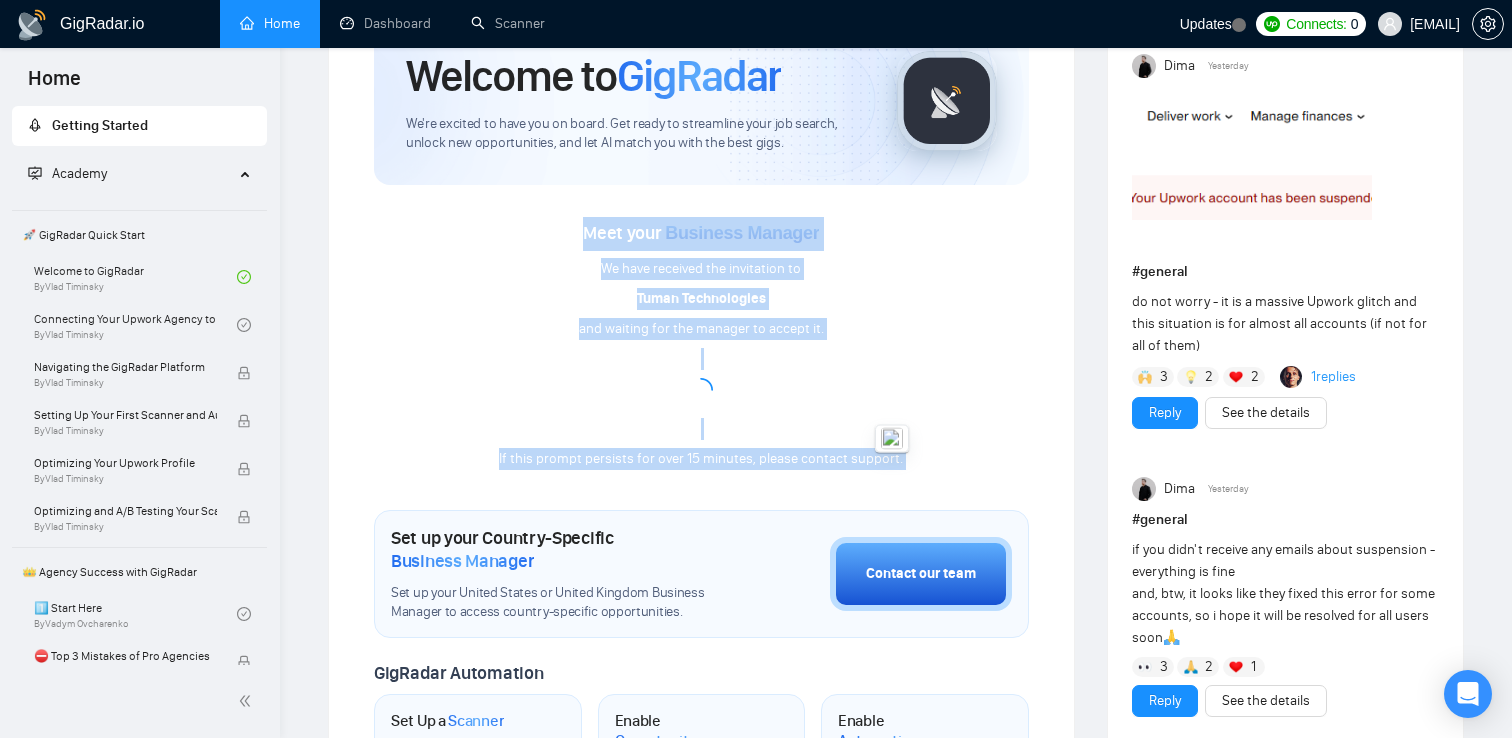 drag, startPoint x: 892, startPoint y: 468, endPoint x: 646, endPoint y: 213, distance: 354.31766 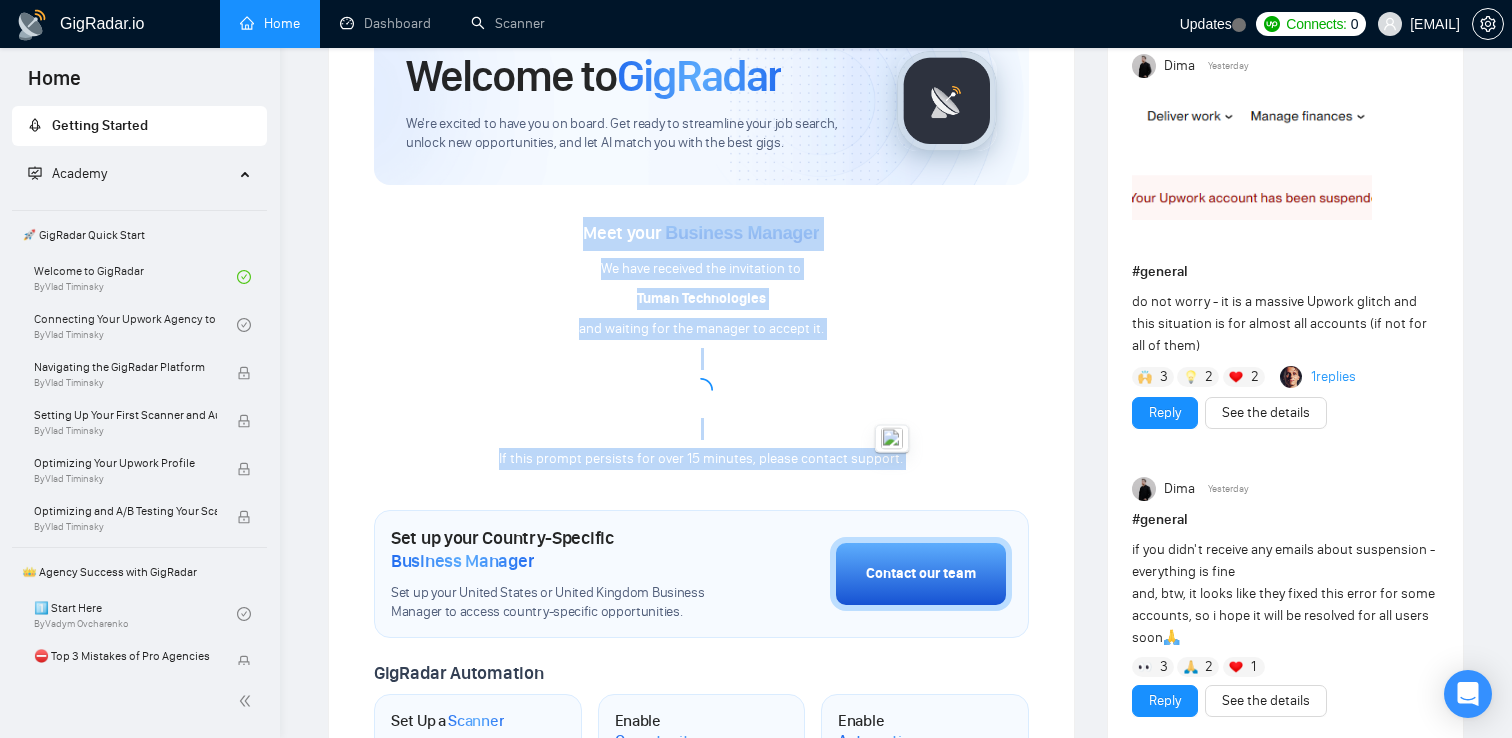 click on "Meet your   Business Manager We have received the invitation to  Tuman Technologies  and waiting for the manager to accept it.    If this prompt persists for over 15 minutes, please contact support." at bounding box center [701, 328] 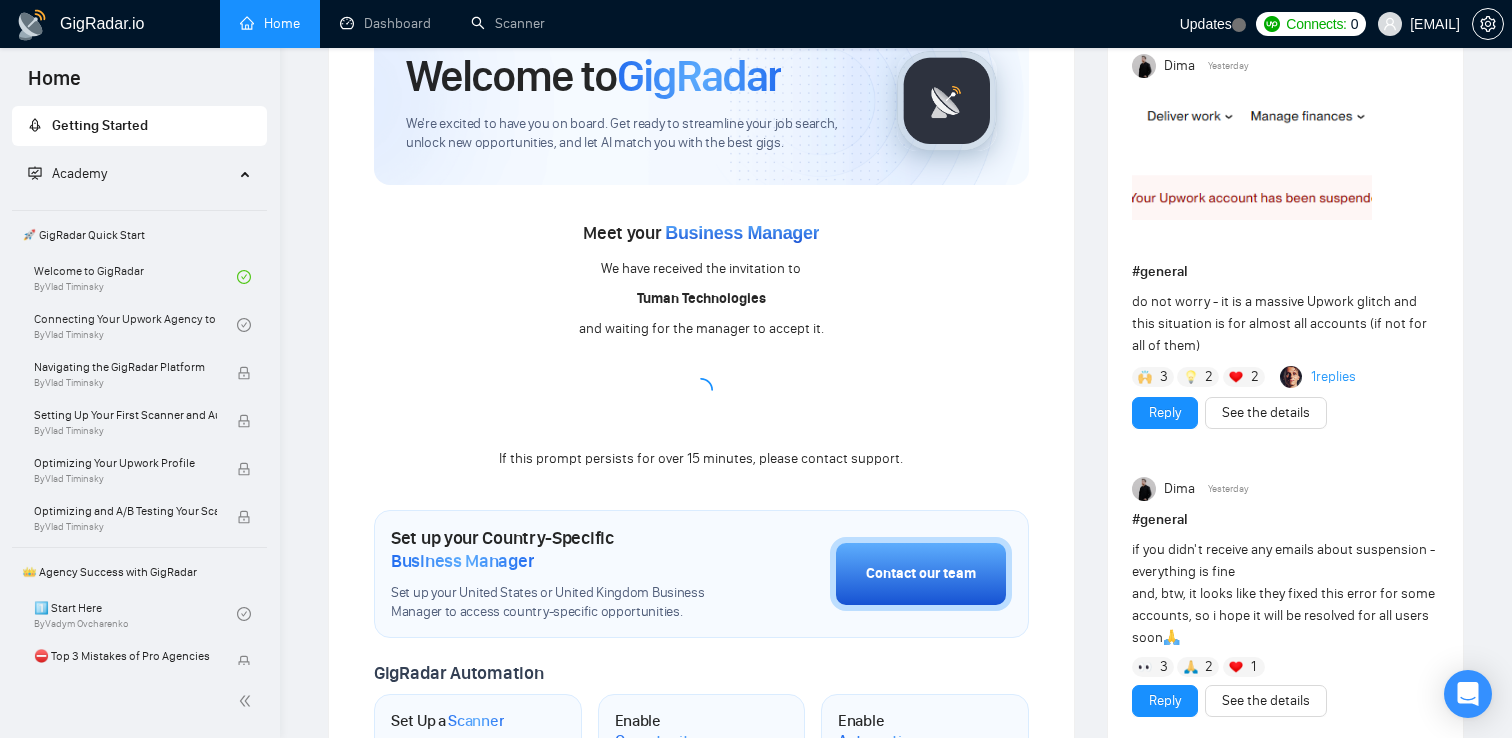 click on "Meet your   Business Manager We have received the invitation to  Tuman Technologies  and waiting for the manager to accept it.    If this prompt persists for over 15 minutes, please contact support." at bounding box center [701, 328] 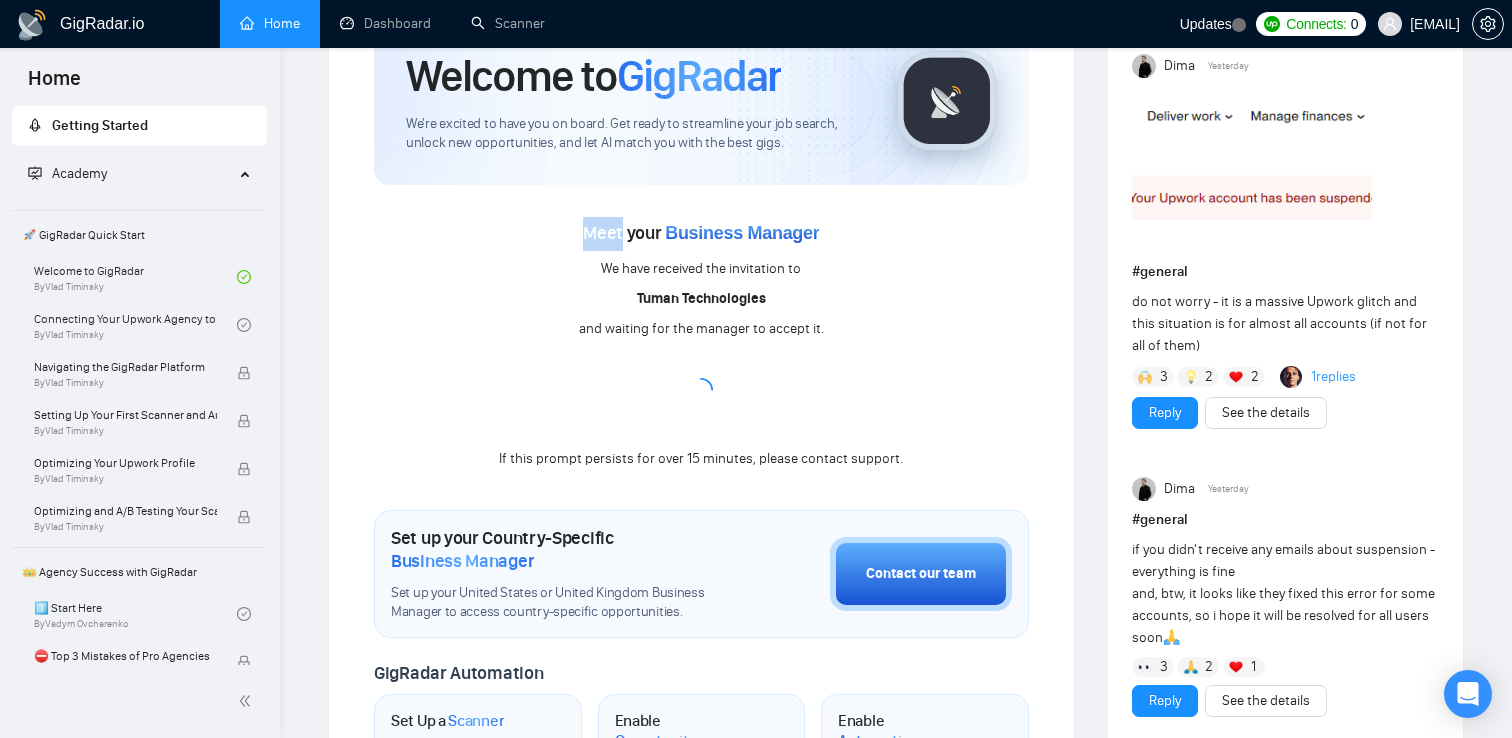 click on "Meet your   Business Manager We have received the invitation to  Tuman Technologies  and waiting for the manager to accept it.    If this prompt persists for over 15 minutes, please contact support." at bounding box center [701, 328] 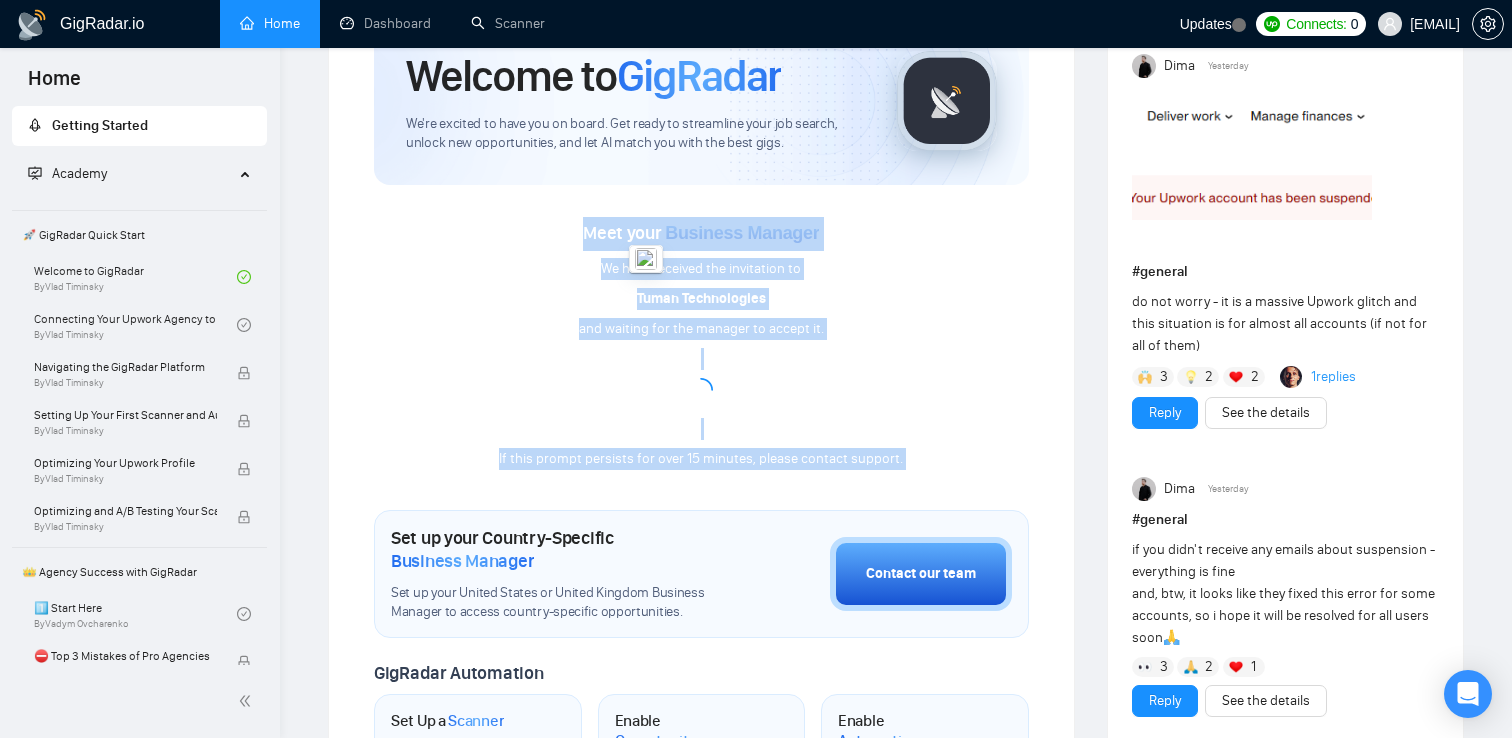 drag, startPoint x: 646, startPoint y: 213, endPoint x: 892, endPoint y: 455, distance: 345.0797 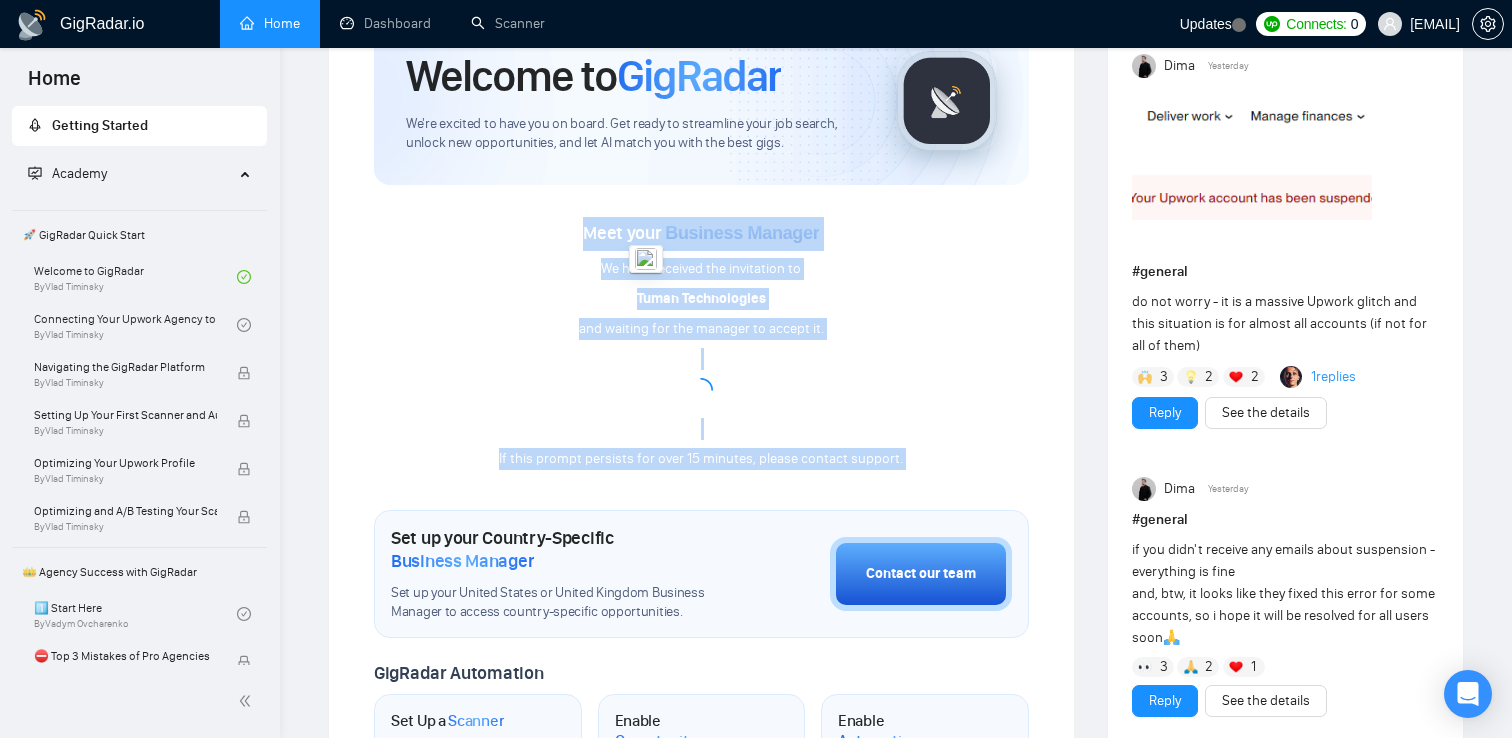 click on "Meet your   Business Manager We have received the invitation to  Tuman Technologies  and waiting for the manager to accept it.    If this prompt persists for over 15 minutes, please contact support." at bounding box center [701, 328] 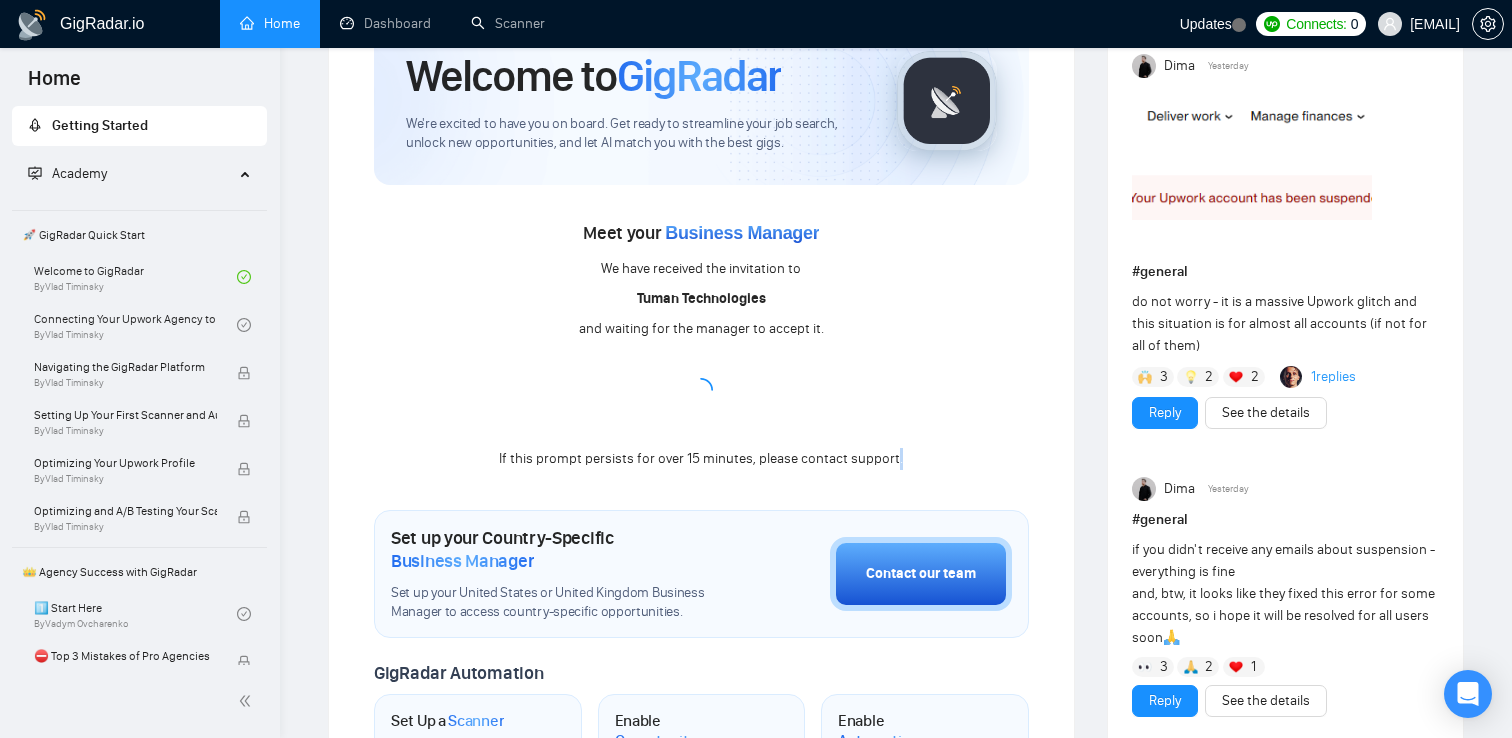 click on "If this prompt persists for over 15 minutes, please contact support." at bounding box center [701, 459] 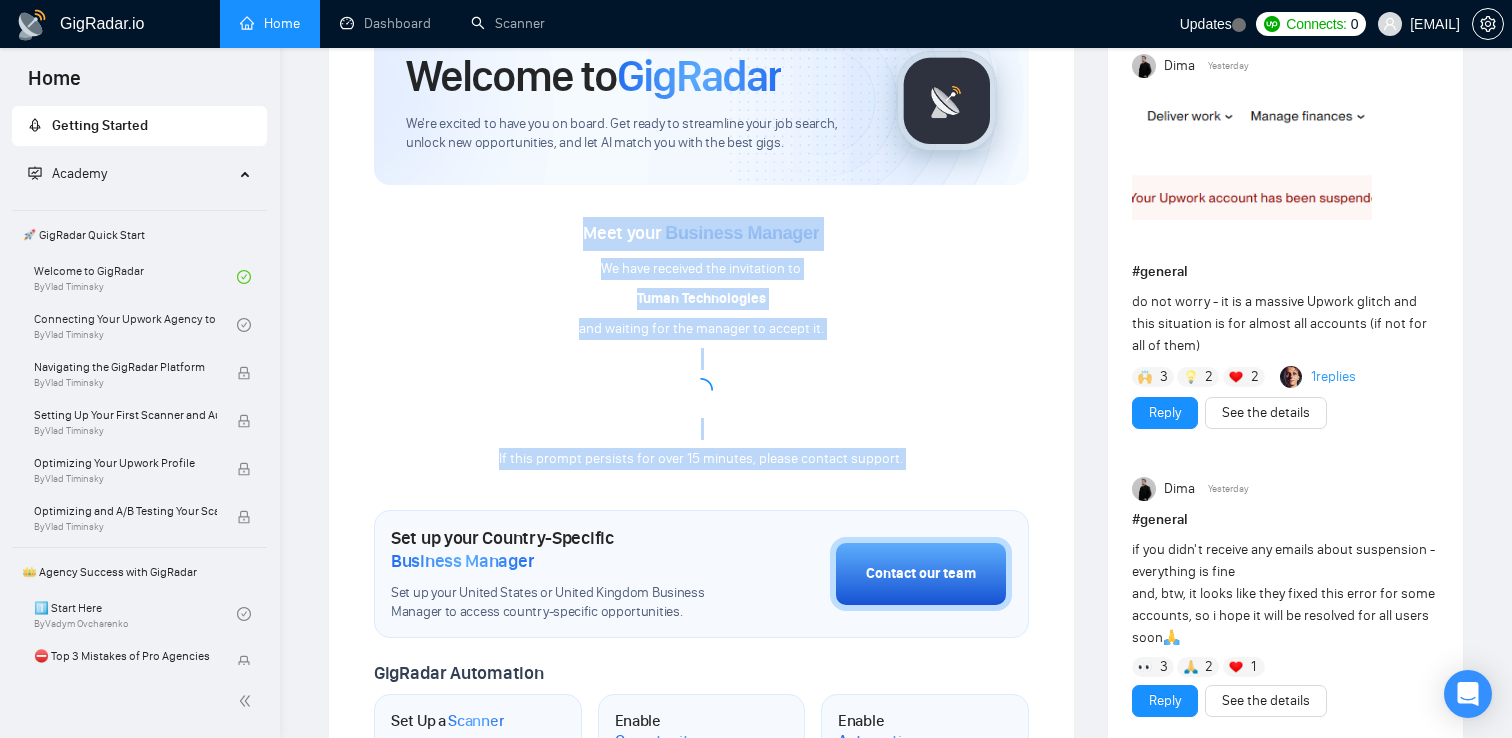 drag, startPoint x: 895, startPoint y: 456, endPoint x: 631, endPoint y: 211, distance: 360.16803 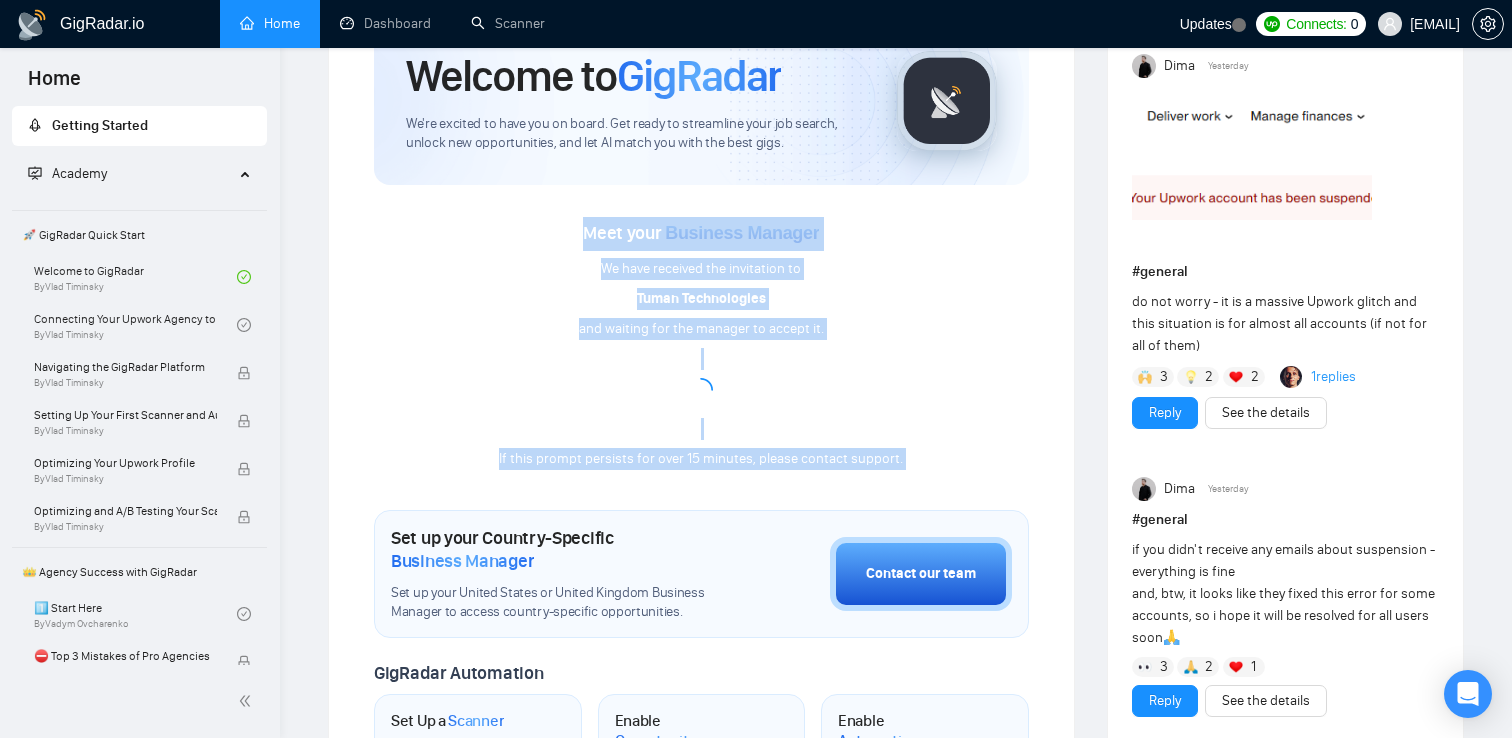 click on "Meet your   Business Manager We have received the invitation to  Tuman Technologies  and waiting for the manager to accept it.    If this prompt persists for over 15 minutes, please contact support." at bounding box center [701, 328] 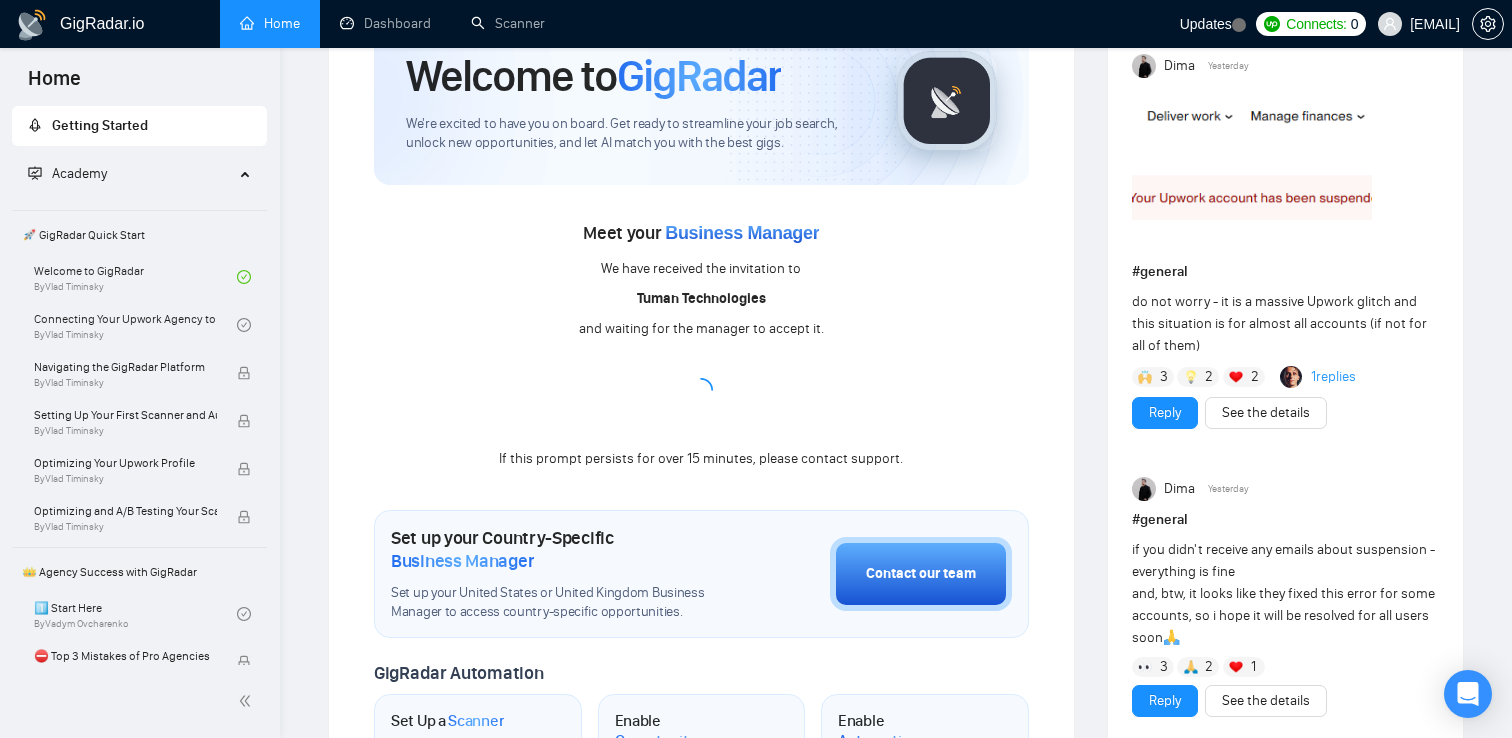 click on "Meet your   Business Manager We have received the invitation to  Tuman Technologies  and waiting for the manager to accept it.    If this prompt persists for over 15 minutes, please contact support." at bounding box center [701, 328] 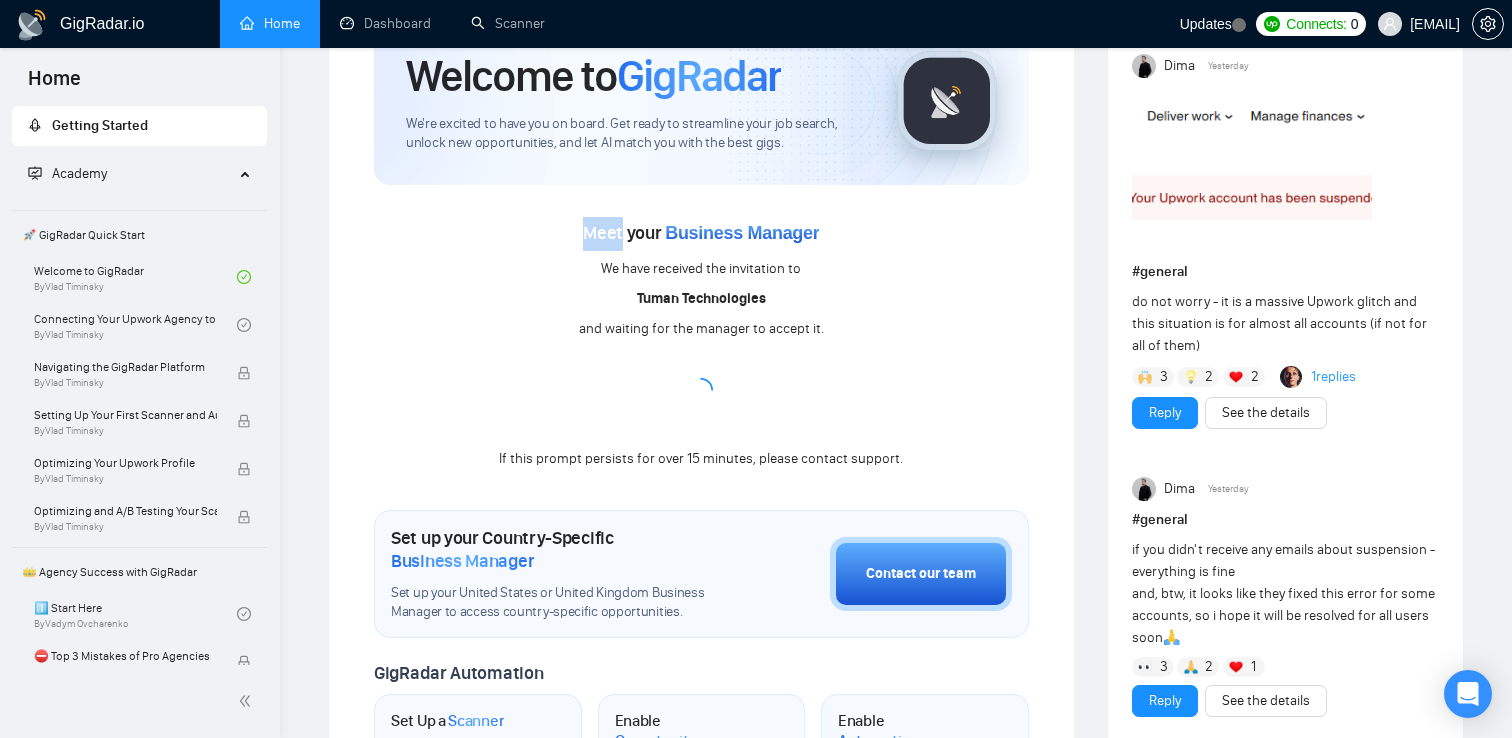click on "Meet your   Business Manager We have received the invitation to  Tuman Technologies  and waiting for the manager to accept it.    If this prompt persists for over 15 minutes, please contact support." at bounding box center (701, 328) 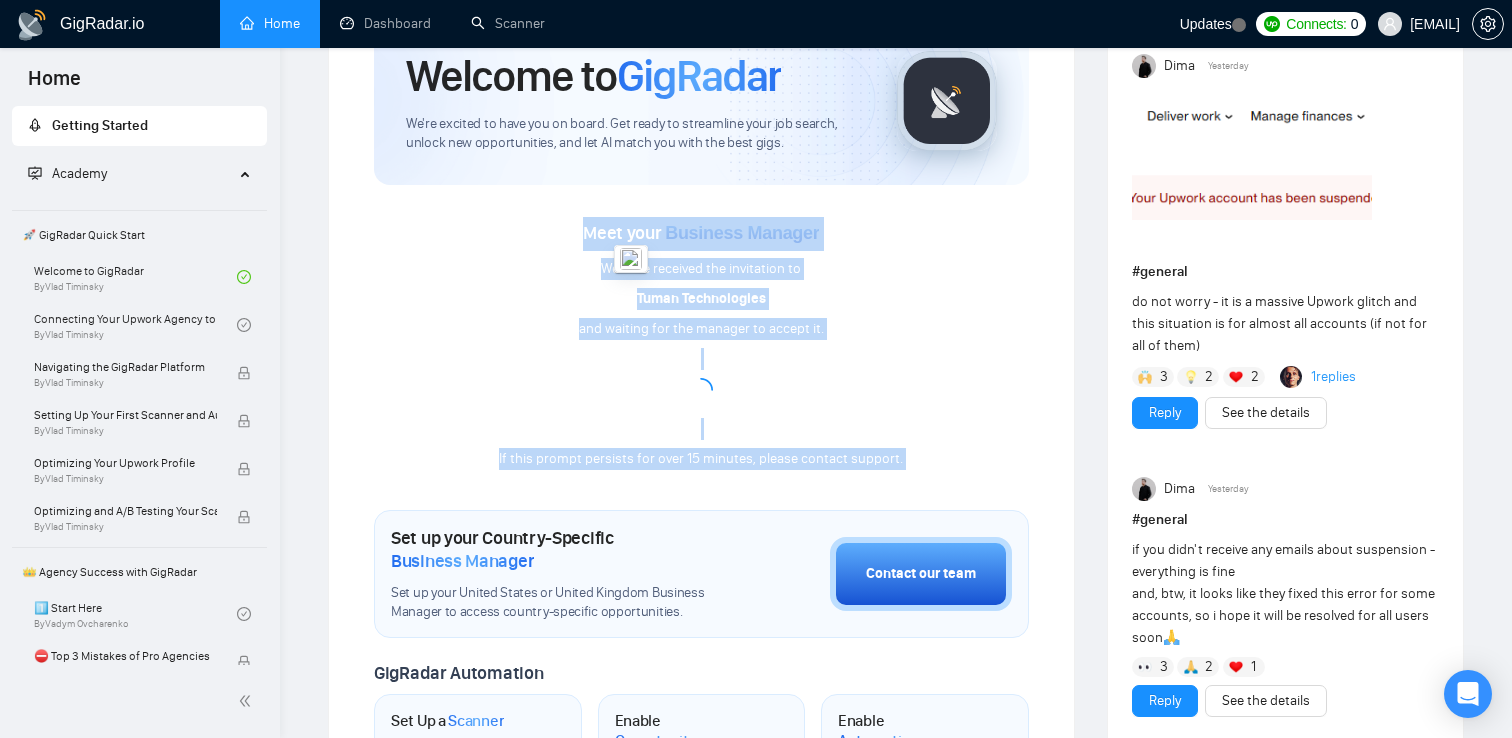 drag, startPoint x: 631, startPoint y: 211, endPoint x: 898, endPoint y: 462, distance: 366.456 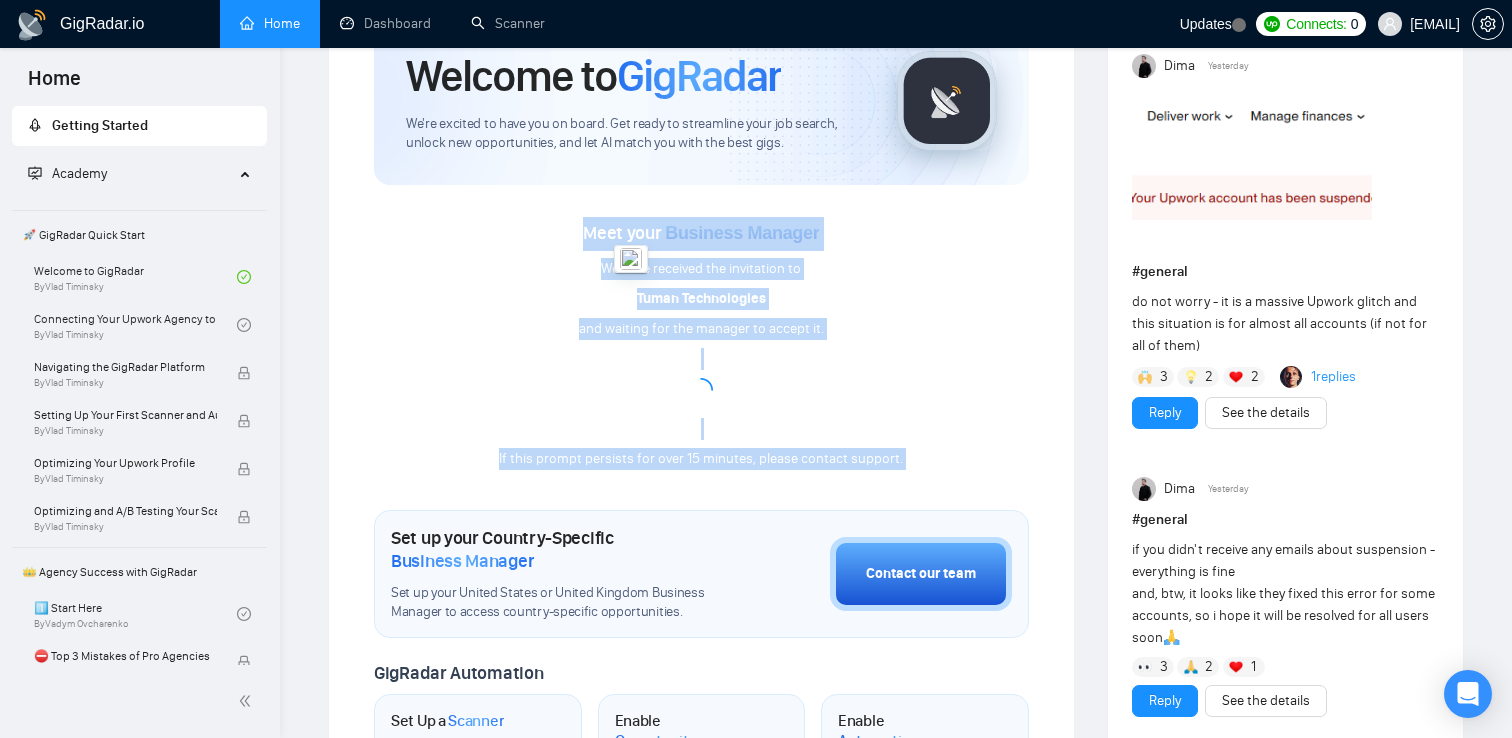 click on "Meet your   Business Manager We have received the invitation to  Tuman Technologies  and waiting for the manager to accept it.    If this prompt persists for over 15 minutes, please contact support." at bounding box center [701, 328] 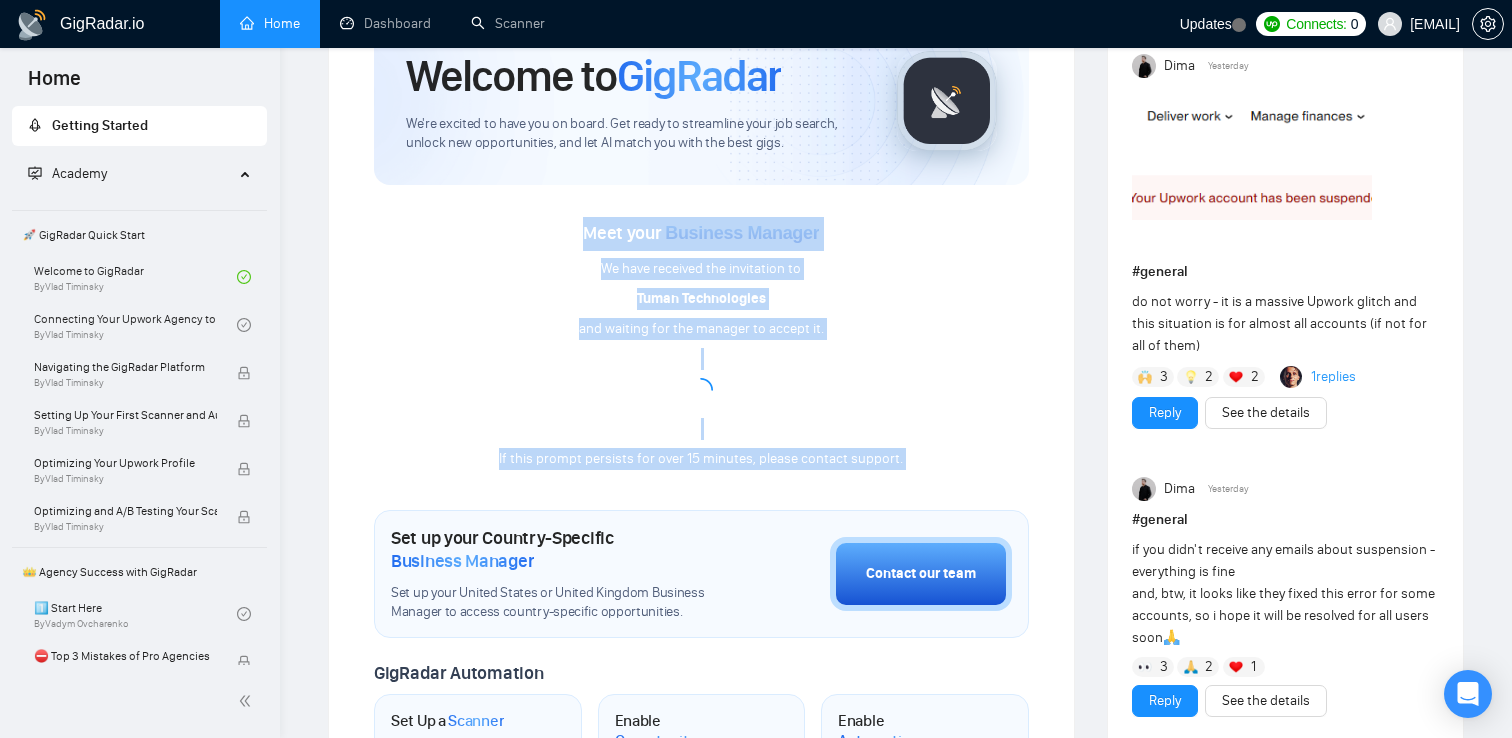 click on "If this prompt persists for over 15 minutes, please contact support." at bounding box center [701, 459] 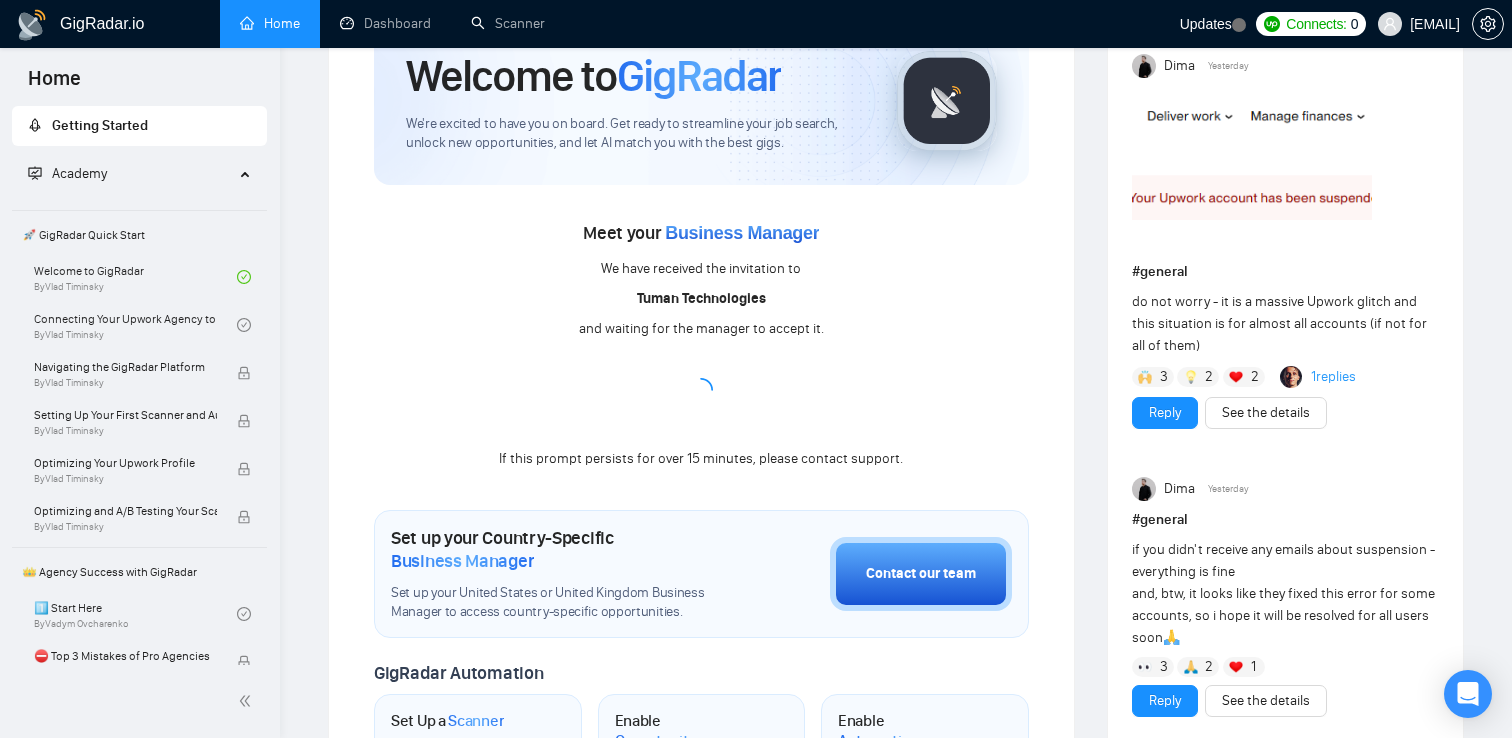 click on "If this prompt persists for over 15 minutes, please contact support." at bounding box center [701, 459] 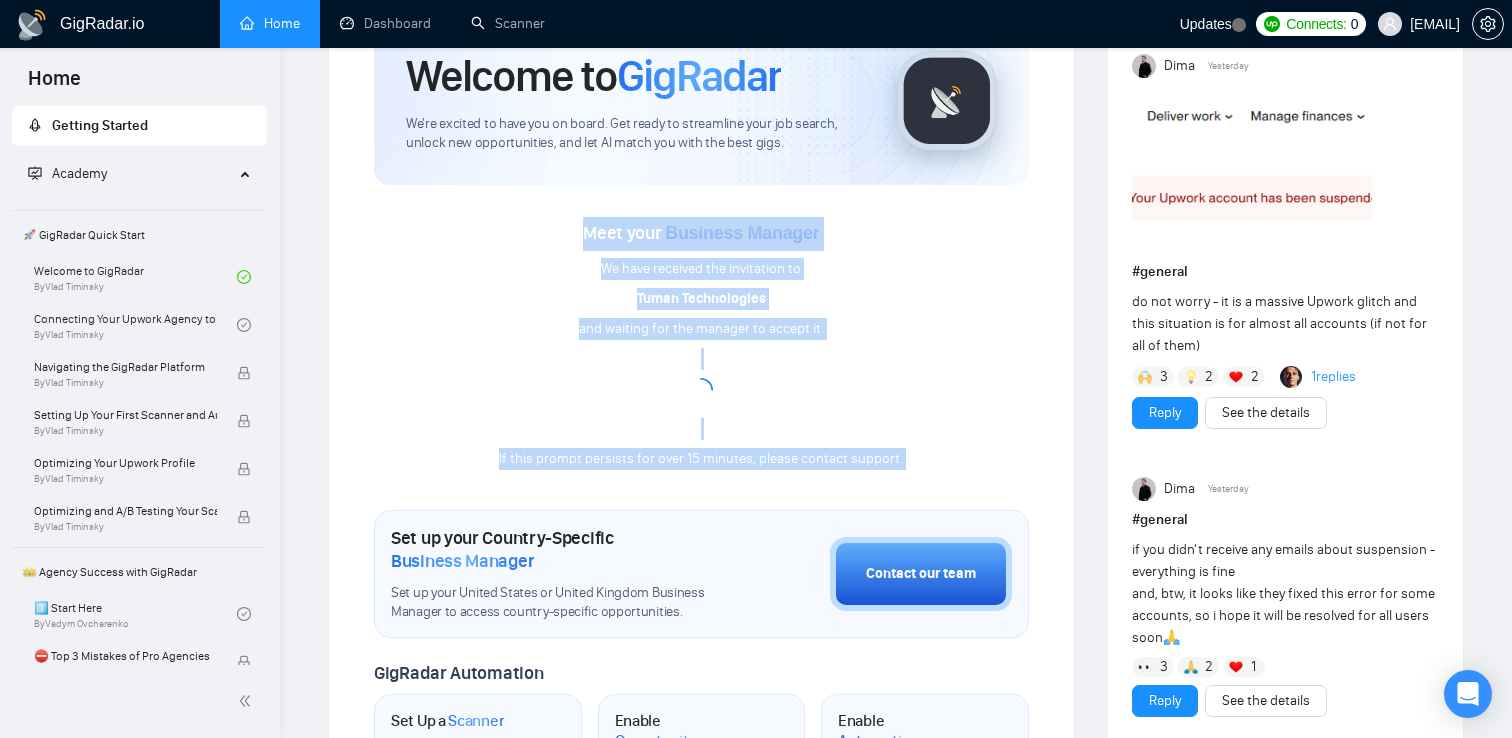 drag, startPoint x: 898, startPoint y: 462, endPoint x: 621, endPoint y: 187, distance: 390.3255 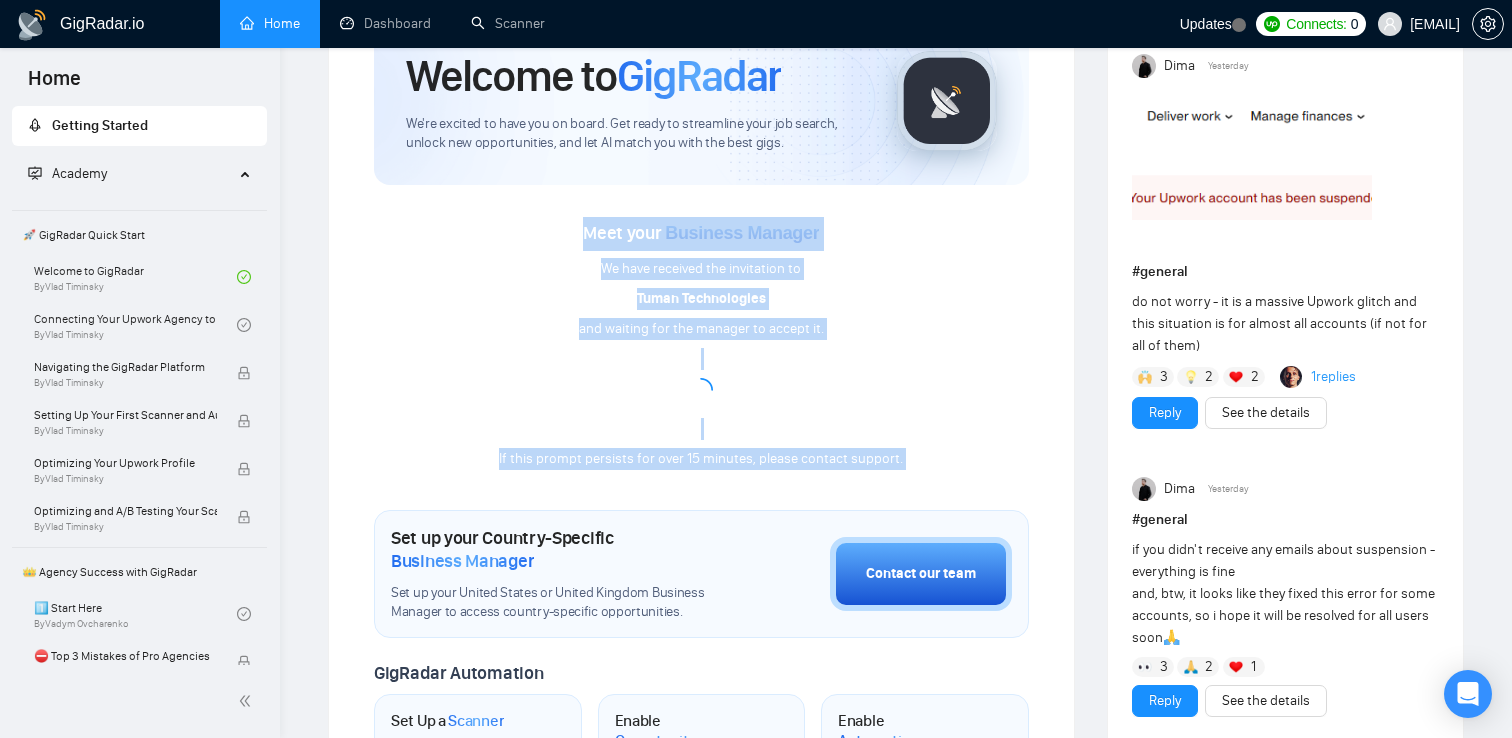 click on "Meet your   Business Manager We have received the invitation to  Tuman Technologies  and waiting for the manager to accept it.    If this prompt persists for over 15 minutes, please contact support." at bounding box center (701, 328) 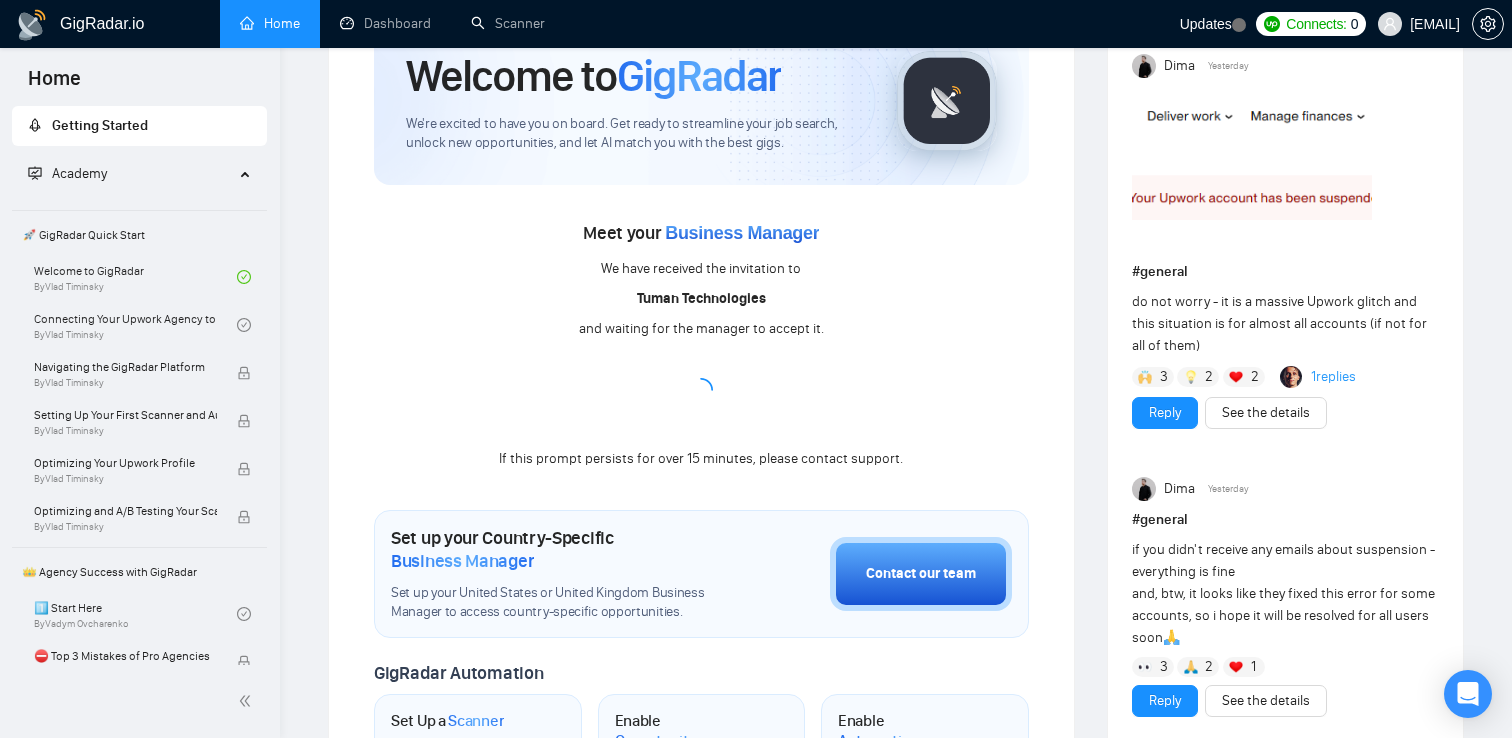 click on "Meet your   Business Manager We have received the invitation to  Tuman Technologies  and waiting for the manager to accept it.    If this prompt persists for over 15 minutes, please contact support." at bounding box center [701, 328] 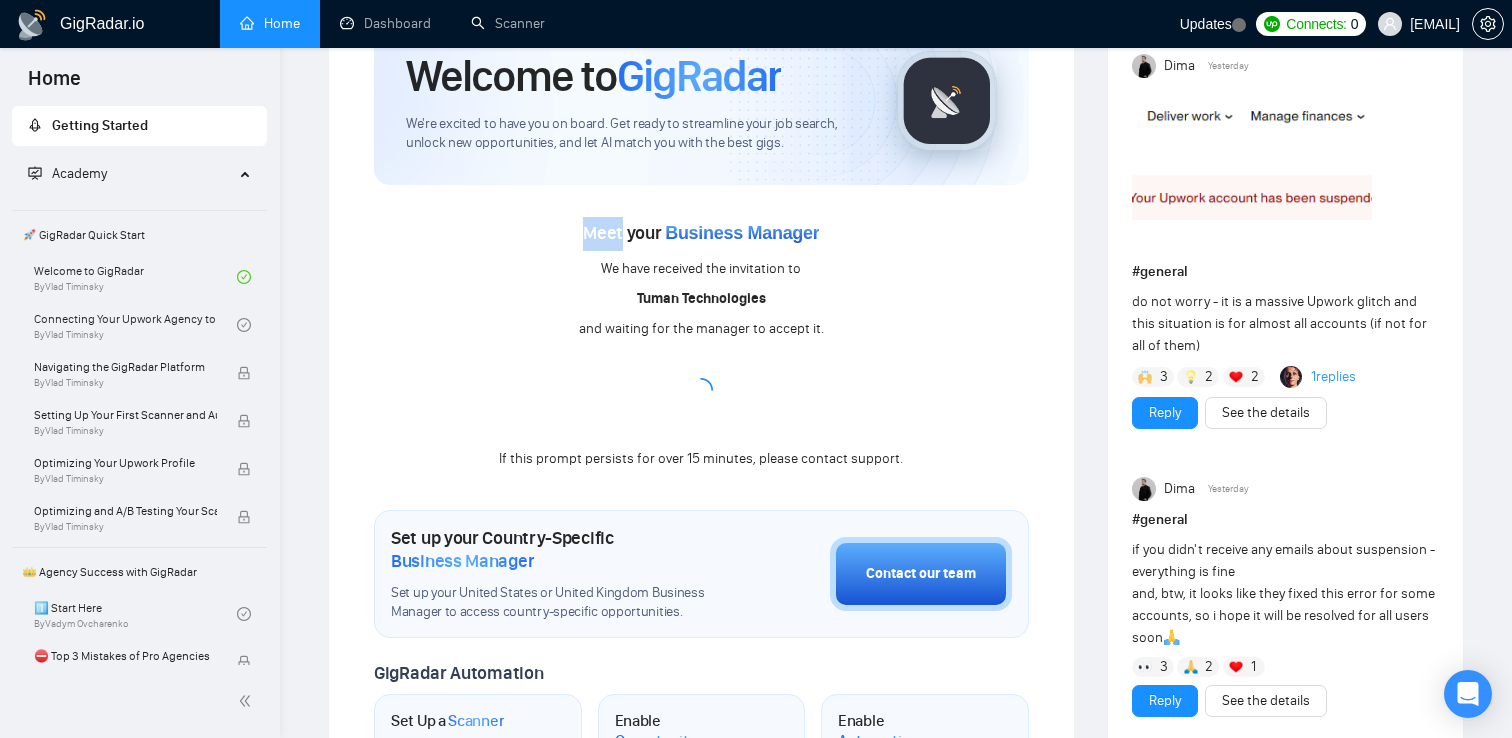 click on "Meet your   Business Manager We have received the invitation to  Tuman Technologies  and waiting for the manager to accept it.    If this prompt persists for over 15 minutes, please contact support." at bounding box center (701, 328) 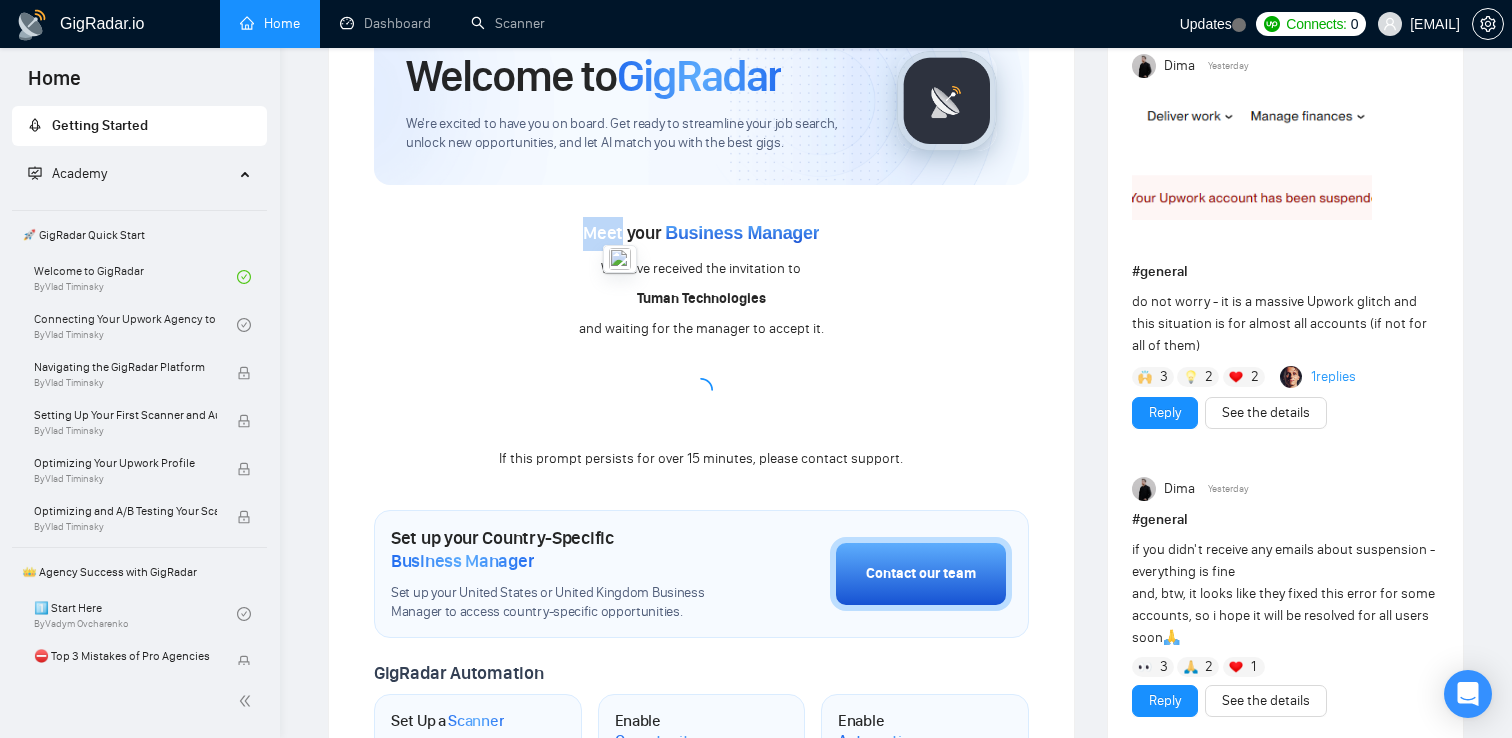 scroll, scrollTop: 0, scrollLeft: 0, axis: both 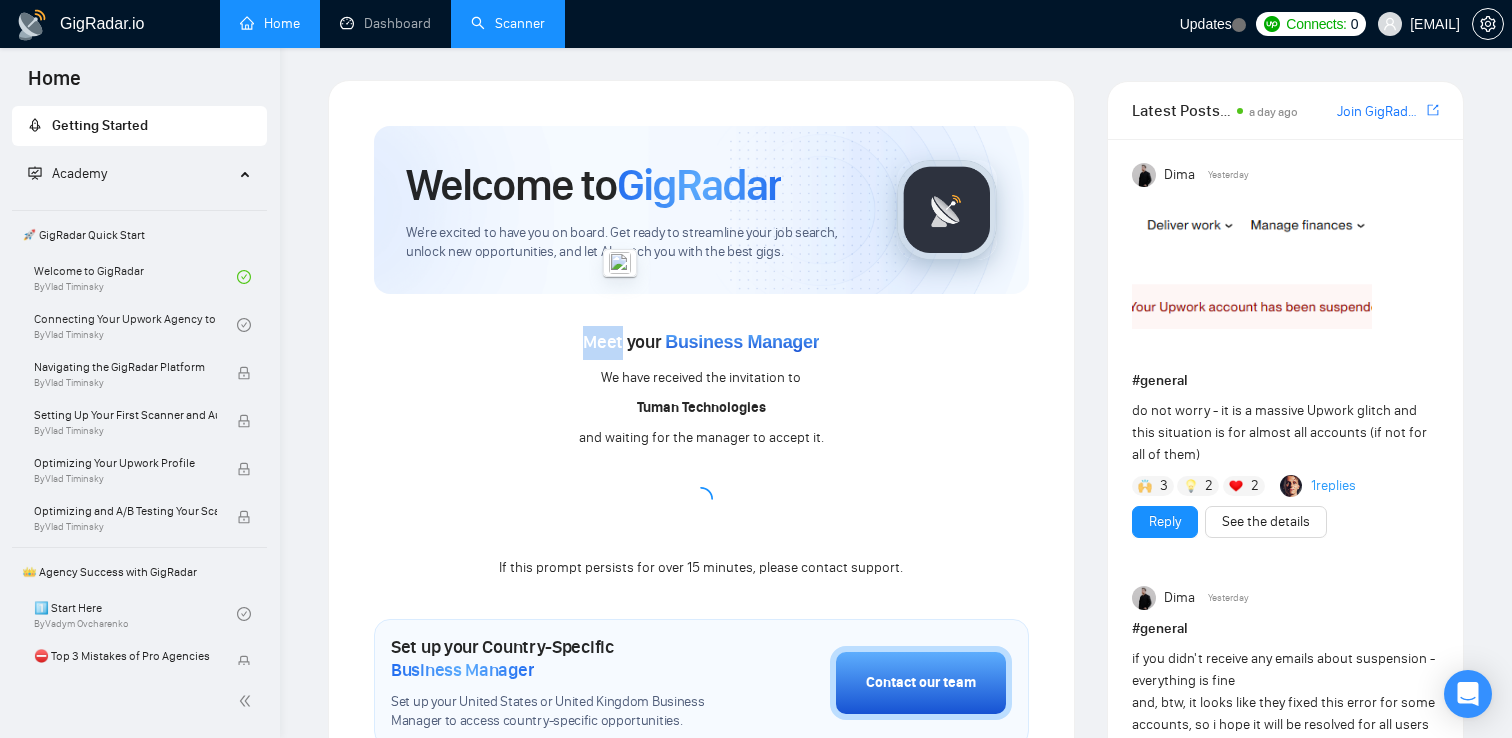 click on "Scanner" at bounding box center (508, 23) 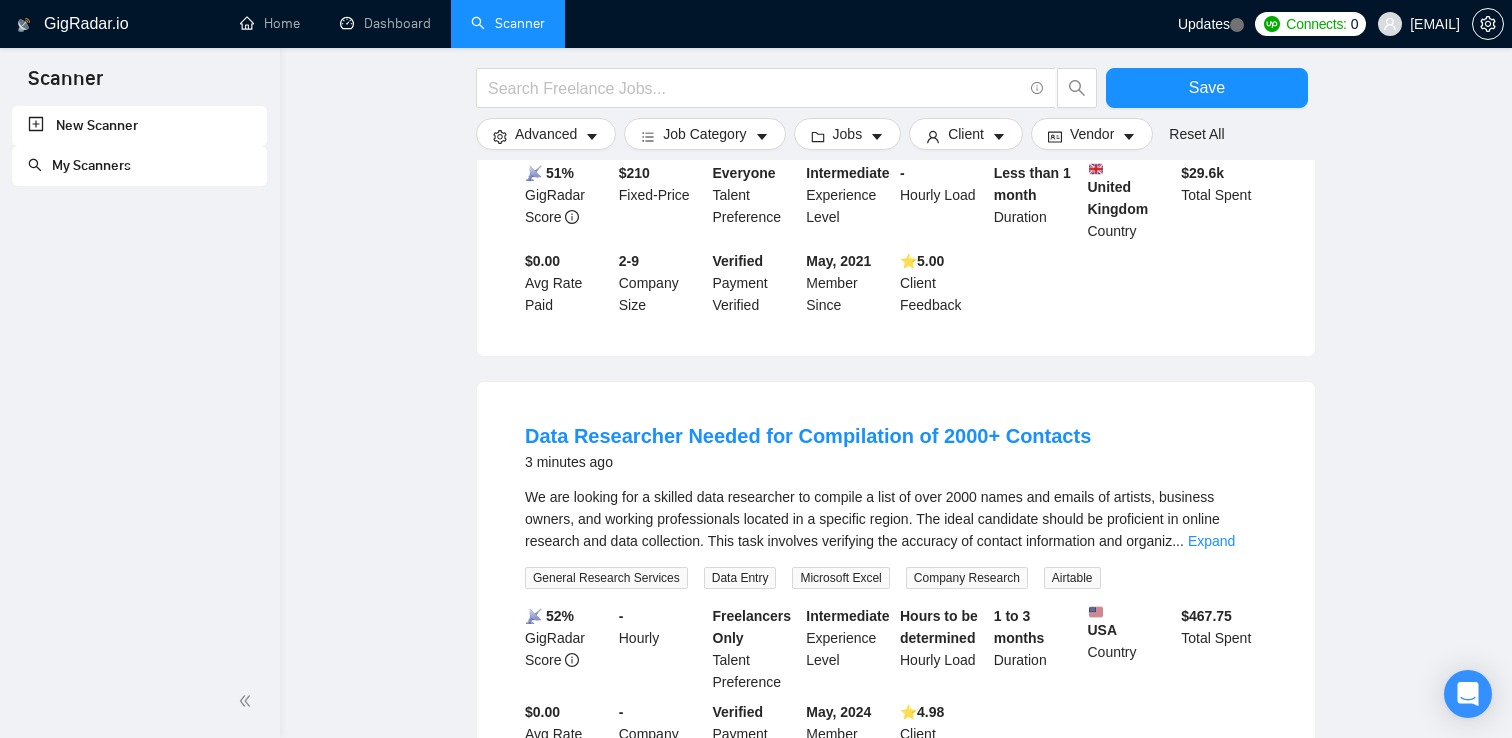 scroll, scrollTop: 2002, scrollLeft: 0, axis: vertical 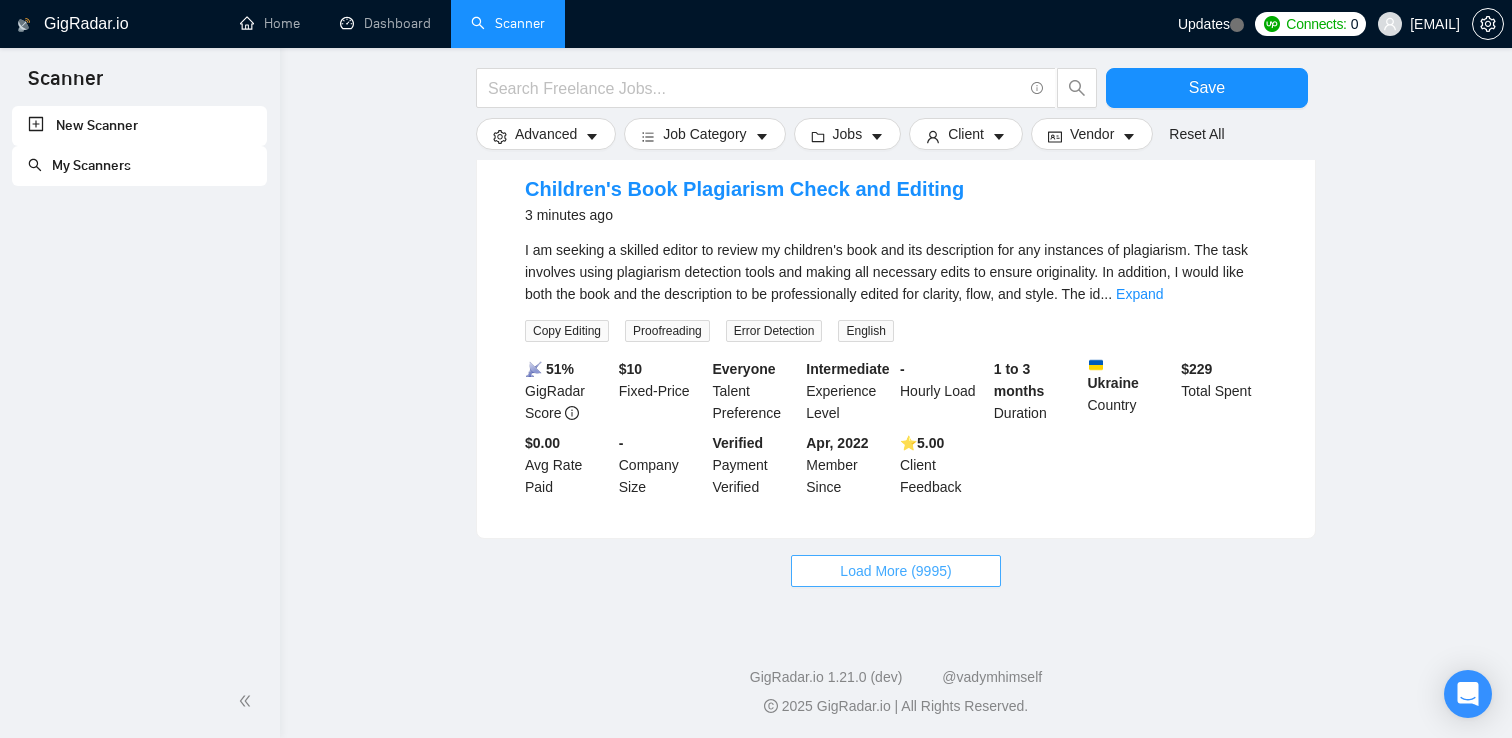 click on "Load More (9995)" at bounding box center [895, 571] 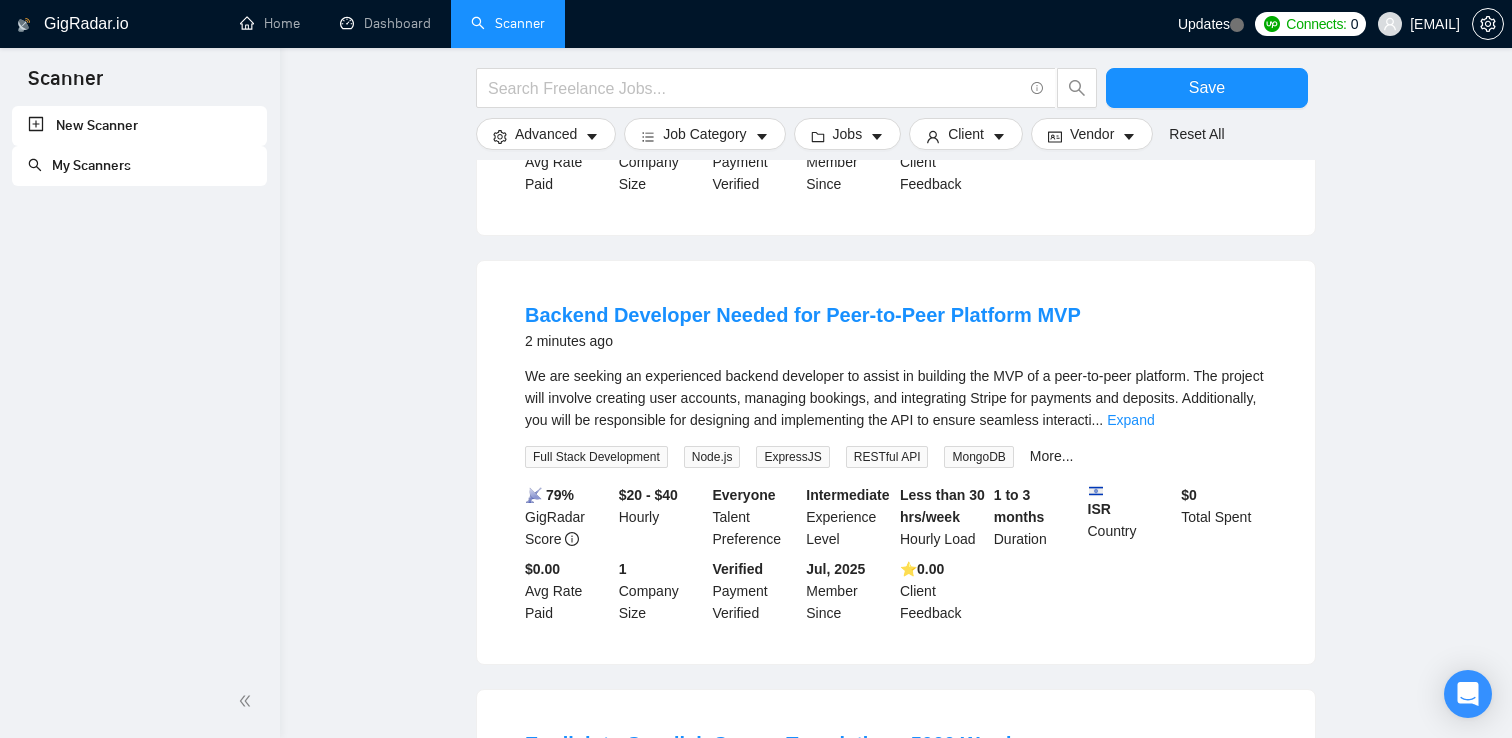 scroll, scrollTop: 558, scrollLeft: 0, axis: vertical 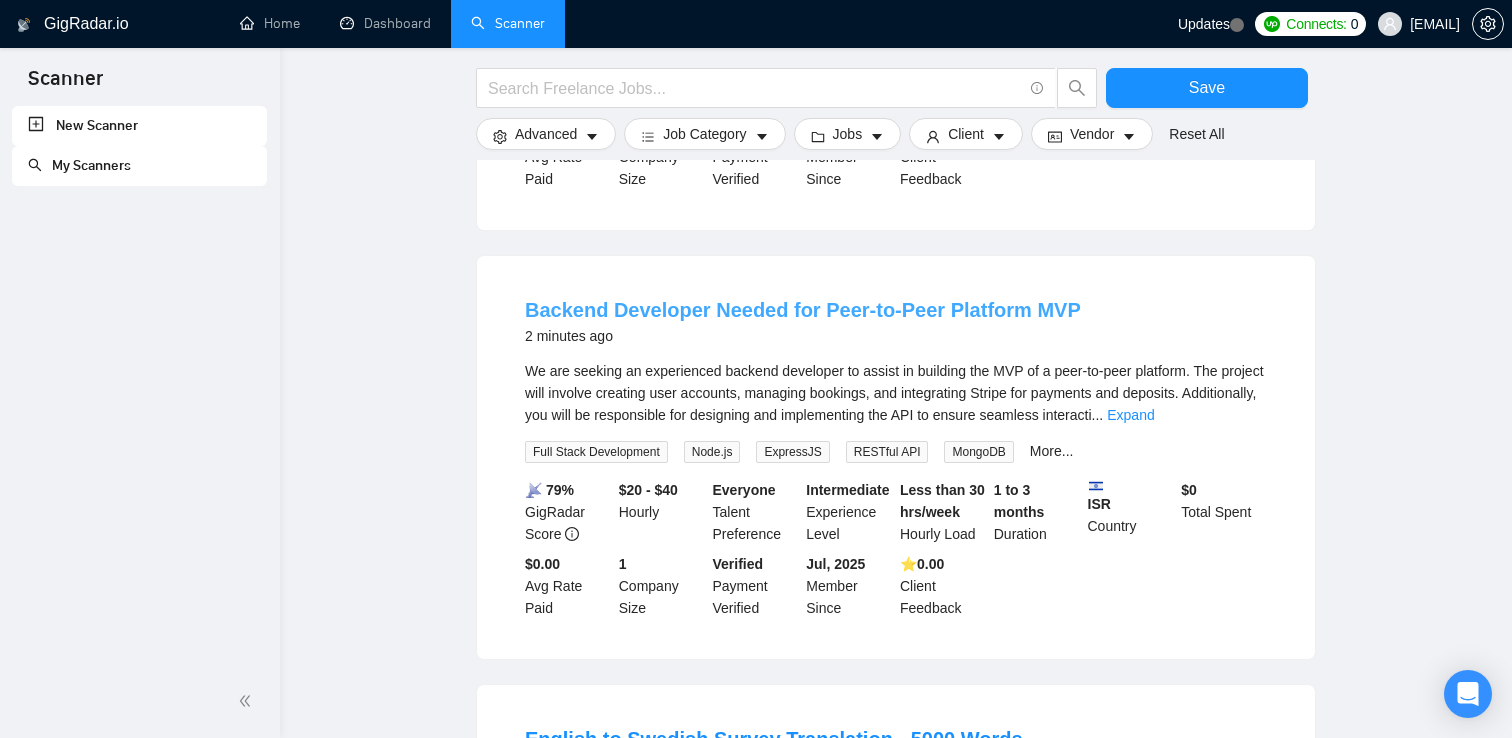 click on "Backend Developer Needed for Peer-to-Peer Platform MVP" at bounding box center [803, 310] 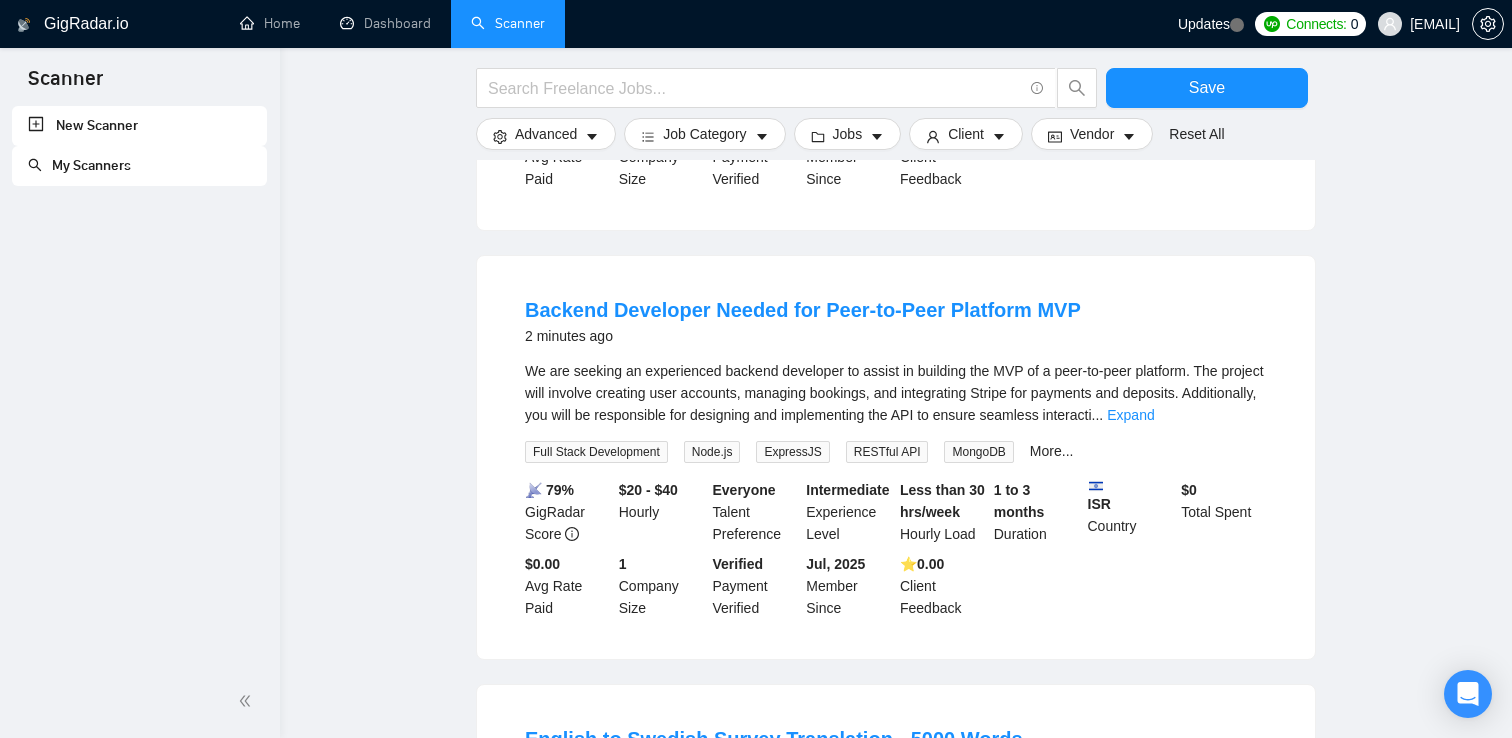scroll, scrollTop: 0, scrollLeft: 0, axis: both 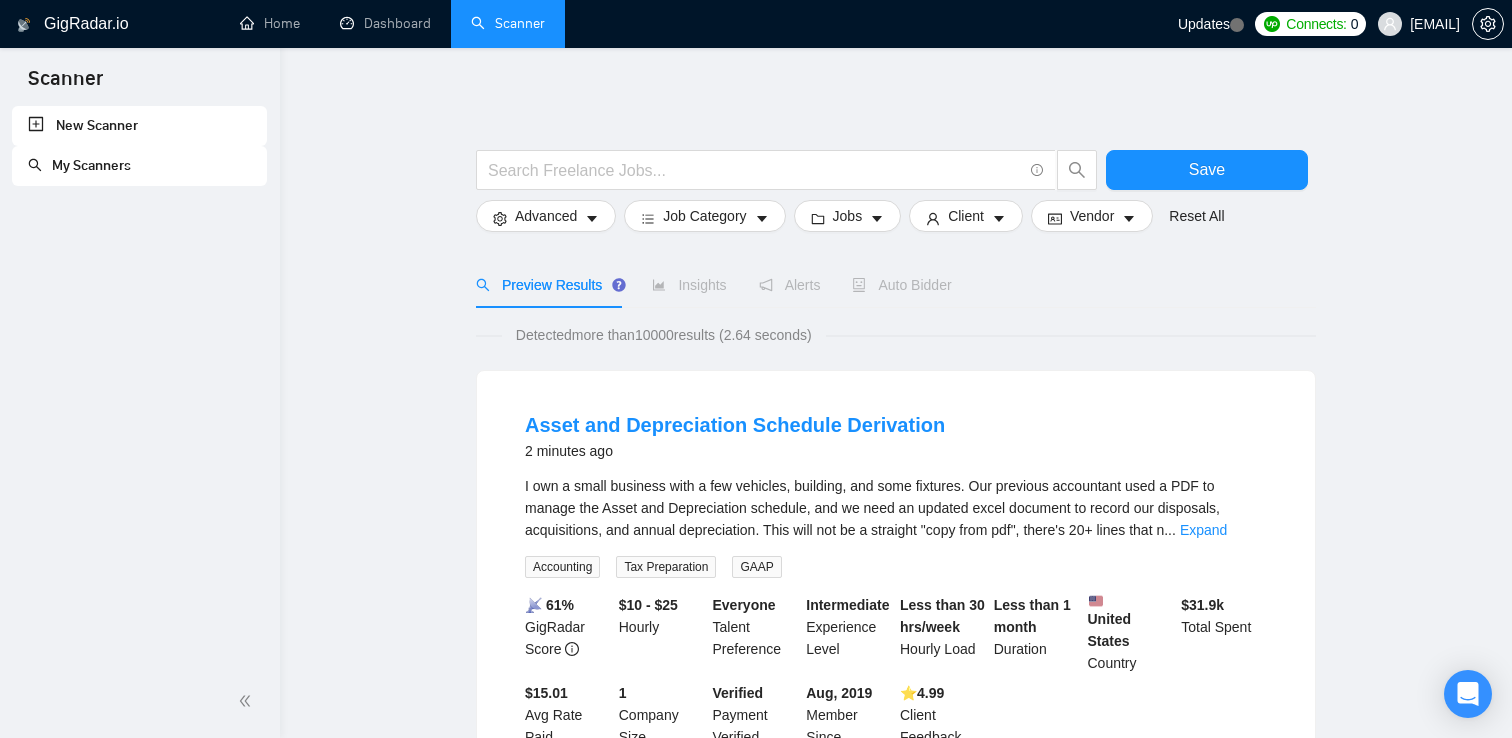 click on "Detected  more than   10000  results   (2.64 seconds)" at bounding box center (664, 335) 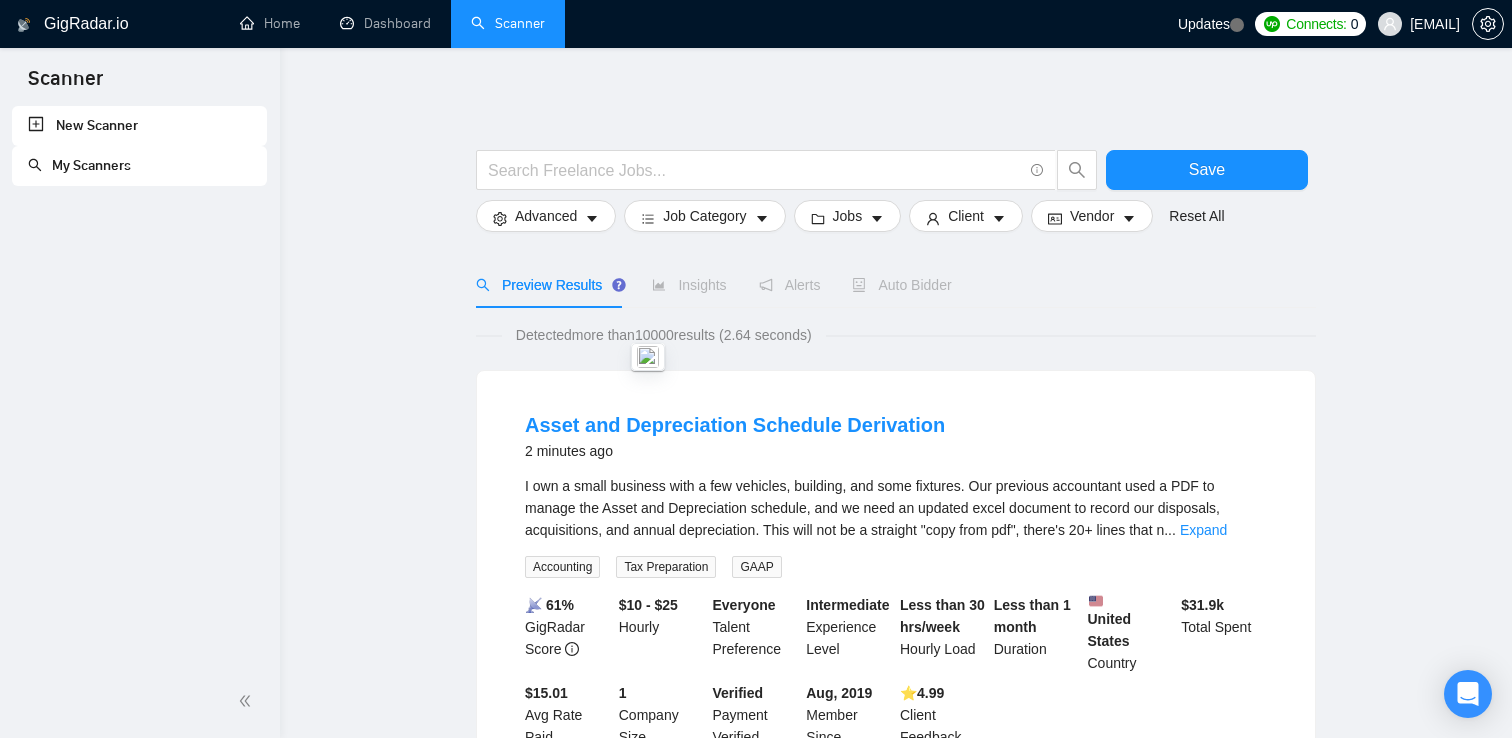 click on "Detected  more than   10000  results   (2.64 seconds)" at bounding box center [664, 335] 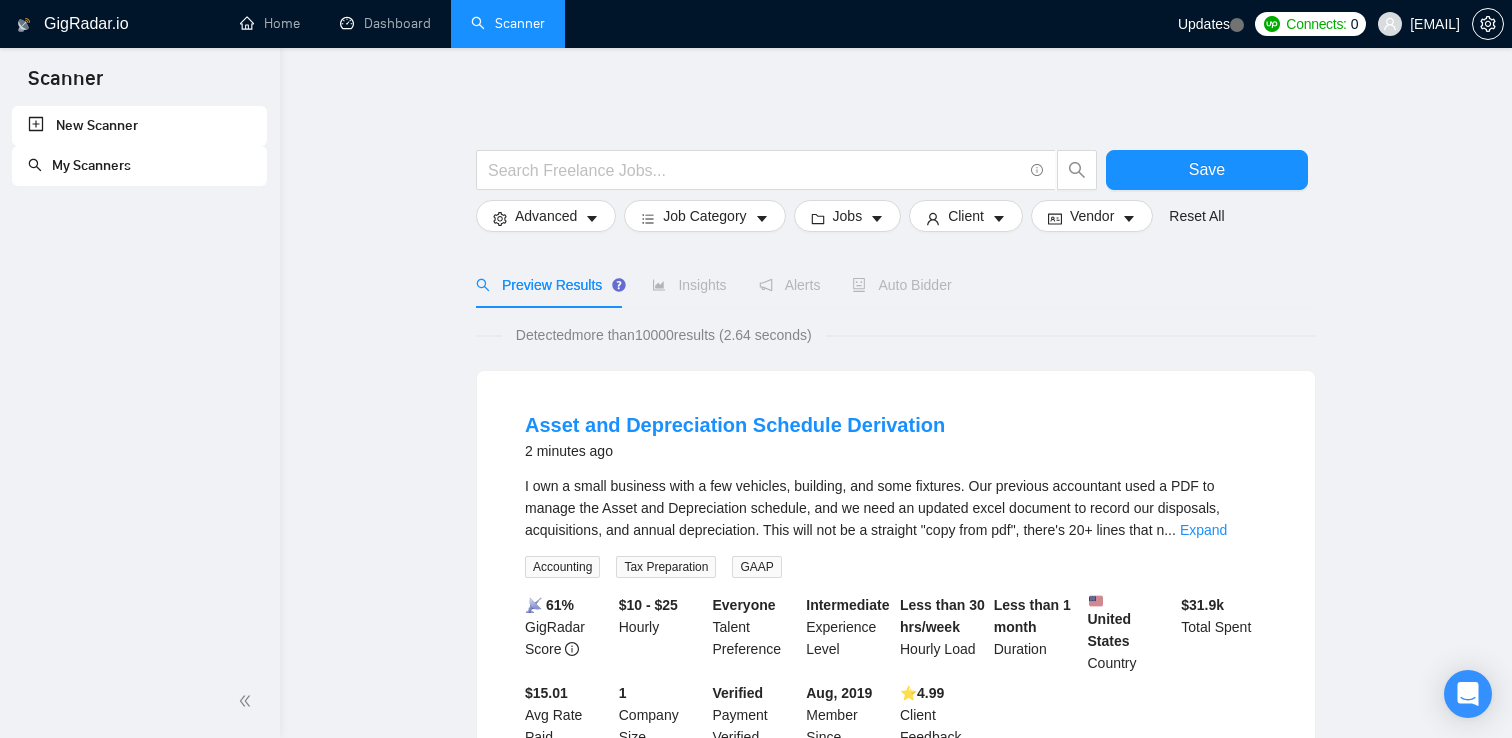 drag, startPoint x: 648, startPoint y: 335, endPoint x: 688, endPoint y: 331, distance: 40.1995 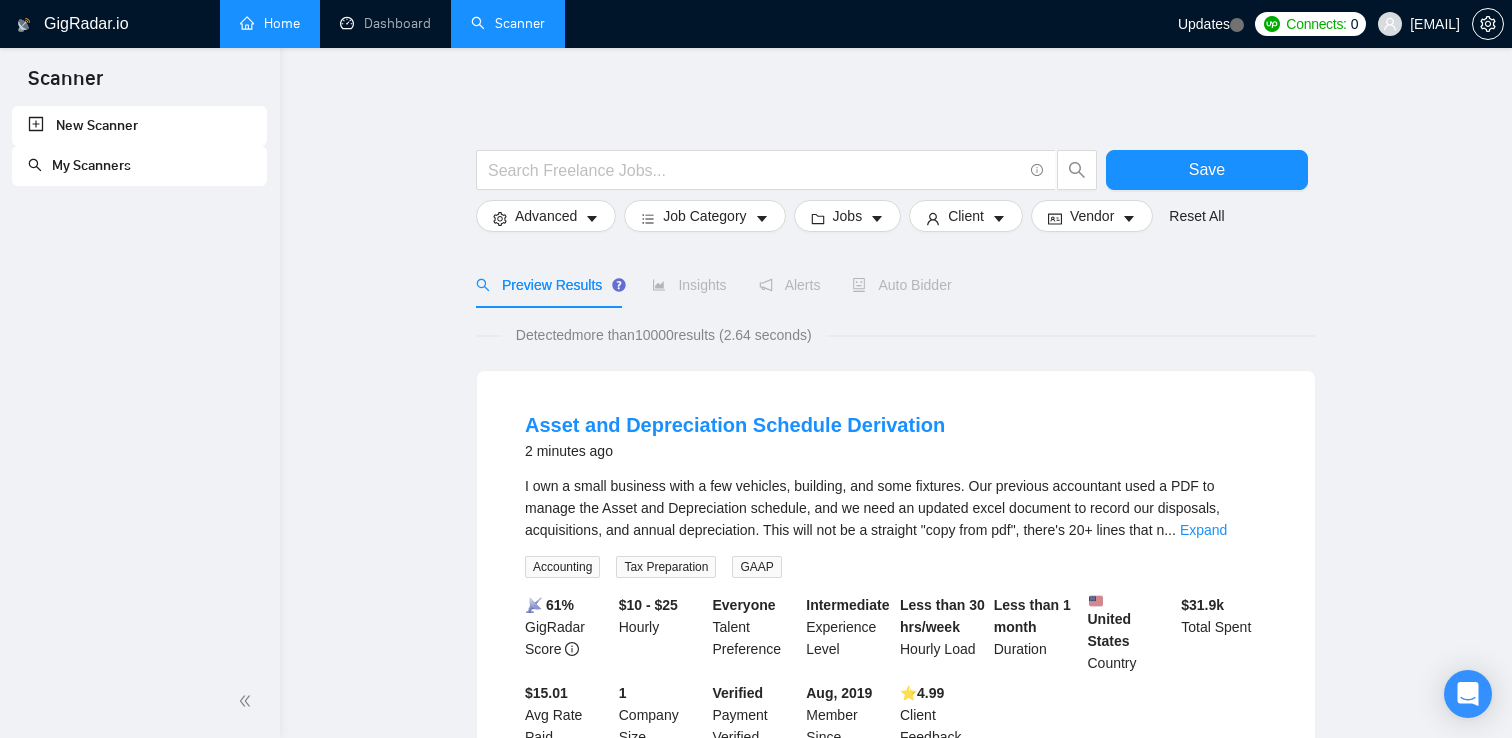 click on "Home" at bounding box center [270, 23] 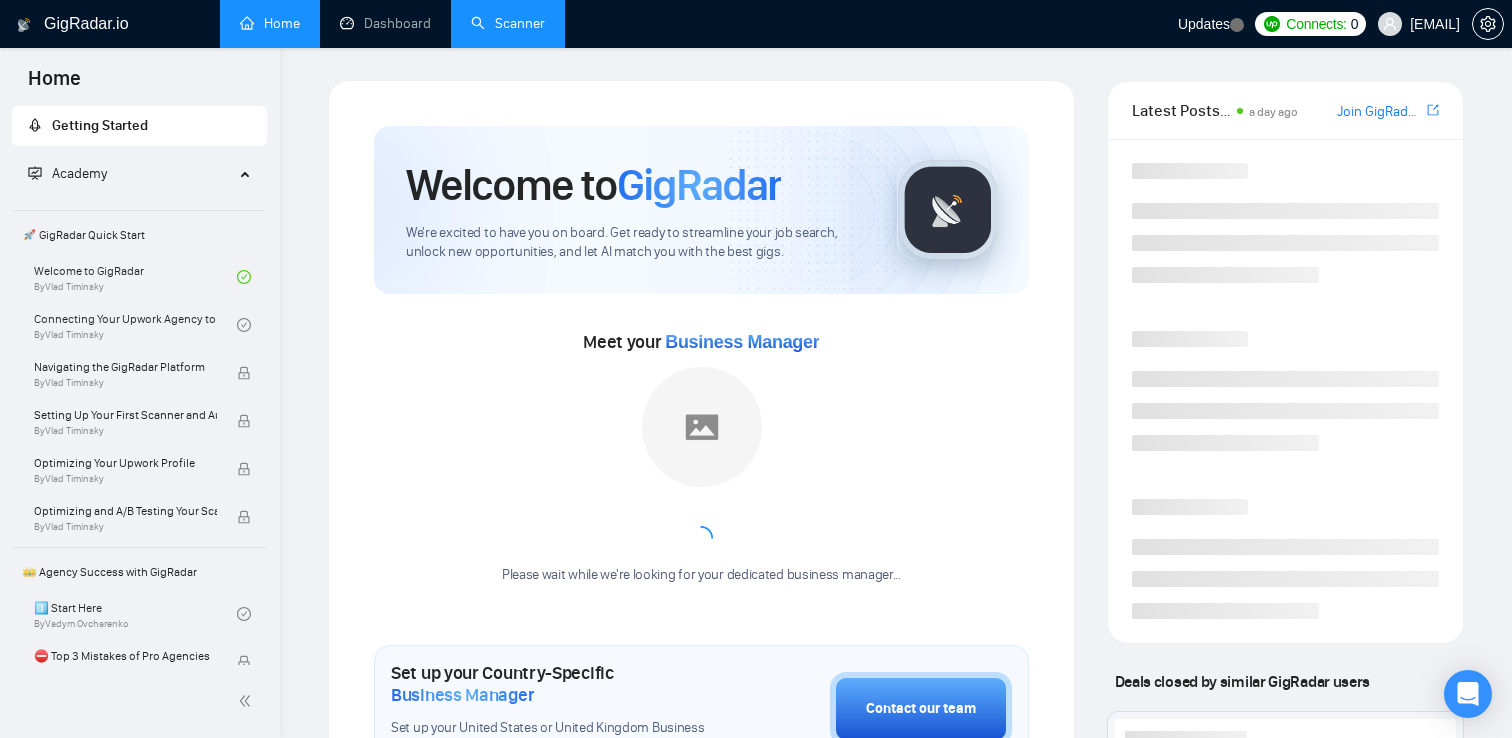 click on "Scanner" at bounding box center (508, 23) 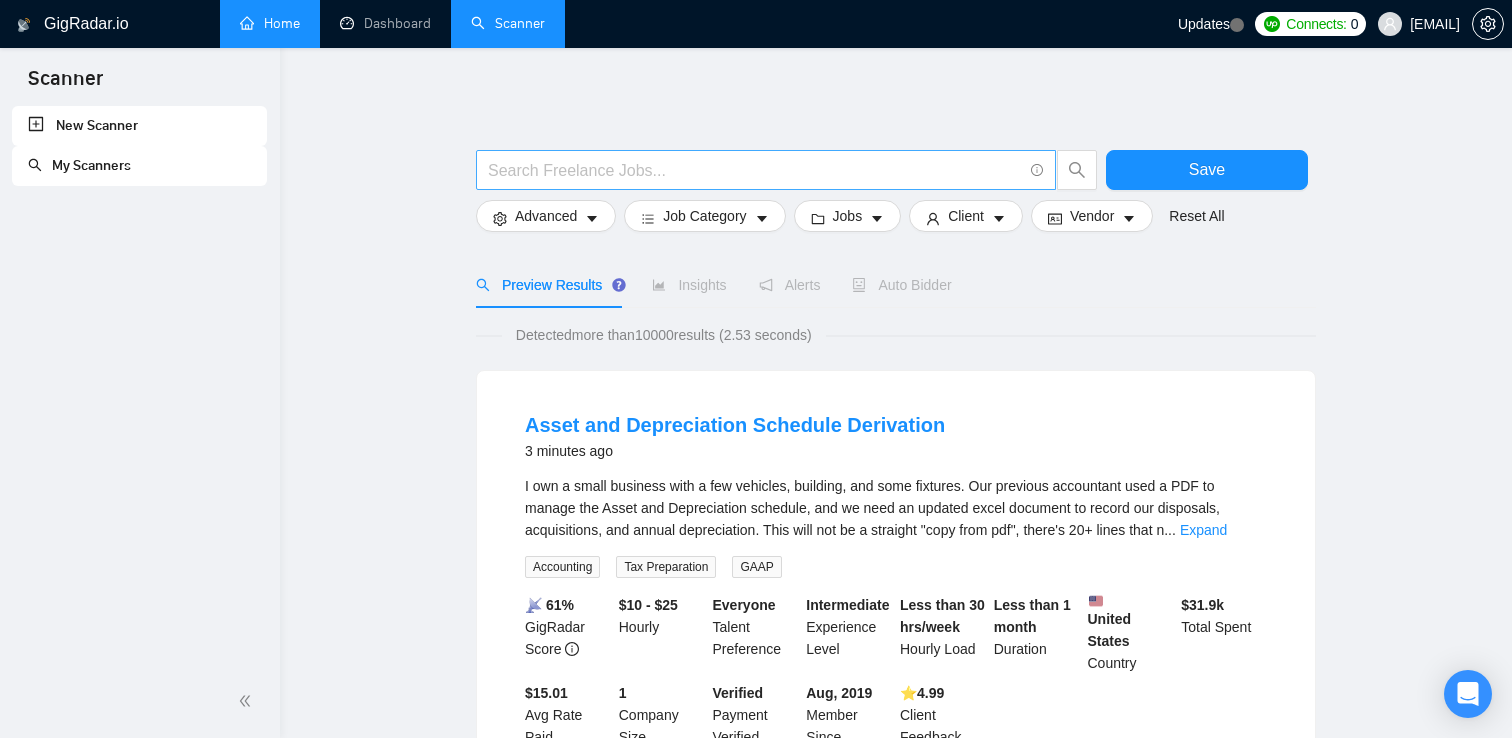 click at bounding box center (755, 170) 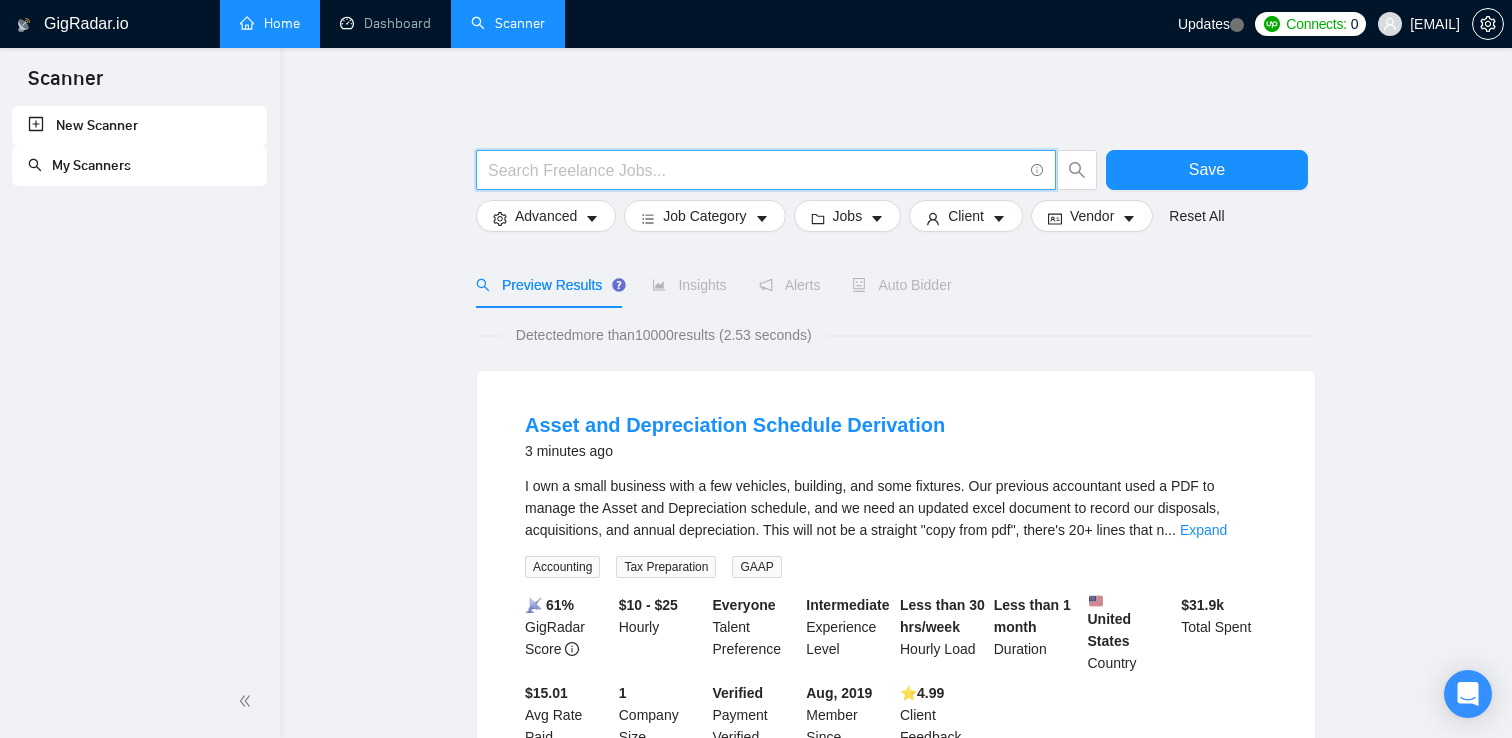 click on "Save Advanced   Job Category   Jobs   Client   Vendor   Reset All Preview Results Insights Alerts Auto Bidder Detected  more than   10000  results   (2.53 seconds) Asset and Depreciation Schedule Derivation 3 minutes ago I own a small business with a few vehicles, building, and some fixtures.
Our previous accountant used a PDF to manage the Asset and Depreciation schedule, and we need an updated excel document to record our disposals, acquisitions, and annual depreciation.
This will not be a straight "copy from pdf", there's 20+ lines that n ... Expand Accounting Tax Preparation GAAP 📡   61% GigRadar Score   $10 - $25 Hourly Everyone Talent Preference Intermediate Experience Level Less than 30 hrs/week Hourly Load Less than 1 month Duration   United States Country $ 31.9k Total Spent $15.01 Avg Rate Paid 1 Company Size Verified Payment Verified Aug, 2019 Member Since ⭐️  4.99 Client Feedback Backend Developer Needed for Peer-to-Peer Platform MVP 3 minutes ago ... Expand Full Stack Development Node.js" at bounding box center [896, 1334] 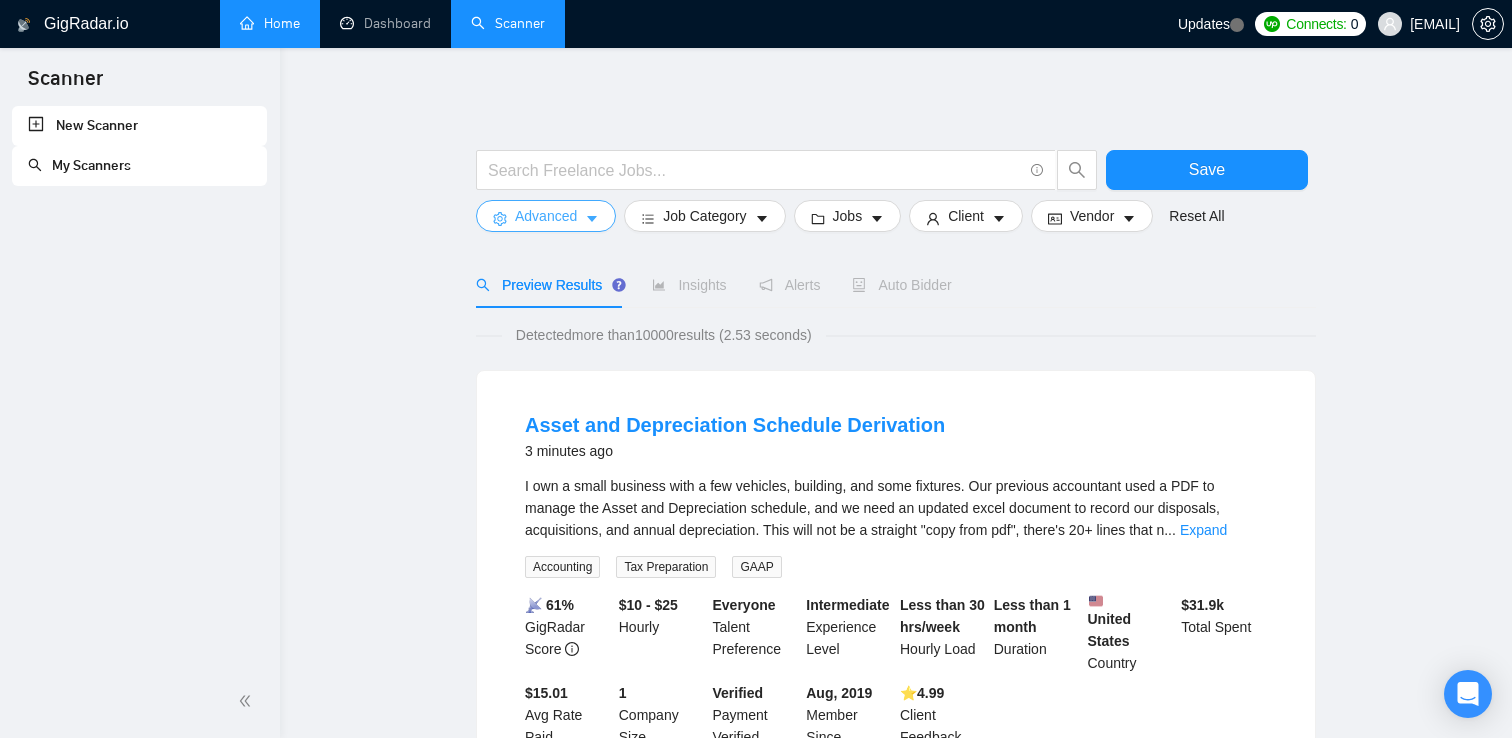 click 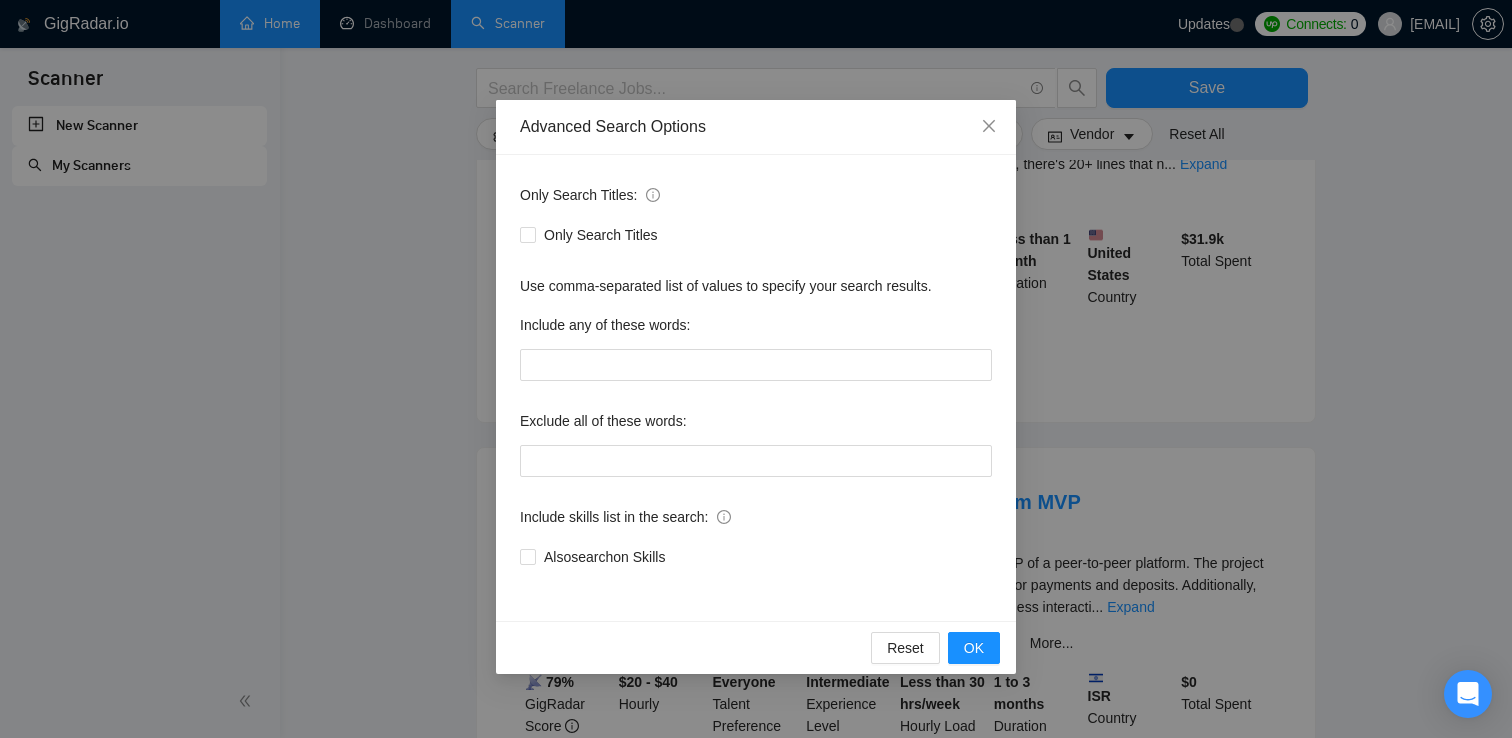 click on "Advanced Search Options Only Search Titles:   Only Search Titles Use comma-separated list of values to specify your search results. Include any of these words: Exclude all of these words: Include skills list in the search:   Also  search  on Skills Reset OK" at bounding box center (756, 369) 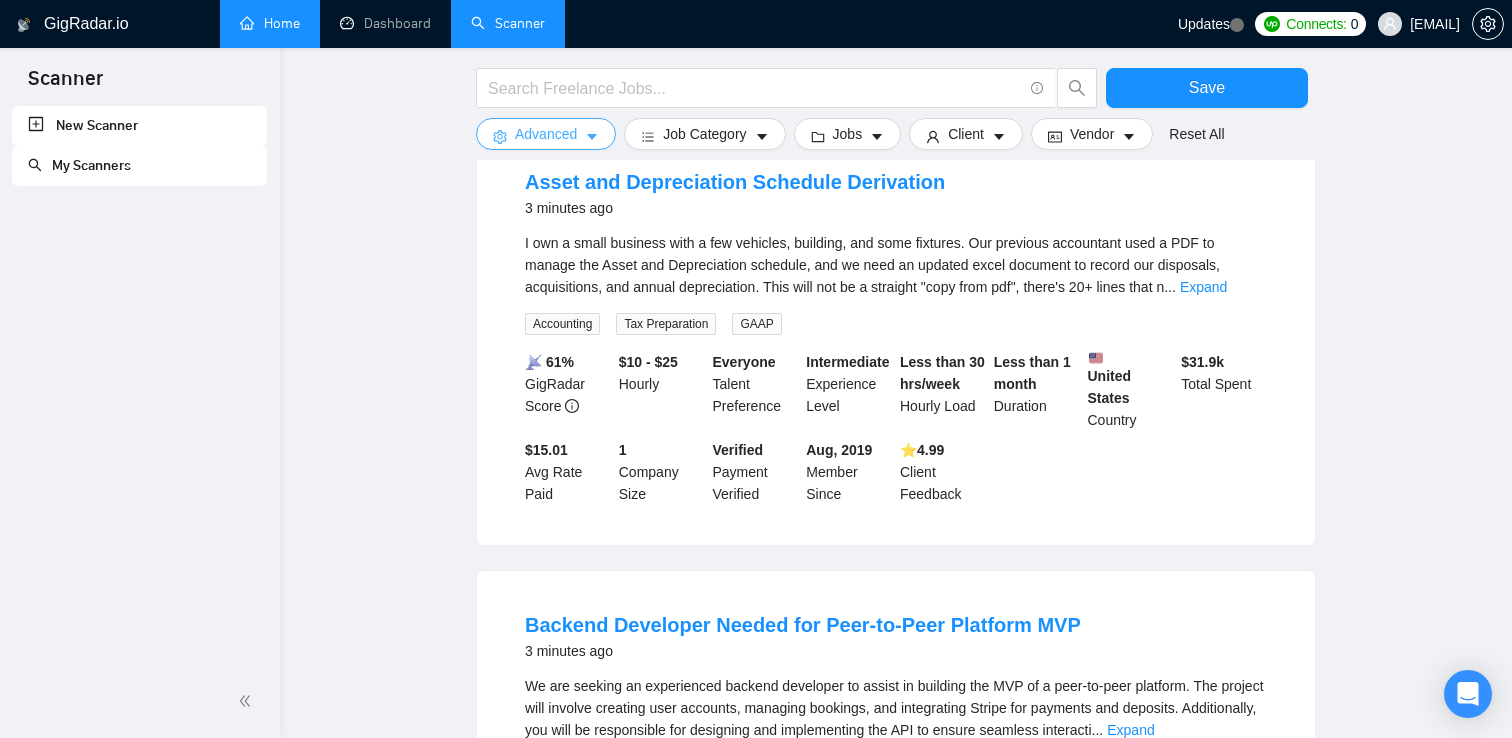 scroll, scrollTop: 0, scrollLeft: 0, axis: both 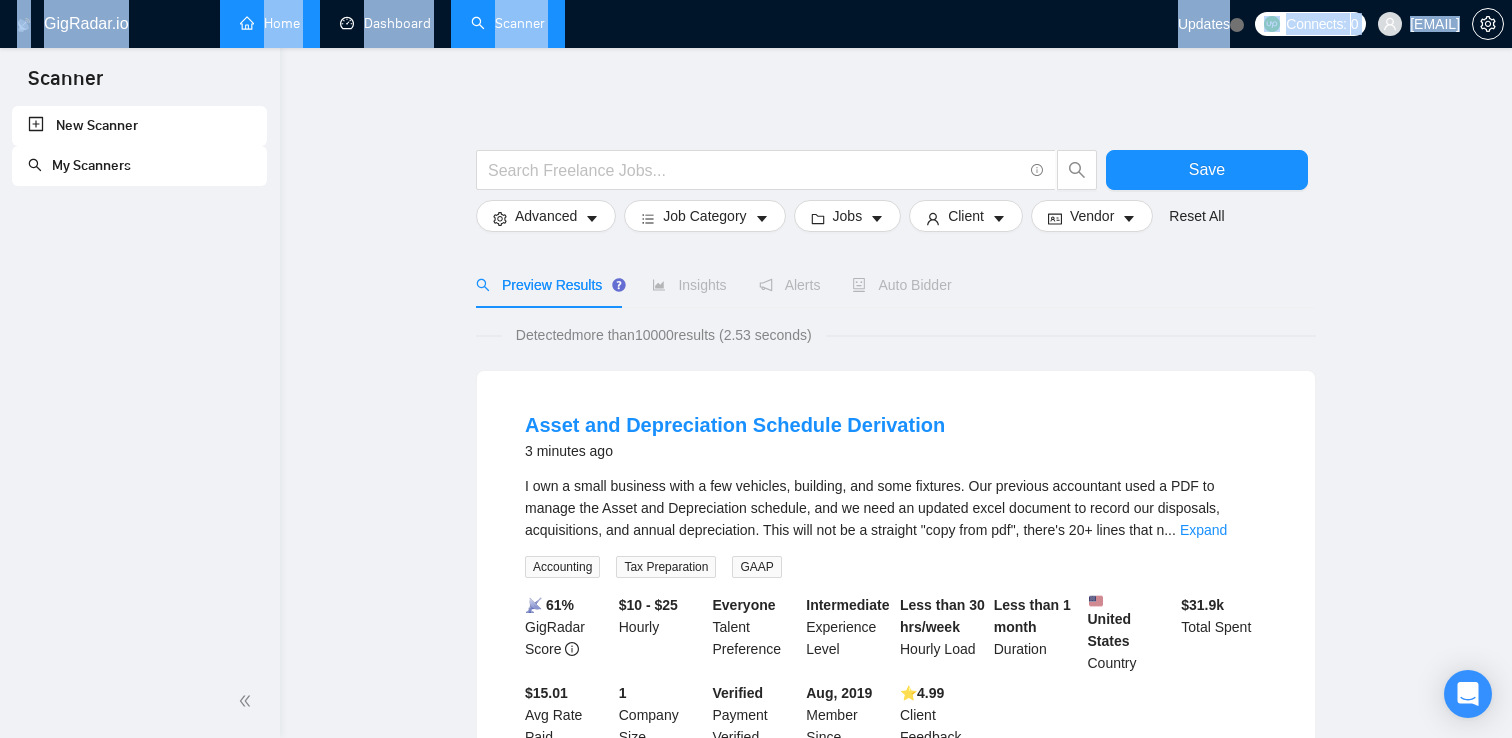 drag, startPoint x: 4, startPoint y: 16, endPoint x: 428, endPoint y: 109, distance: 434.0795 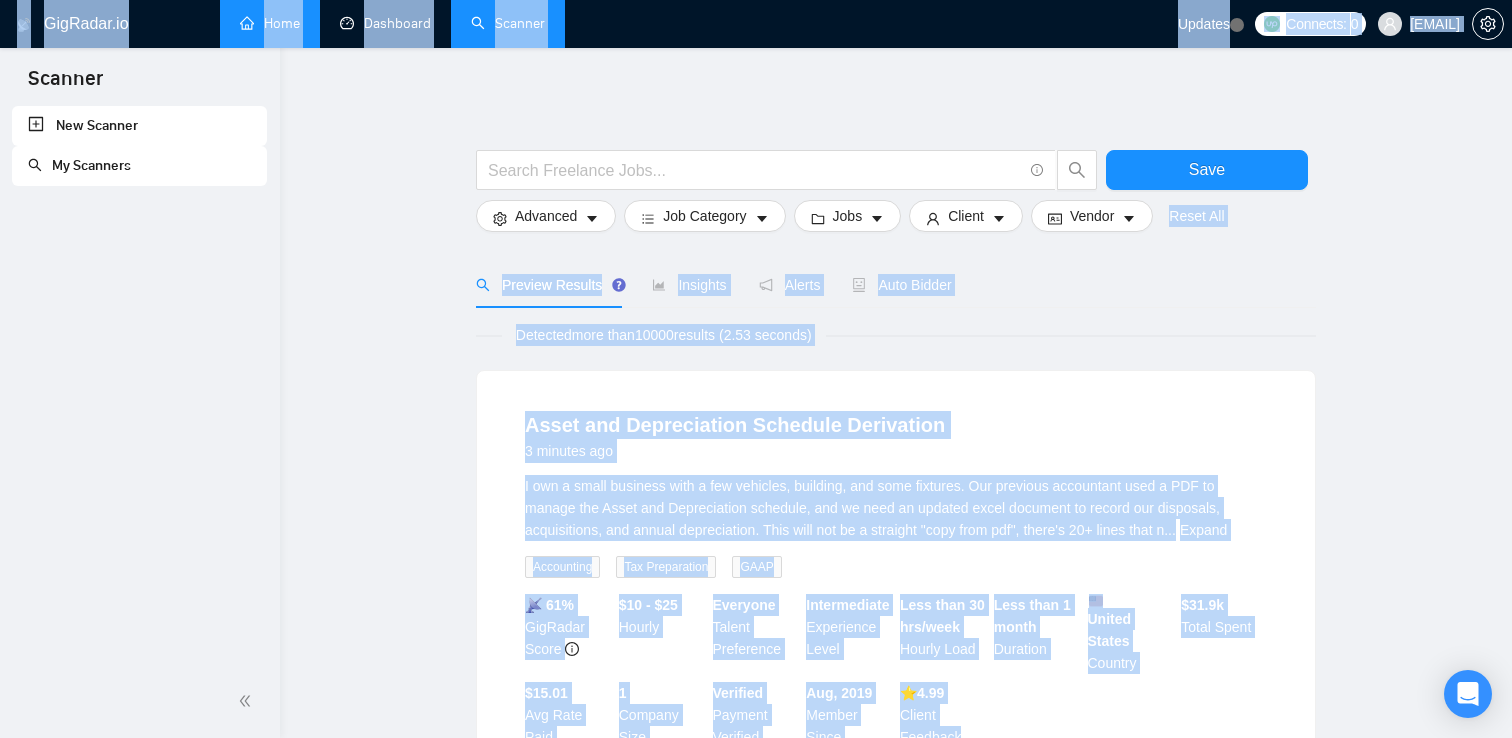drag, startPoint x: 9, startPoint y: 9, endPoint x: 970, endPoint y: 729, distance: 1200.8002 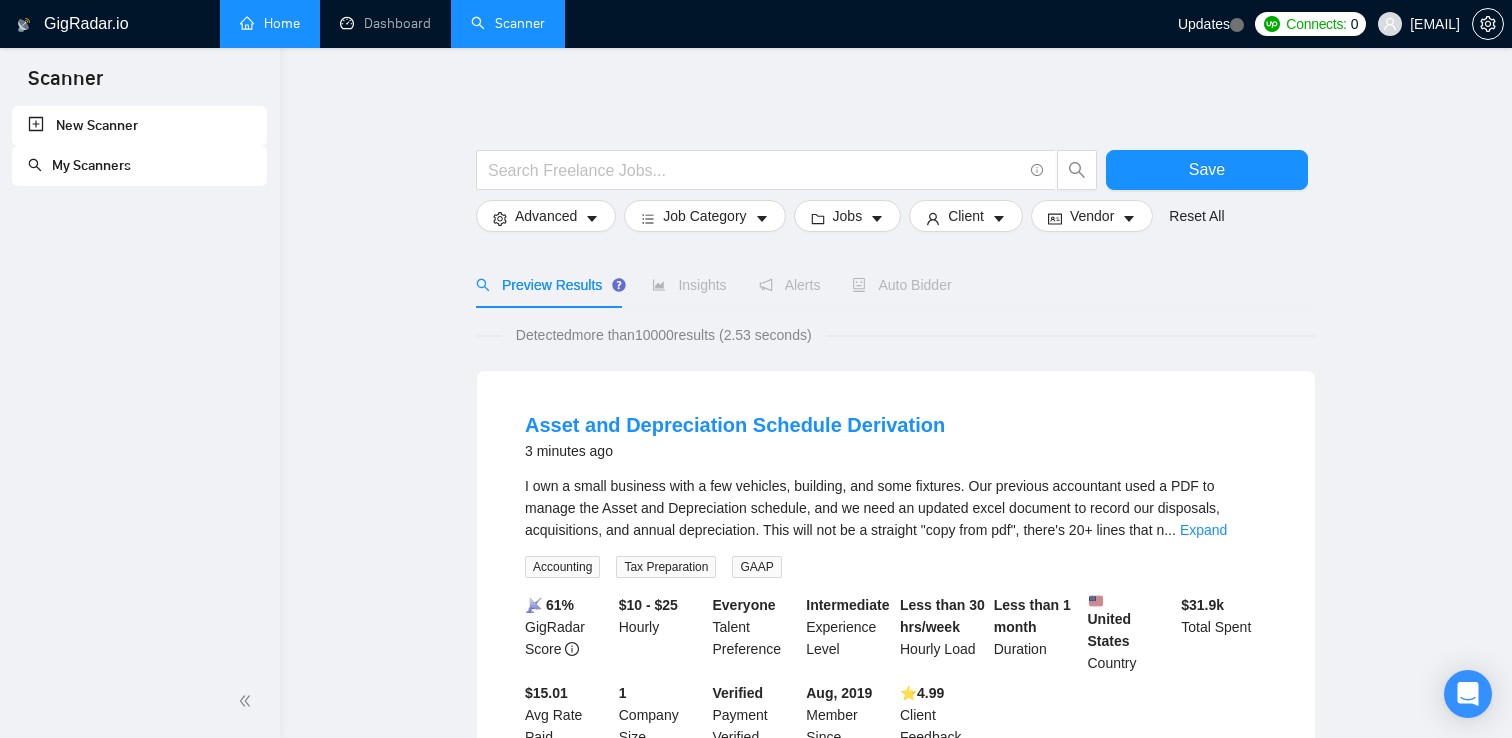 scroll, scrollTop: 1, scrollLeft: 0, axis: vertical 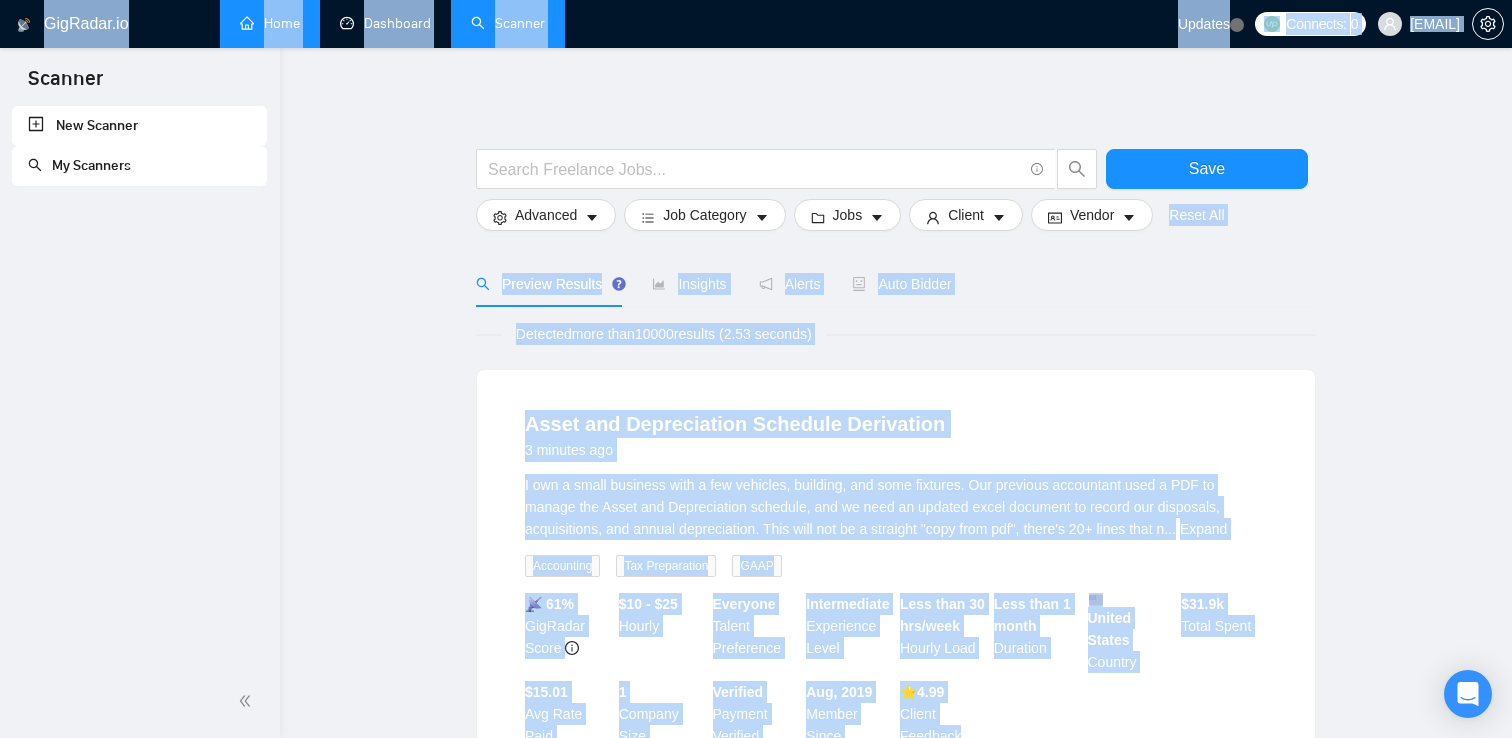 drag, startPoint x: 971, startPoint y: 729, endPoint x: 29, endPoint y: 28, distance: 1174.2083 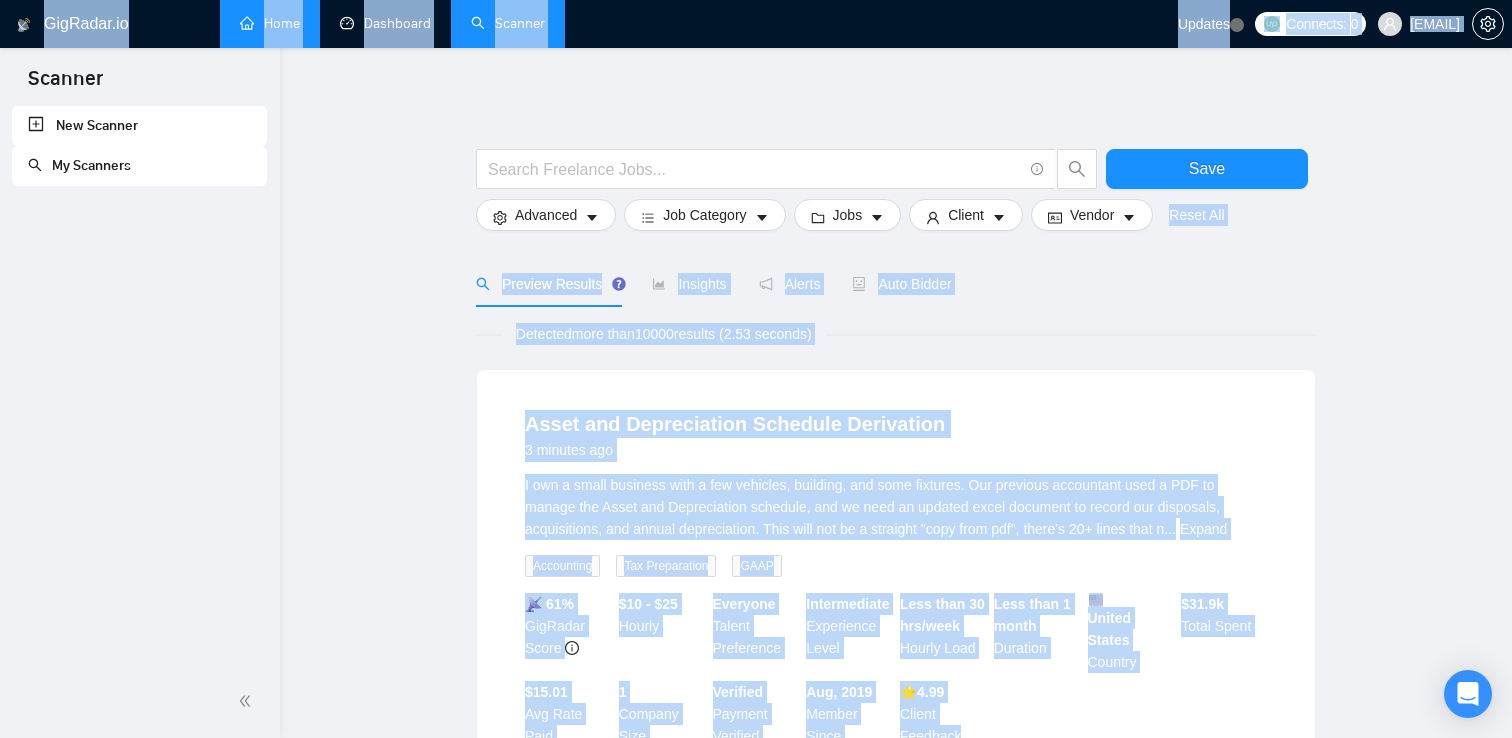 click on "Save Advanced   Job Category   Jobs   Client   Vendor   Reset All Preview Results Insights Alerts Auto Bidder Detected  more than   10000  results   (2.53 seconds) Asset and Depreciation Schedule Derivation 3 minutes ago I own a small business with a few vehicles, building, and some fixtures.
Our previous accountant used a PDF to manage the Asset and Depreciation schedule, and we need an updated excel document to record our disposals, acquisitions, and annual depreciation.
This will not be a straight "copy from pdf", there's 20+ lines that n ... Expand Accounting Tax Preparation GAAP 📡   61% GigRadar Score   $10 - $25 Hourly Everyone Talent Preference Intermediate Experience Level Less than 30 hrs/week Hourly Load Less than 1 month Duration   United States Country $ 31.9k Total Spent $15.01 Avg Rate Paid 1 Company Size Verified Payment Verified Aug, 2019 Member Since ⭐️  4.99 Client Feedback Backend Developer Needed for Peer-to-Peer Platform MVP 3 minutes ago ... Expand Full Stack Development Node.js" at bounding box center [896, 1333] 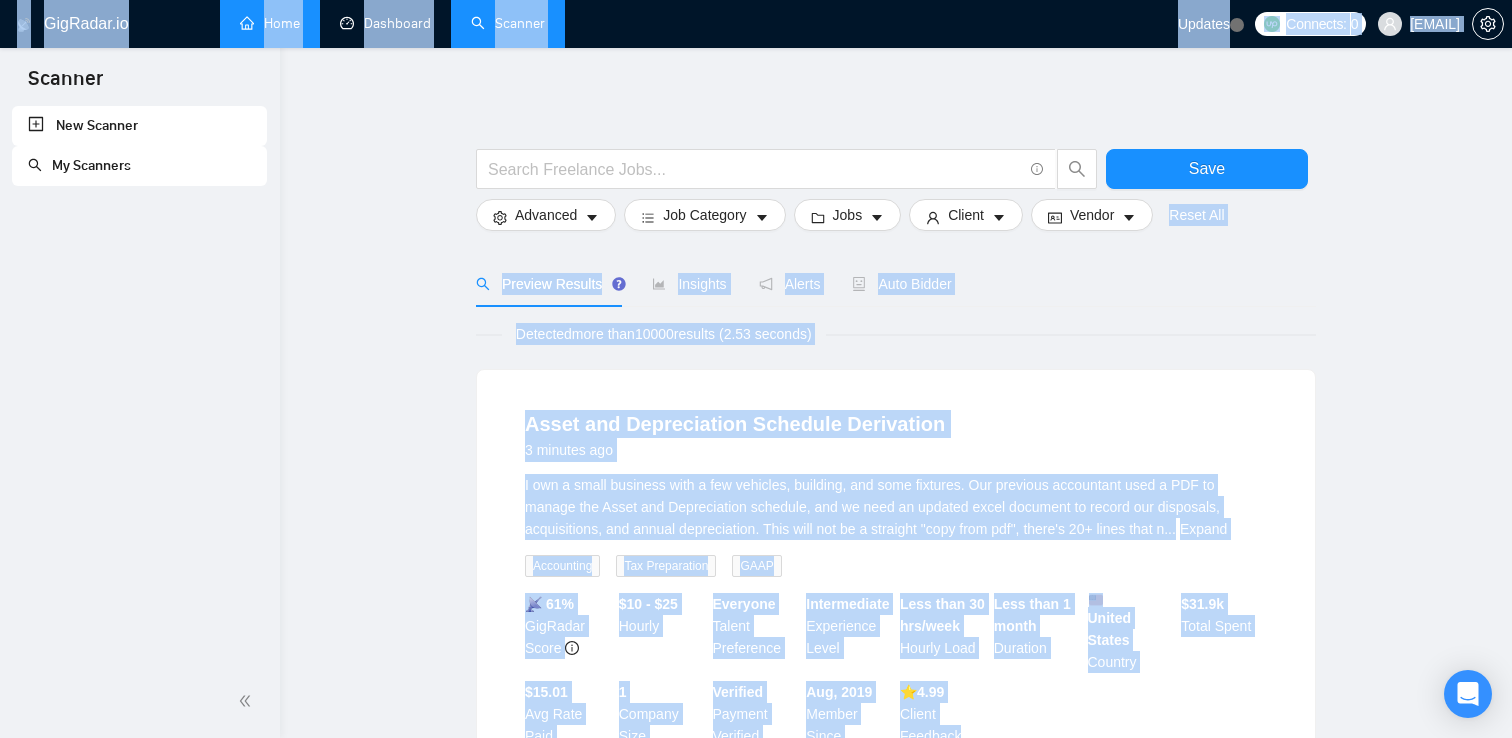 drag, startPoint x: 6, startPoint y: 13, endPoint x: 978, endPoint y: 737, distance: 1212.0066 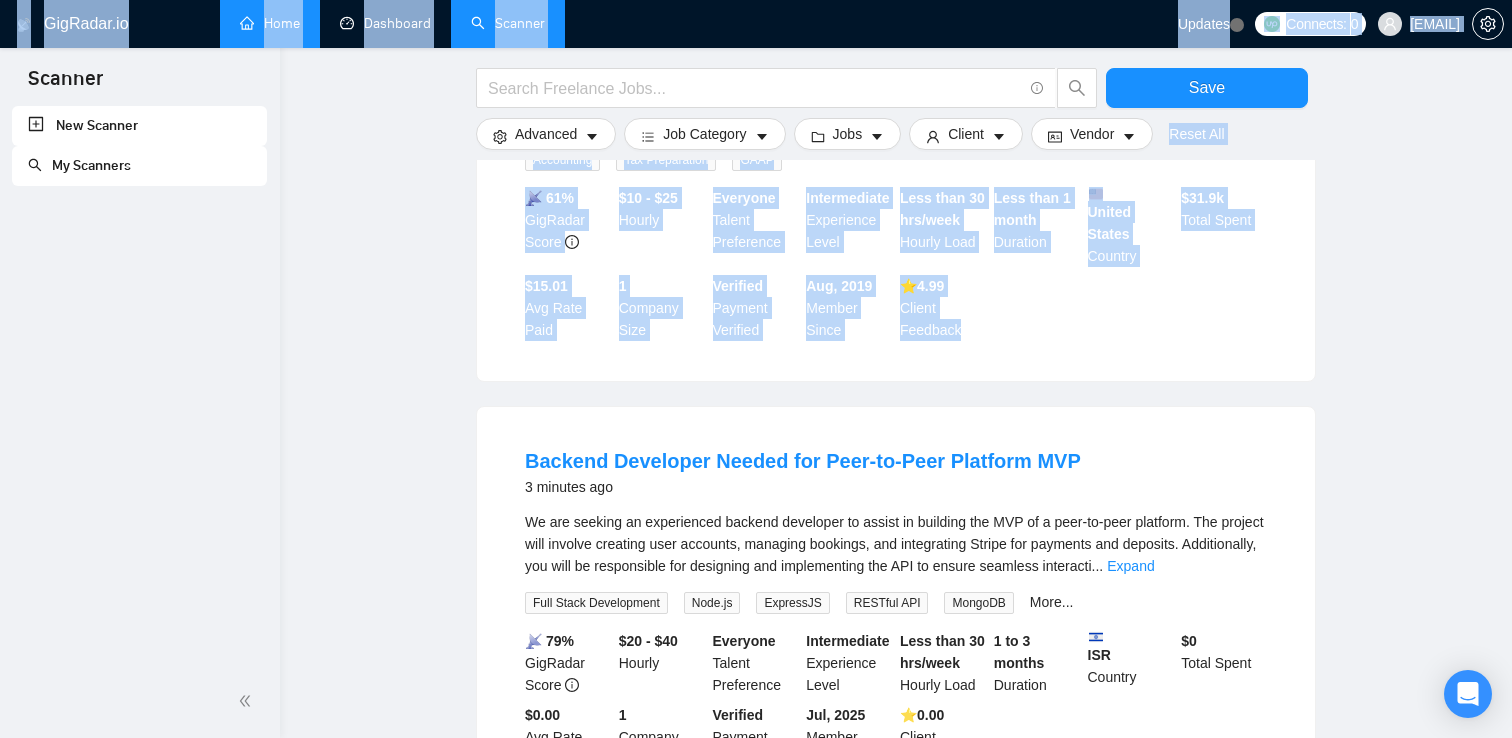 scroll, scrollTop: 0, scrollLeft: 0, axis: both 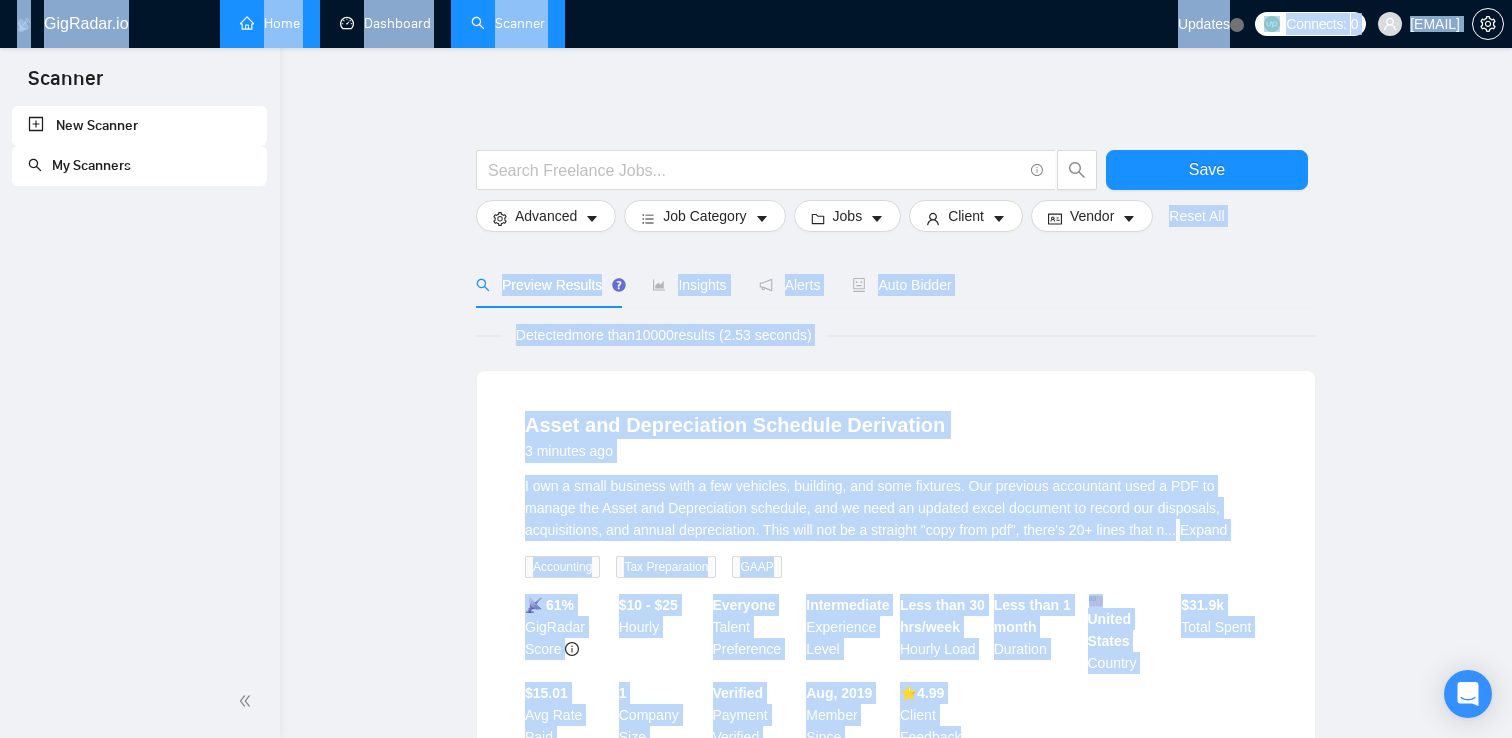 click on "Save Advanced   Job Category   Jobs   Client   Vendor   Reset All Preview Results Insights Alerts Auto Bidder Detected  more than   10000  results   (2.53 seconds) Asset and Depreciation Schedule Derivation 3 minutes ago I own a small business with a few vehicles, building, and some fixtures.
Our previous accountant used a PDF to manage the Asset and Depreciation schedule, and we need an updated excel document to record our disposals, acquisitions, and annual depreciation.
This will not be a straight "copy from pdf", there's 20+ lines that n ... Expand Accounting Tax Preparation GAAP 📡   61% GigRadar Score   $10 - $25 Hourly Everyone Talent Preference Intermediate Experience Level Less than 30 hrs/week Hourly Load Less than 1 month Duration   United States Country $ 31.9k Total Spent $15.01 Avg Rate Paid 1 Company Size Verified Payment Verified Aug, 2019 Member Since ⭐️  4.99 Client Feedback Backend Developer Needed for Peer-to-Peer Platform MVP 3 minutes ago ... Expand Full Stack Development Node.js" at bounding box center (896, 1334) 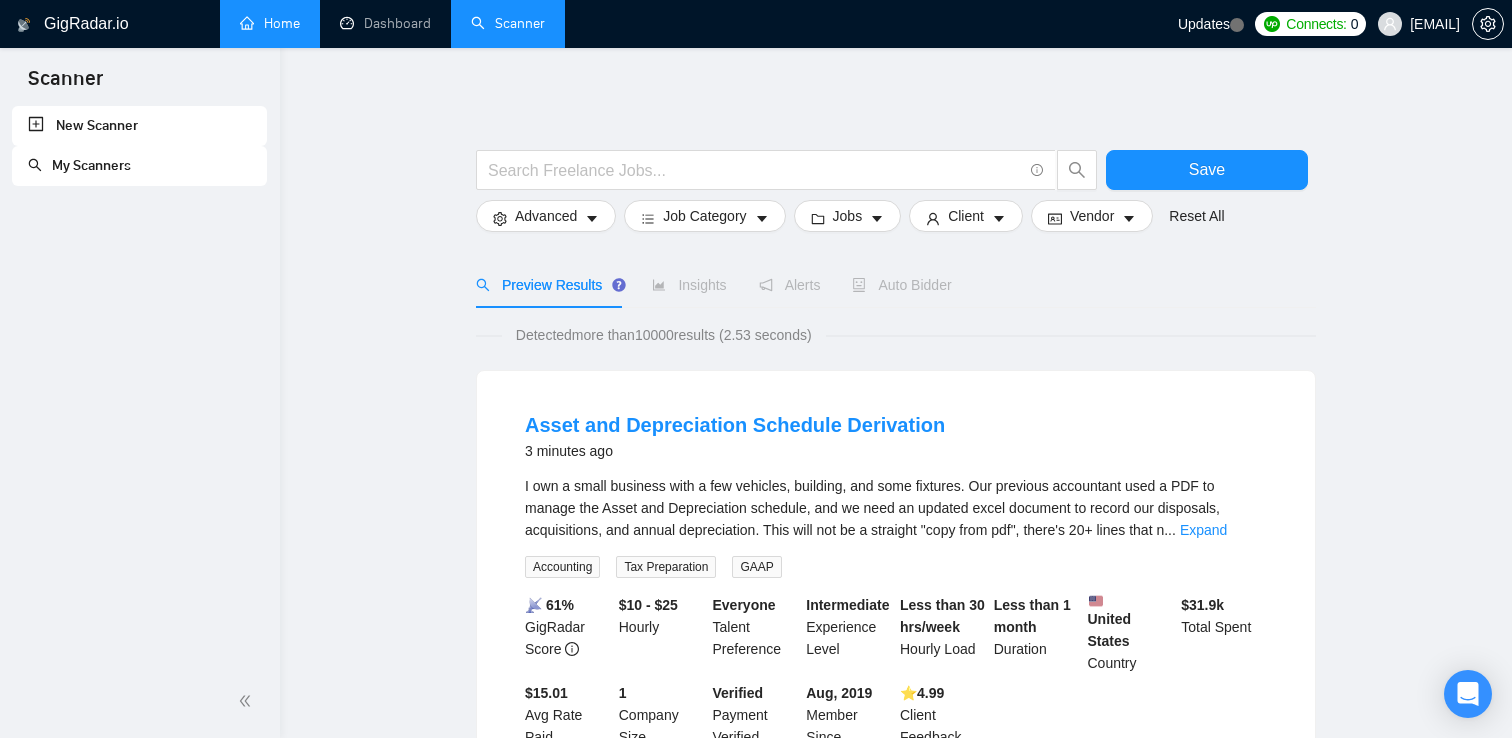 scroll, scrollTop: 7, scrollLeft: 0, axis: vertical 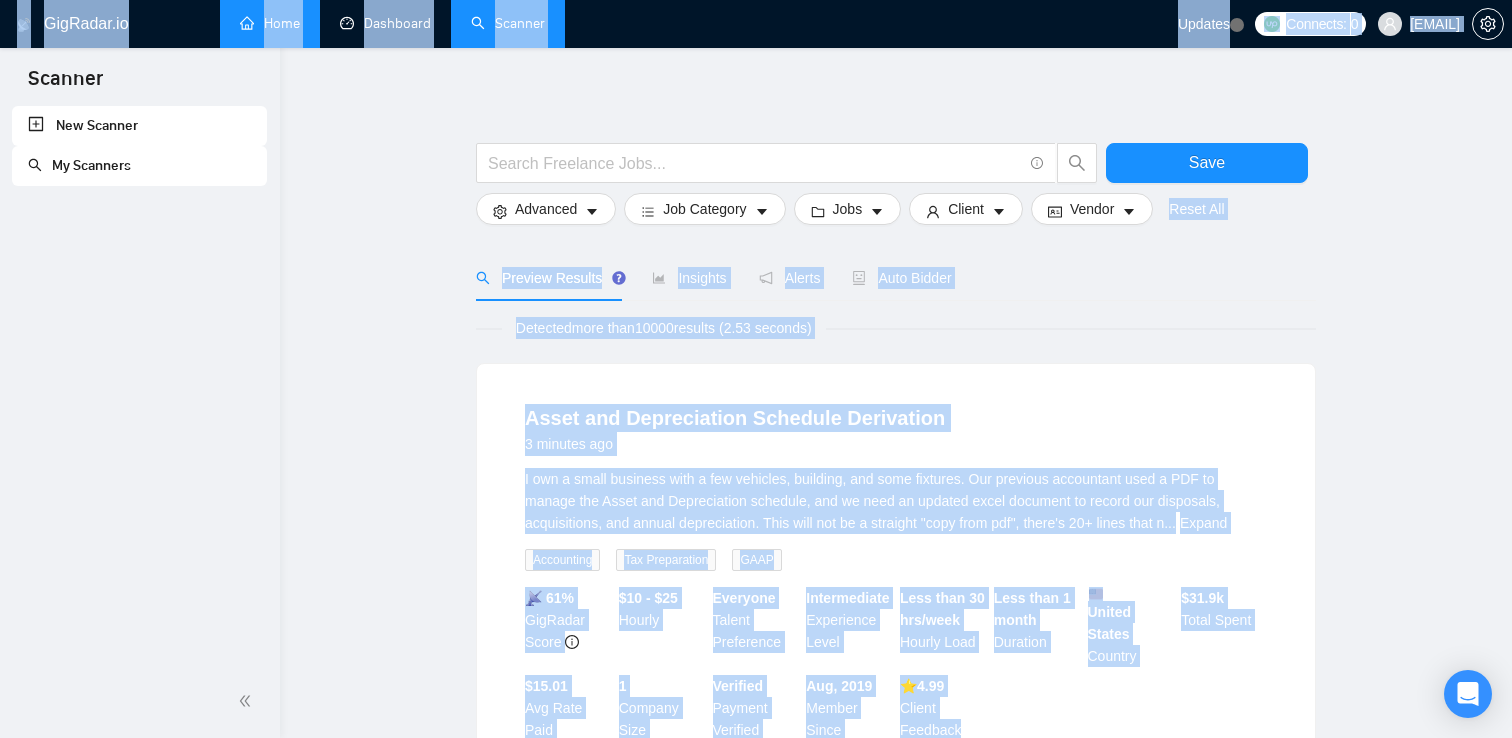 drag, startPoint x: 994, startPoint y: 731, endPoint x: 14, endPoint y: 16, distance: 1213.1055 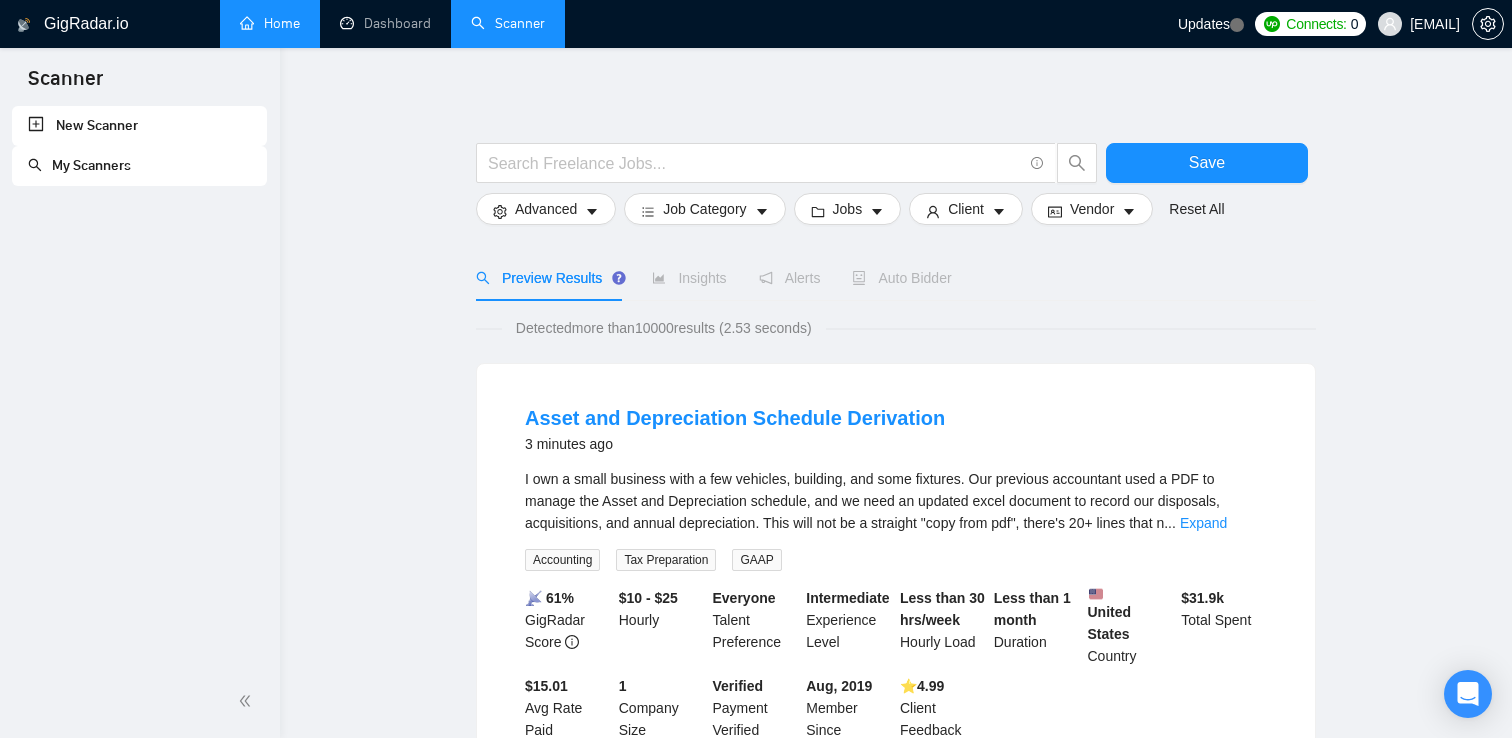 click on "GigRadar.io Home Dashboard Scanner Updates
Connects: 0 marko.solomchak.work@gmail.com Save Advanced   Job Category   Jobs   Client   Vendor   Reset All Preview Results Insights Alerts Auto Bidder Detected  more than   10000  results   (2.53 seconds) Asset and Depreciation Schedule Derivation 3 minutes ago I own a small business with a few vehicles, building, and some fixtures.
Our previous accountant used a PDF to manage the Asset and Depreciation schedule, and we need an updated excel document to record our disposals, acquisitions, and annual depreciation.
This will not be a straight "copy from pdf", there's 20+ lines that n ... Expand Accounting Tax Preparation GAAP 📡   61% GigRadar Score   $10 - $25 Hourly Everyone Talent Preference Intermediate Experience Level Less than 30 hrs/week Hourly Load Less than 1 month Duration   United States Country $ 31.9k Total Spent $15.01 Avg Rate Paid 1 Company Size Verified Payment Verified Aug, 2019 Member Since" at bounding box center (896, 1364) 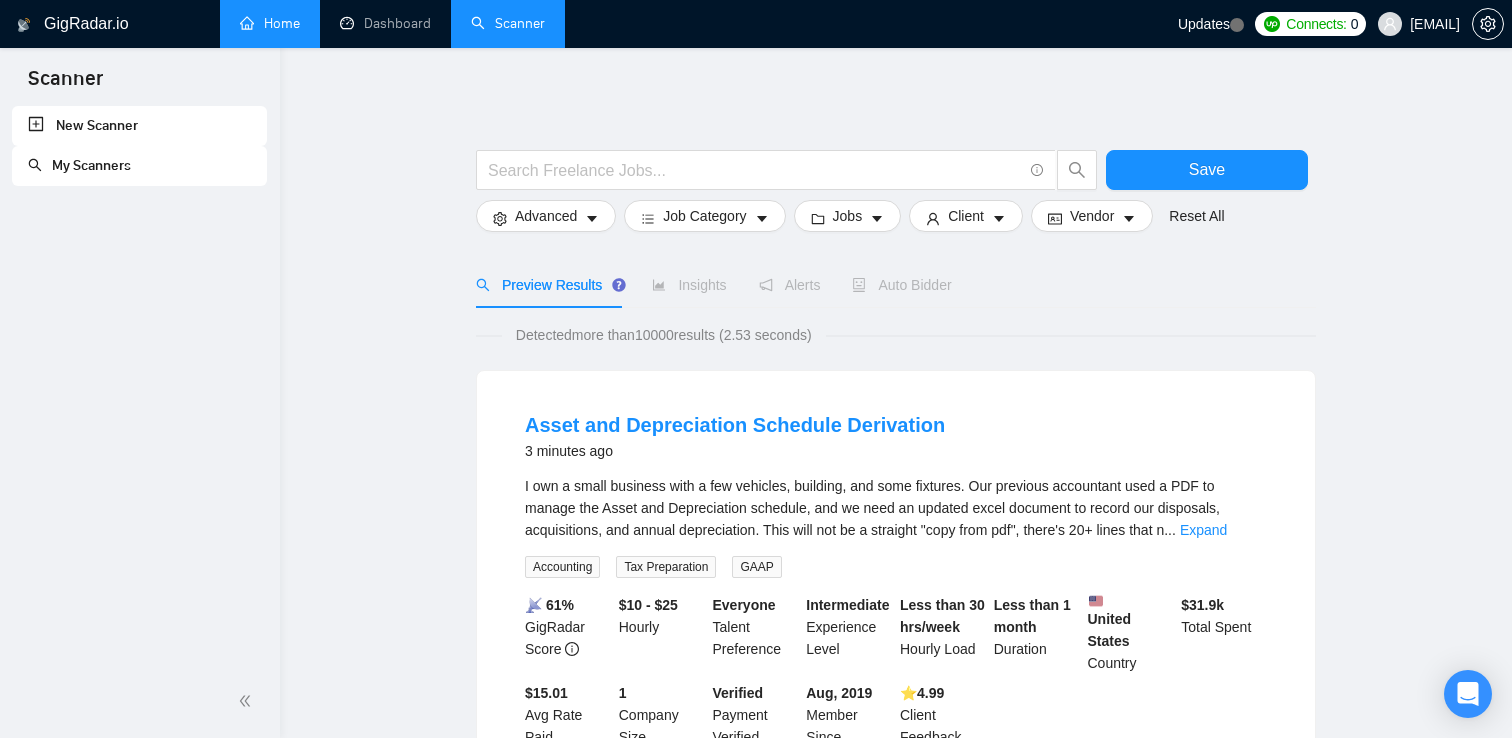 click on "Insights" at bounding box center [689, 285] 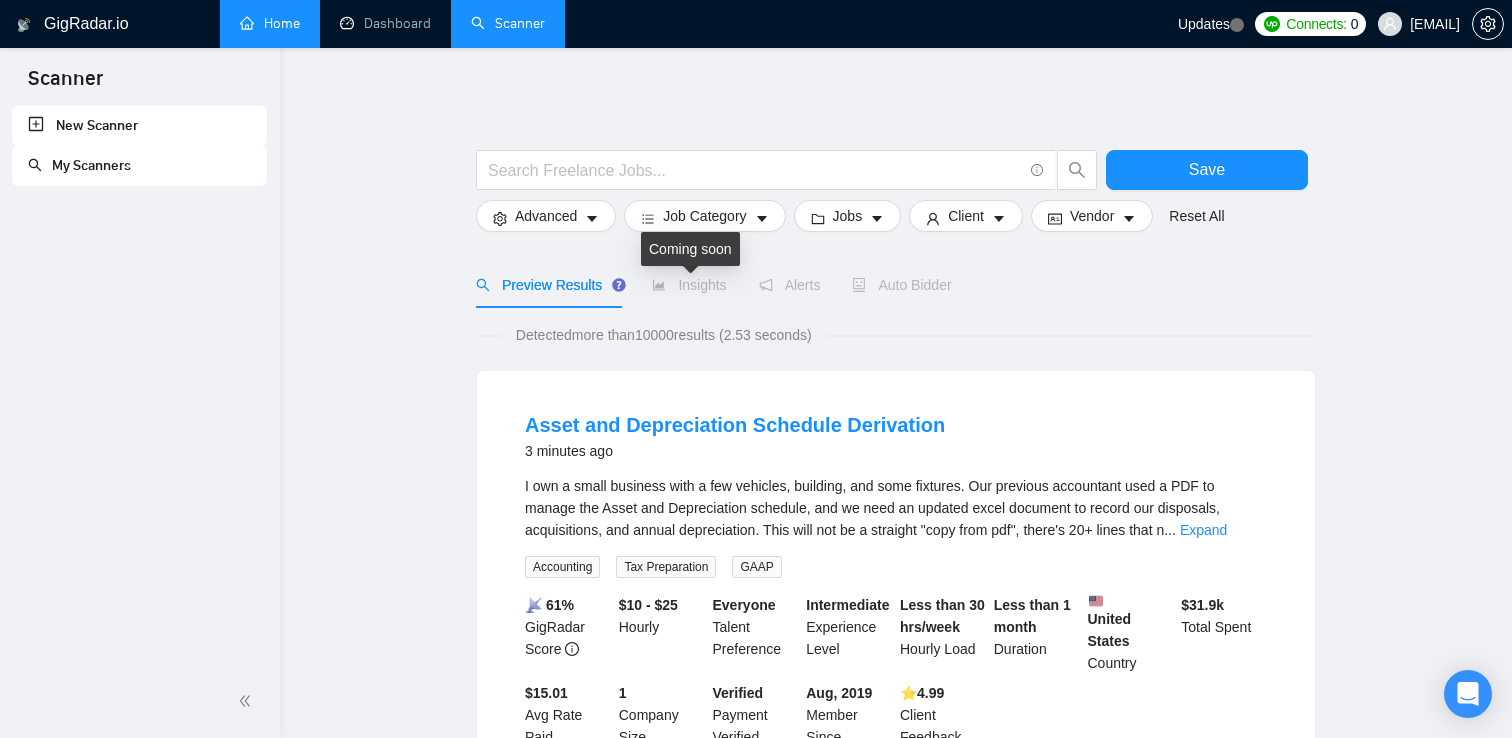 click on "Insights" at bounding box center (689, 285) 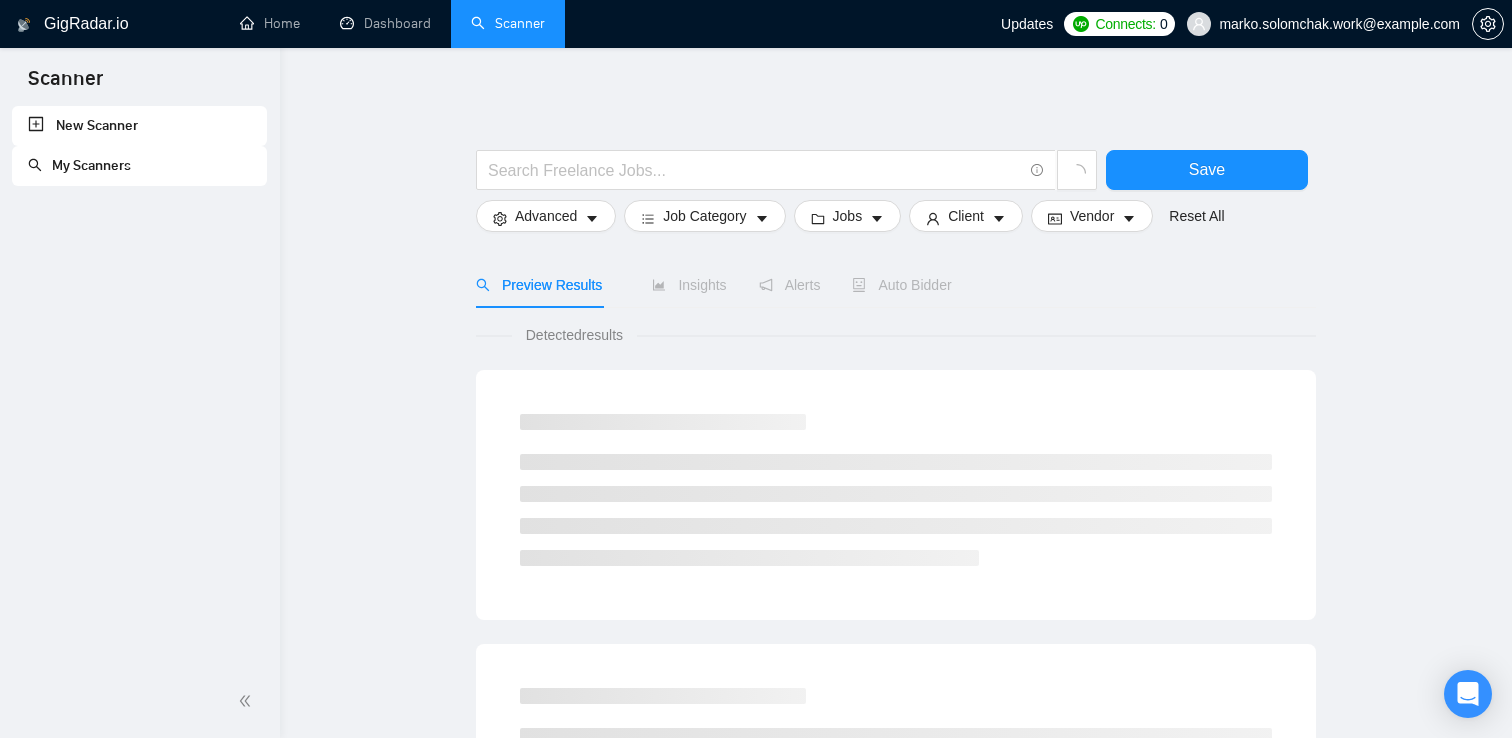 scroll, scrollTop: 0, scrollLeft: 0, axis: both 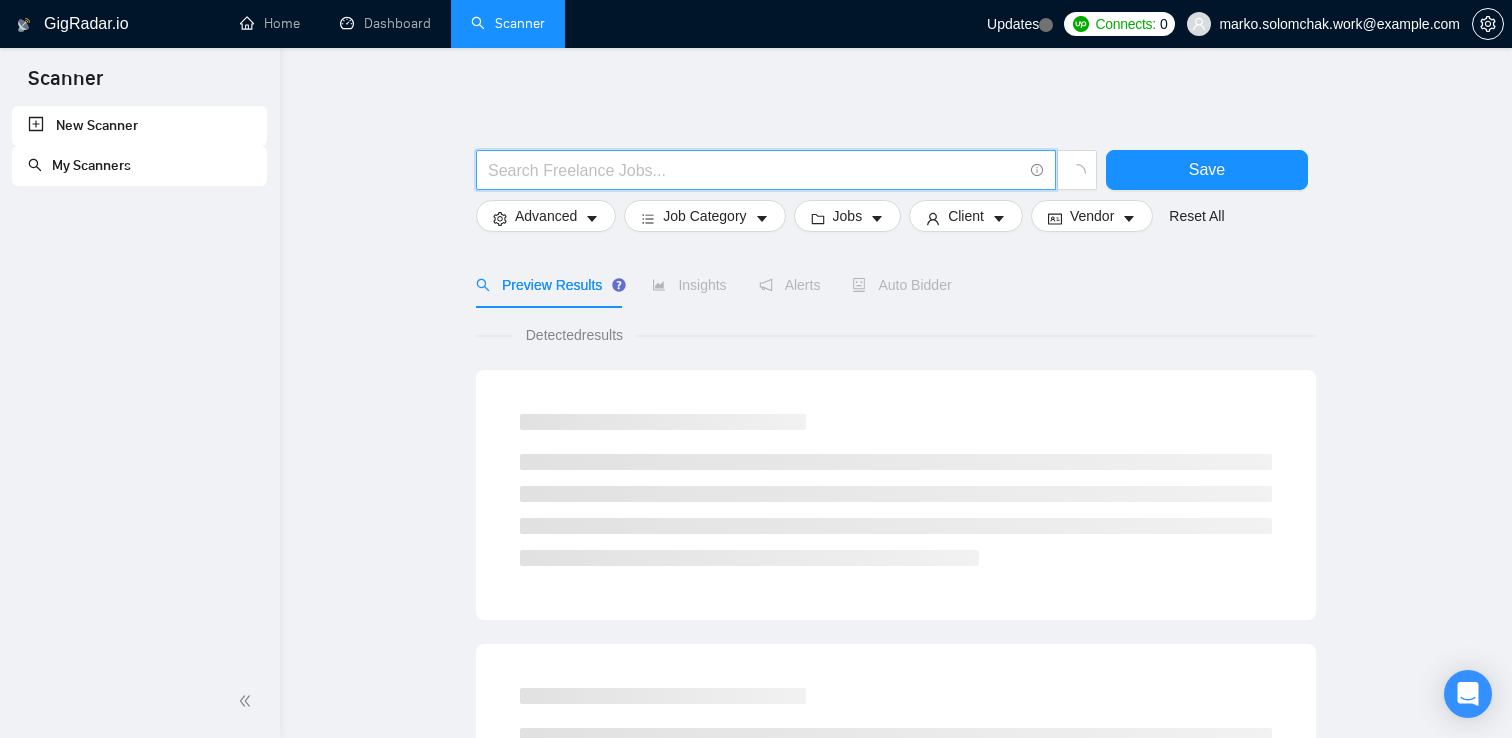 click at bounding box center (755, 170) 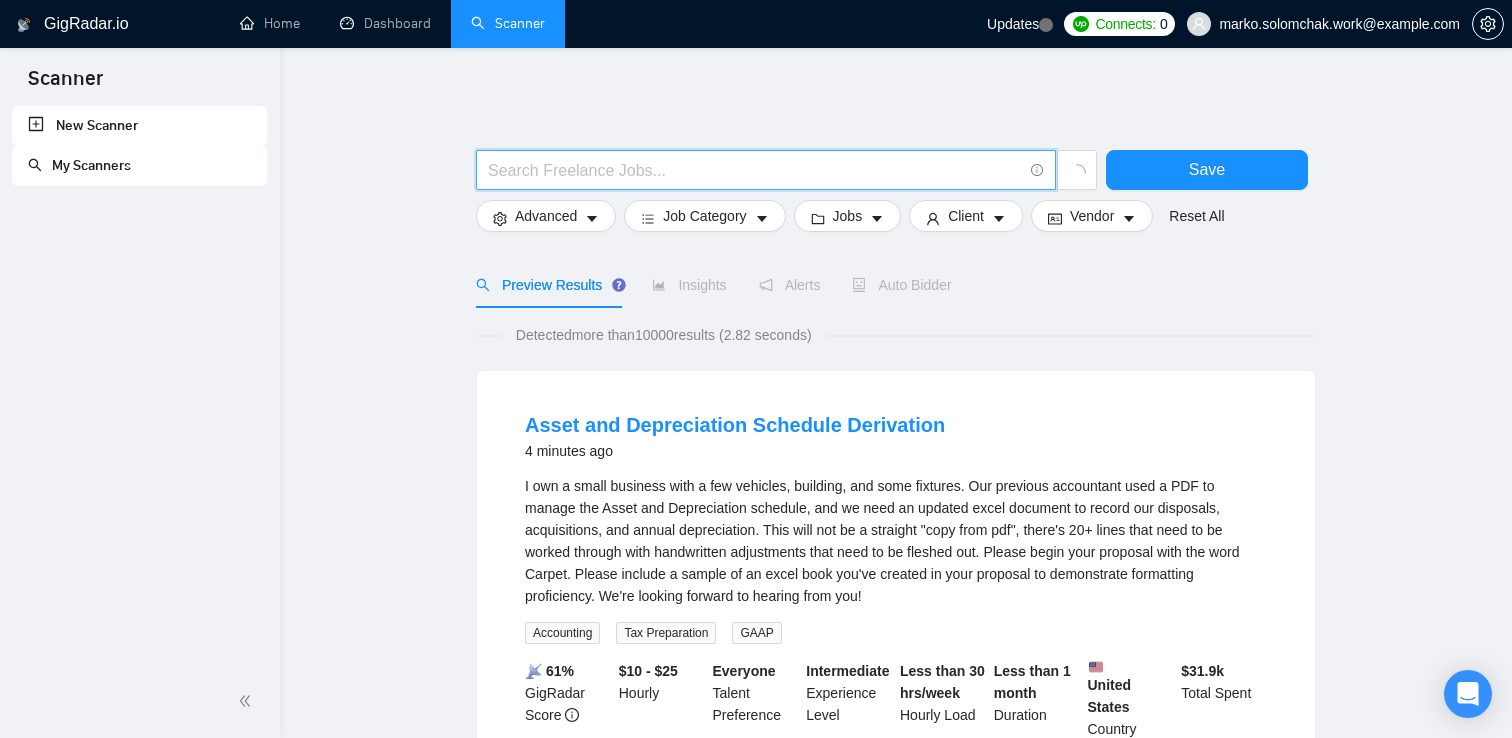 type on "mvp" 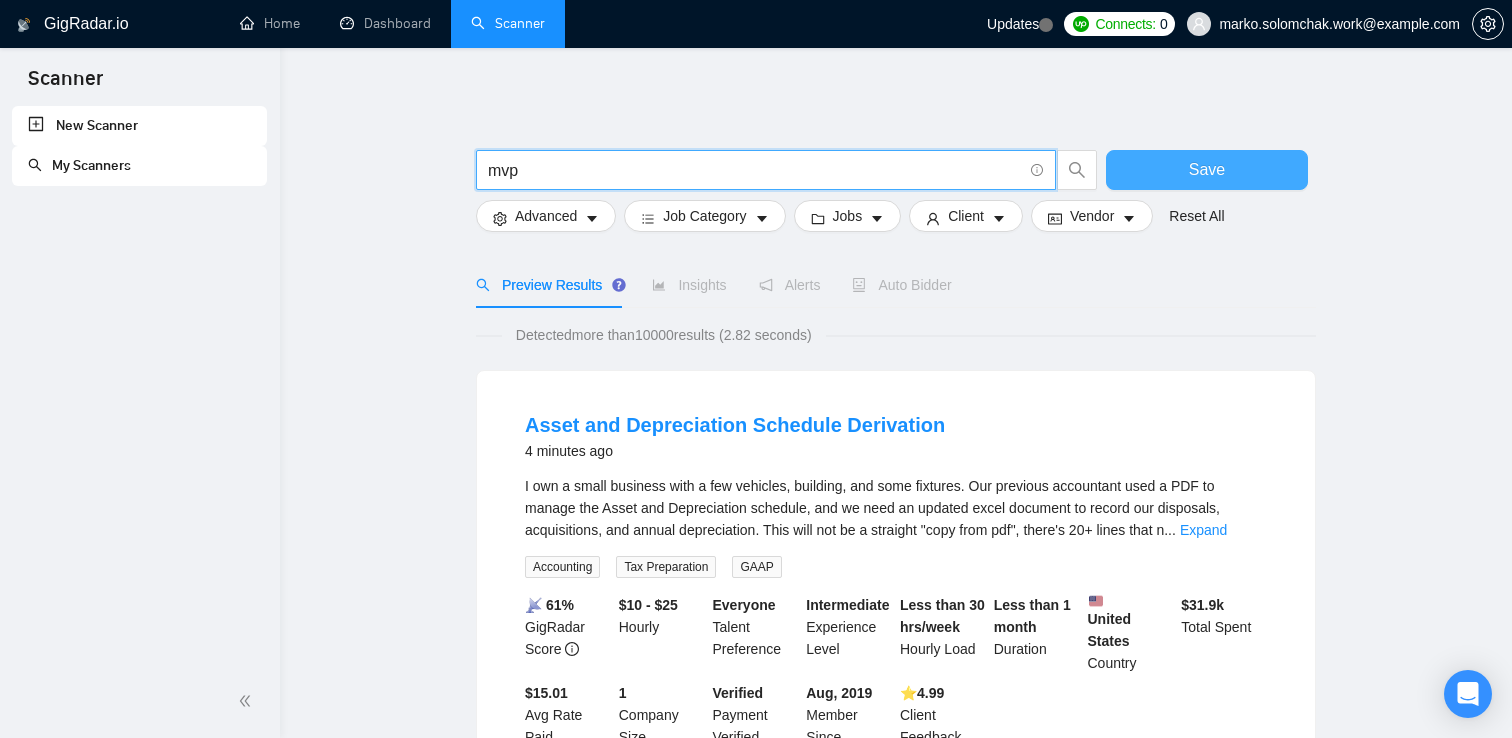 click on "Save" at bounding box center [1207, 170] 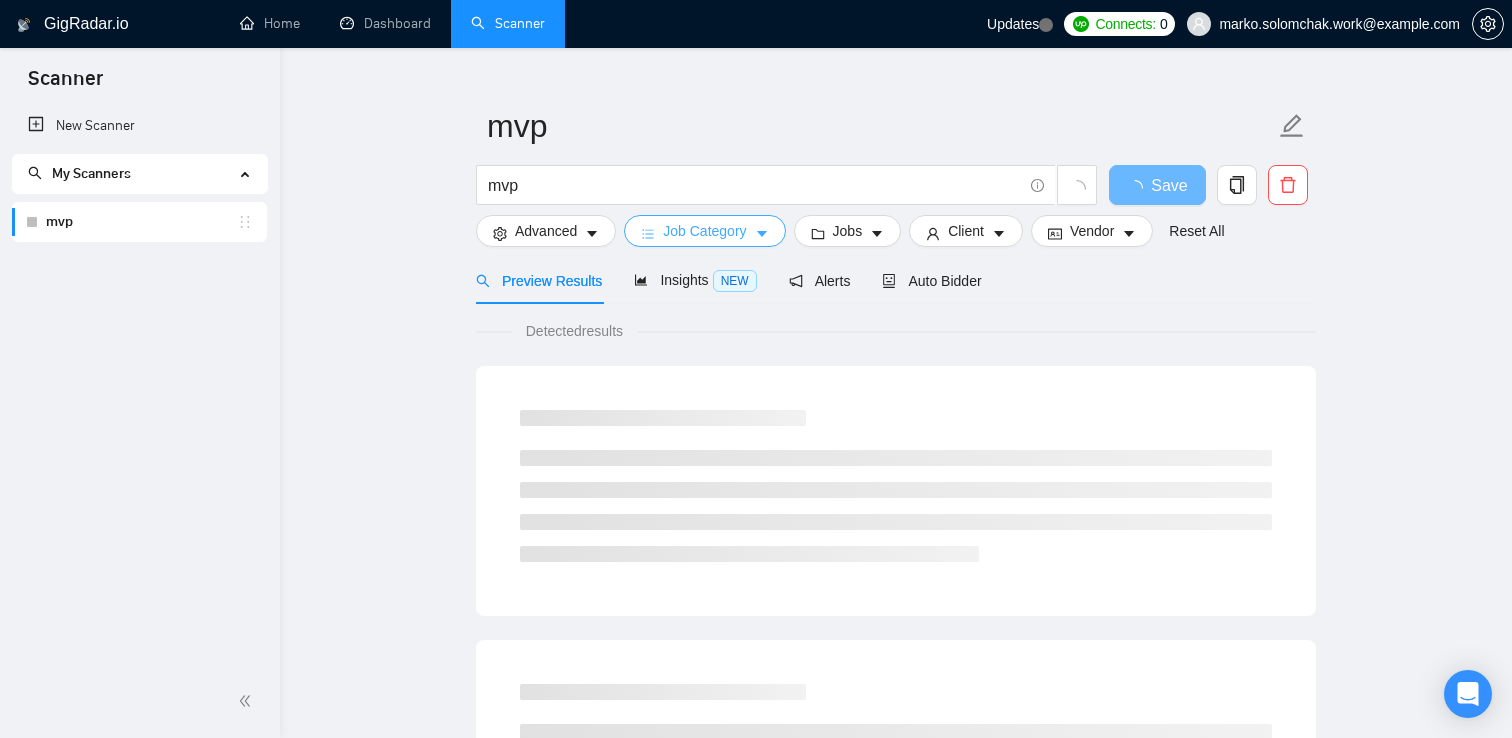 scroll, scrollTop: 42, scrollLeft: 0, axis: vertical 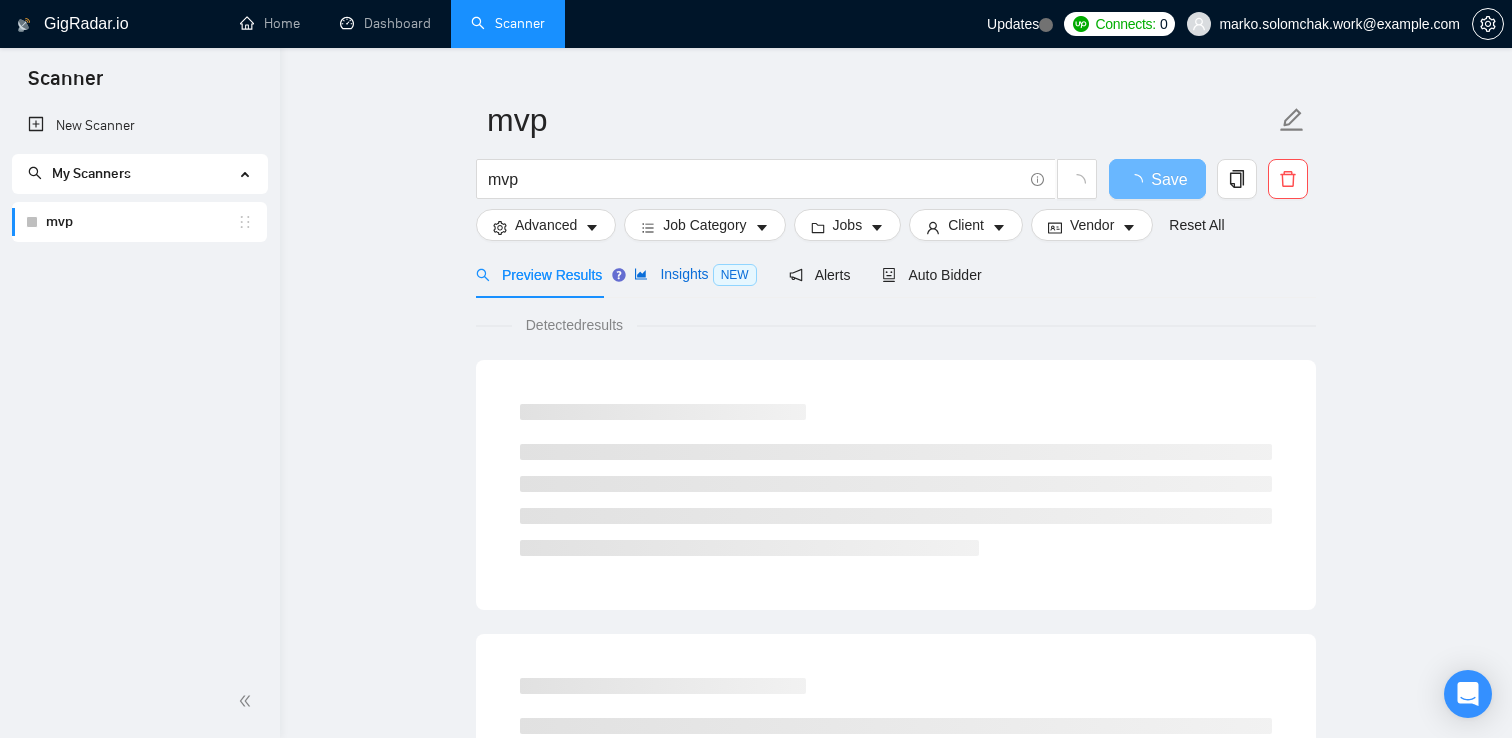 click on "Insights NEW" at bounding box center [695, 274] 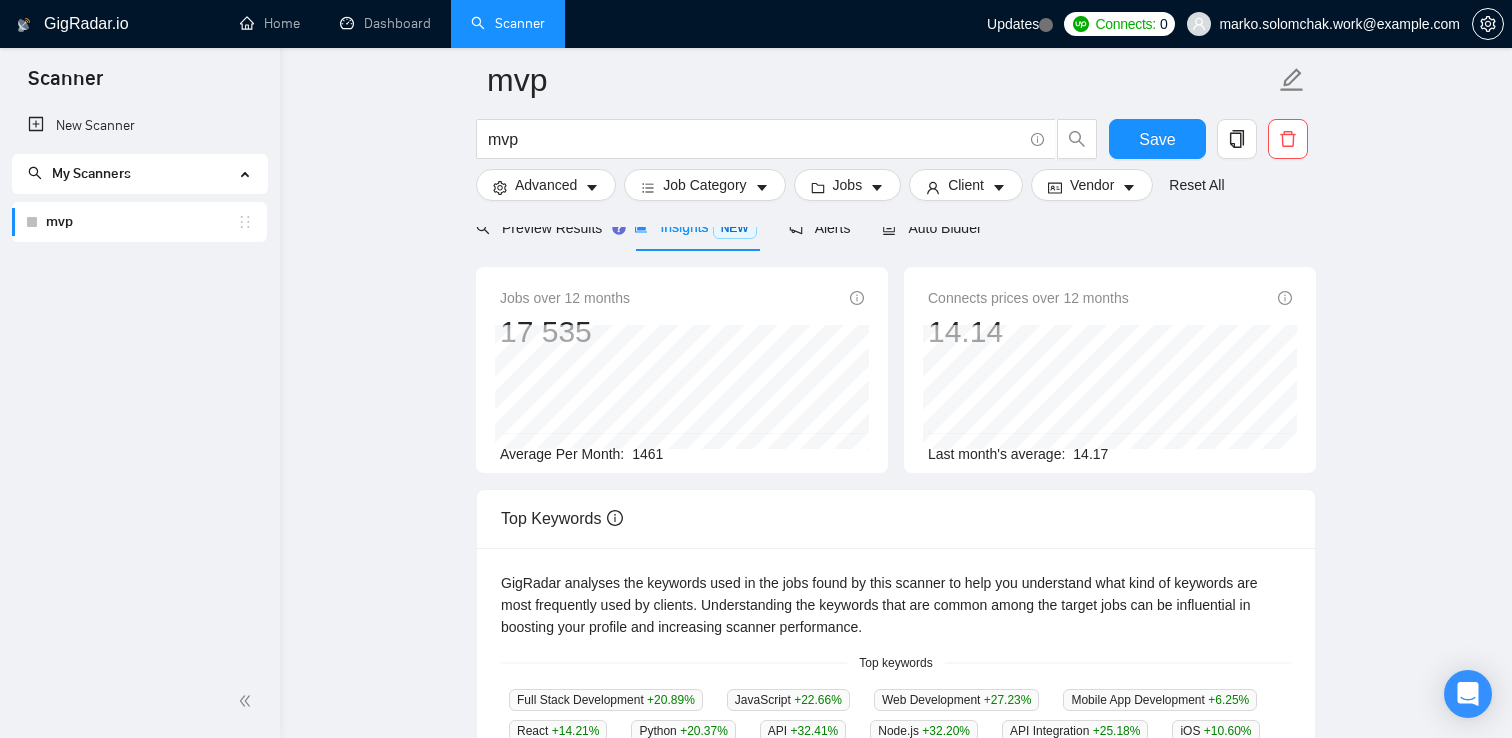 scroll, scrollTop: 89, scrollLeft: 0, axis: vertical 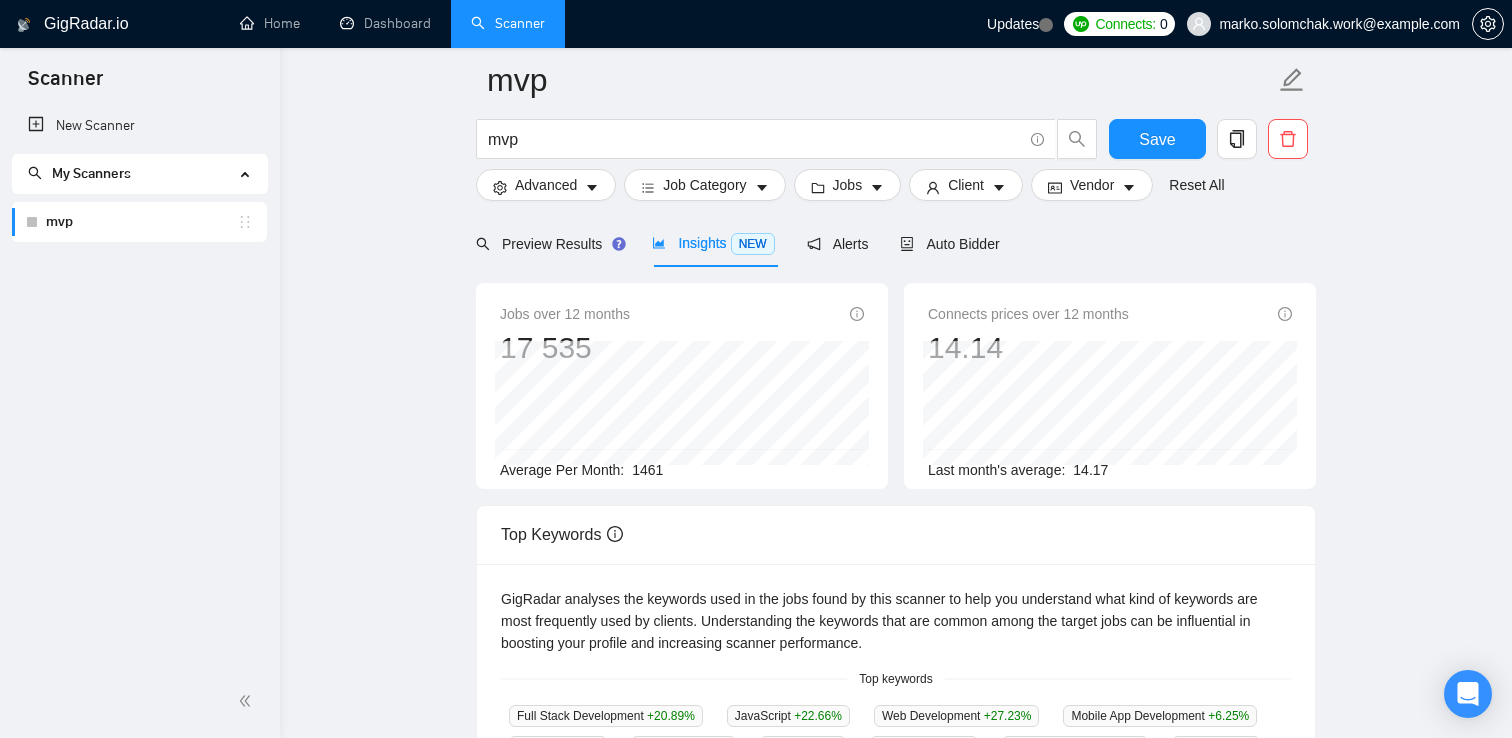 click on "1461" at bounding box center (647, 470) 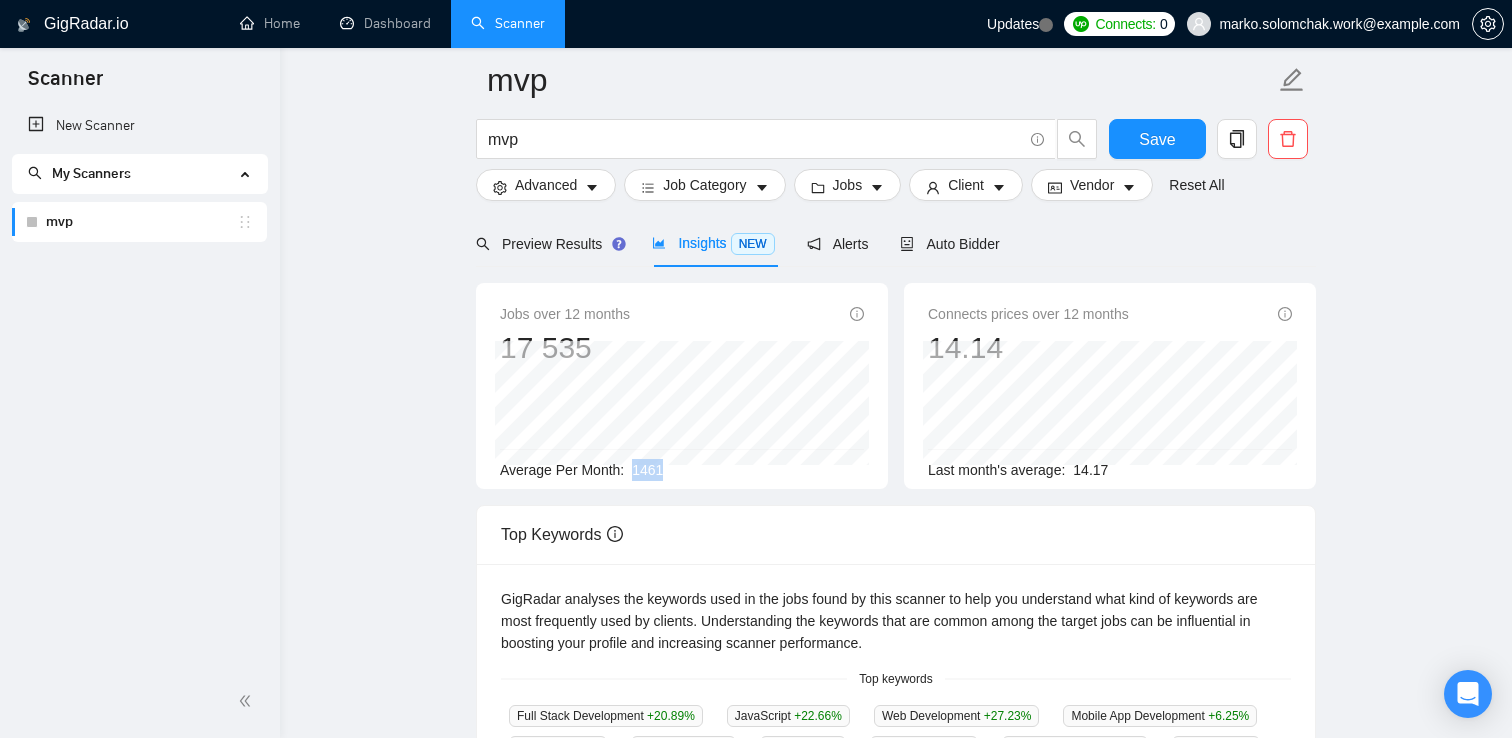 click on "1461" at bounding box center [647, 470] 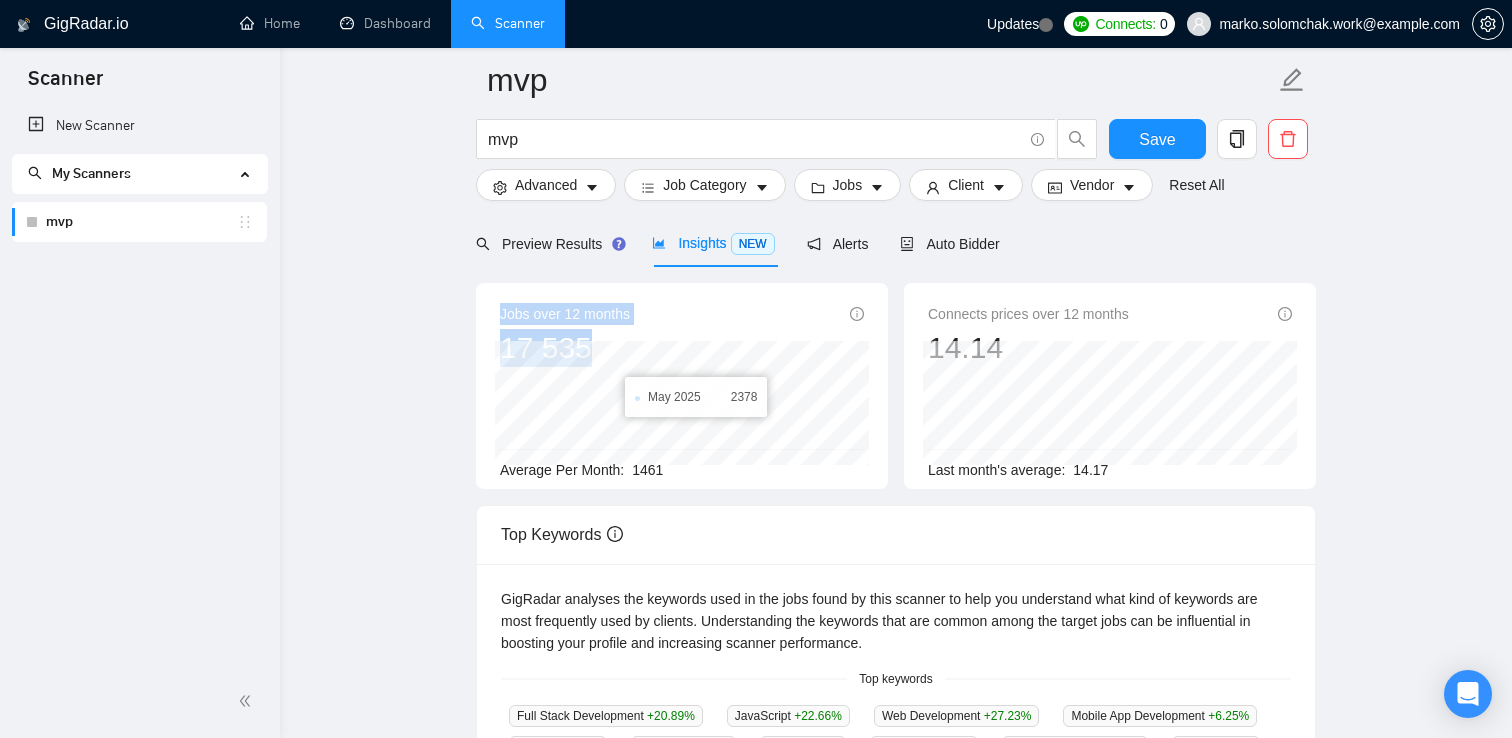 click on "Jobs over 12 months 17 535
May 2025 2378 Average Per Month: 1461" at bounding box center [682, 386] 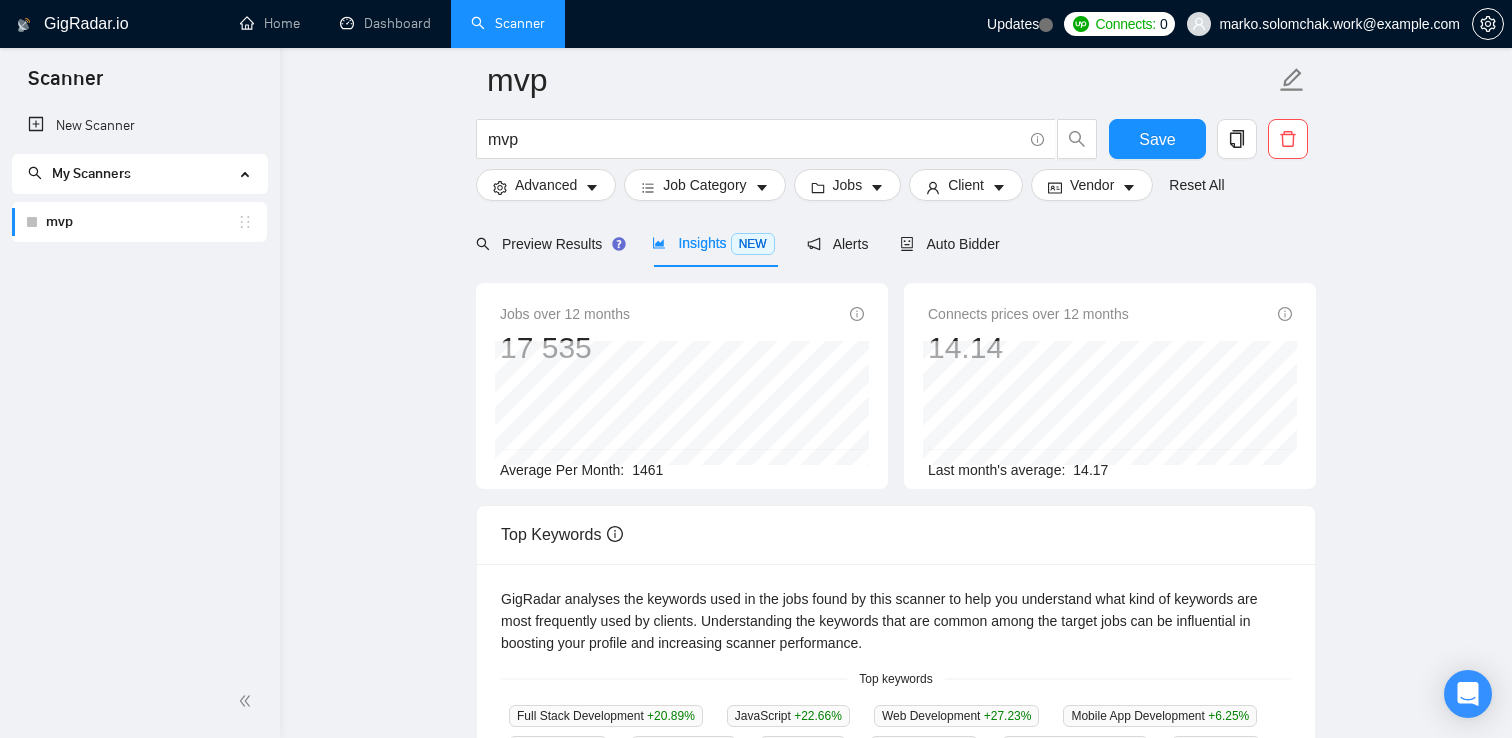 click on "1461" at bounding box center [647, 470] 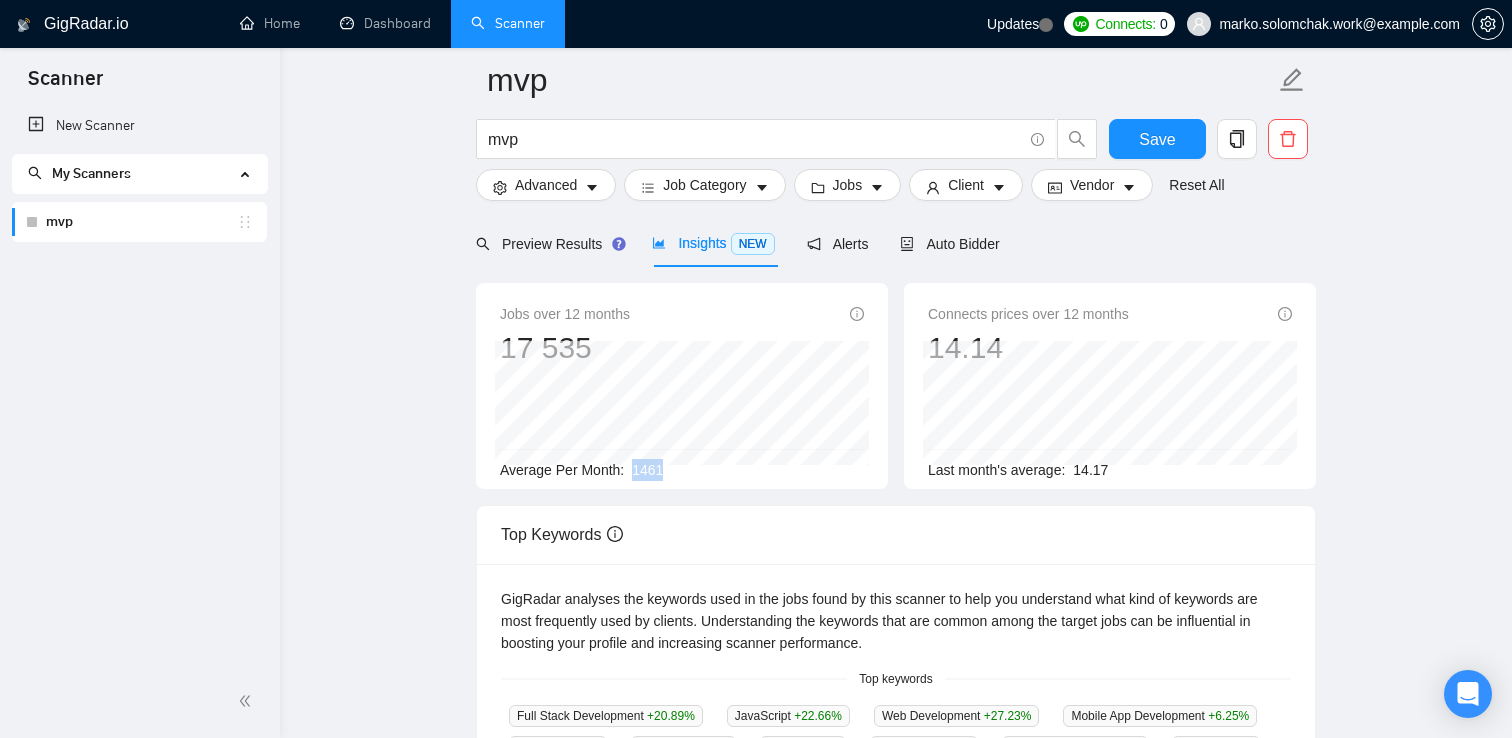 drag, startPoint x: 666, startPoint y: 469, endPoint x: 641, endPoint y: 470, distance: 25.019993 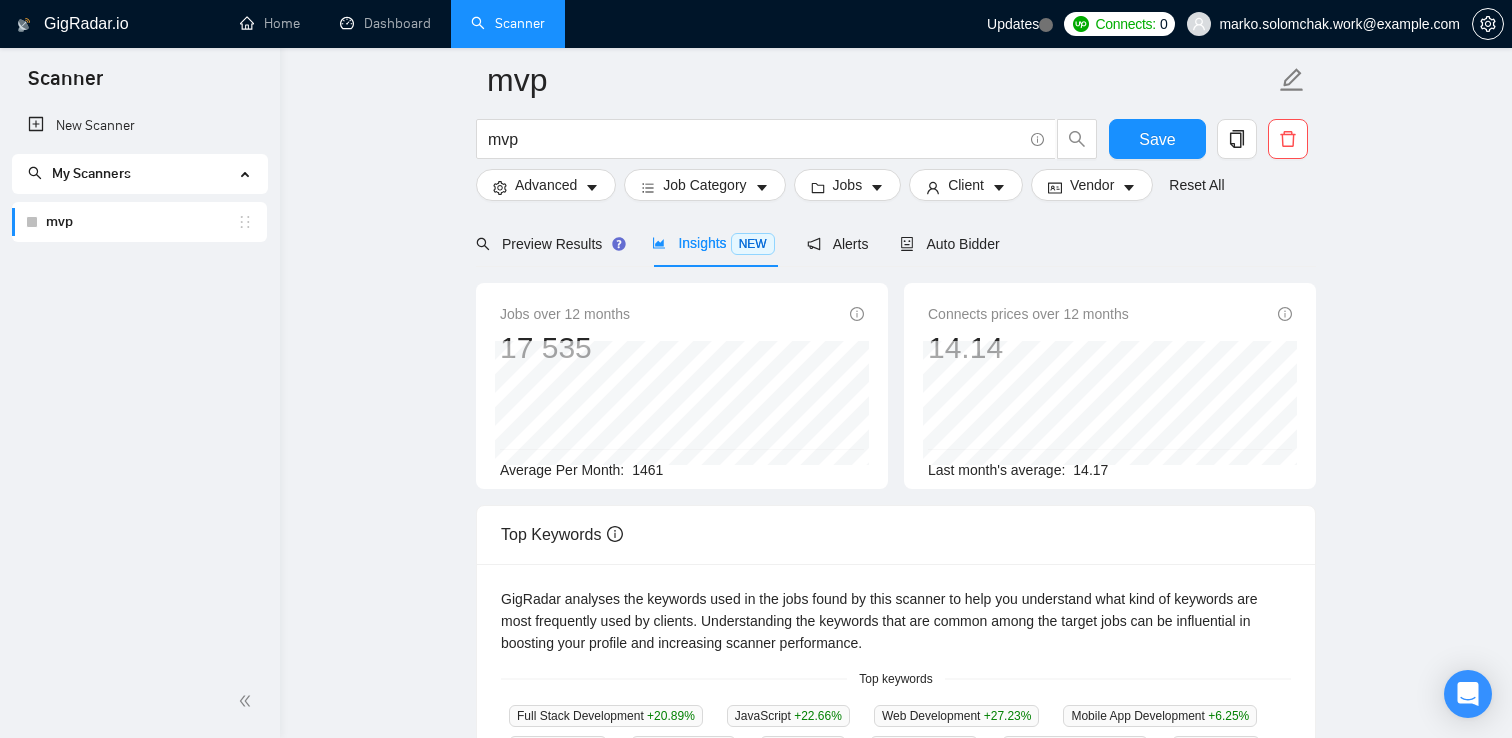 click on "1461" at bounding box center [647, 470] 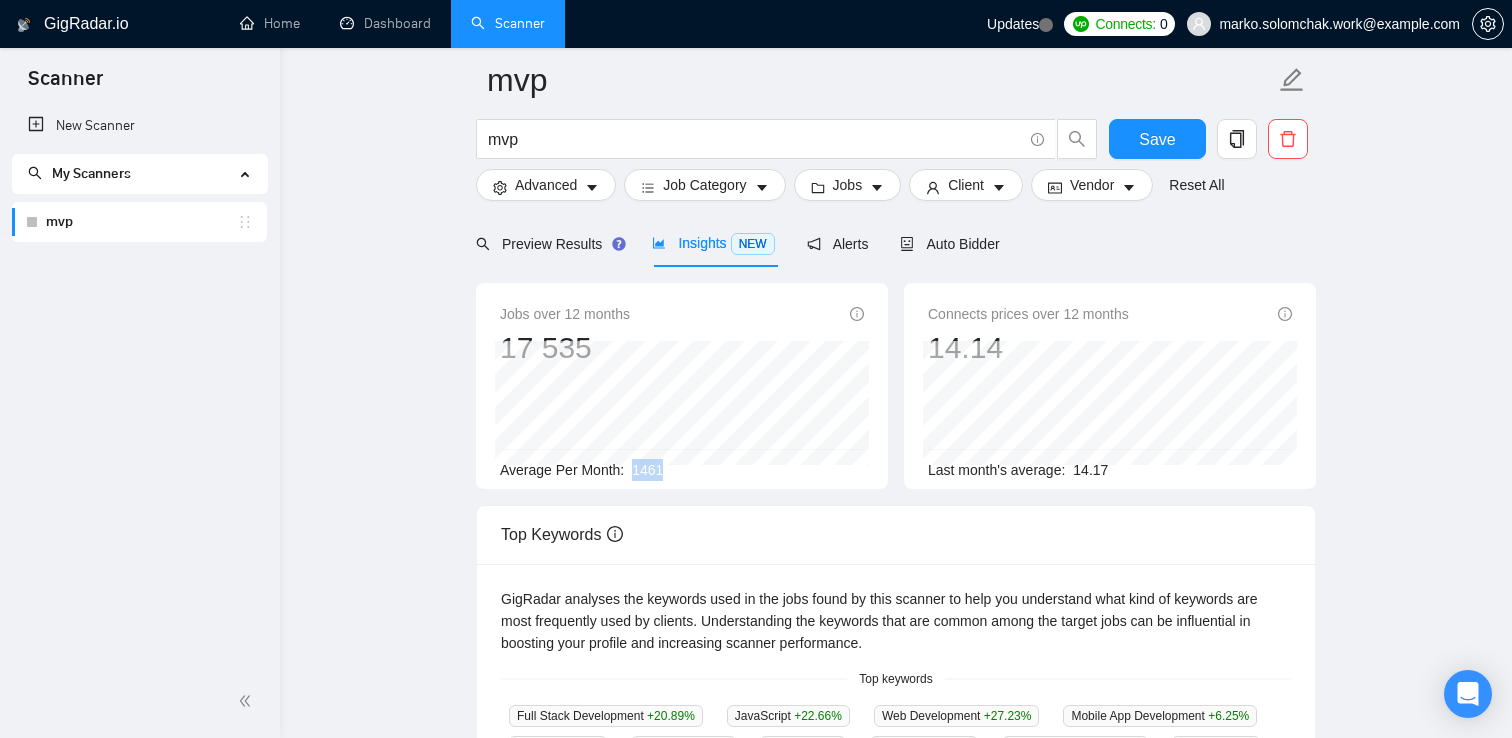 click on "1461" at bounding box center (647, 470) 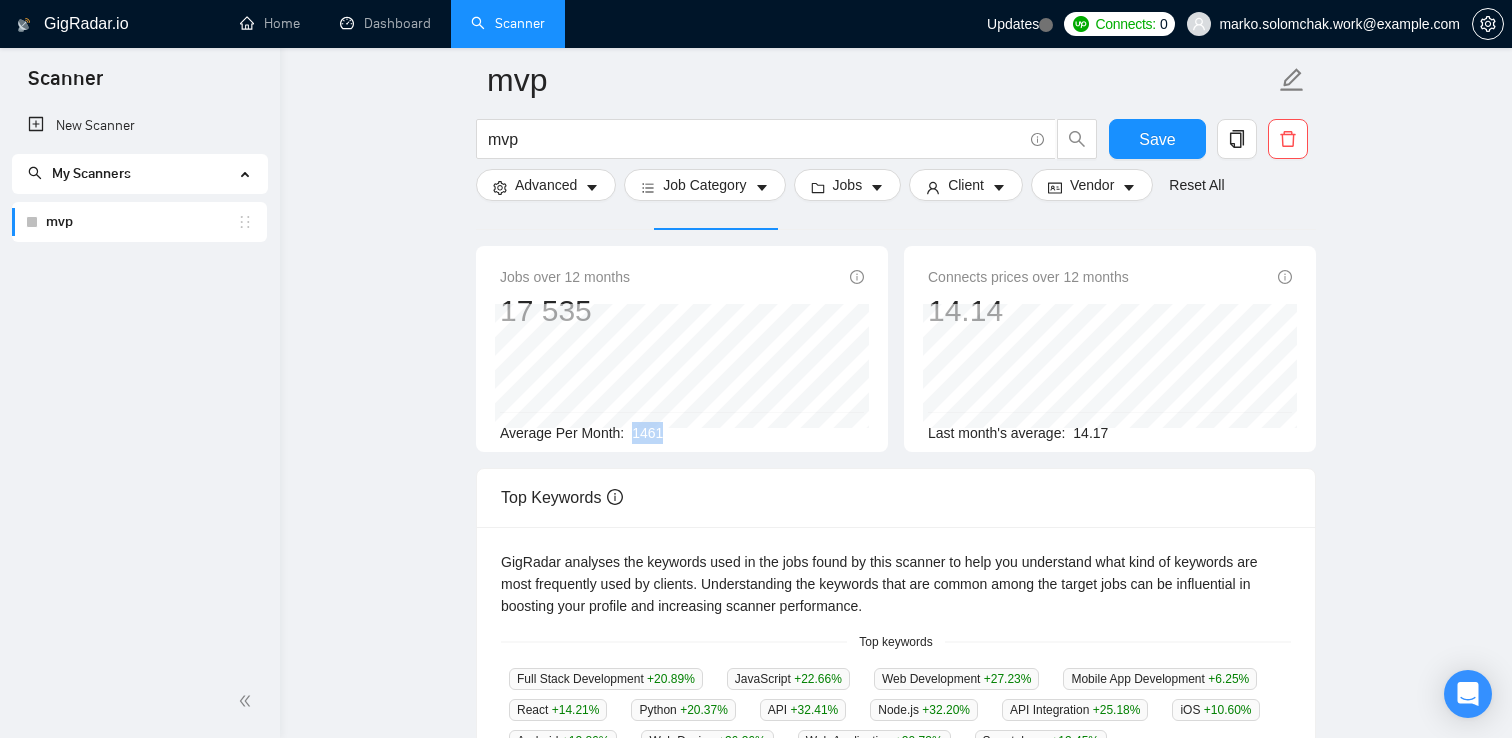 scroll, scrollTop: 99, scrollLeft: 0, axis: vertical 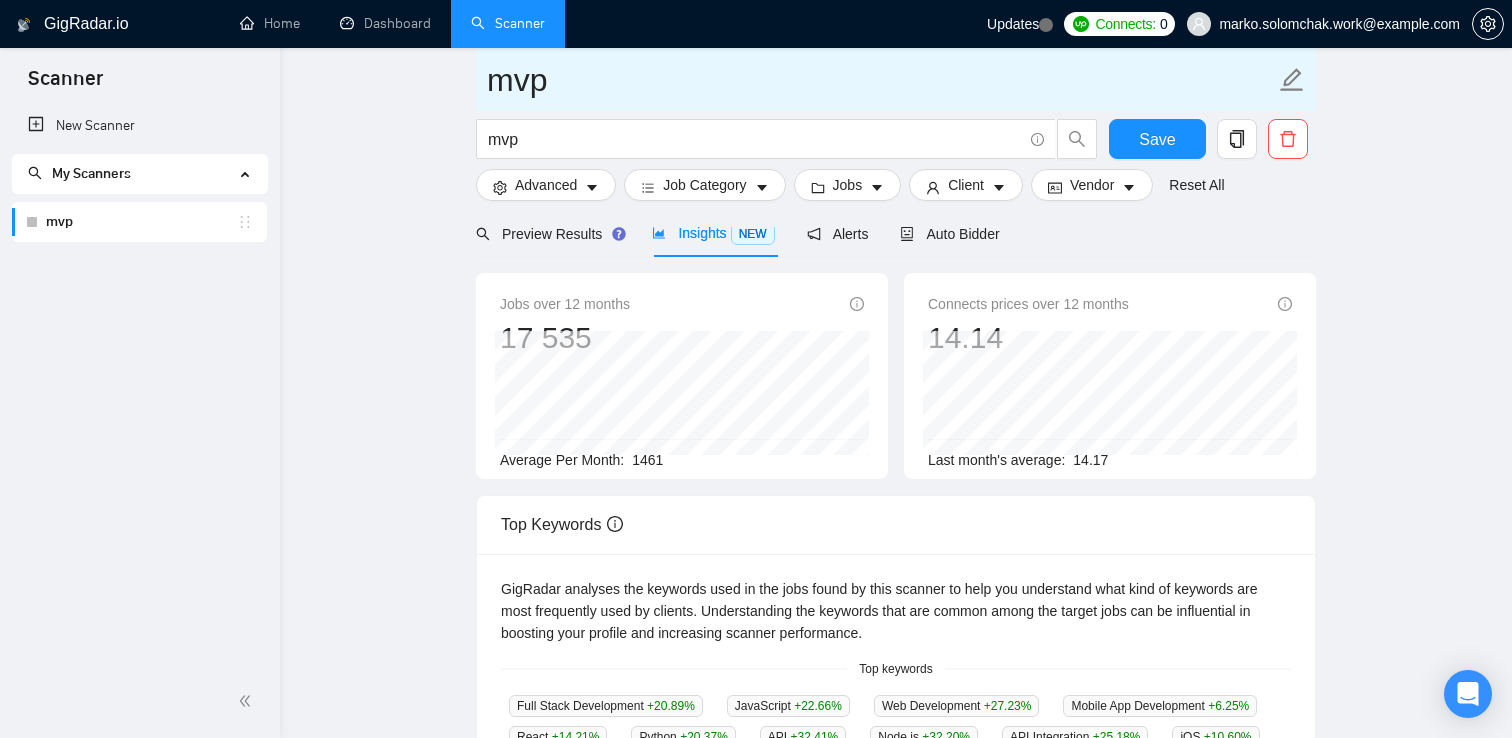 drag, startPoint x: 582, startPoint y: 97, endPoint x: 497, endPoint y: 87, distance: 85.58621 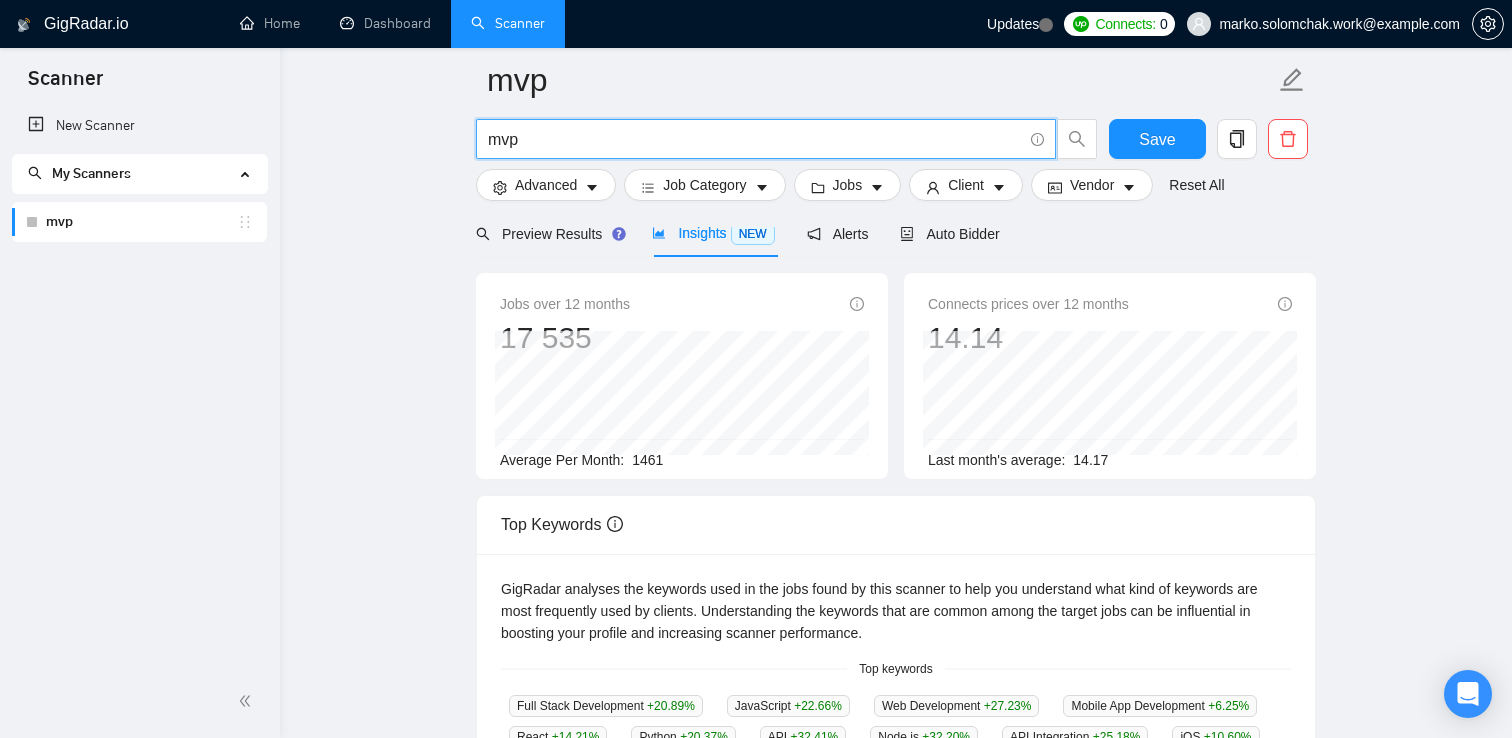click on "mvp" at bounding box center (755, 139) 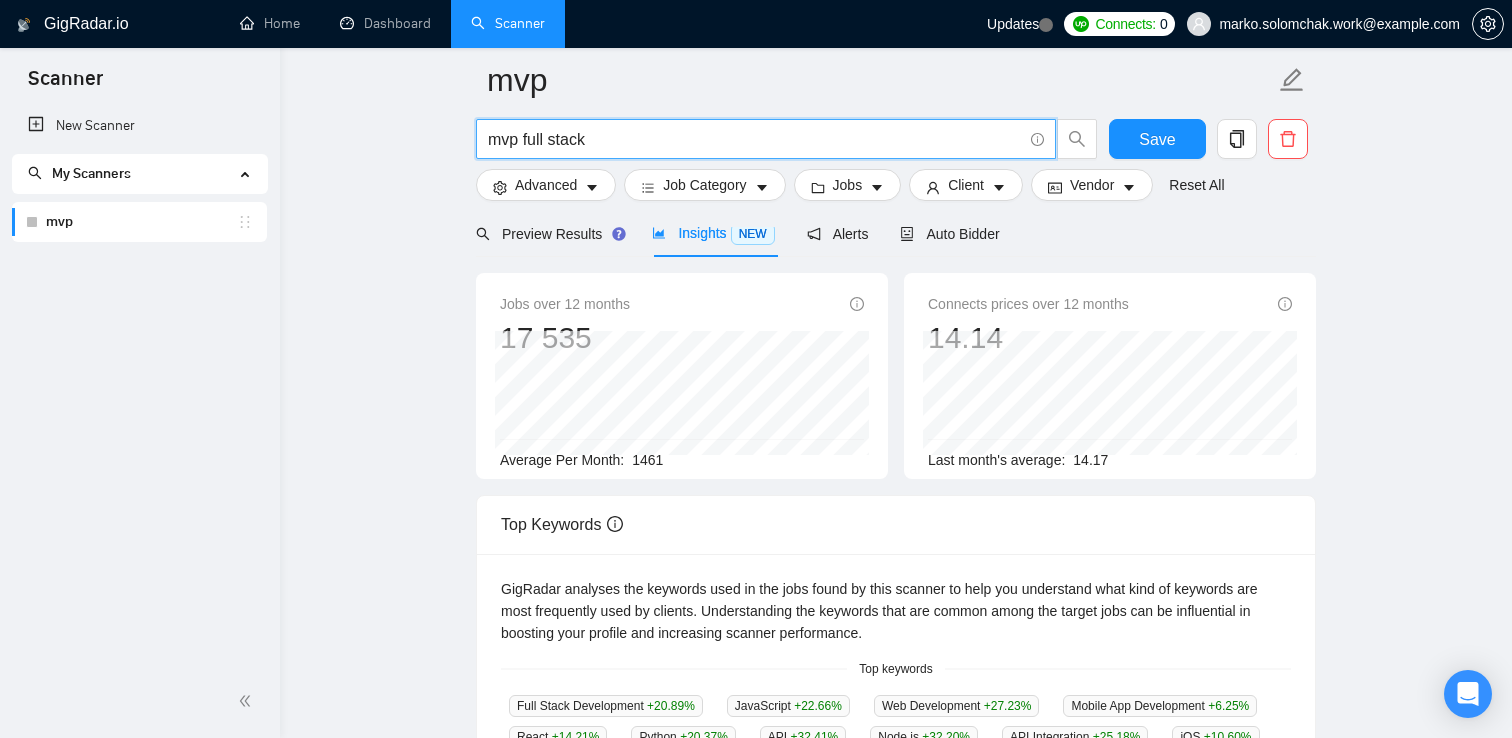 type on "mvp full stack" 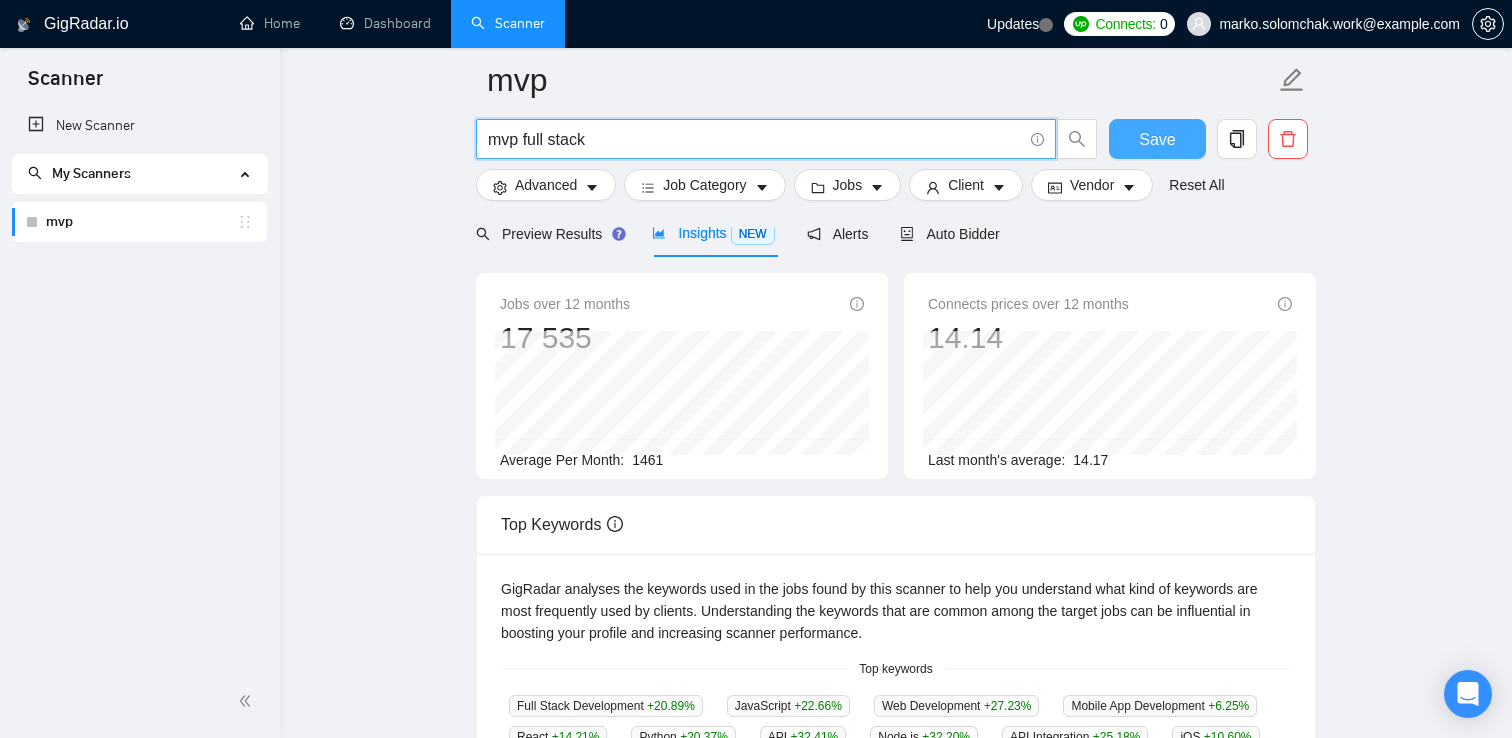 click on "Save" at bounding box center [1157, 139] 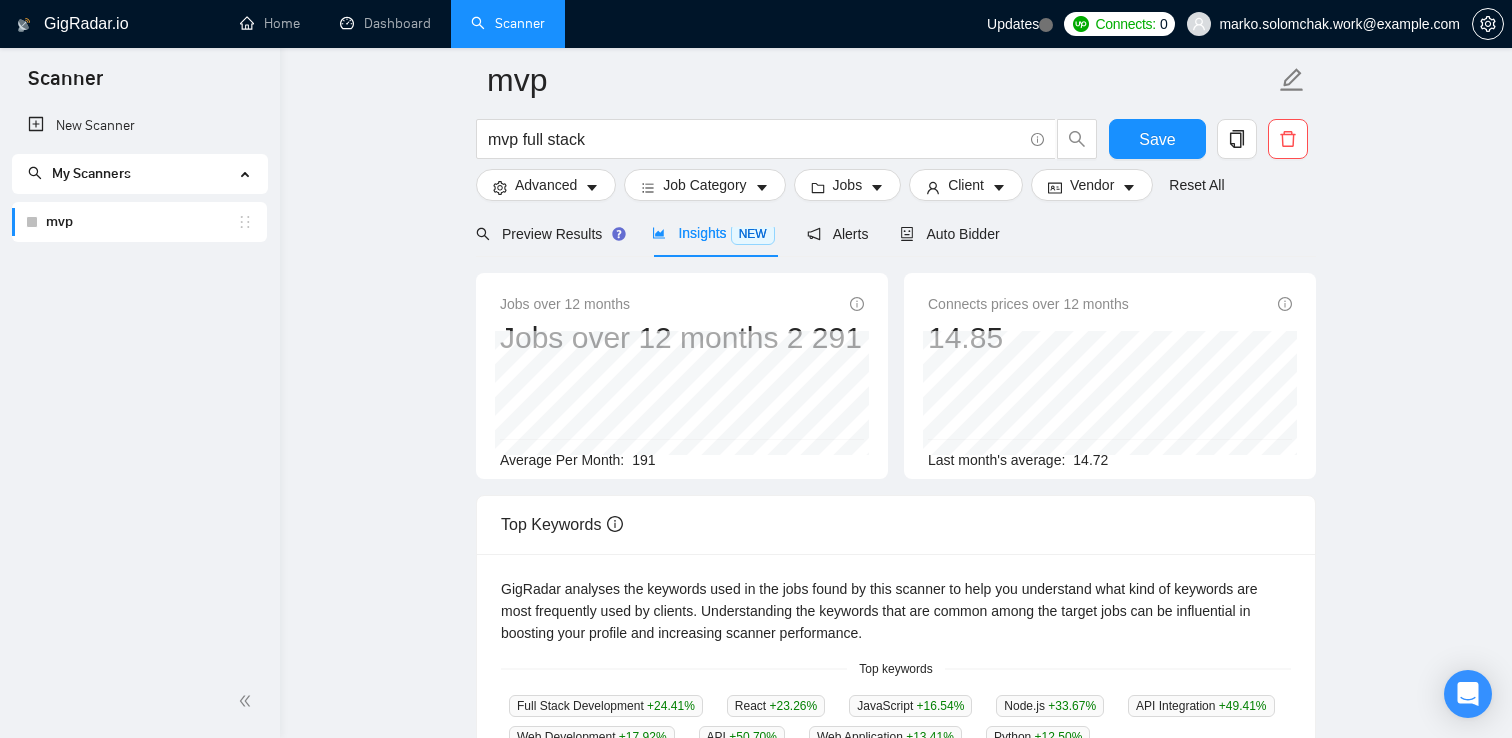 click on "mvp mvp full stack Save Advanced   Job Category   Jobs   Client   Vendor   Reset All Preview Results Insights NEW Alerts Auto Bidder Jobs over 12 months 2 291   Average Per Month: 191 Connects prices over 12 months 14.85   Last month's average: 14.72 Top Keywords GigRadar analyses the keywords used in the jobs found by this scanner to help you understand what kind of keywords are most frequently used by clients. Understanding the keywords that are common among the target jobs can be influential in boosting your profile and increasing scanner performance. Top keywords Full Stack Development   +24.41 % React   +23.26 % JavaScript   +16.54 % Node.js   +33.67 % API Integration   +49.41 % Web Development   +17.92 % API   +50.70 % Web Application   +13.41 % Python   +12.50 % Mobile App Development   +16.22 % iOS   +51.11 % Android   +76.32 % PHP   +37.84 % Web Design   +21.95 % React Native   +39.39 % Other keywords Firebase   -4.65 % PostgreSQL   +32.26 % Smartphone   +100.00 % Next.js   -2.63 % Tailwind CSS   %" at bounding box center (896, 659) 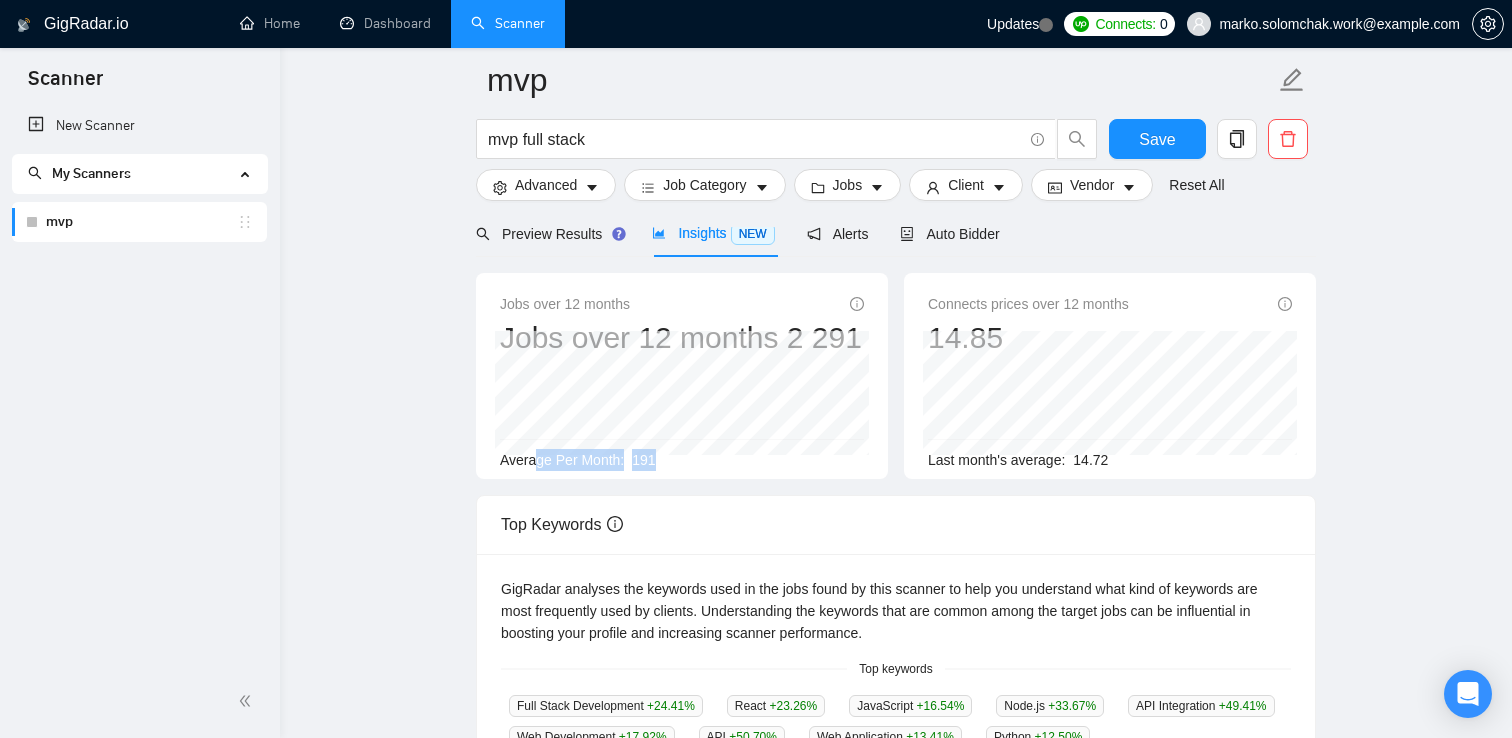 drag, startPoint x: 682, startPoint y: 460, endPoint x: 533, endPoint y: 462, distance: 149.01343 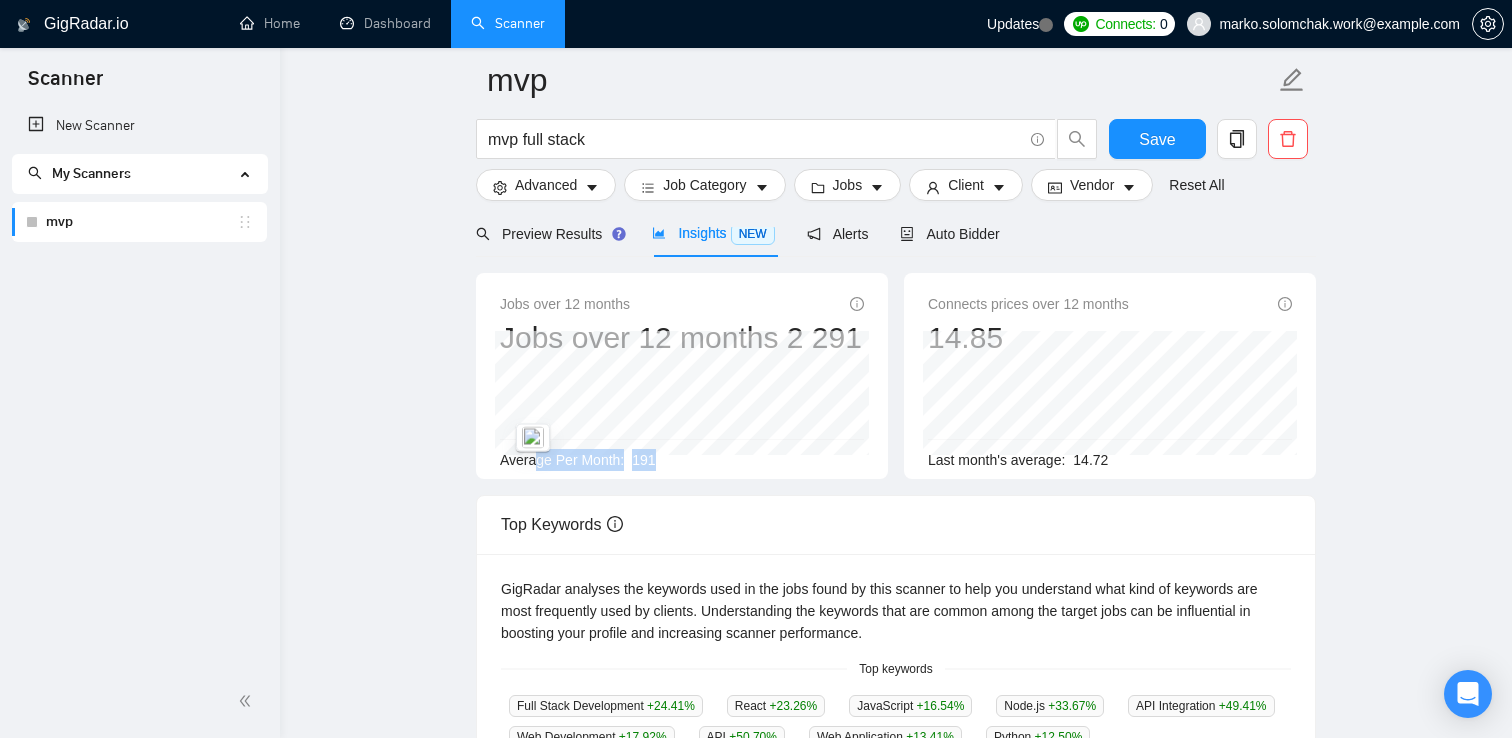 click on "Average Per Month:" at bounding box center (562, 460) 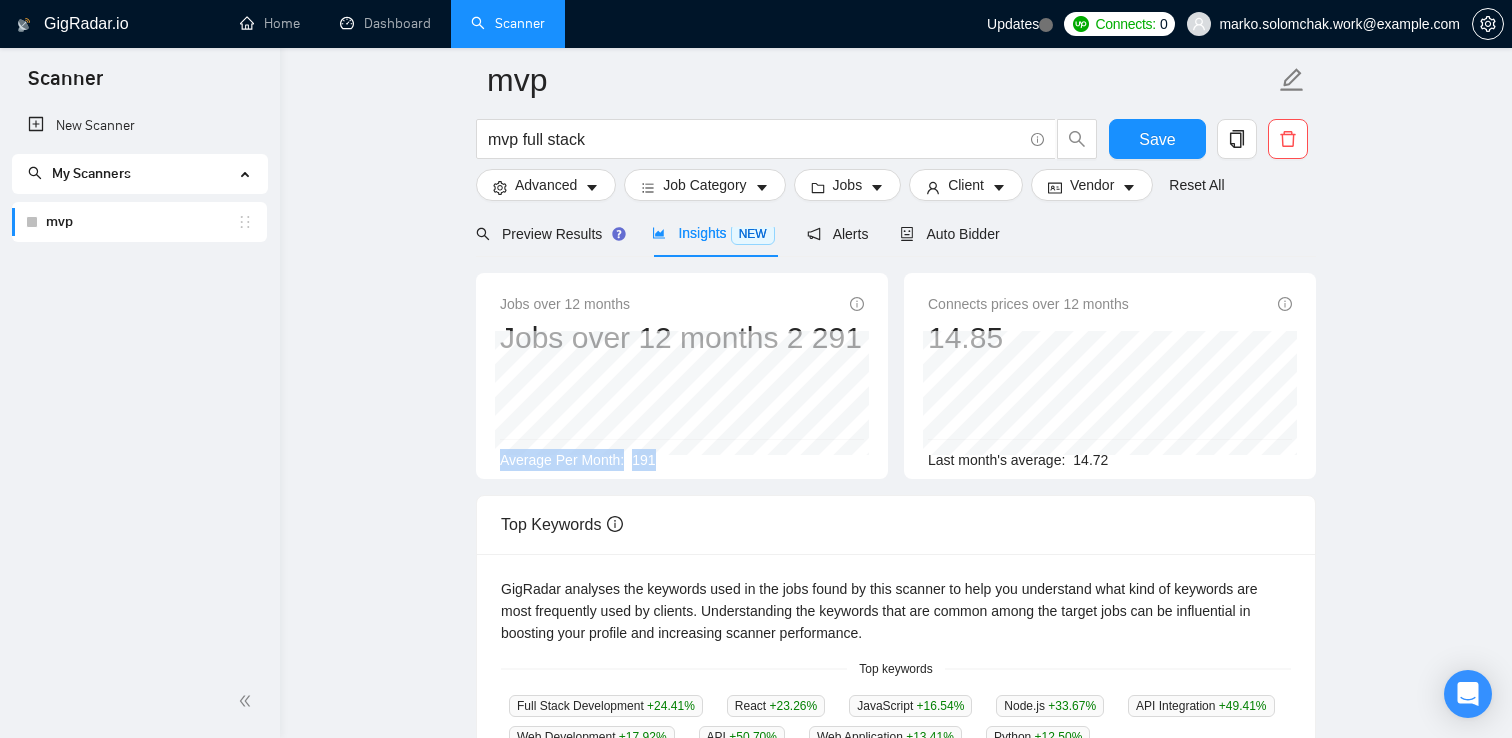 drag, startPoint x: 533, startPoint y: 462, endPoint x: 751, endPoint y: 458, distance: 218.0367 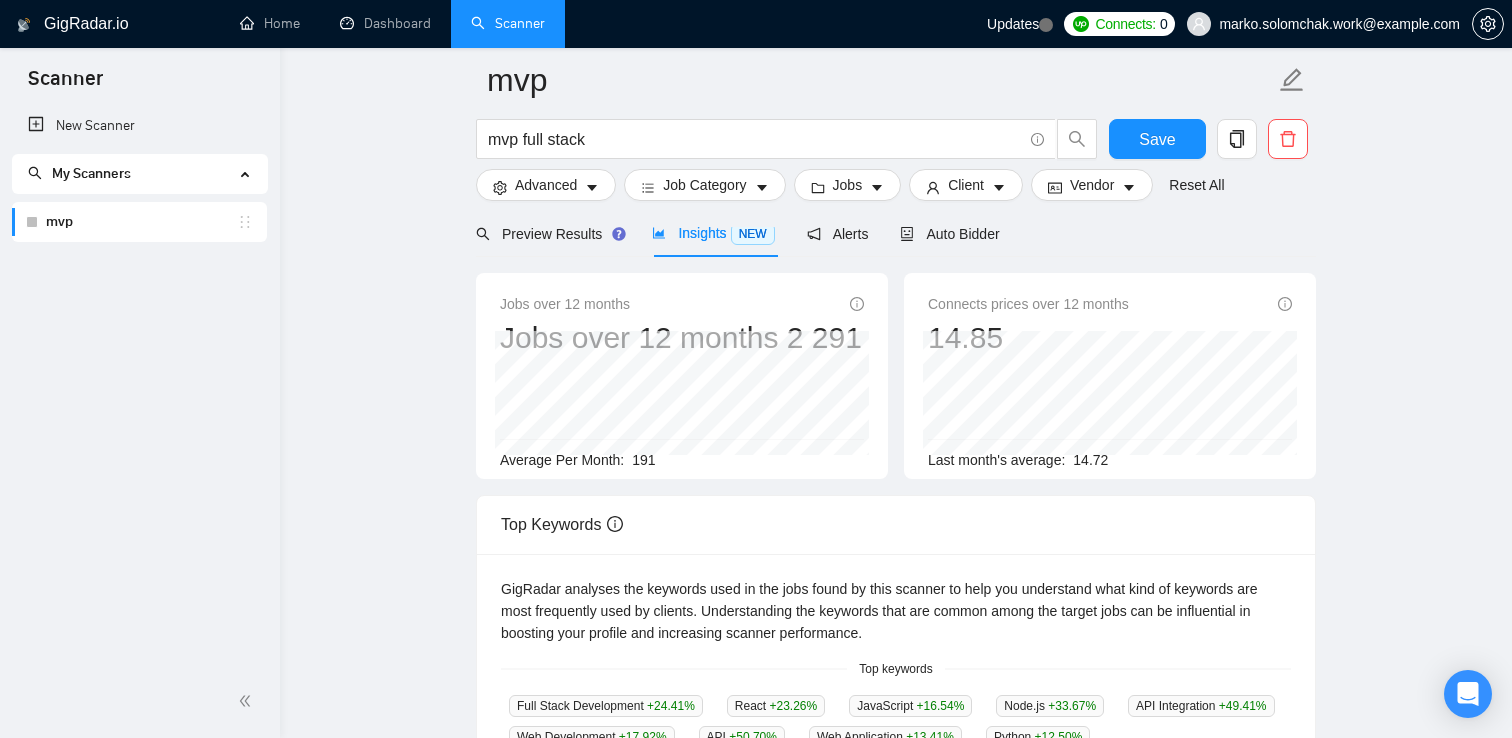 click on "mvp mvp full stack Save Advanced   Job Category   Jobs   Client   Vendor   Reset All Preview Results Insights NEW Alerts Auto Bidder Jobs over 12 months 2 291
Feb 2025 124 Average Per Month: 191 Connects prices over 12 months 14.85   Last month's average: 14.72 Top Keywords GigRadar analyses the keywords used in the jobs found by this scanner to help you understand what kind of keywords are most frequently used by clients. Understanding the keywords that are common among the target jobs can be influential in boosting your profile and increasing scanner performance. Top keywords Full Stack Development   +24.41 % React   +23.26 % JavaScript   +16.54 % Node.js   +33.67 % API Integration   +49.41 % Web Development   +17.92 % API   +50.70 % Web Application   +13.41 % Python   +12.50 % Mobile App Development   +16.22 % iOS   +51.11 % Android   +76.32 % PHP   +37.84 % Web Design   +21.95 % React Native   +39.39 % Other keywords Firebase   -4.65 % PostgreSQL   +32.26 % Smartphone   +100.00 % Next.js" at bounding box center (896, 659) 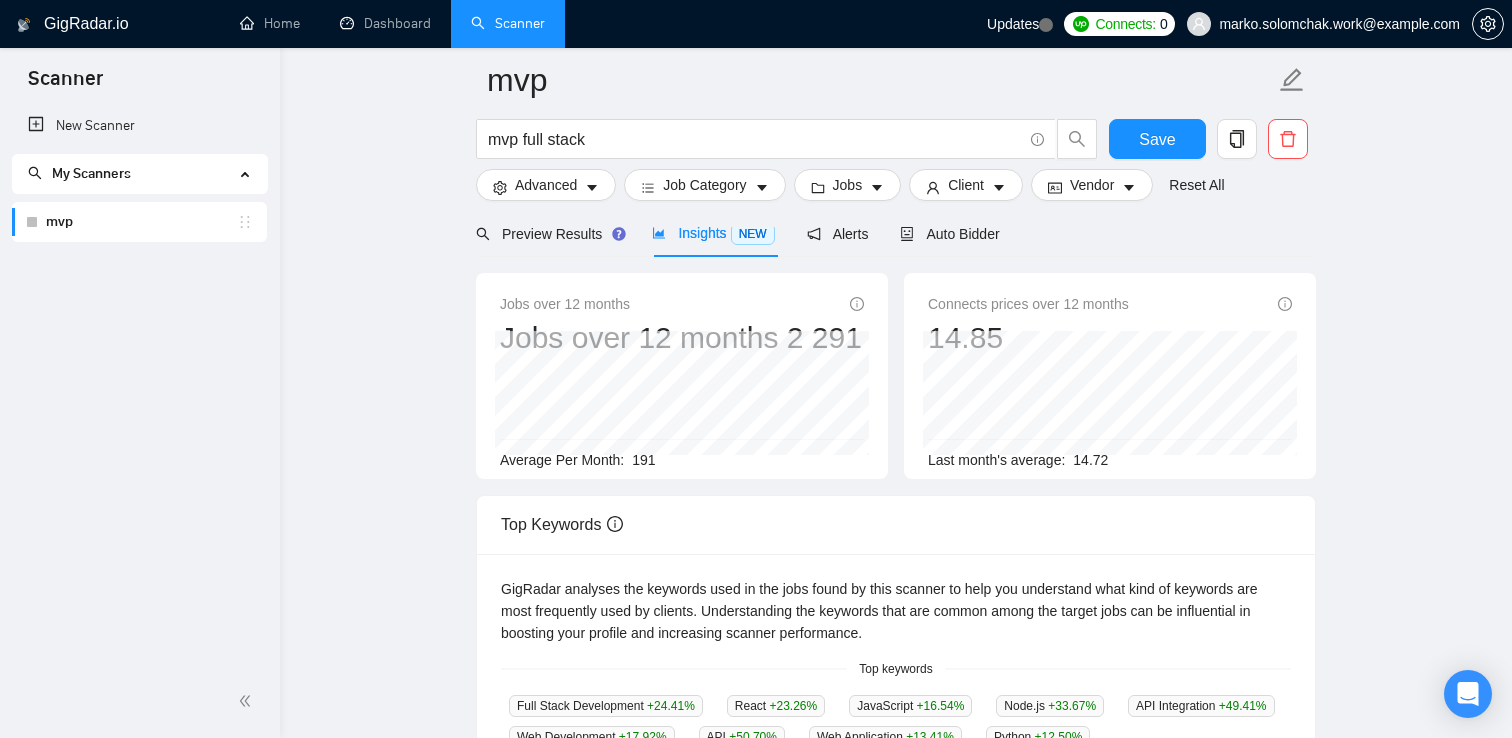 click on "Updates" at bounding box center (1020, 24) 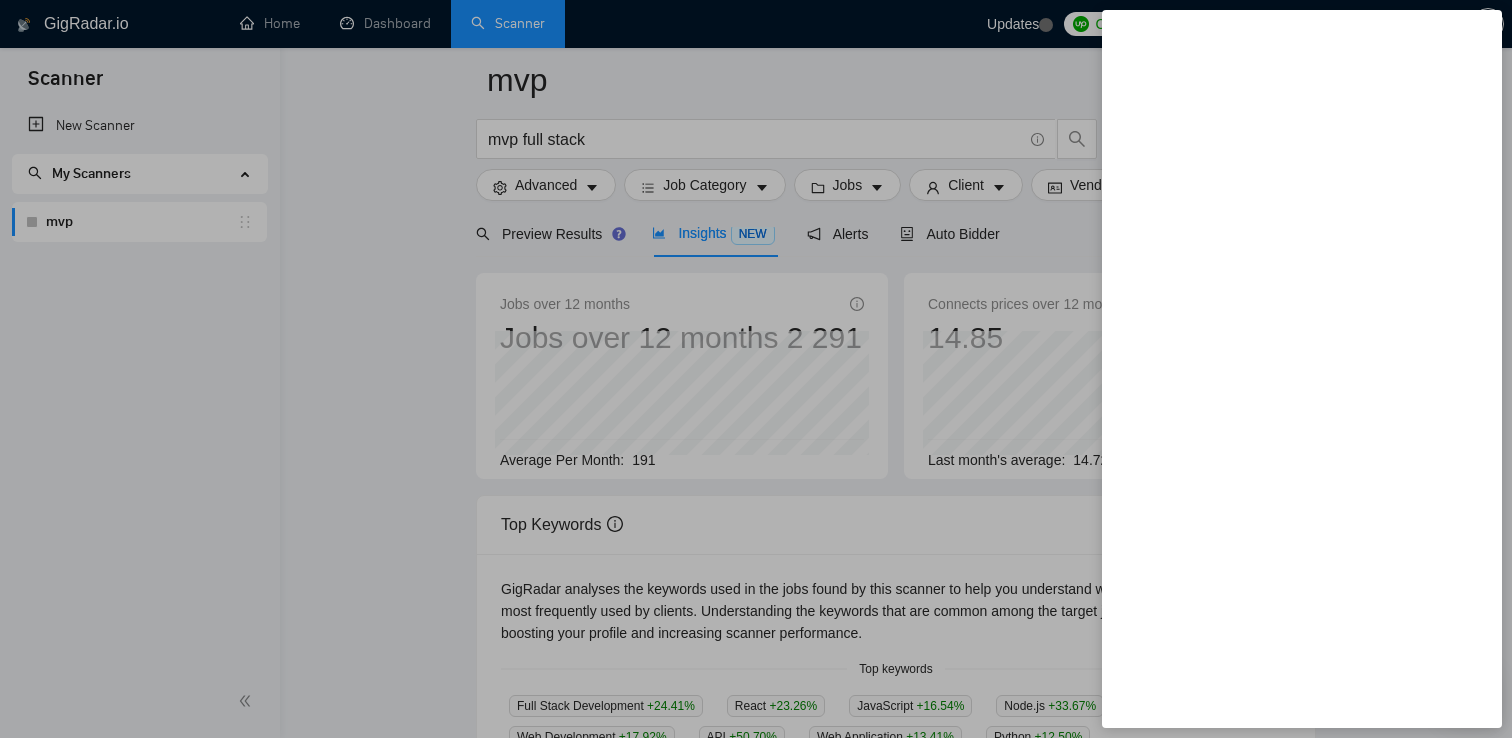 click at bounding box center [756, 369] 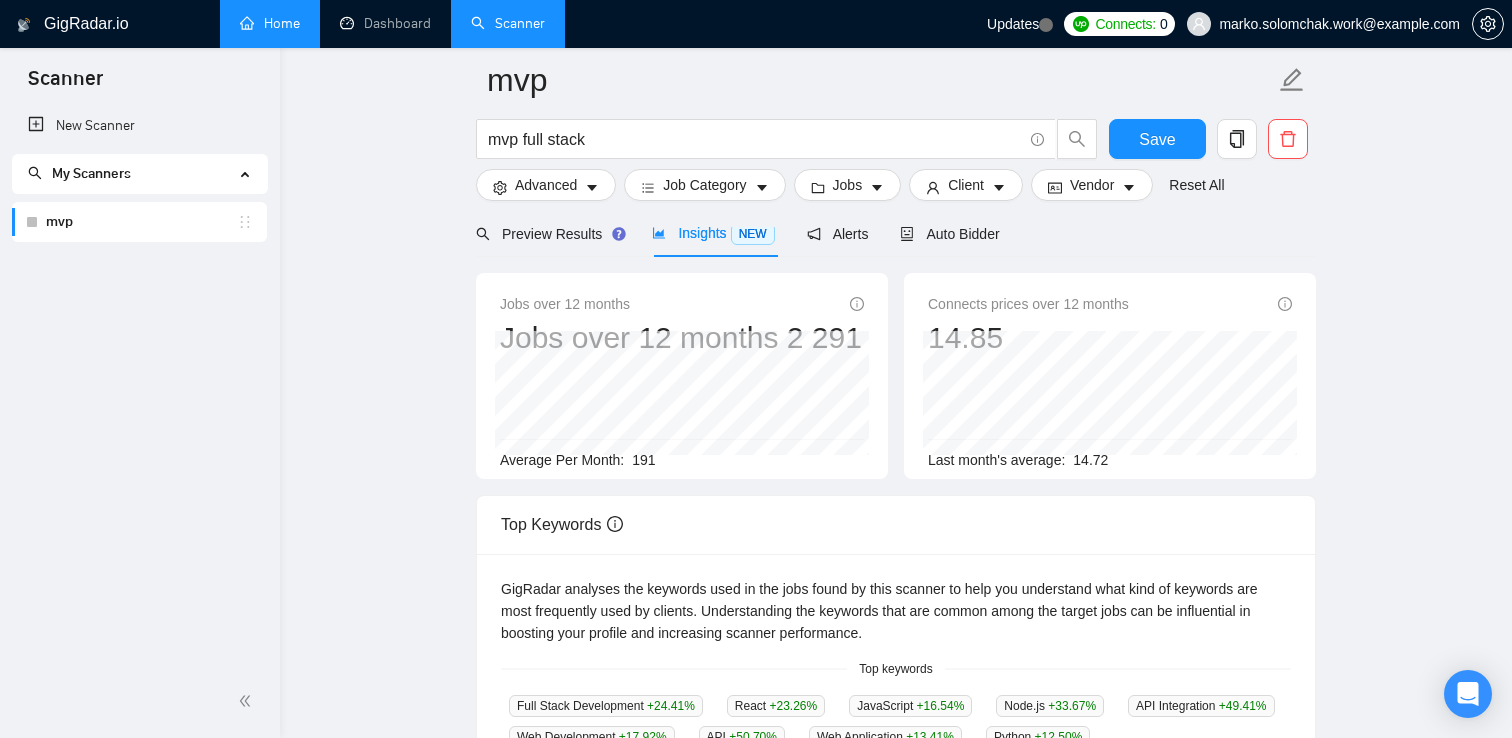 click on "Home" at bounding box center [270, 23] 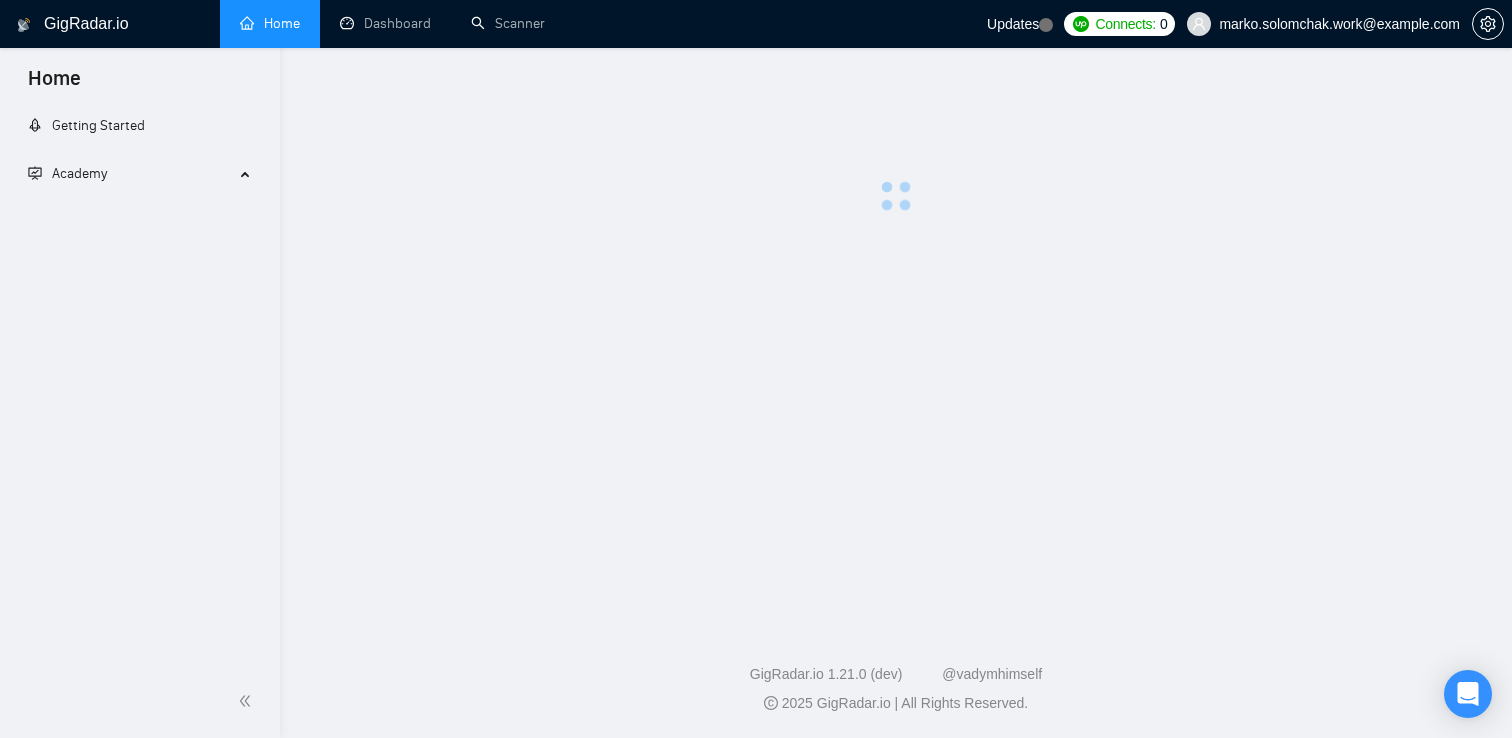 scroll, scrollTop: 0, scrollLeft: 0, axis: both 